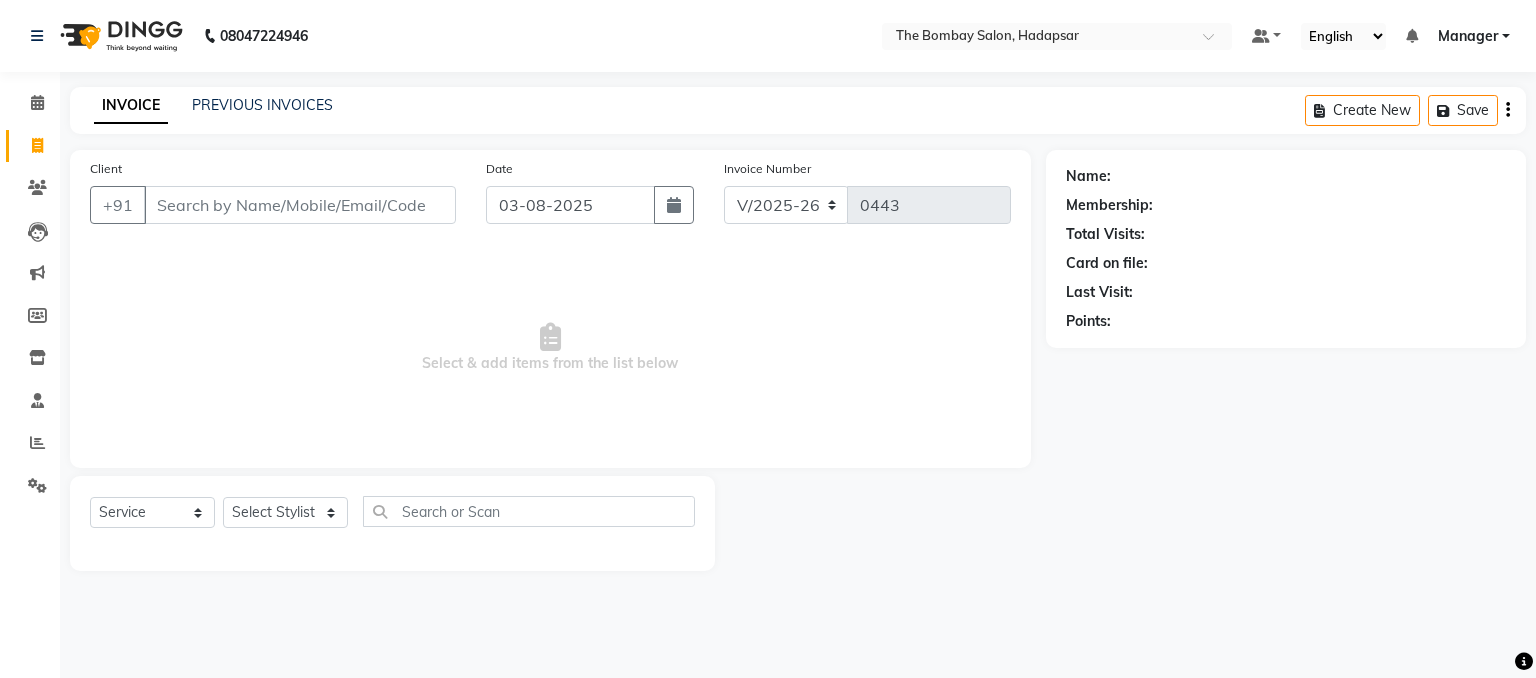 select on "8374" 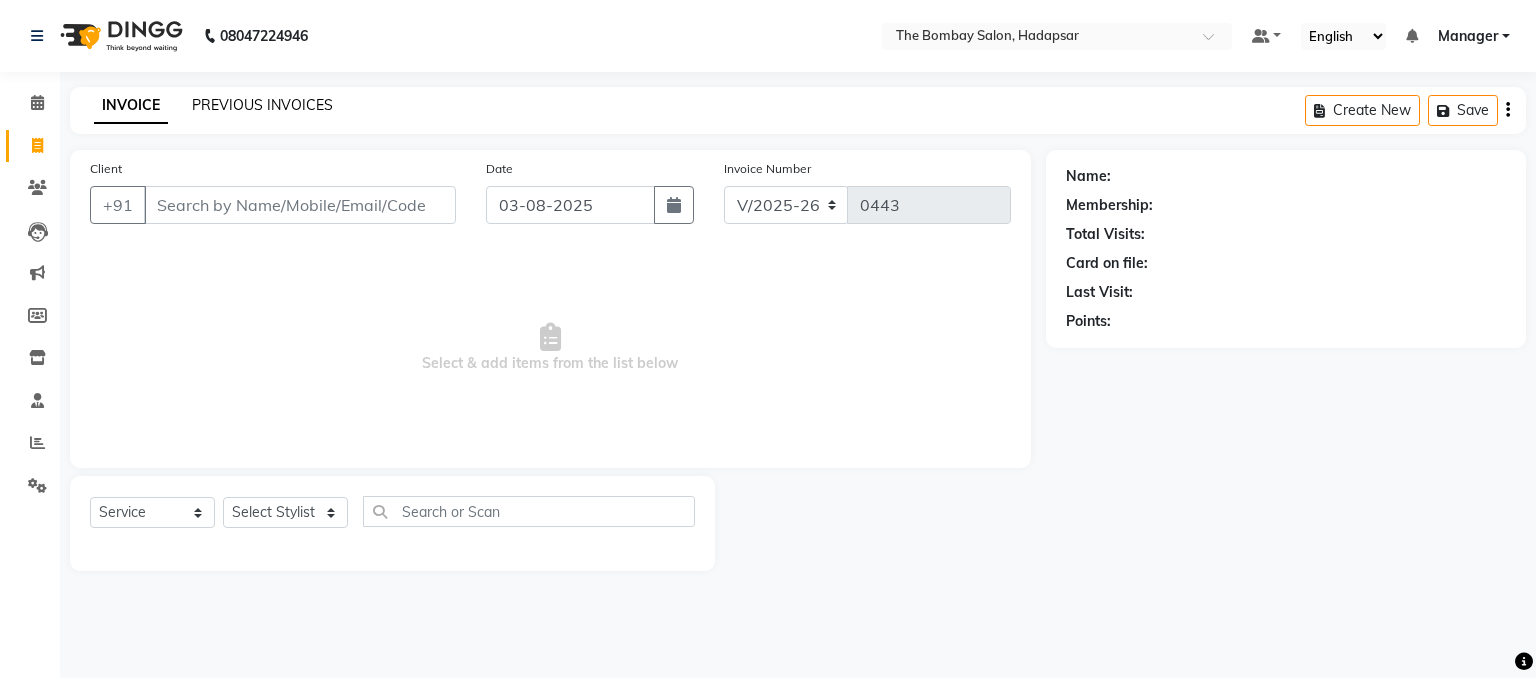 scroll, scrollTop: 0, scrollLeft: 0, axis: both 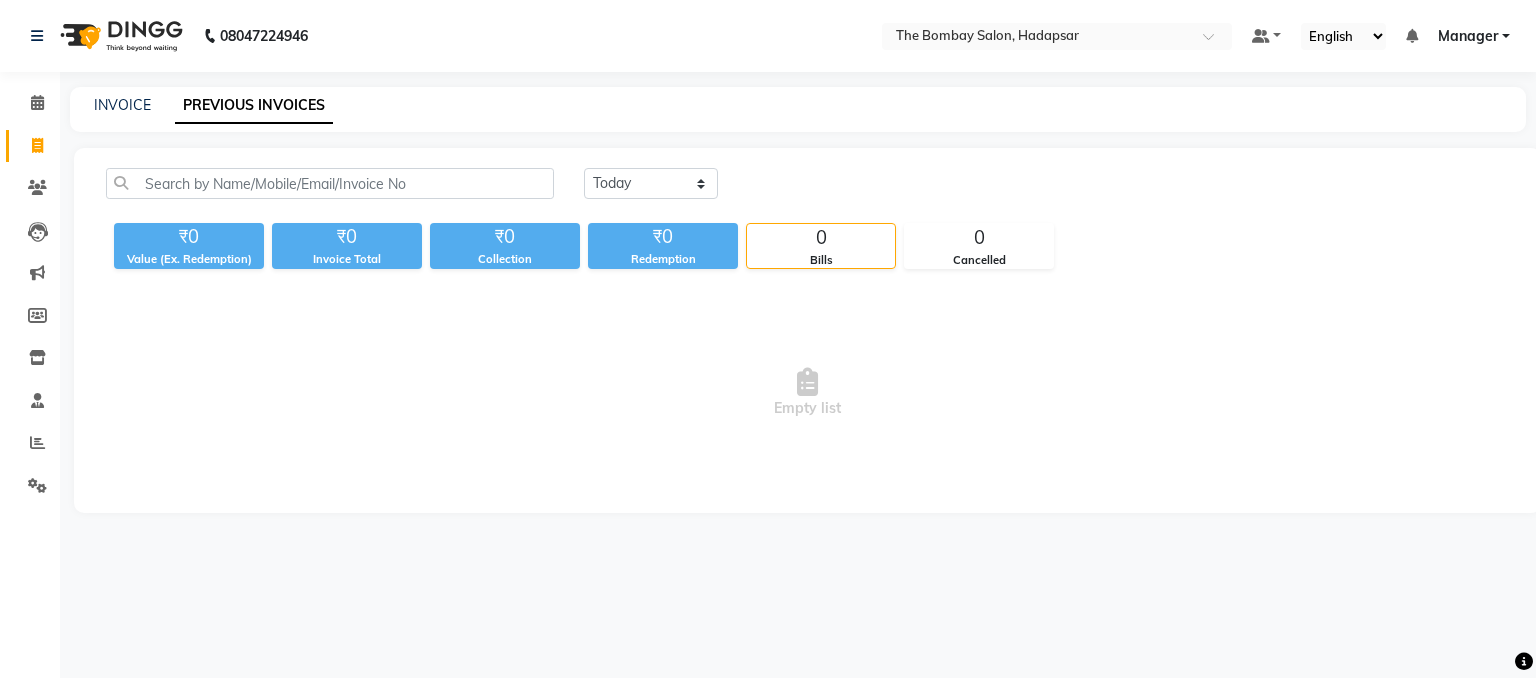 click on "PREVIOUS INVOICES" 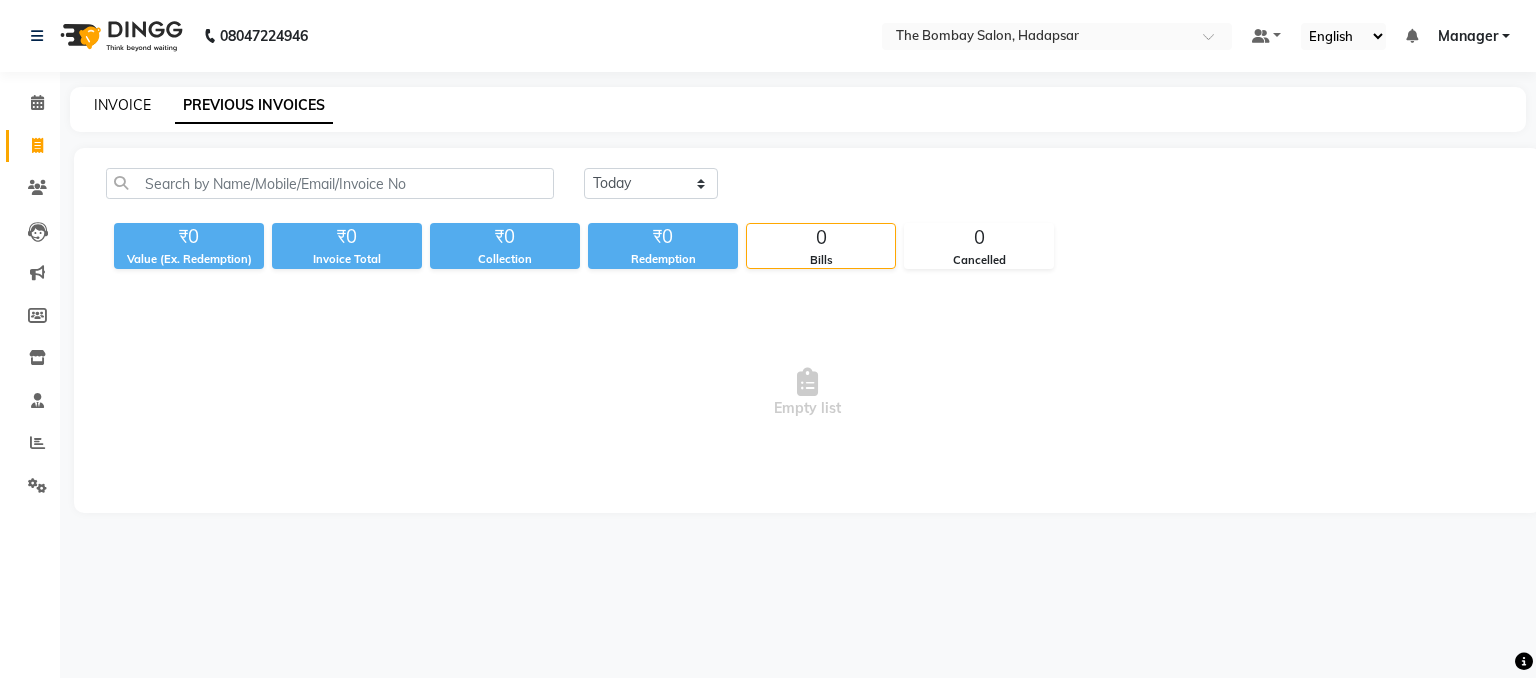 click on "INVOICE" 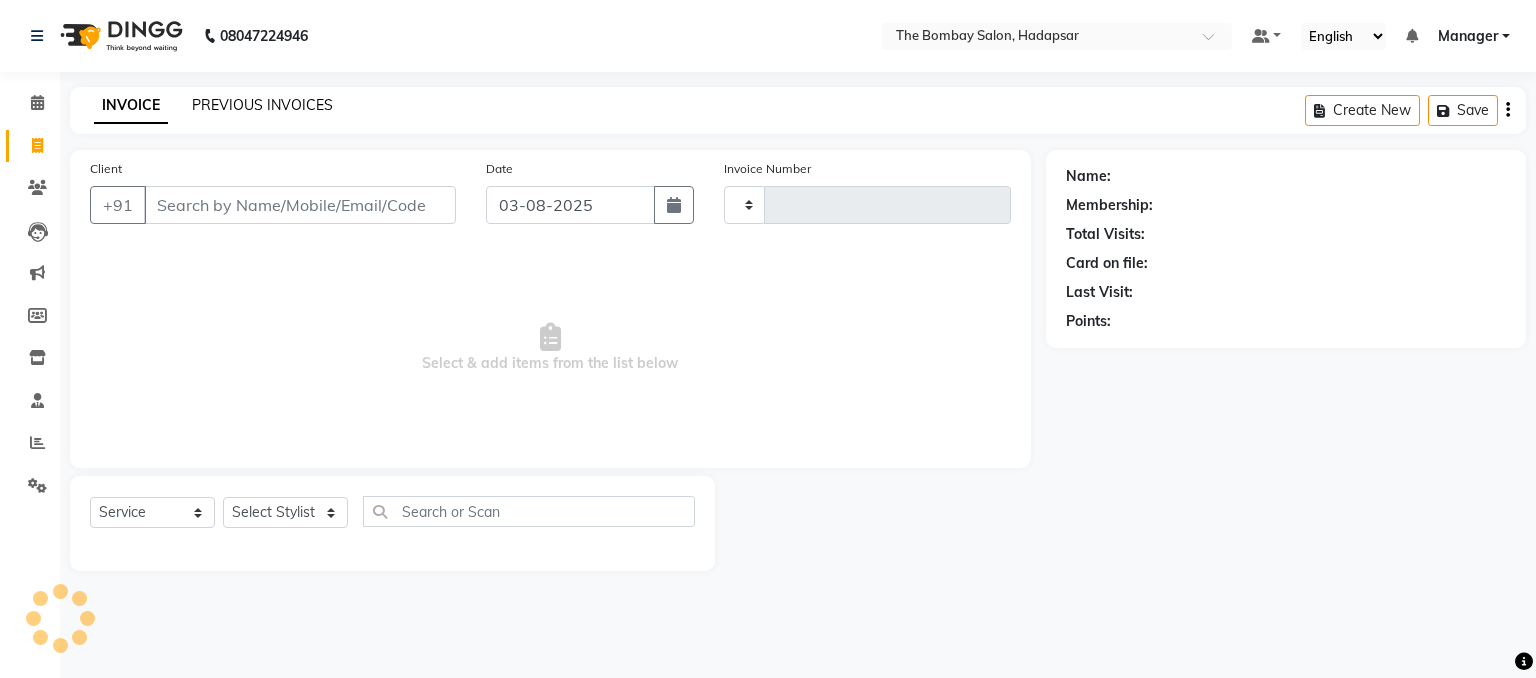 type on "0443" 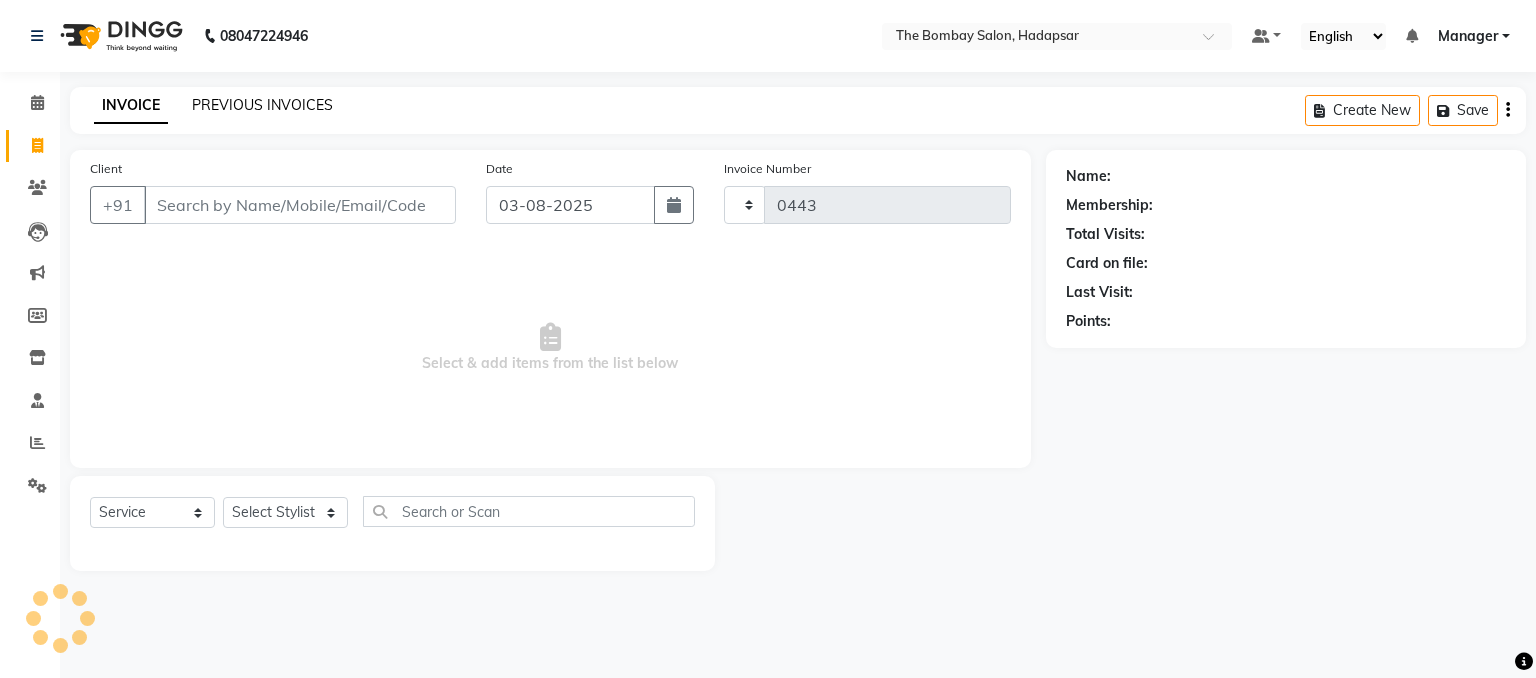 select on "8374" 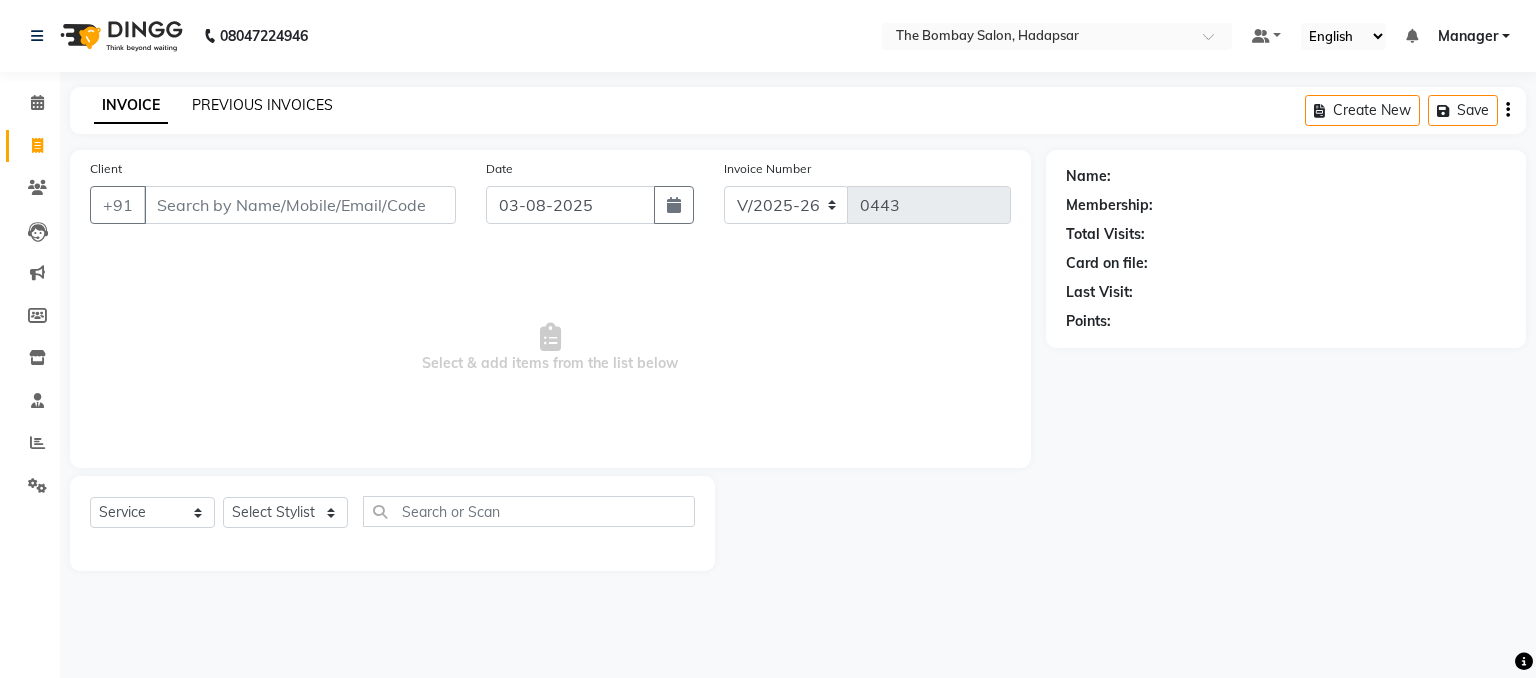 click on "PREVIOUS INVOICES" 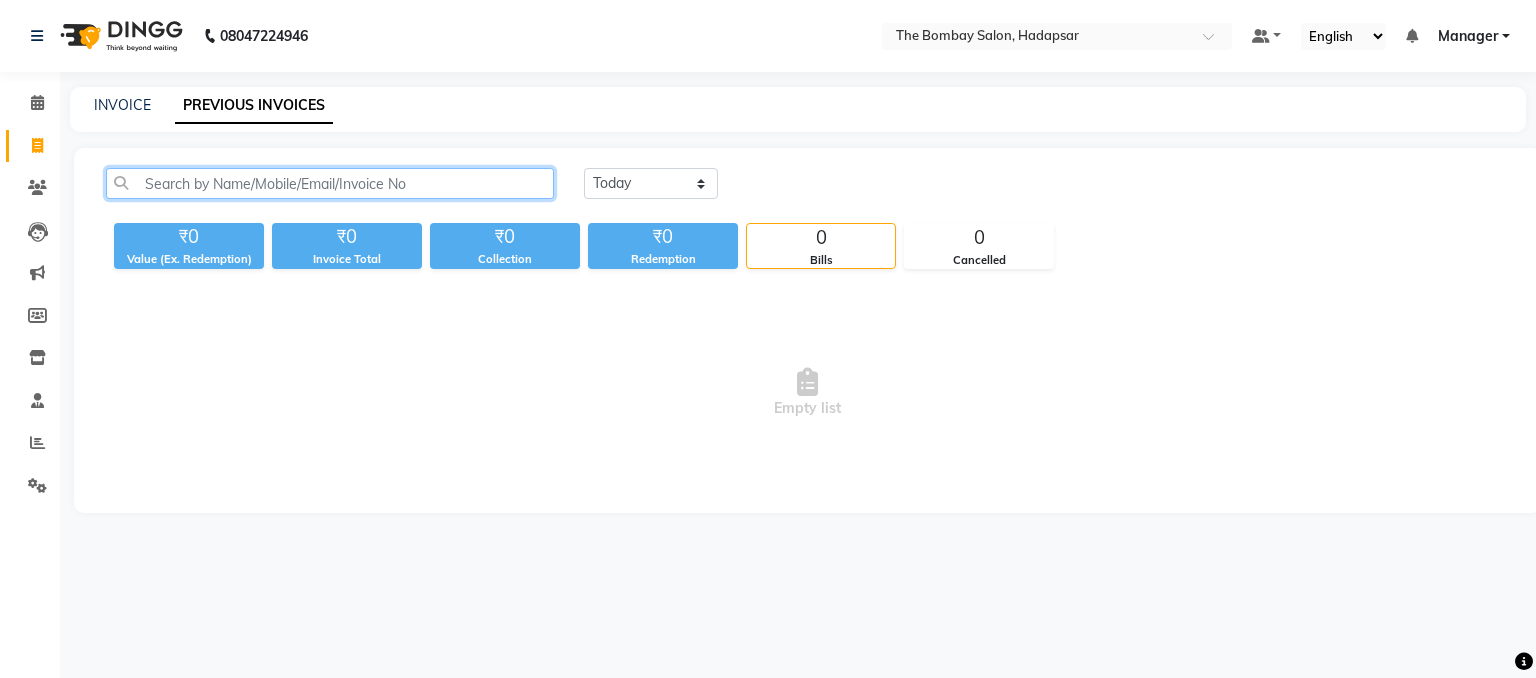 click 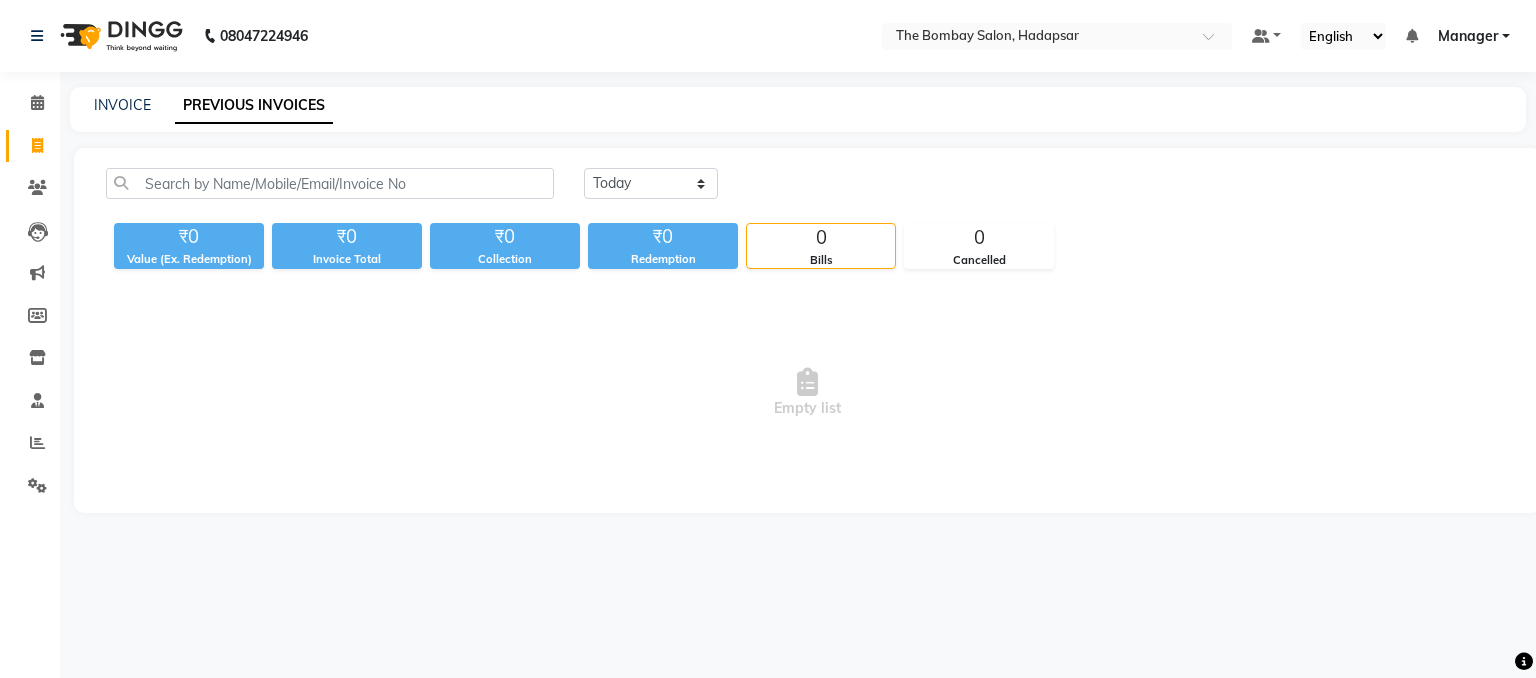click on "INVOICE" 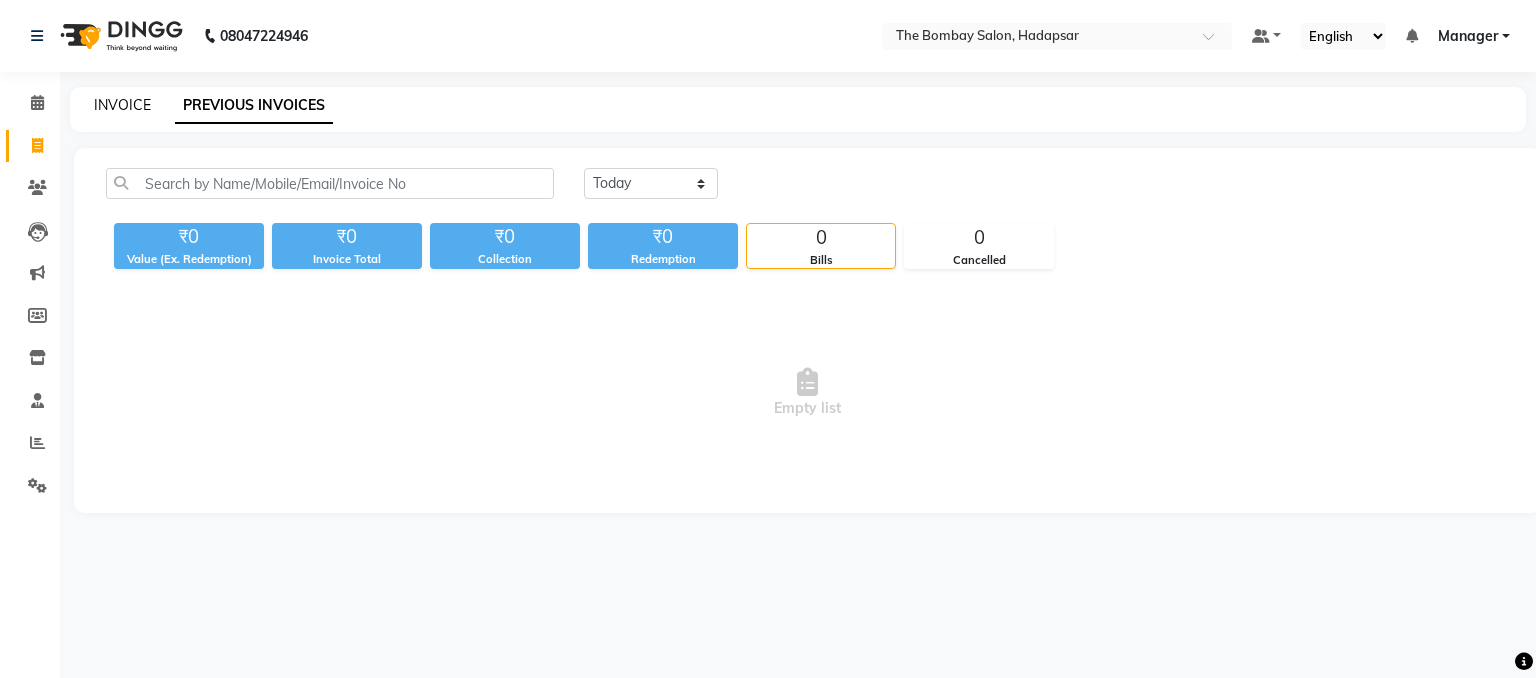 click on "INVOICE" 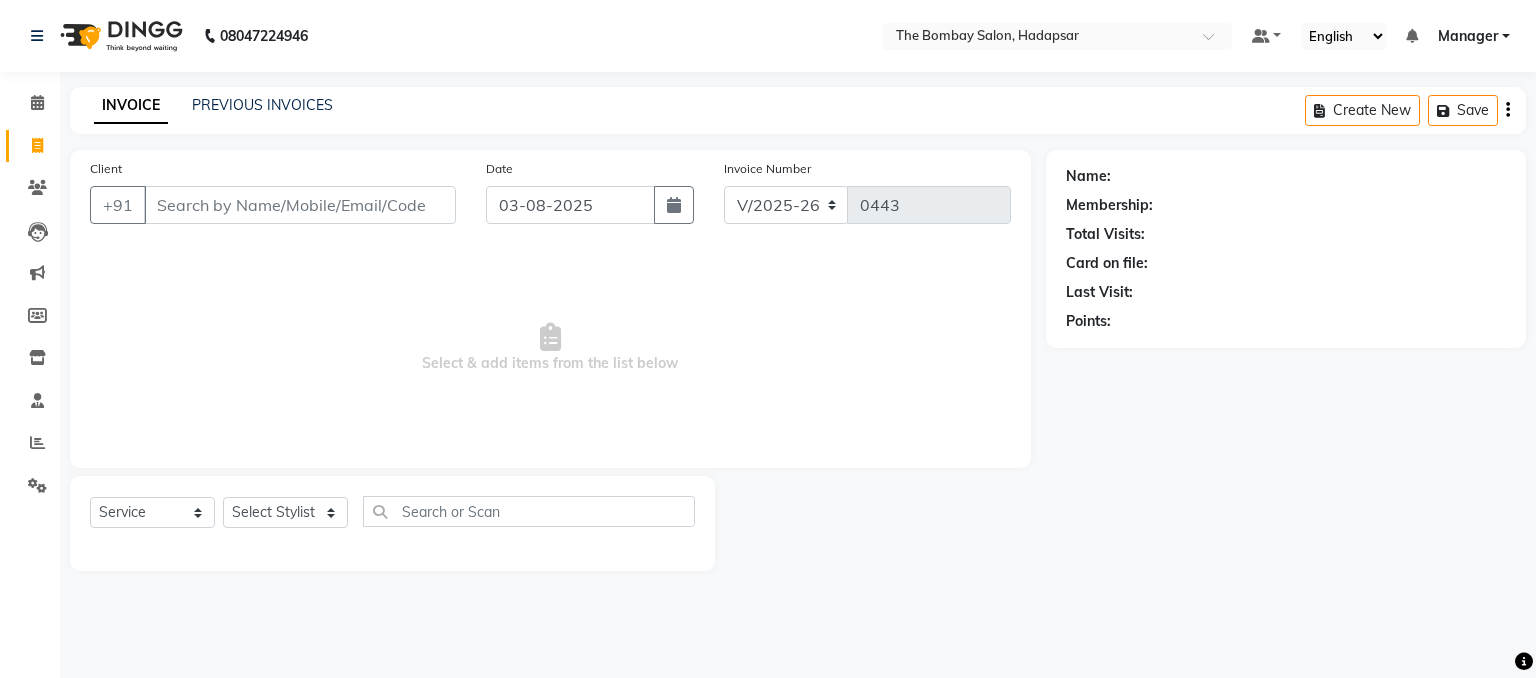 click on "Client" at bounding box center [300, 205] 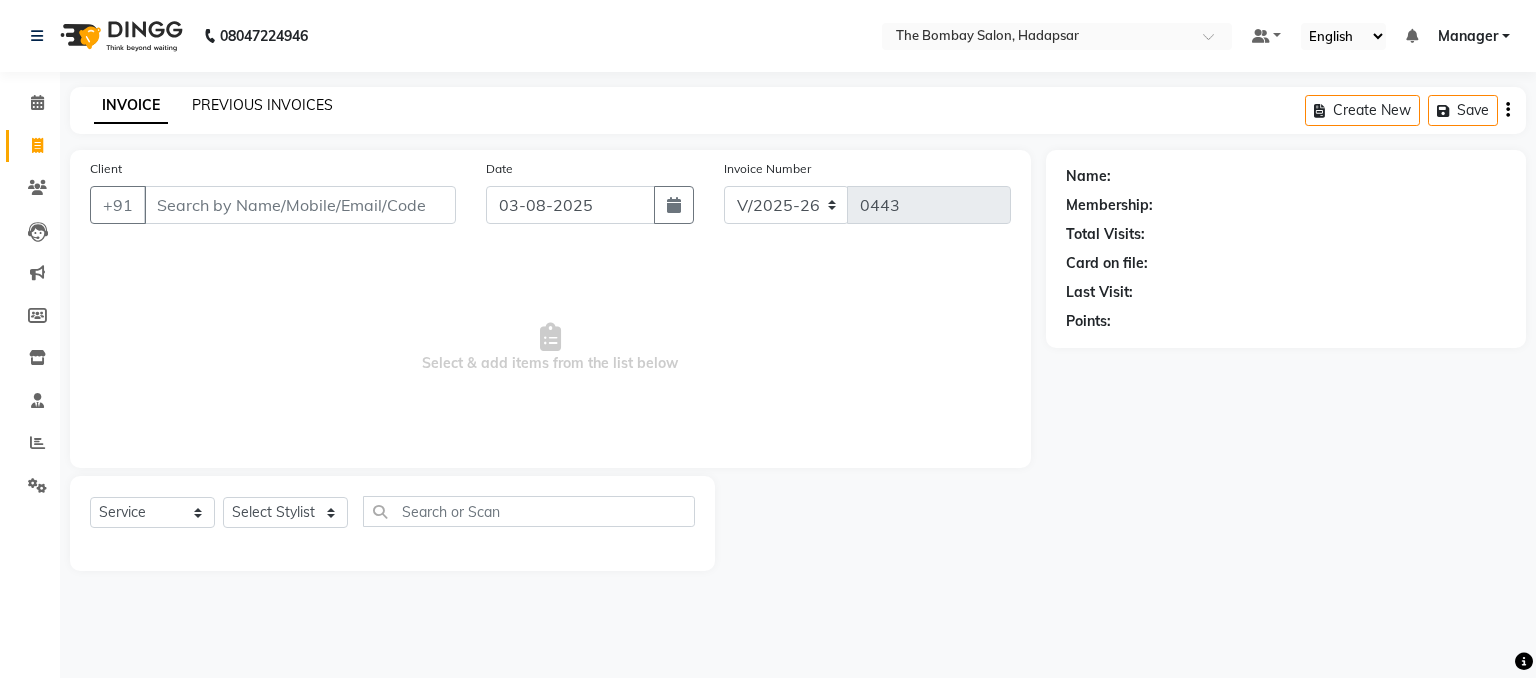 click on "PREVIOUS INVOICES" 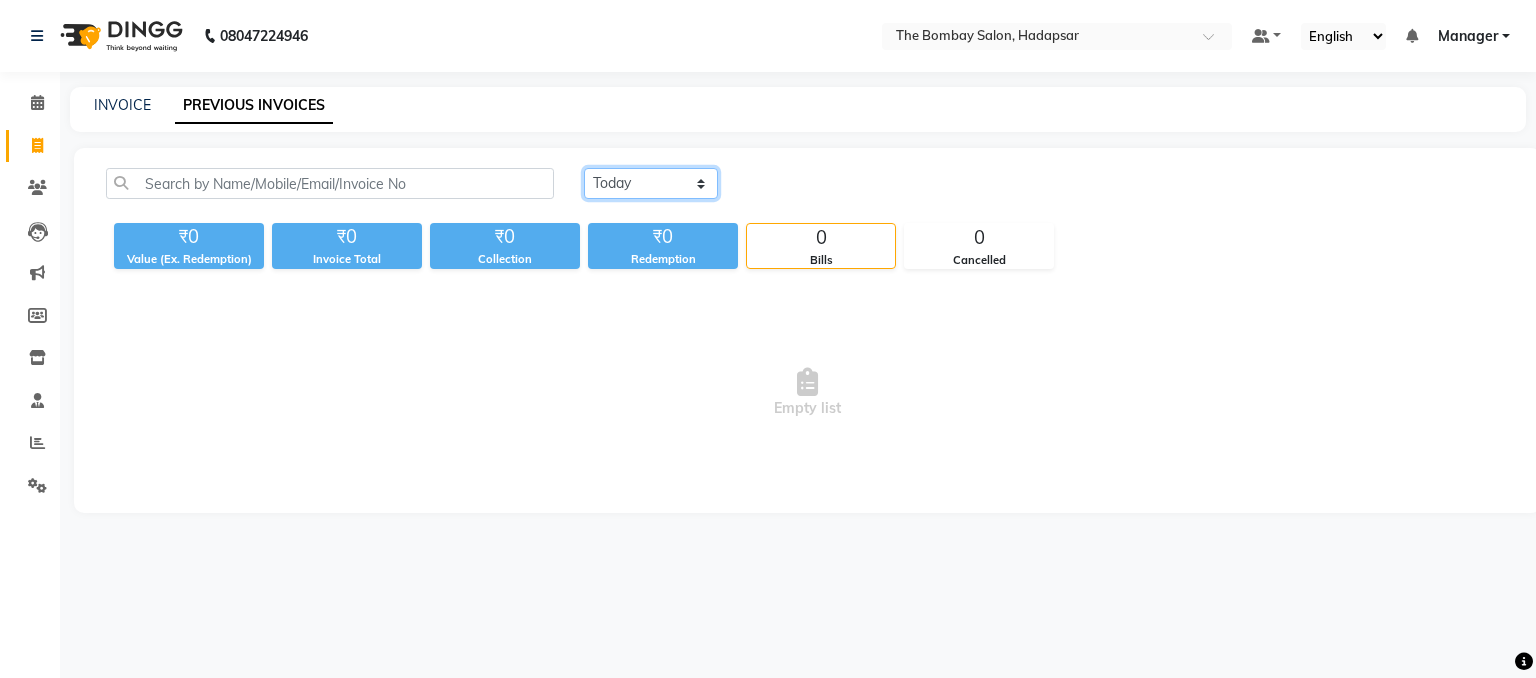 click on "Today Yesterday Custom Range" 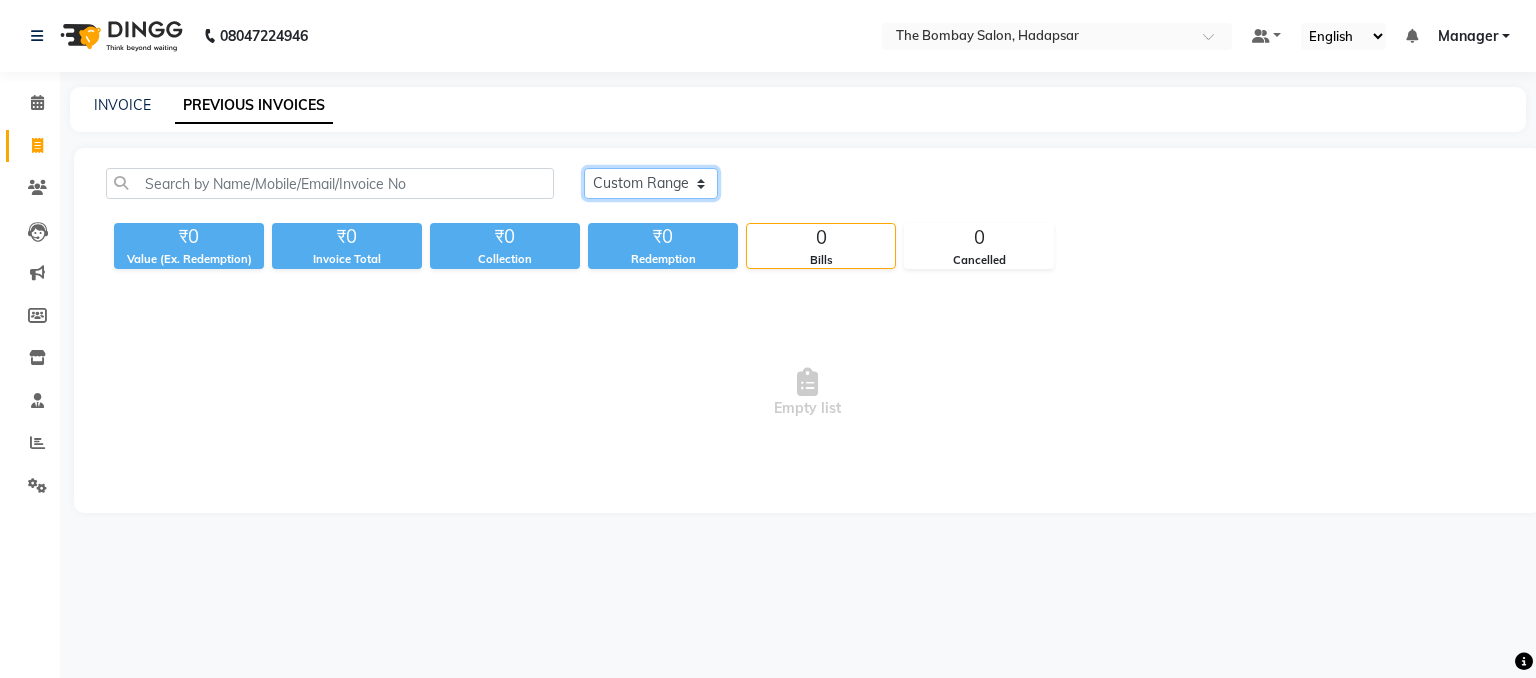 click on "Today Yesterday Custom Range" 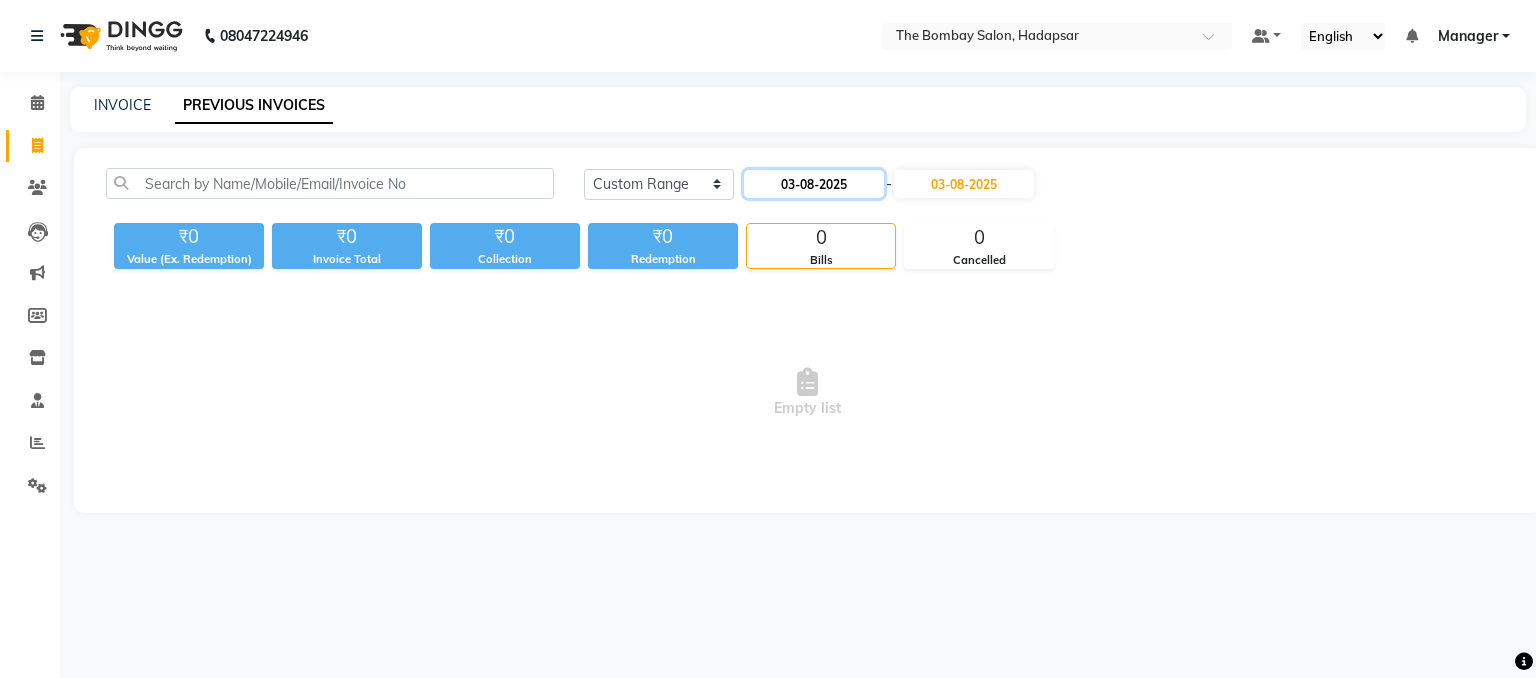 click on "03-08-2025" 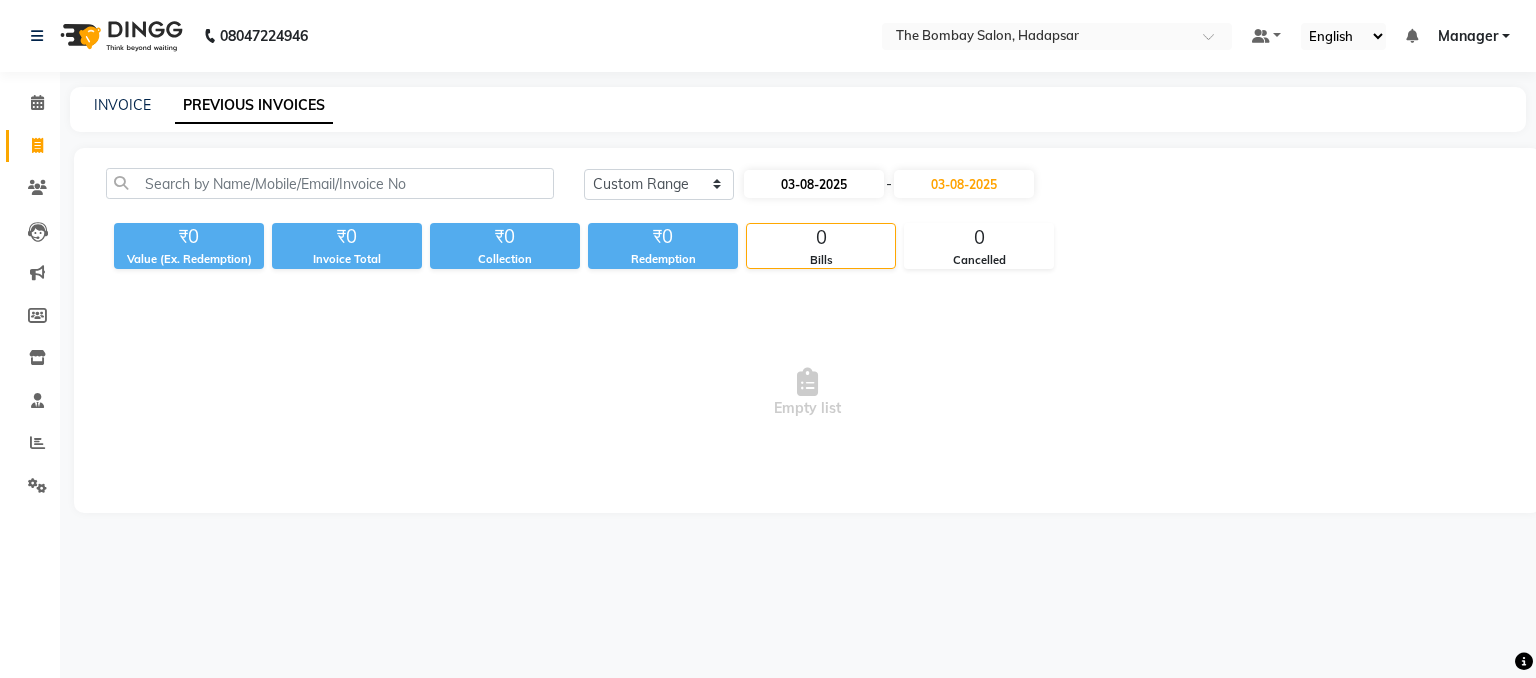 select on "8" 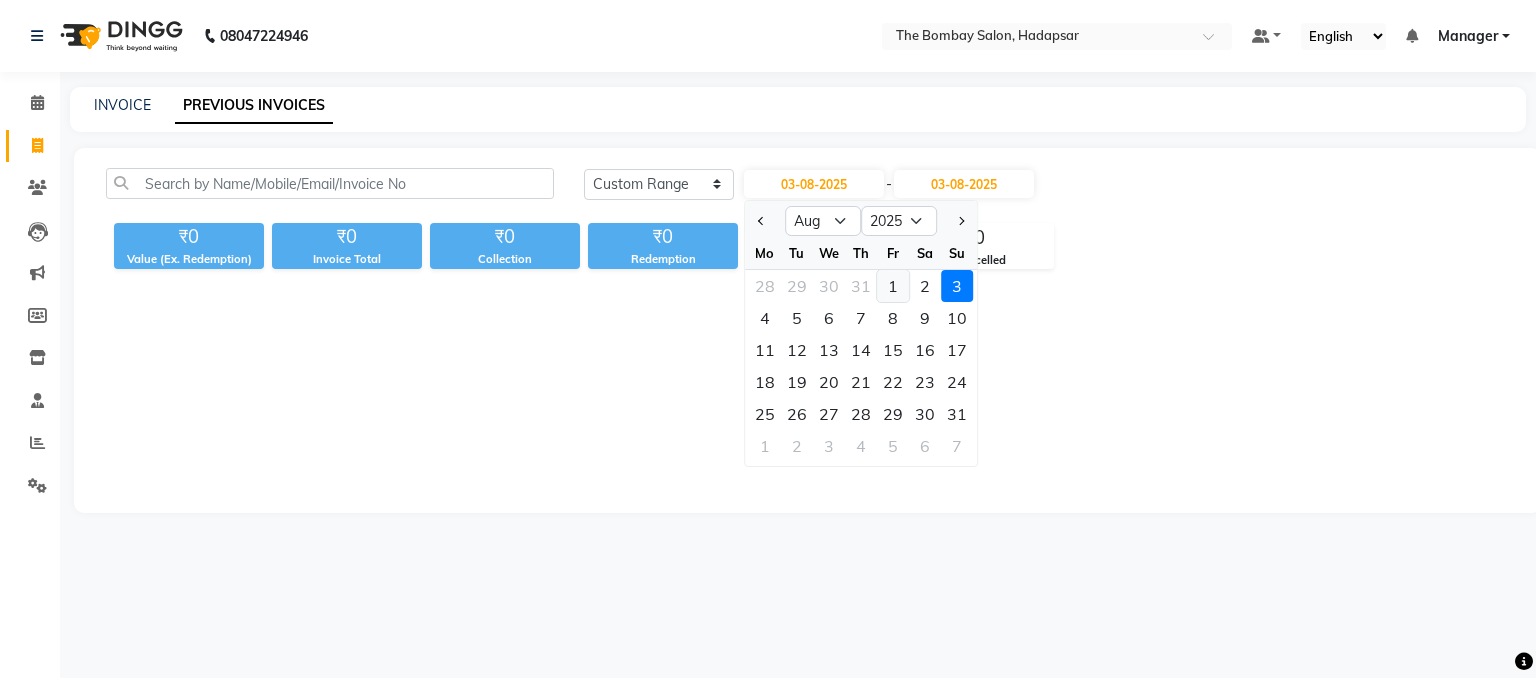 click on "1" 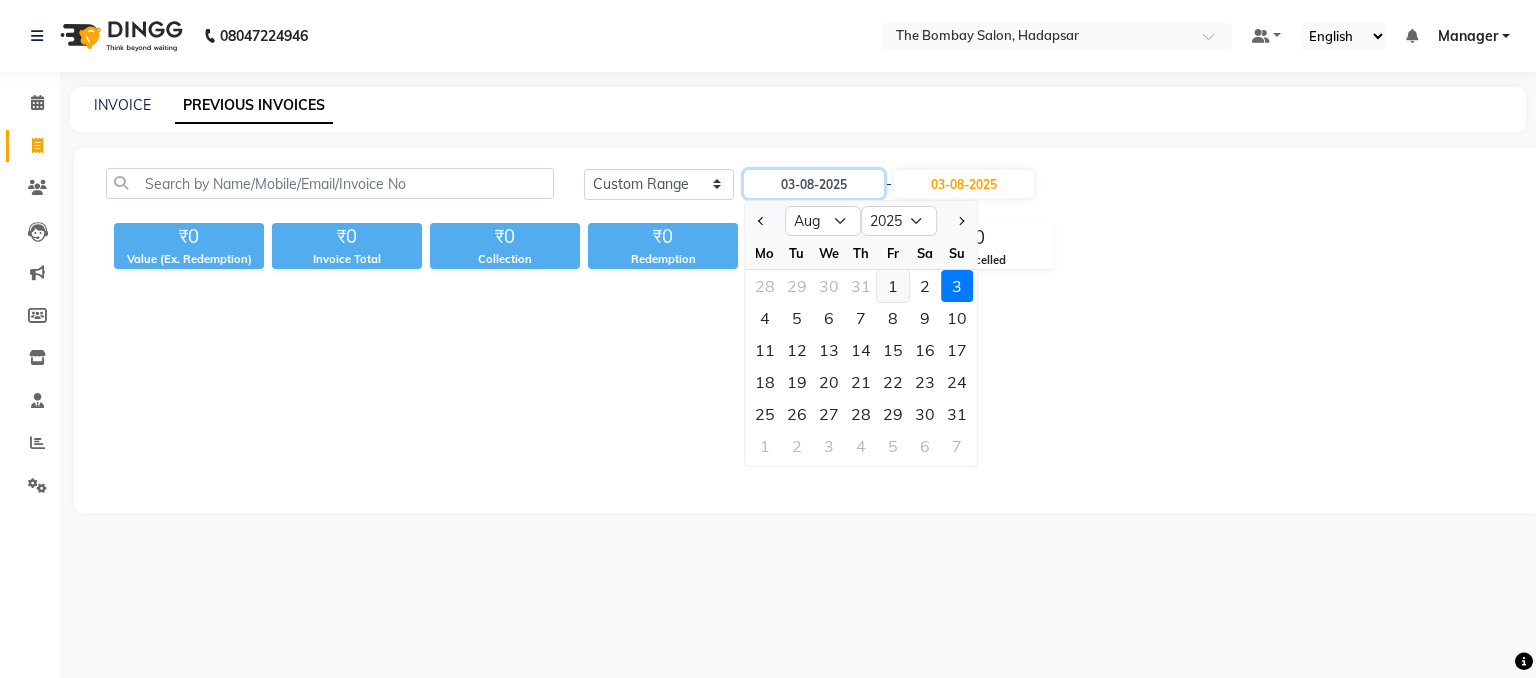 type on "01-08-2025" 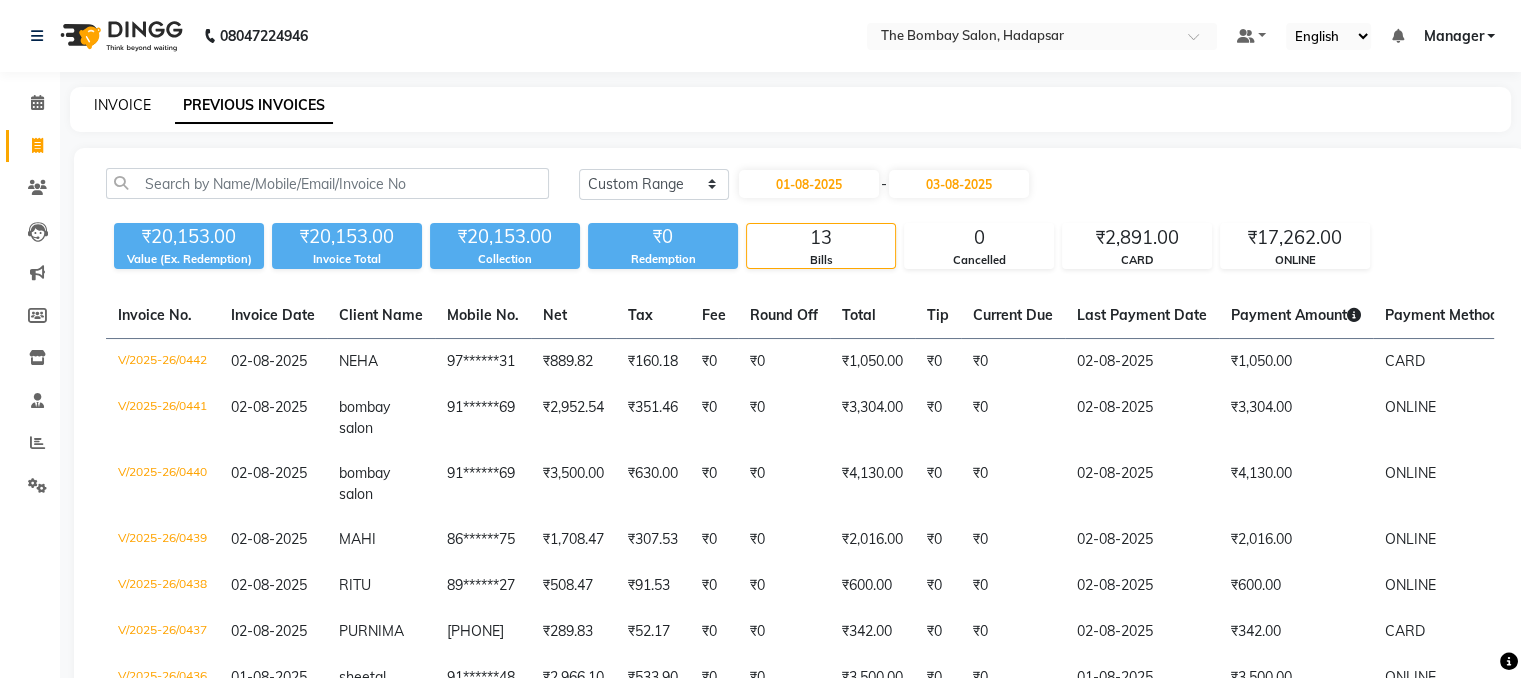 click on "INVOICE" 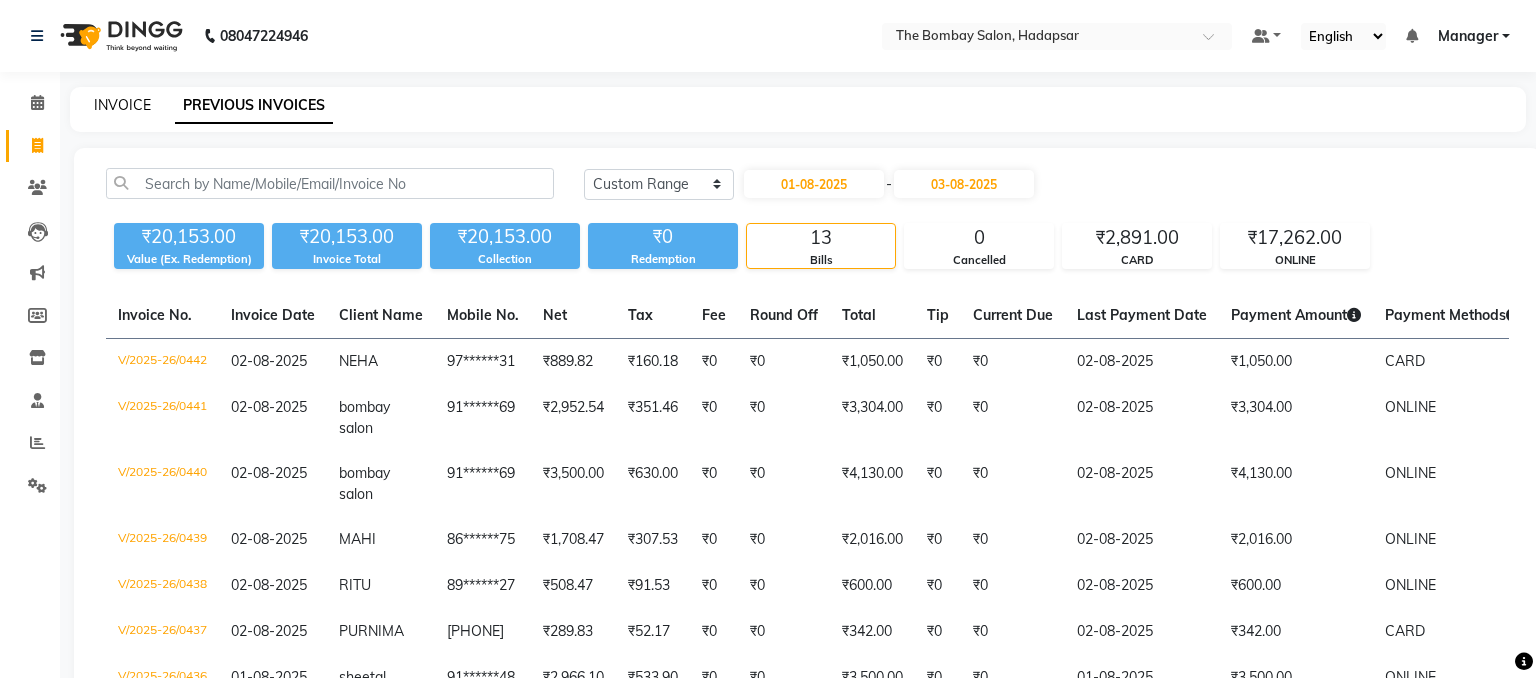 select on "8374" 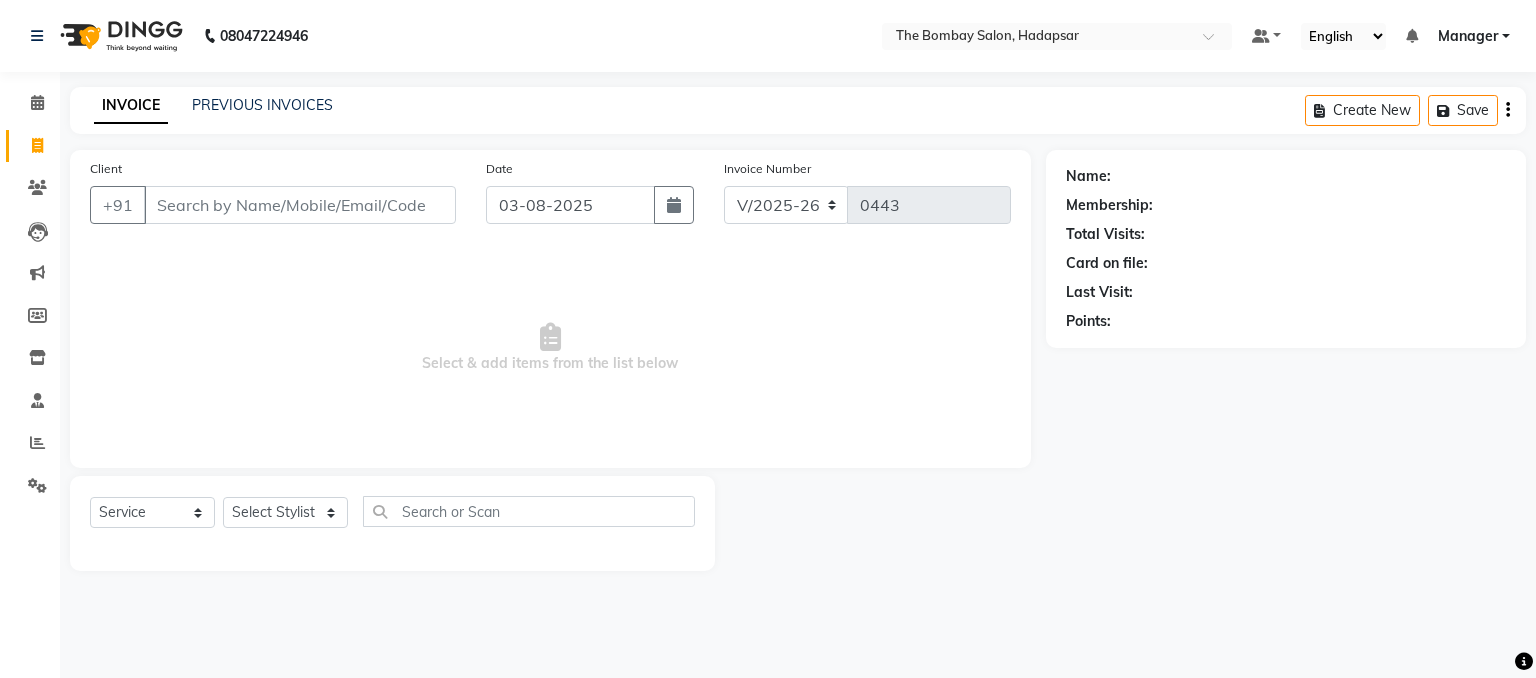 click on "Client" at bounding box center (300, 205) 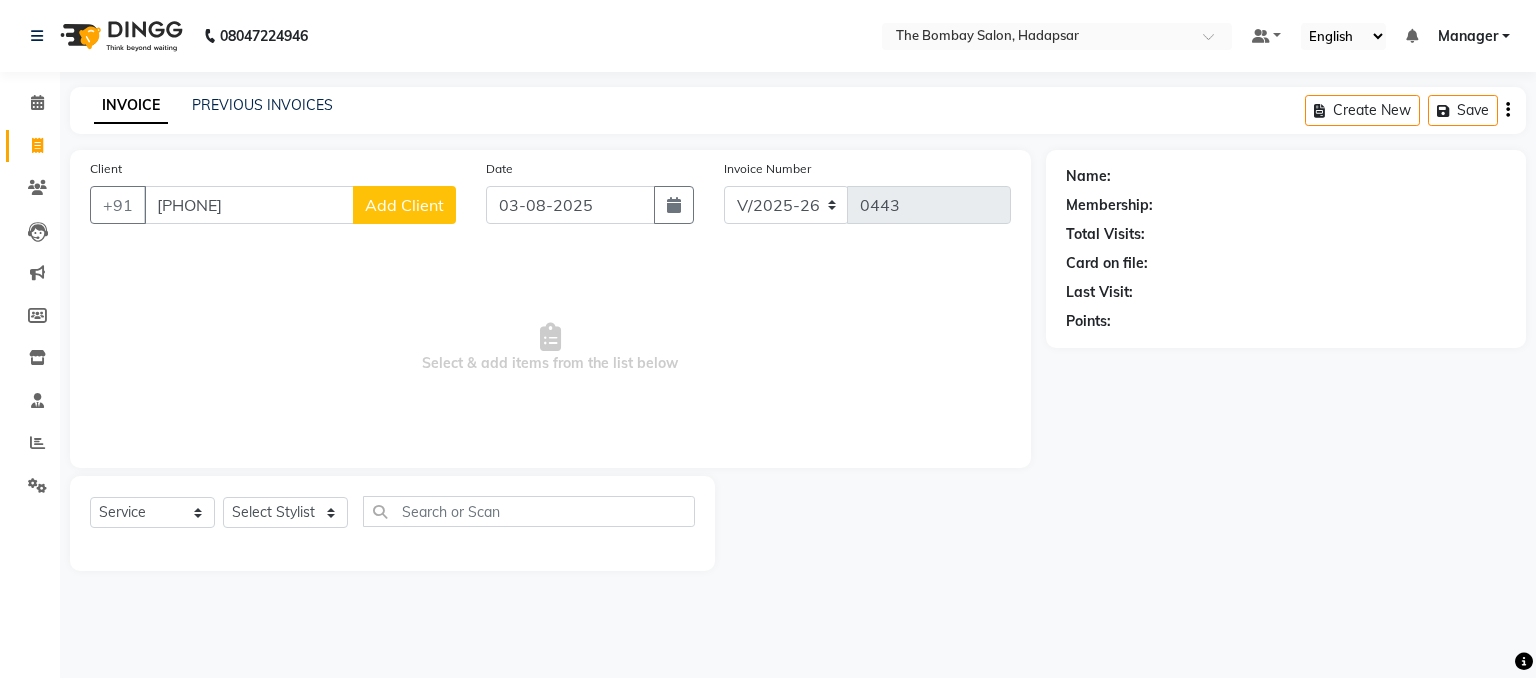type on "[PHONE]" 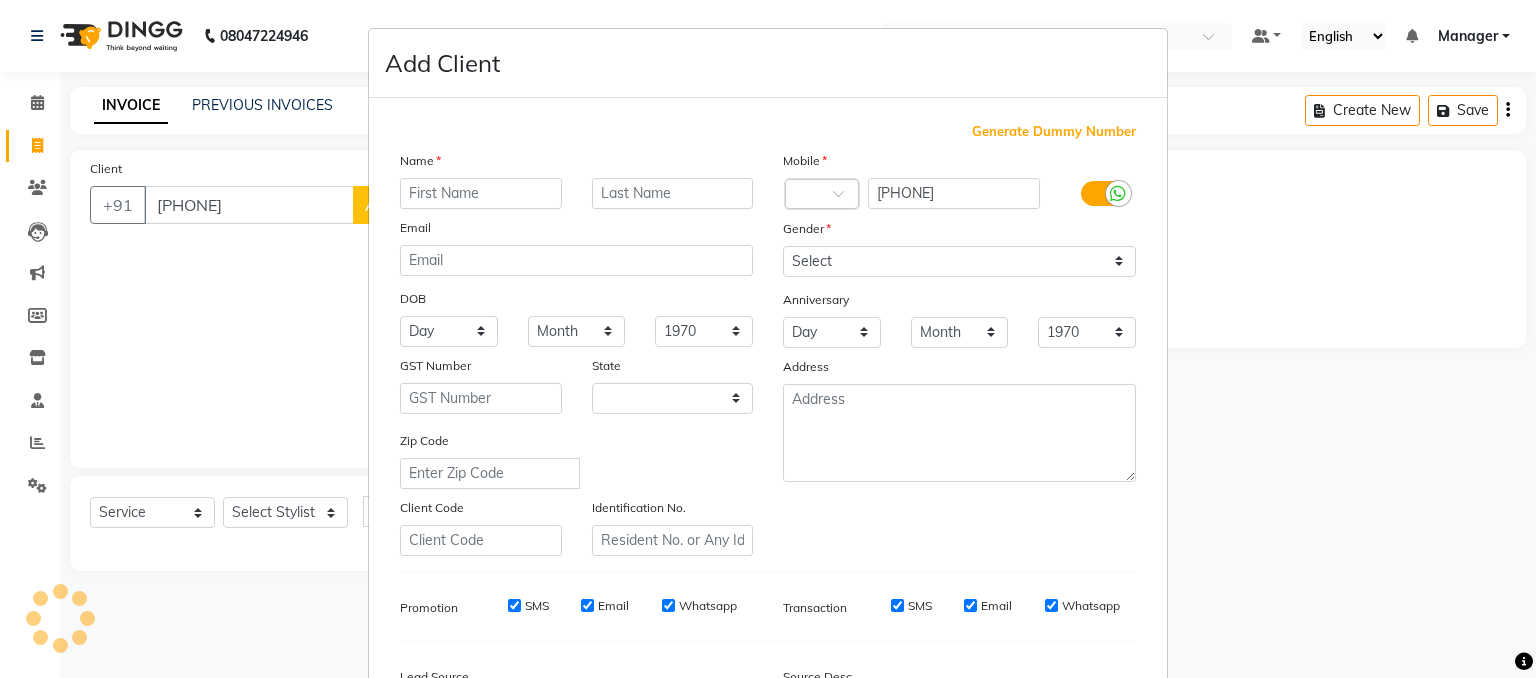 select on "22" 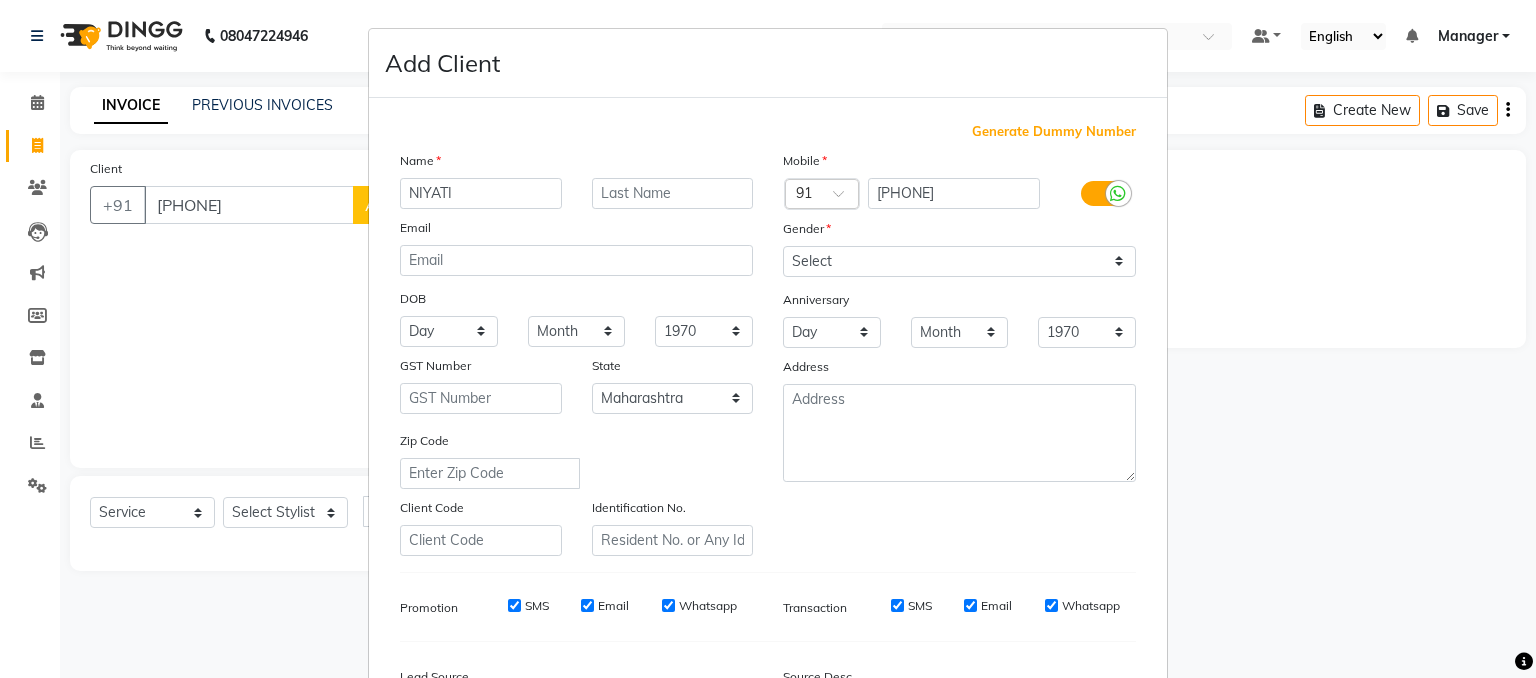 type on "NIYATI" 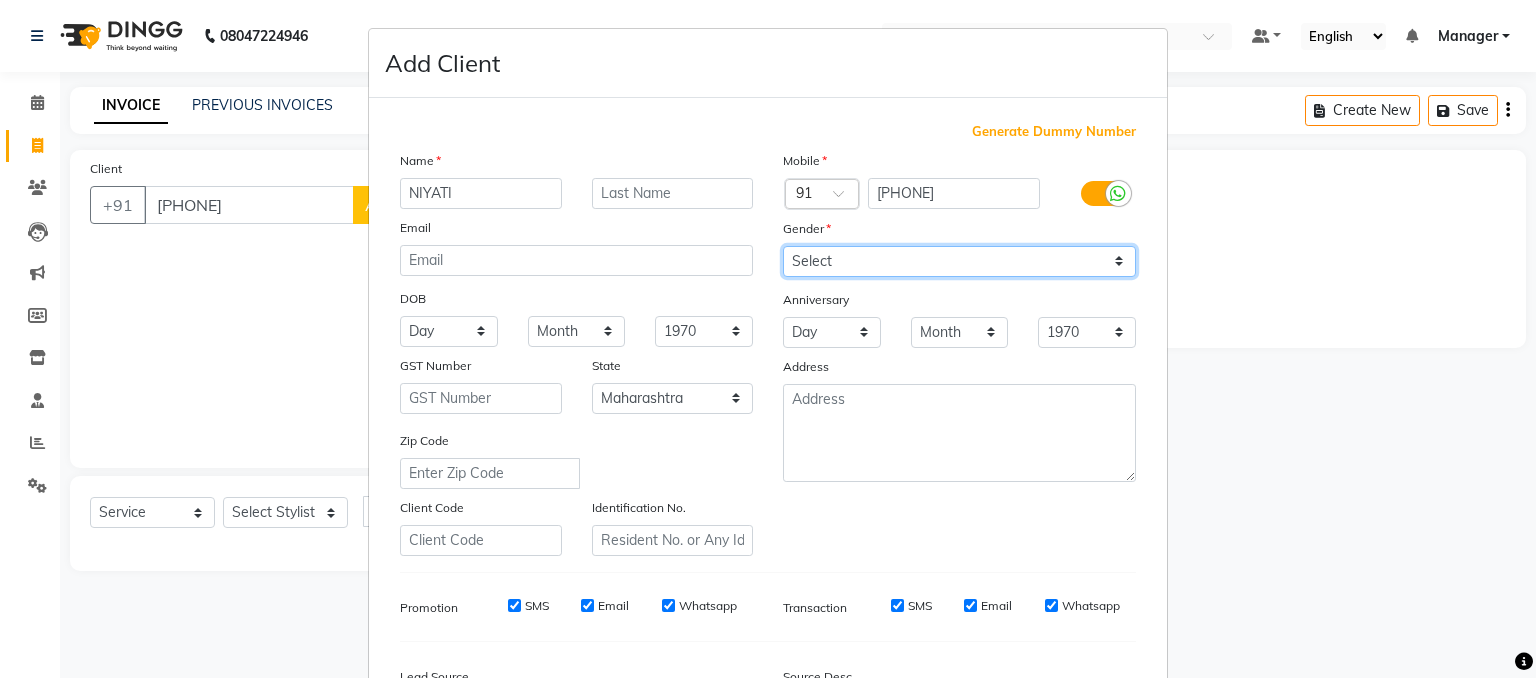 click on "Select Male Female Other Prefer Not To Say" at bounding box center [959, 261] 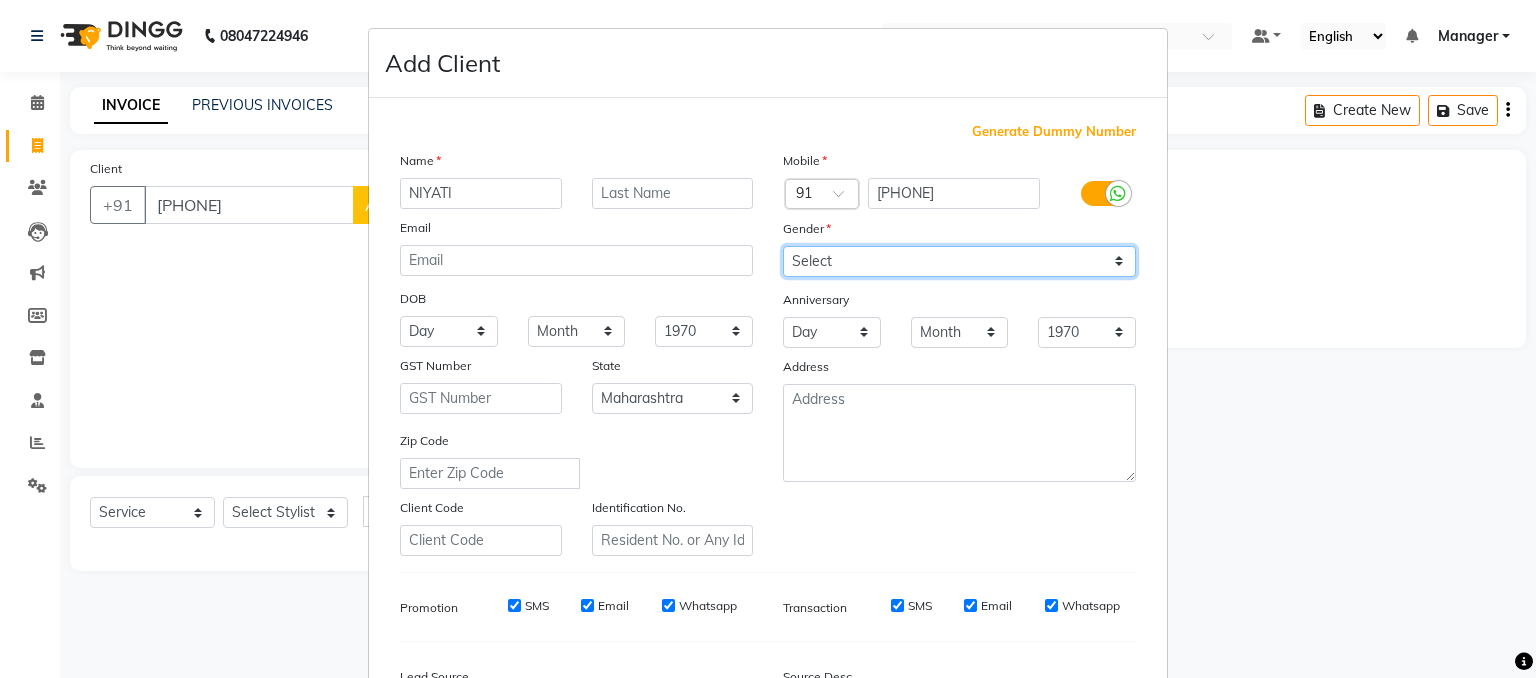 select on "female" 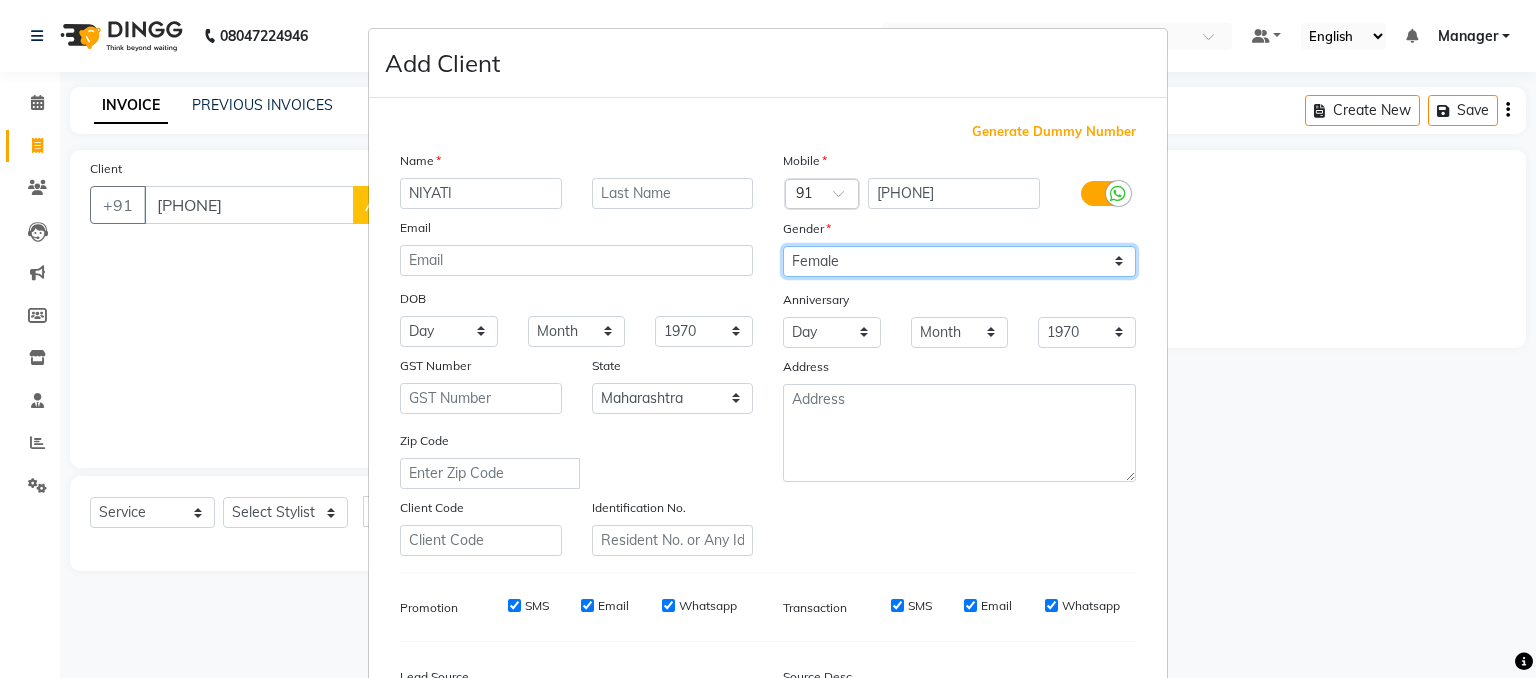 click on "Select Male Female Other Prefer Not To Say" at bounding box center (959, 261) 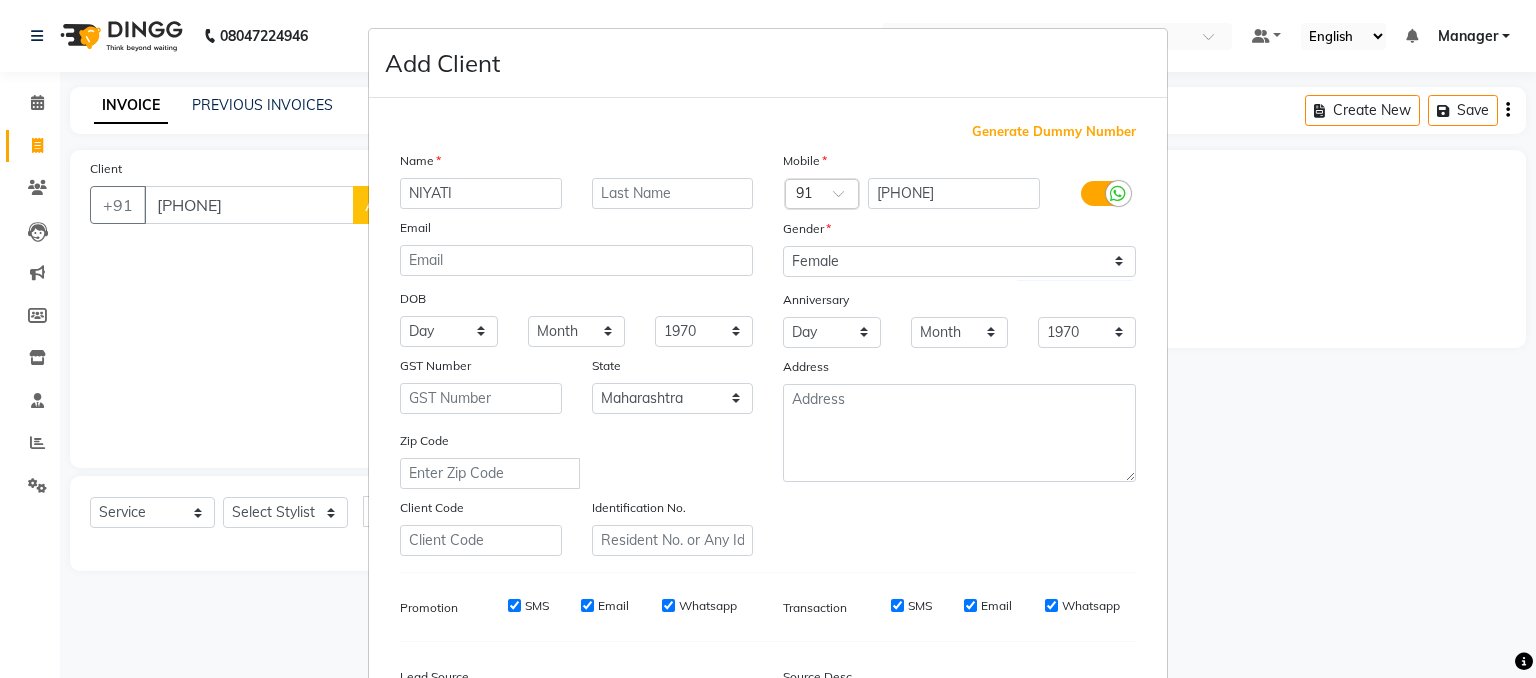 click on "Add Client Generate Dummy Number Name NIYATI Email DOB Day 01 02 03 04 05 06 07 08 09 10 11 12 13 14 15 16 17 18 19 20 21 22 23 24 25 26 27 28 29 30 31 Month January February March April May June July August September October November December 1940 1941 1942 1943 1944 1945 1946 1947 1948 1949 1950 1951 1952 1953 1954 1955 1956 1957 1958 1959 1960 1961 1962 1963 1964 1965 1966 1967 1968 1969 1970 1971 1972 1973 1974 1975 1976 1977 1978 1979 1980 1981 1982 1983 1984 1985 1986 1987 1988 1989 1990 1991 1992 1993 1994 1995 1996 1997 1998 1999 2000 2001 2002 2003 2004 2005 2006 2007 2008 2009 2010 2011 2012 2013 2014 2015 2016 2017 2018 2019 2020 2021 2022 2023 2024 GST Number State Select Andaman and Nicobar Islands Andhra Pradesh Arunachal Pradesh Assam Bihar Chandigarh Chhattisgarh Dadra and Nagar Haveli Daman and Diu Delhi Goa Gujarat Haryana Himachal Pradesh Jammu and Kashmir Jharkhand Karnataka Kerala Lakshadweep Madhya Pradesh Maharashtra Manipur Meghalaya Mizoram Nagaland Odisha Pondicherry Punjab Rajasthan" at bounding box center (768, 339) 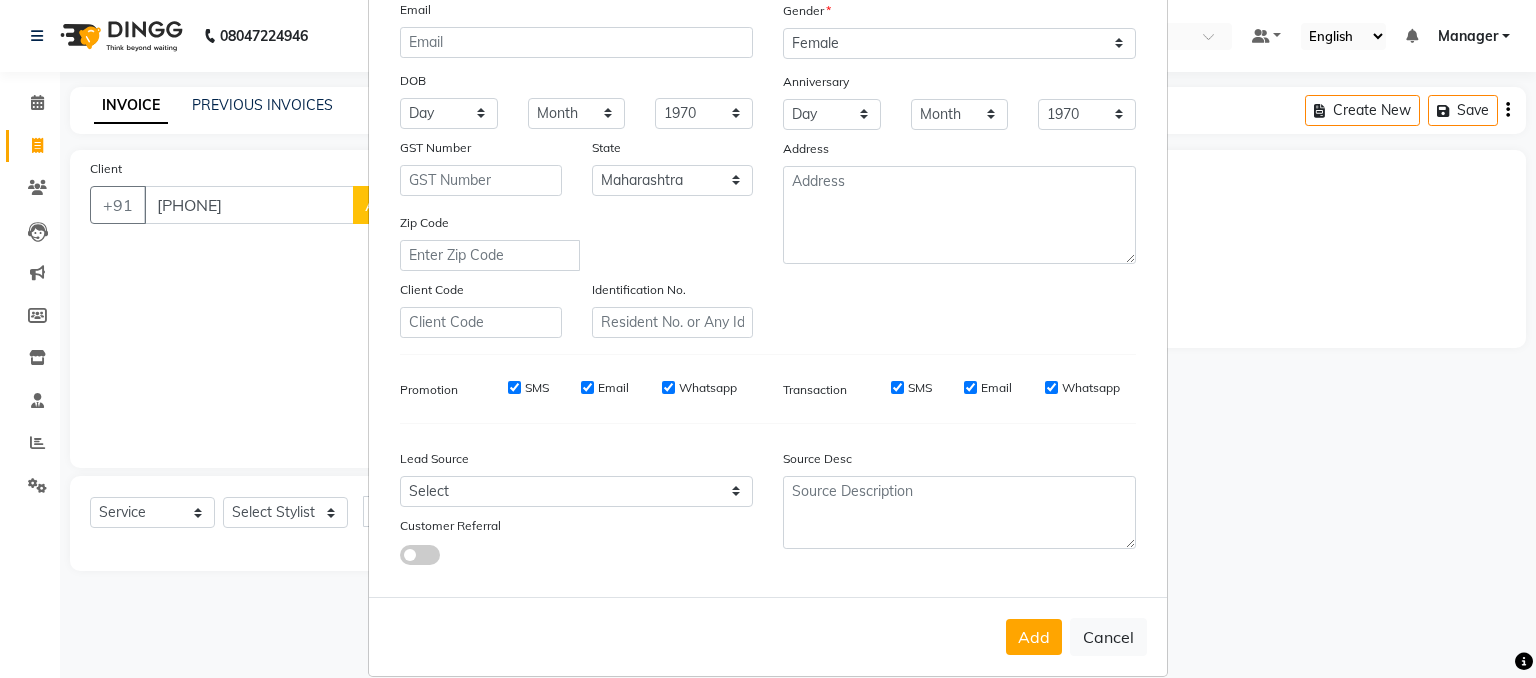 scroll, scrollTop: 255, scrollLeft: 0, axis: vertical 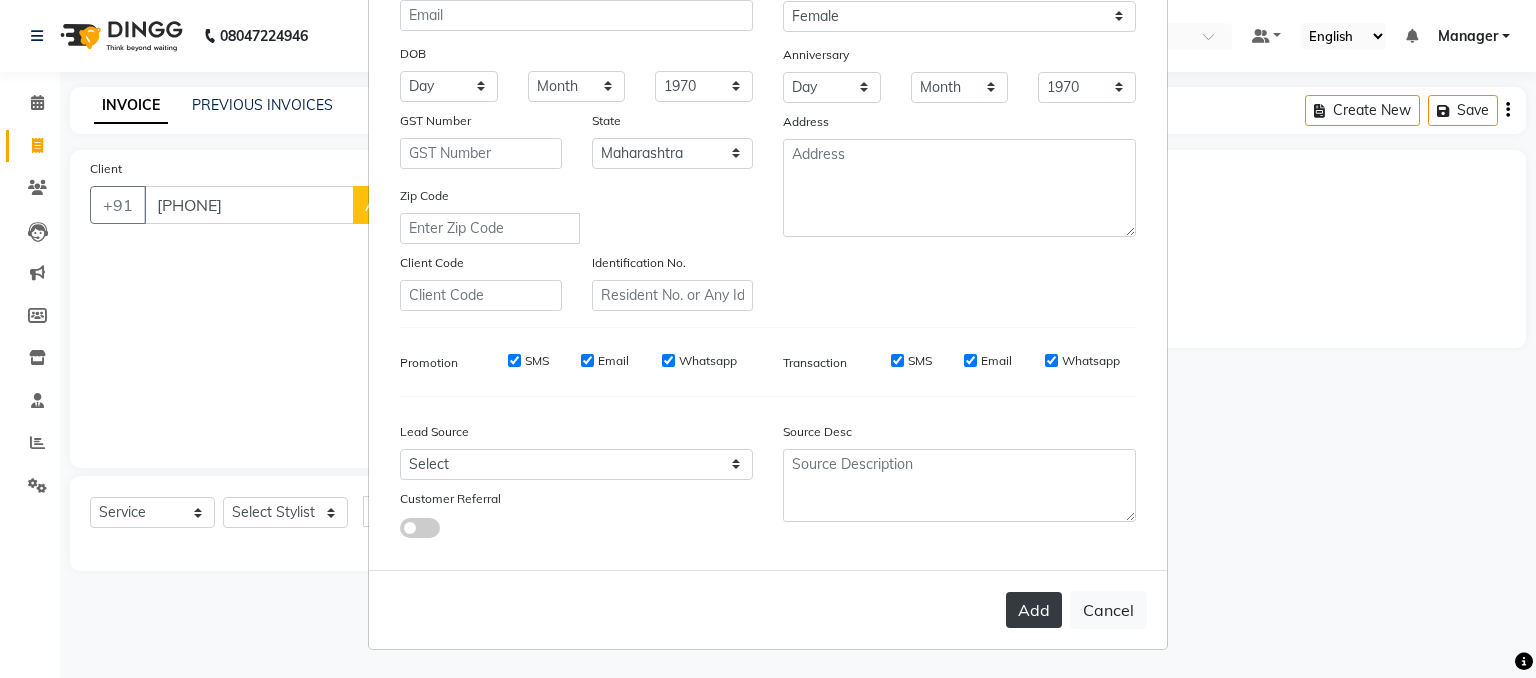 click on "Add" at bounding box center [1034, 610] 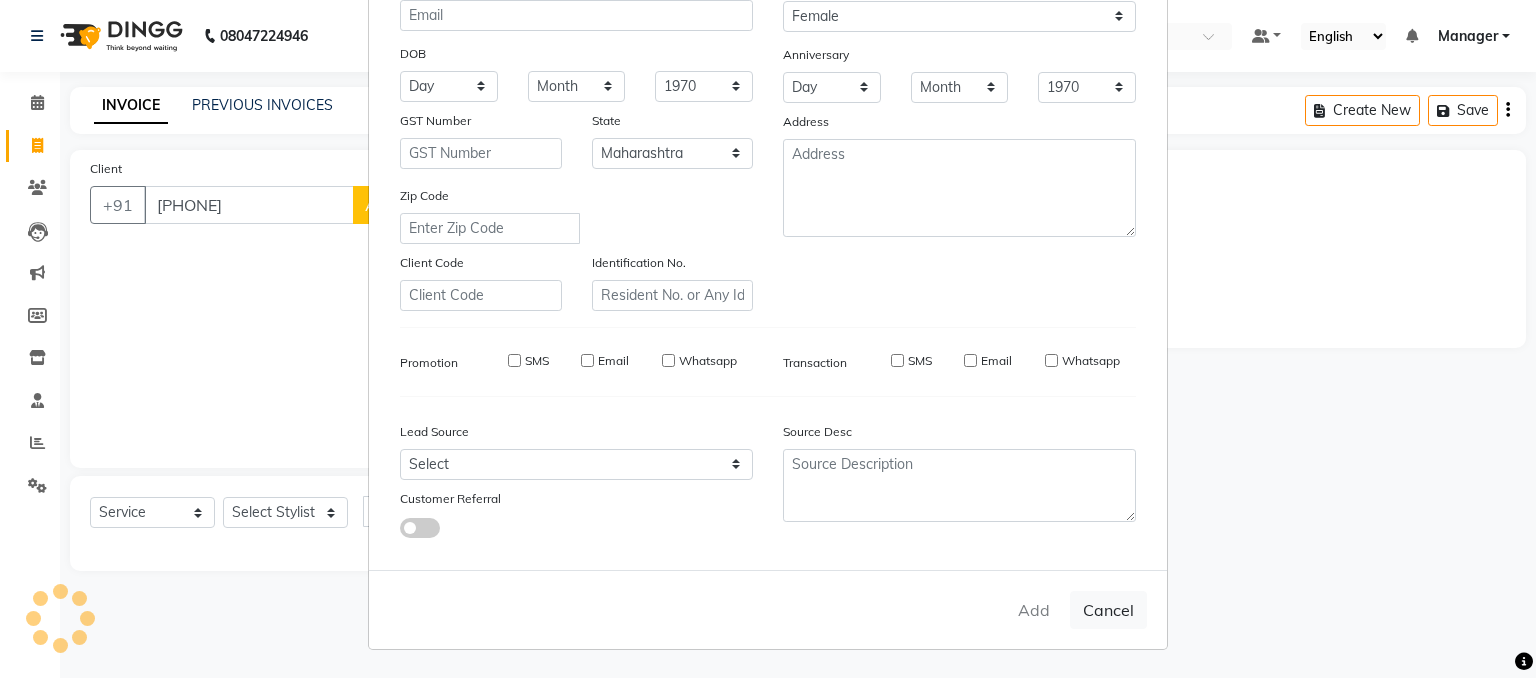 type on "75******16" 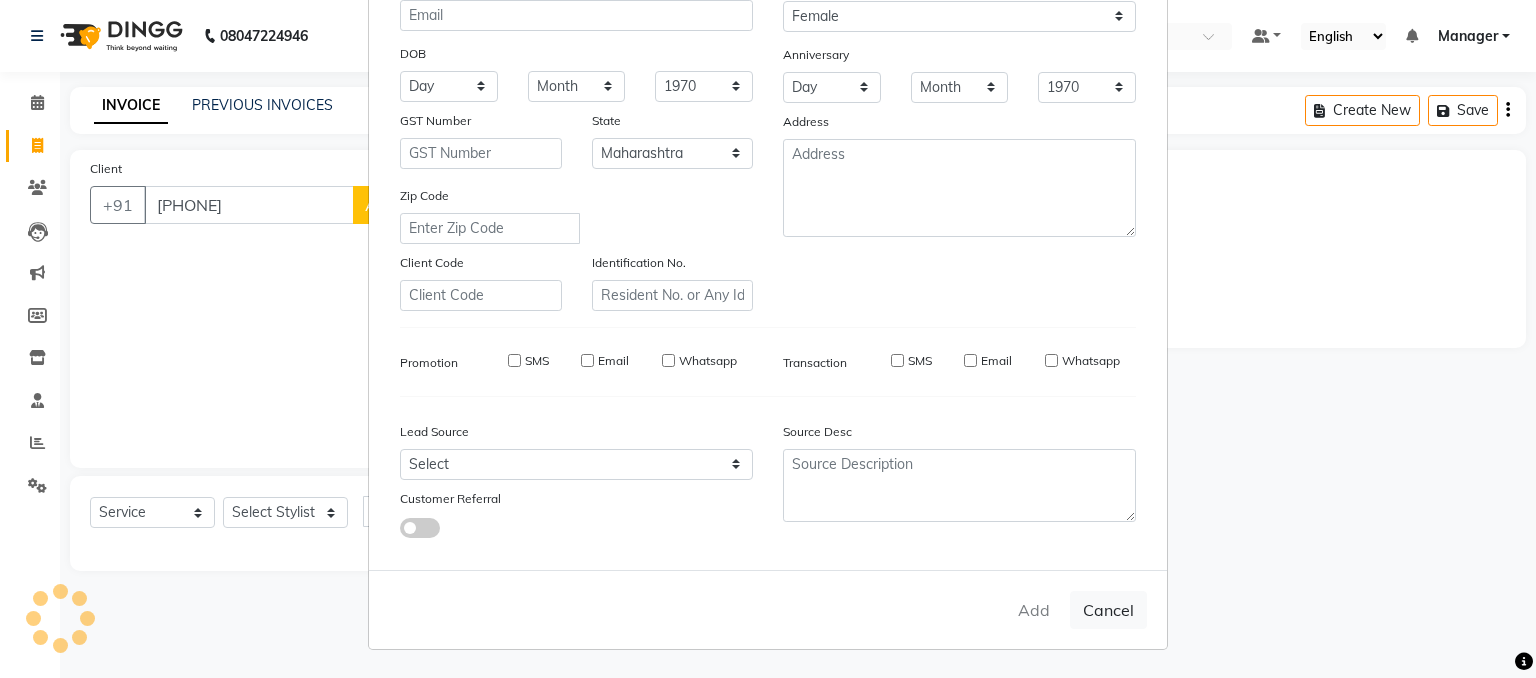 type 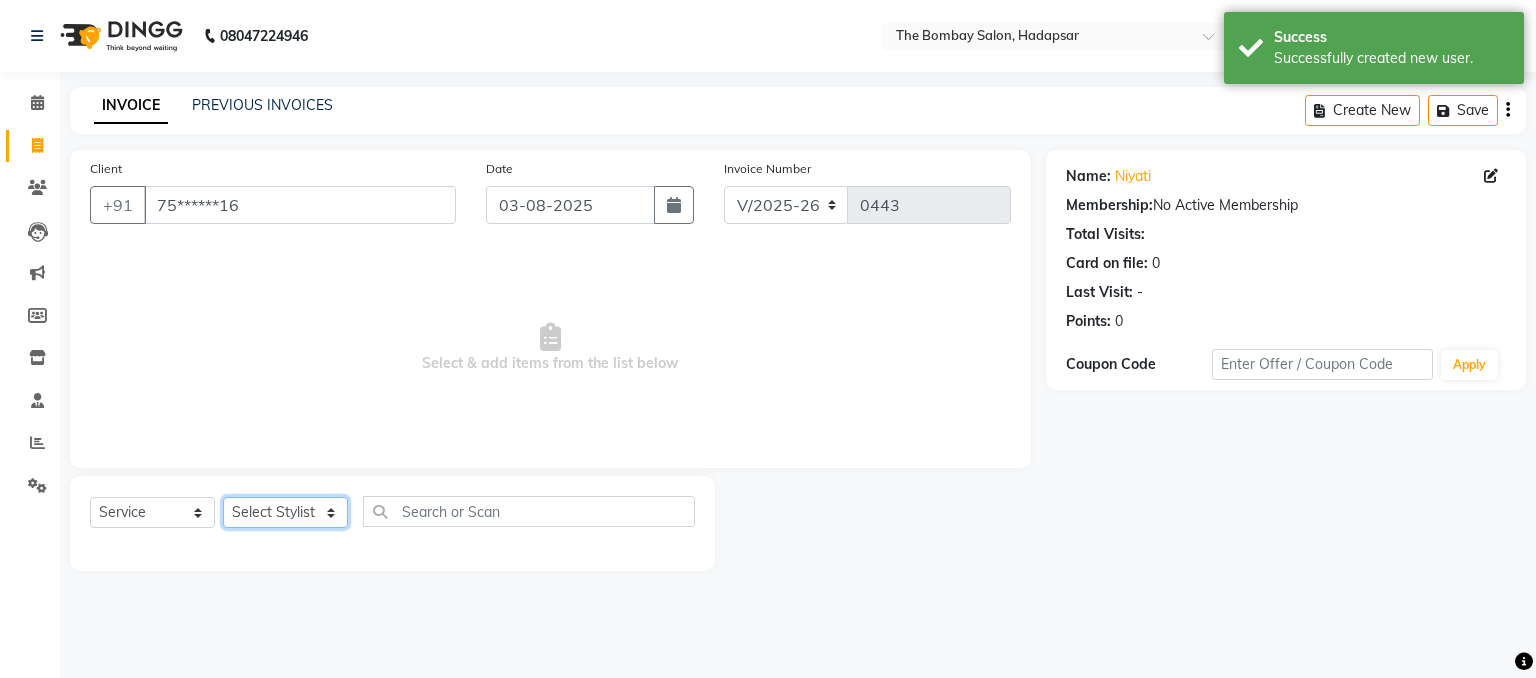 click on "Select Stylist AMRUTA BHAGWANTU hasn Manager MOHINI MUKESH PINKY RAMESHWAR sachin SANTOSH SHANKAR" 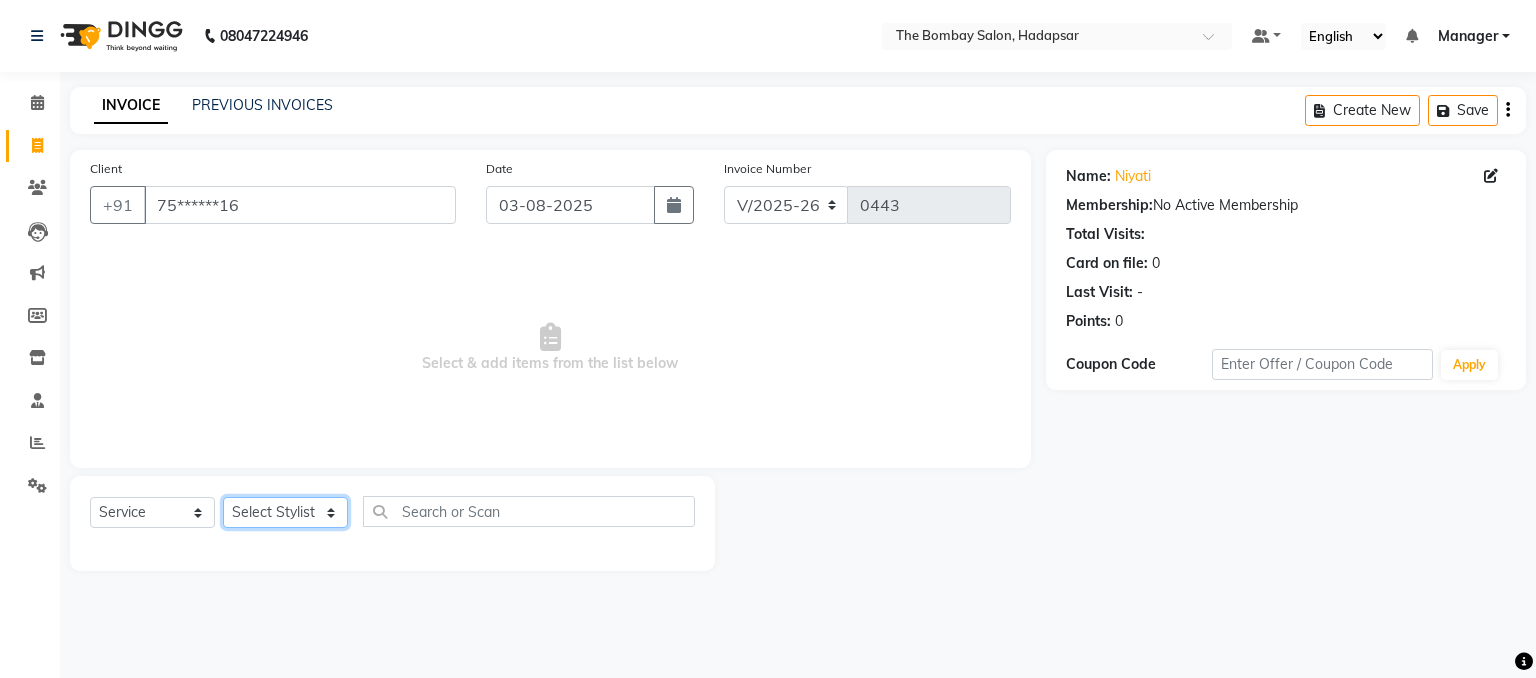 click on "Select Stylist AMRUTA BHAGWANTU hasn Manager MOHINI MUKESH PINKY RAMESHWAR sachin SANTOSH SHANKAR" 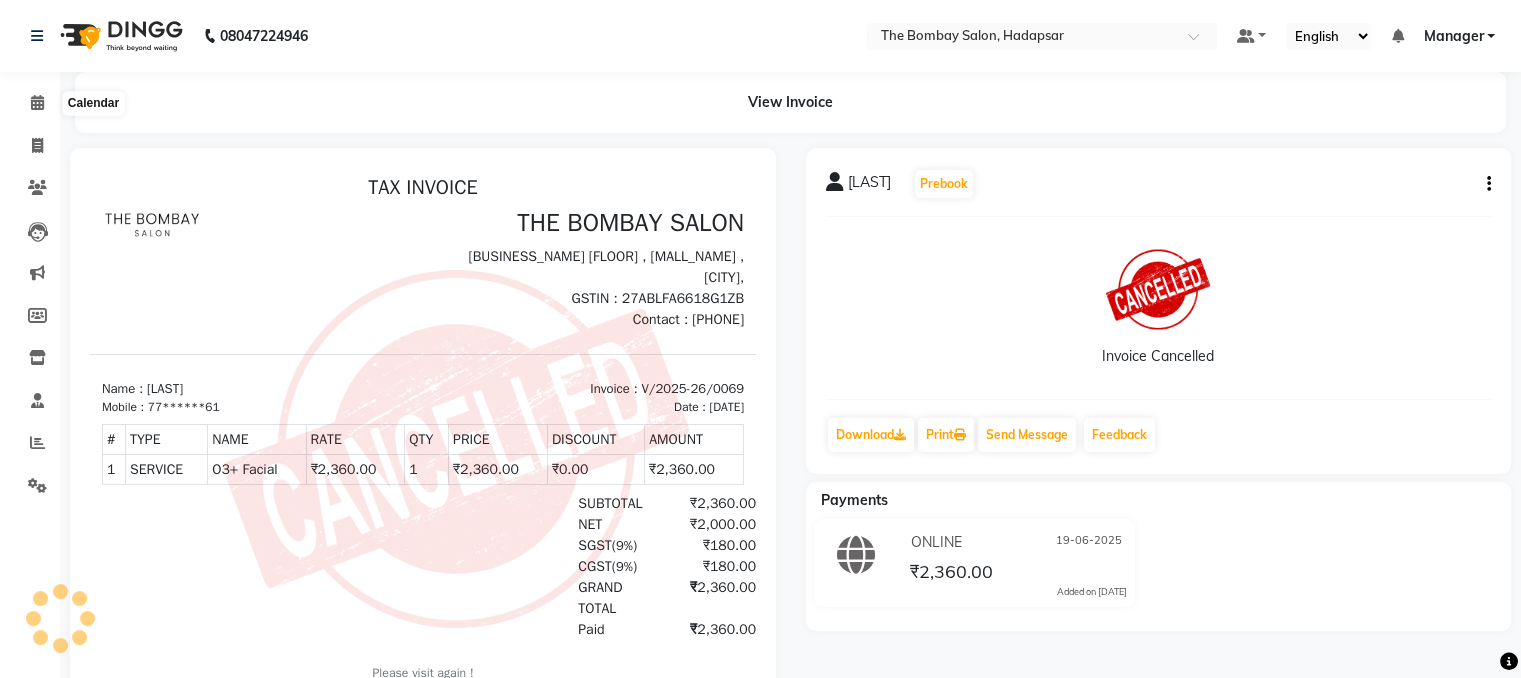scroll, scrollTop: 0, scrollLeft: 0, axis: both 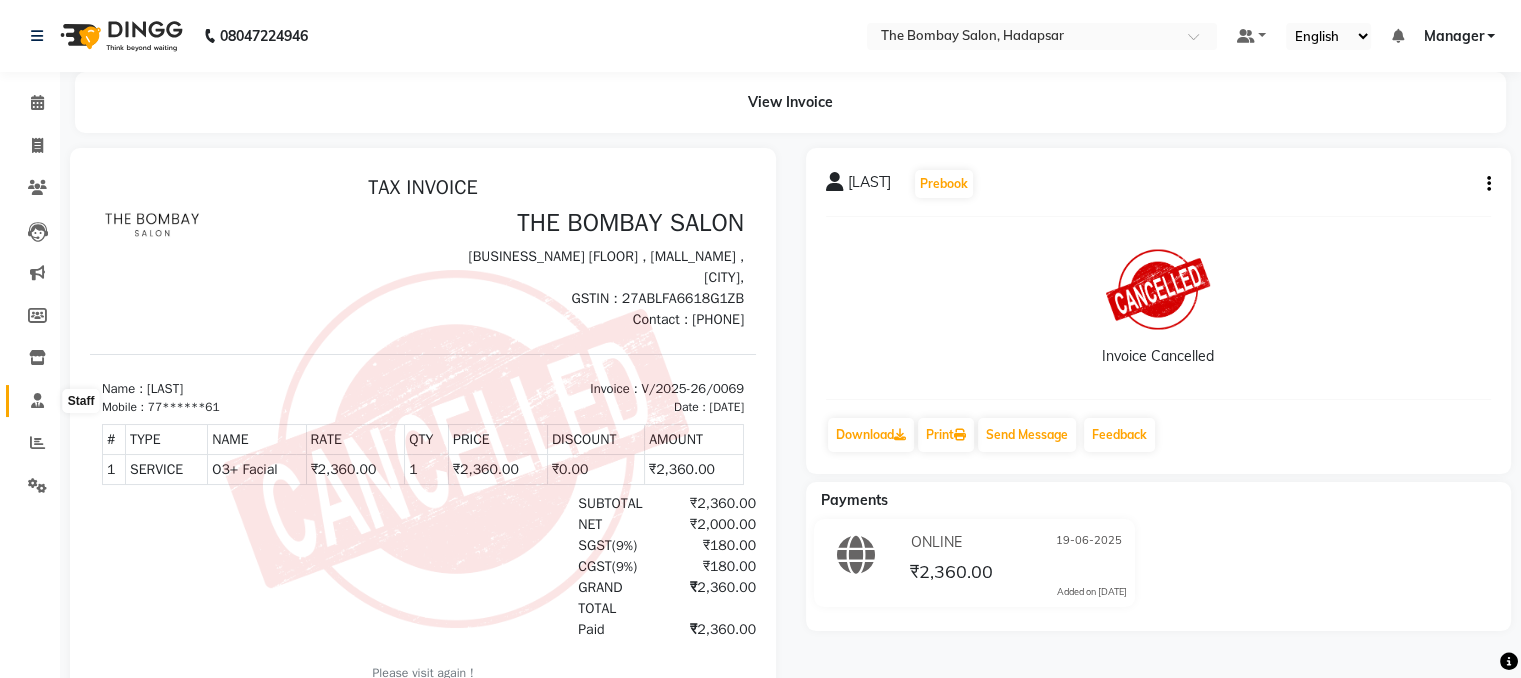 click 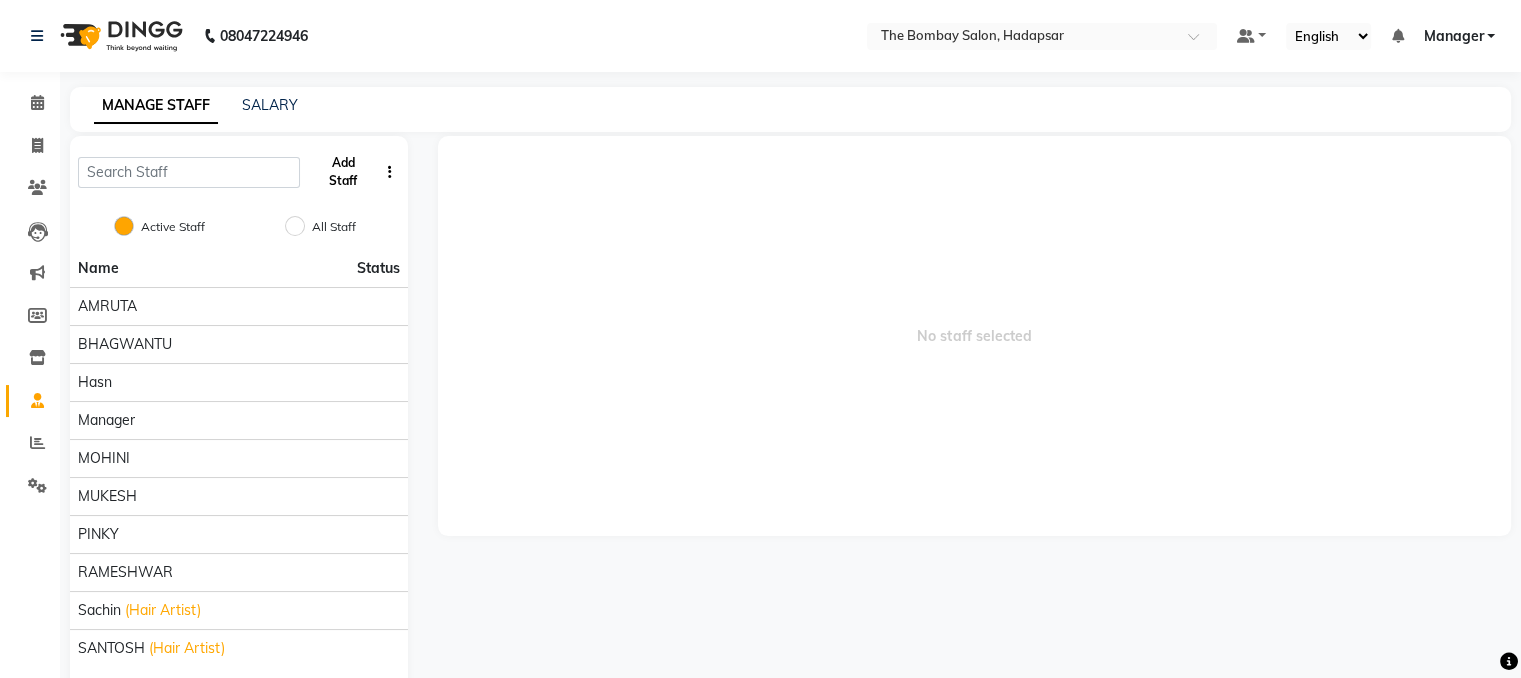 click on "Add Staff" 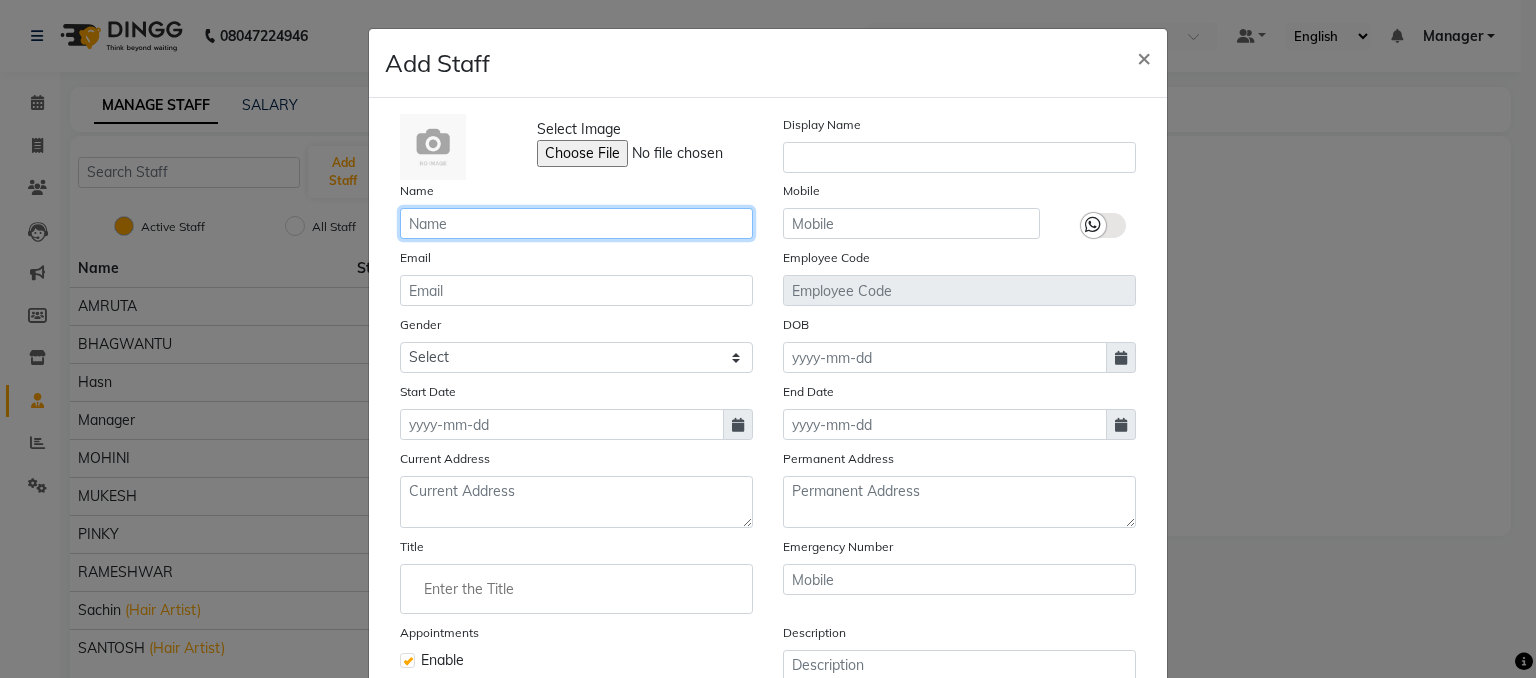 click 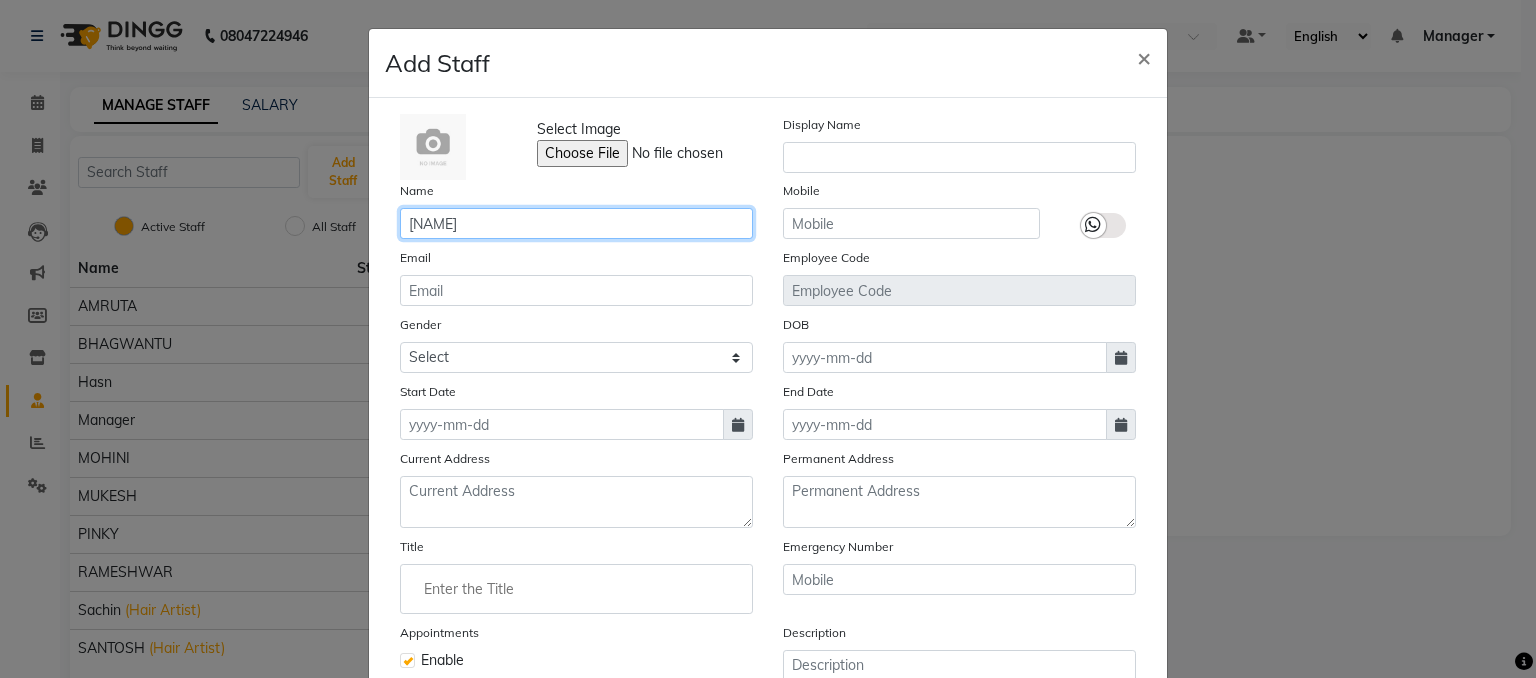 type on "[NAME]" 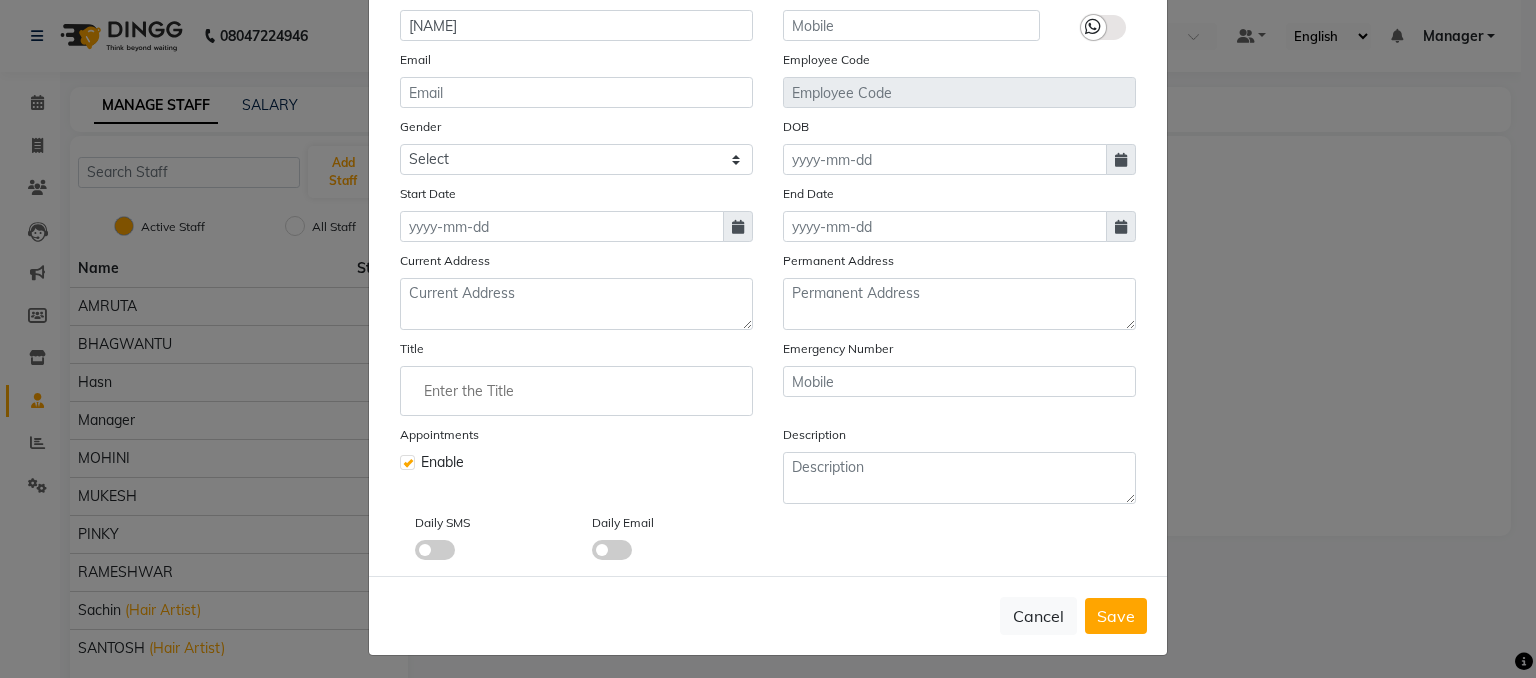 scroll, scrollTop: 212, scrollLeft: 0, axis: vertical 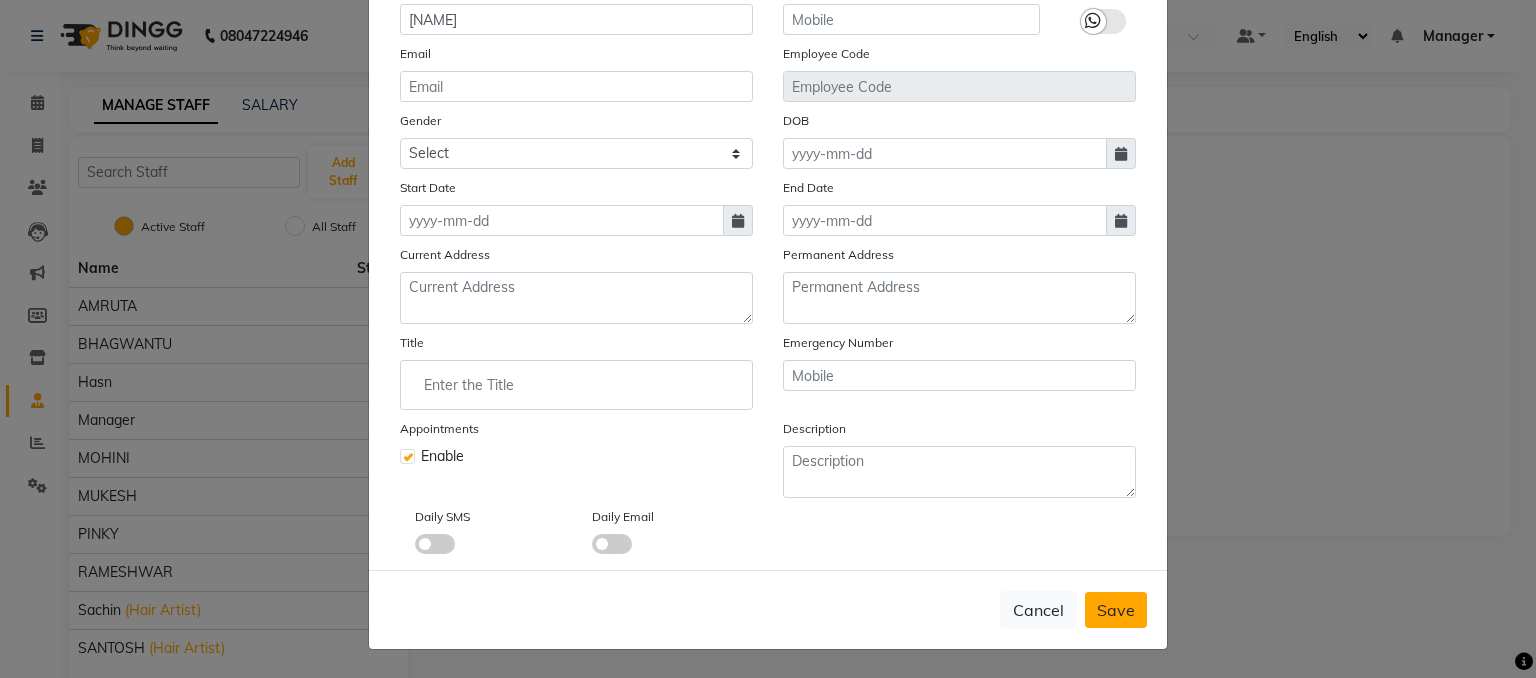 click on "Save" at bounding box center [1116, 610] 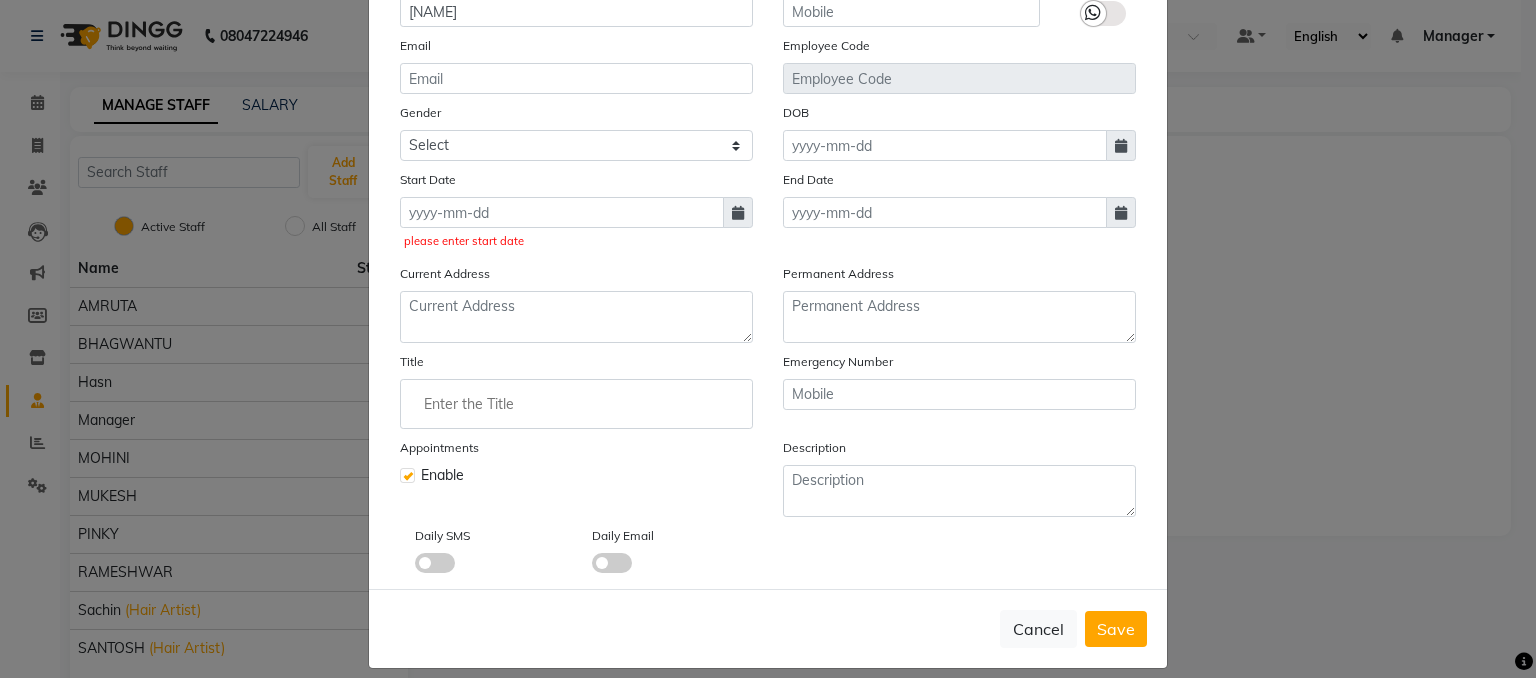 click 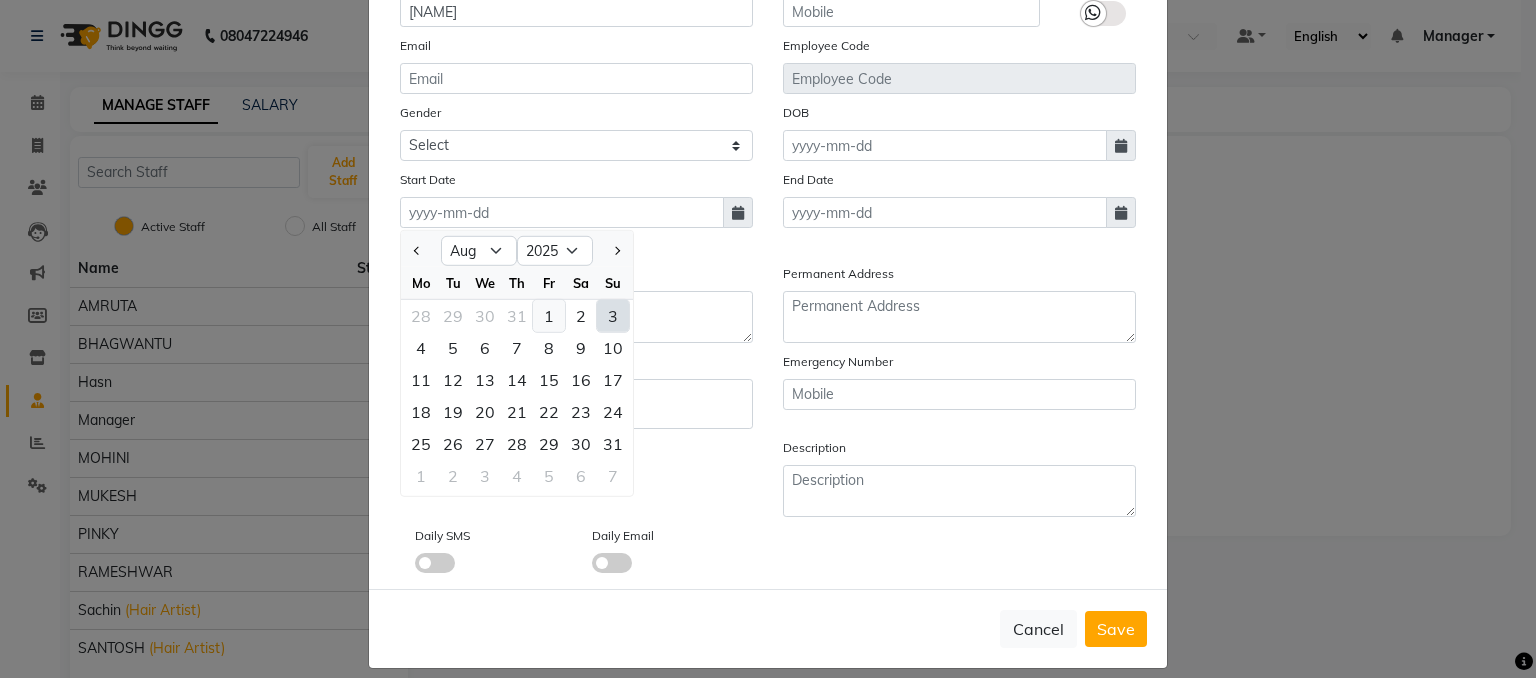 click on "1" 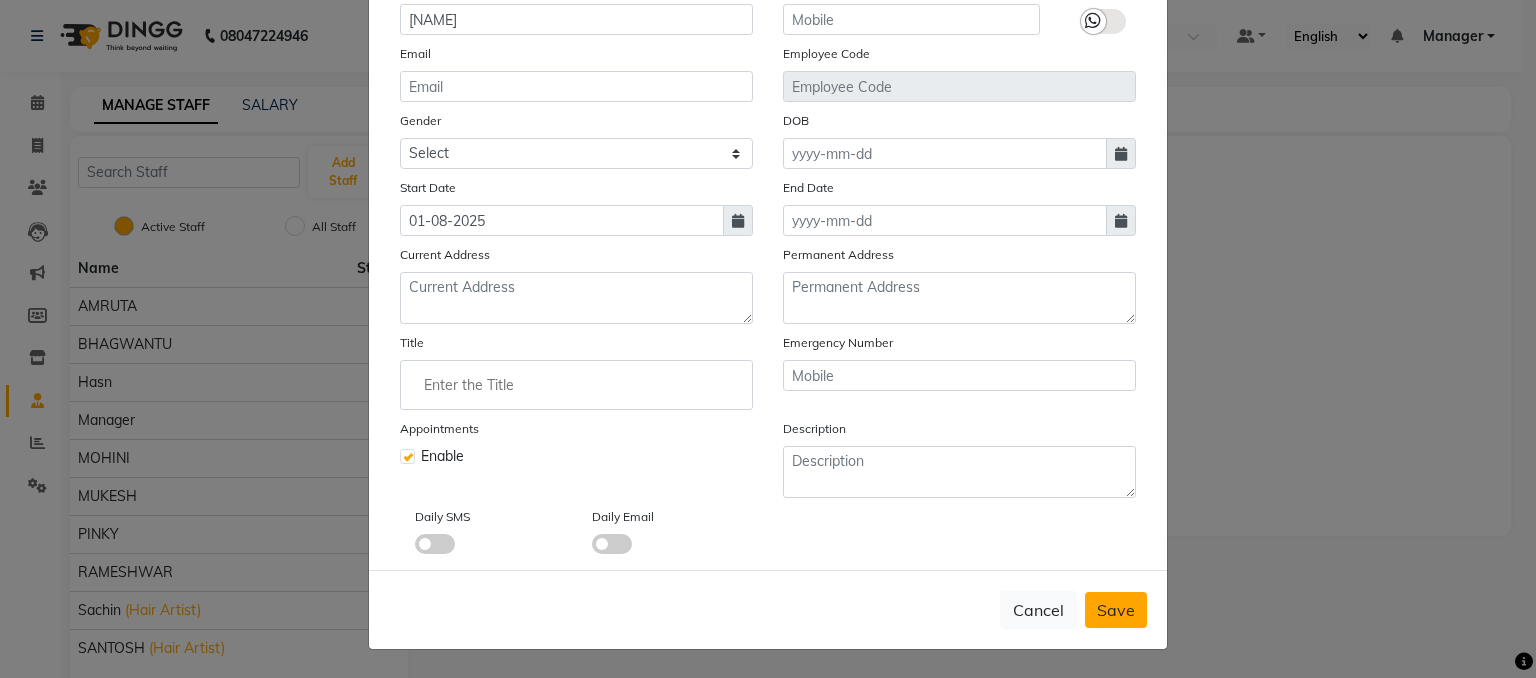 click on "Save" at bounding box center (1116, 610) 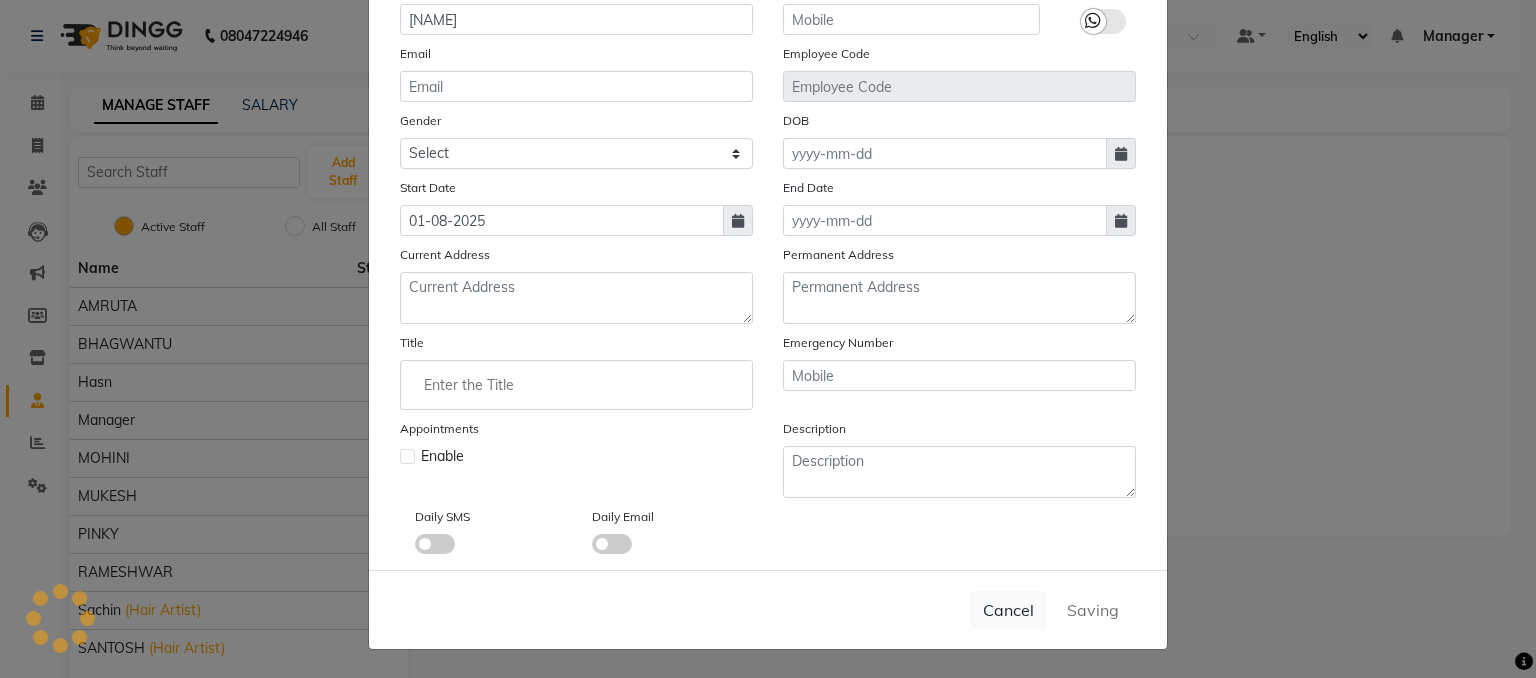 type 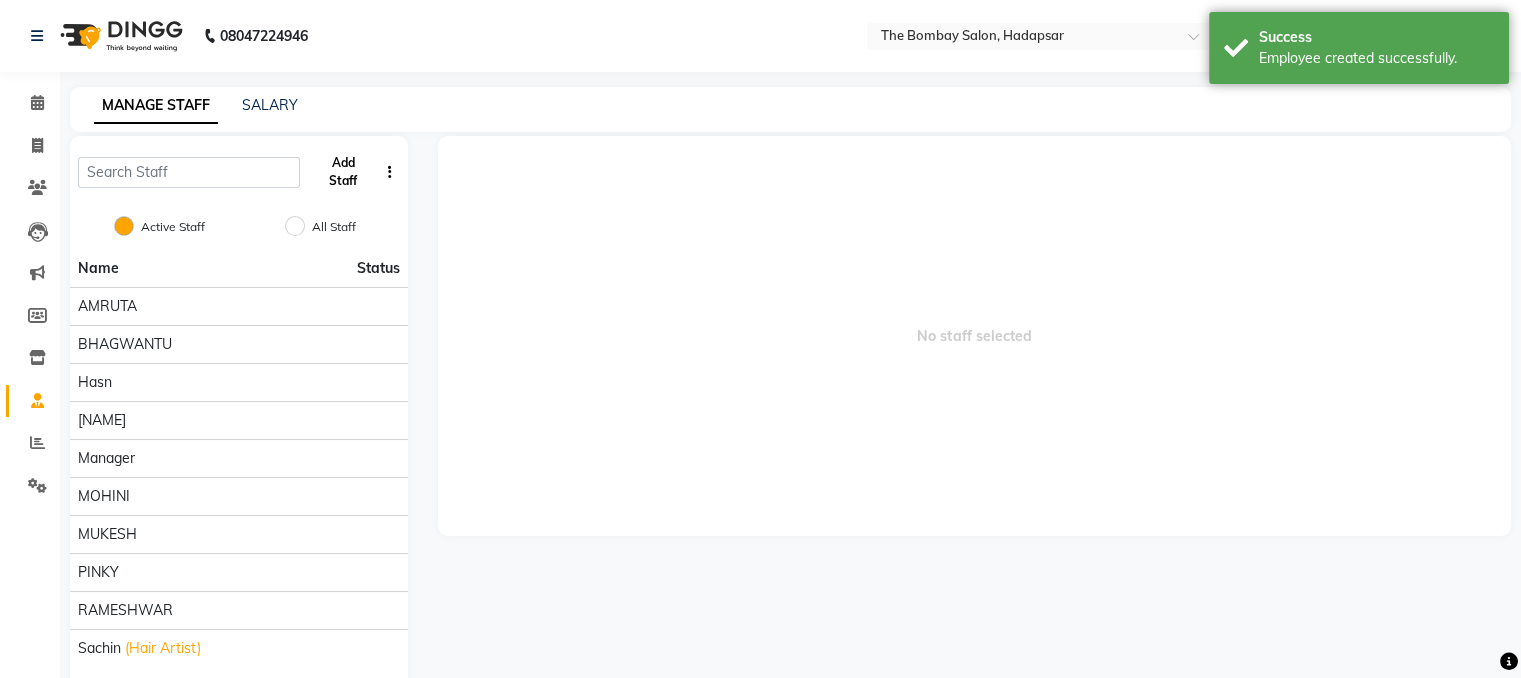 click on "Add Staff" 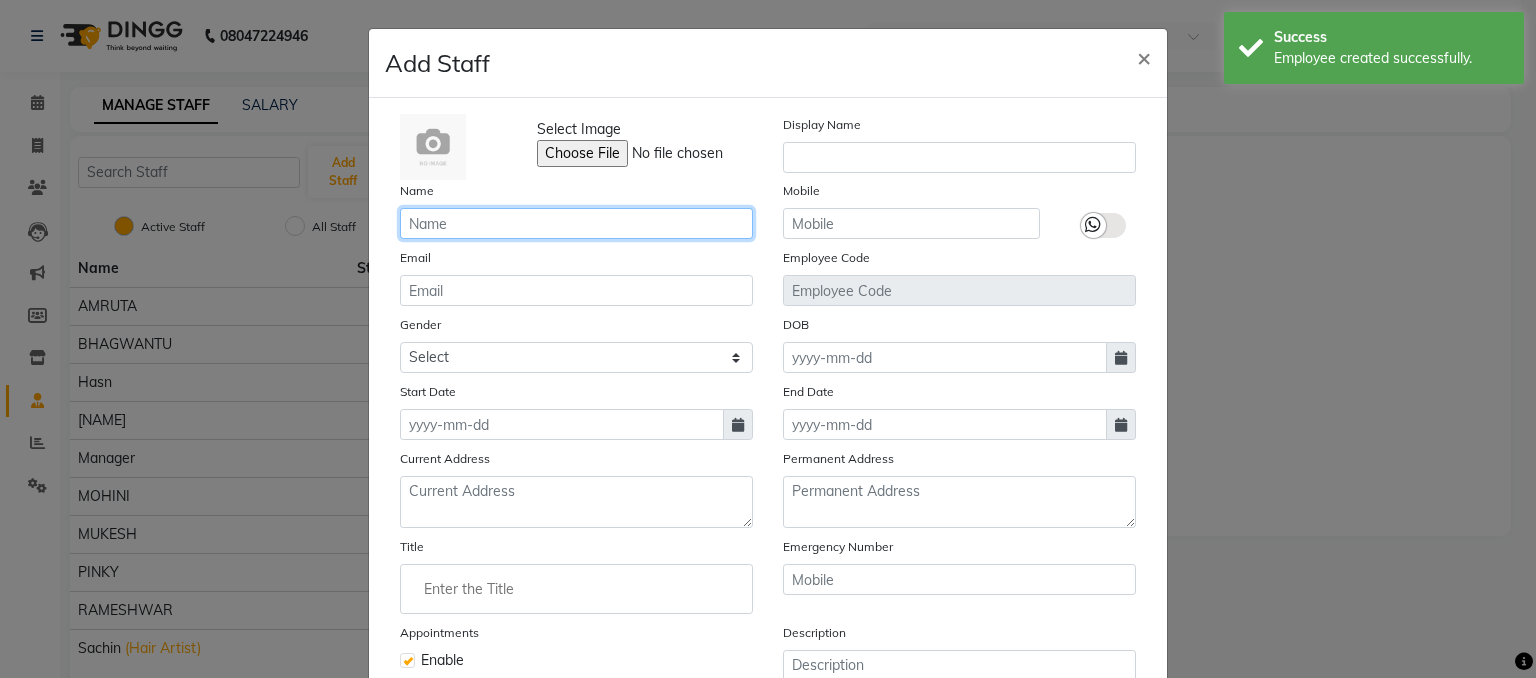 click 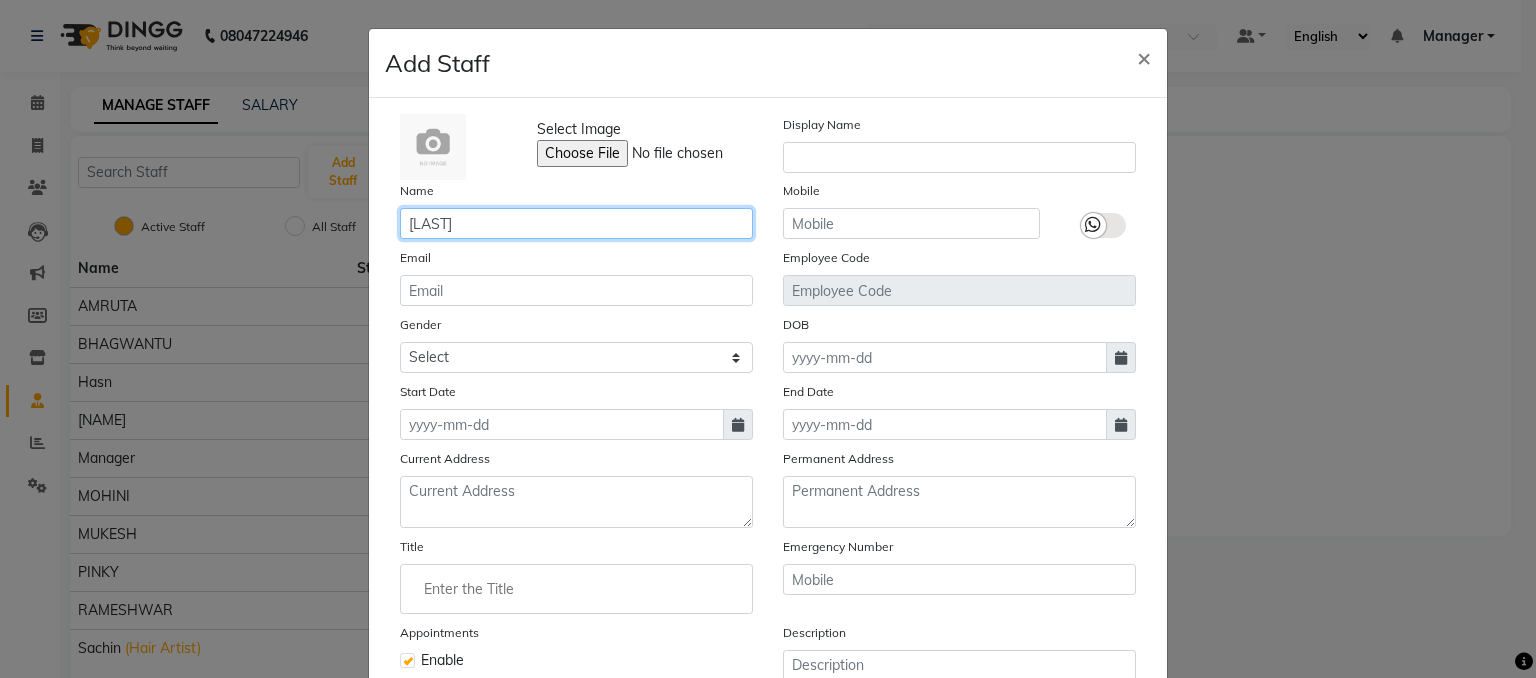 type on "RASHID" 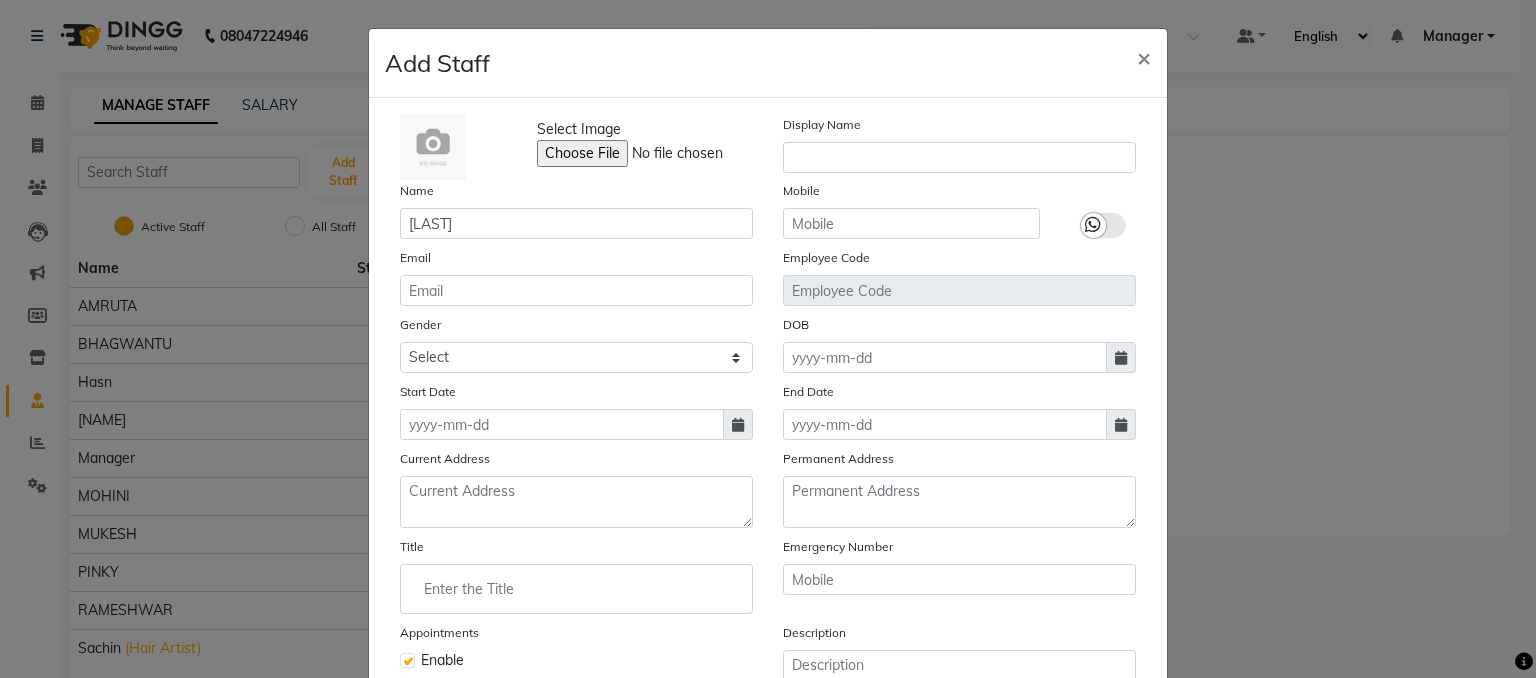 click 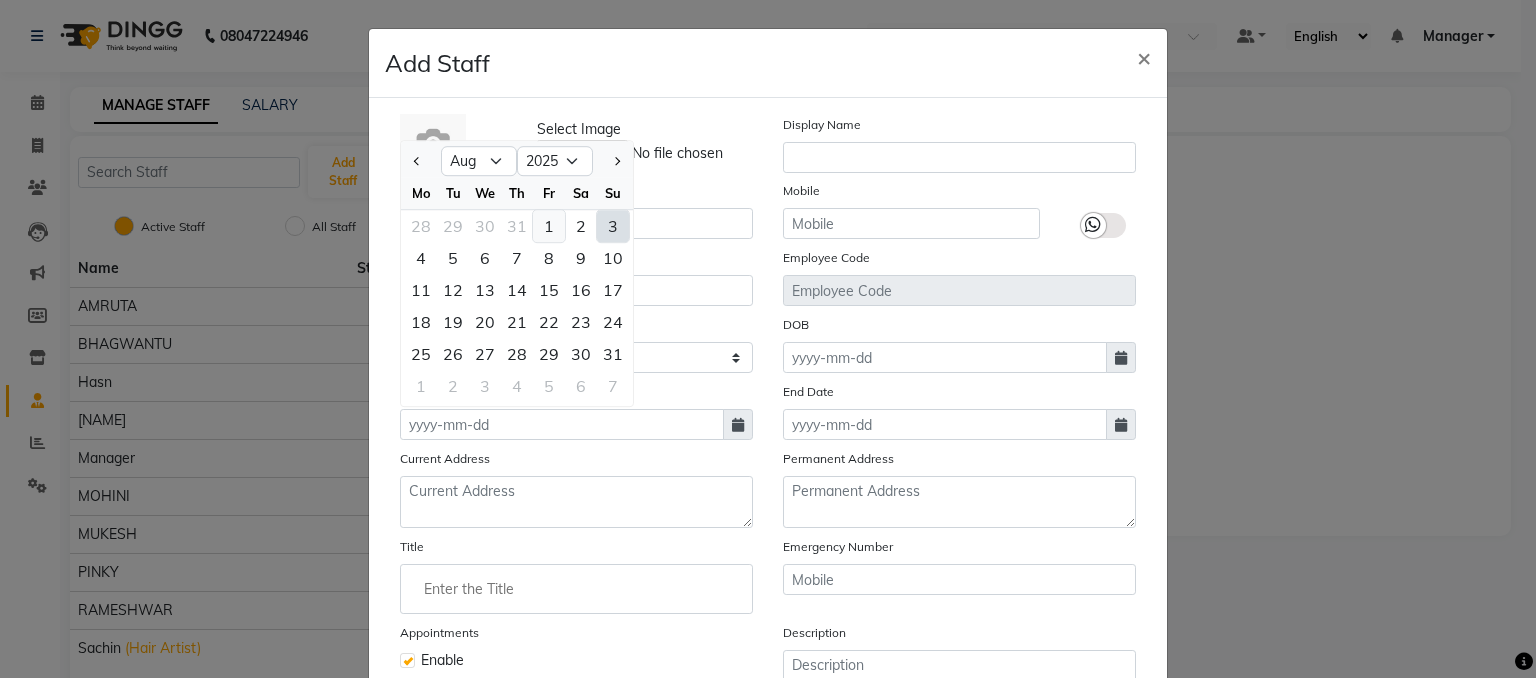 click on "1" 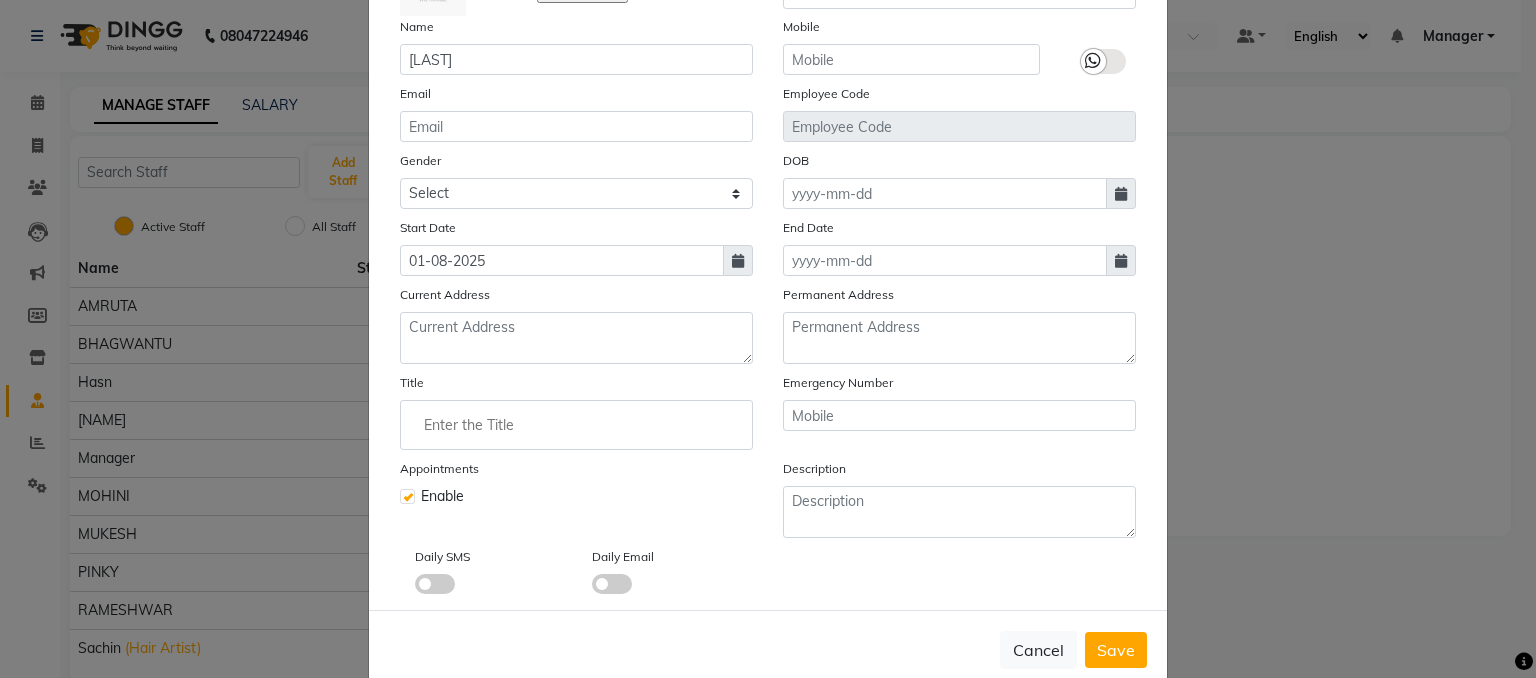 scroll, scrollTop: 212, scrollLeft: 0, axis: vertical 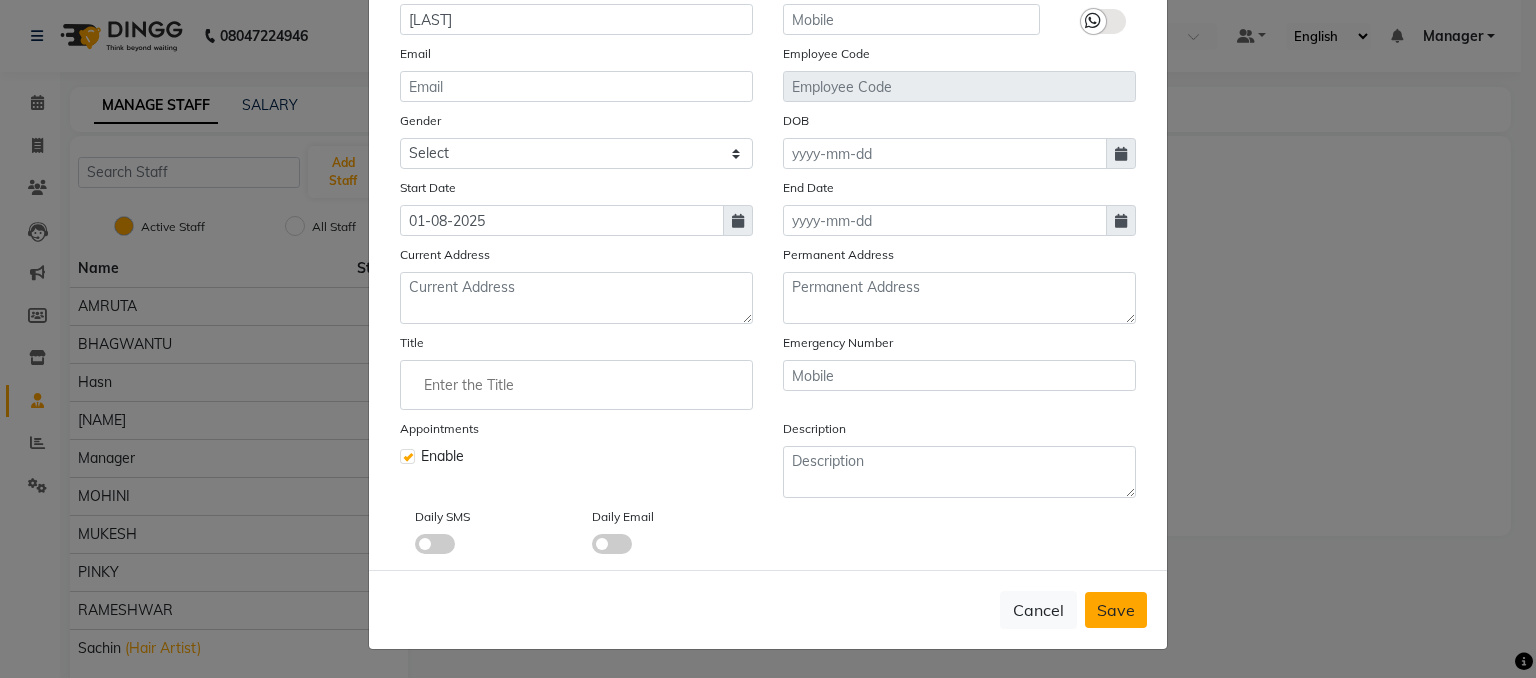 click on "Save" at bounding box center [1116, 610] 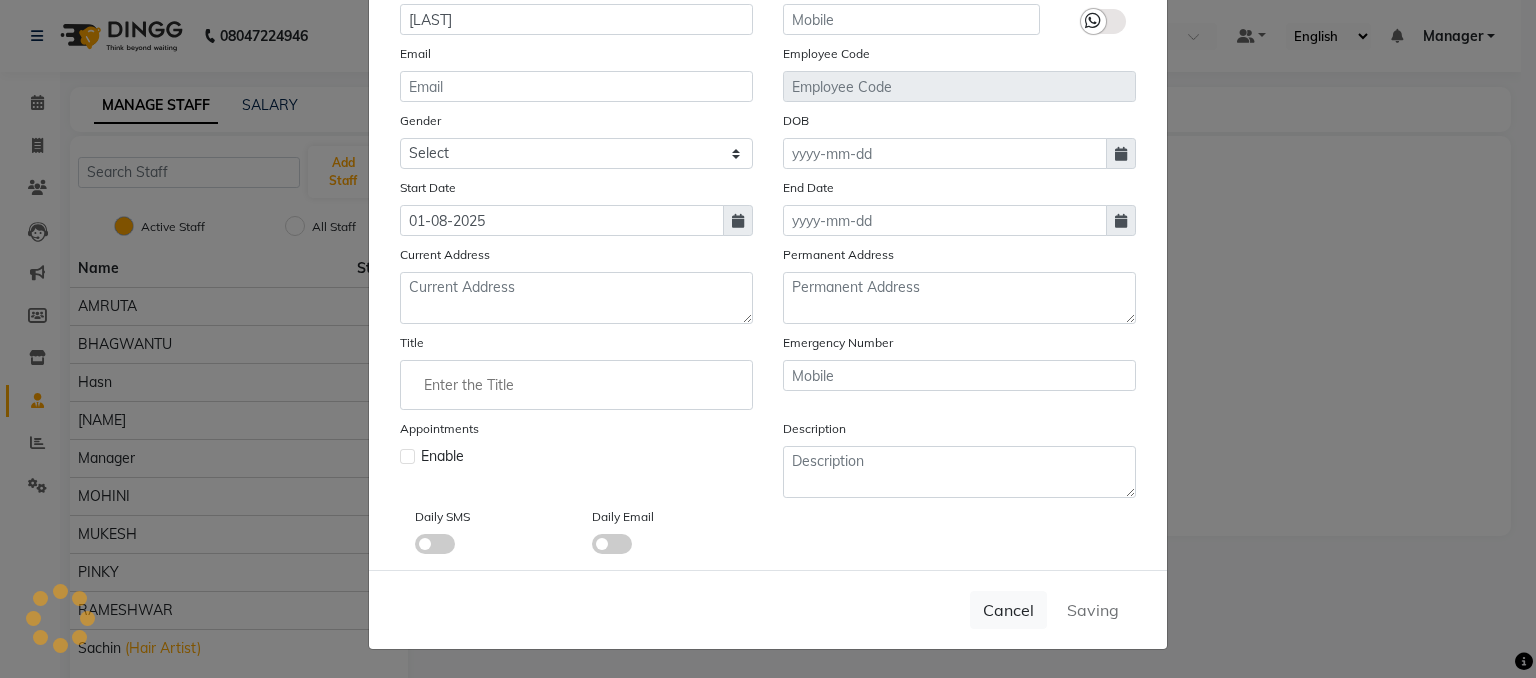 type 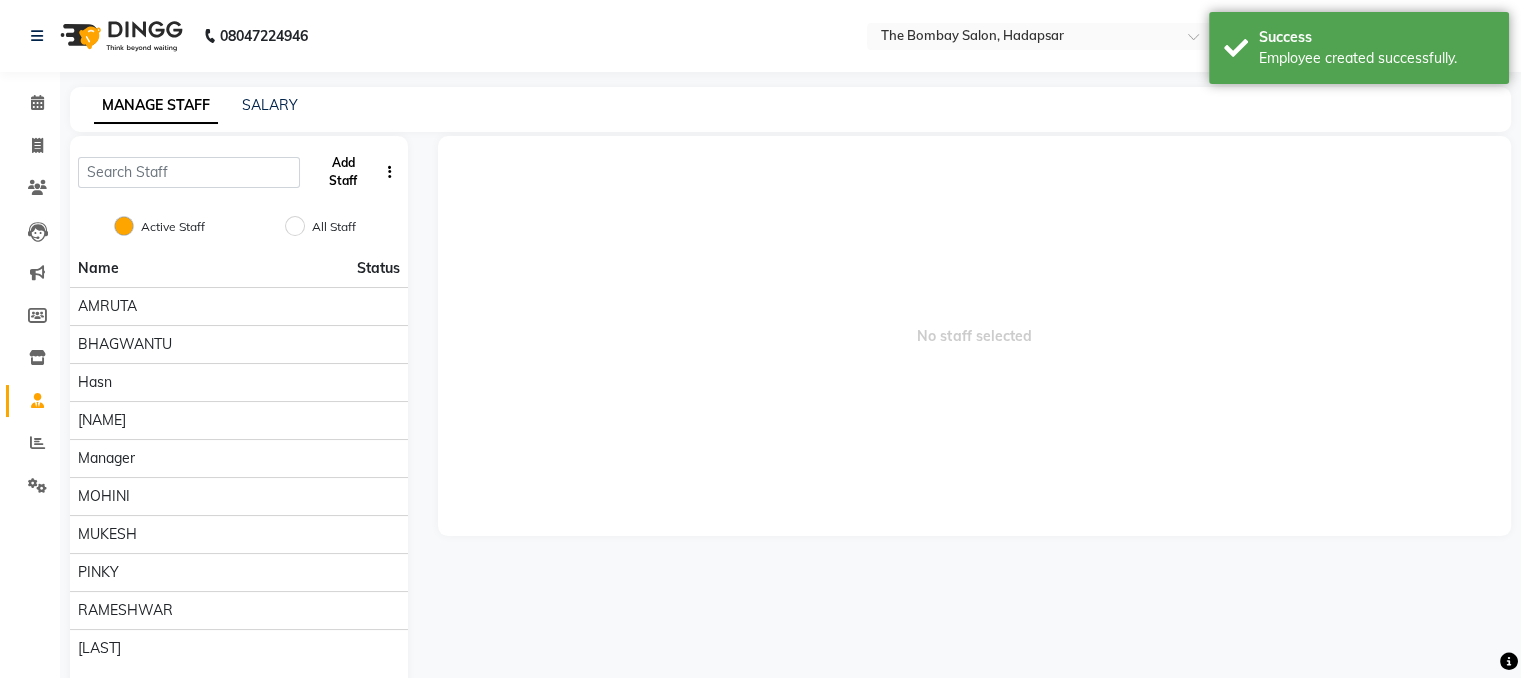 click on "Add Staff" 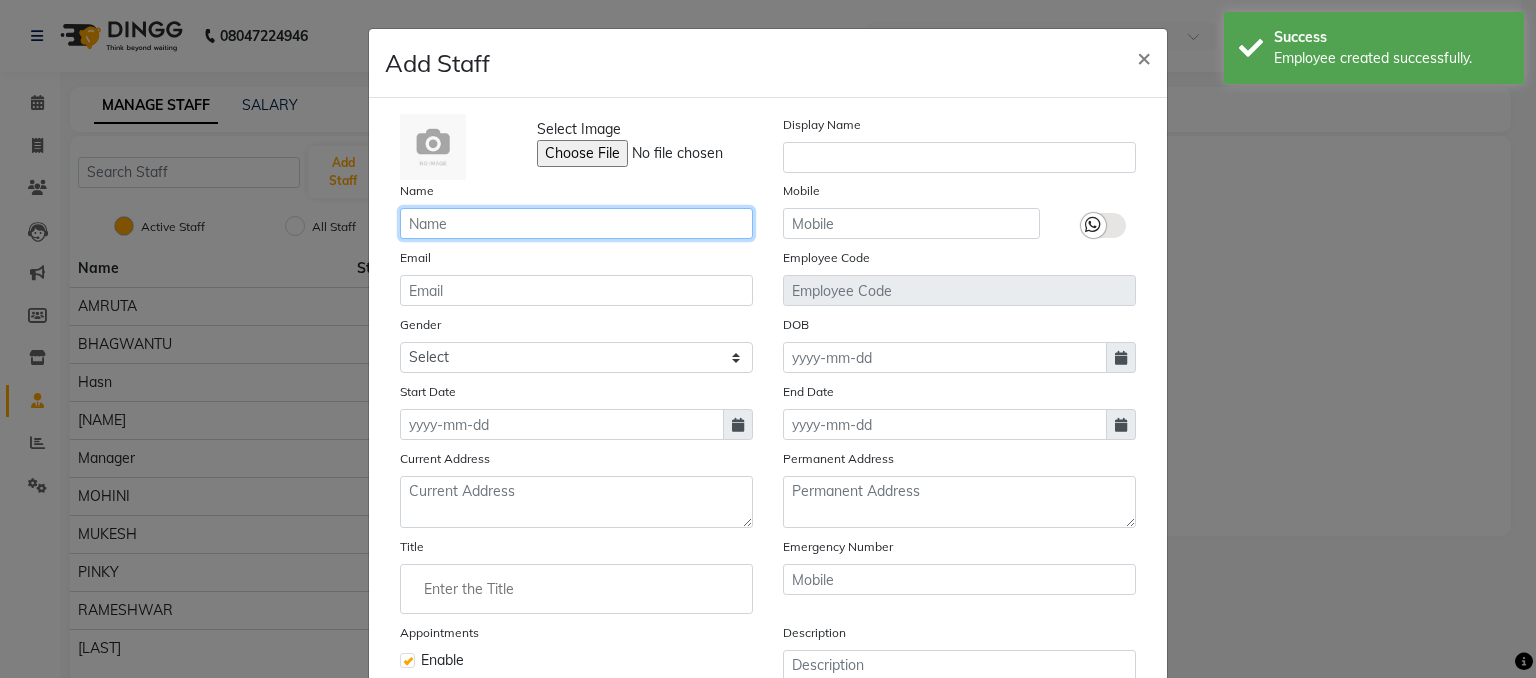 click 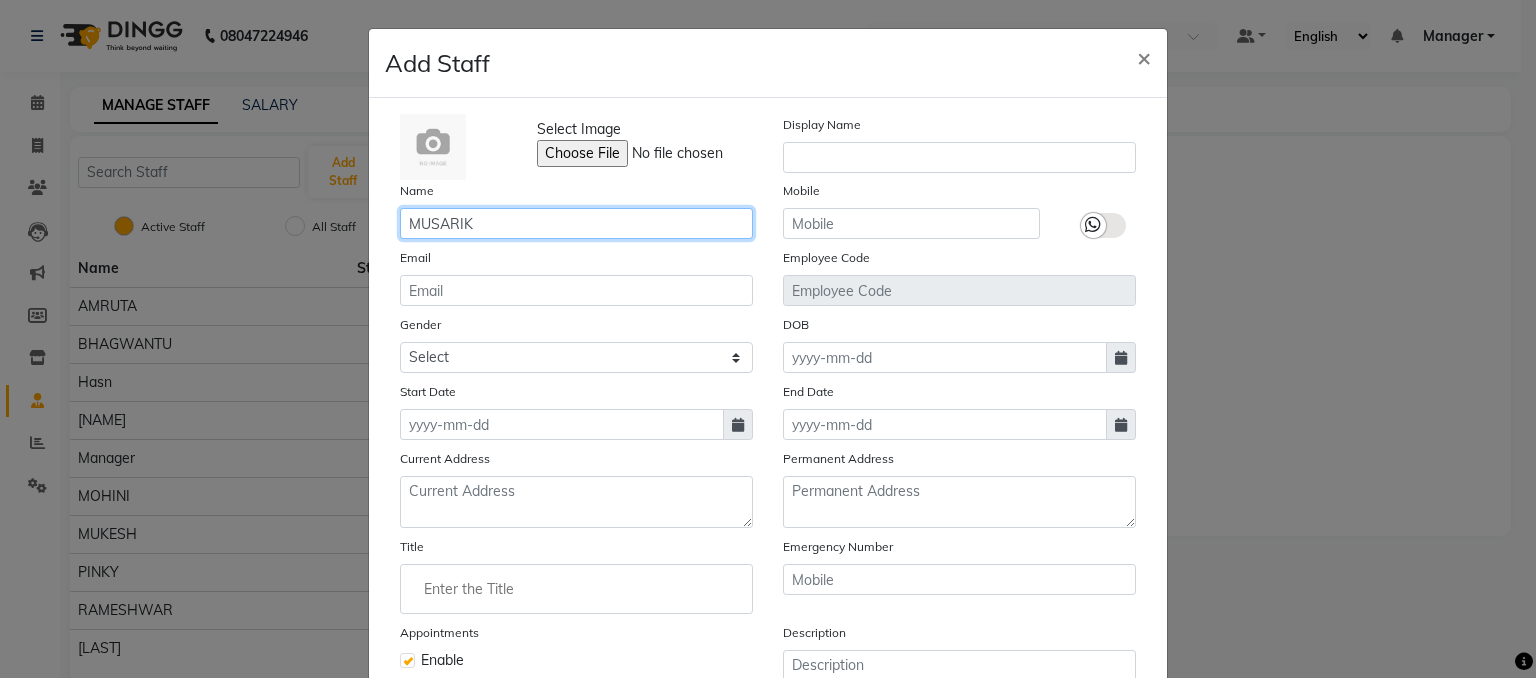 type on "MUSARIK" 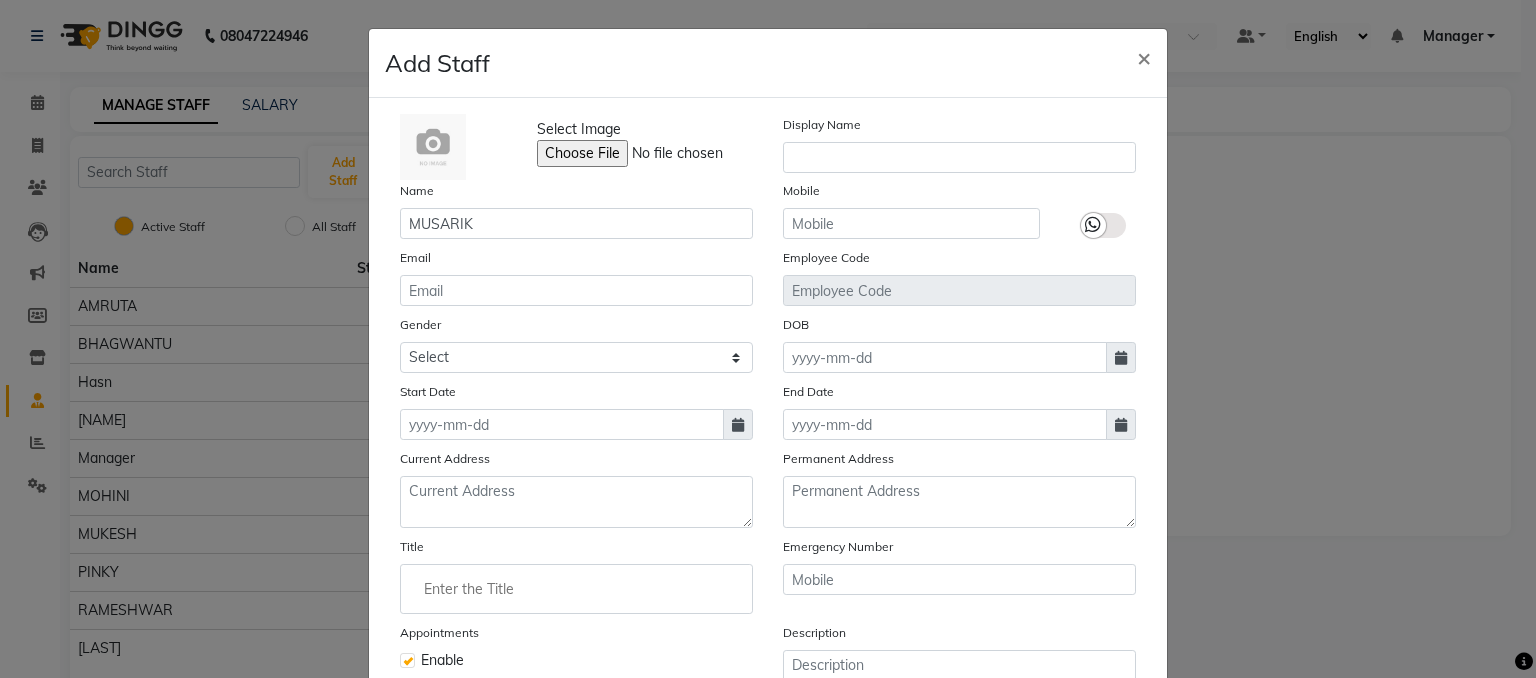 click 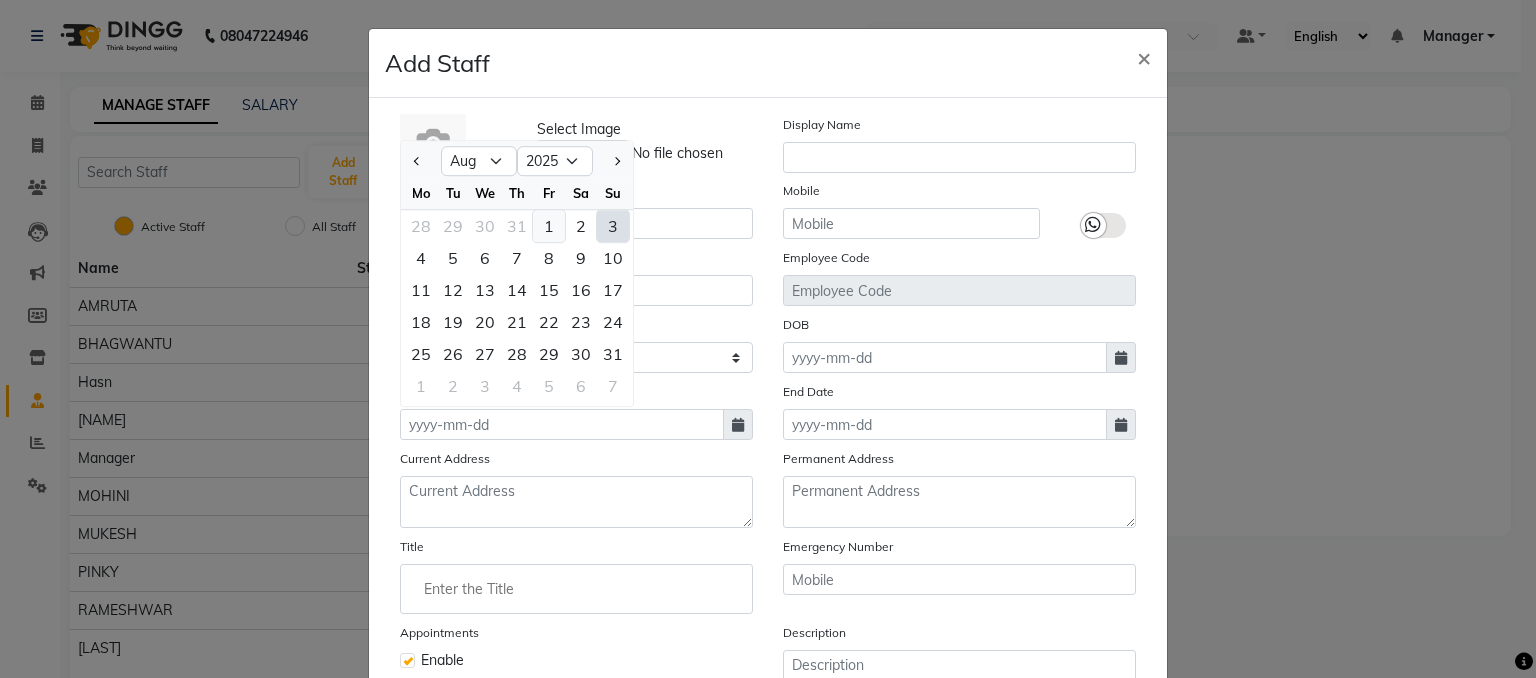 click on "1" 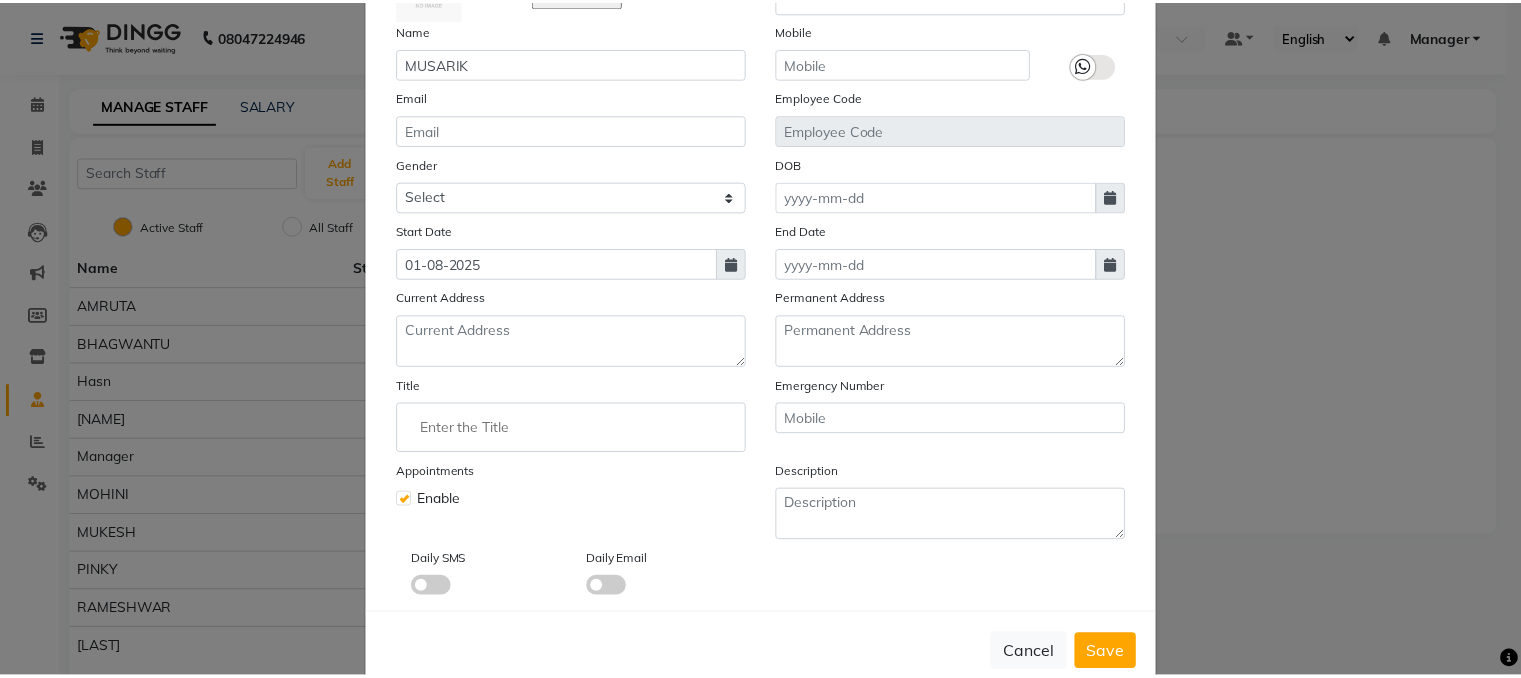 scroll, scrollTop: 212, scrollLeft: 0, axis: vertical 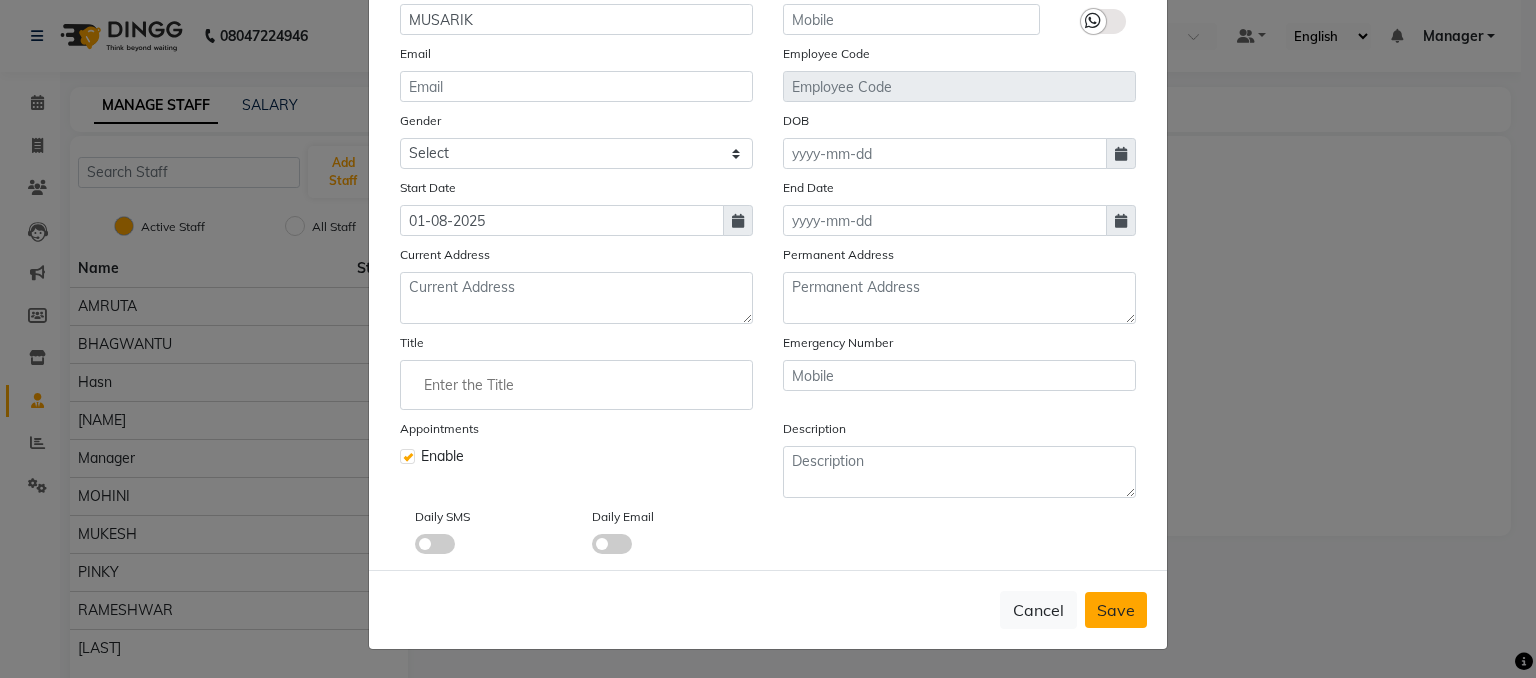 click on "Save" at bounding box center (1116, 610) 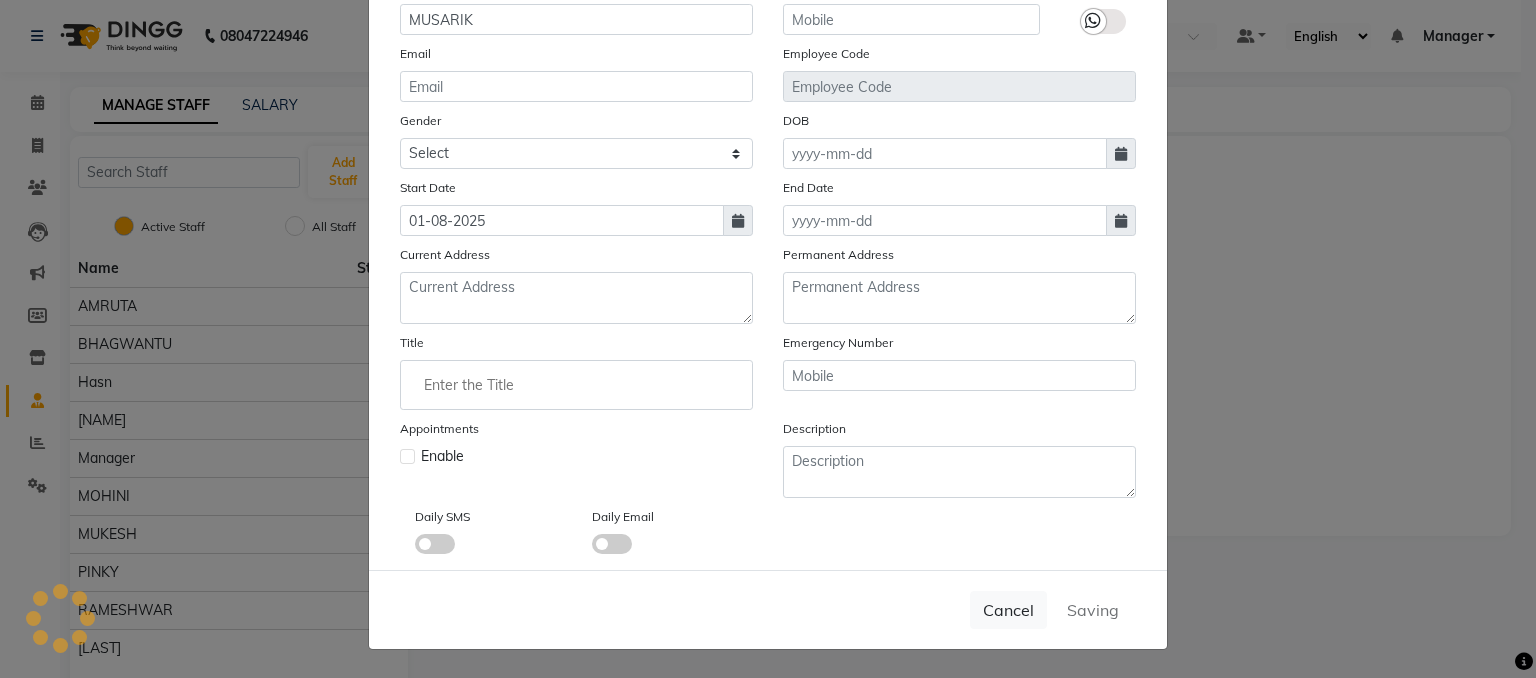 type 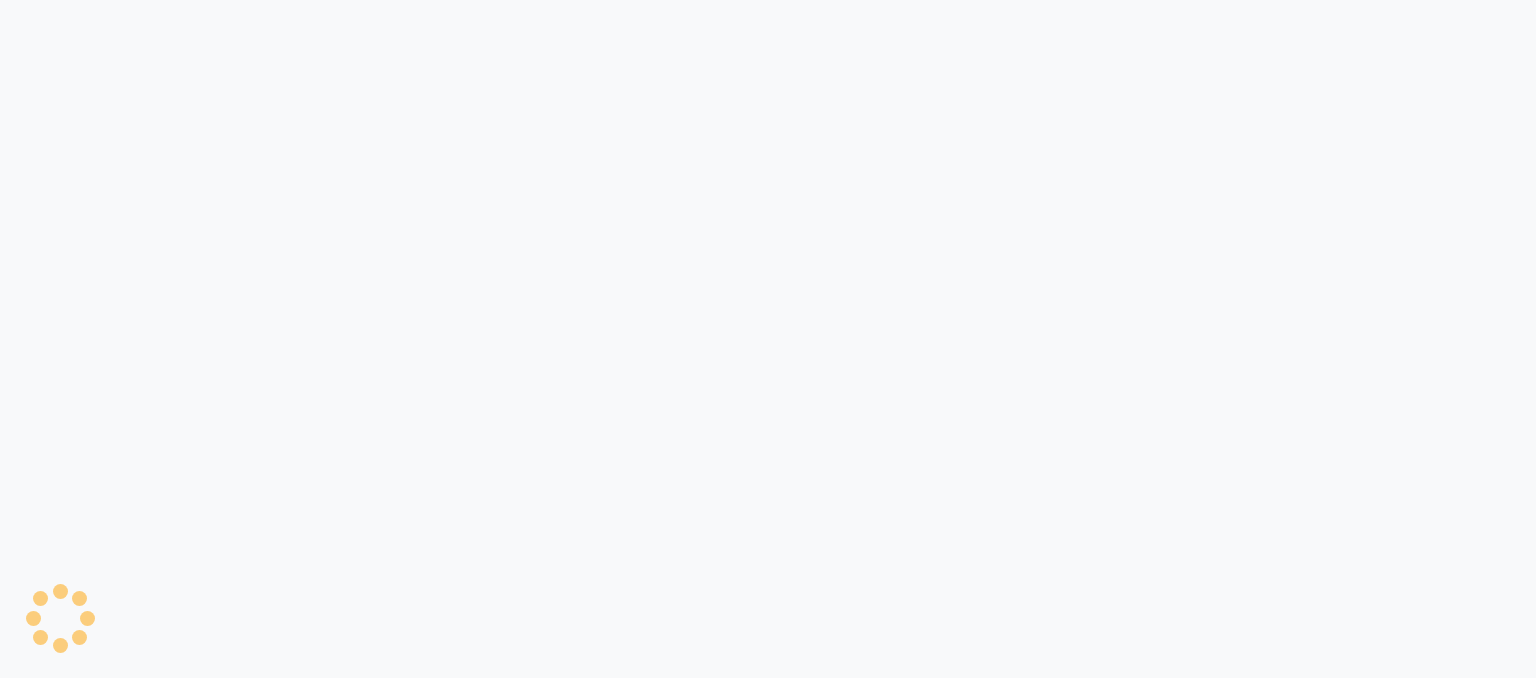 scroll, scrollTop: 0, scrollLeft: 0, axis: both 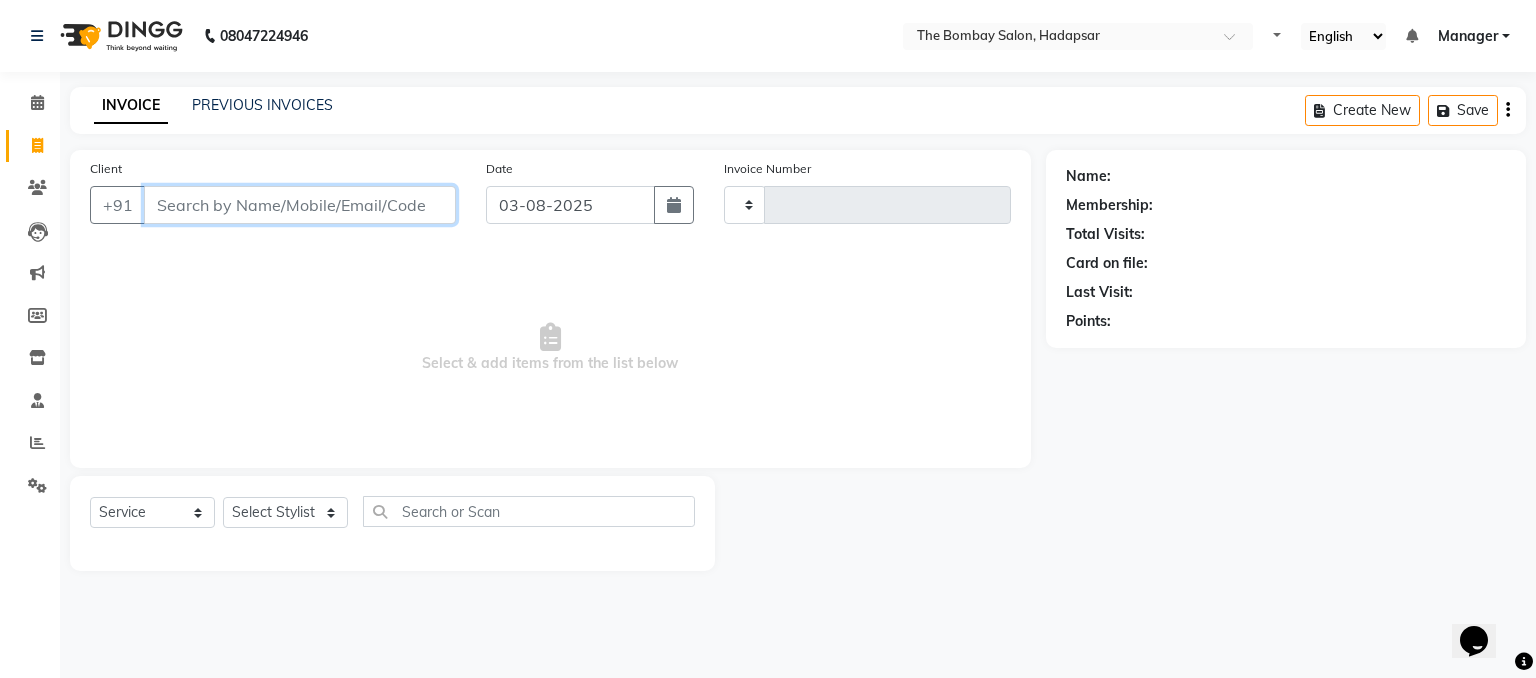 click on "Client" at bounding box center [300, 205] 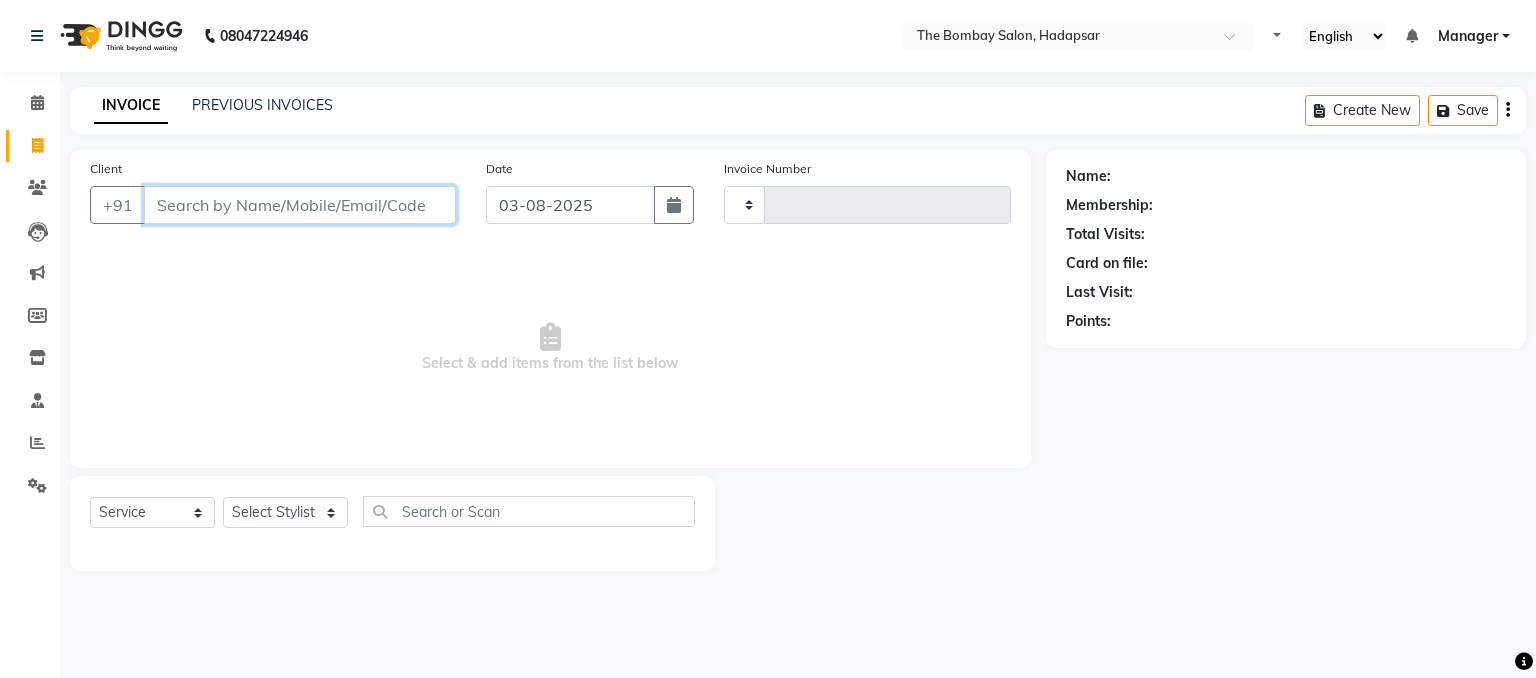 type on "0443" 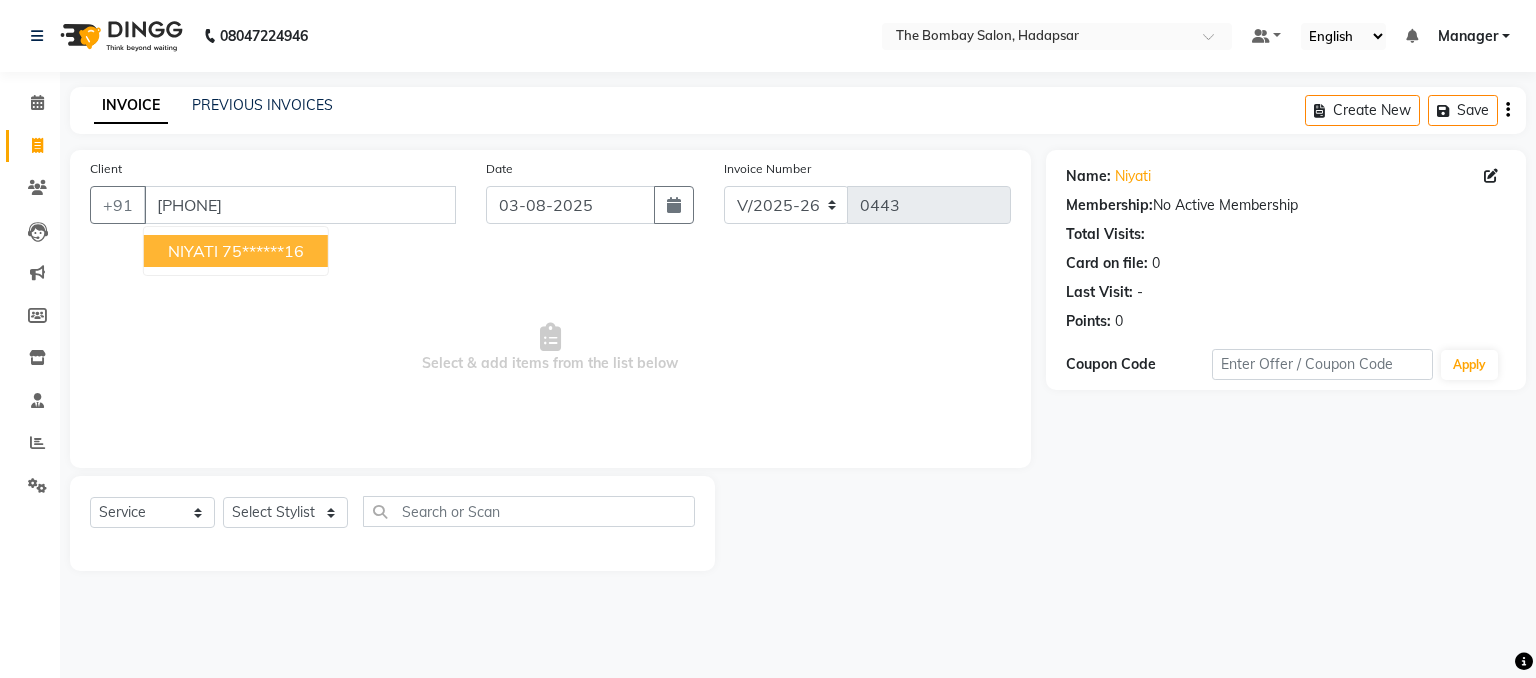 click on "NIYATI 75******16" at bounding box center [236, 251] 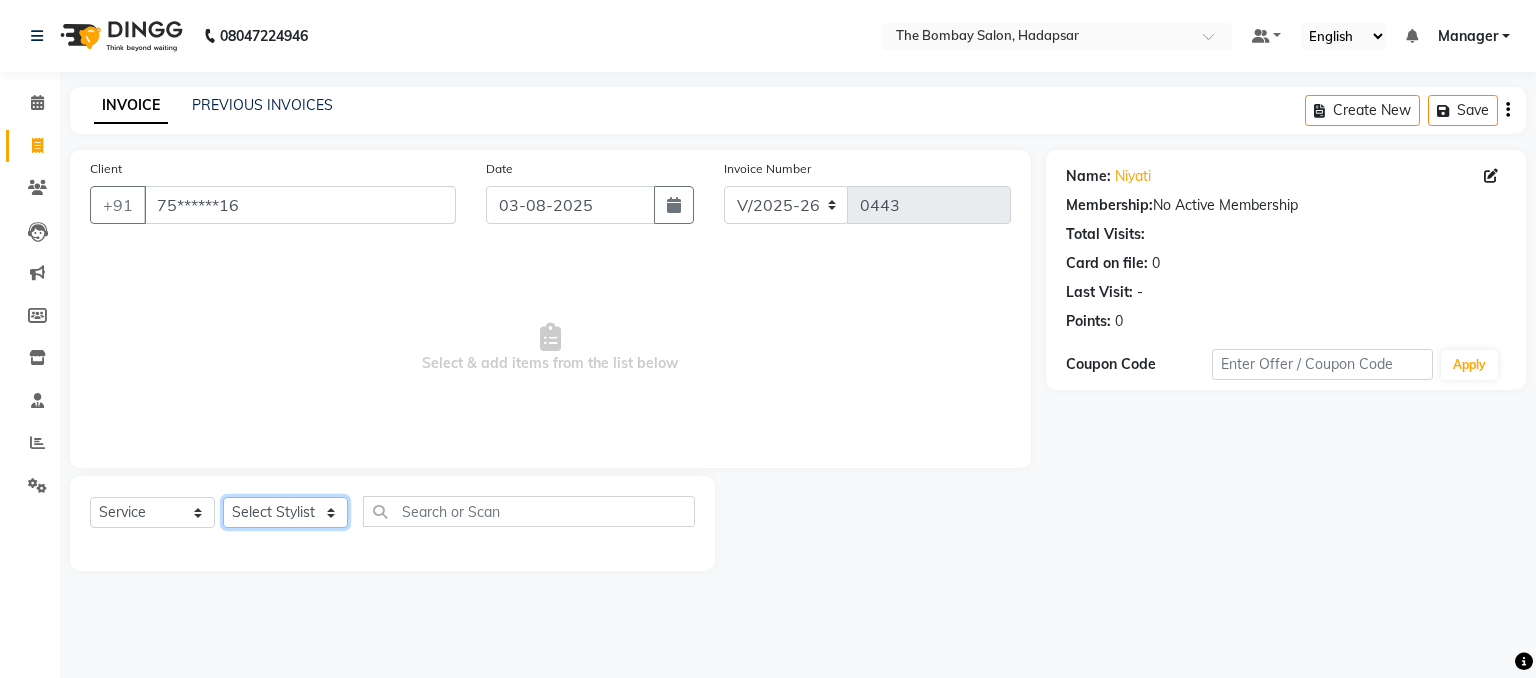 click on "Select Stylist [NAME] [NAME] [NAME] [NAME] [NAME] [NAME] [NAME] [NAME] [NAME] [NAME] [NAME]" 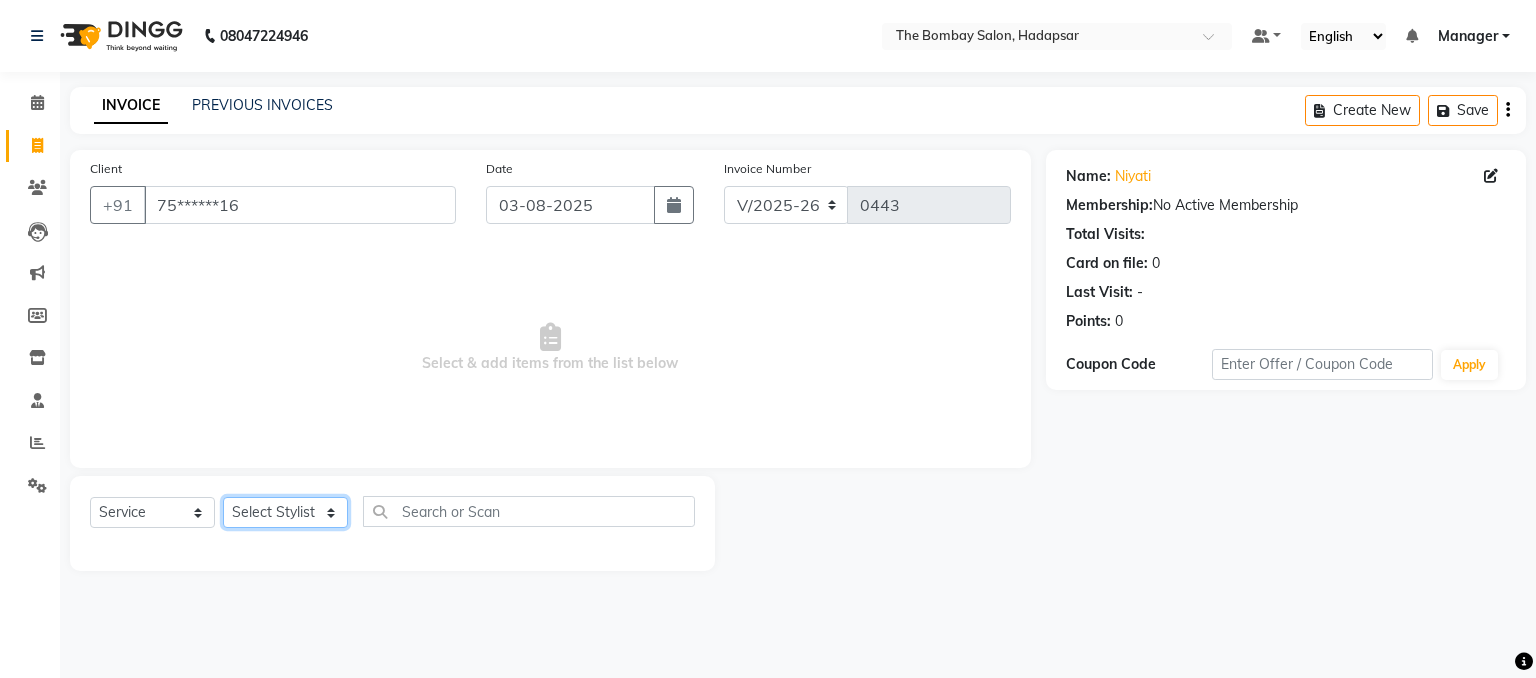 select on "88043" 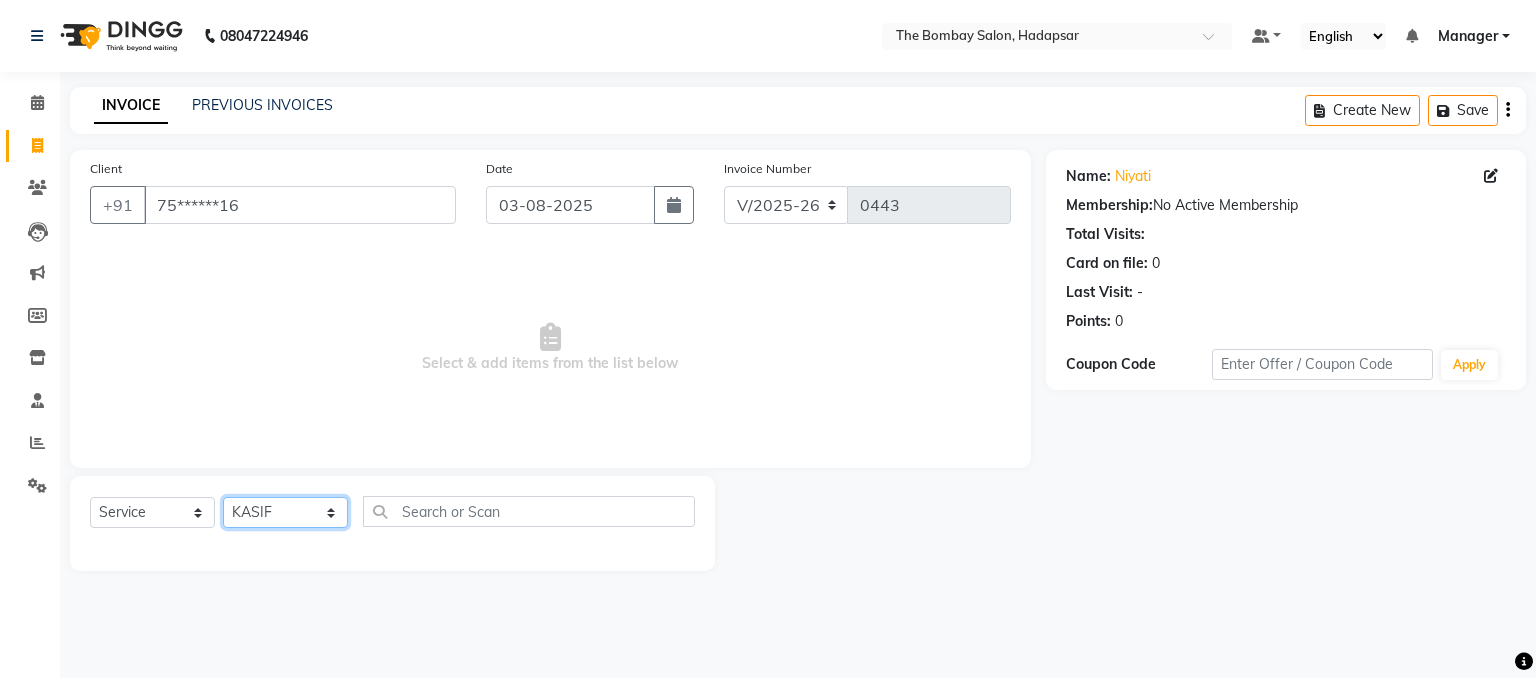 click on "Select Stylist [NAME] [NAME] [NAME] [NAME] [NAME] [NAME] [NAME] [NAME] [NAME] [NAME] [NAME]" 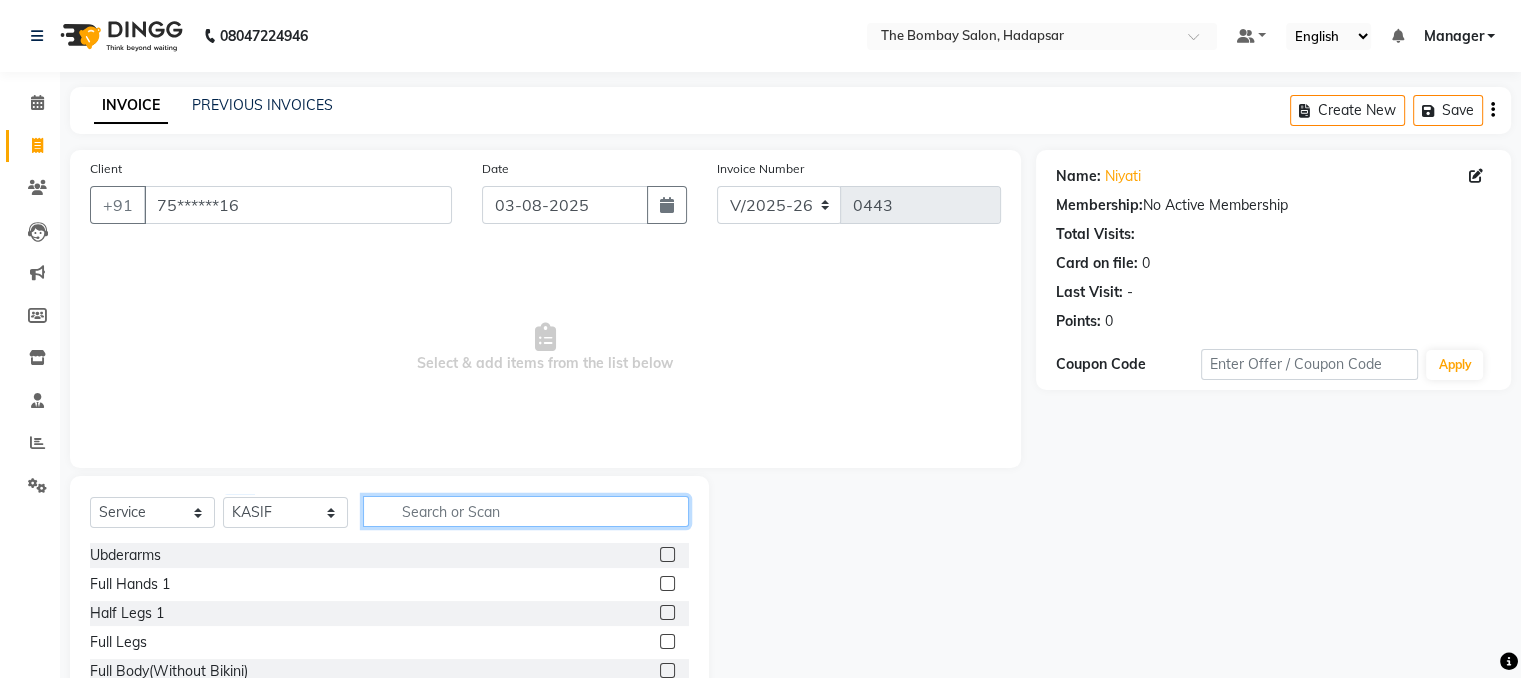 click 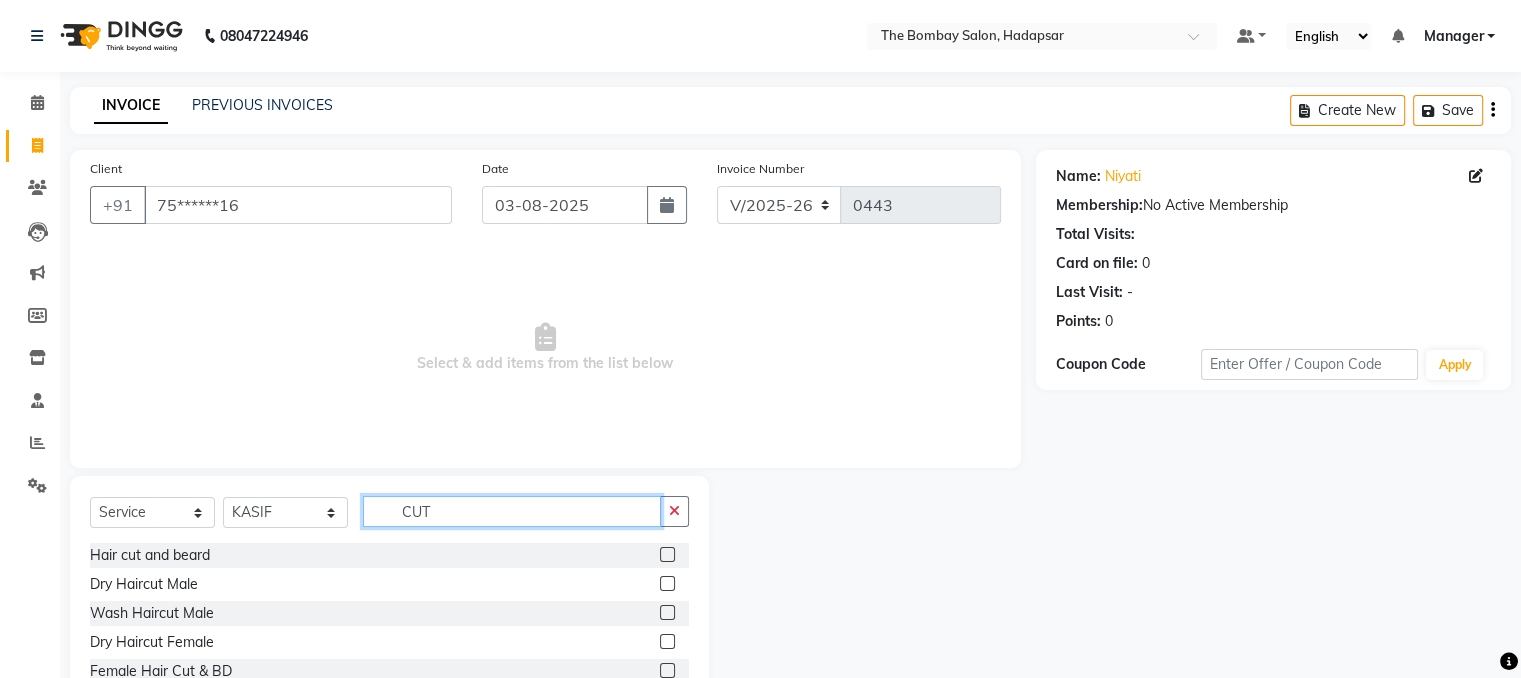 type on "CUT" 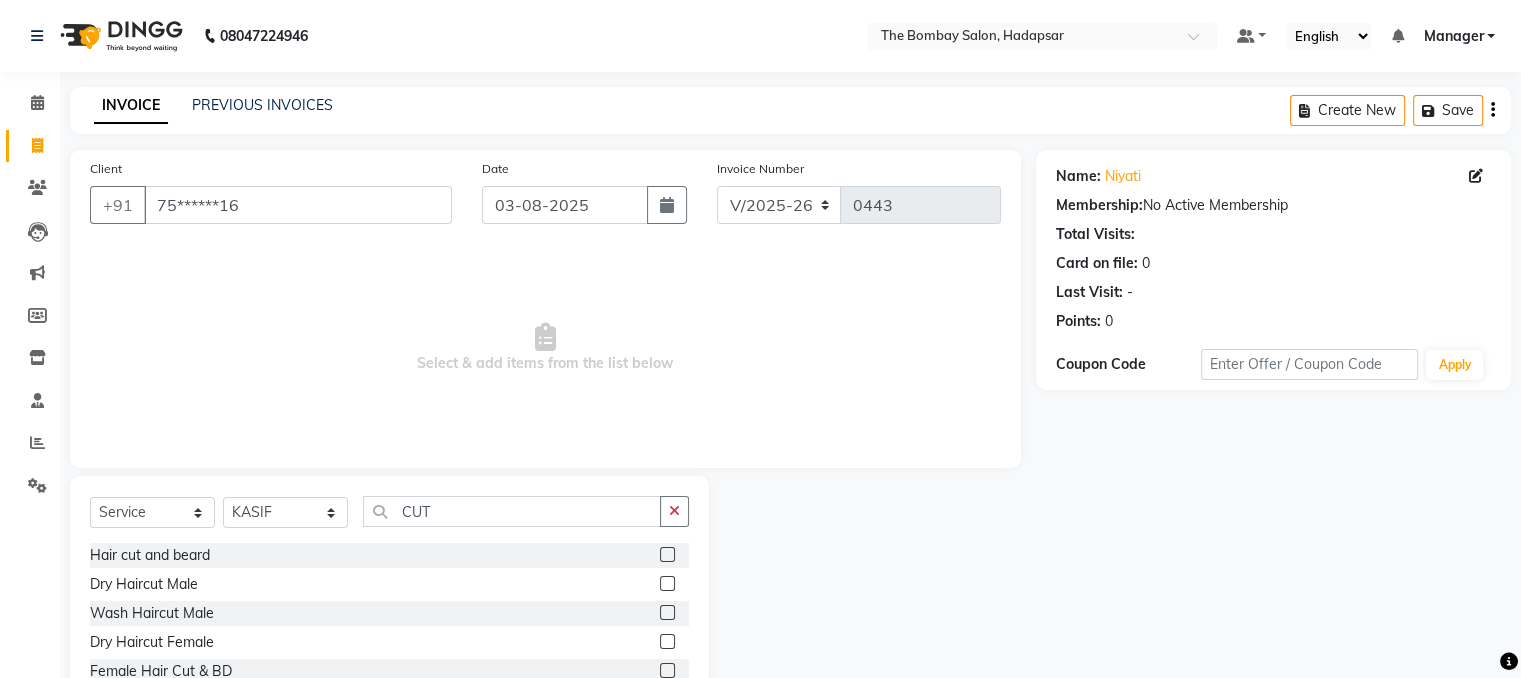 click 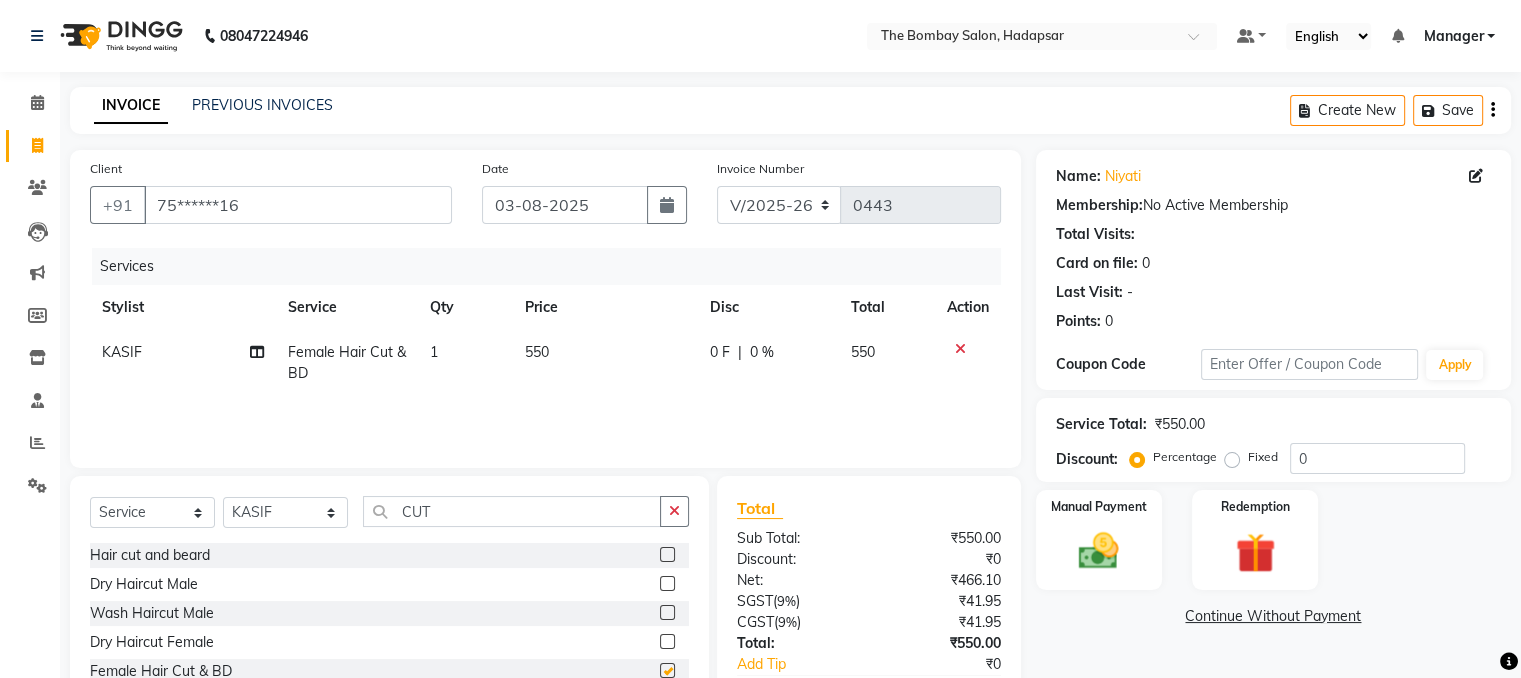 checkbox on "false" 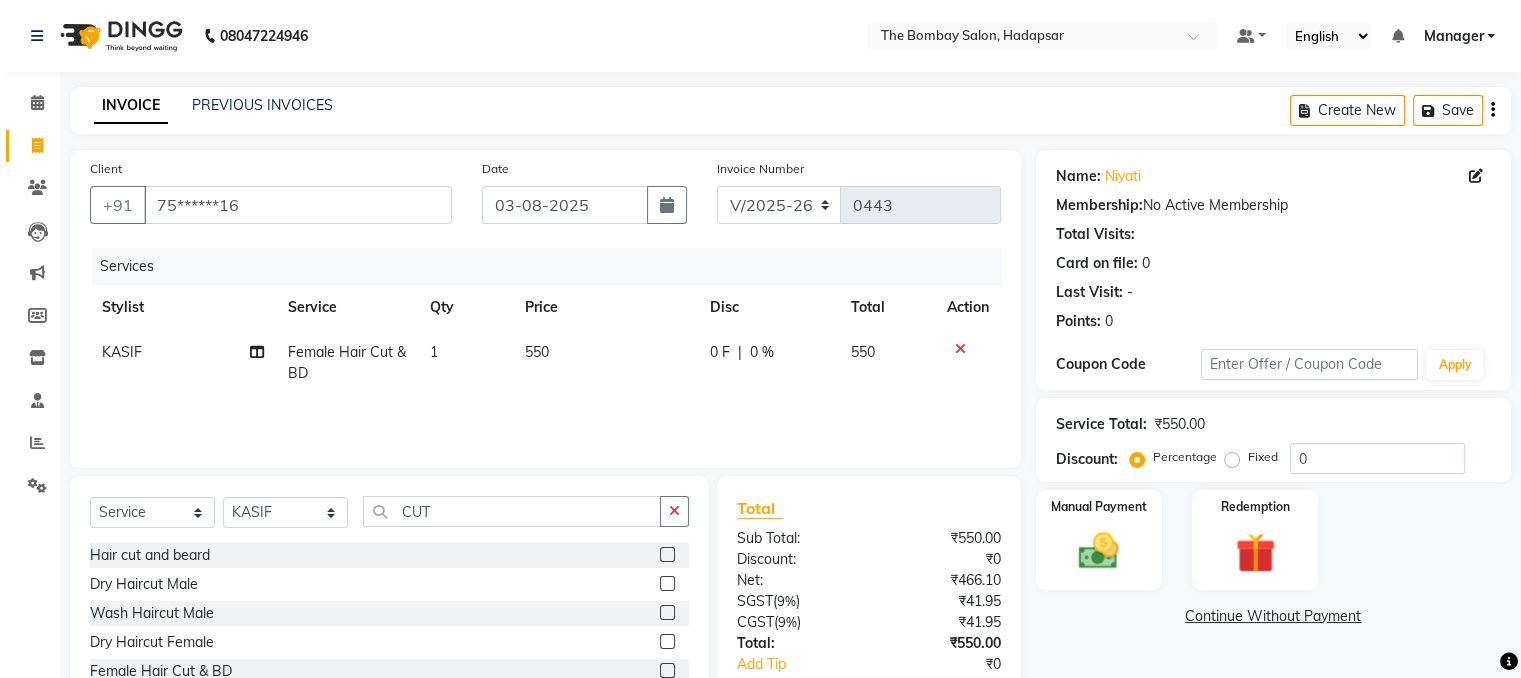 click on "550" 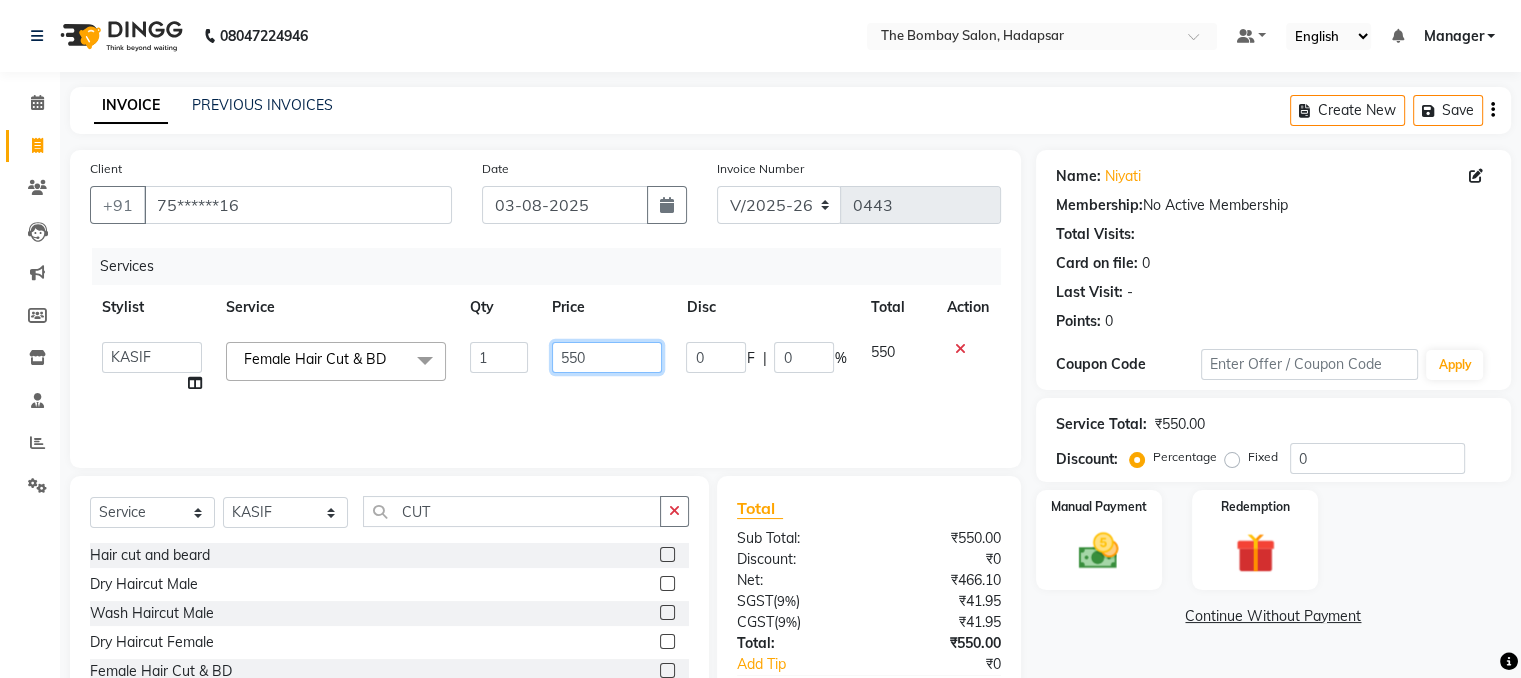 click on "550" 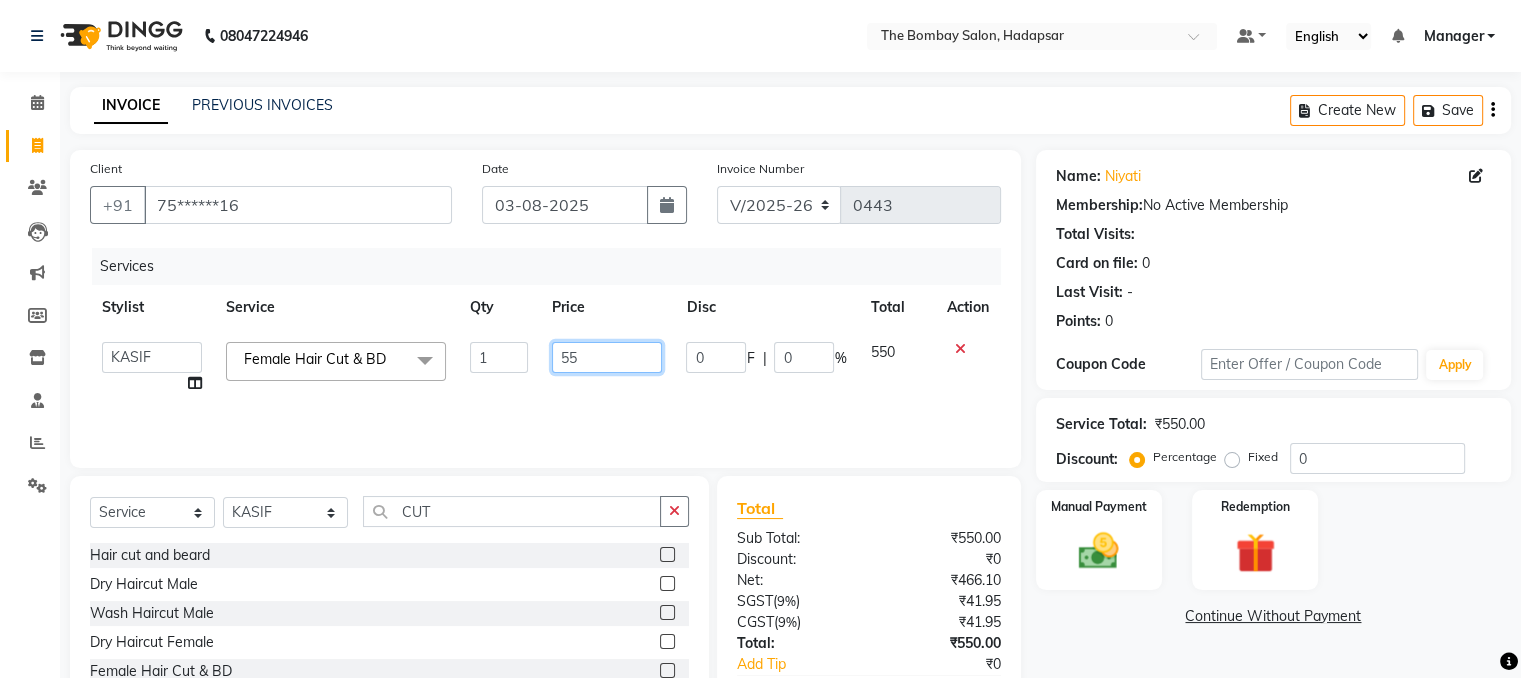type on "5" 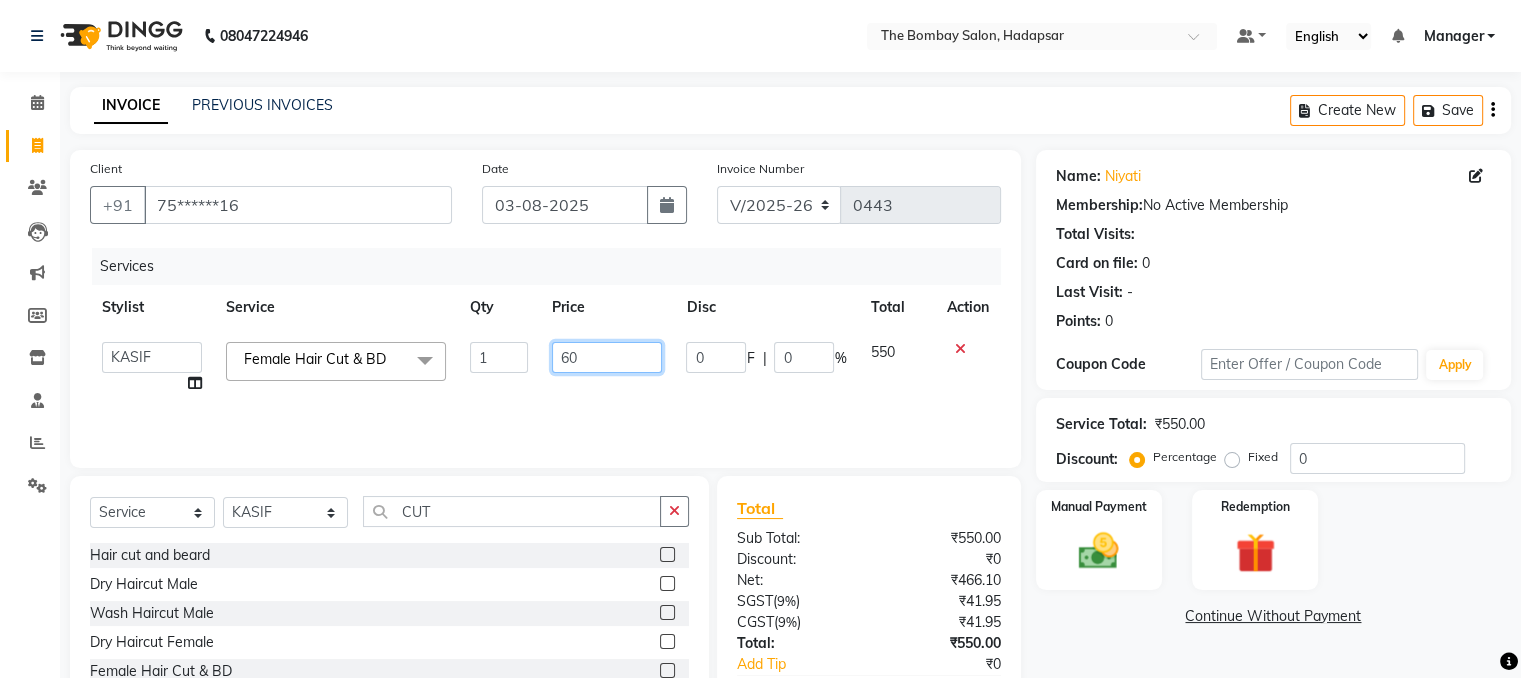 type on "600" 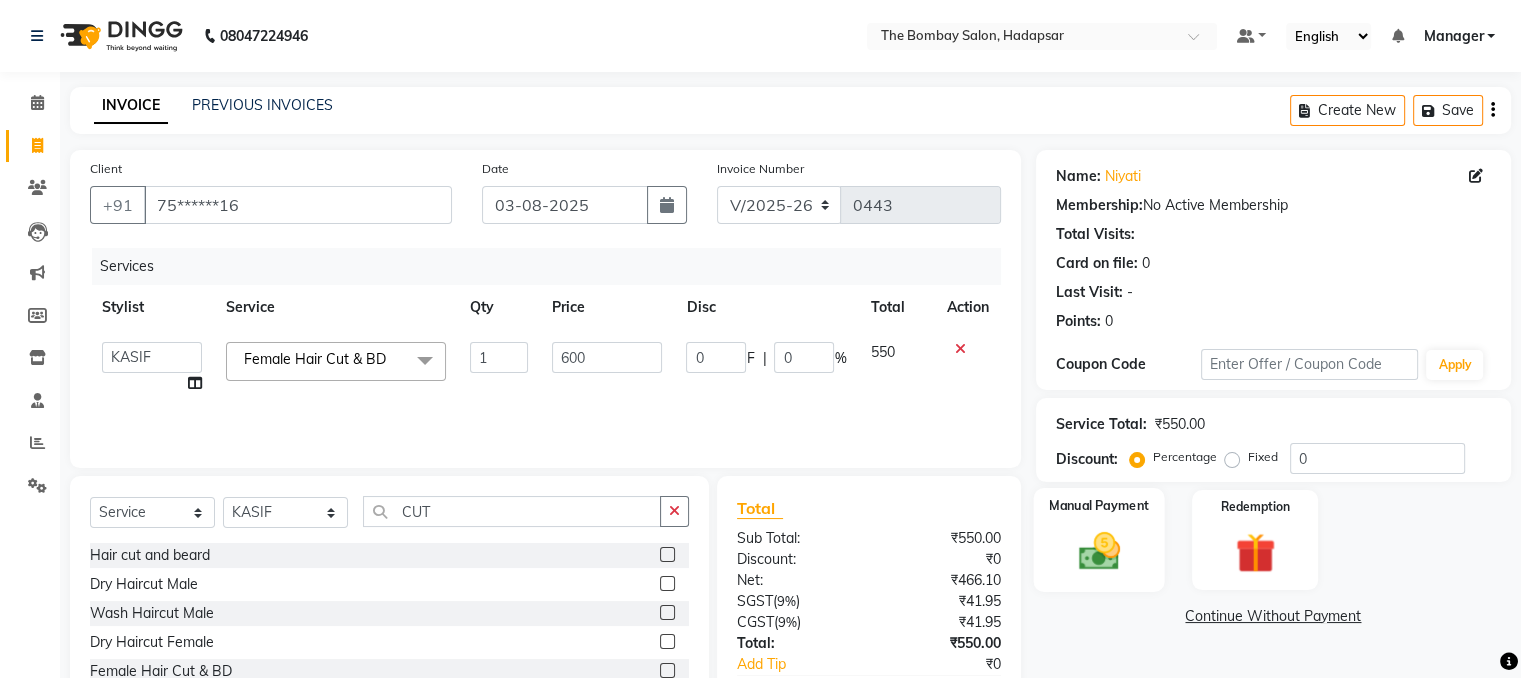 click 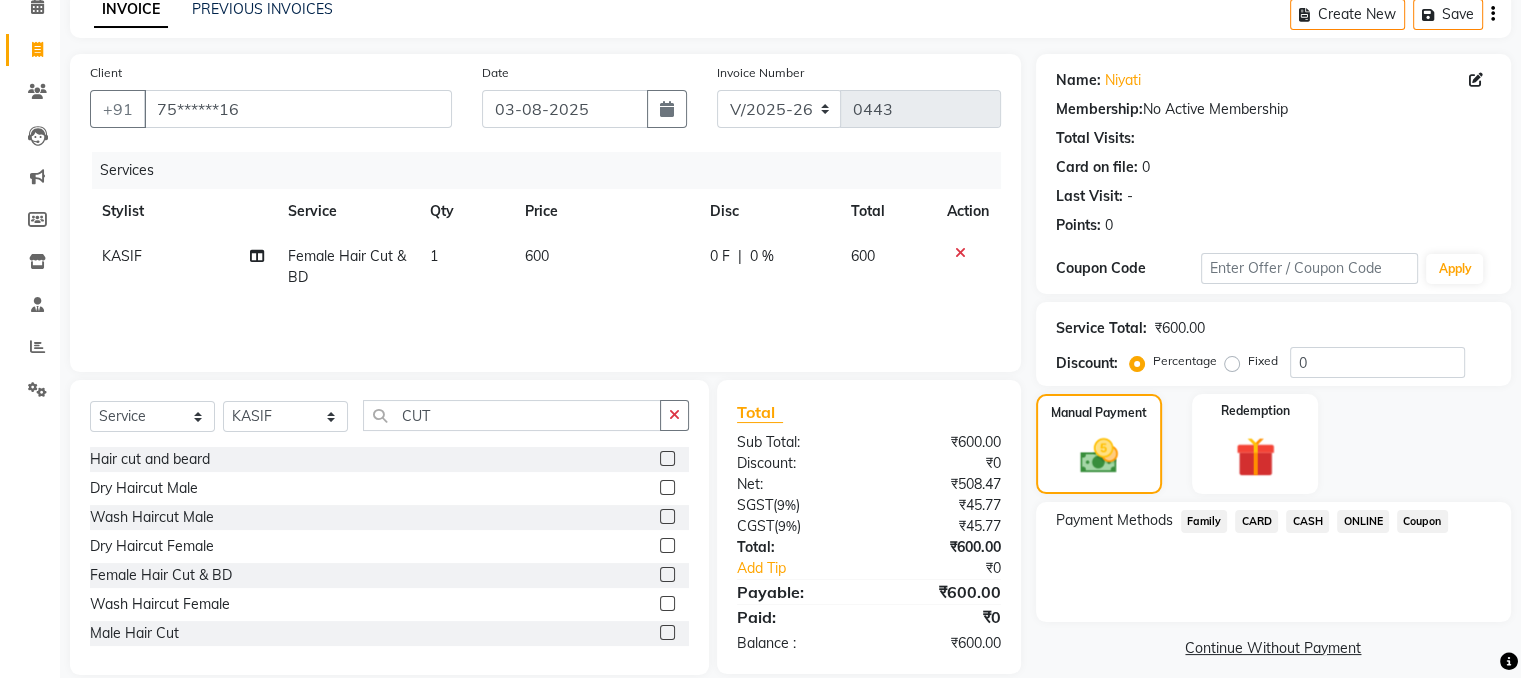 scroll, scrollTop: 124, scrollLeft: 0, axis: vertical 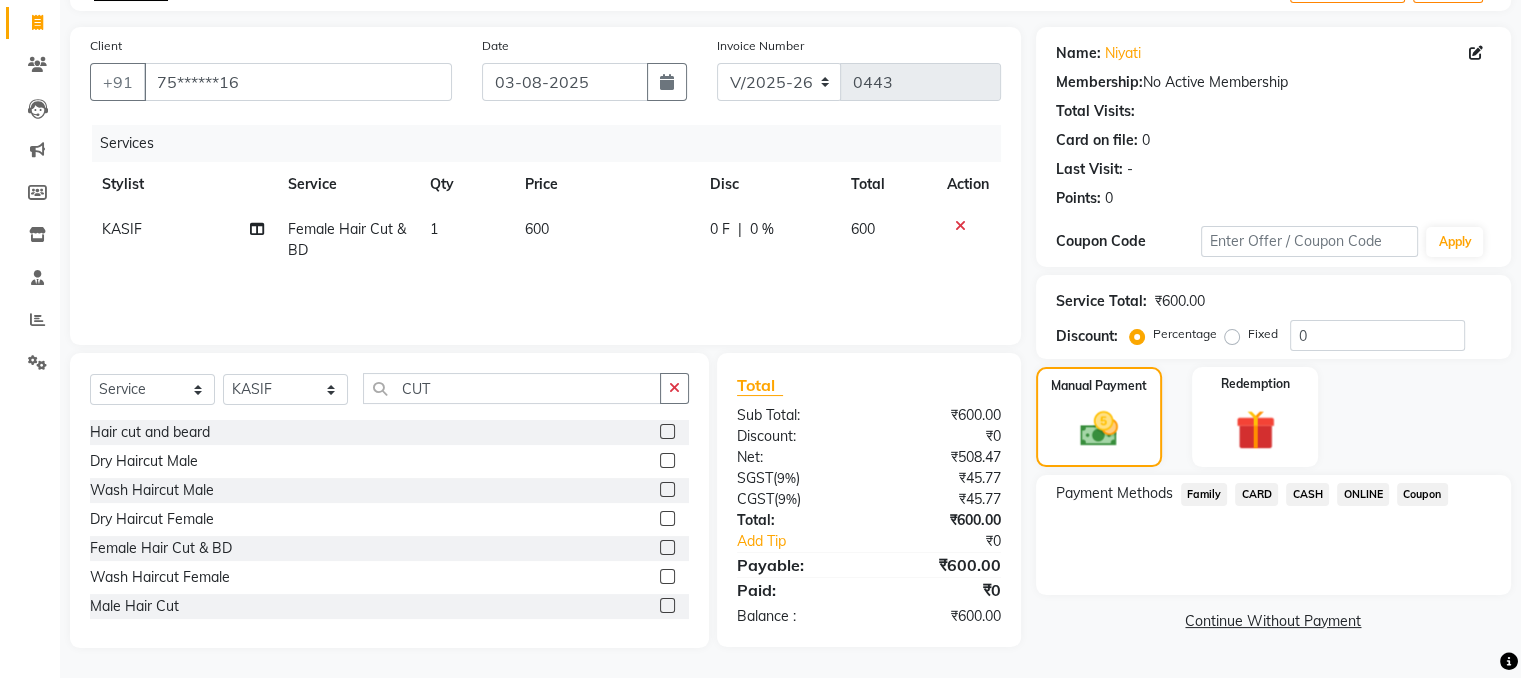 click on "ONLINE" 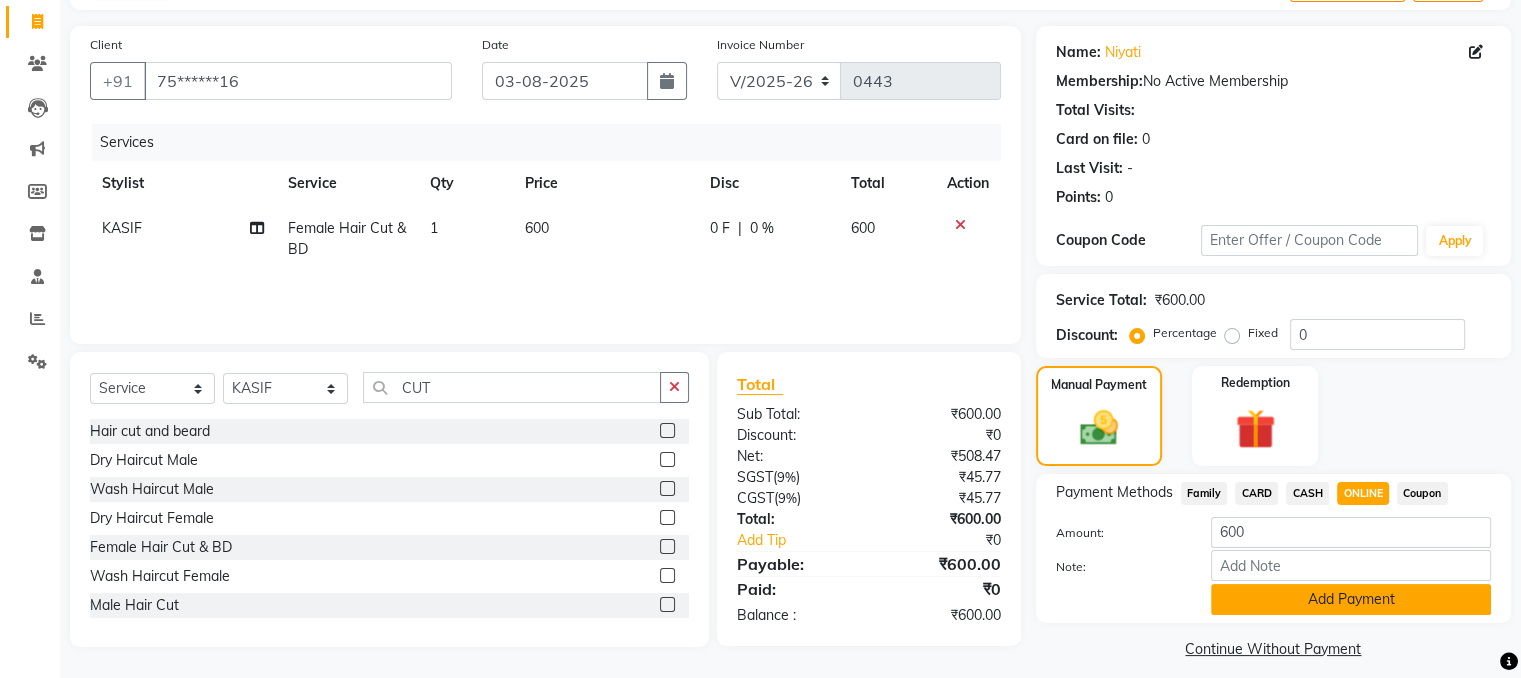 click on "Add Payment" 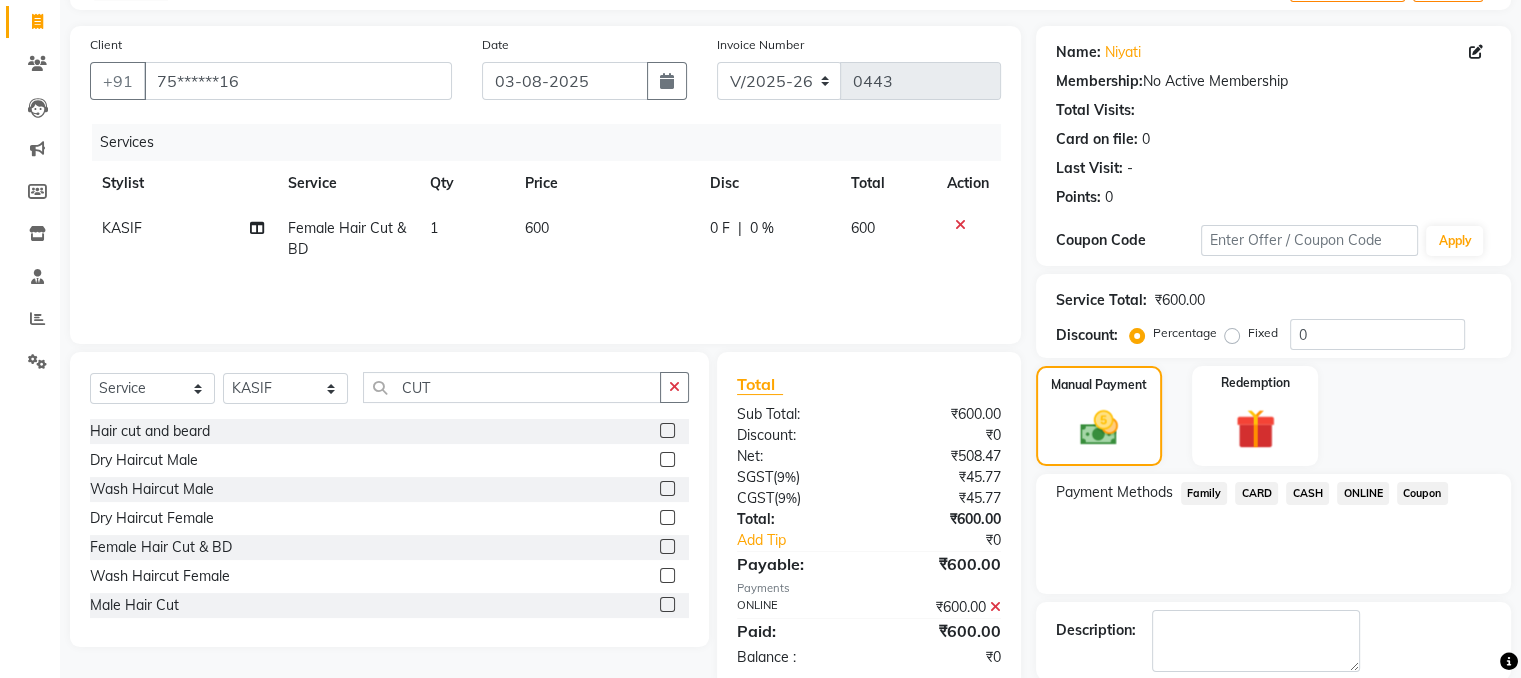 scroll, scrollTop: 223, scrollLeft: 0, axis: vertical 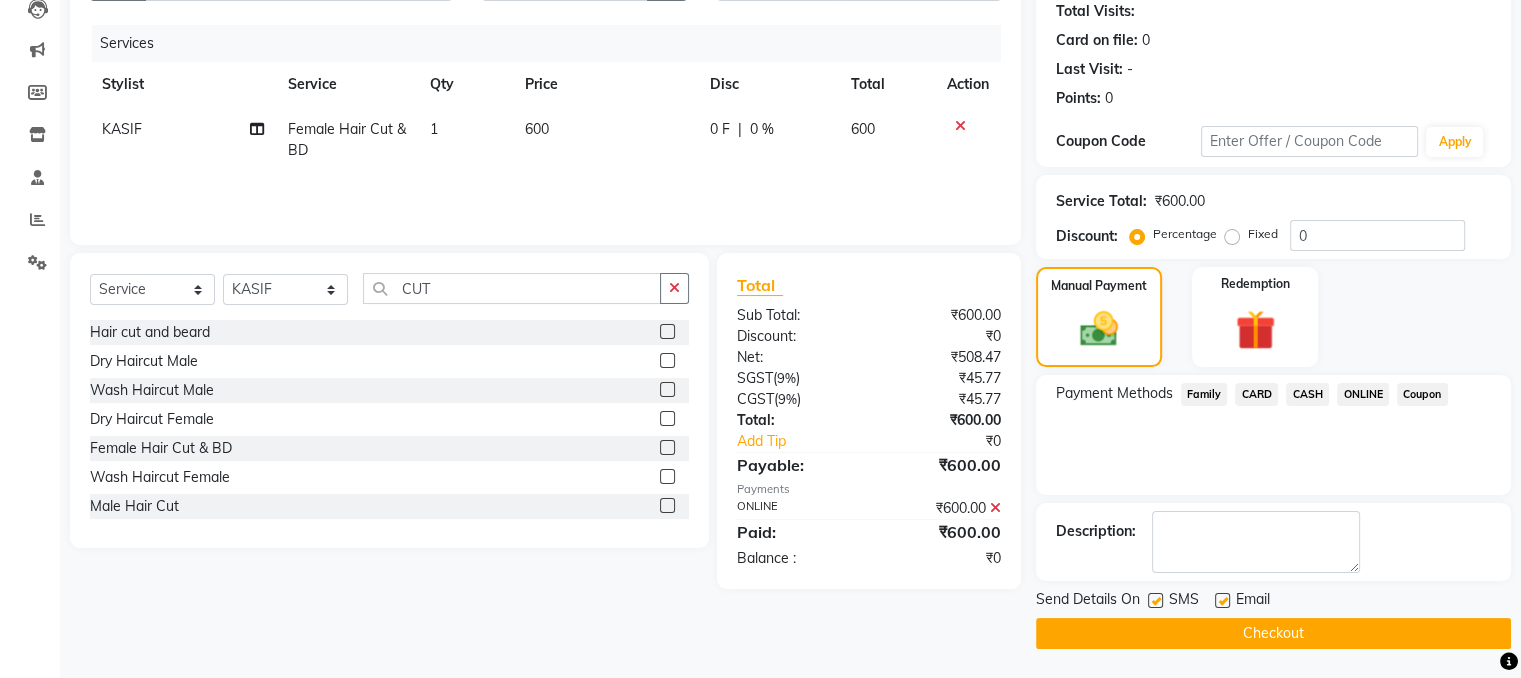 click on "Checkout" 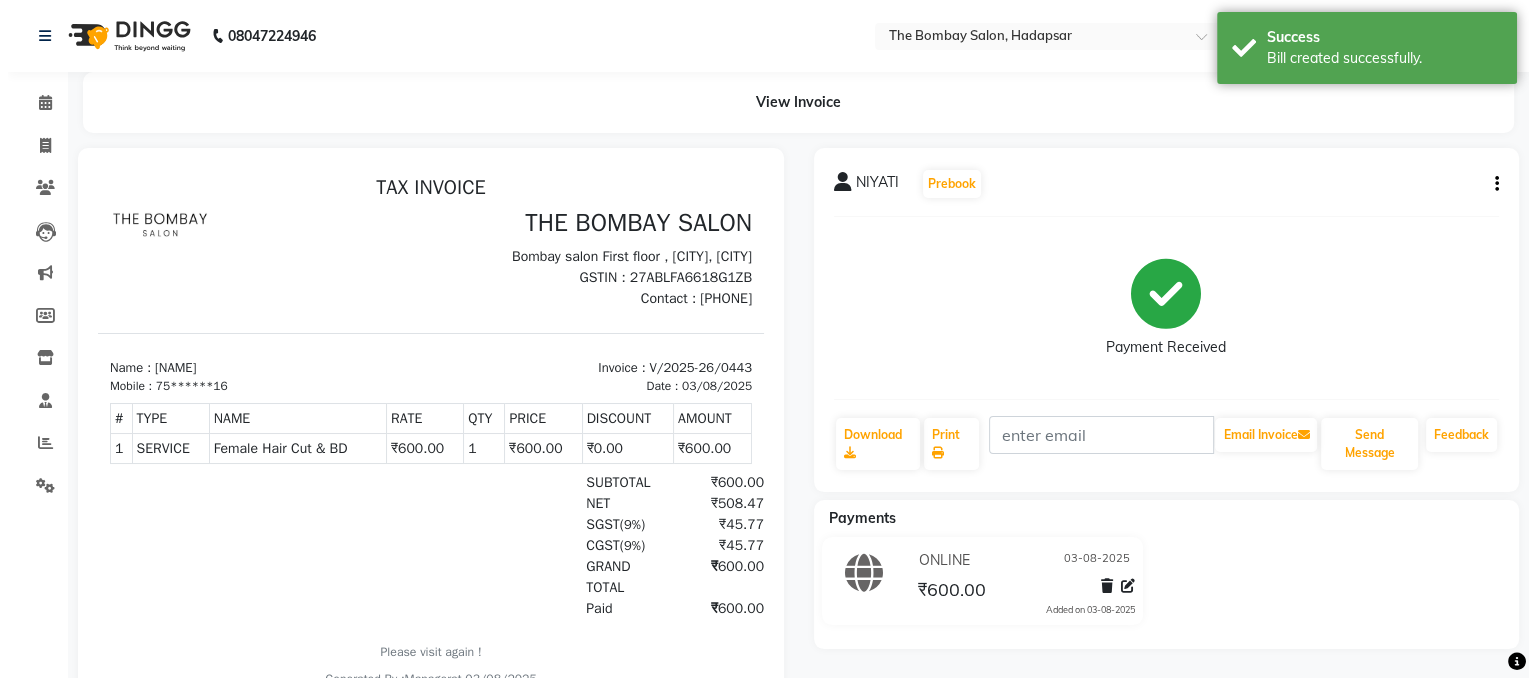 scroll, scrollTop: 0, scrollLeft: 0, axis: both 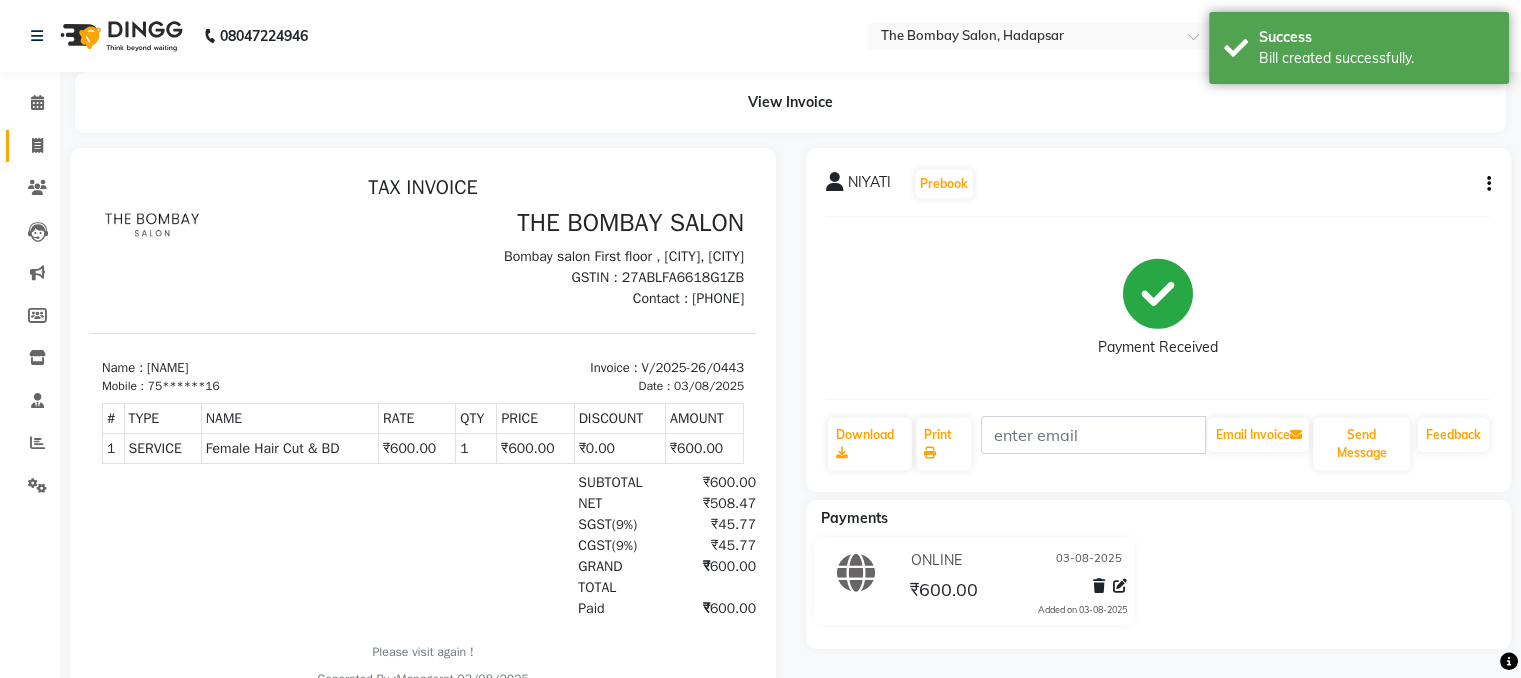click 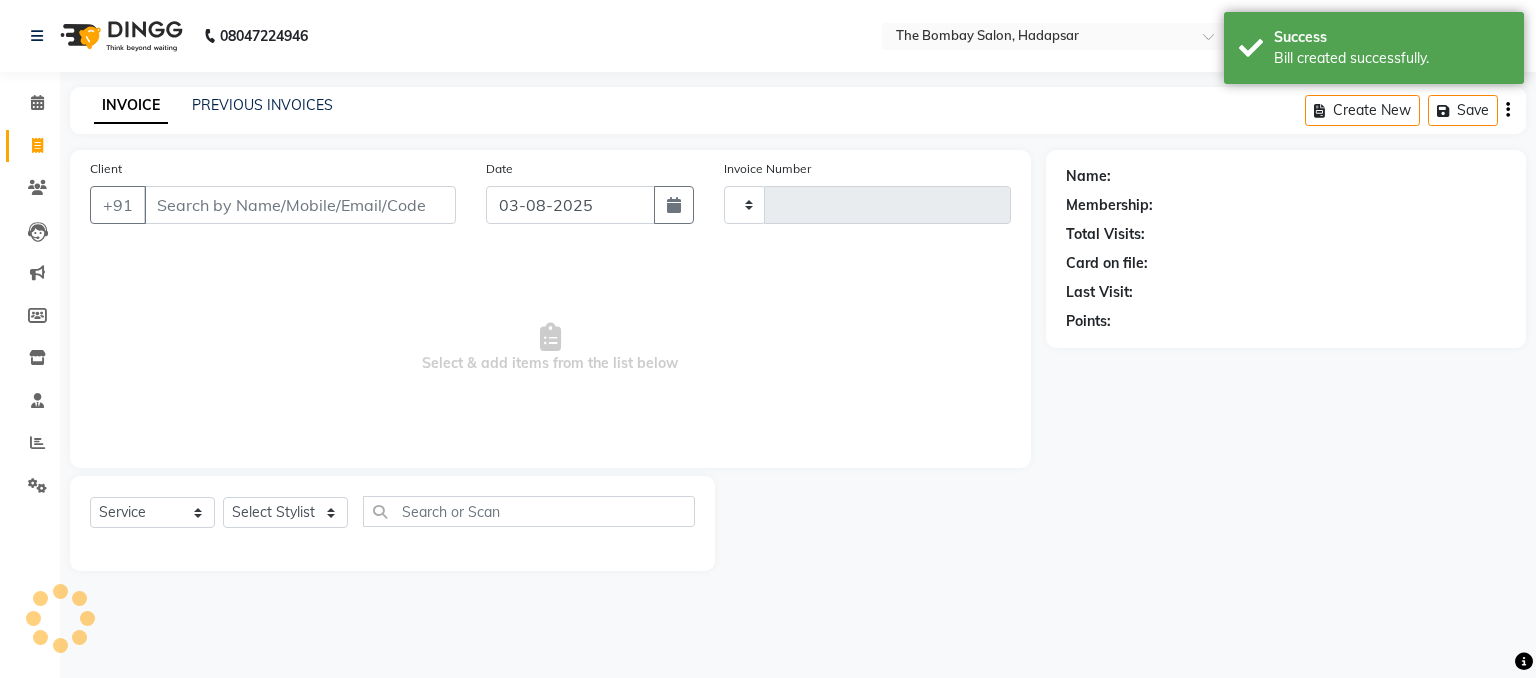 type on "0444" 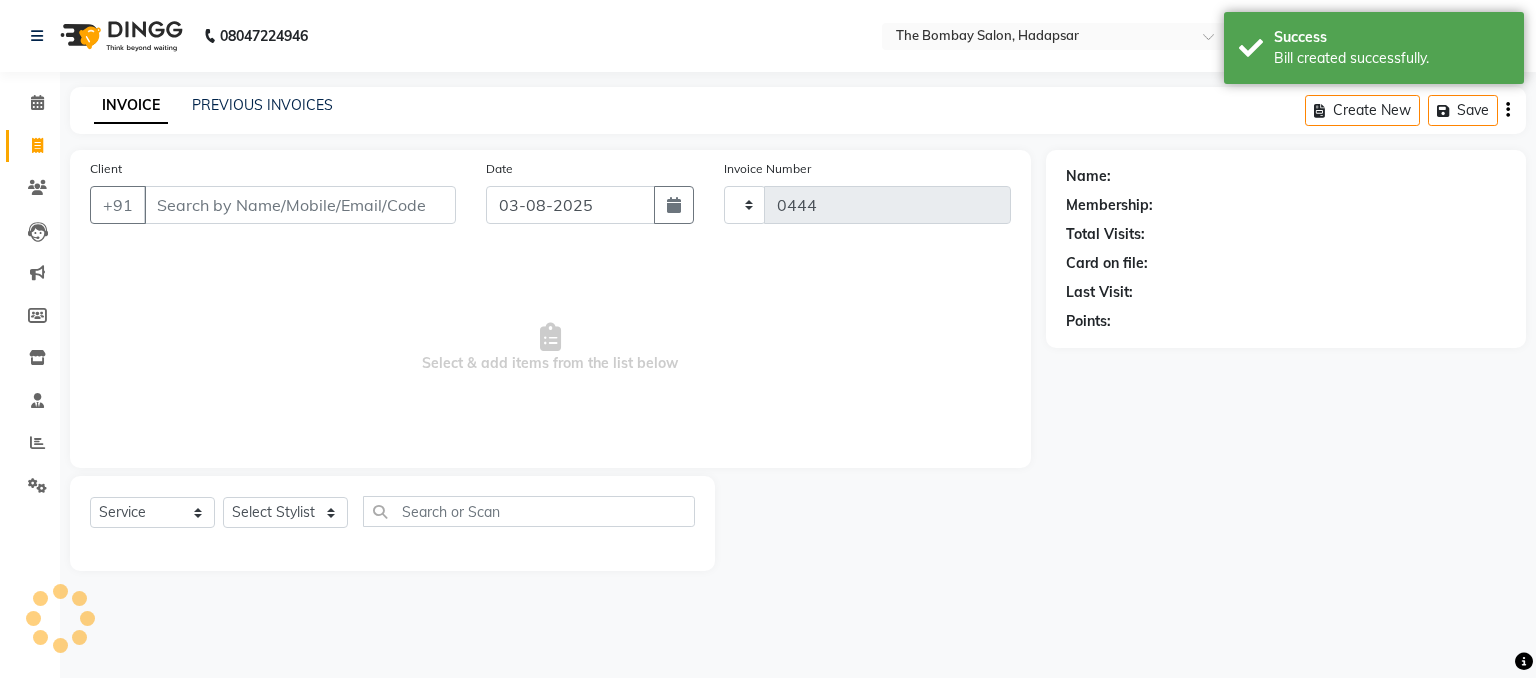 select on "8374" 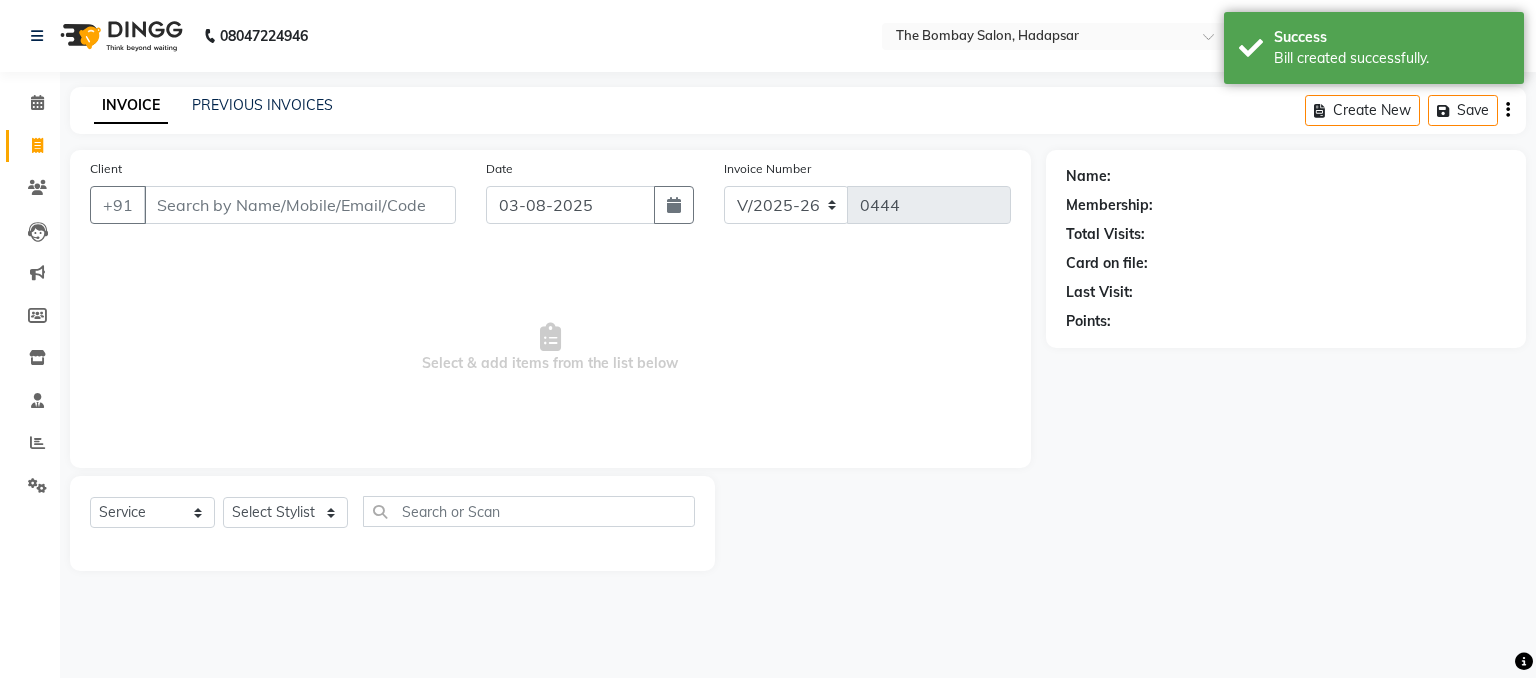 click on "Client" at bounding box center [300, 205] 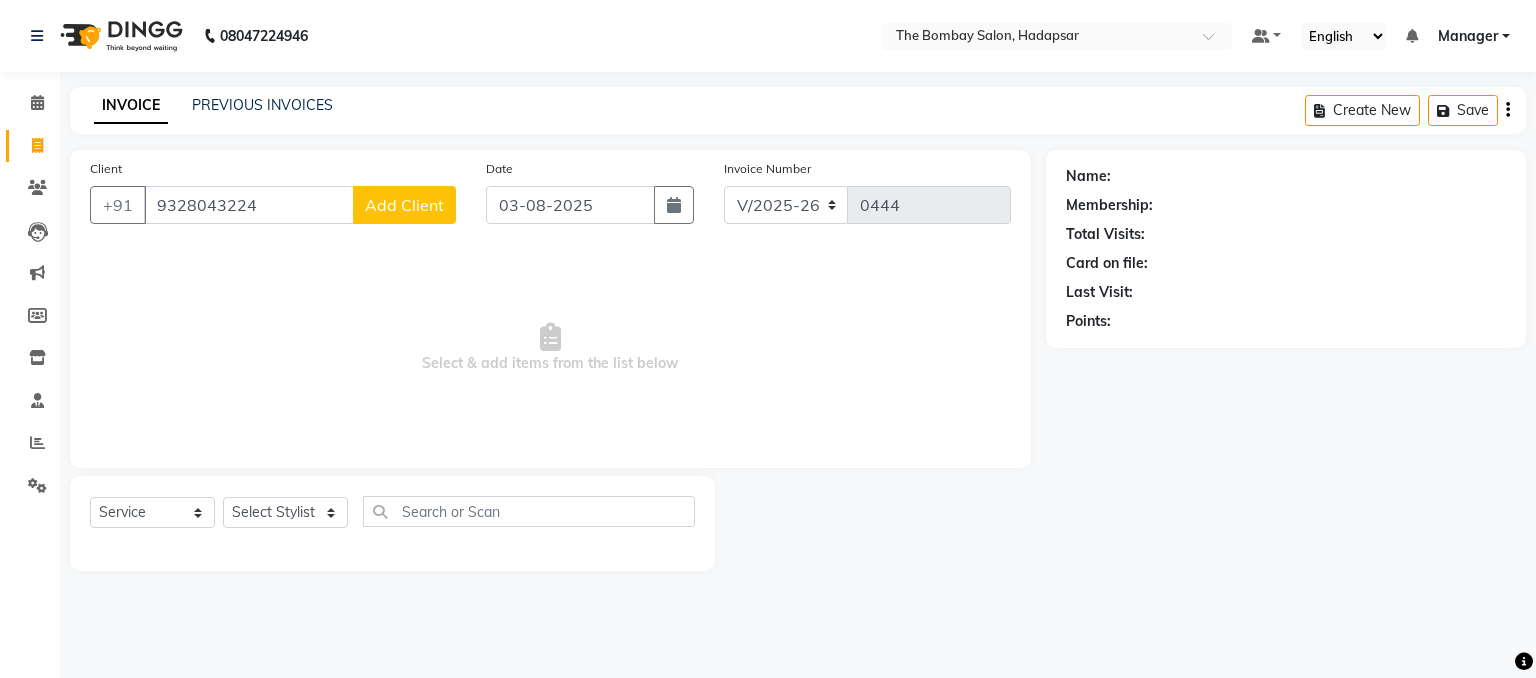 type on "9328043224" 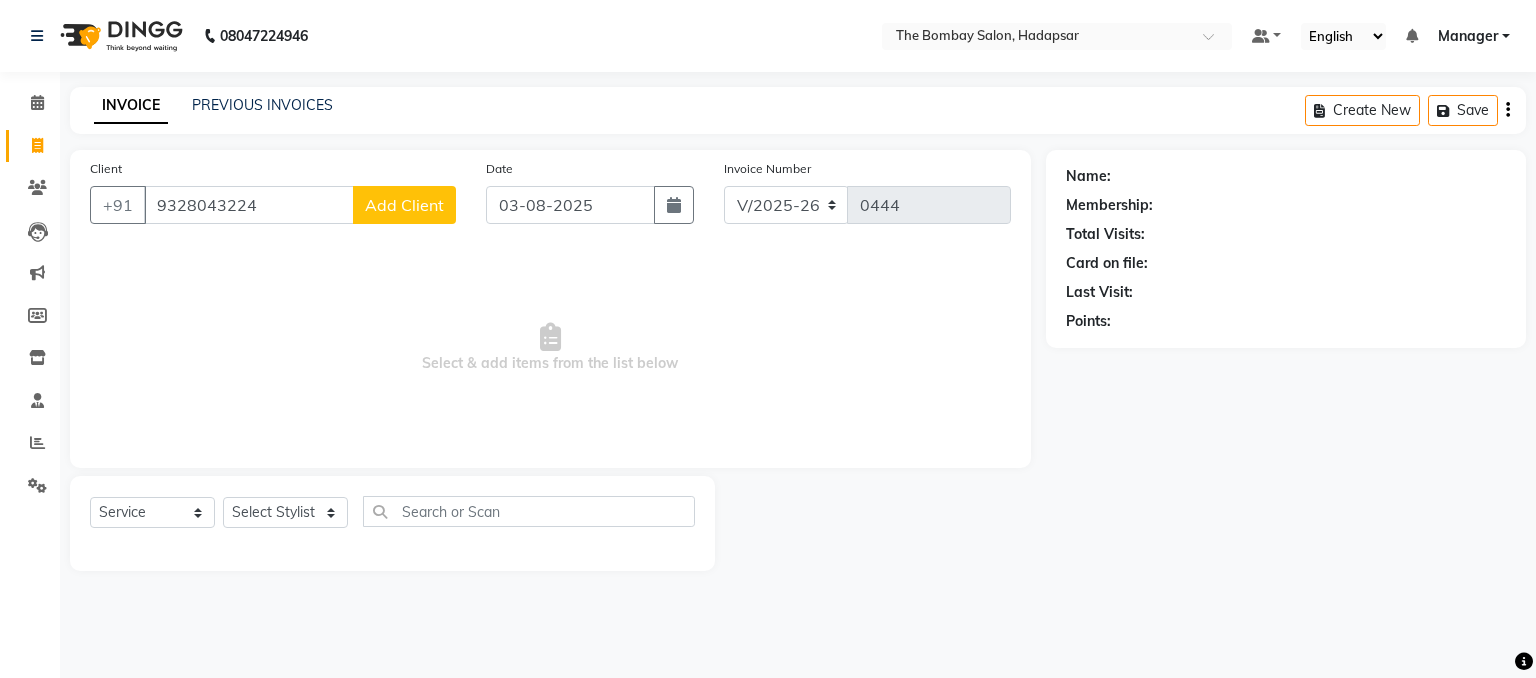 select on "22" 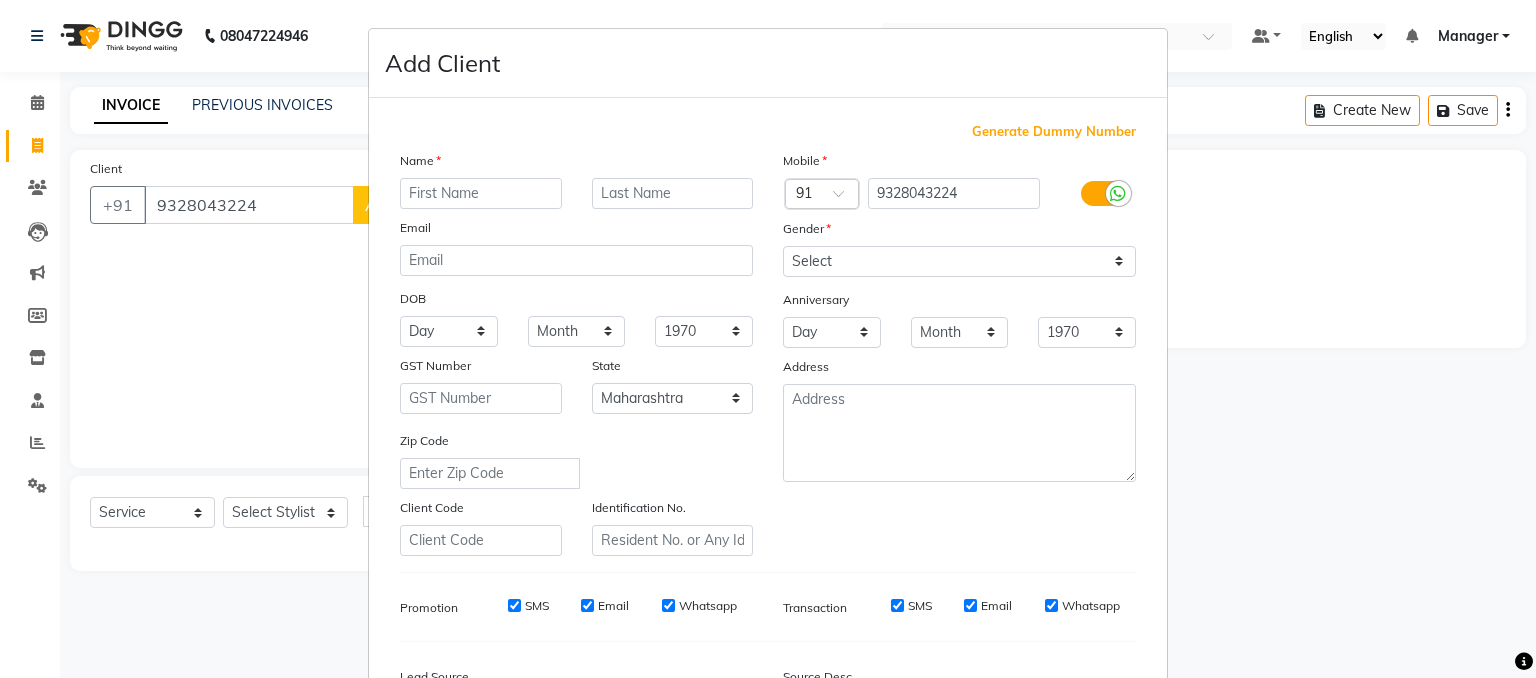 click at bounding box center [481, 193] 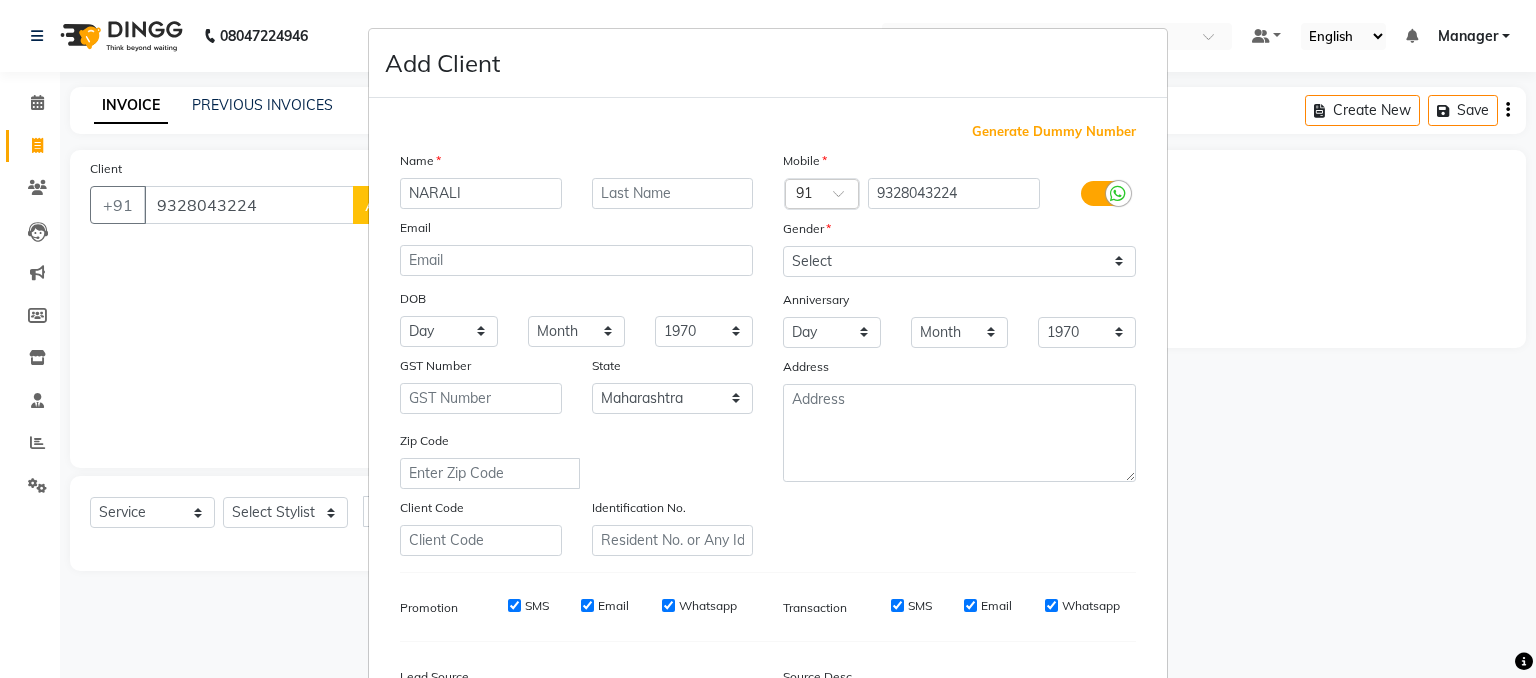 type on "NARALI" 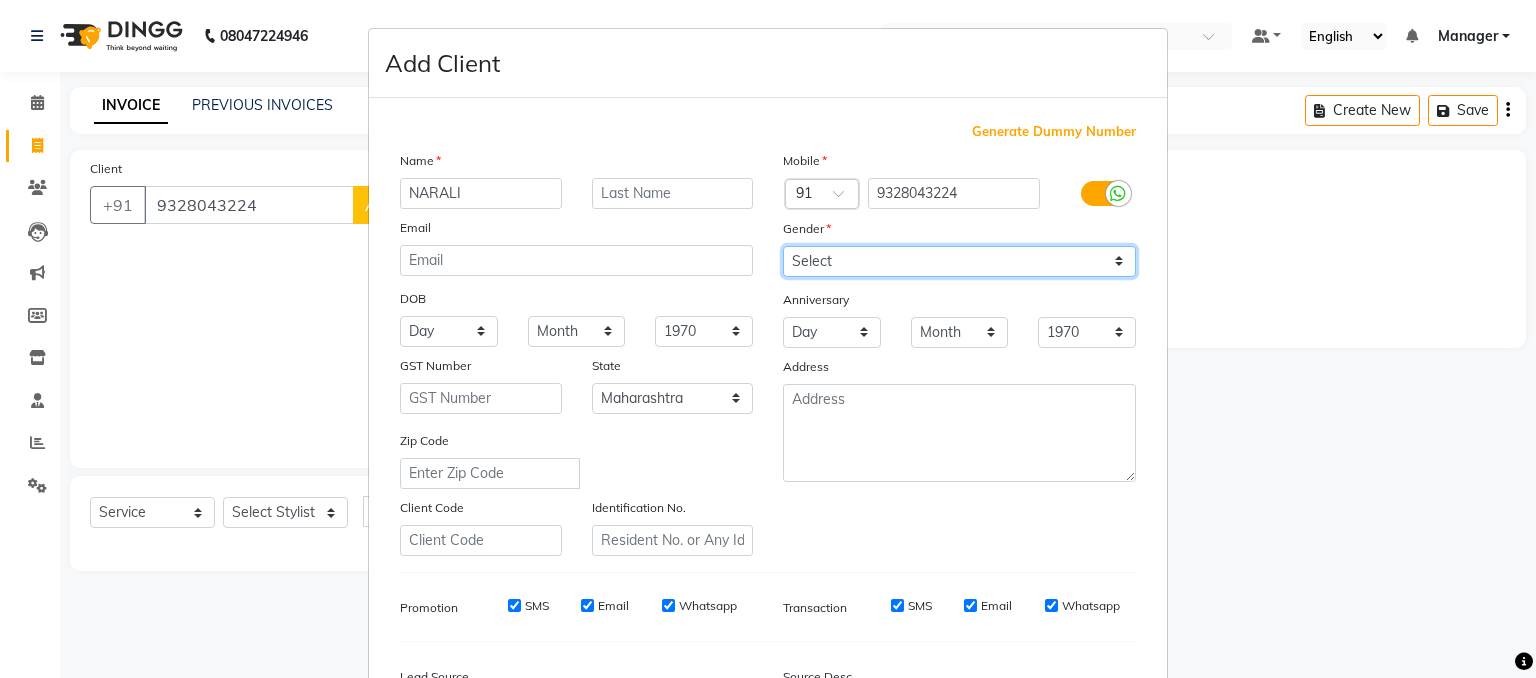 click on "Select Male Female Other Prefer Not To Say" at bounding box center [959, 261] 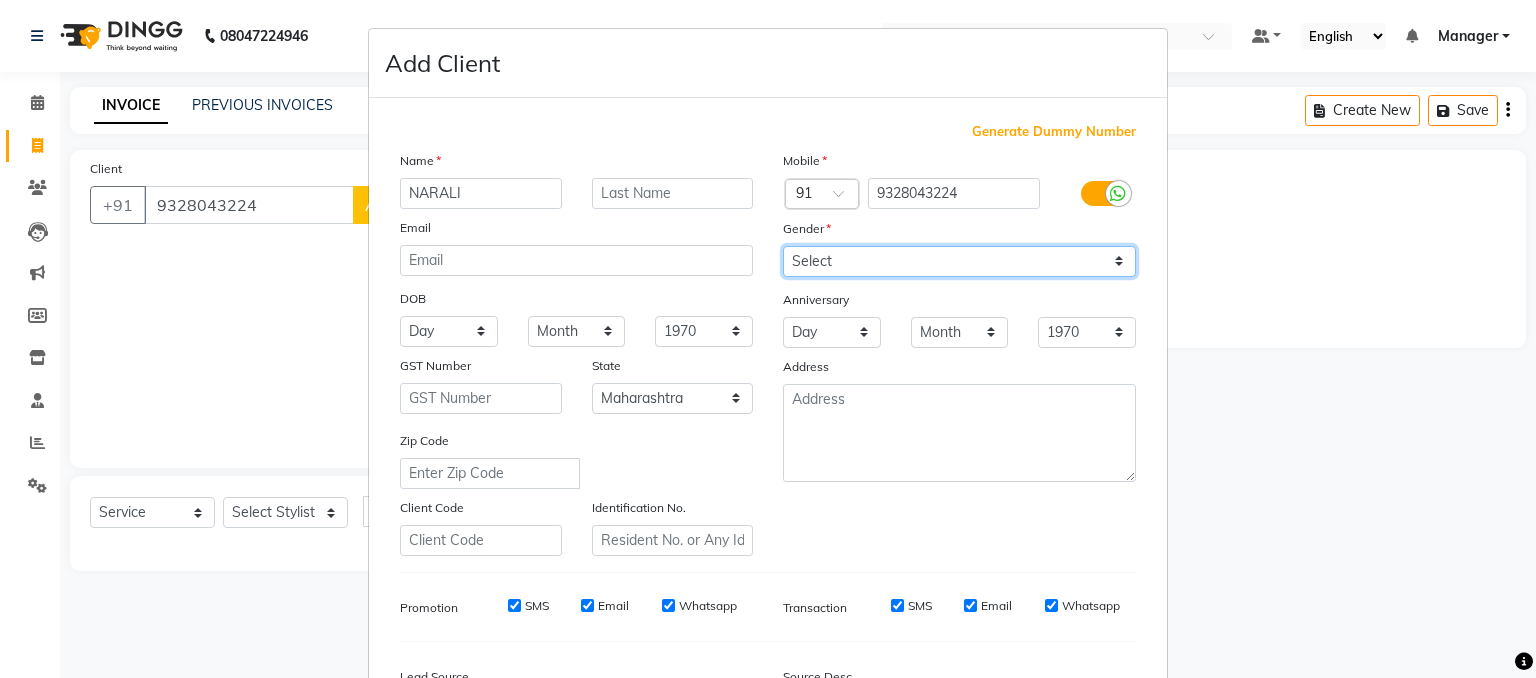 select on "female" 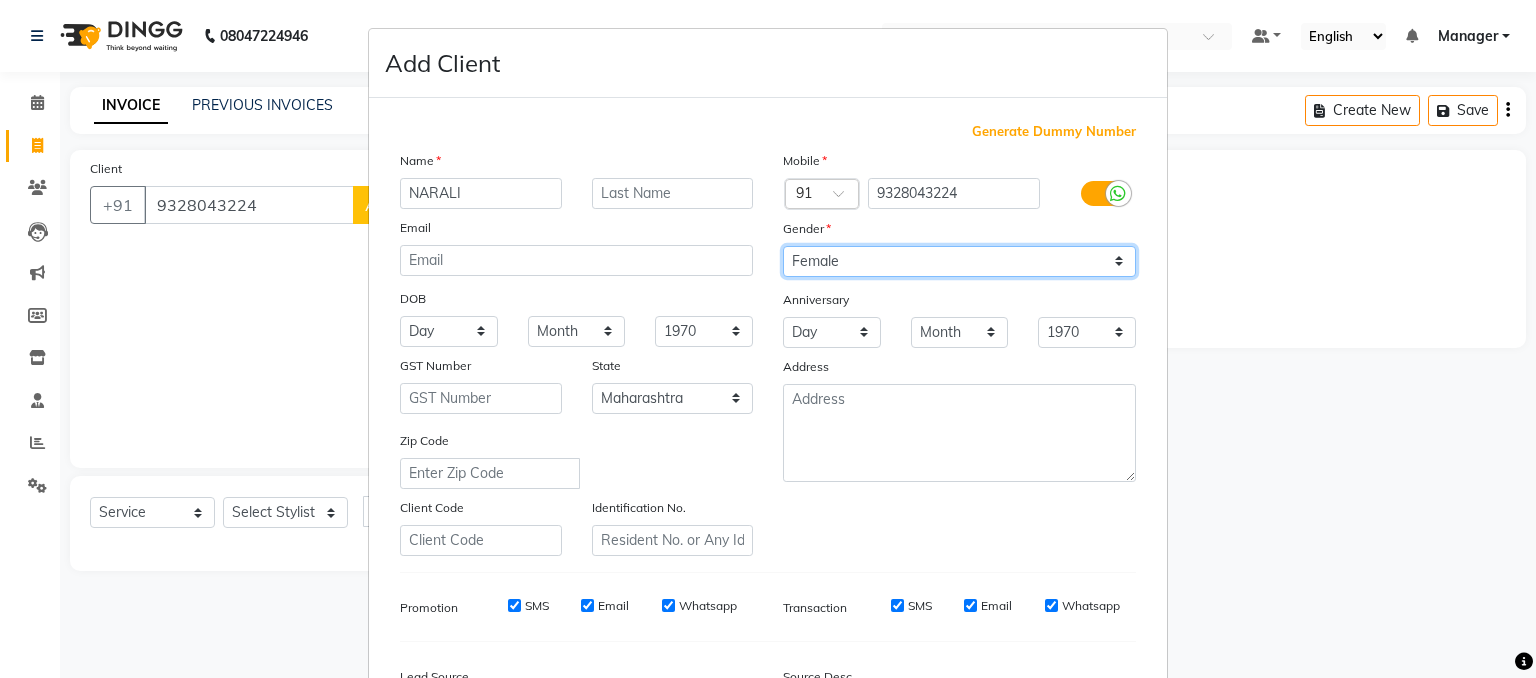 click on "Select Male Female Other Prefer Not To Say" at bounding box center (959, 261) 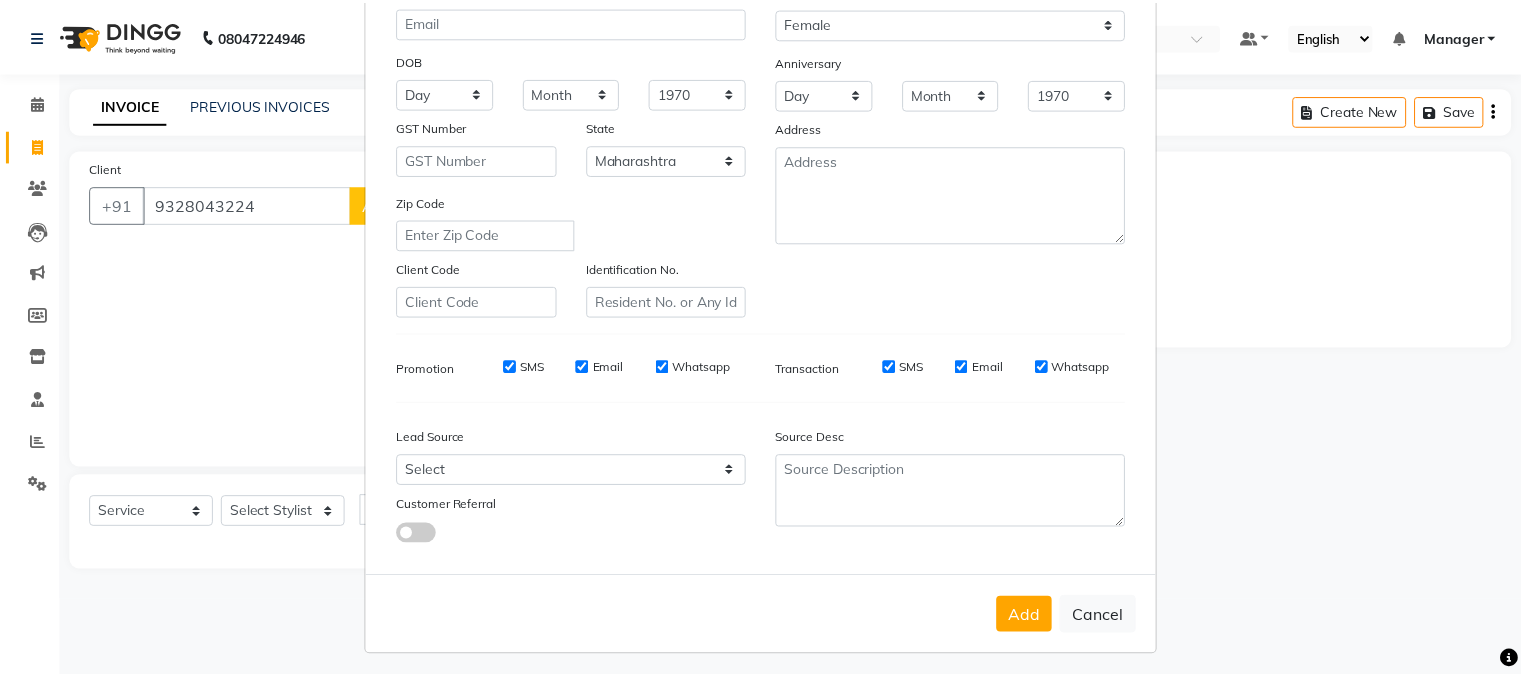 scroll, scrollTop: 255, scrollLeft: 0, axis: vertical 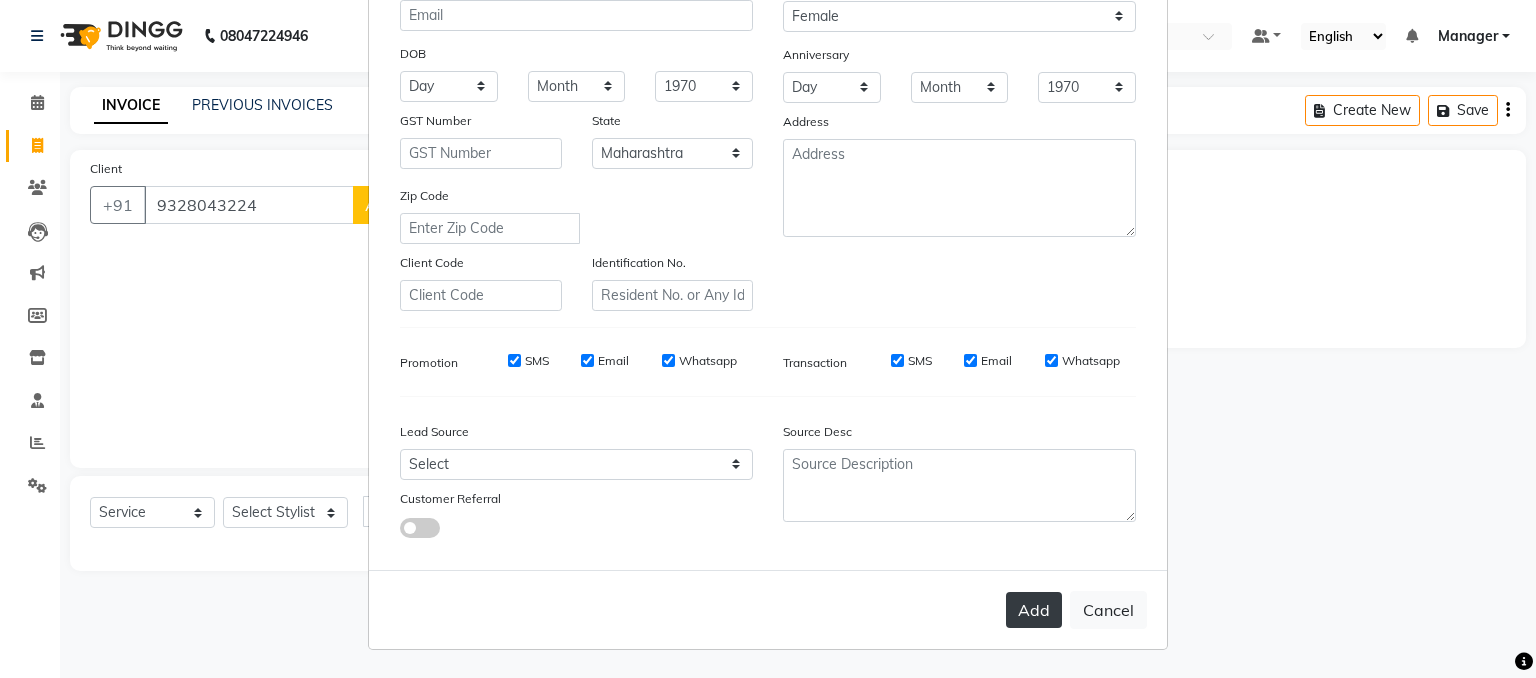 click on "Add" at bounding box center (1034, 610) 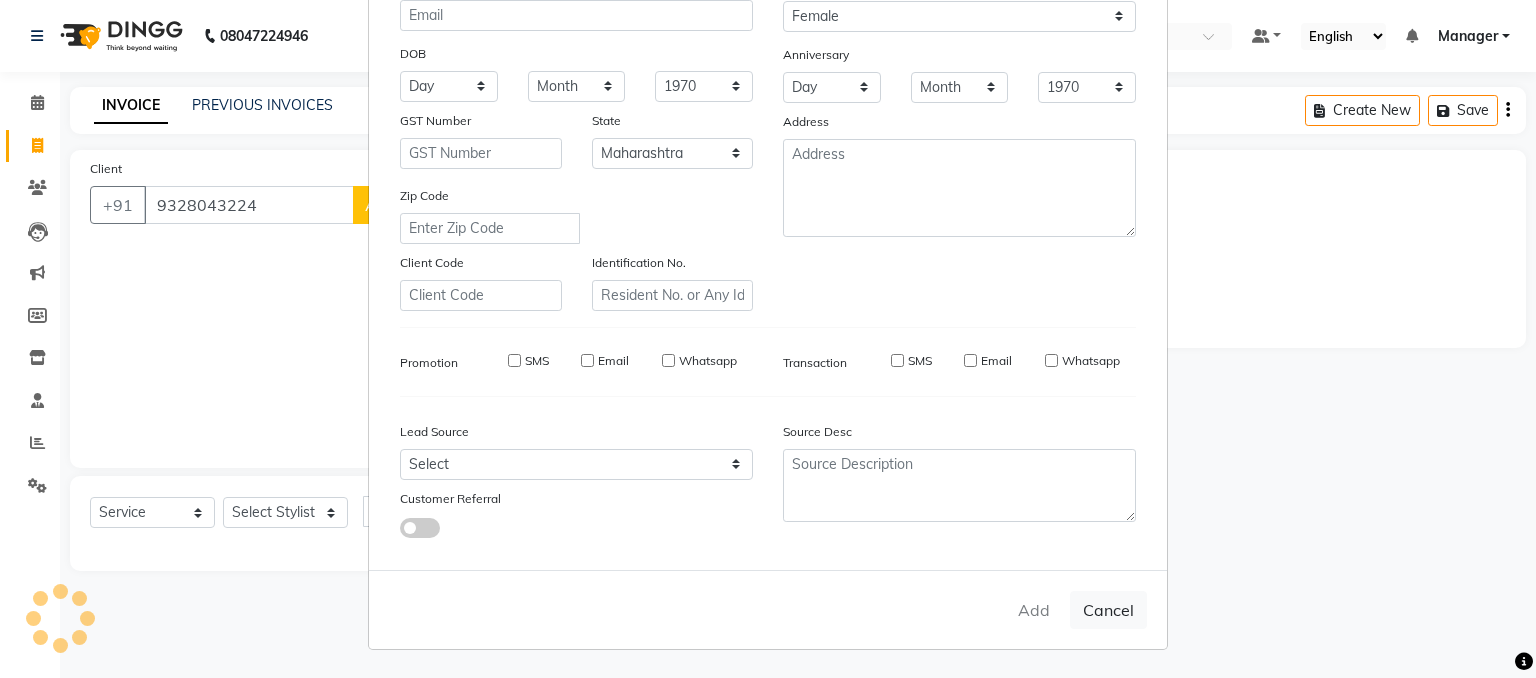 type on "93******24" 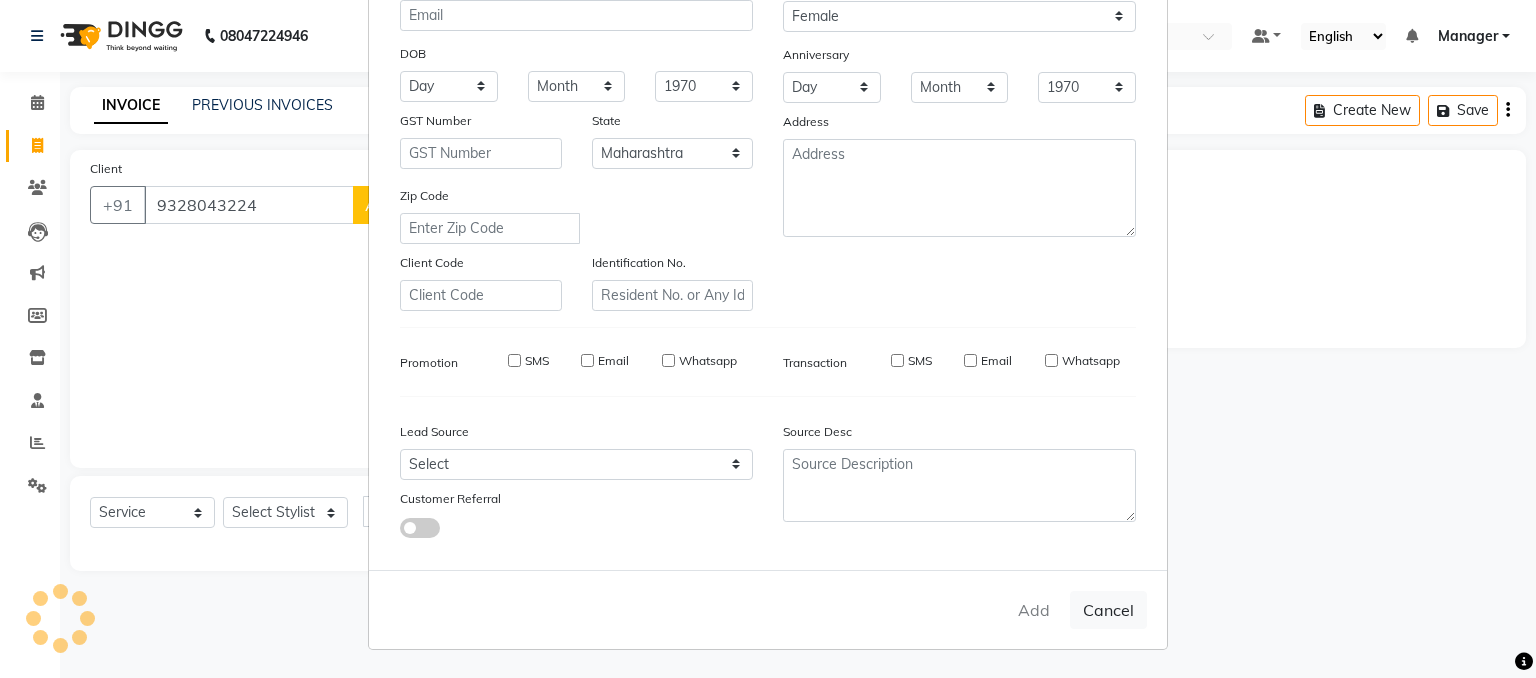 type 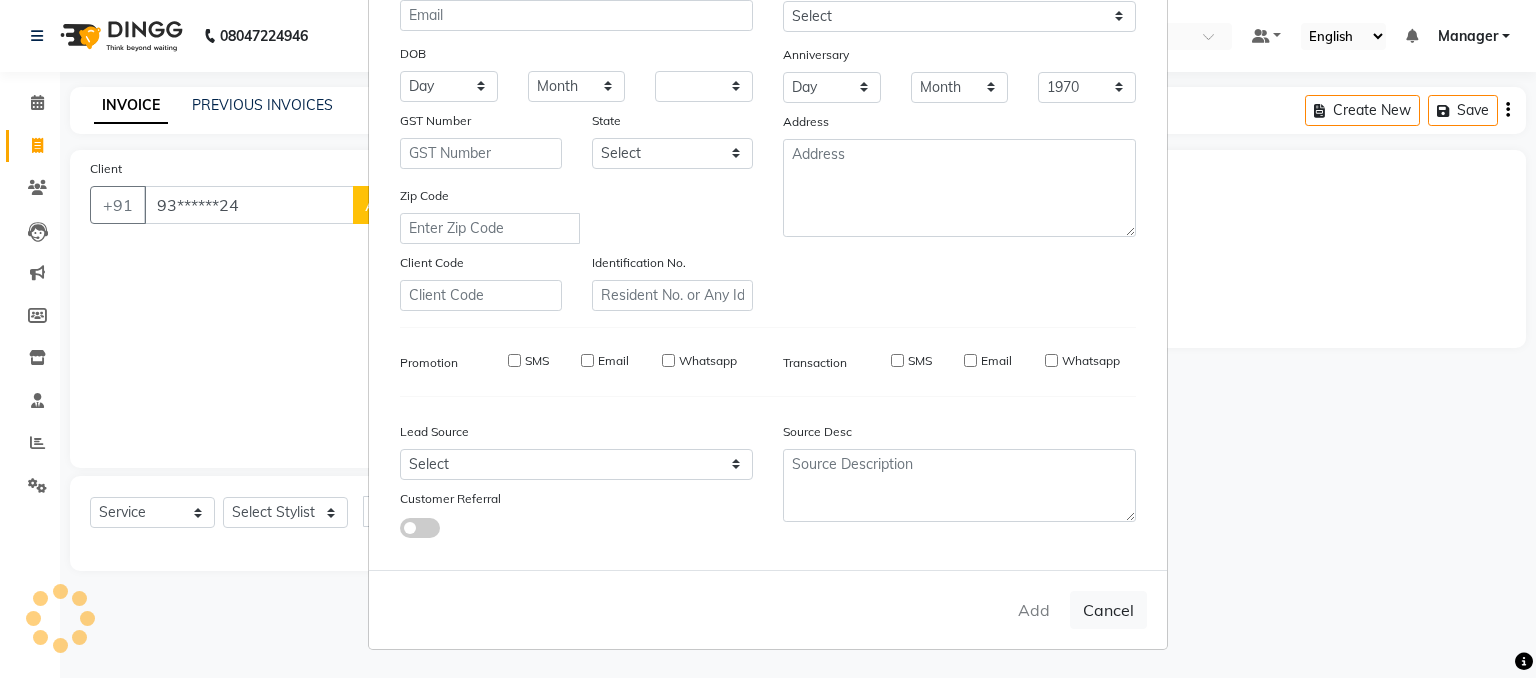 select 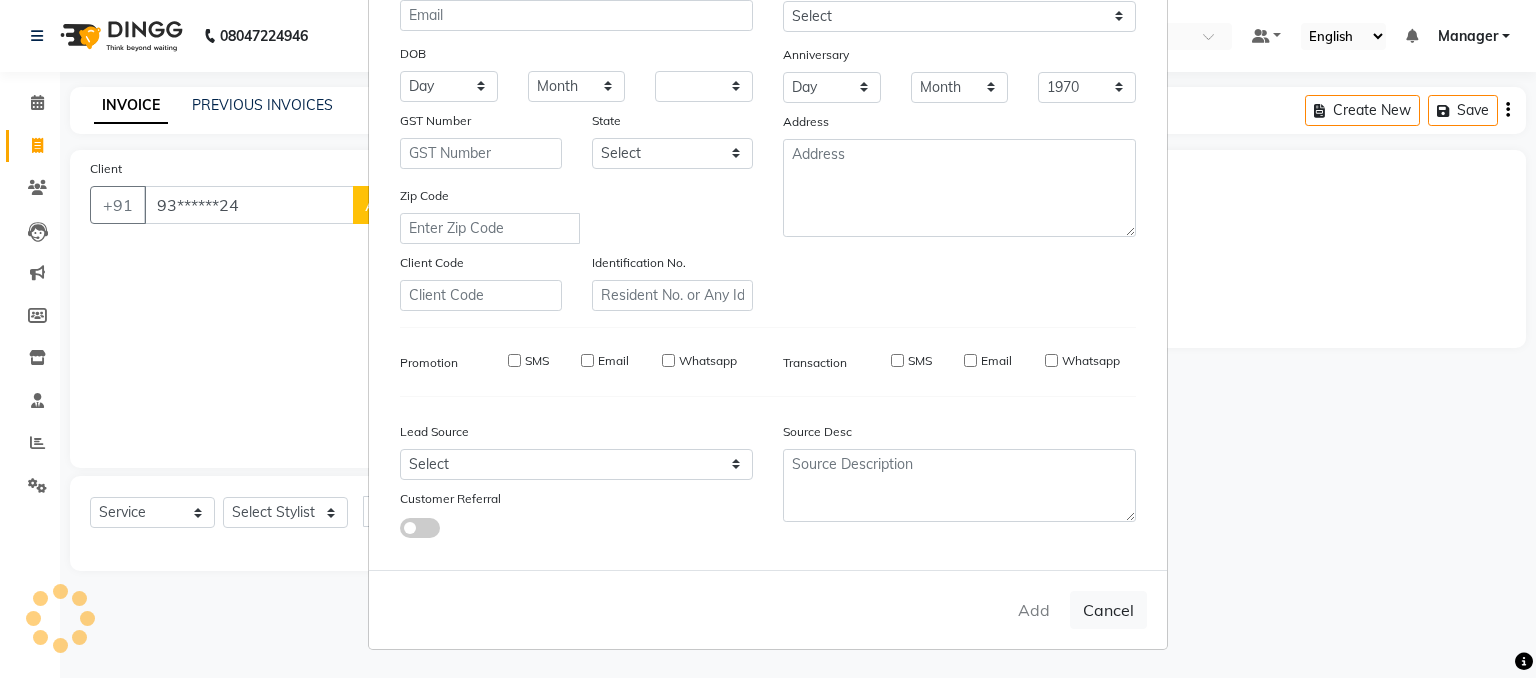 select 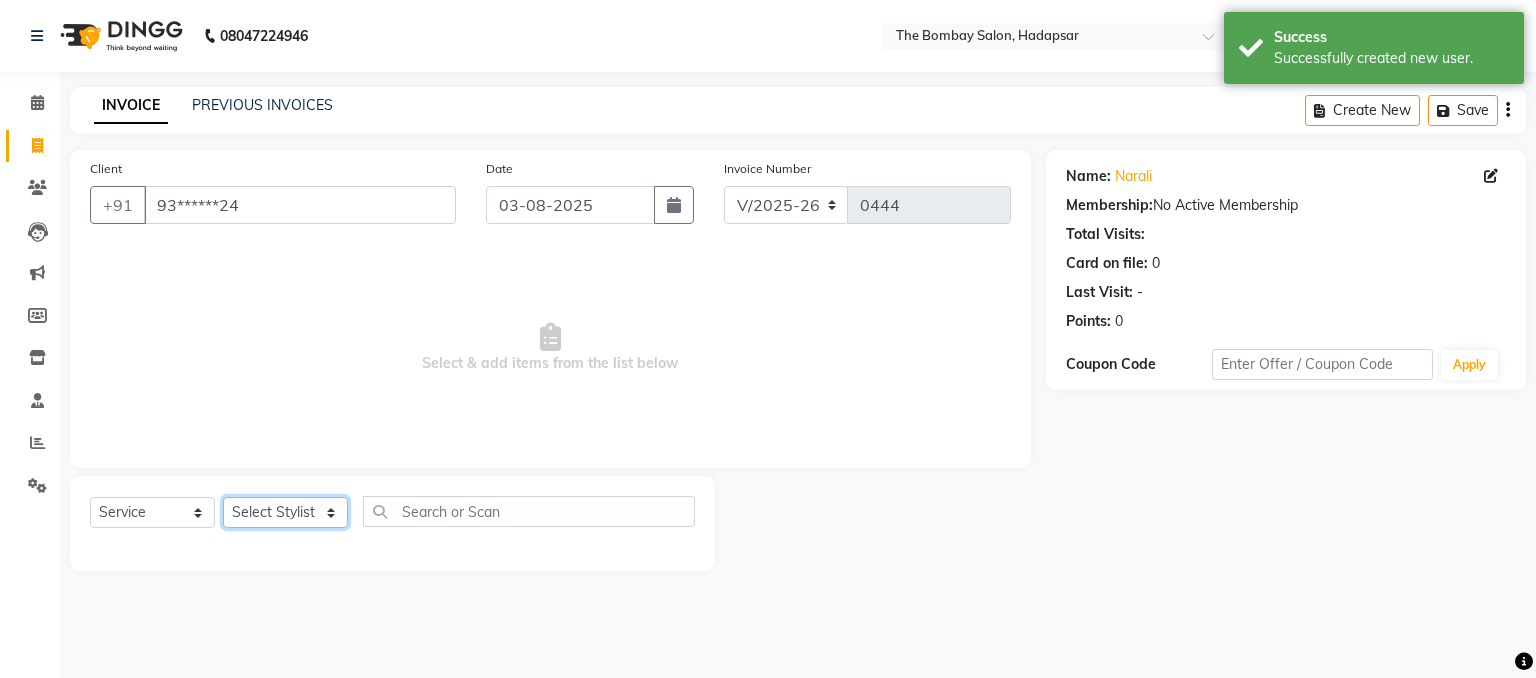 click on "Select Stylist [NAME] [NAME] [NAME] [NAME] [NAME] [NAME] [NAME] [NAME] [NAME] [NAME] [NAME]" 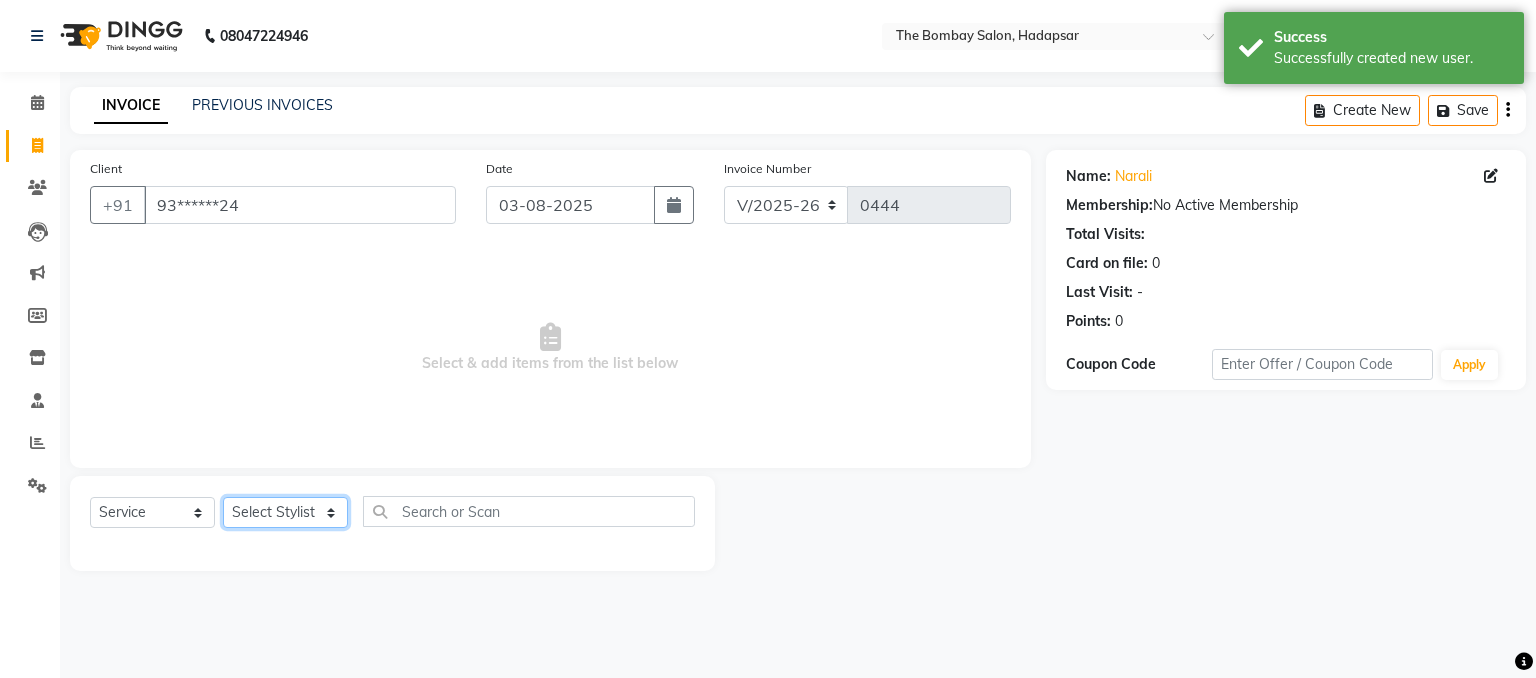 select on "82047" 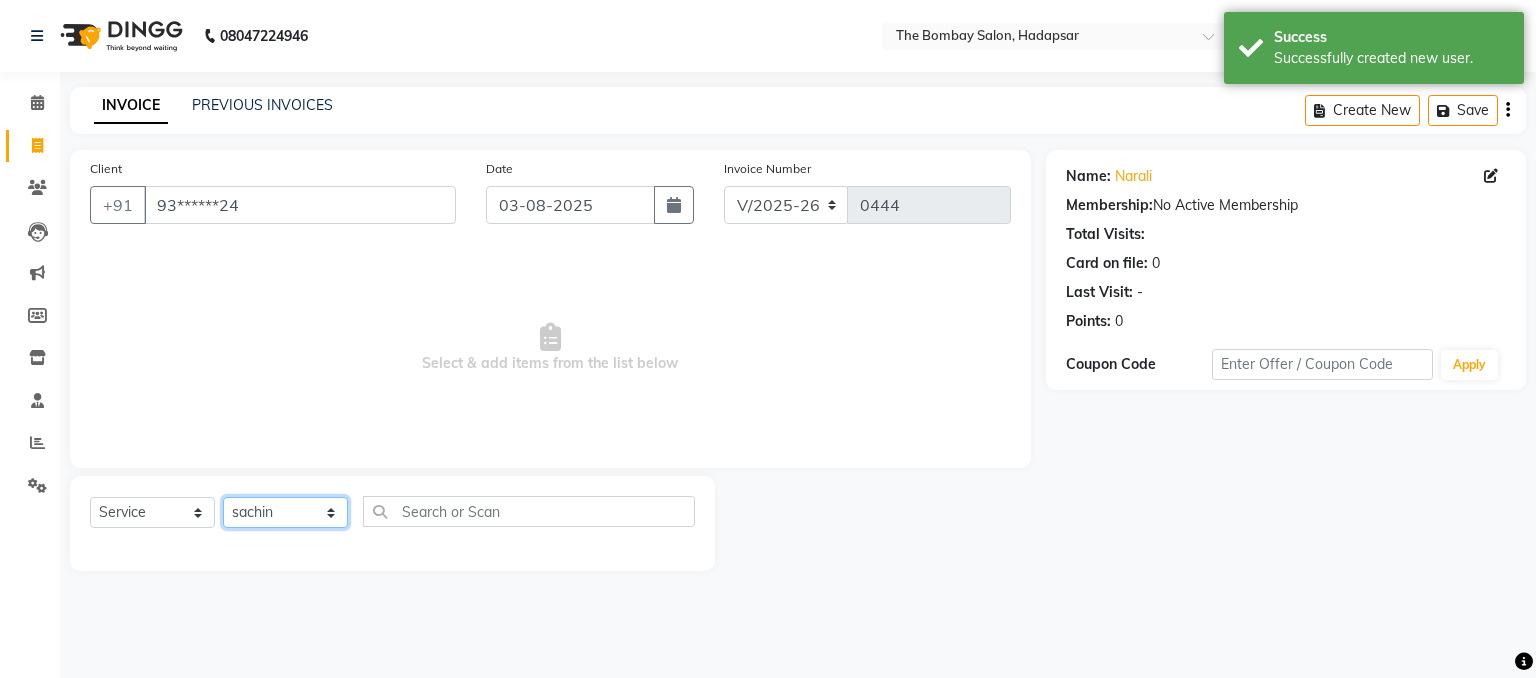 click on "Select Stylist [NAME] [NAME] [NAME] [NAME] [NAME] [NAME] [NAME] [NAME] [NAME] [NAME] [NAME]" 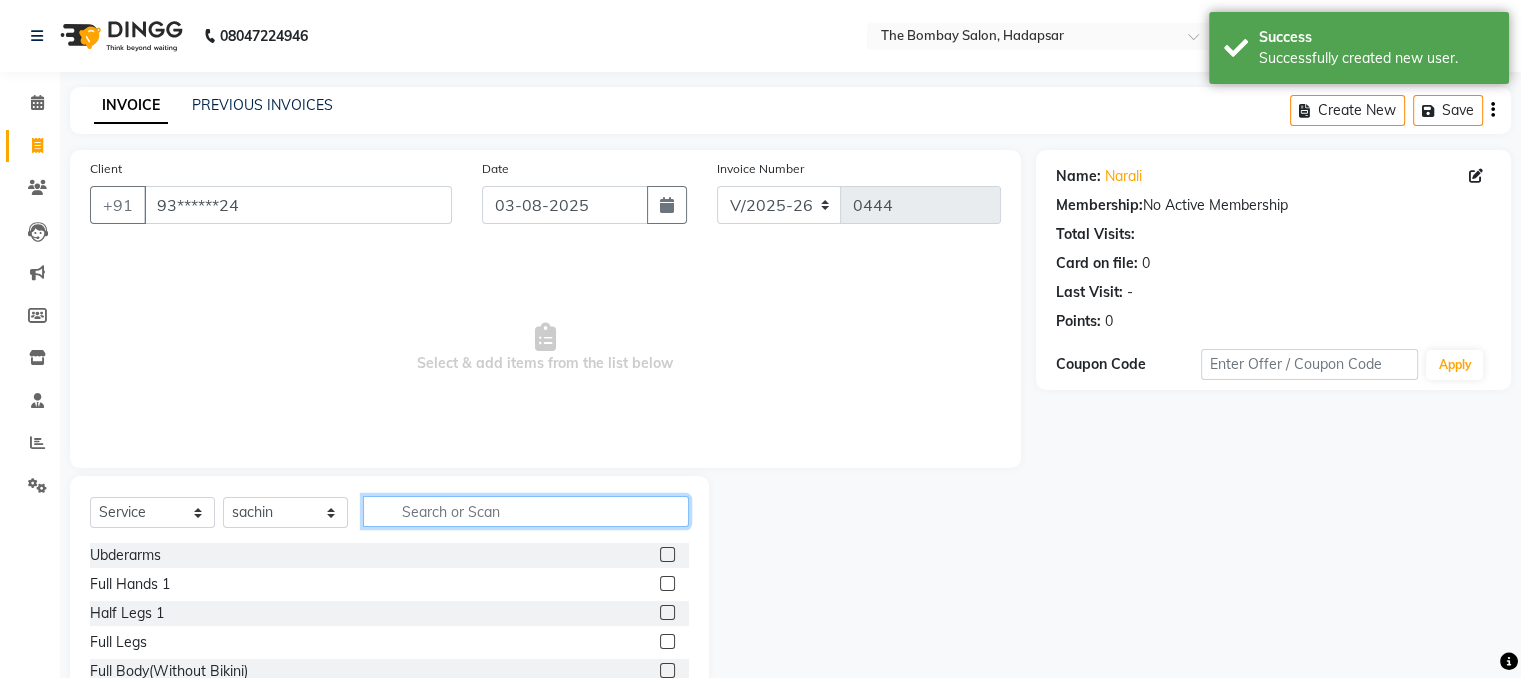 click 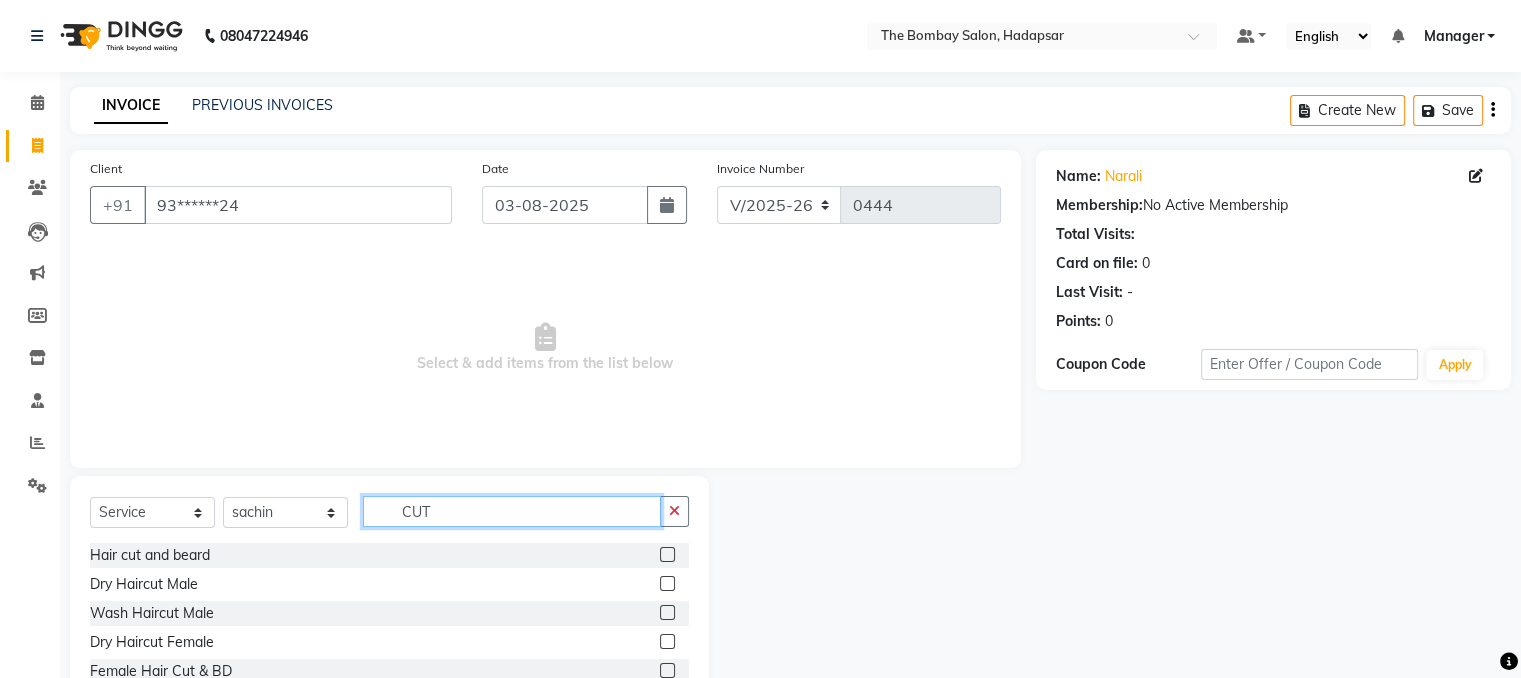 type on "CUT" 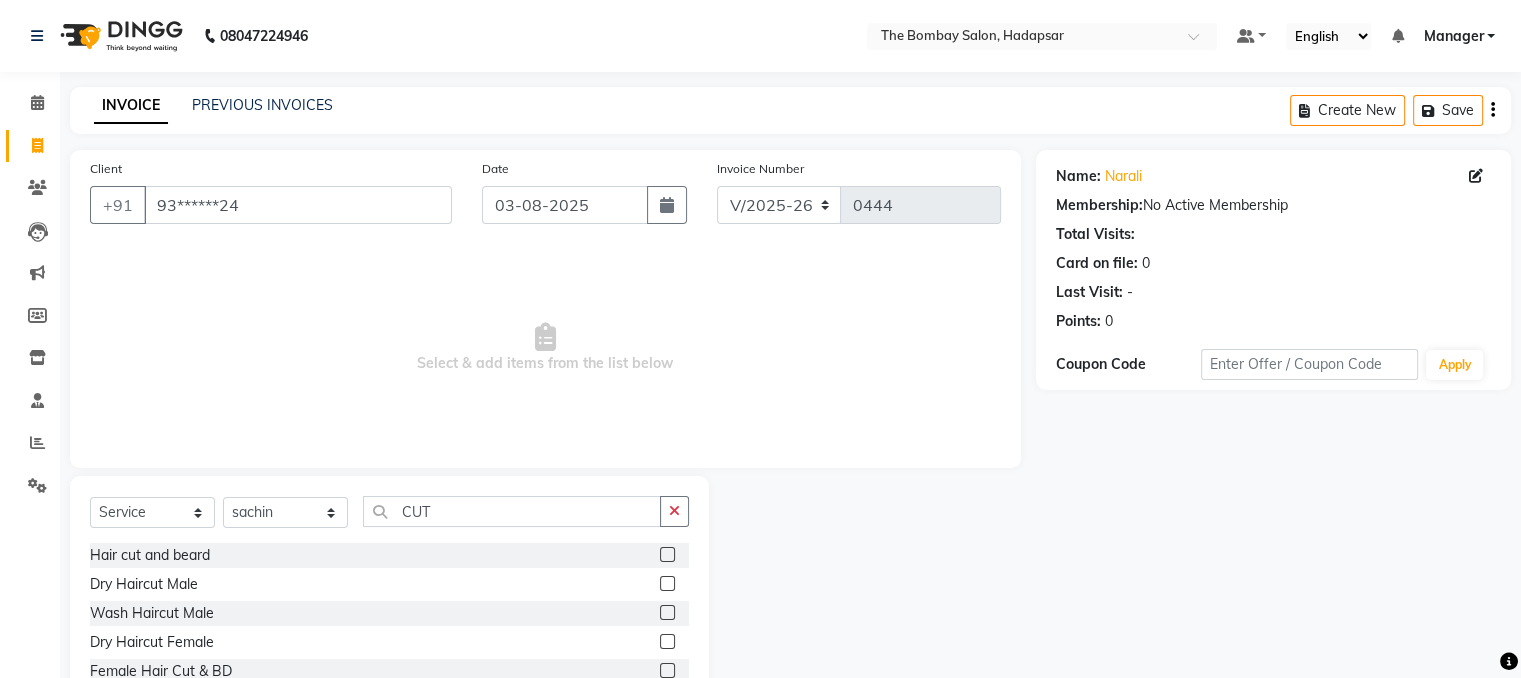 click 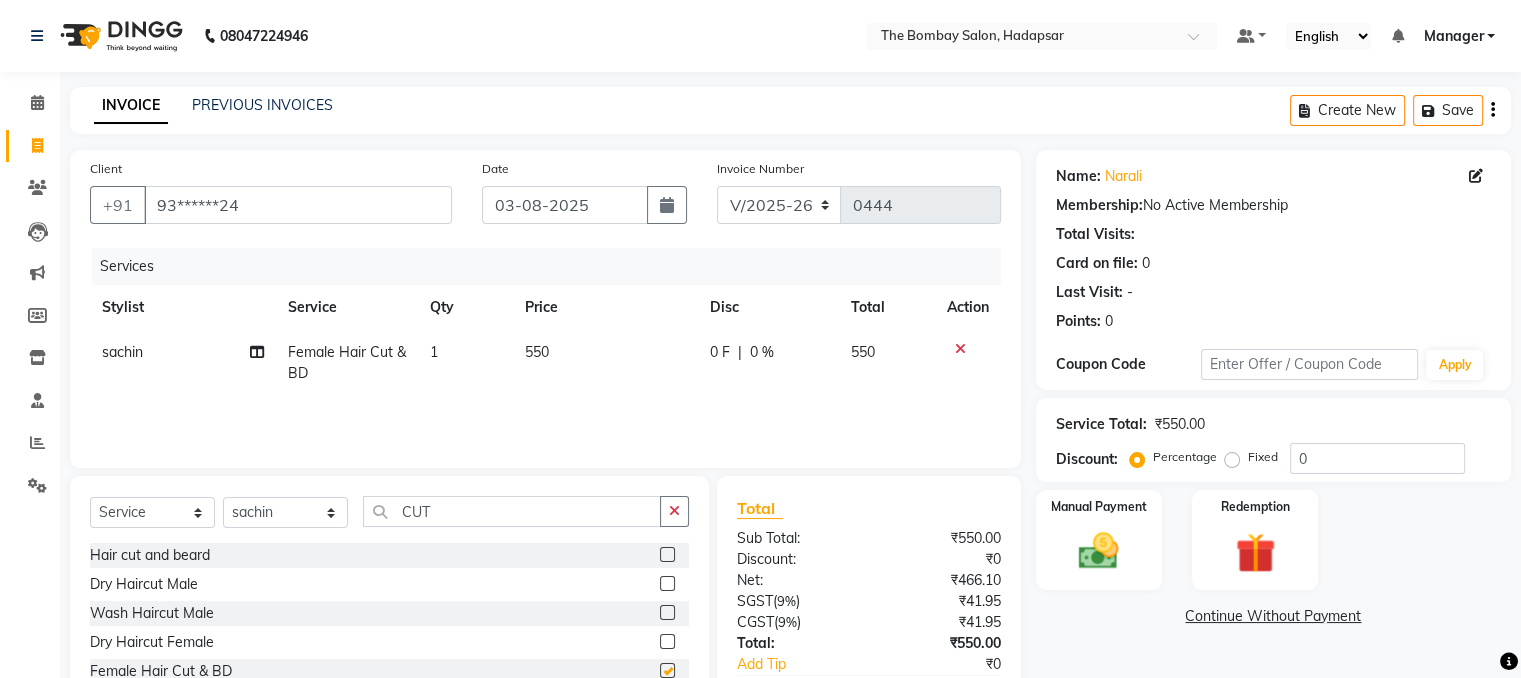 checkbox on "false" 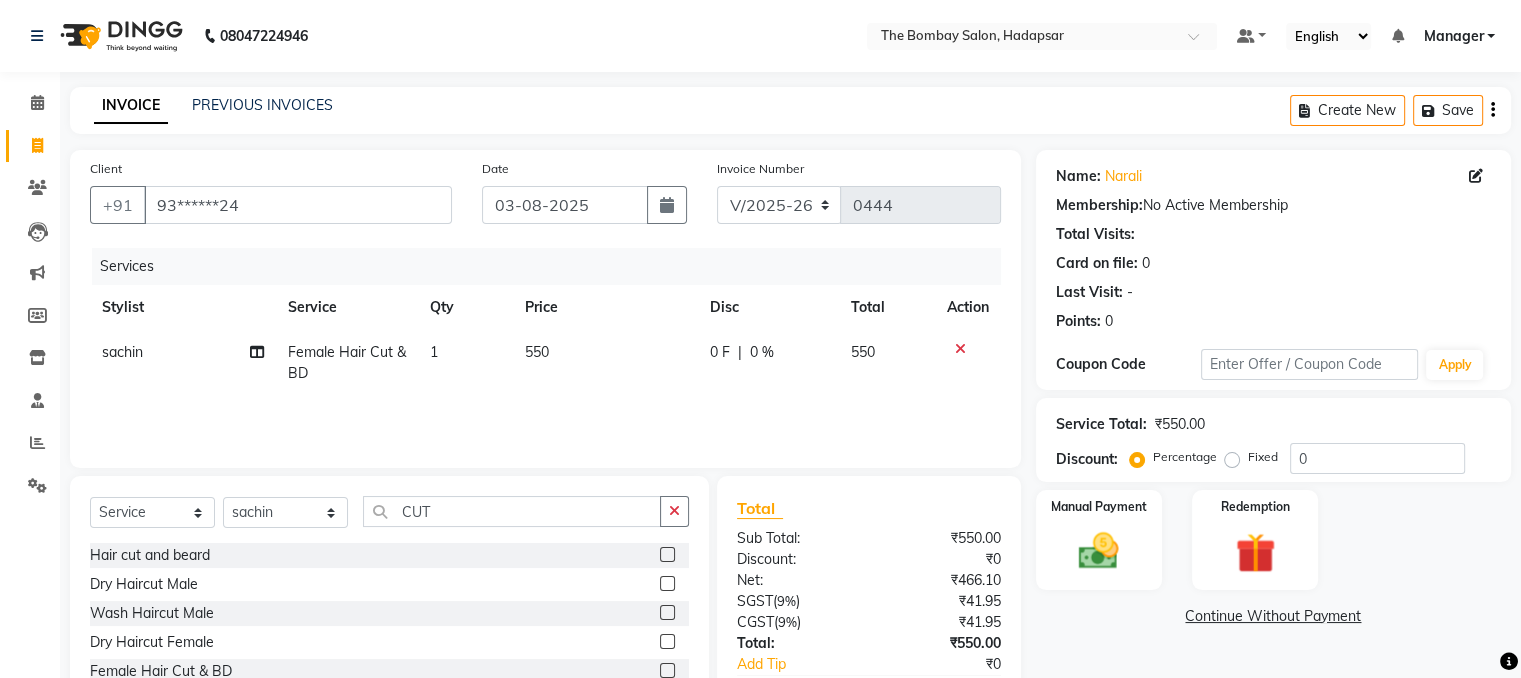 click on "550" 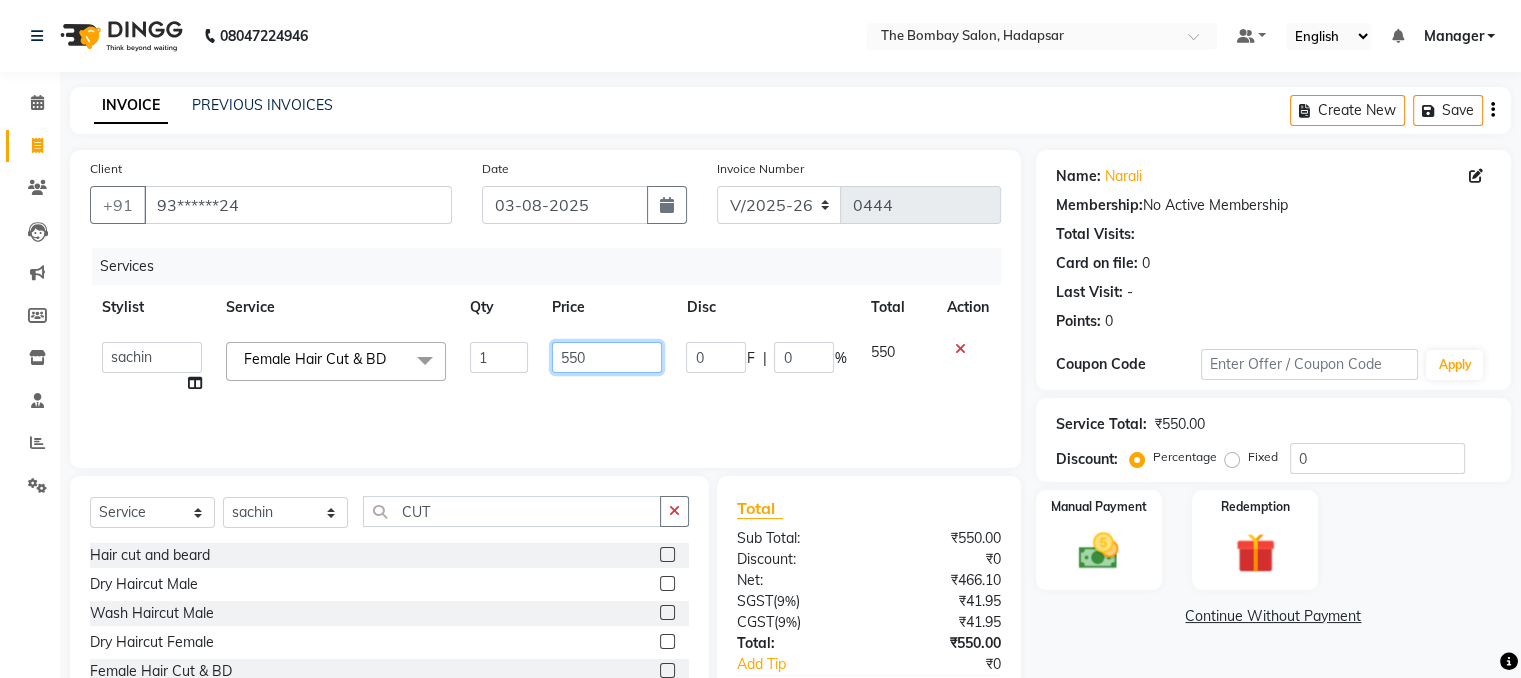 click on "550" 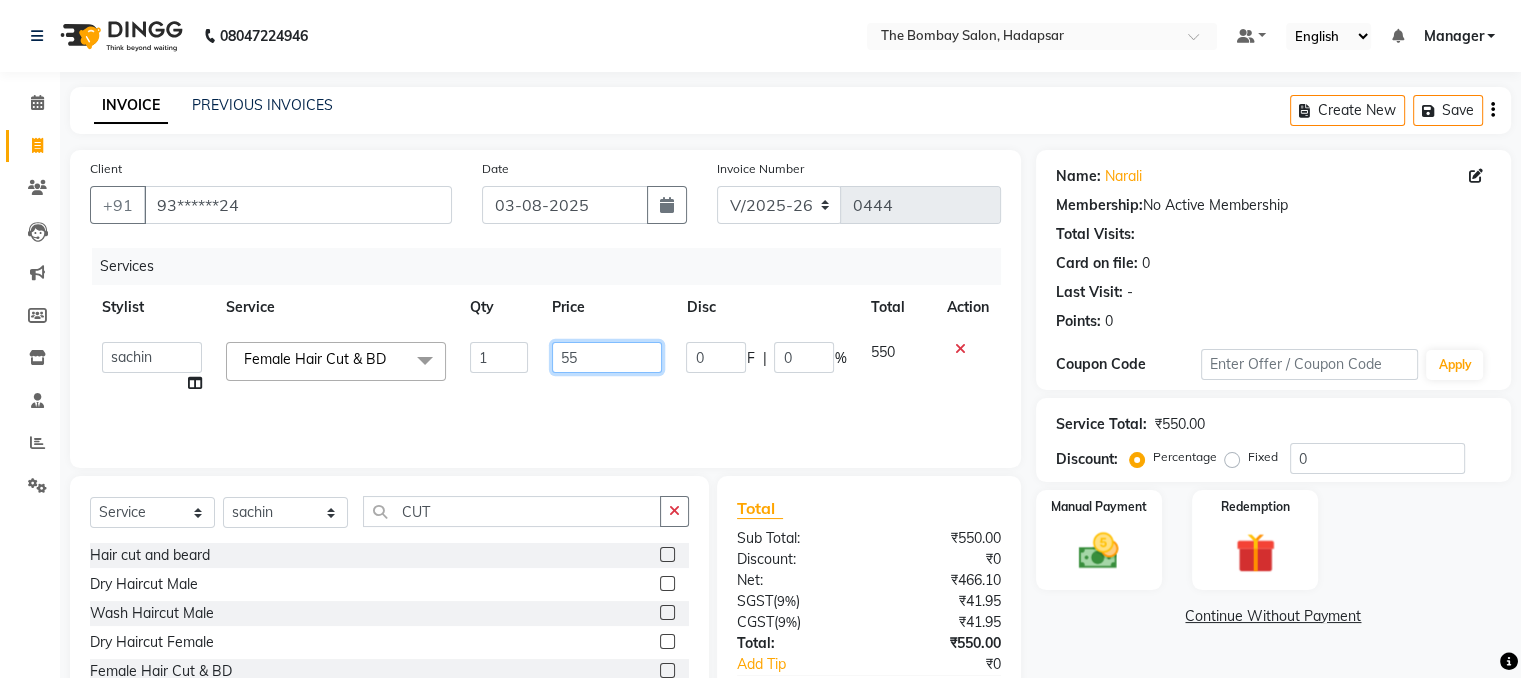 type on "5" 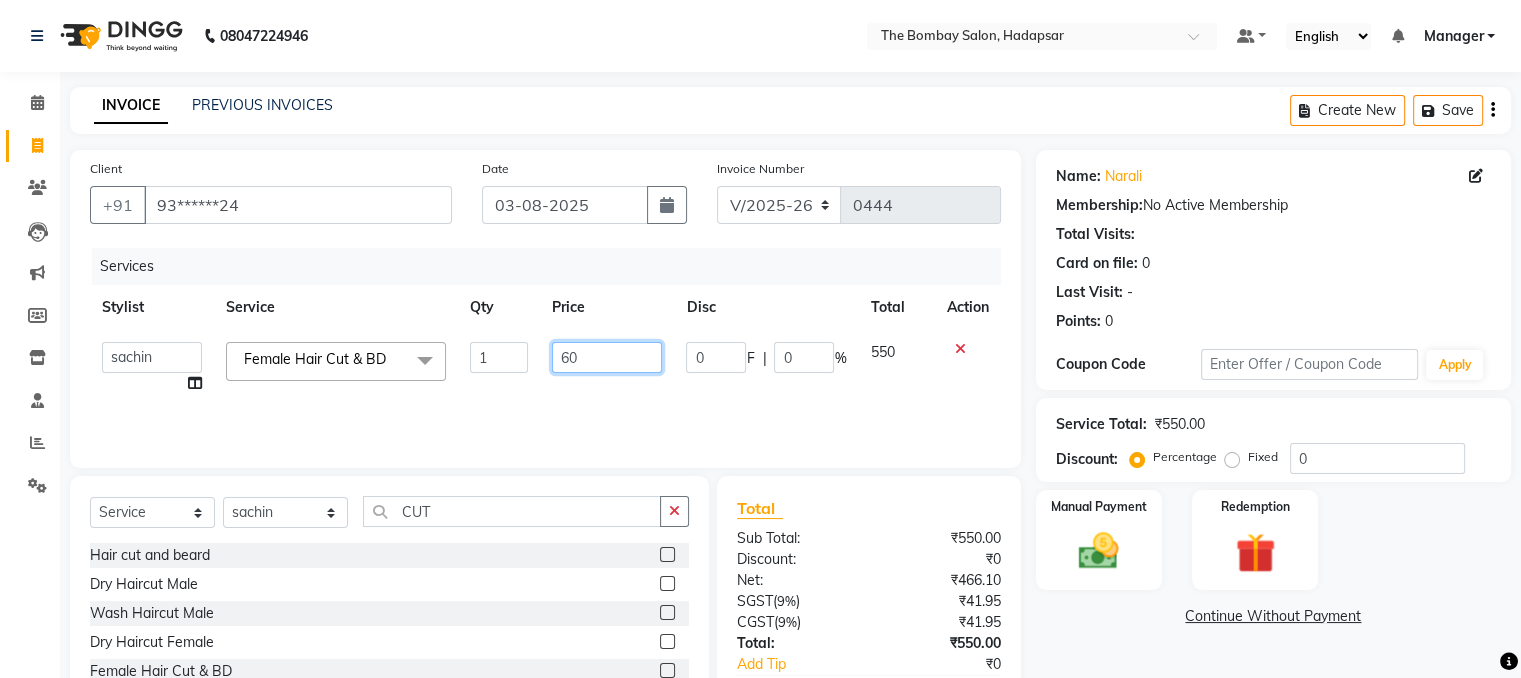 type on "600" 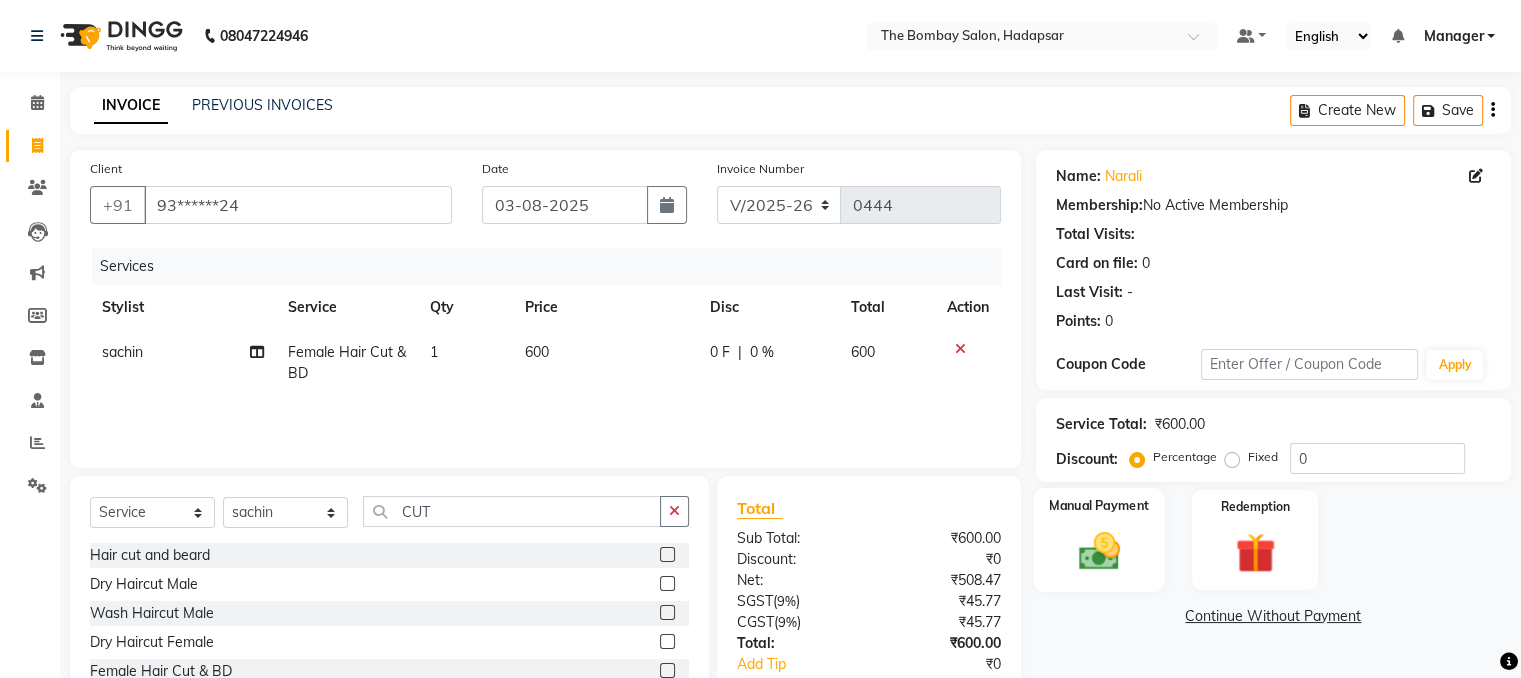 click 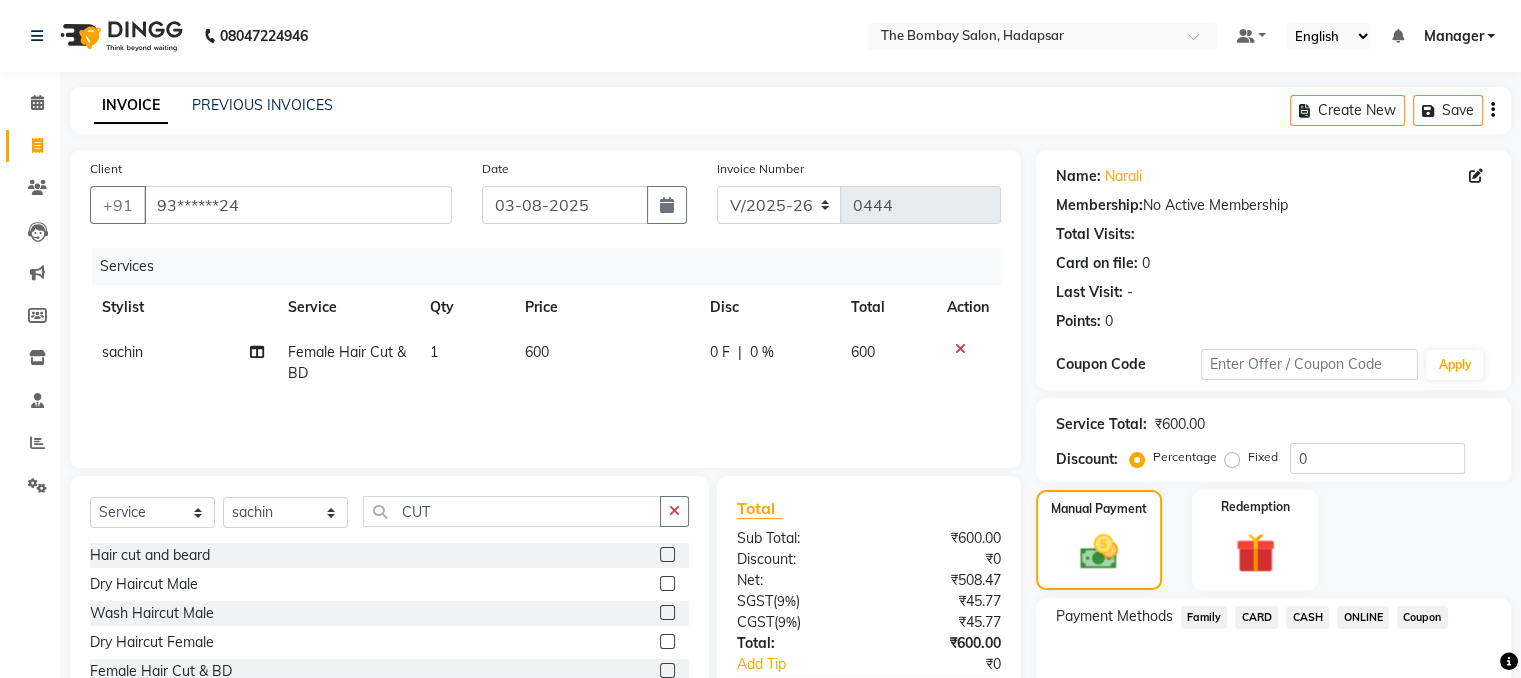 click on "ONLINE" 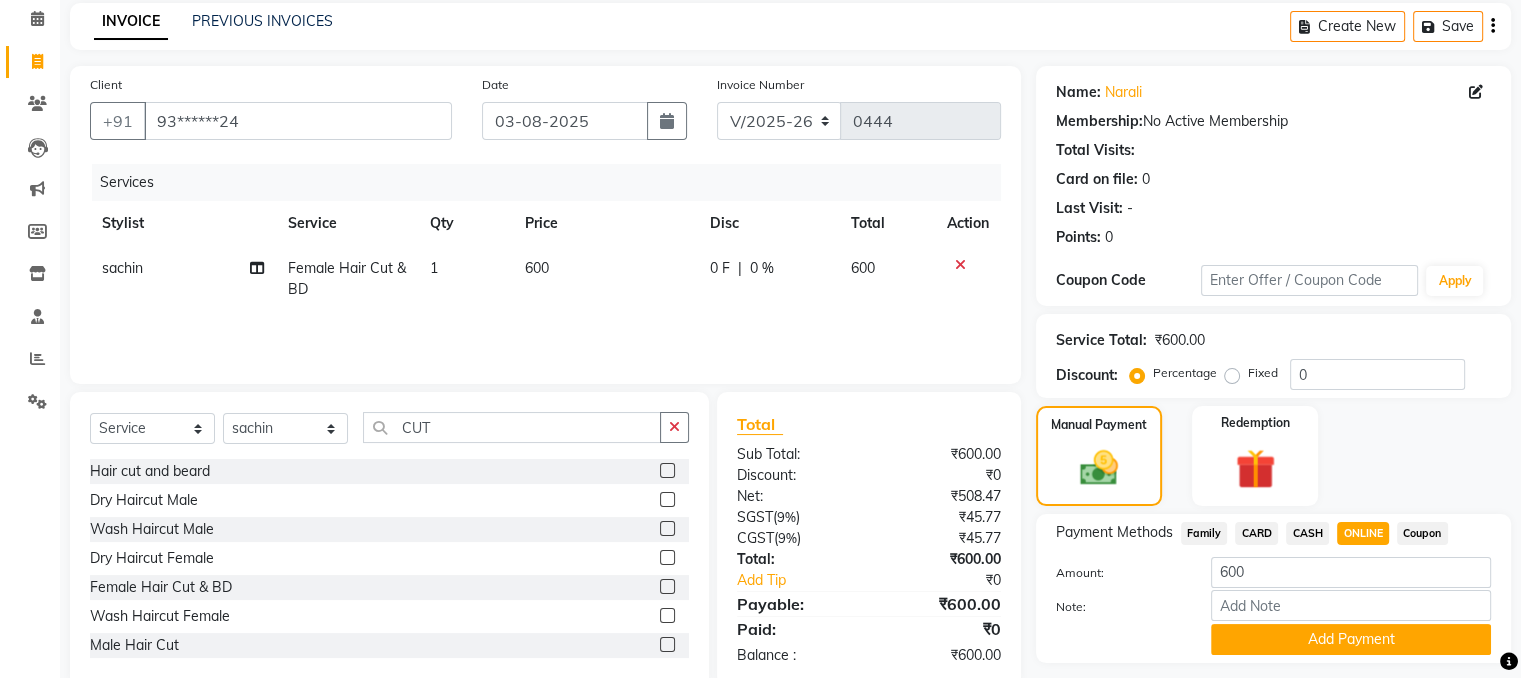 scroll, scrollTop: 141, scrollLeft: 0, axis: vertical 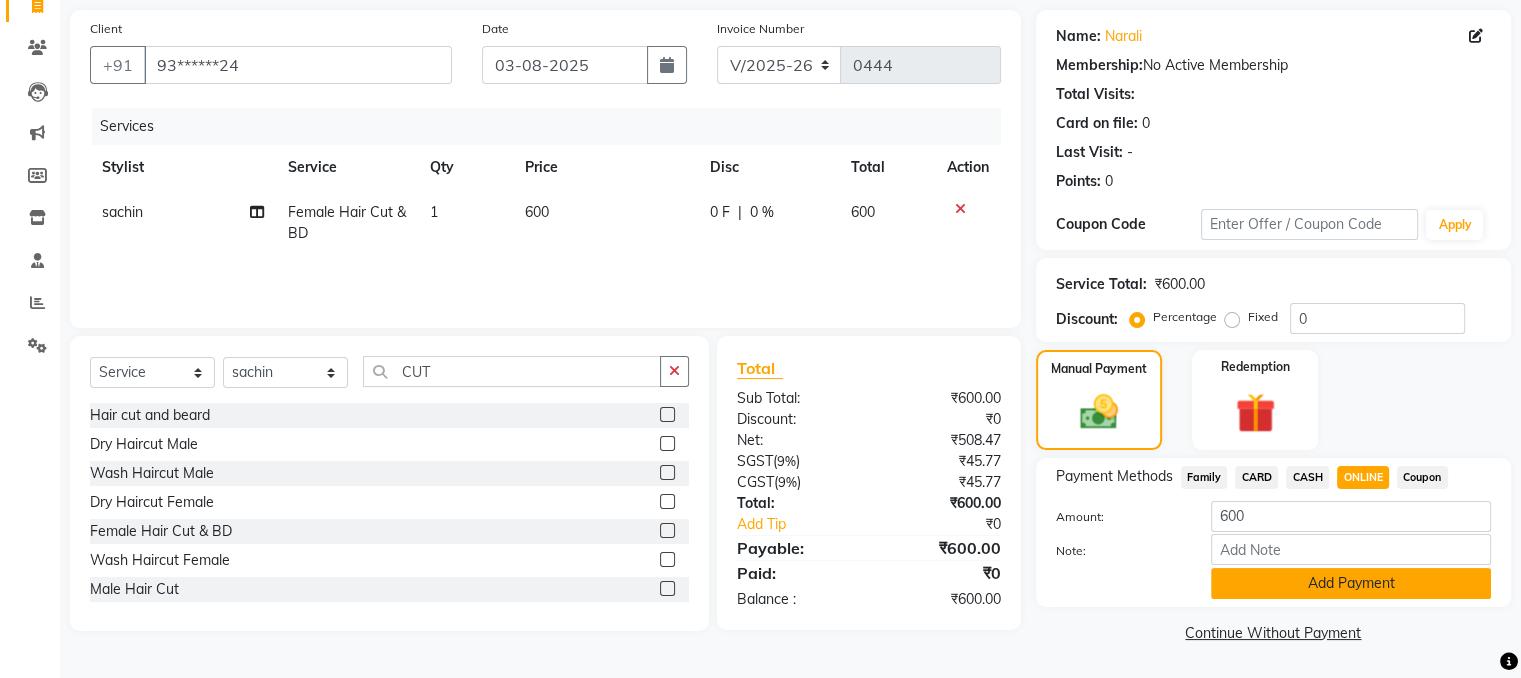 click on "Add Payment" 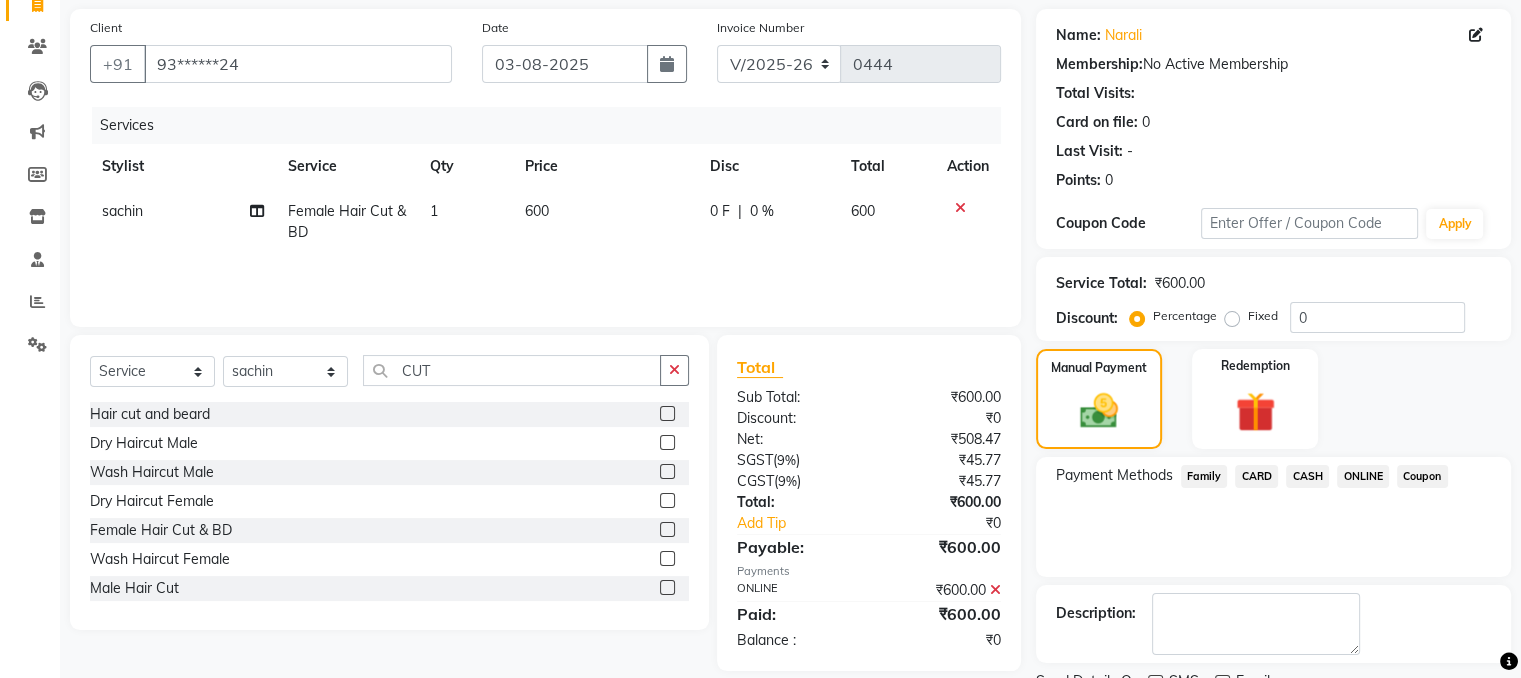 scroll, scrollTop: 223, scrollLeft: 0, axis: vertical 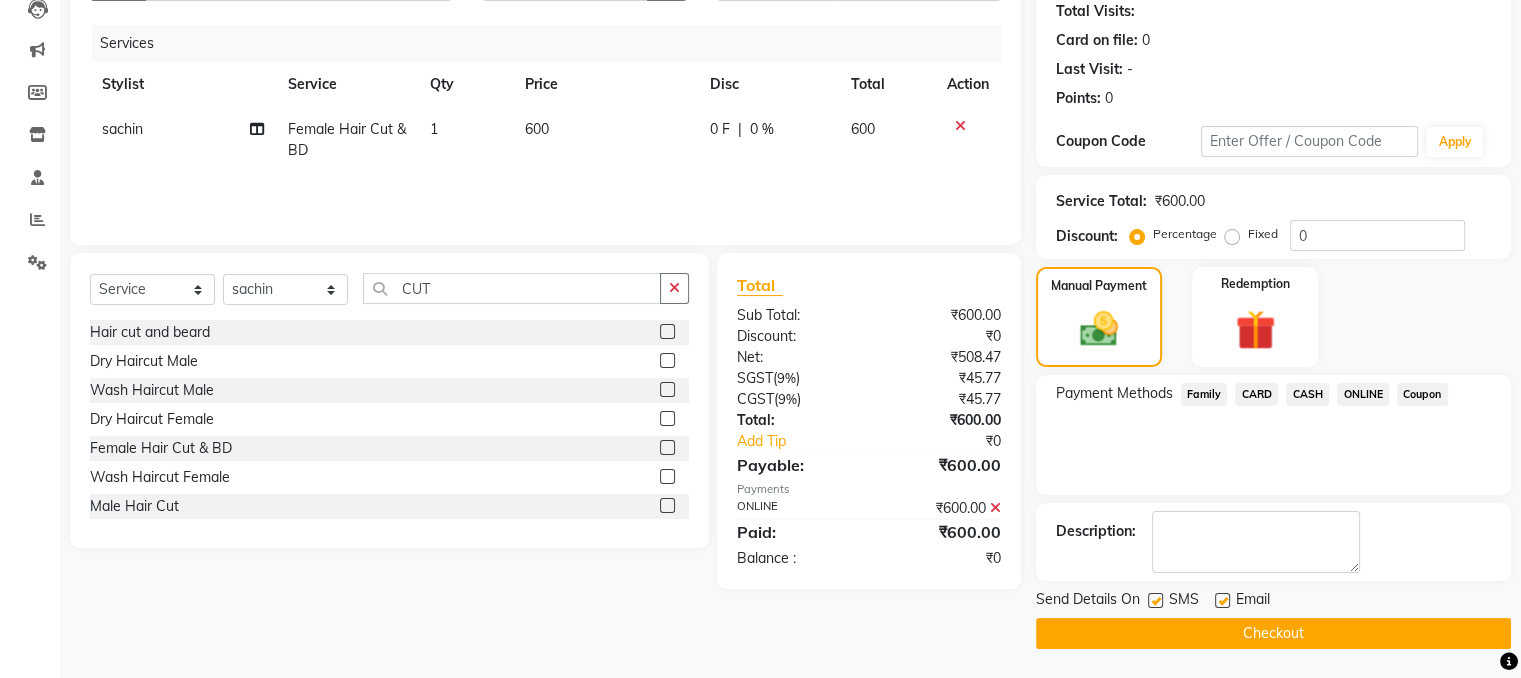 click on "Checkout" 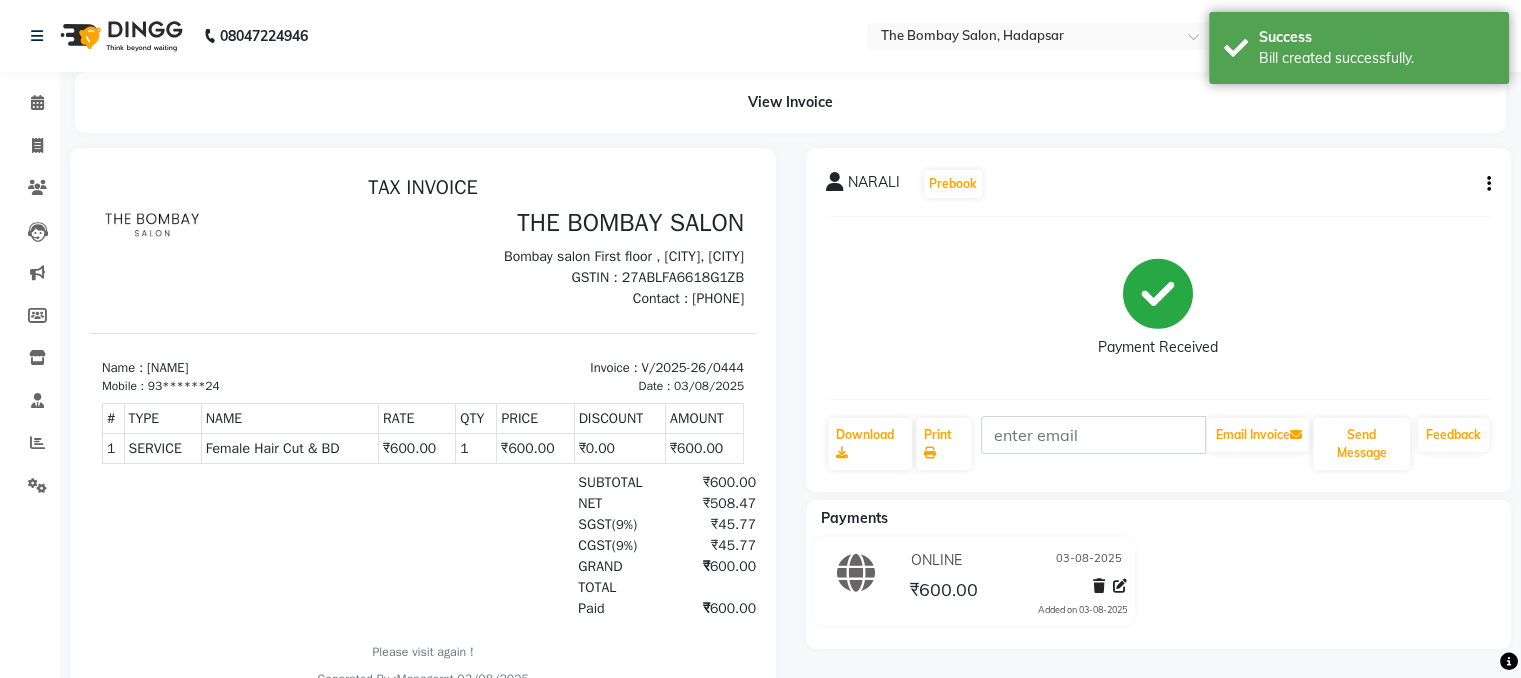 scroll, scrollTop: 0, scrollLeft: 0, axis: both 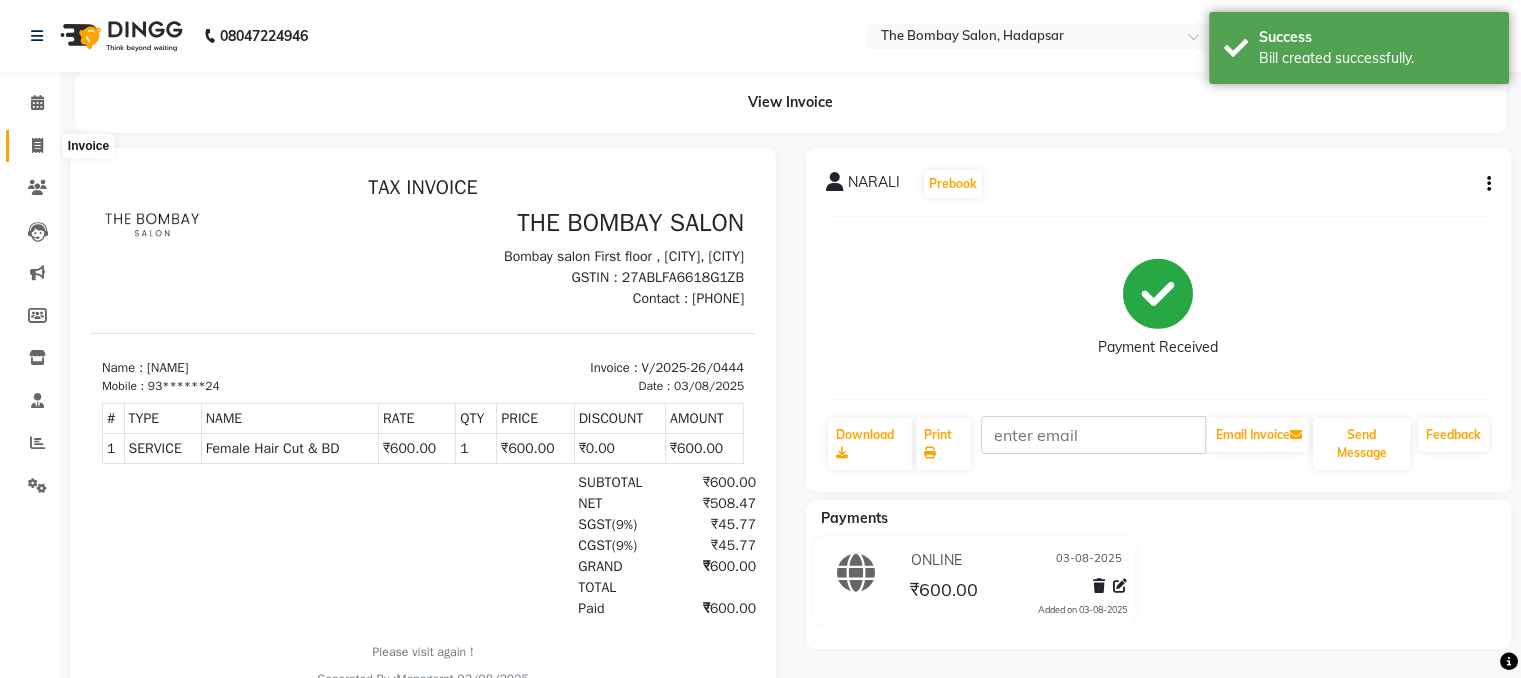 click 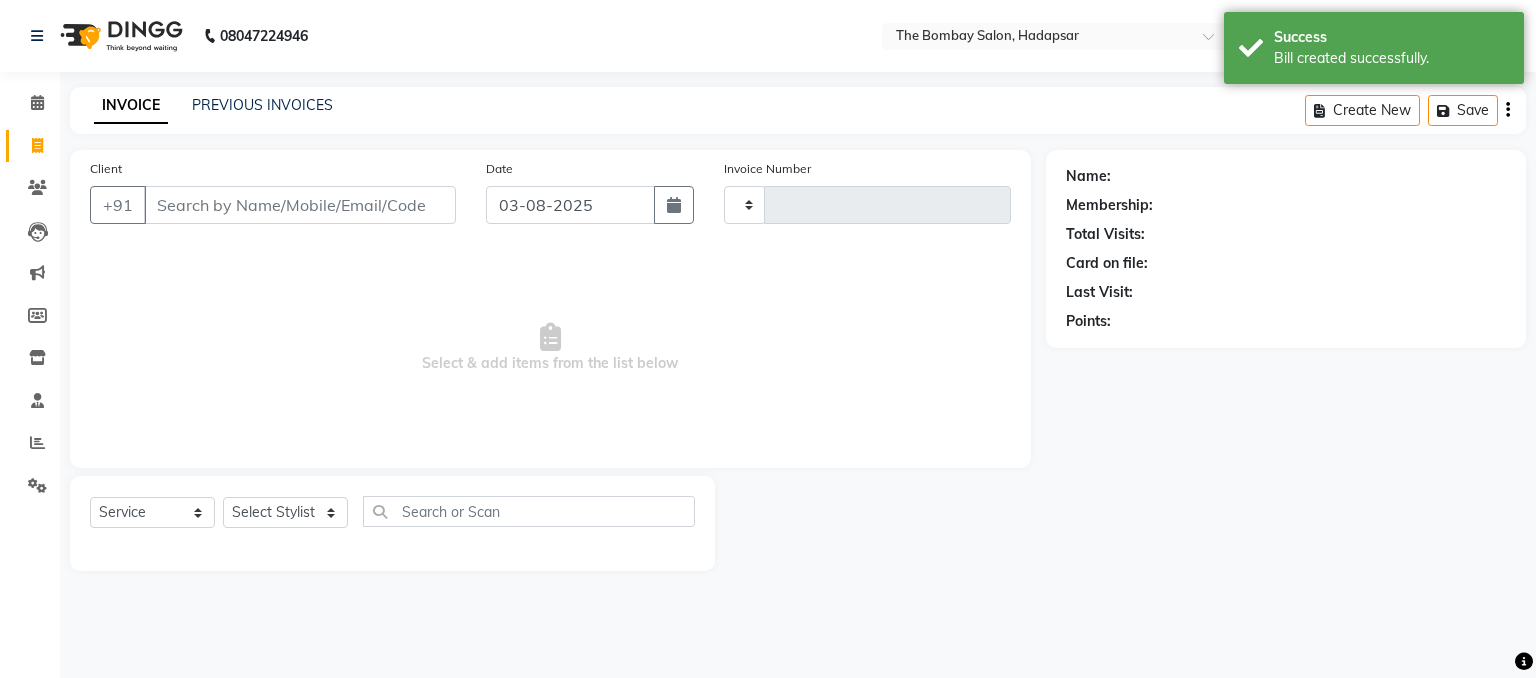 type on "0445" 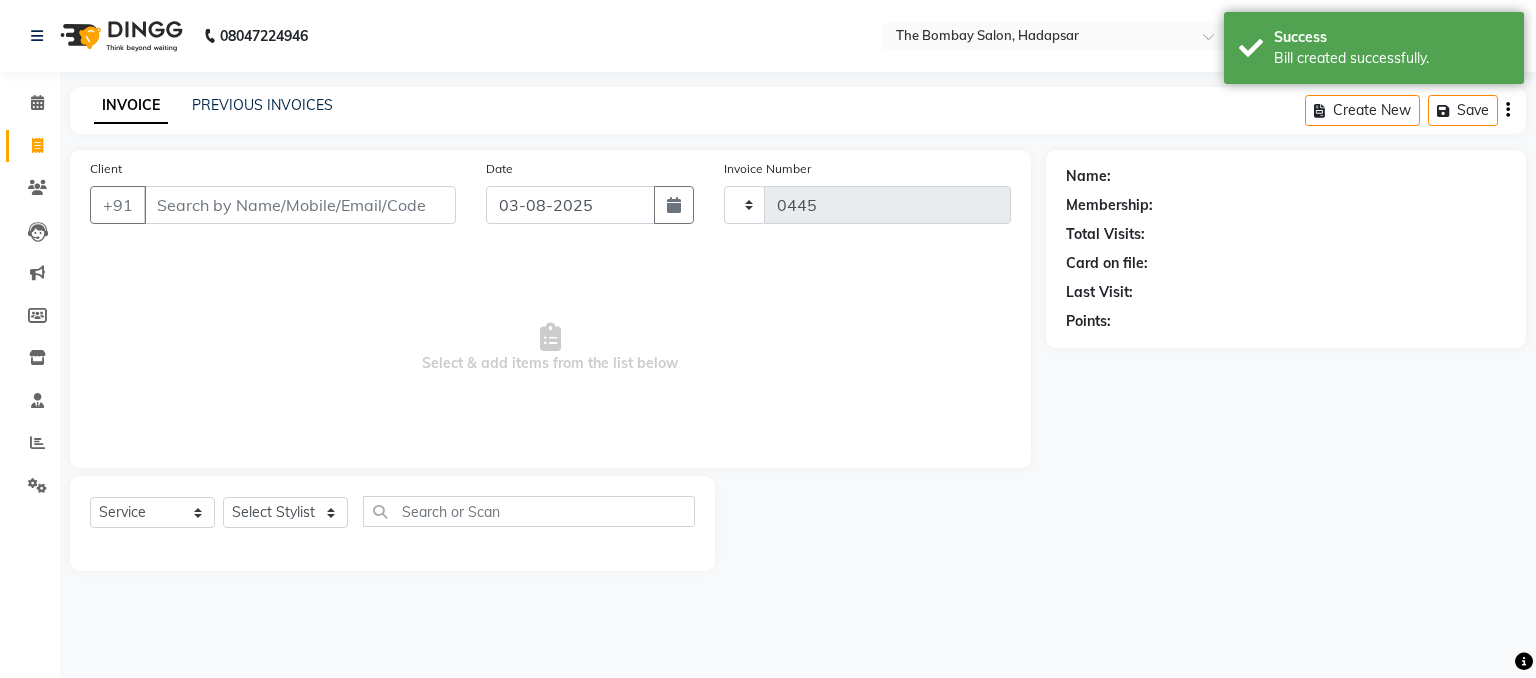 select on "8374" 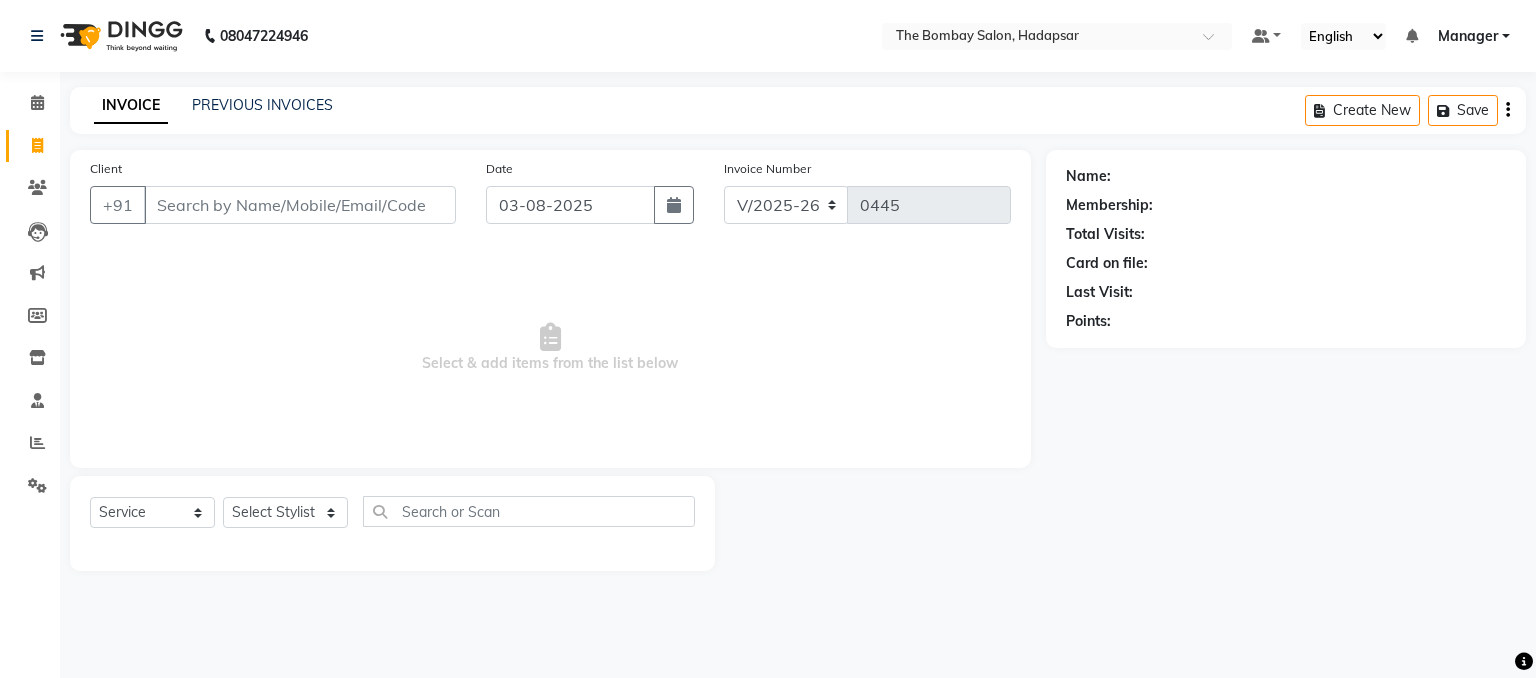 click on "Client" at bounding box center (300, 205) 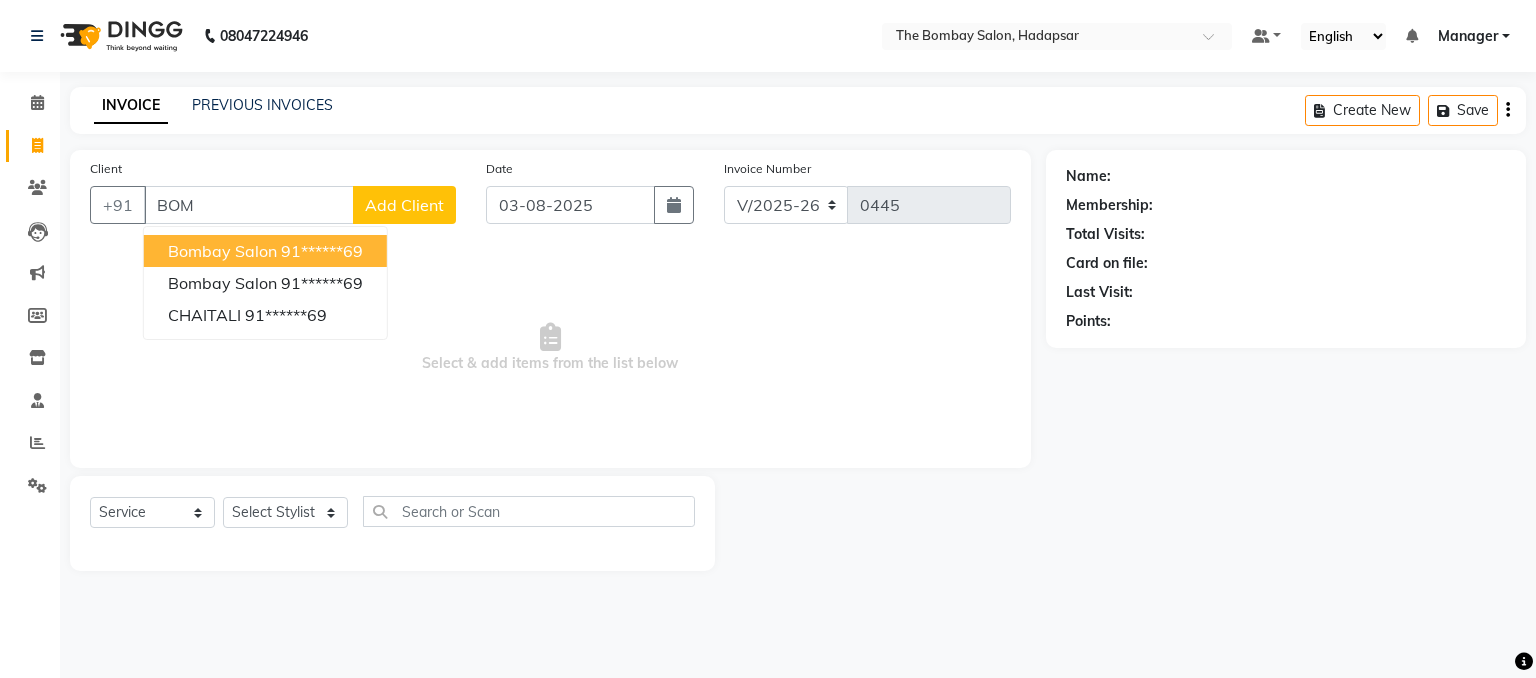 click on "bombay salon  91******69" at bounding box center (265, 251) 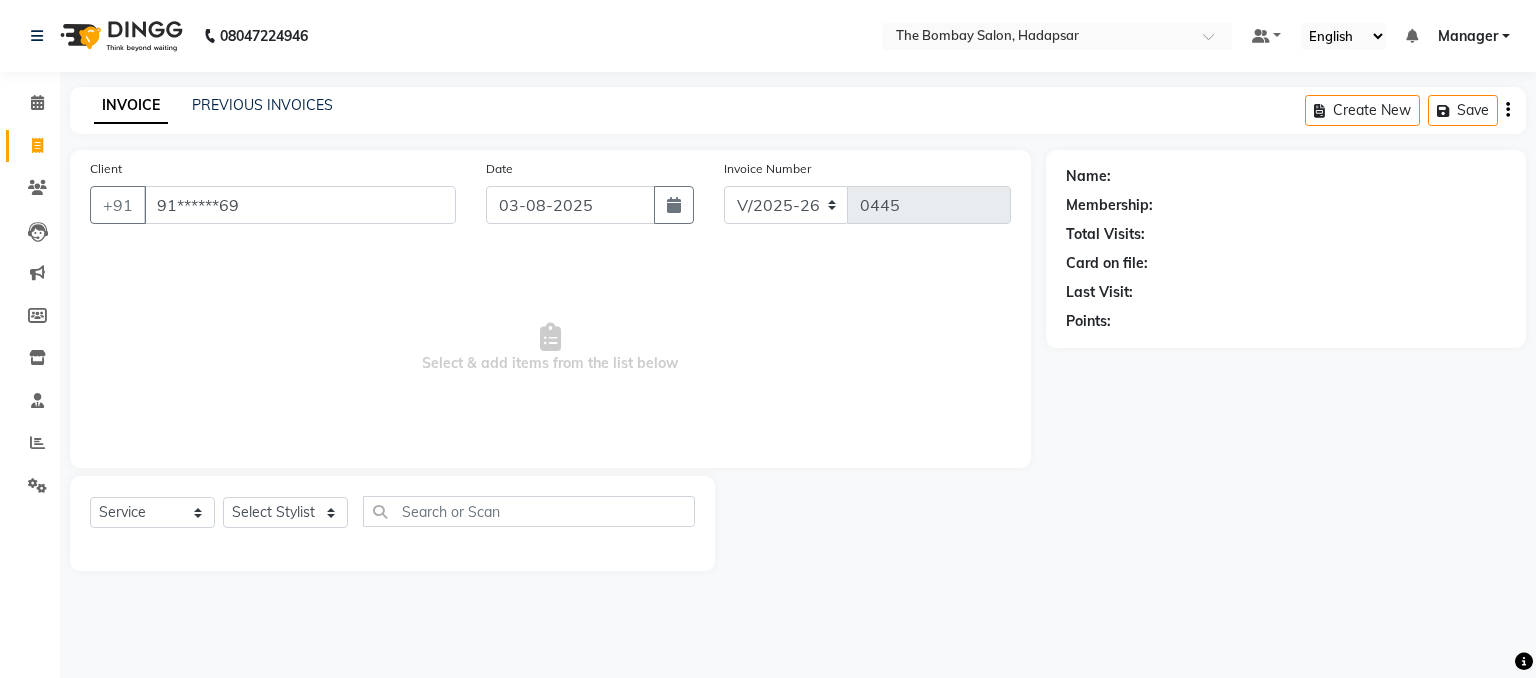 type on "91******69" 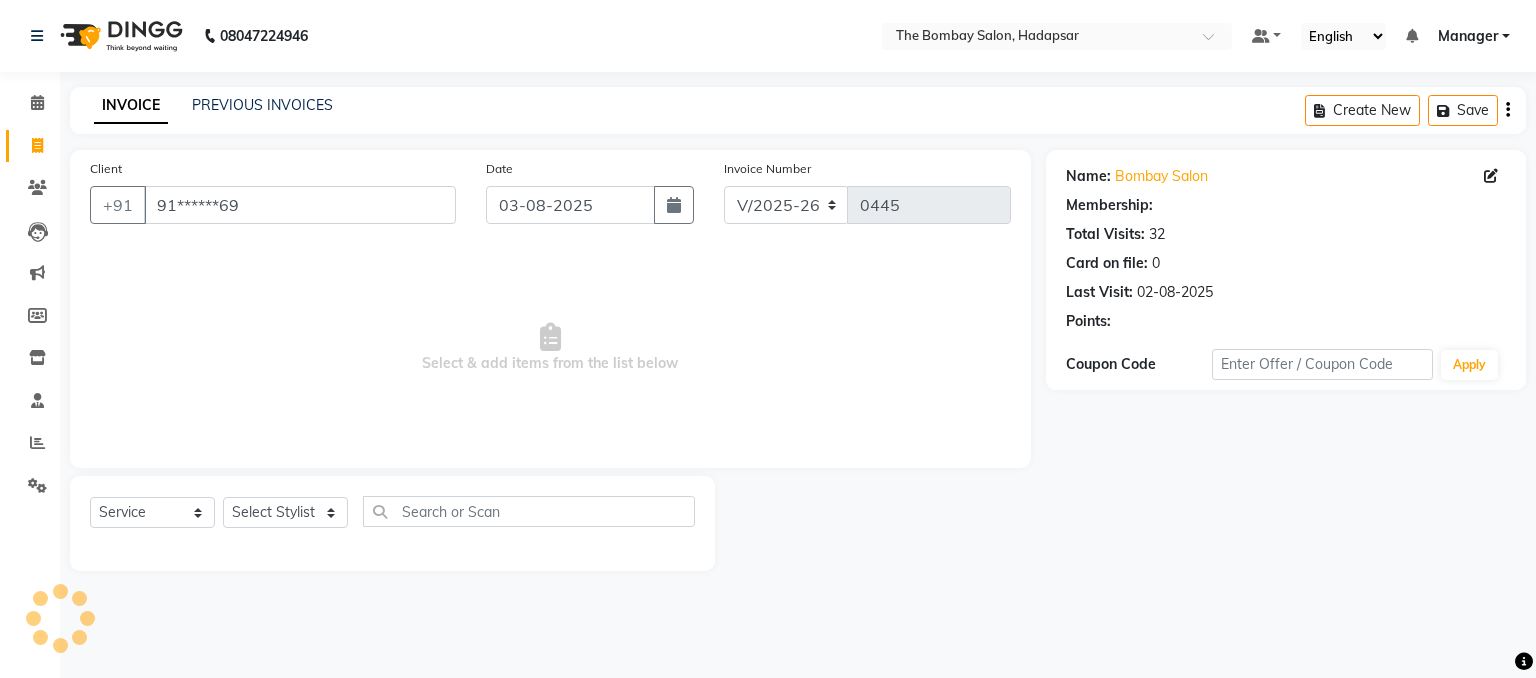 select on "1: Object" 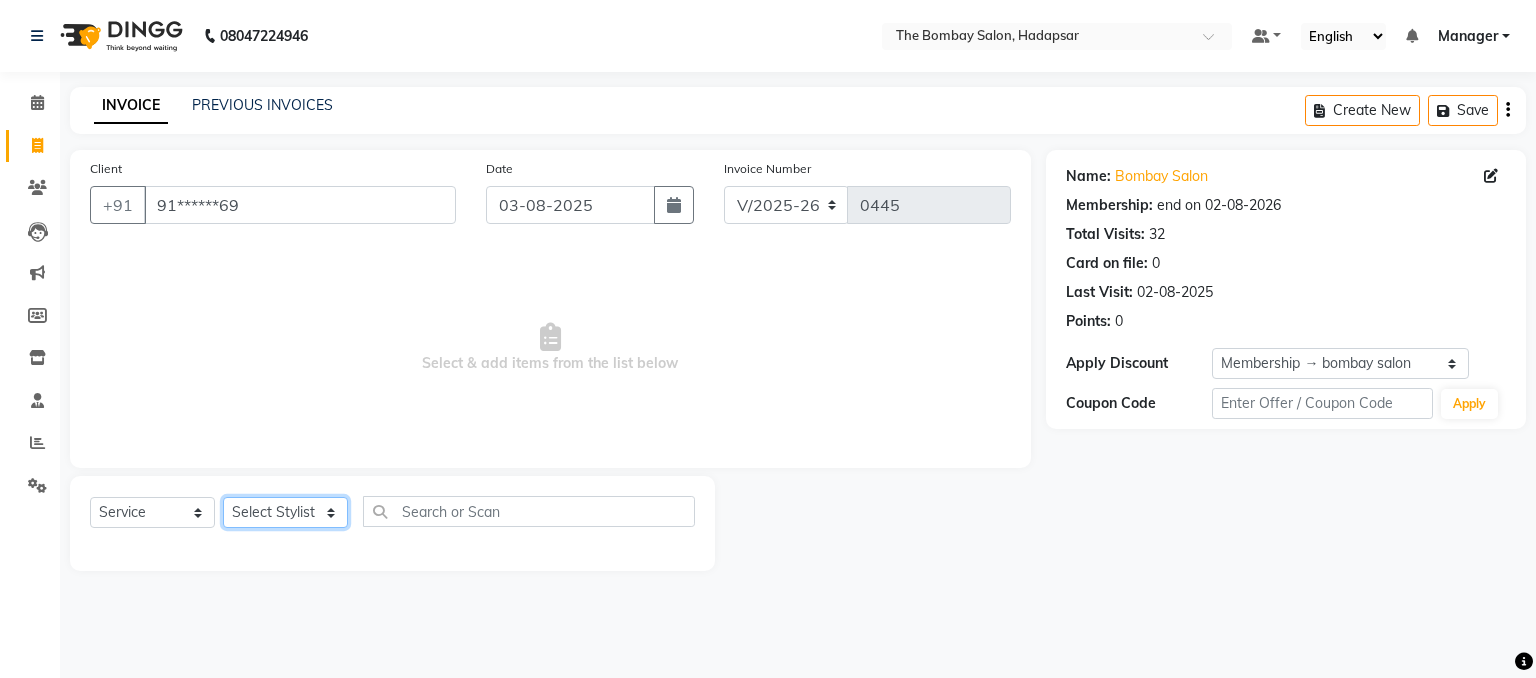 click on "Select Stylist [NAME] [NAME] [NAME] [NAME] [NAME] [NAME] [NAME] [NAME] [NAME] [NAME] [NAME]" 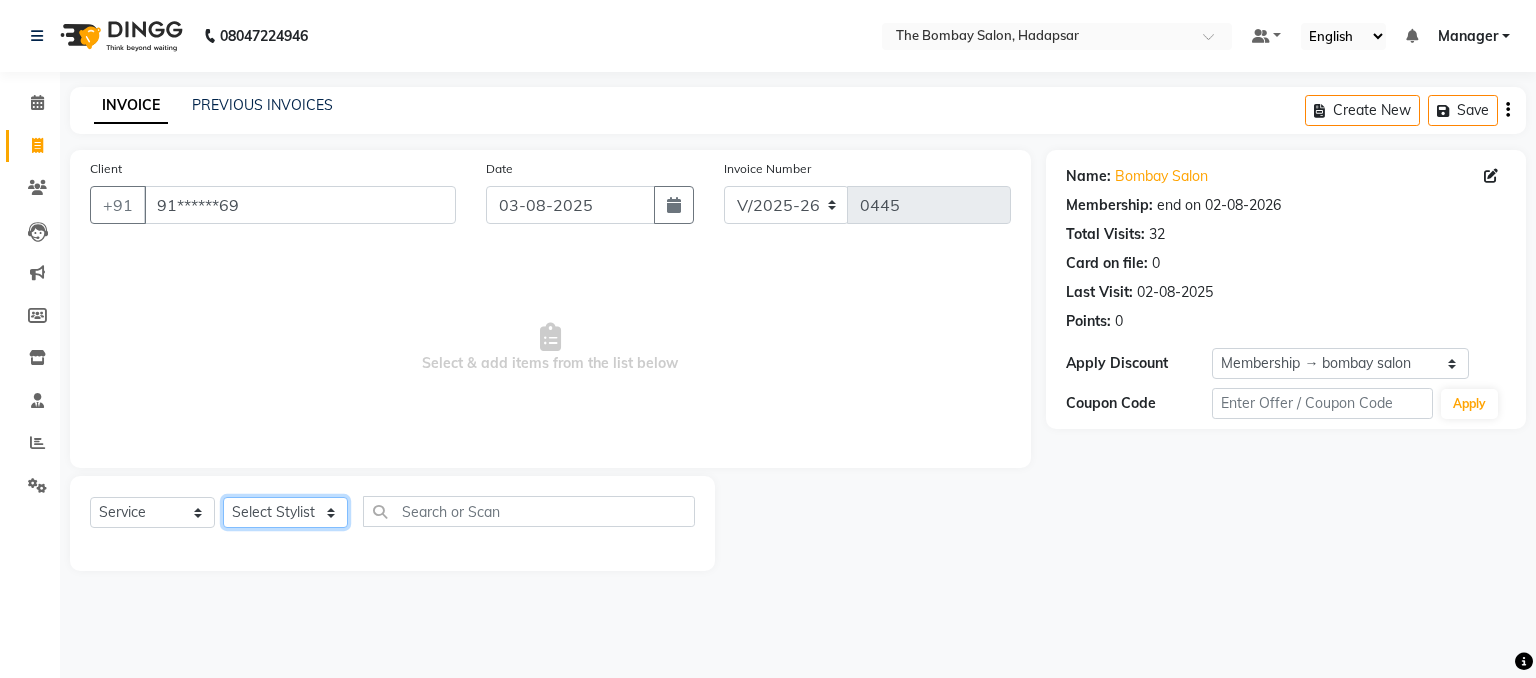 select on "88044" 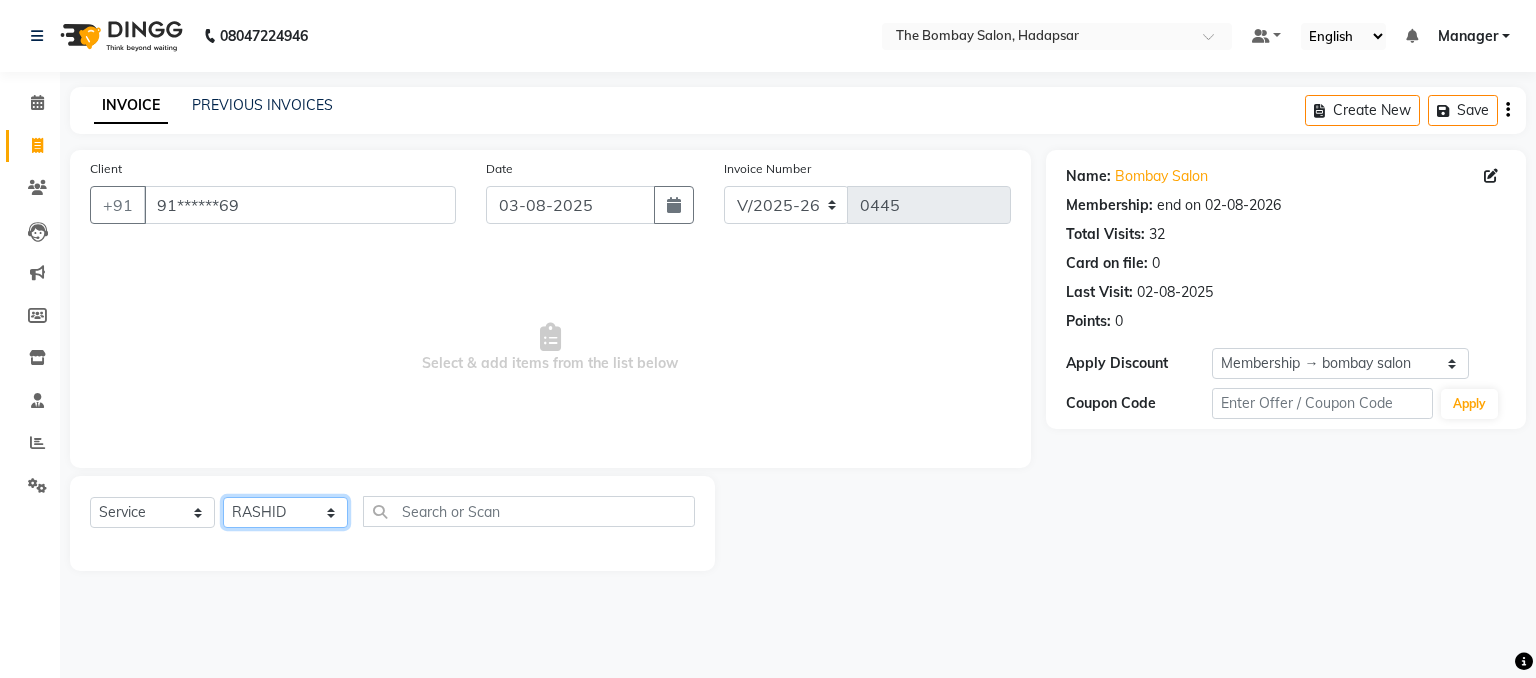 click on "Select Stylist [NAME] [NAME] [NAME] [NAME] [NAME] [NAME] [NAME] [NAME] [NAME] [NAME] [NAME]" 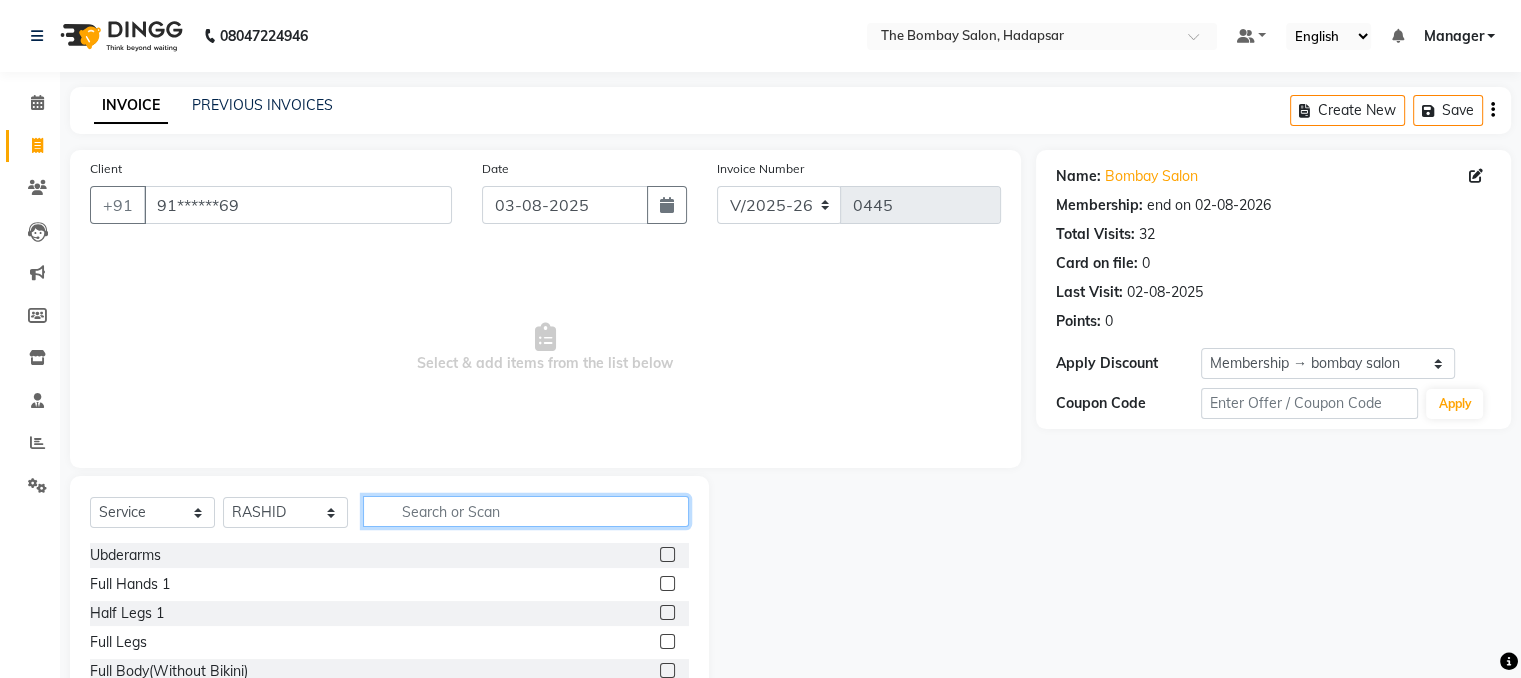 click 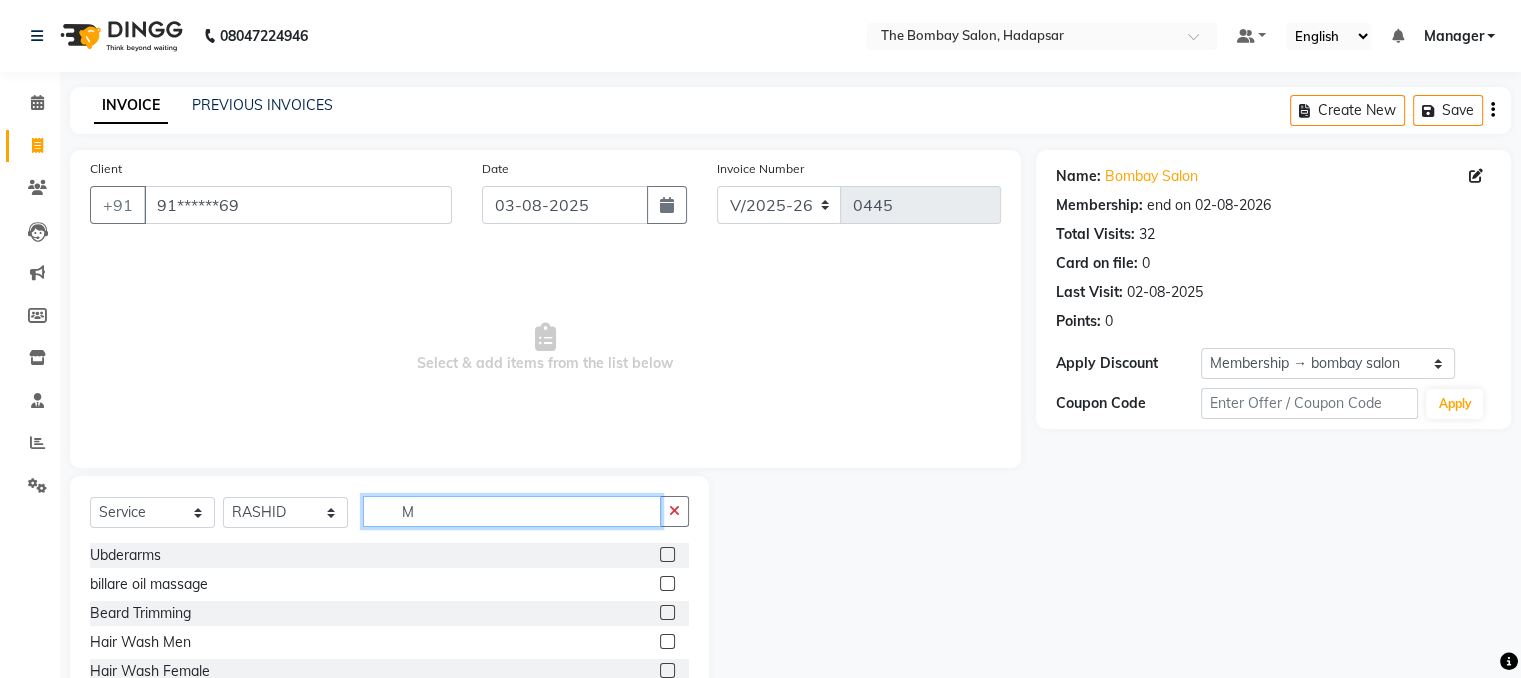 type on "M" 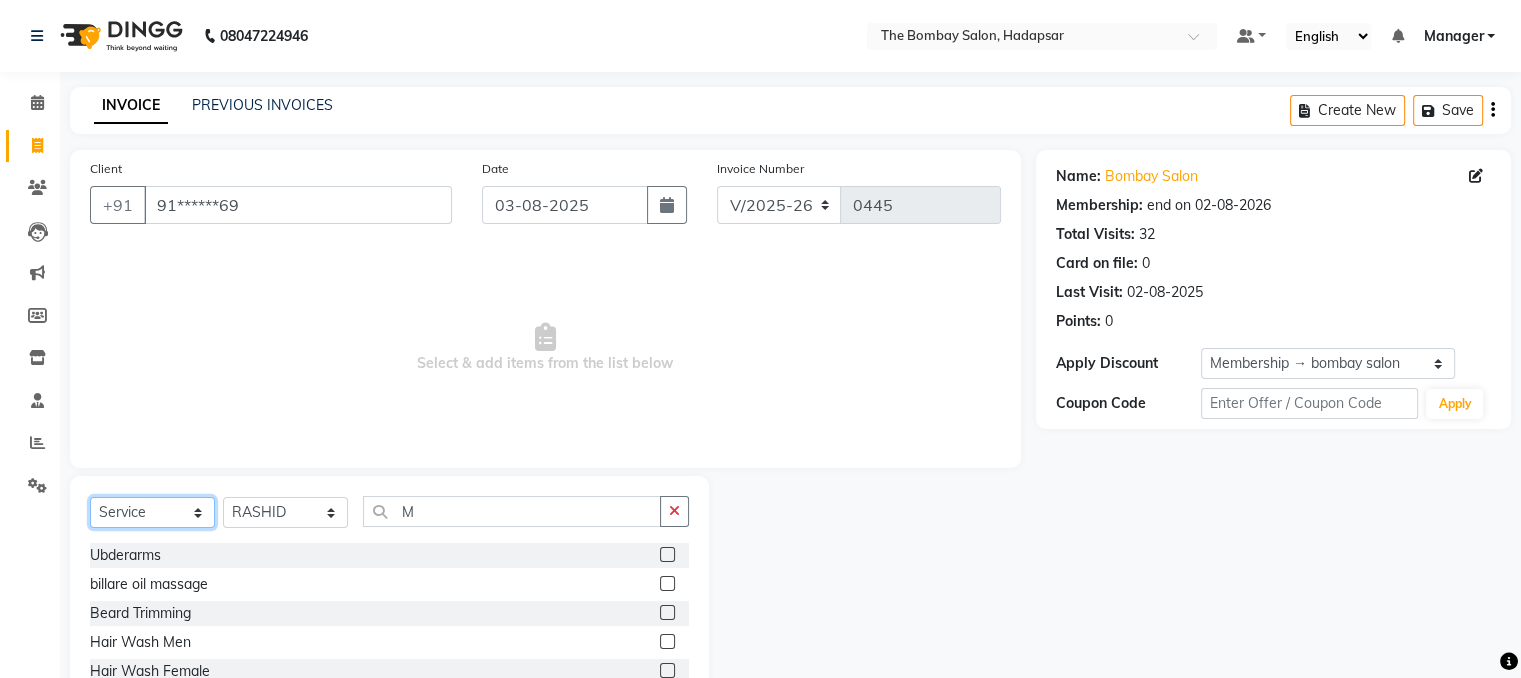 click on "Select  Service  Product  Membership  Package Voucher Prepaid Gift Card" 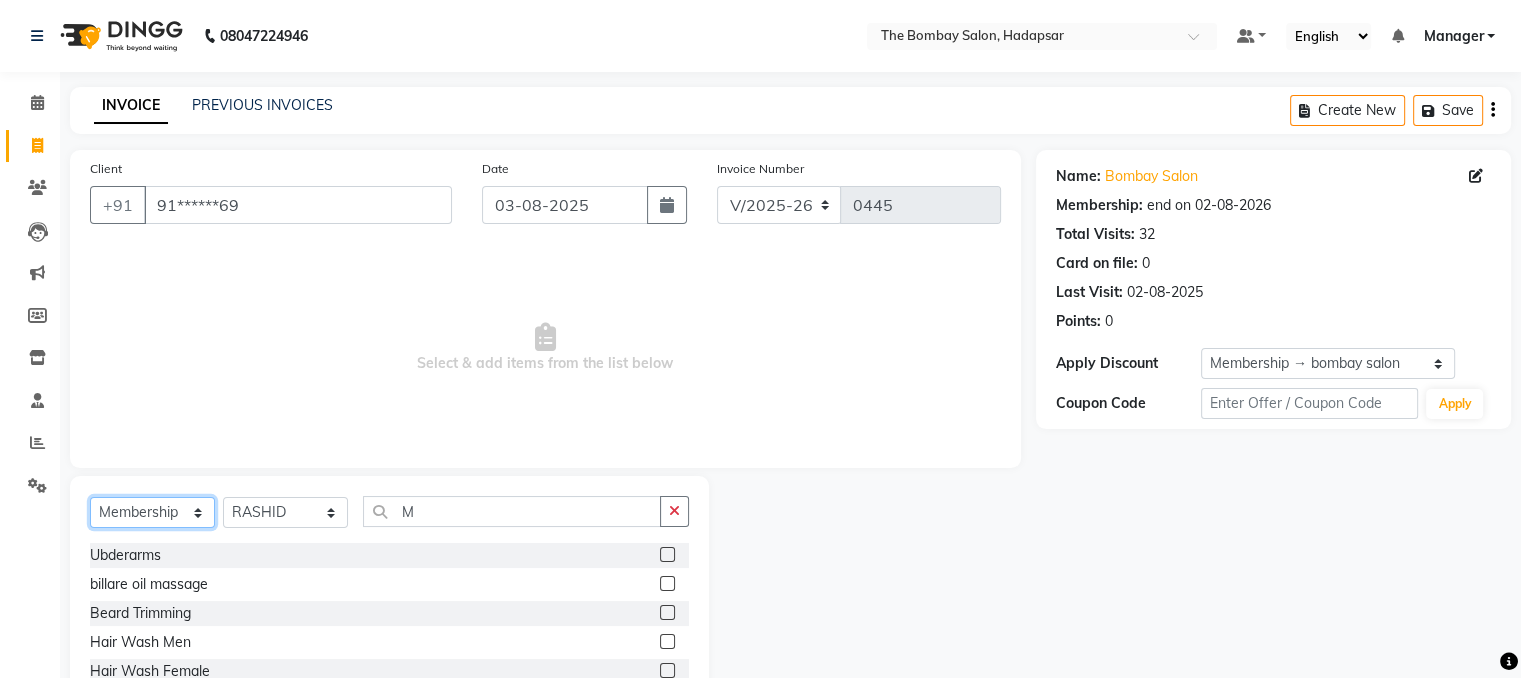 click on "Select  Service  Product  Membership  Package Voucher Prepaid Gift Card" 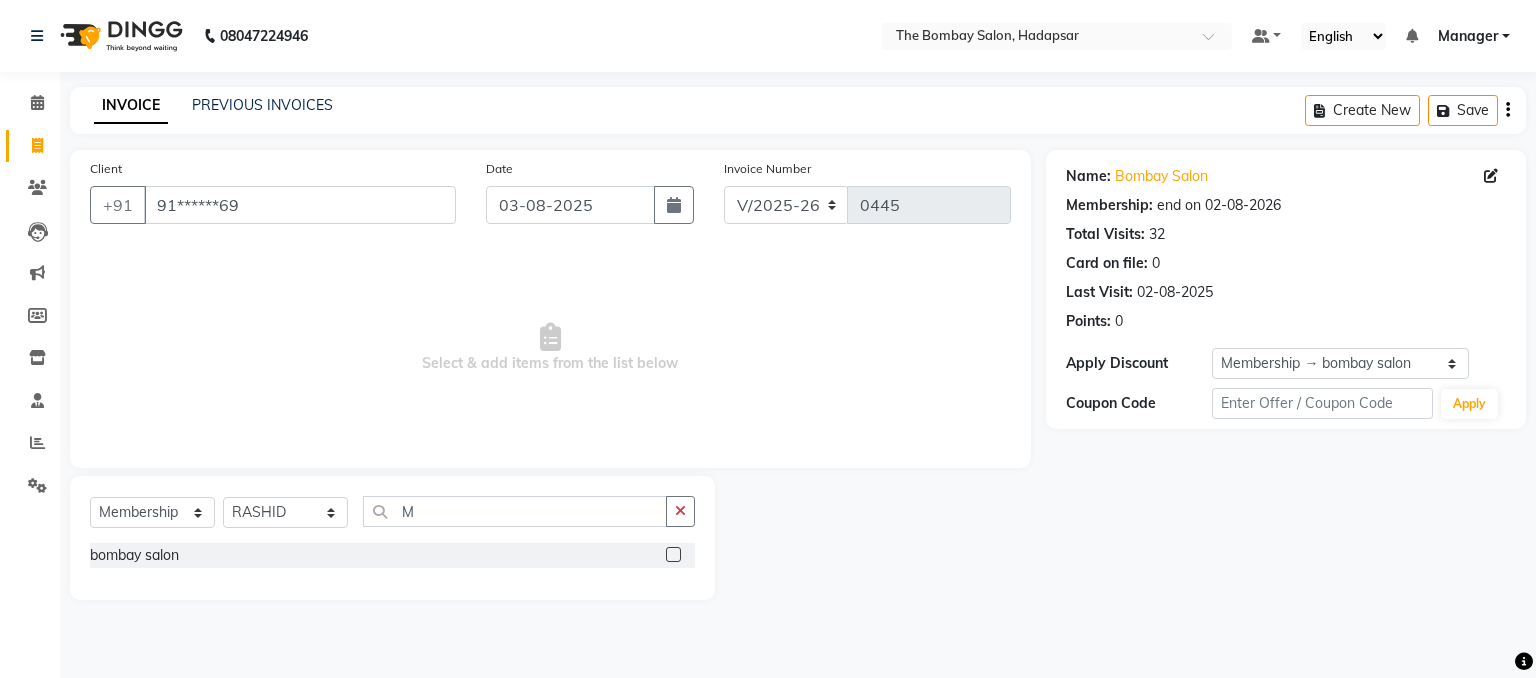 click 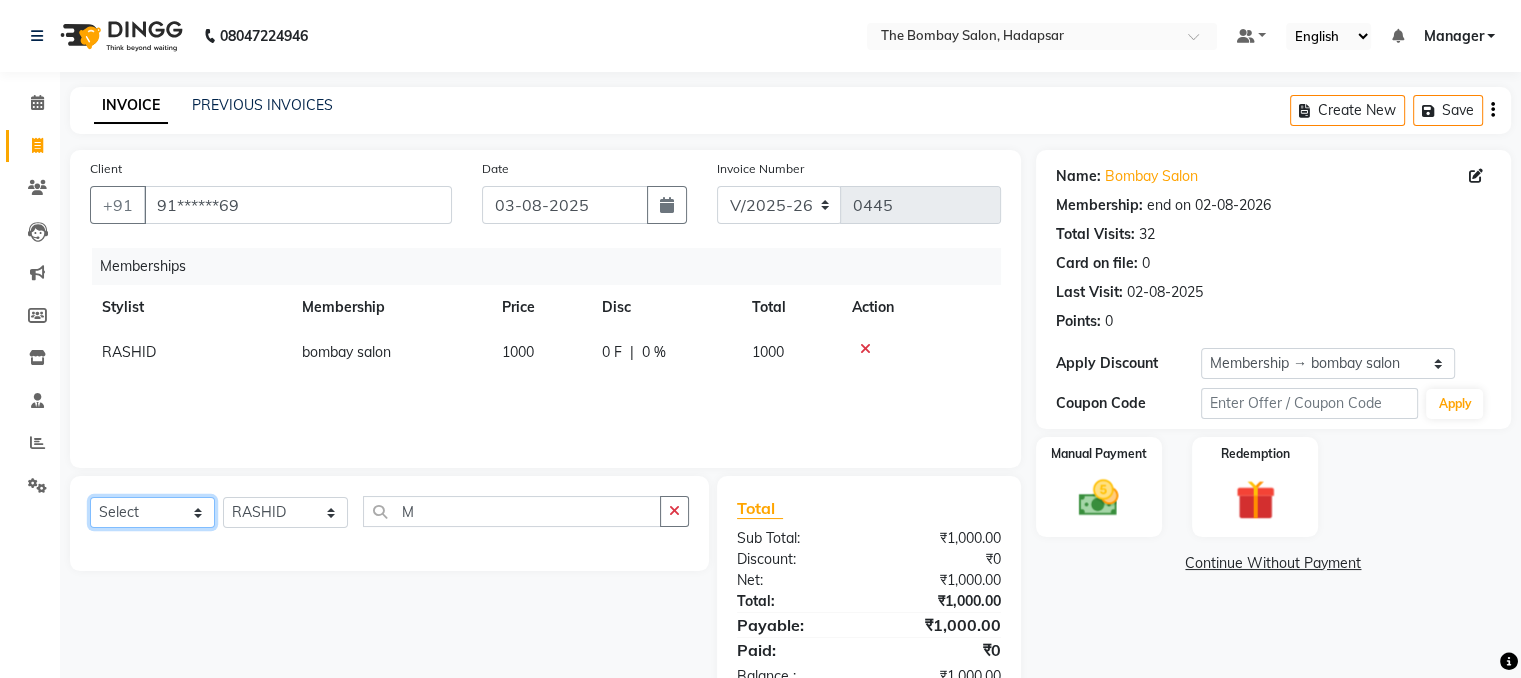 click on "Select  Service  Product  Package Voucher Prepaid Gift Card" 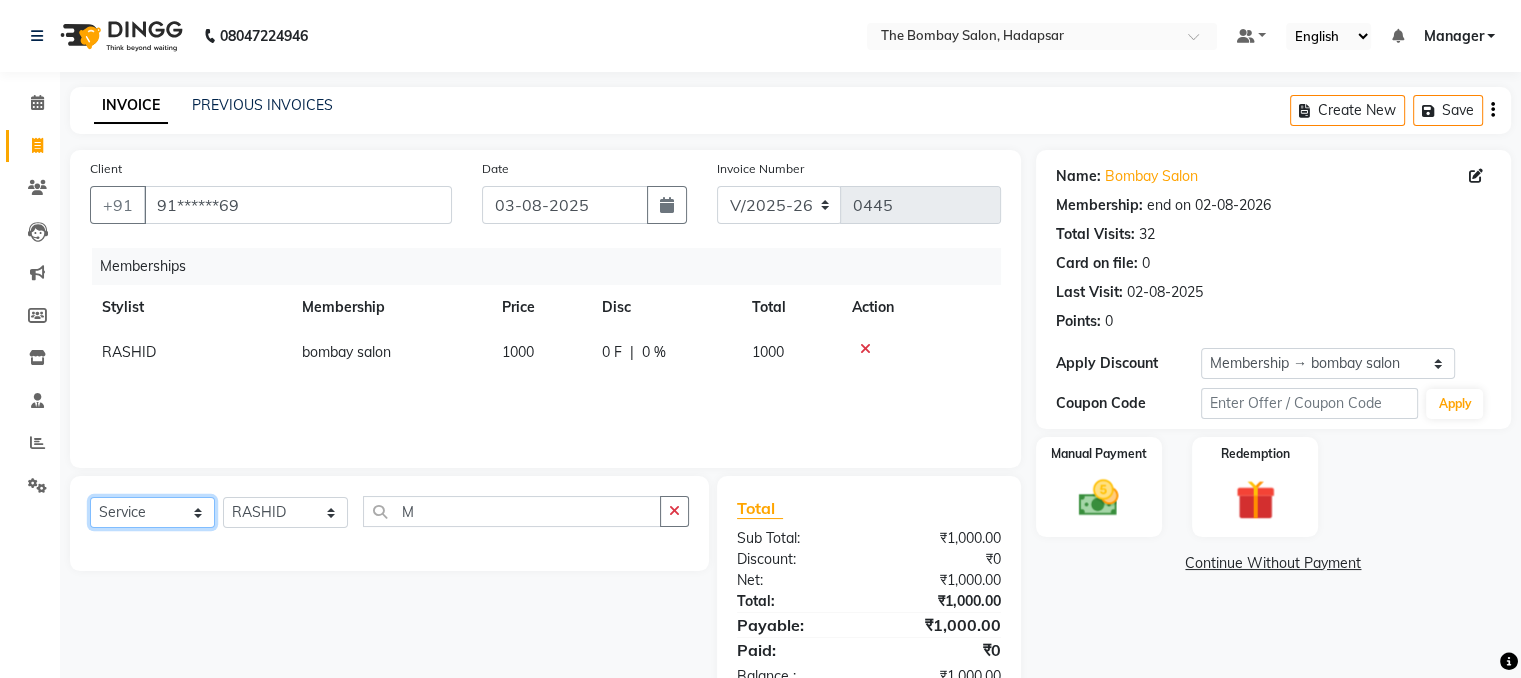 click on "Select  Service  Product  Package Voucher Prepaid Gift Card" 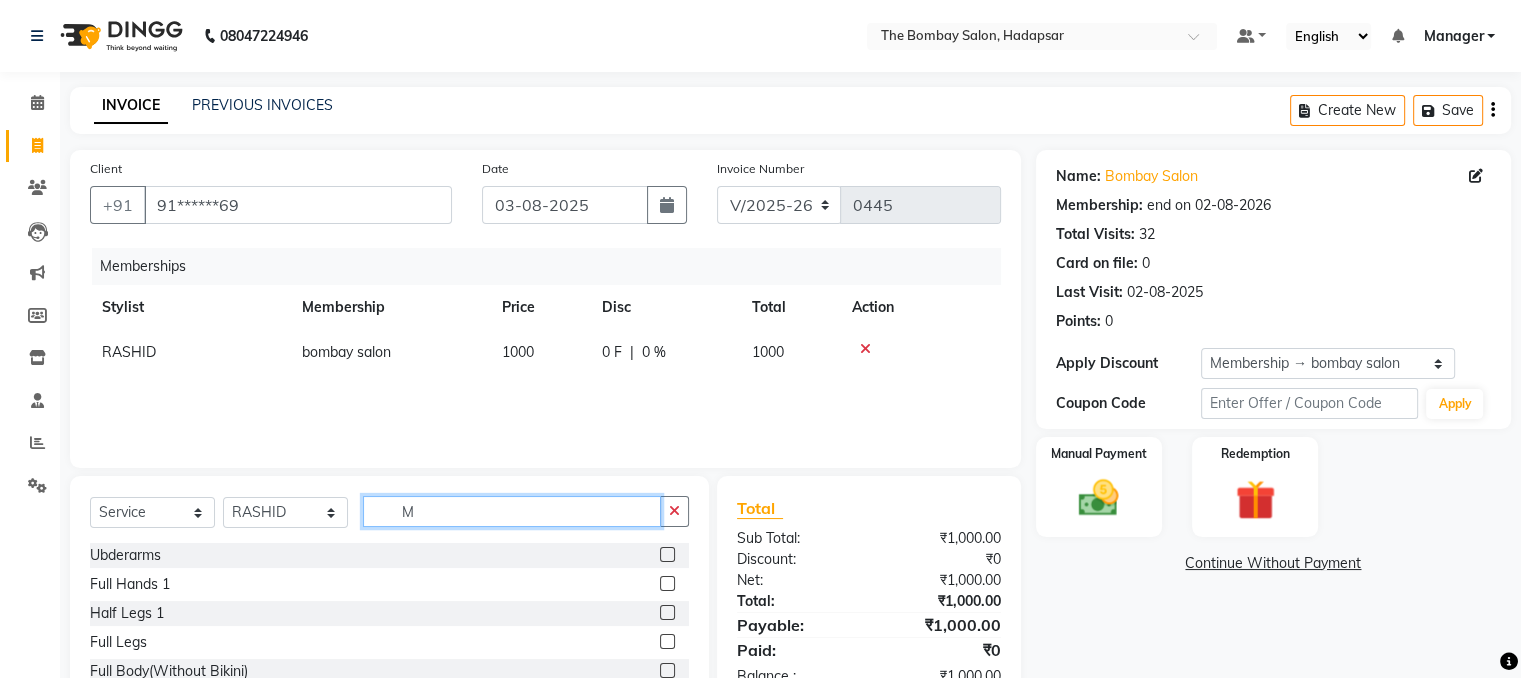 click on "M" 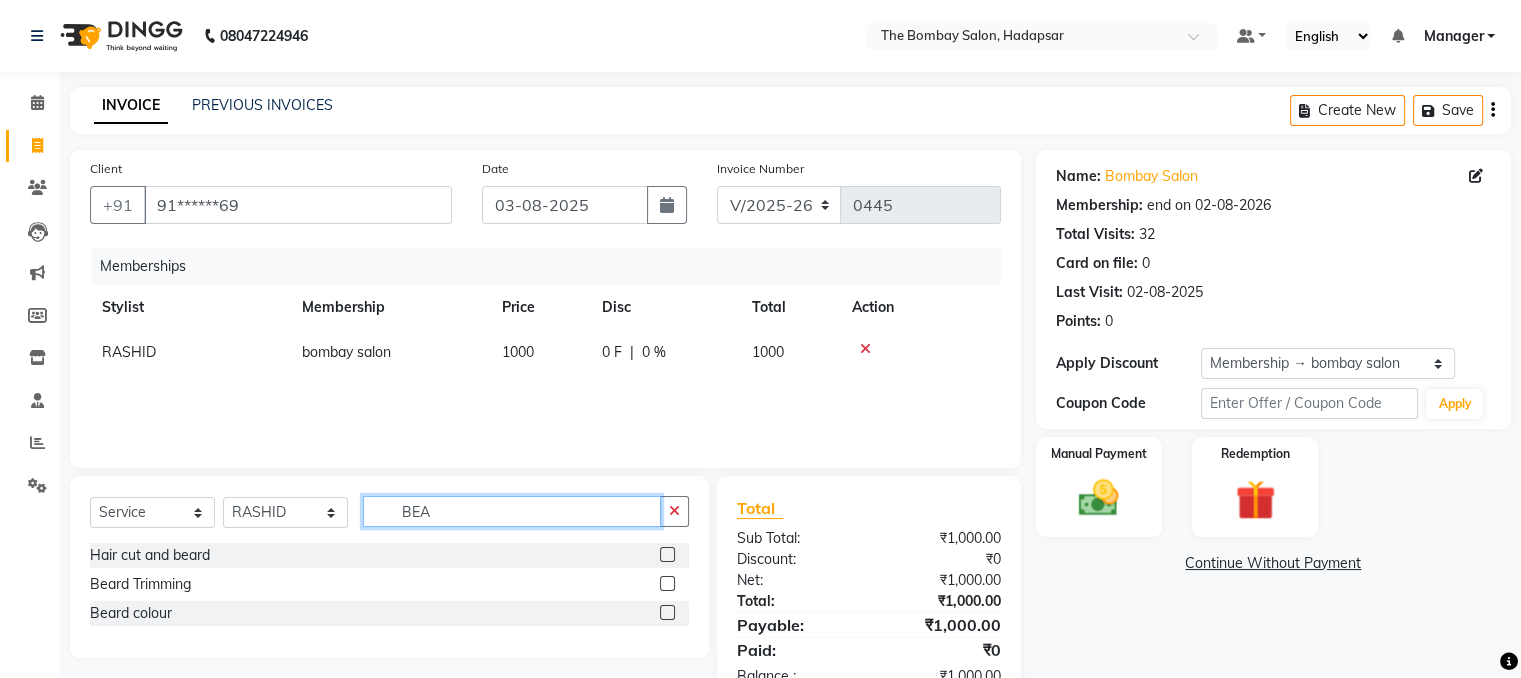 type on "BEA" 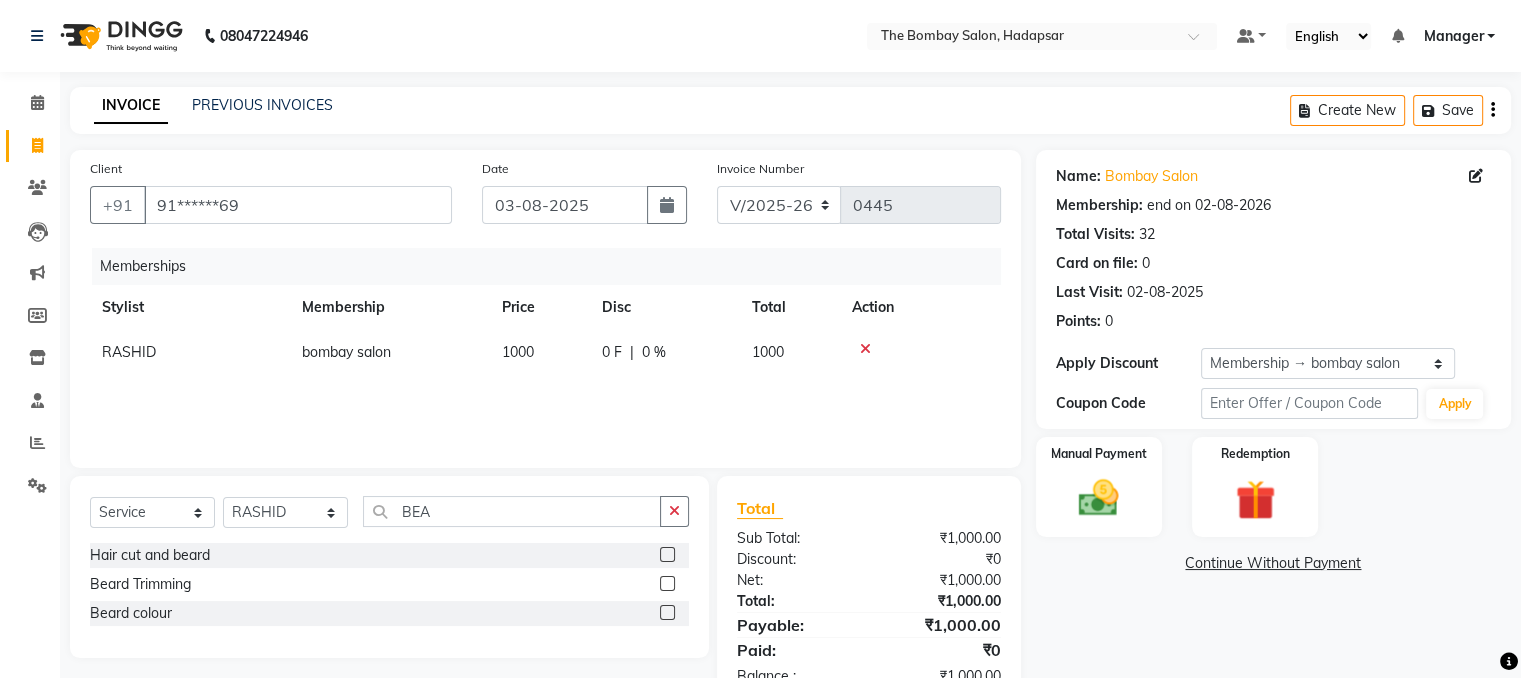 click 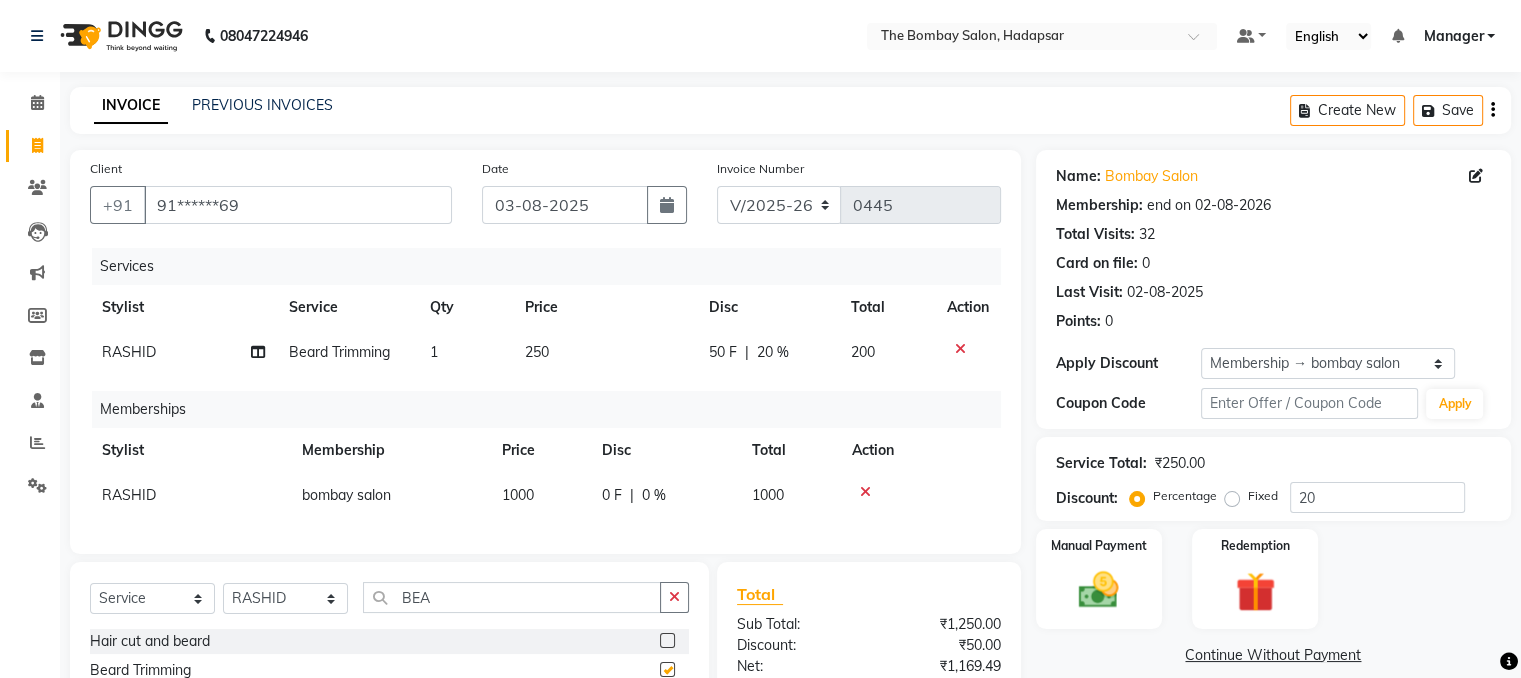 checkbox on "false" 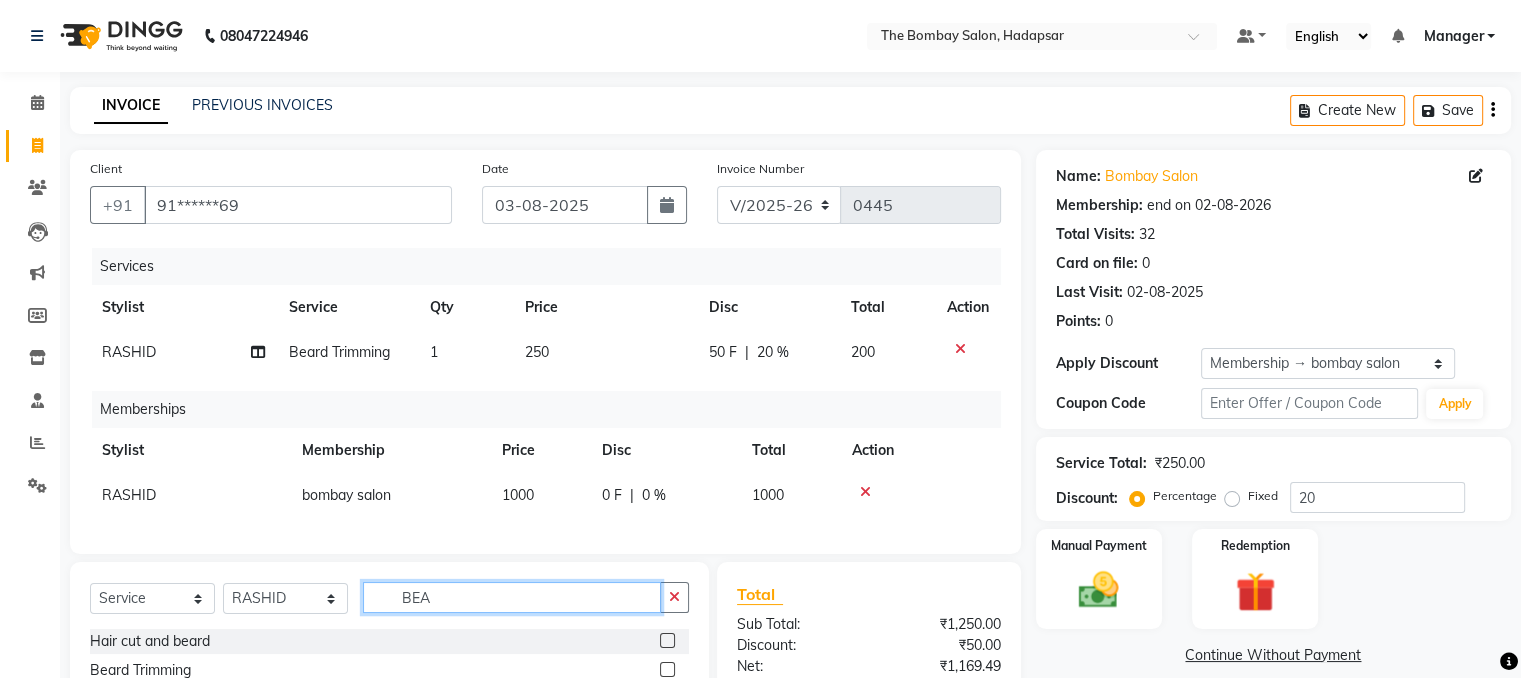 click on "BEA" 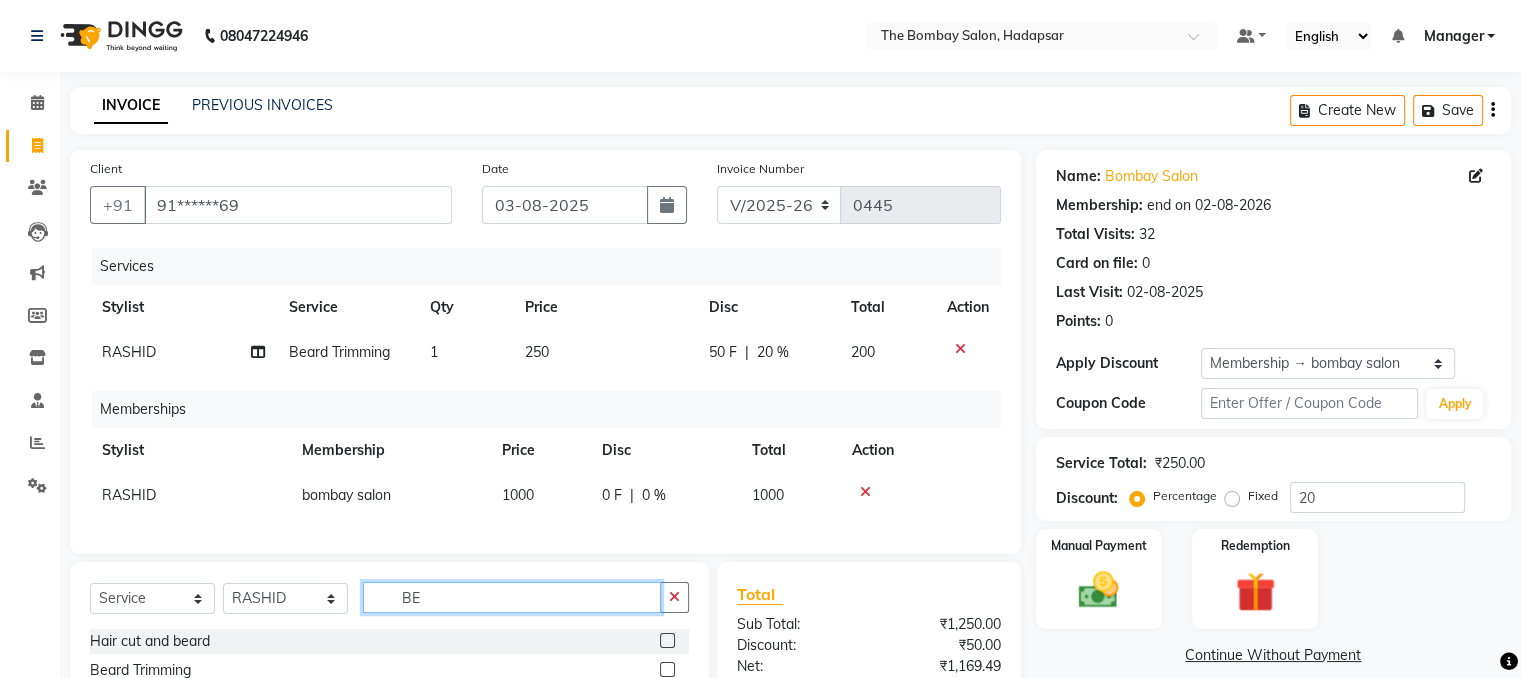 type on "B" 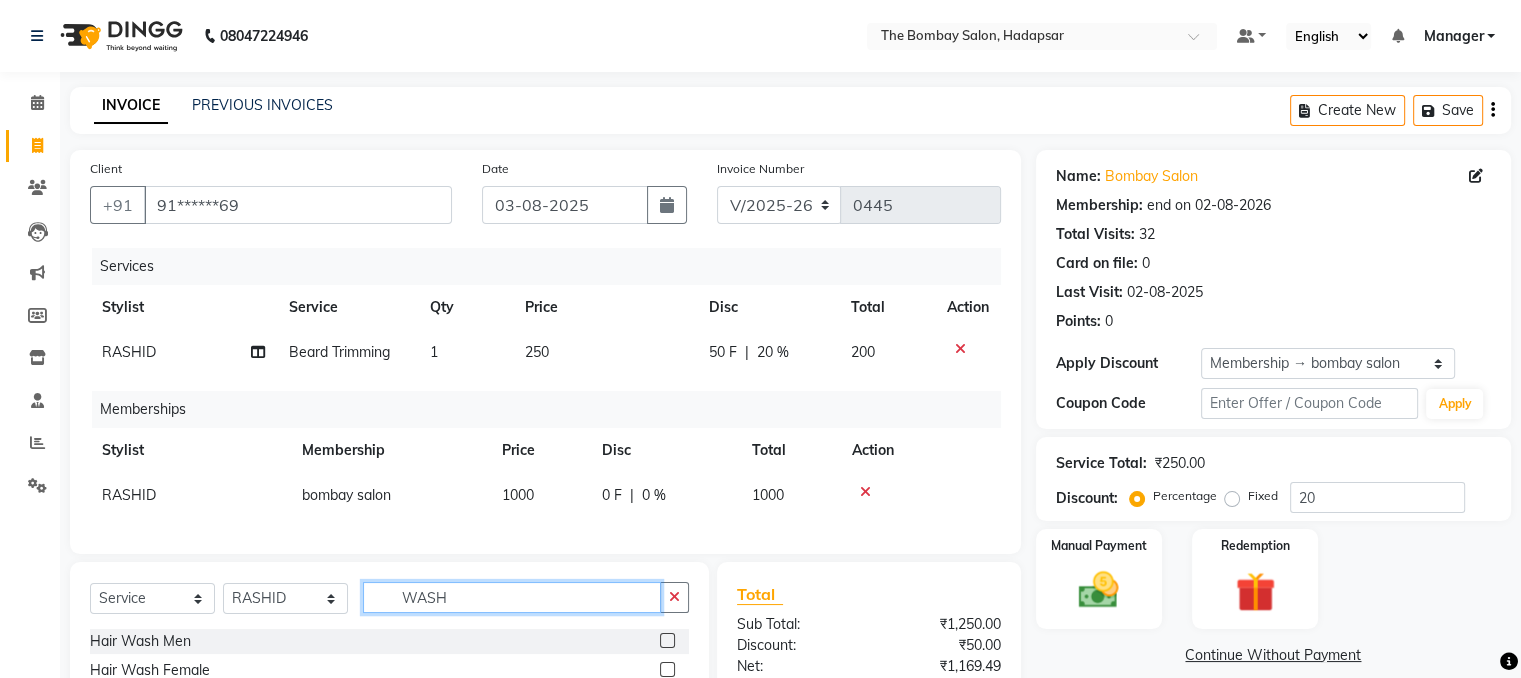 scroll, scrollTop: 224, scrollLeft: 0, axis: vertical 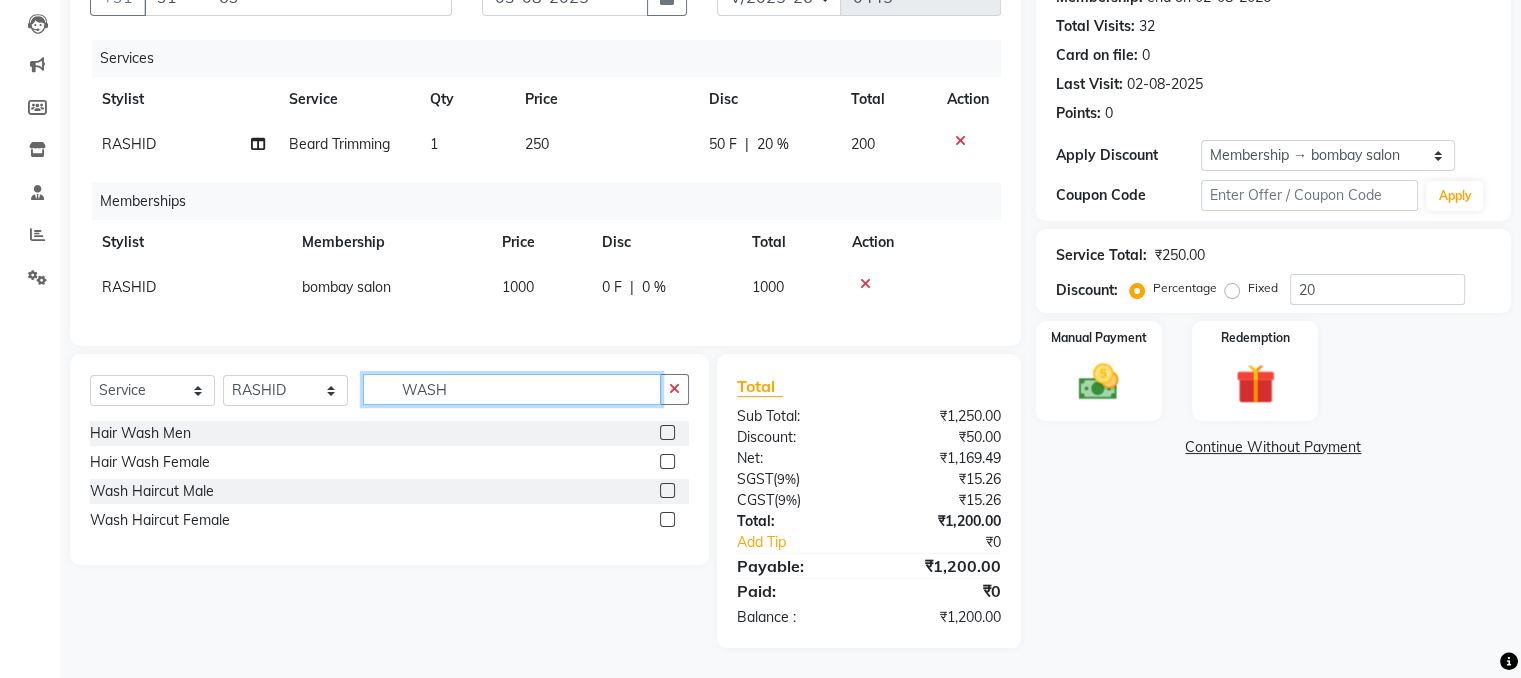 type on "WASH" 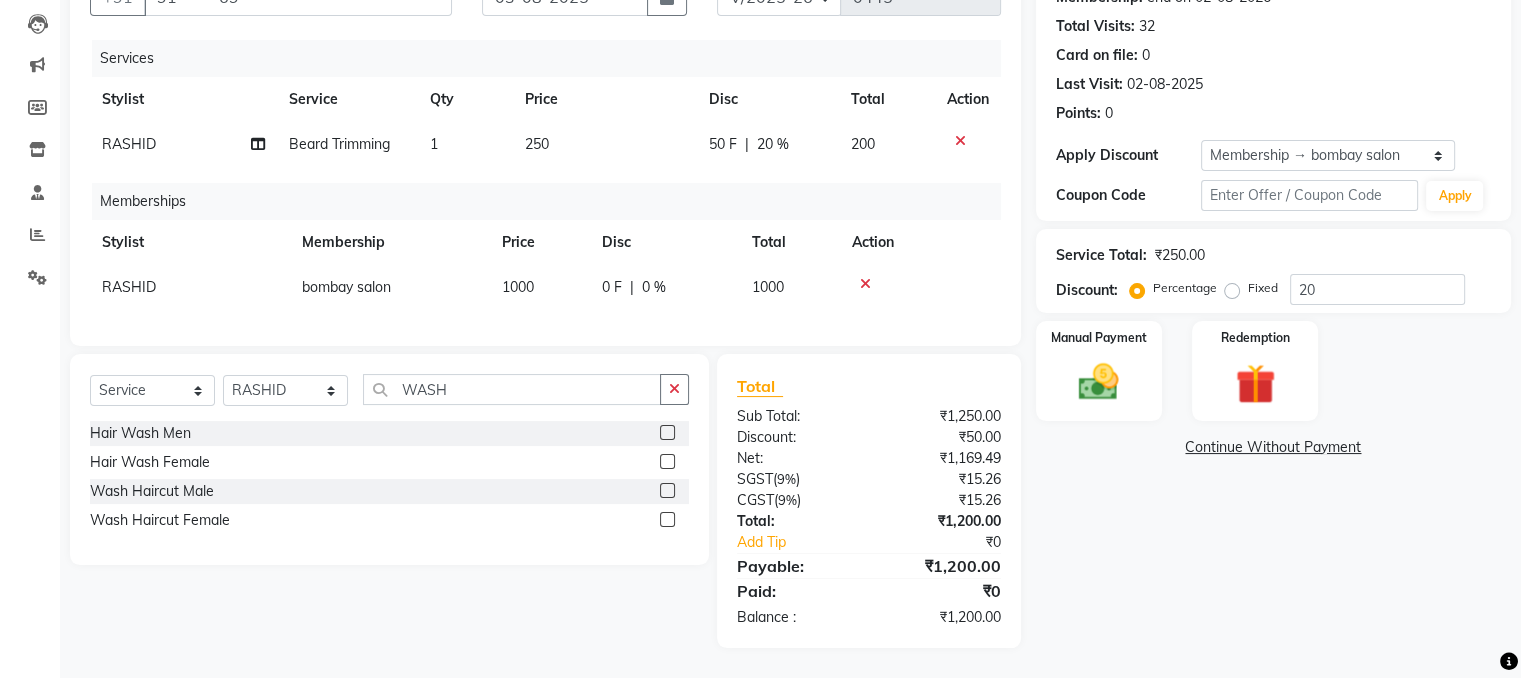click 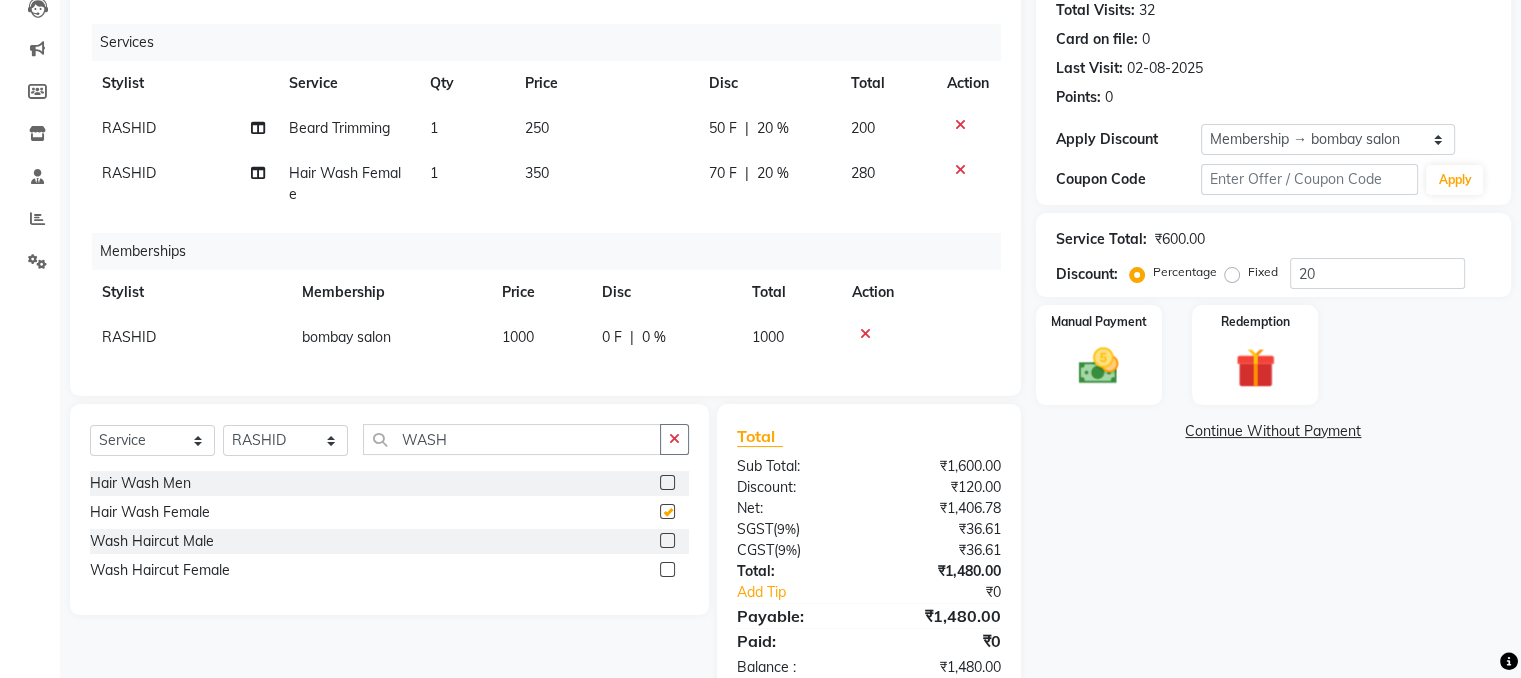 checkbox on "false" 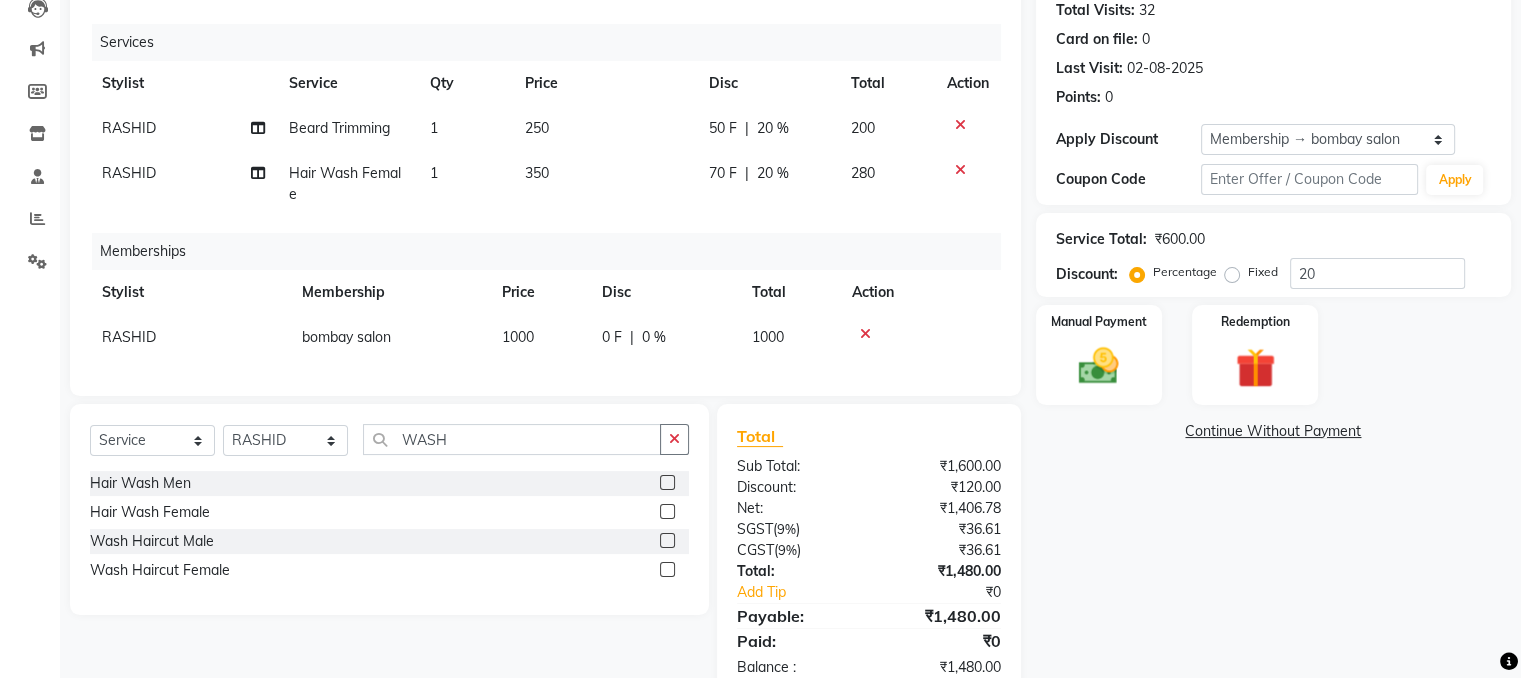 click on "250" 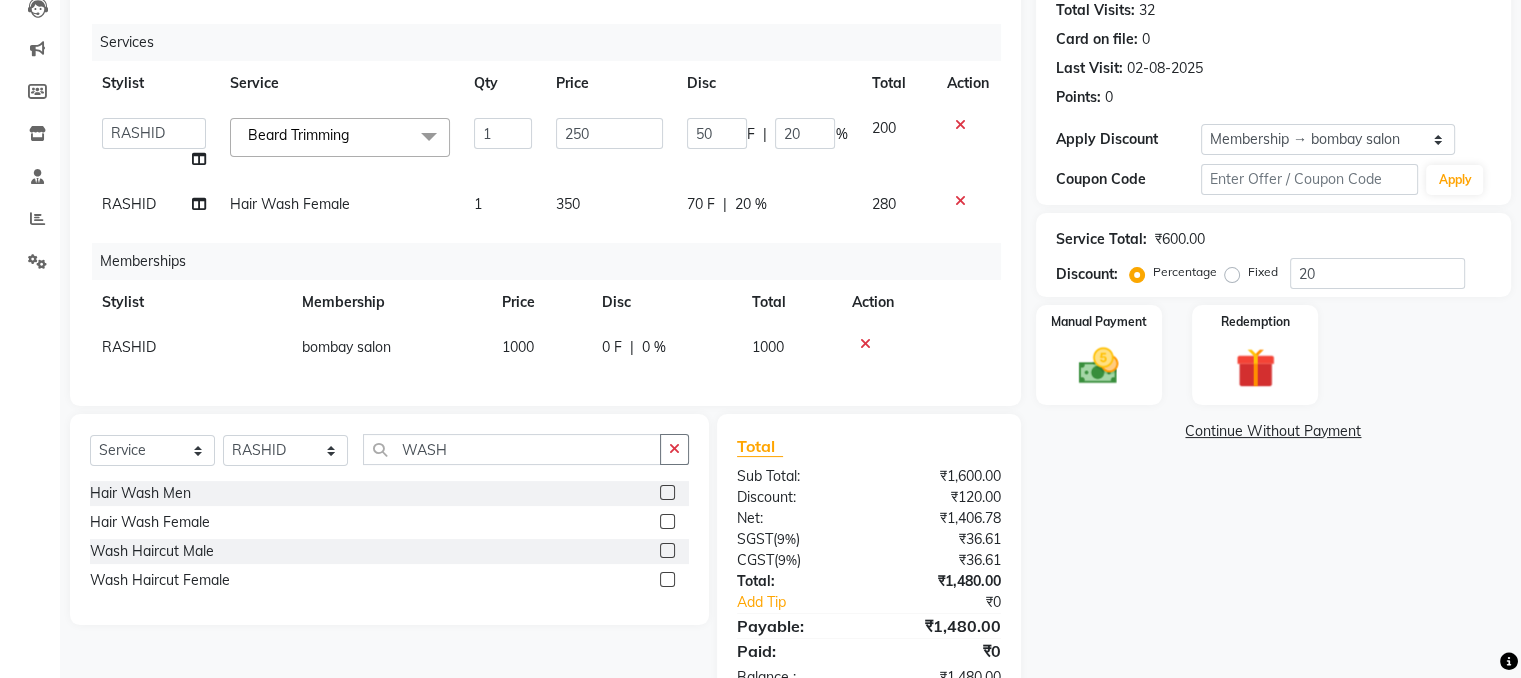 click on "350" 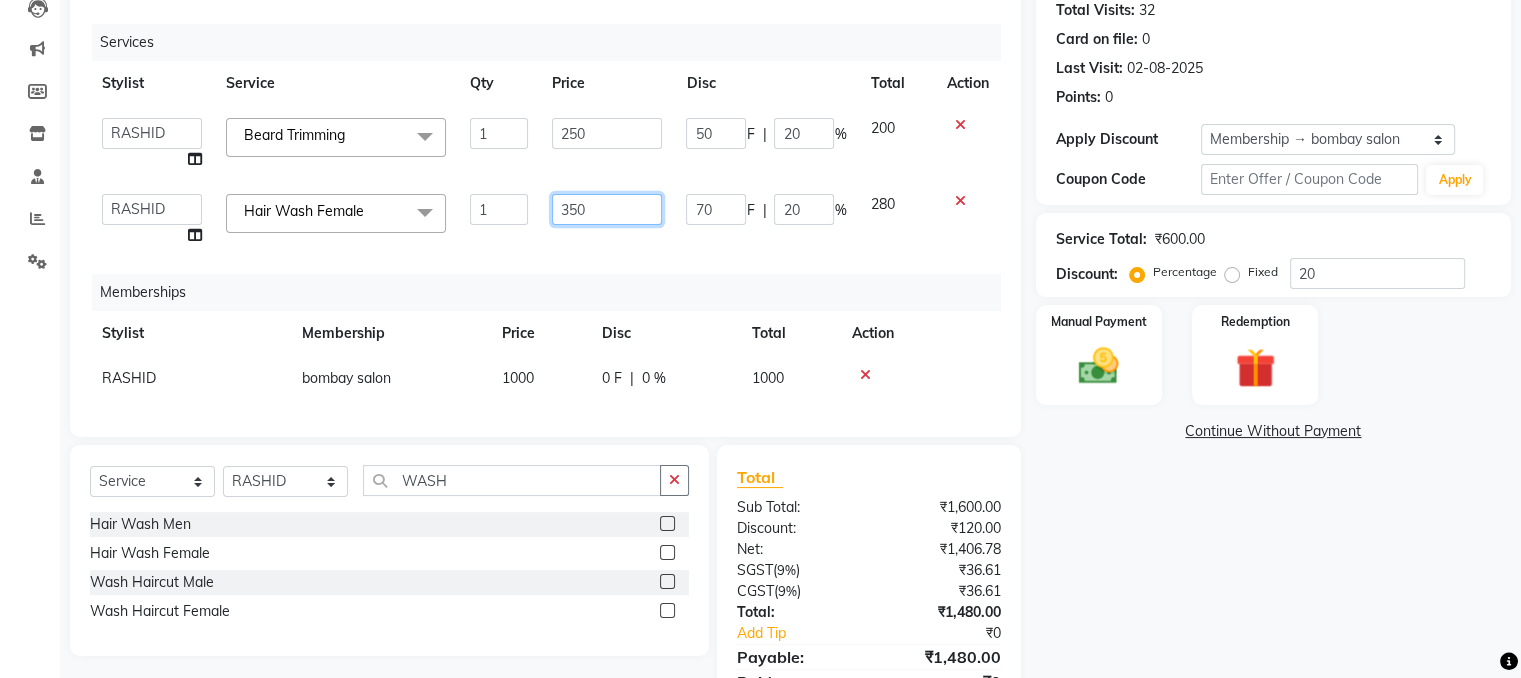click on "350" 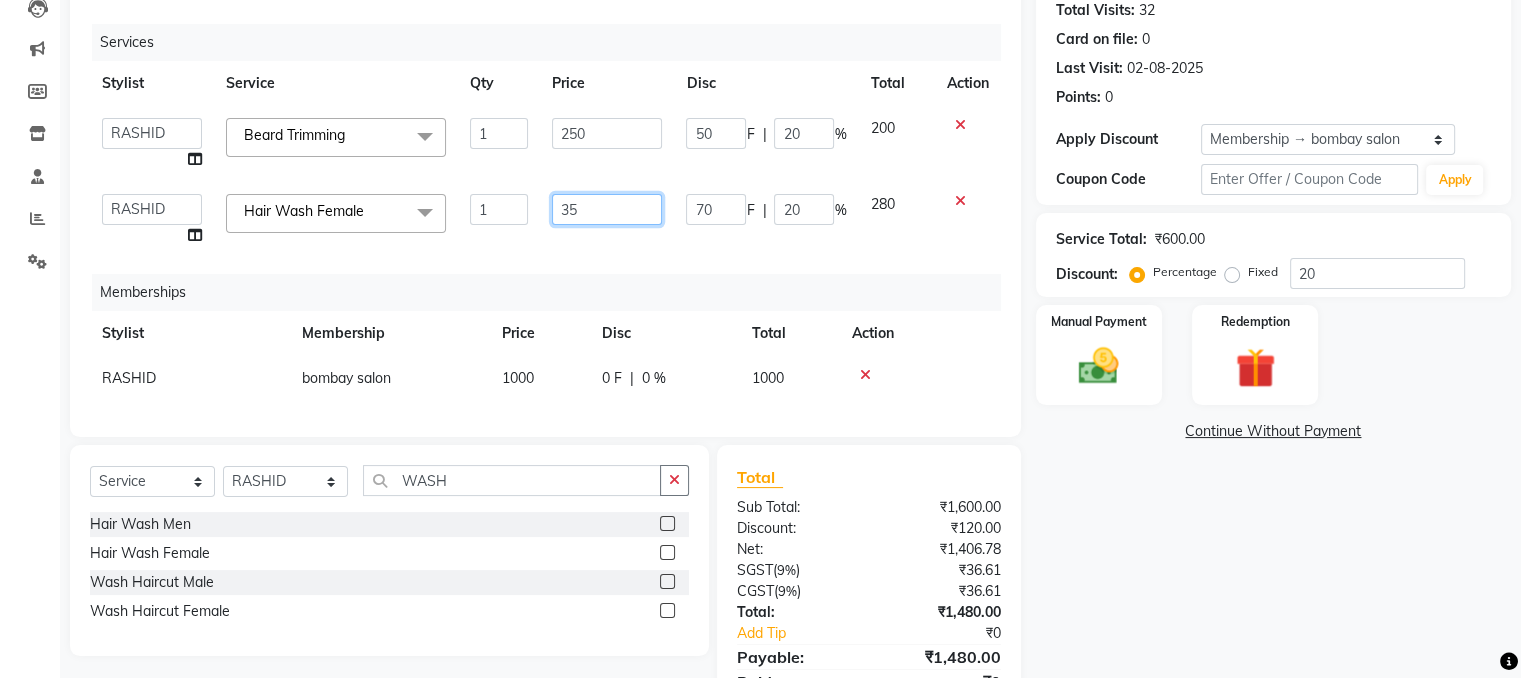 type on "3" 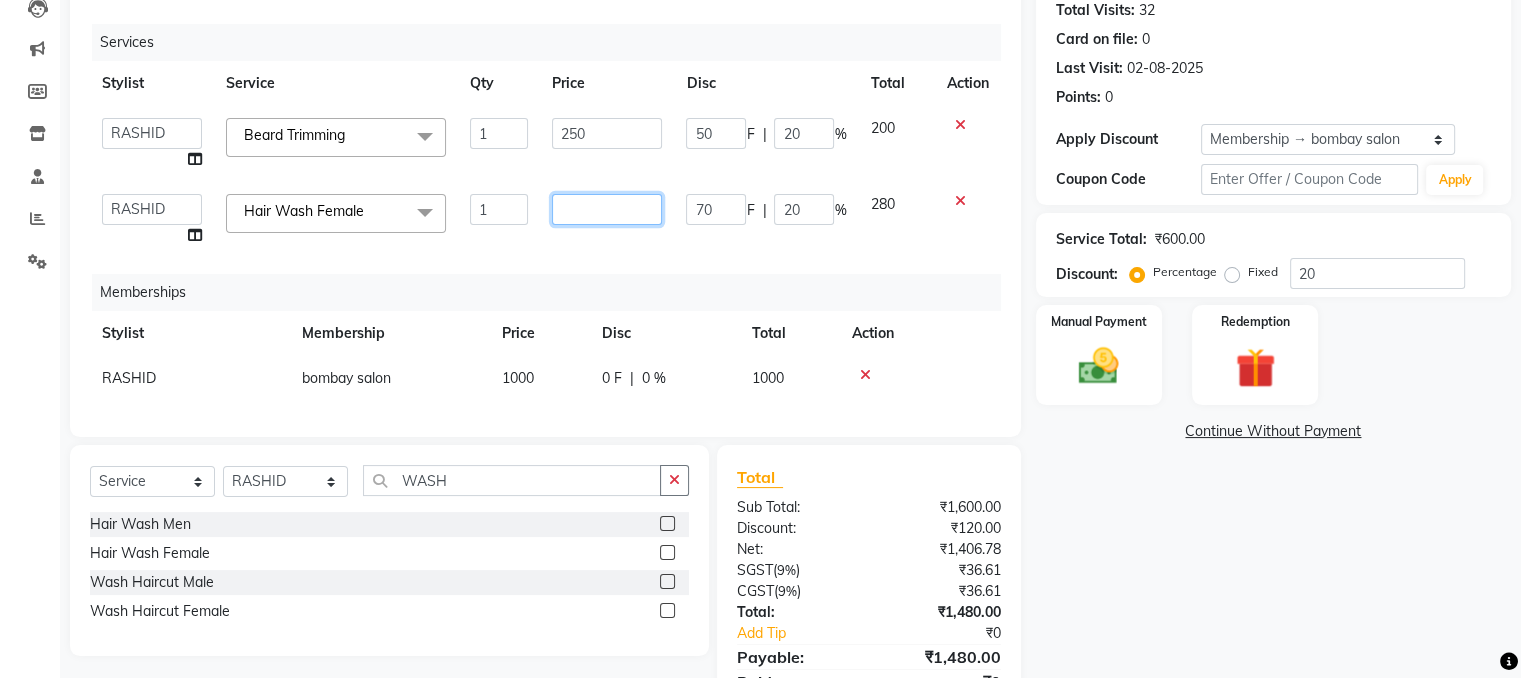 type on "2" 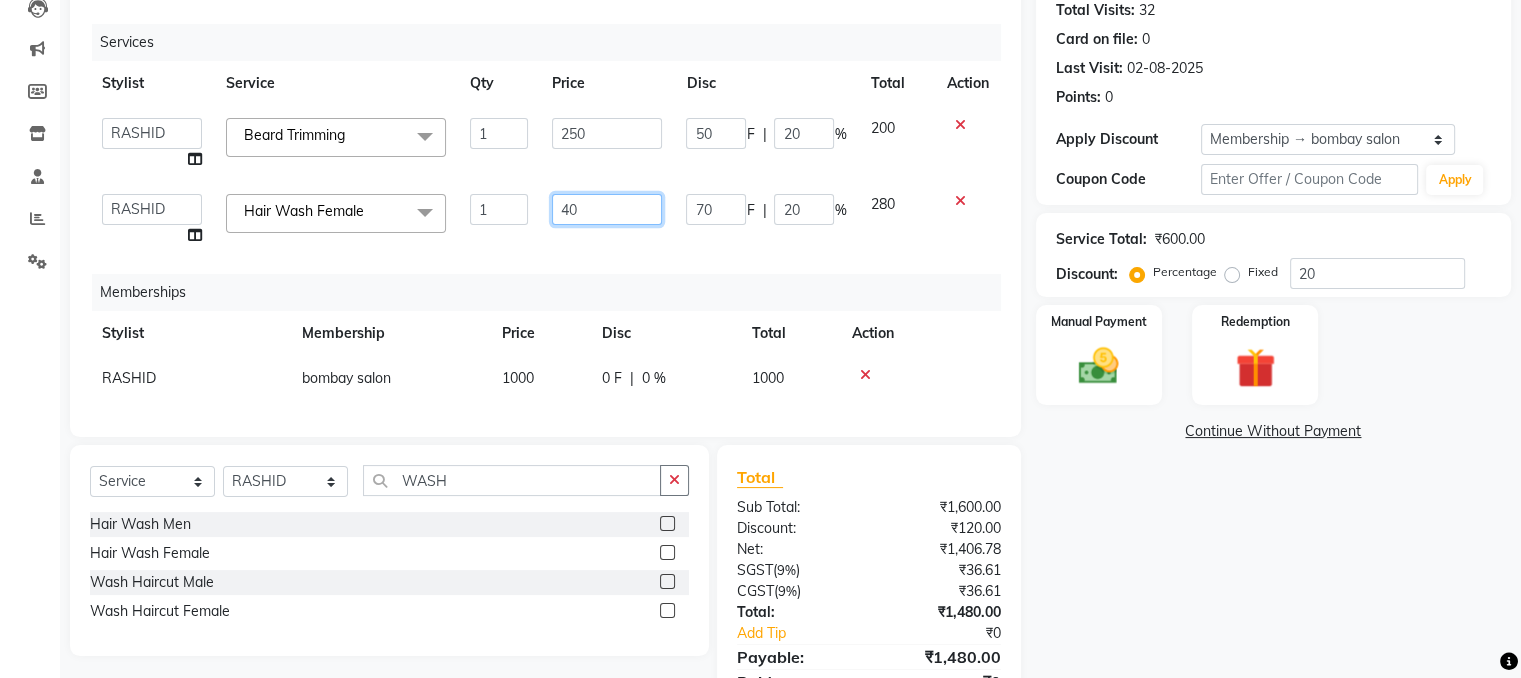 type on "400" 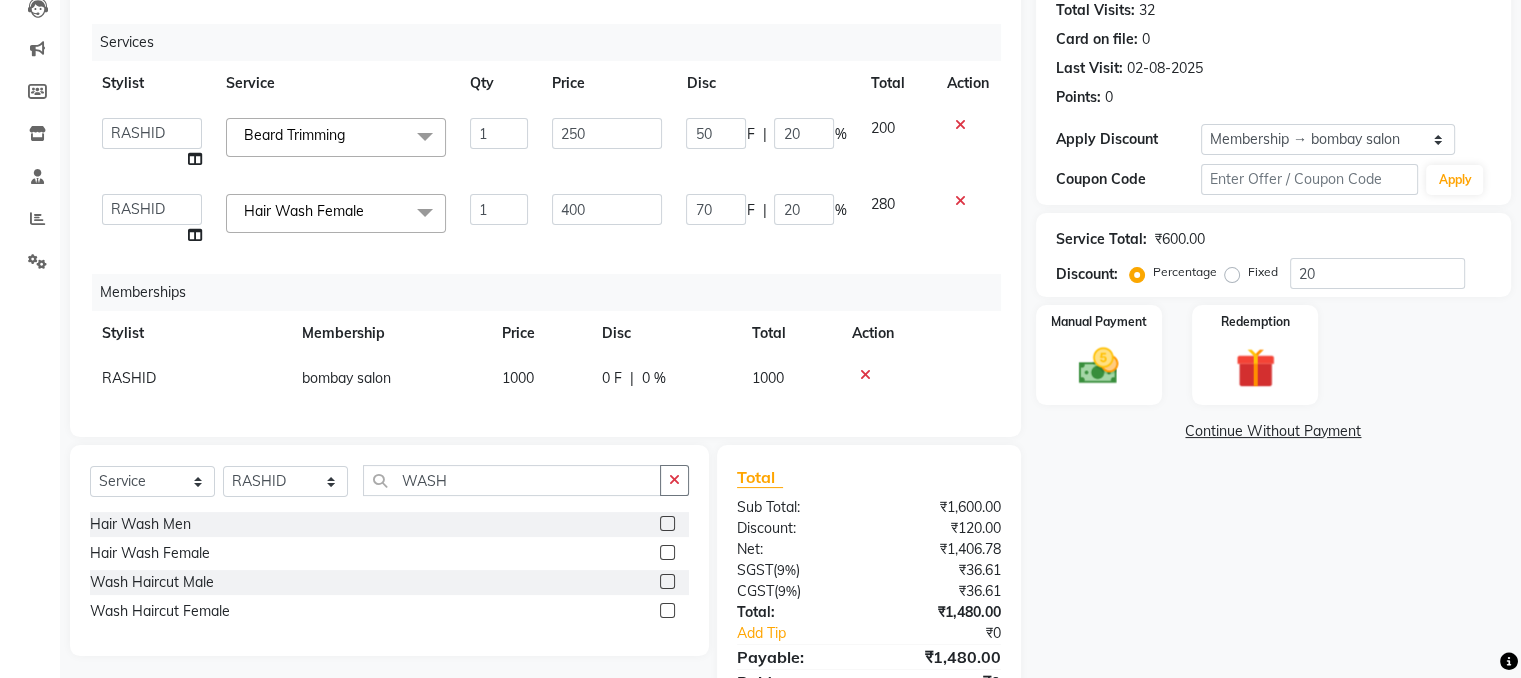 click on "Name: Bombay Salon  Membership: end on 02-08-2026 Total Visits:  32 Card on file:  0 Last Visit:   02-08-2025 Points:   0  Apply Discount Select Membership → bombay salon Membership → bombay salon Membership → bombay salon Membership → bombay salon Membership → bombay salon Membership → bombay salon Membership → bombay salon Coupon Code Apply Service Total:  ₹600.00  Discount:  Percentage   Fixed  20 Manual Payment Redemption  Continue Without Payment" 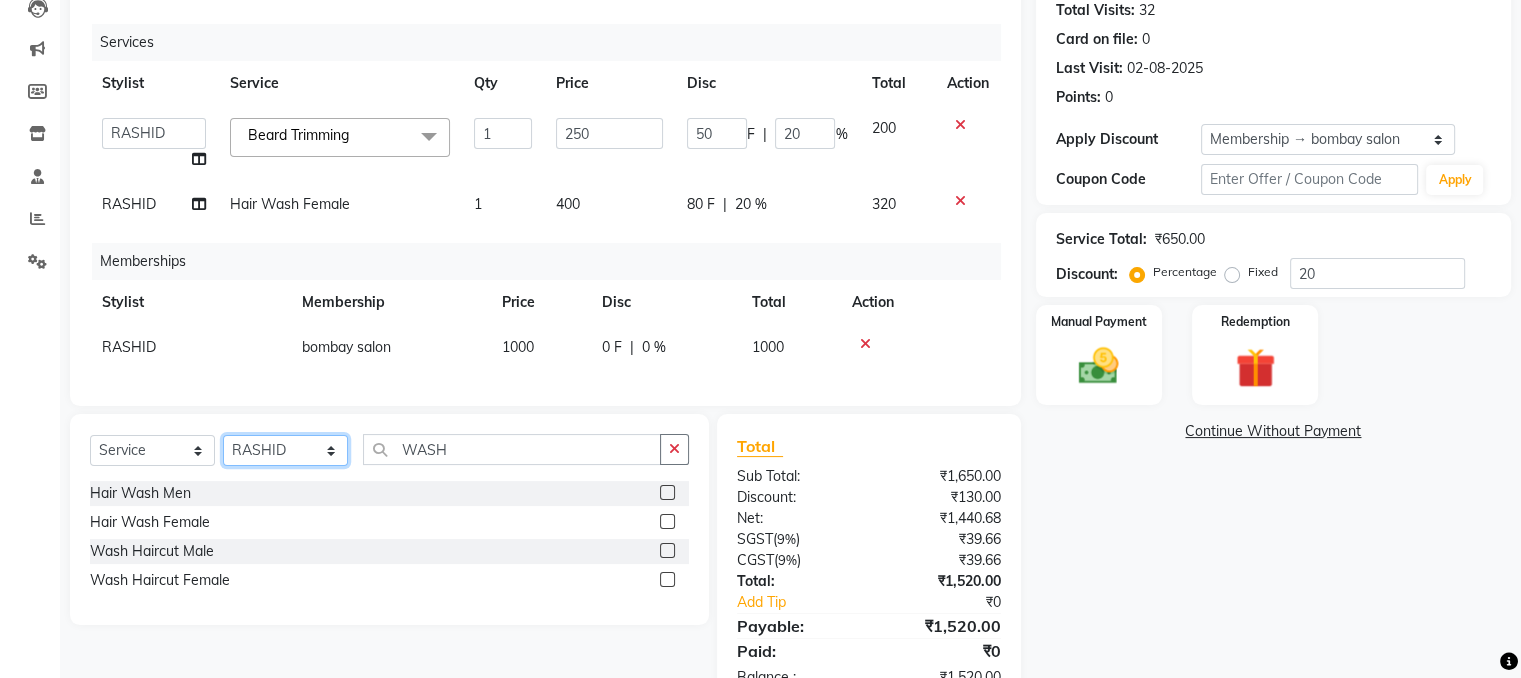 click on "Select Stylist [NAME] [NAME] [NAME] [NAME] [NAME] [NAME] [NAME] [NAME] [NAME] [NAME] [NAME]" 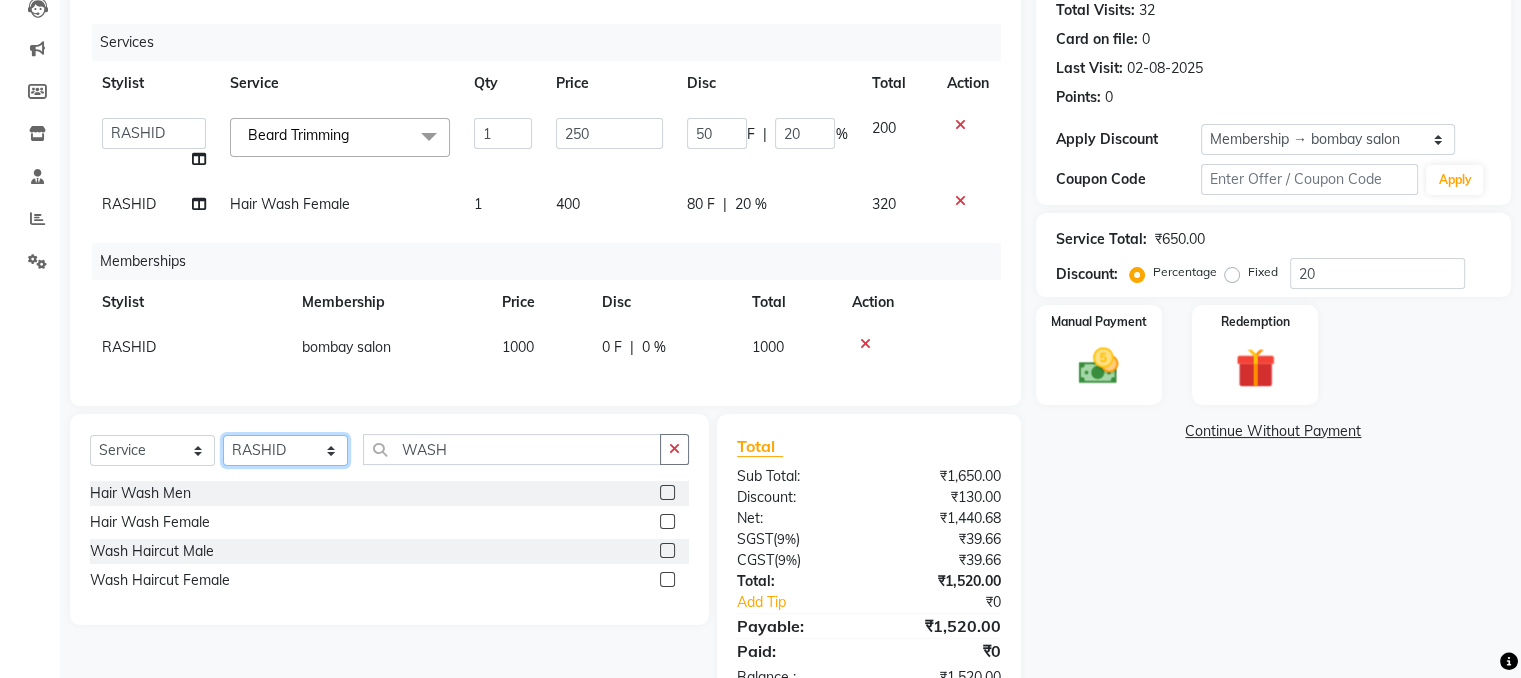 select on "84385" 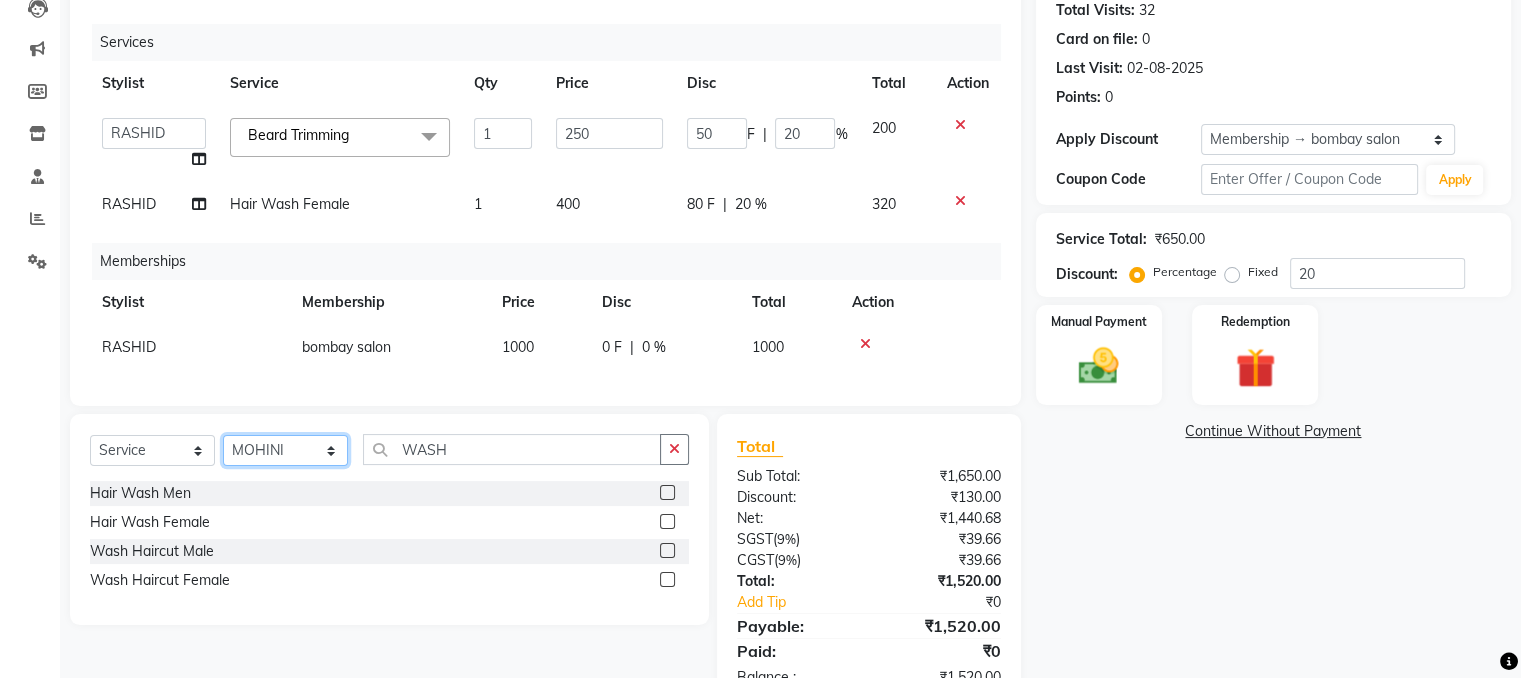 click on "Select Stylist [NAME] [NAME] [NAME] [NAME] [NAME] [NAME] [NAME] [NAME] [NAME] [NAME] [NAME]" 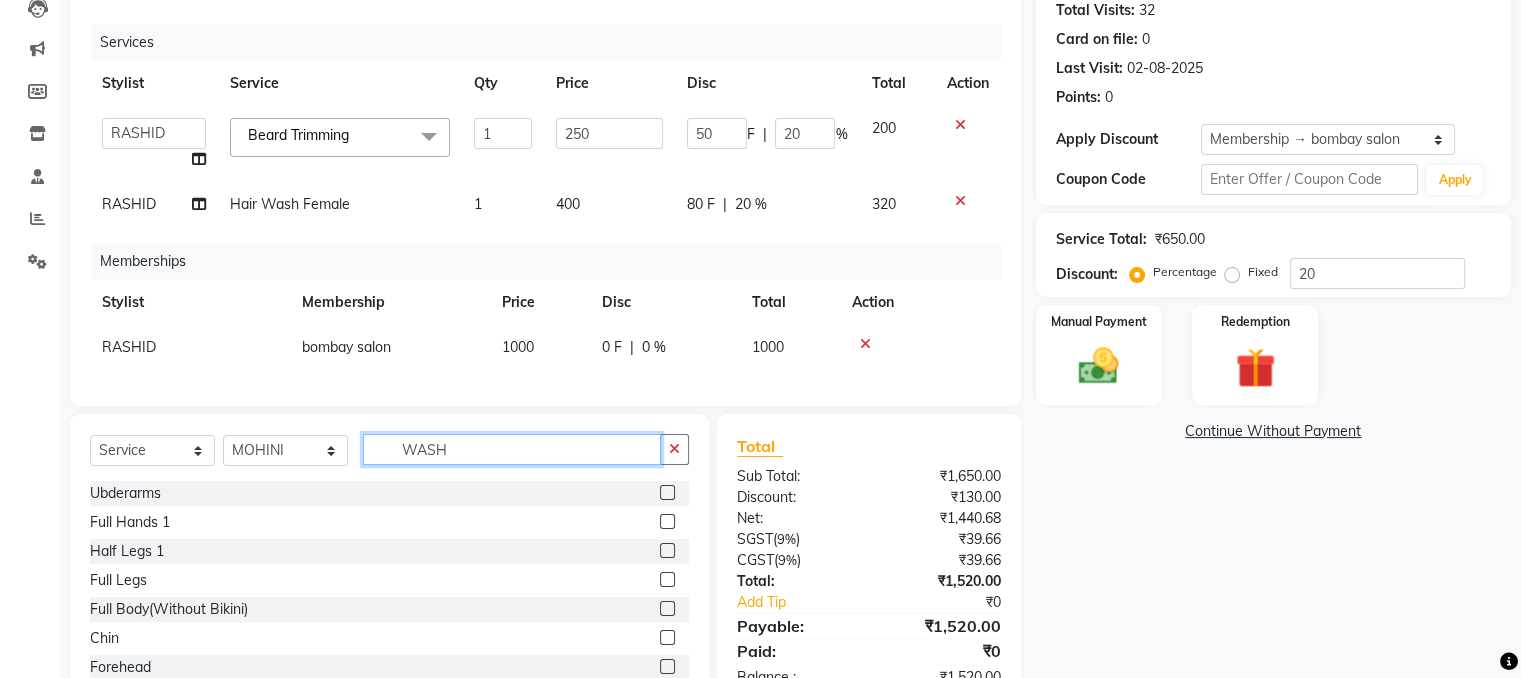 click on "WASH" 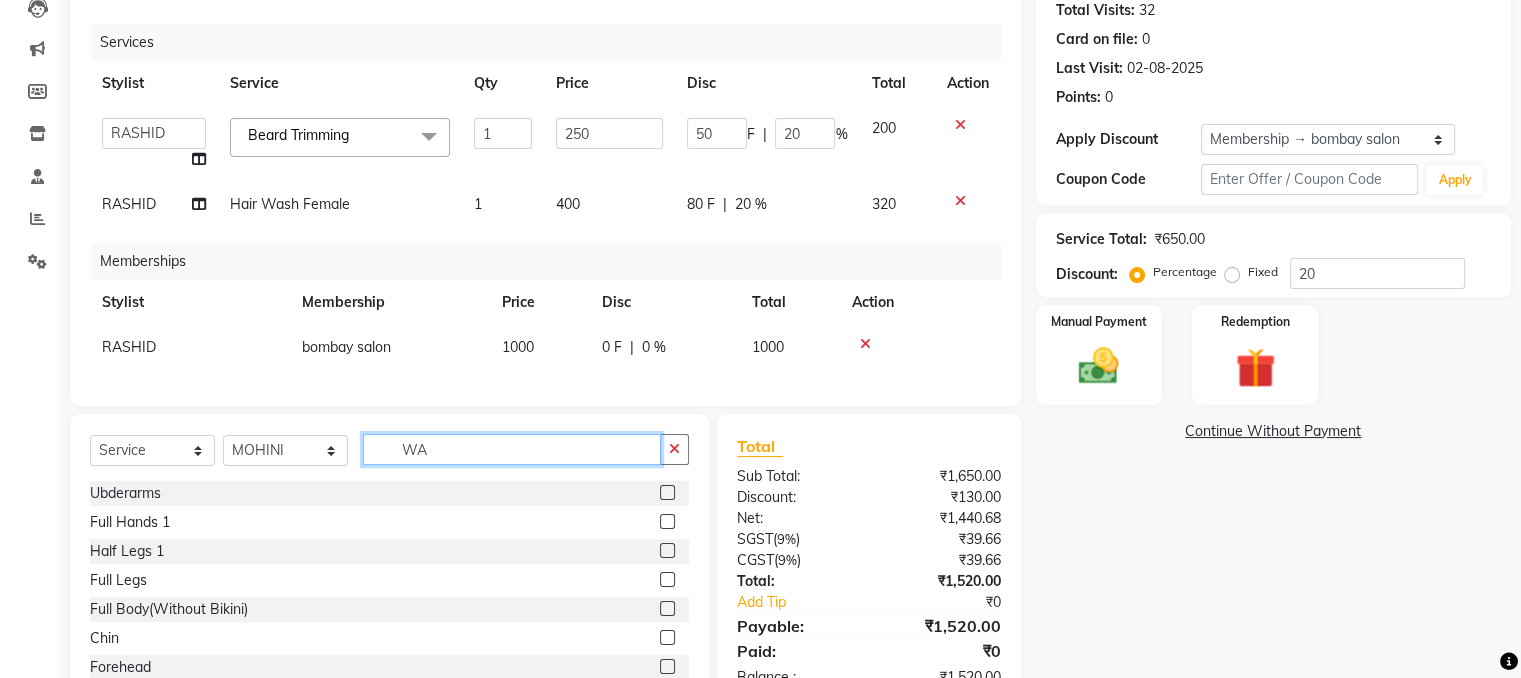 type on "W" 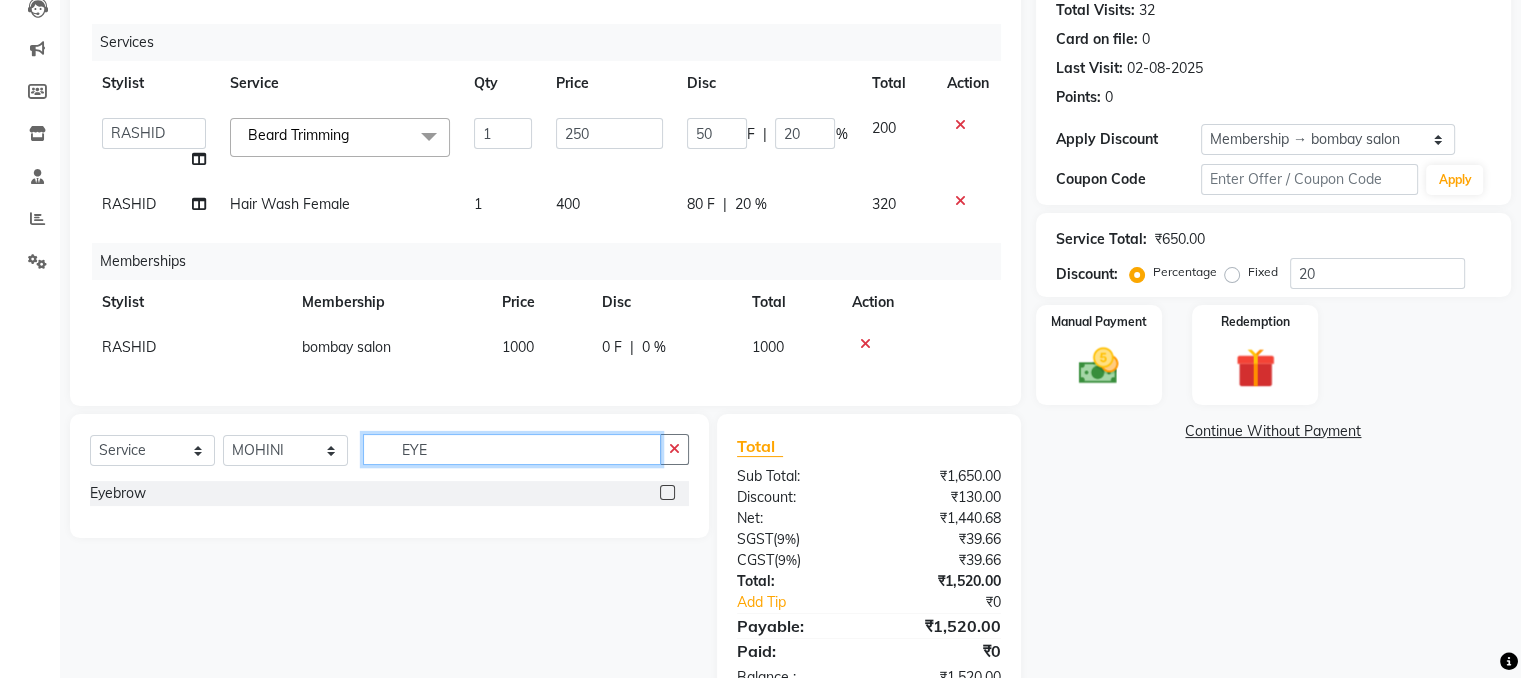 type on "EYE" 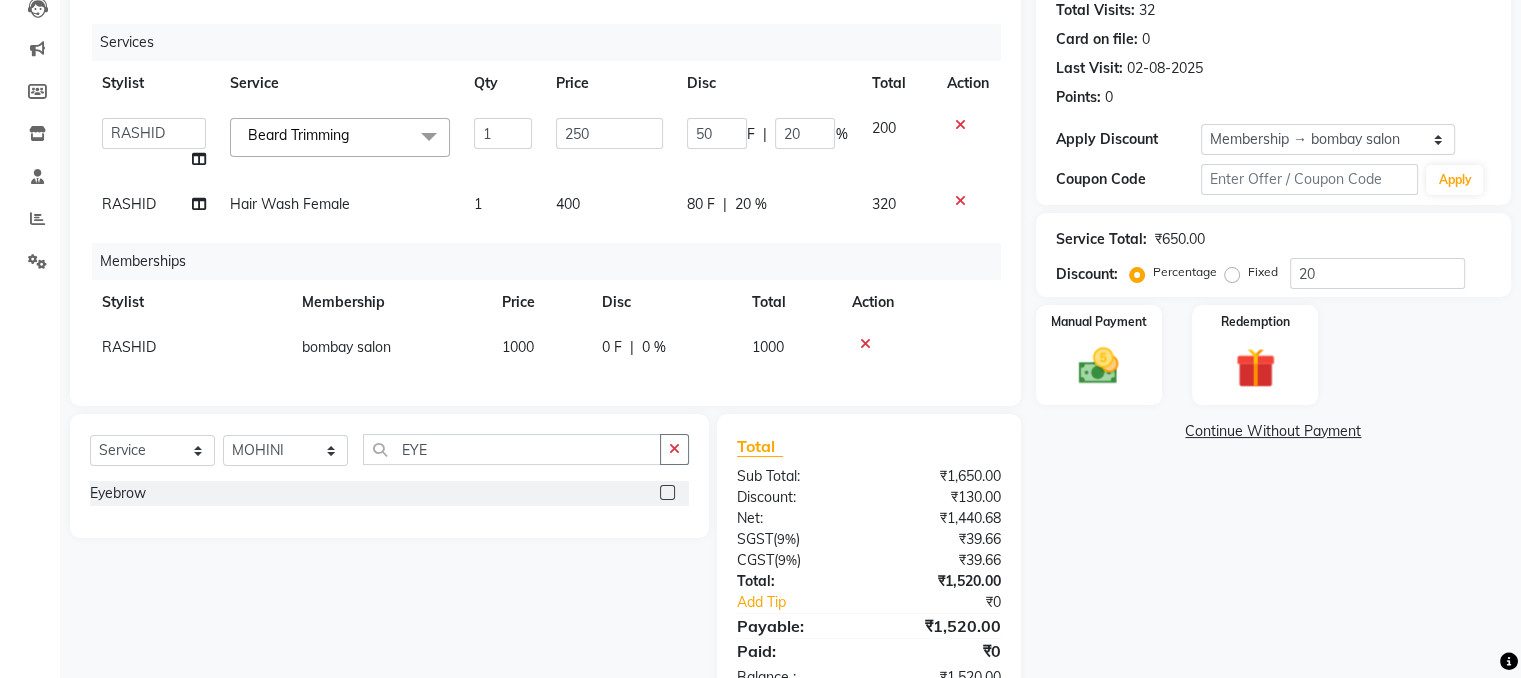 click 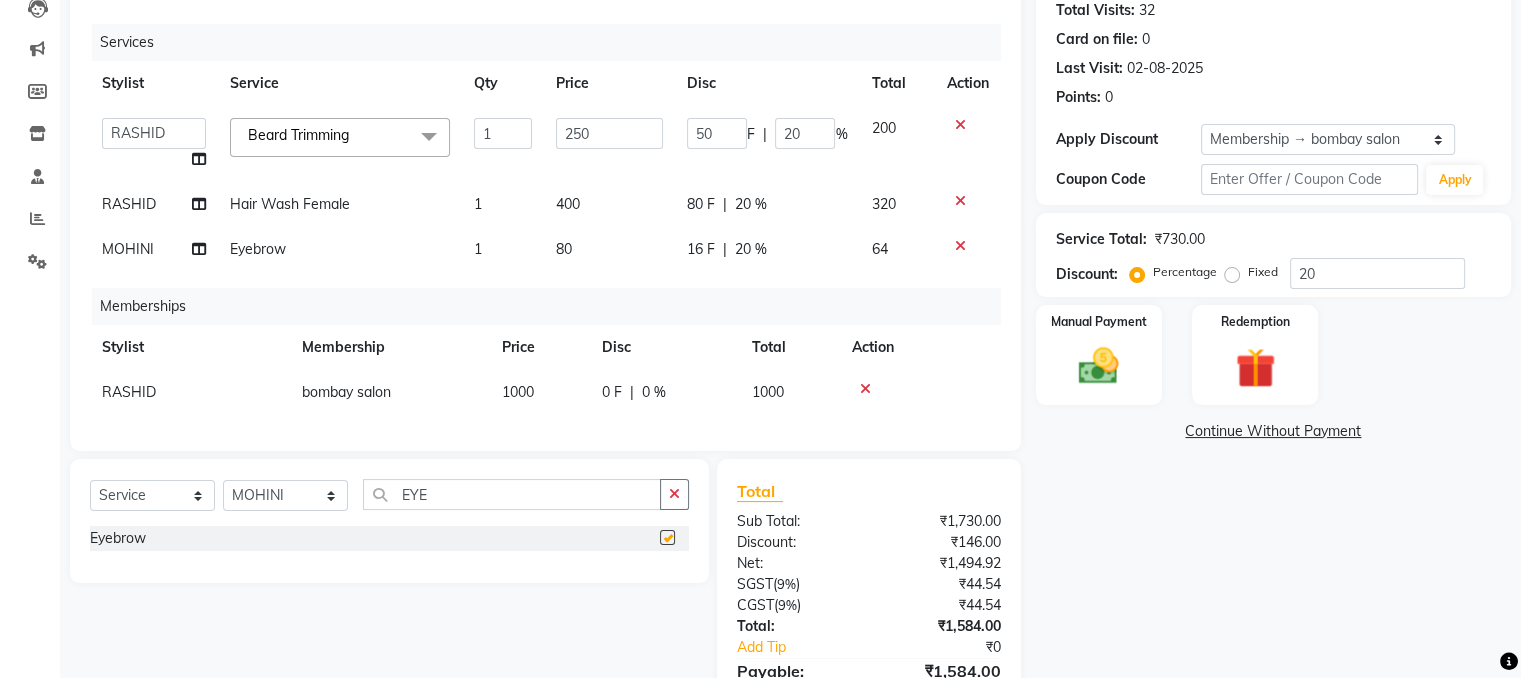 checkbox on "false" 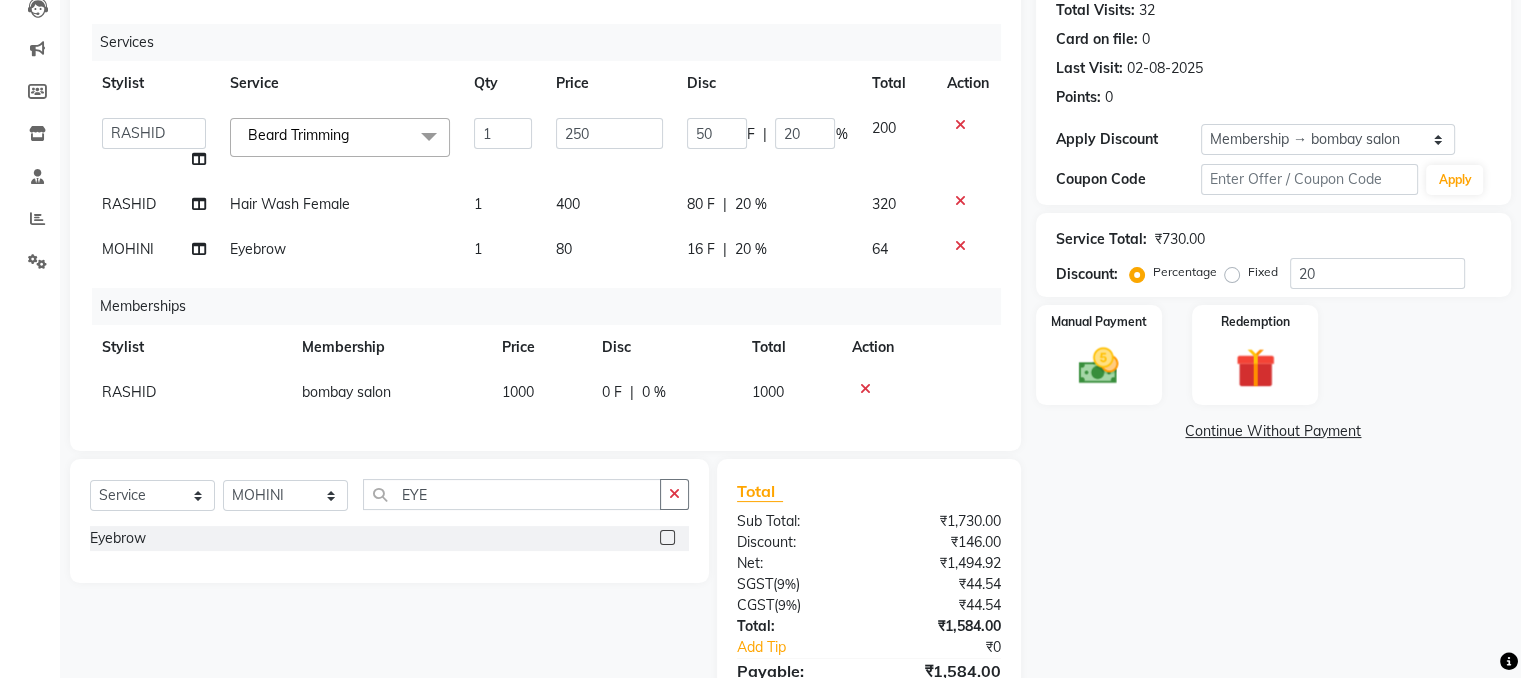 scroll, scrollTop: 0, scrollLeft: 5, axis: horizontal 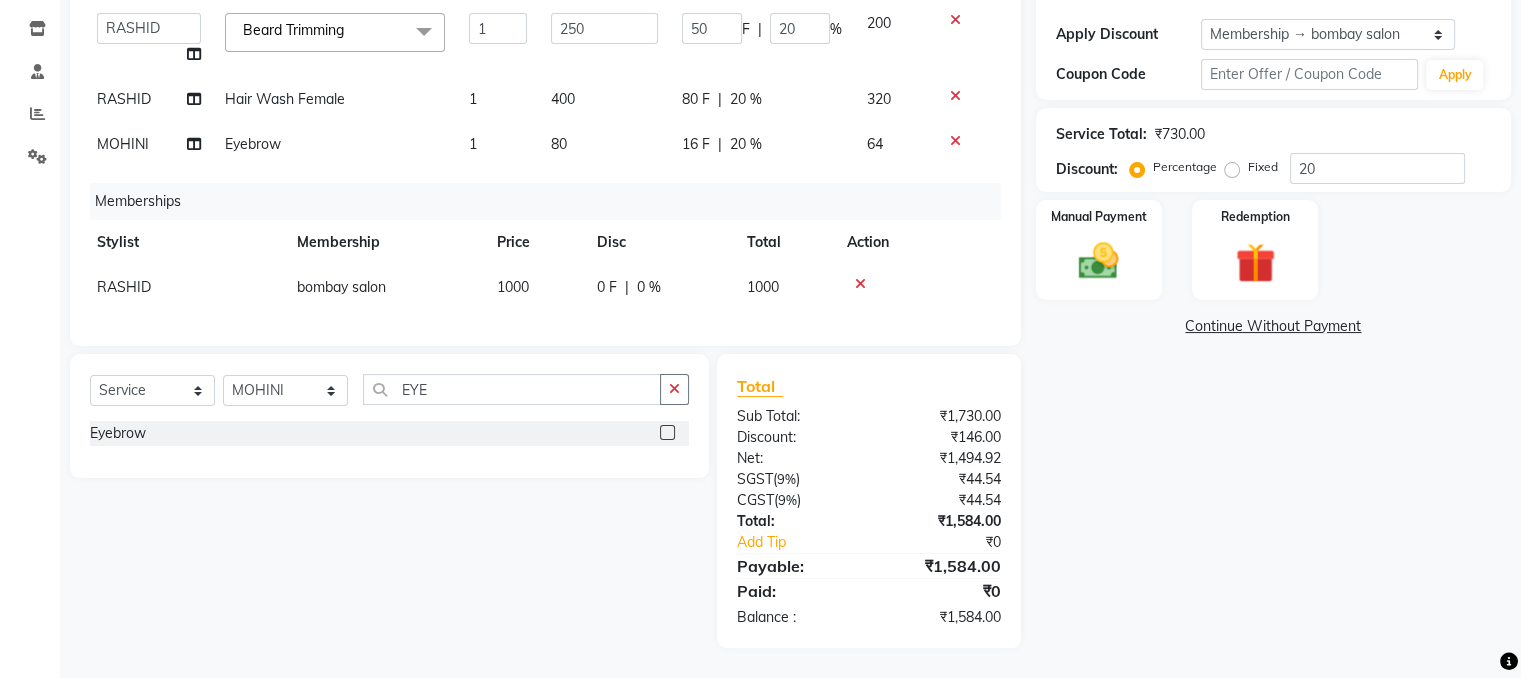 click on "80" 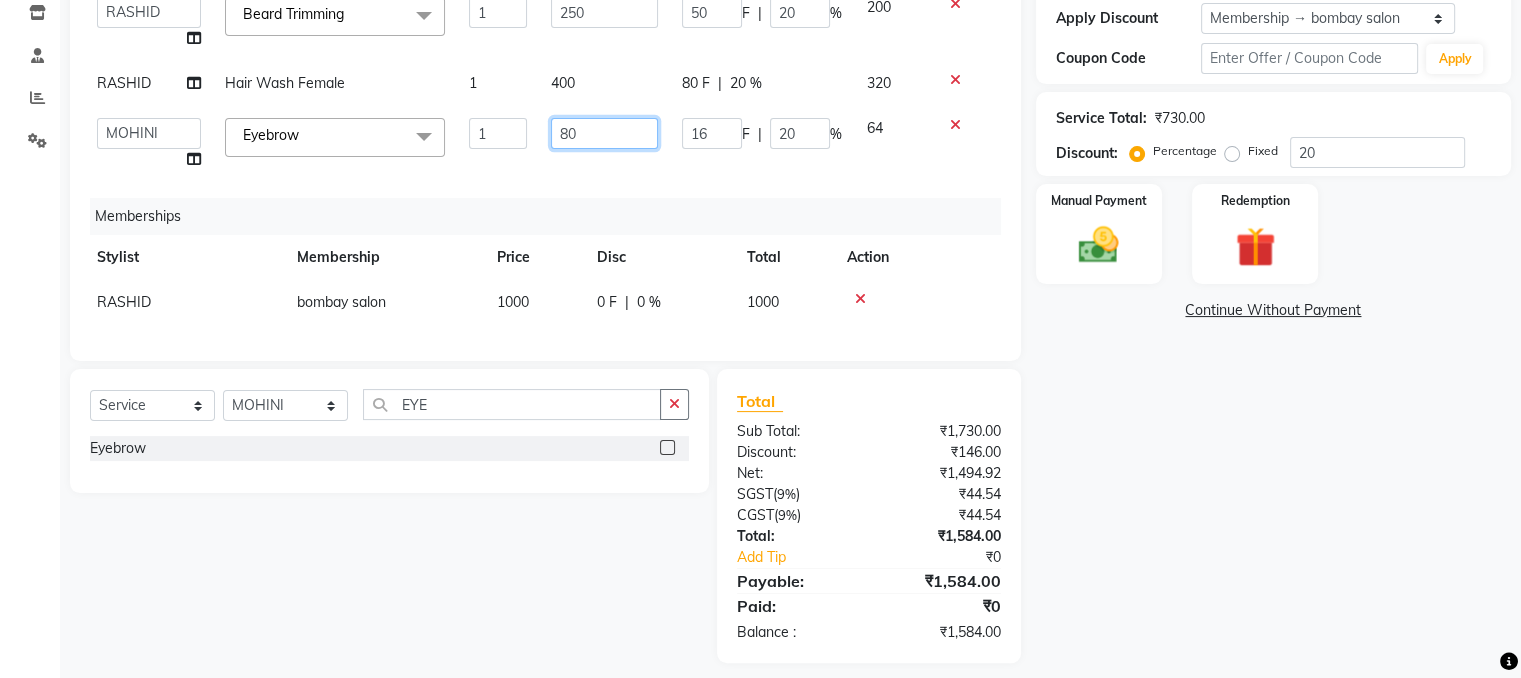 click on "80" 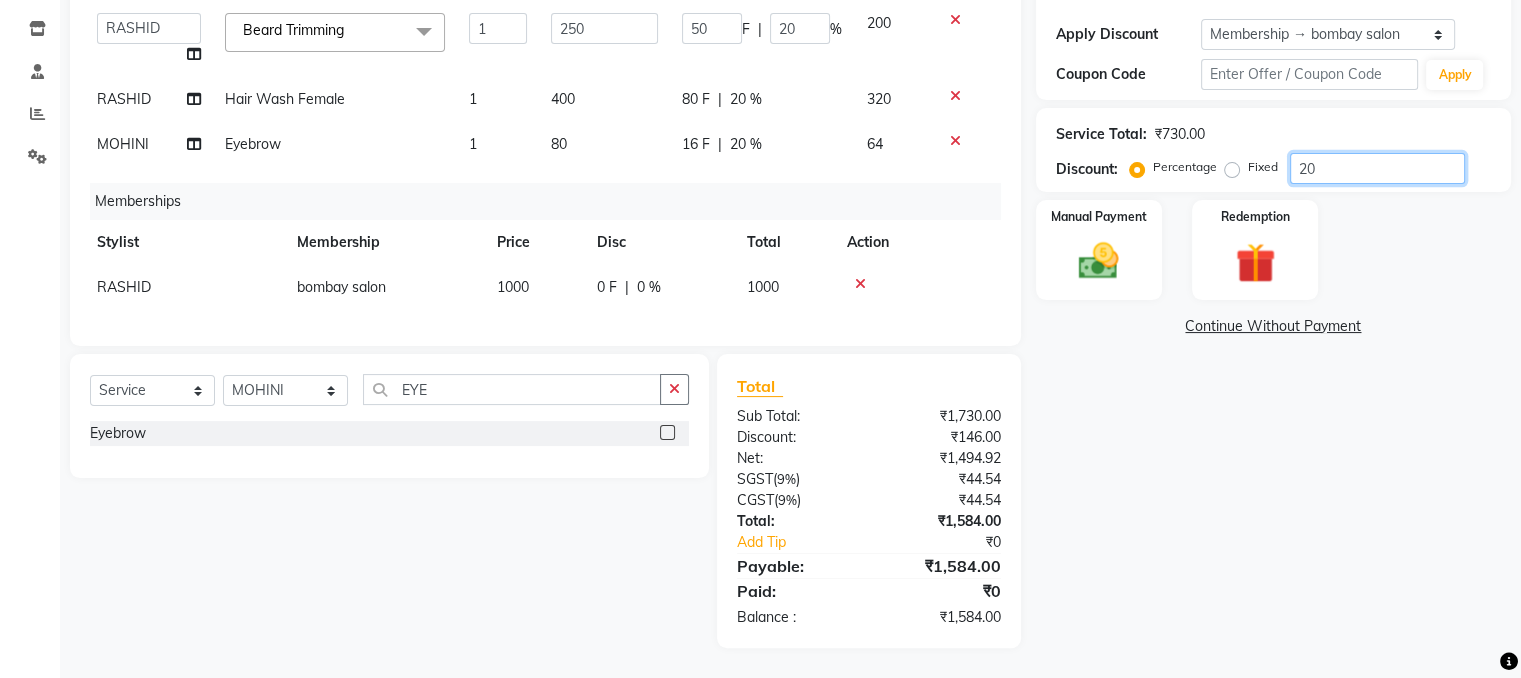 click on "20" 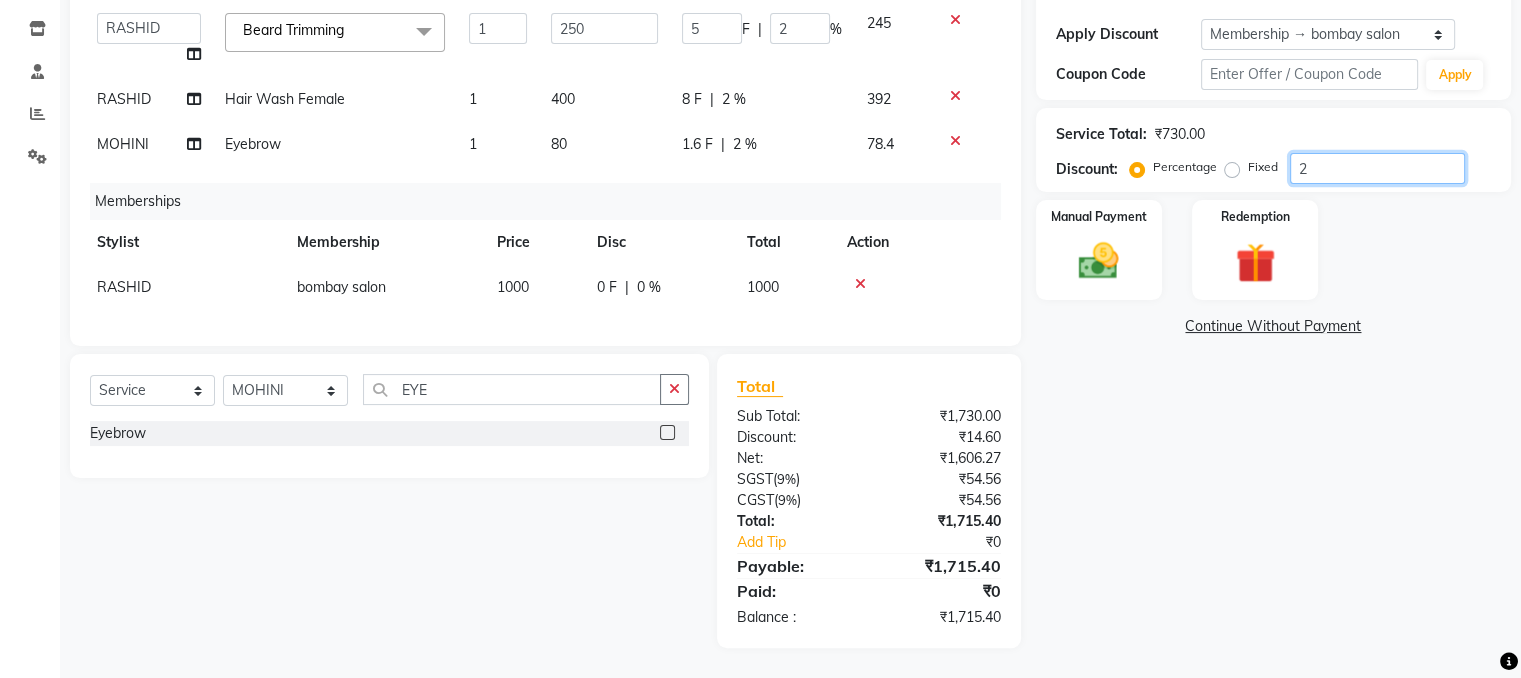 type 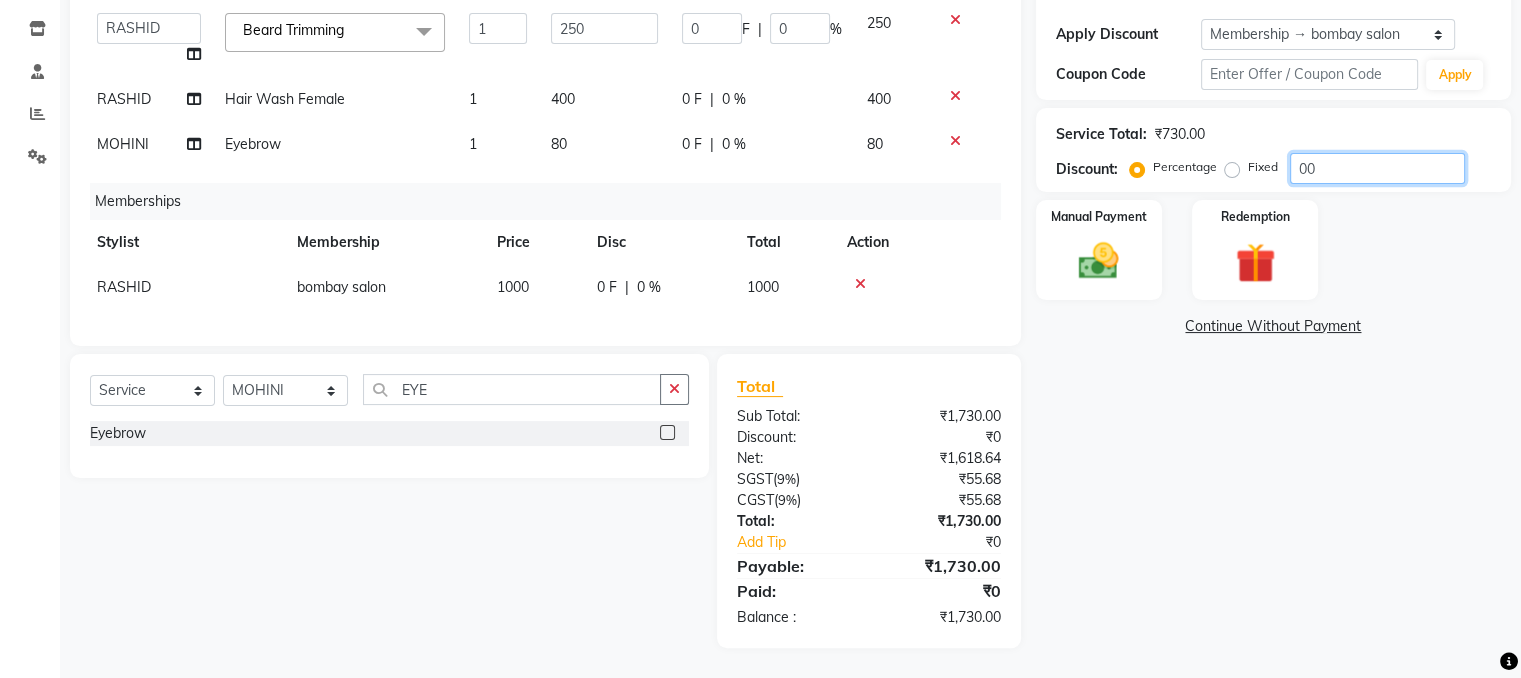 type on "00" 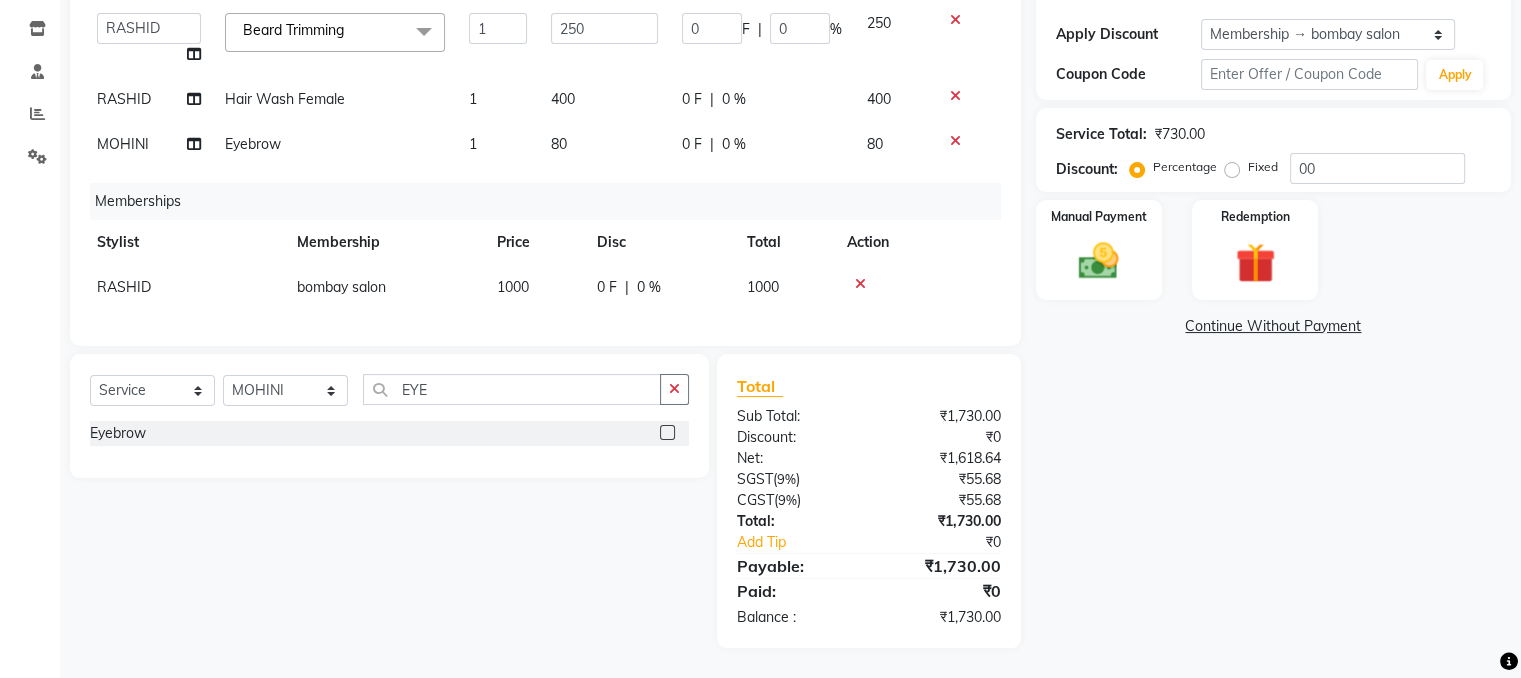 click on "Name: Bombay Salon  Membership: end on 02-08-2026 Total Visits:  32 Card on file:  0 Last Visit:   02-08-2025 Points:   0  Apply Discount Select Membership → bombay salon Membership → bombay salon Membership → bombay salon Membership → bombay salon Membership → bombay salon Membership → bombay salon Membership → bombay salon Coupon Code Apply Service Total:  ₹730.00  Discount:  Percentage   Fixed  00 Manual Payment Redemption  Continue Without Payment" 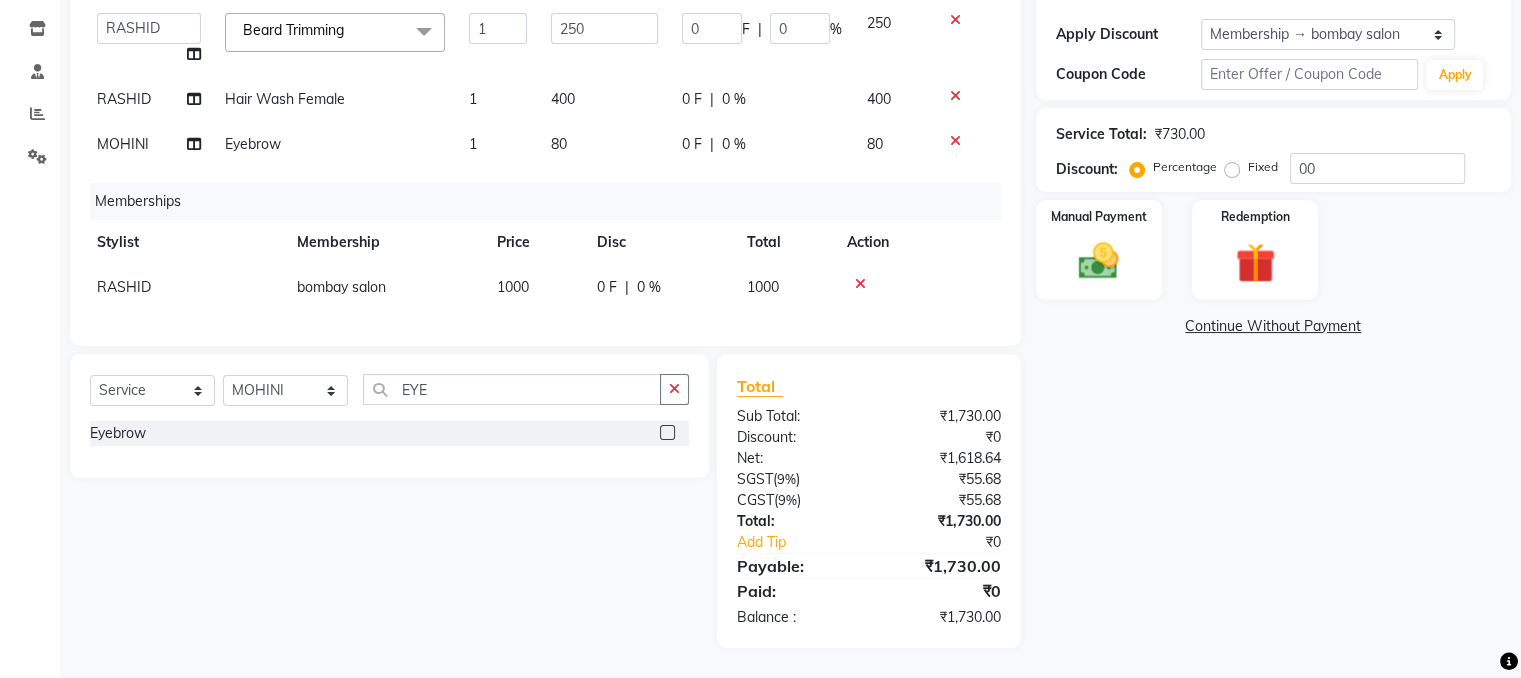 click on "80" 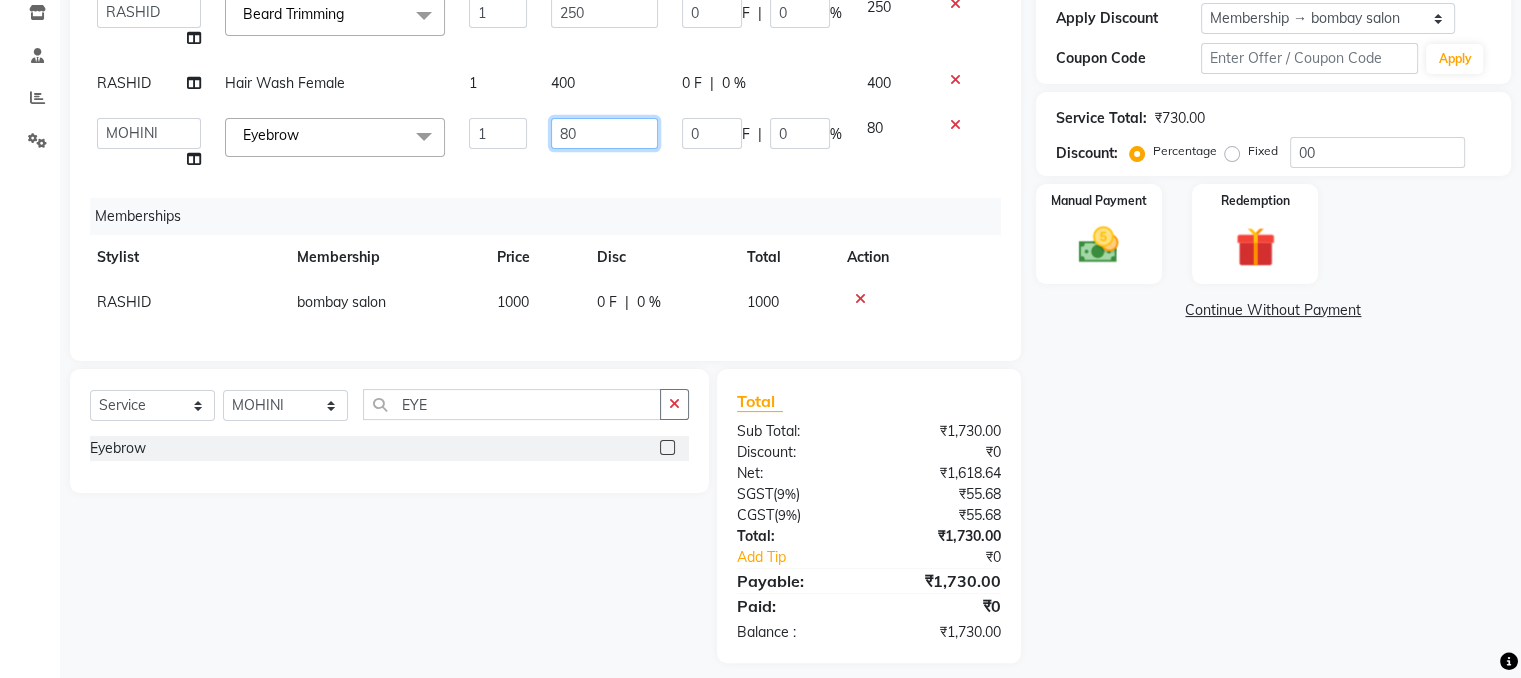 click on "80" 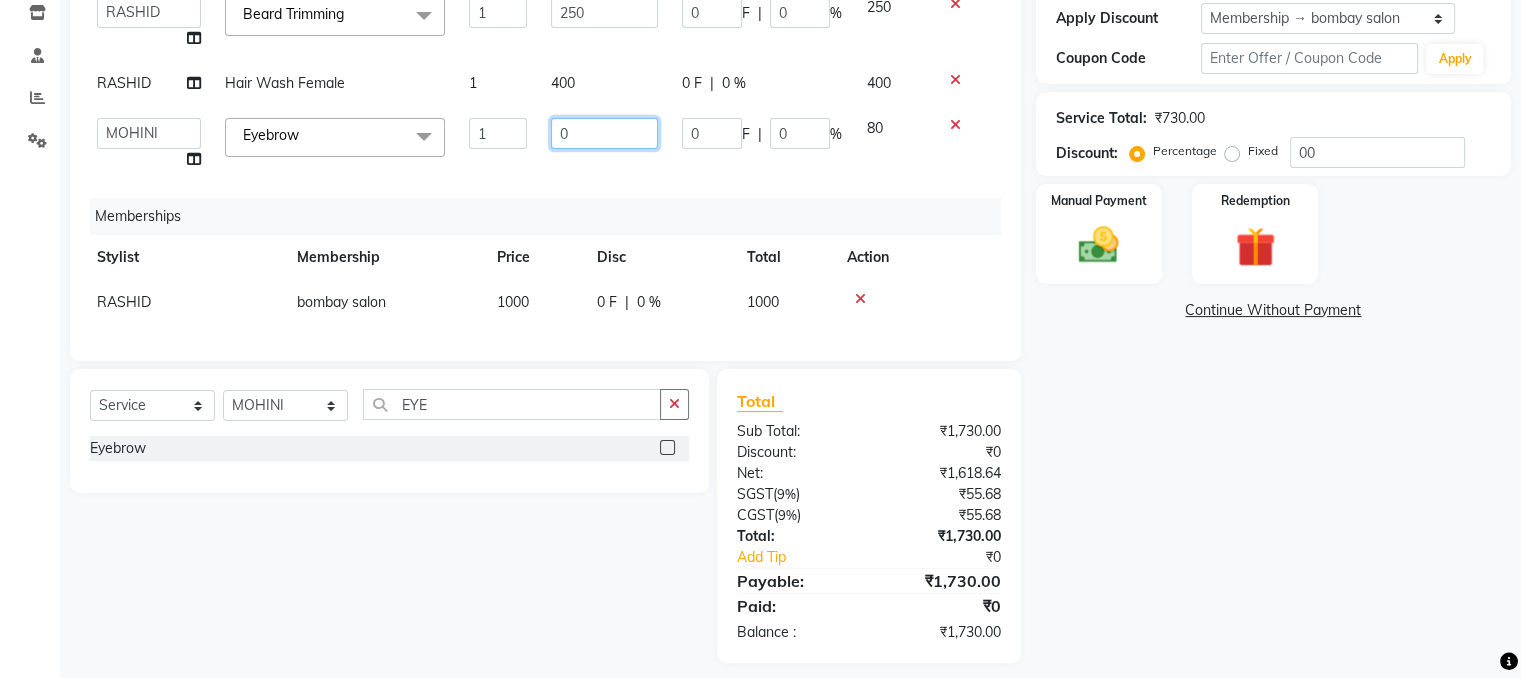 type on "70" 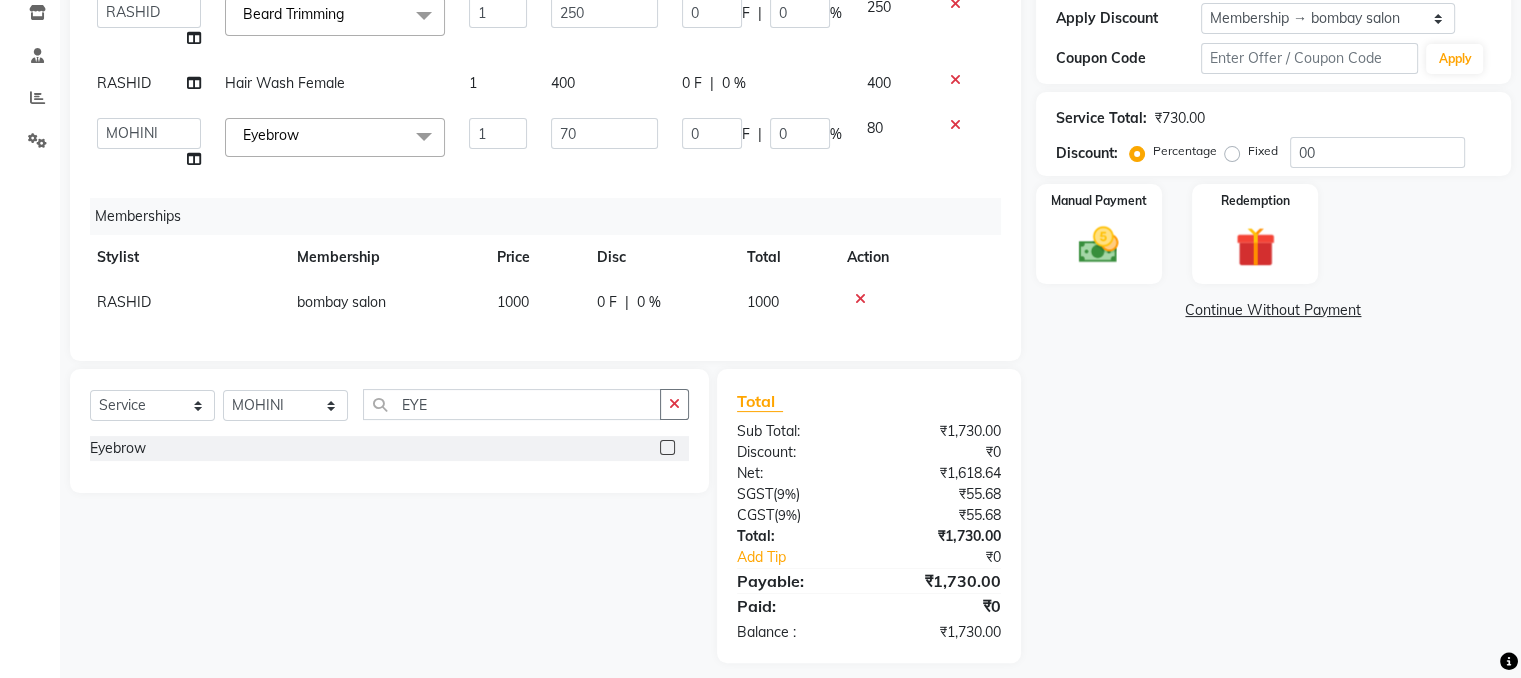 click on "Name: Bombay Salon  Membership: end on 02-08-2026 Total Visits:  32 Card on file:  0 Last Visit:   02-08-2025 Points:   0  Apply Discount Select Membership → bombay salon Membership → bombay salon Membership → bombay salon Membership → bombay salon Membership → bombay salon Membership → bombay salon Membership → bombay salon Coupon Code Apply Service Total:  ₹730.00  Discount:  Percentage   Fixed  00 Manual Payment Redemption  Continue Without Payment" 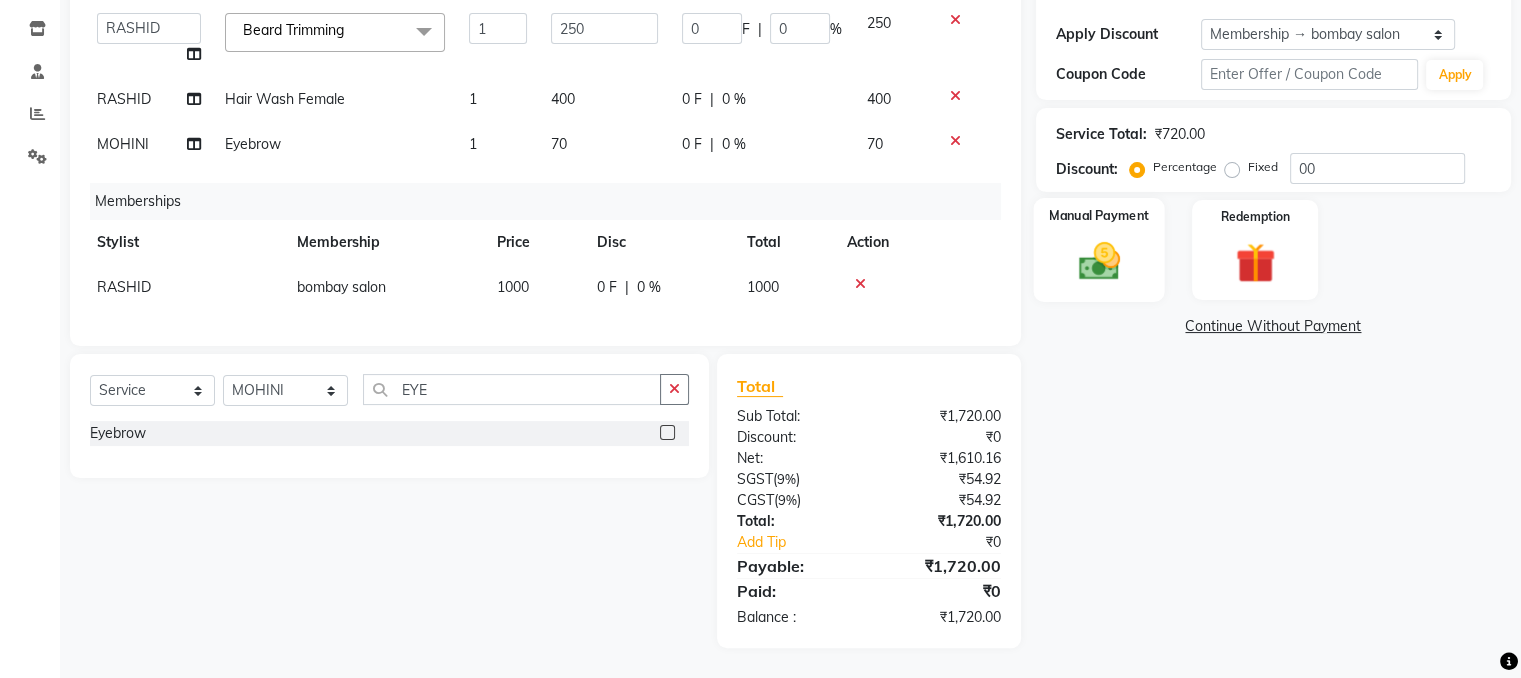 click 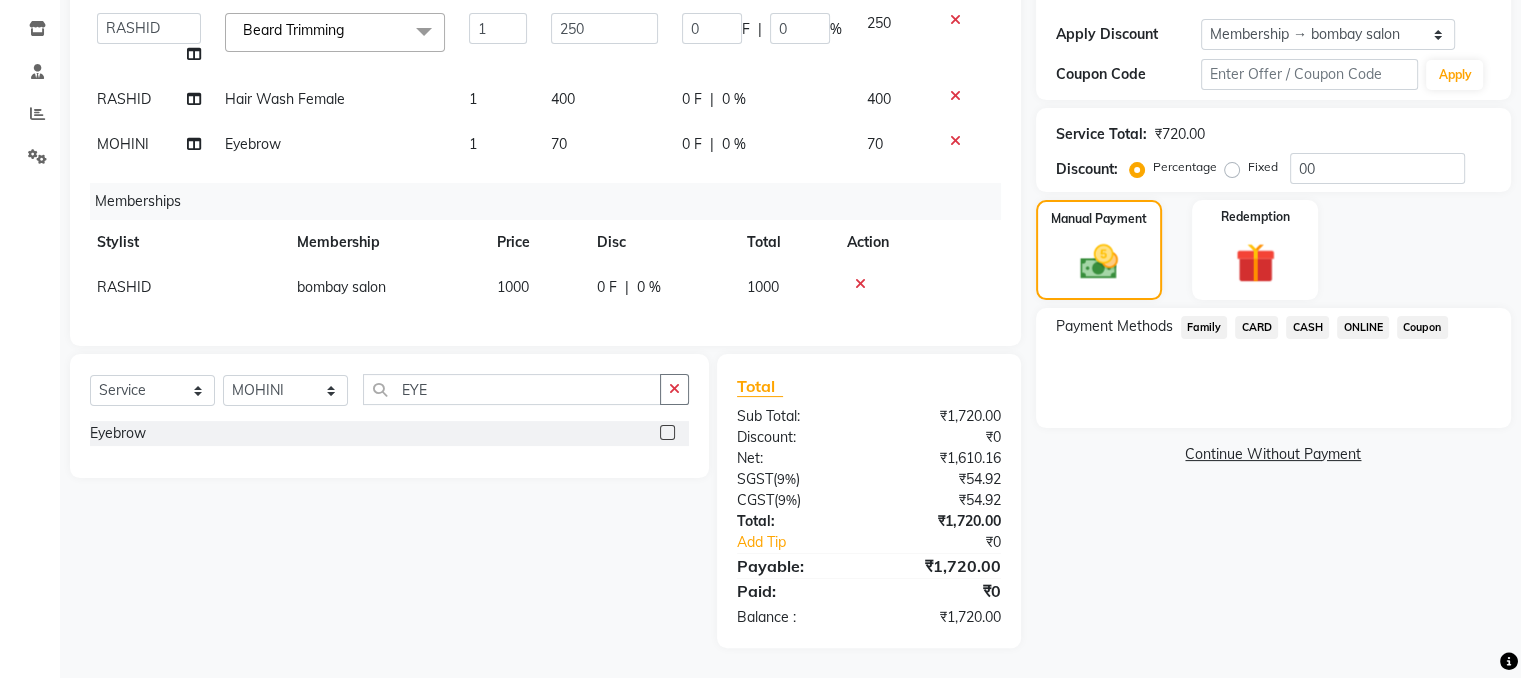 click on "ONLINE" 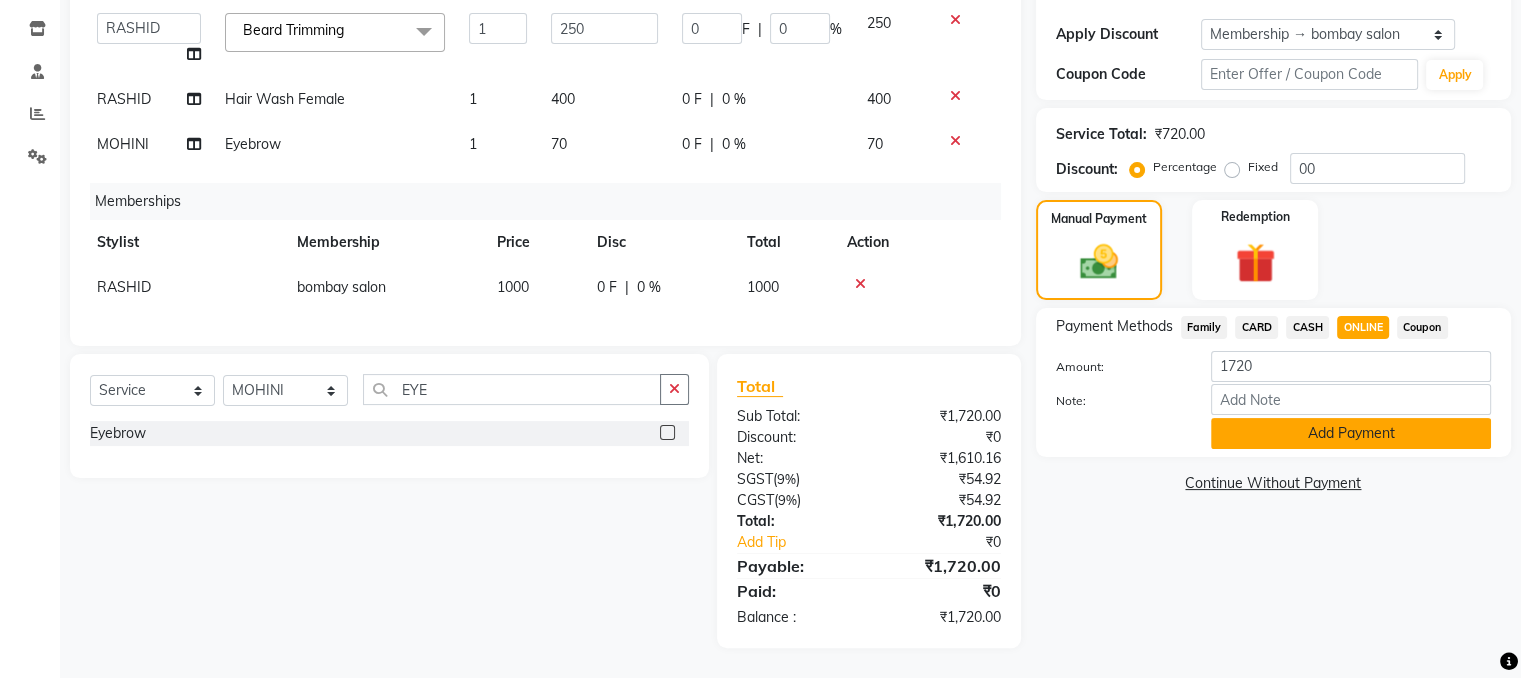 click on "Add Payment" 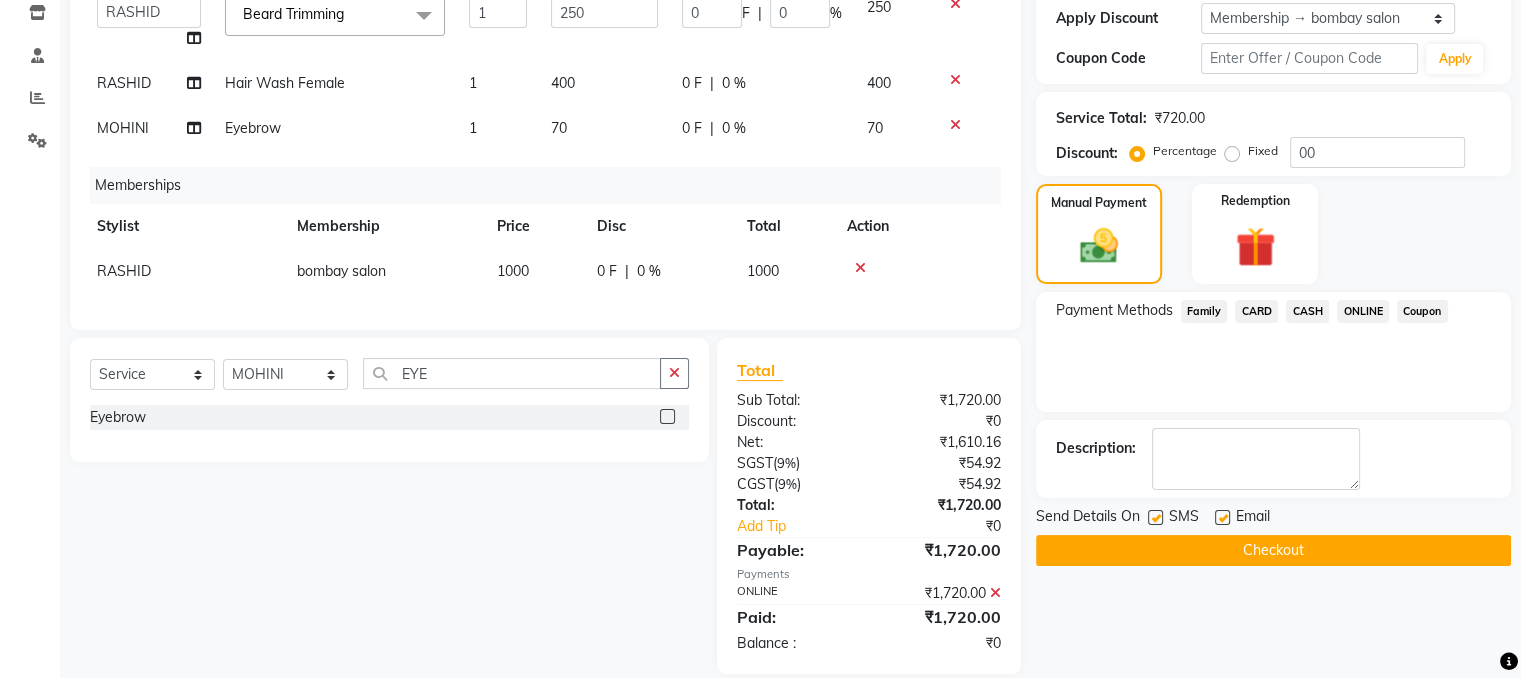 click on "Checkout" 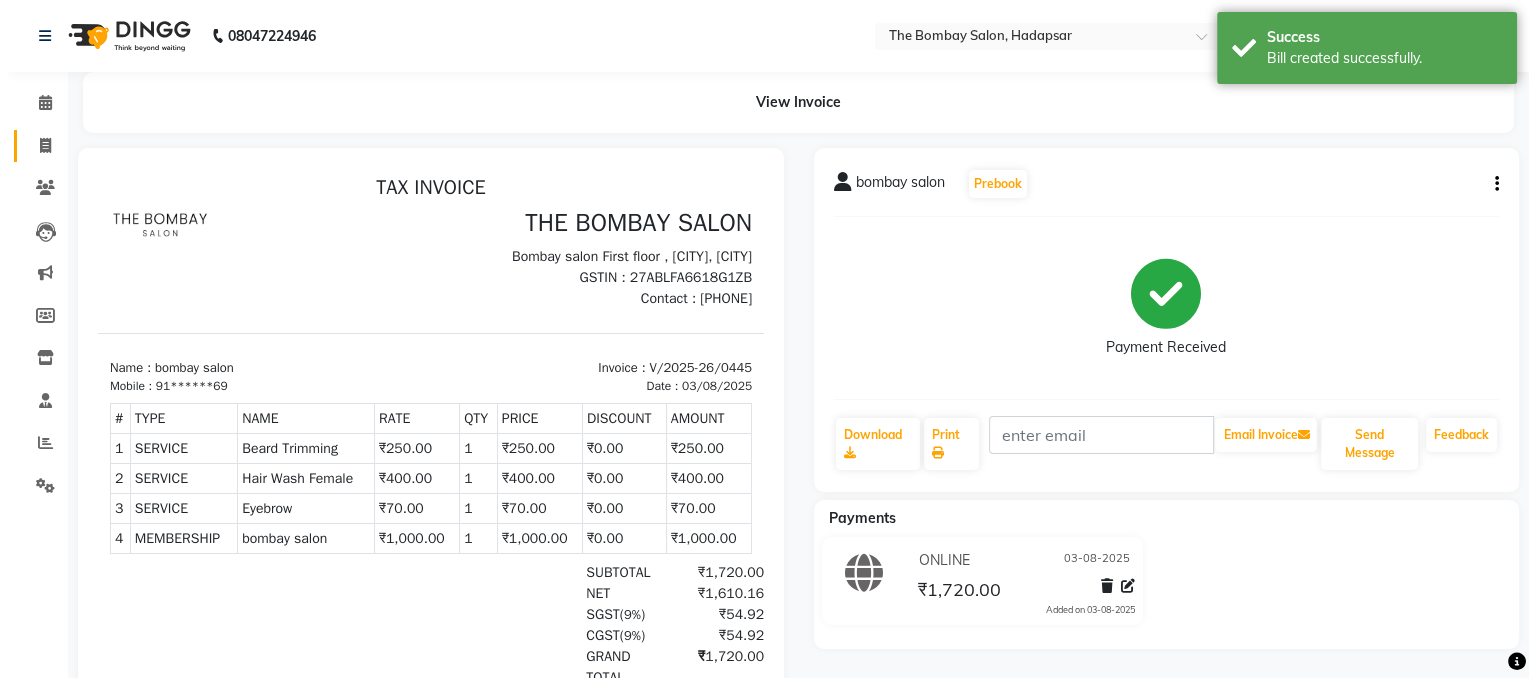 scroll, scrollTop: 0, scrollLeft: 0, axis: both 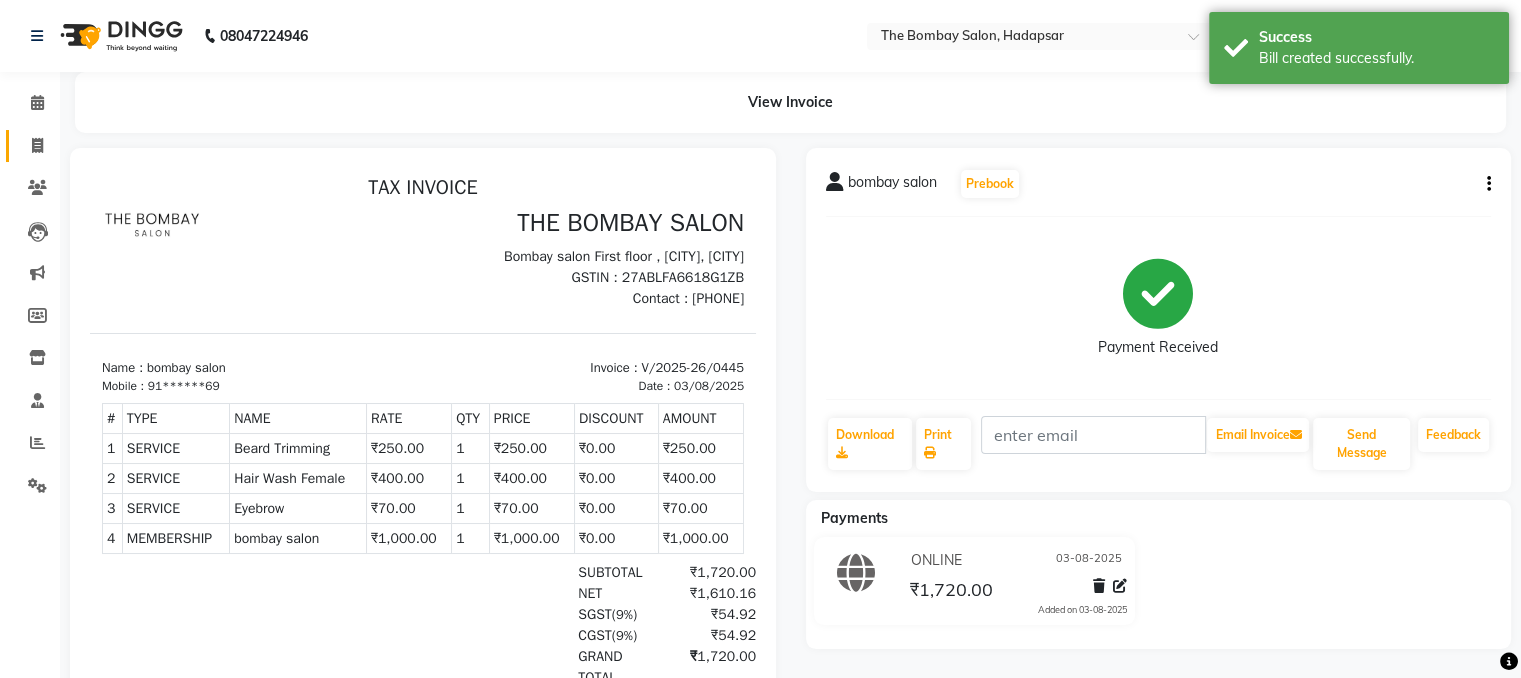 click 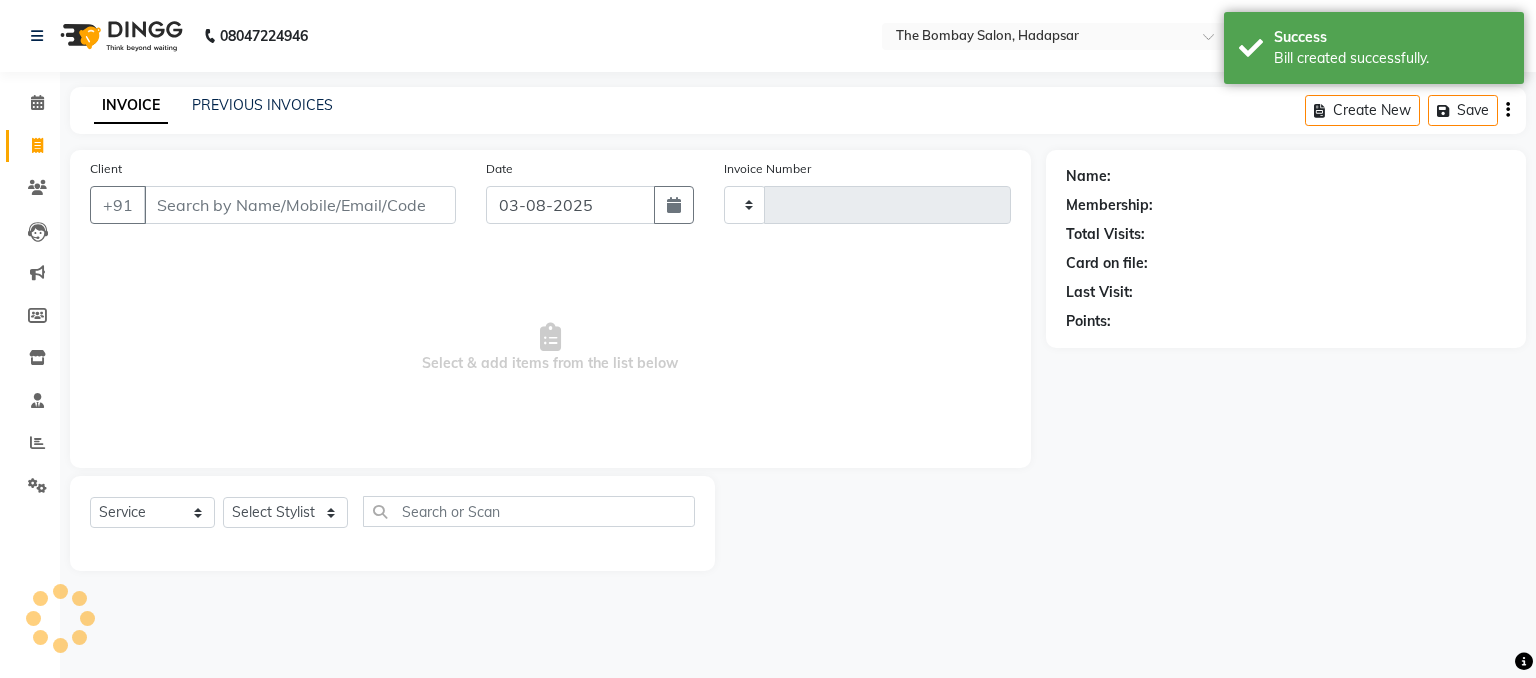 type on "0446" 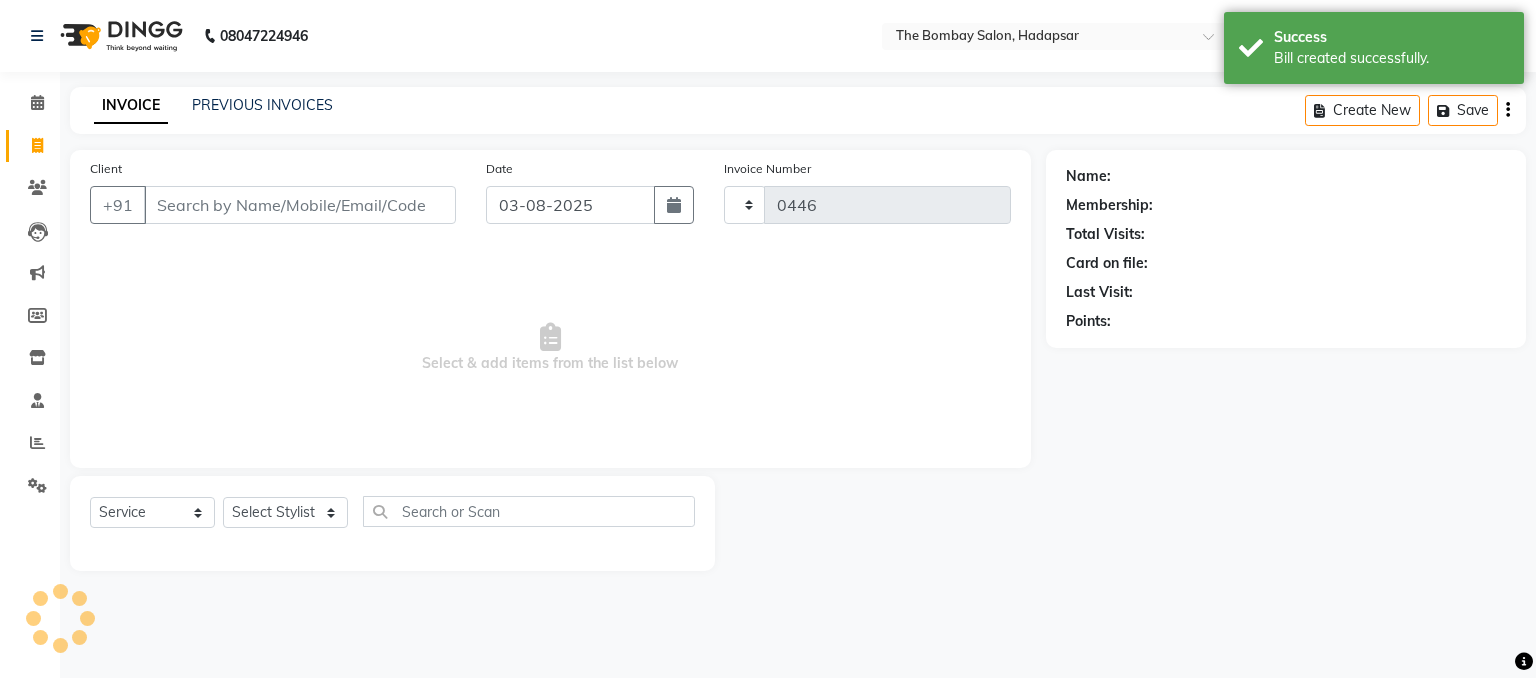 select on "8374" 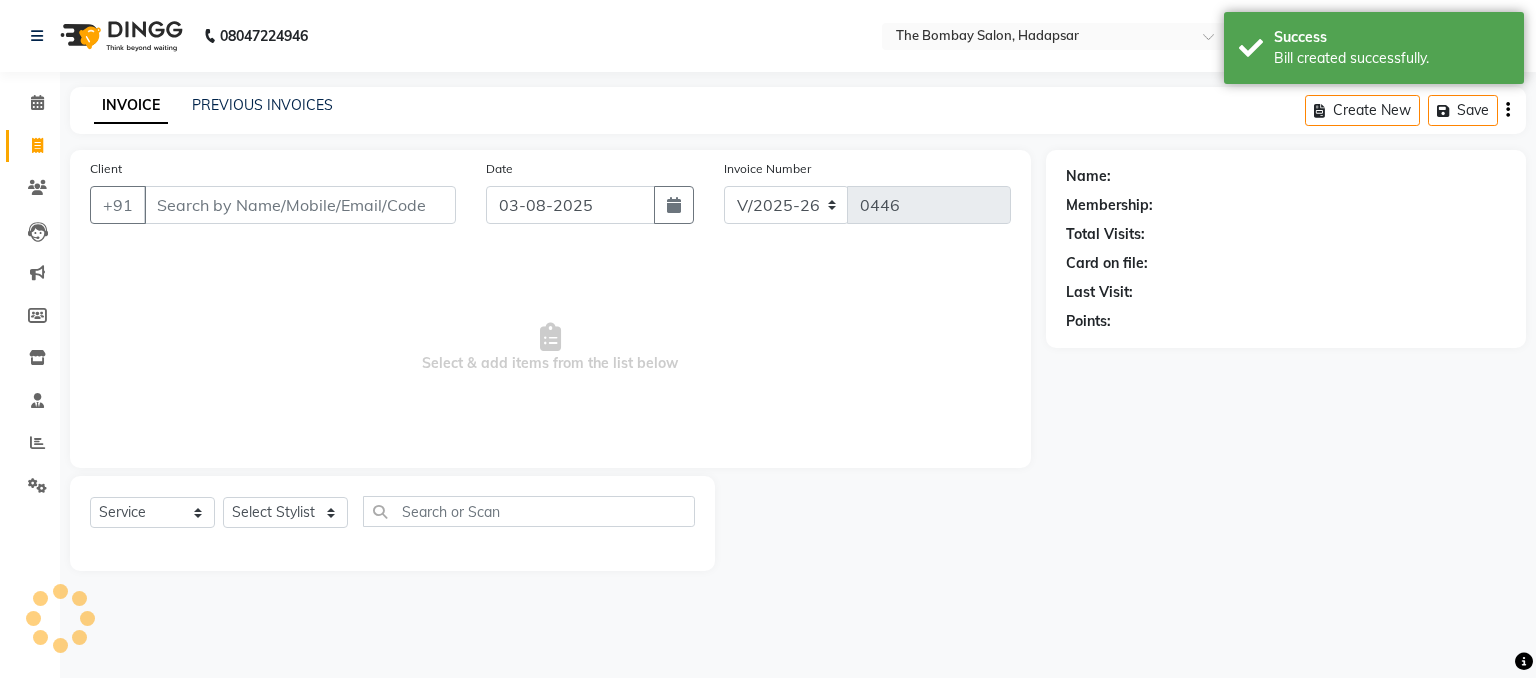 click on "Client" at bounding box center [300, 205] 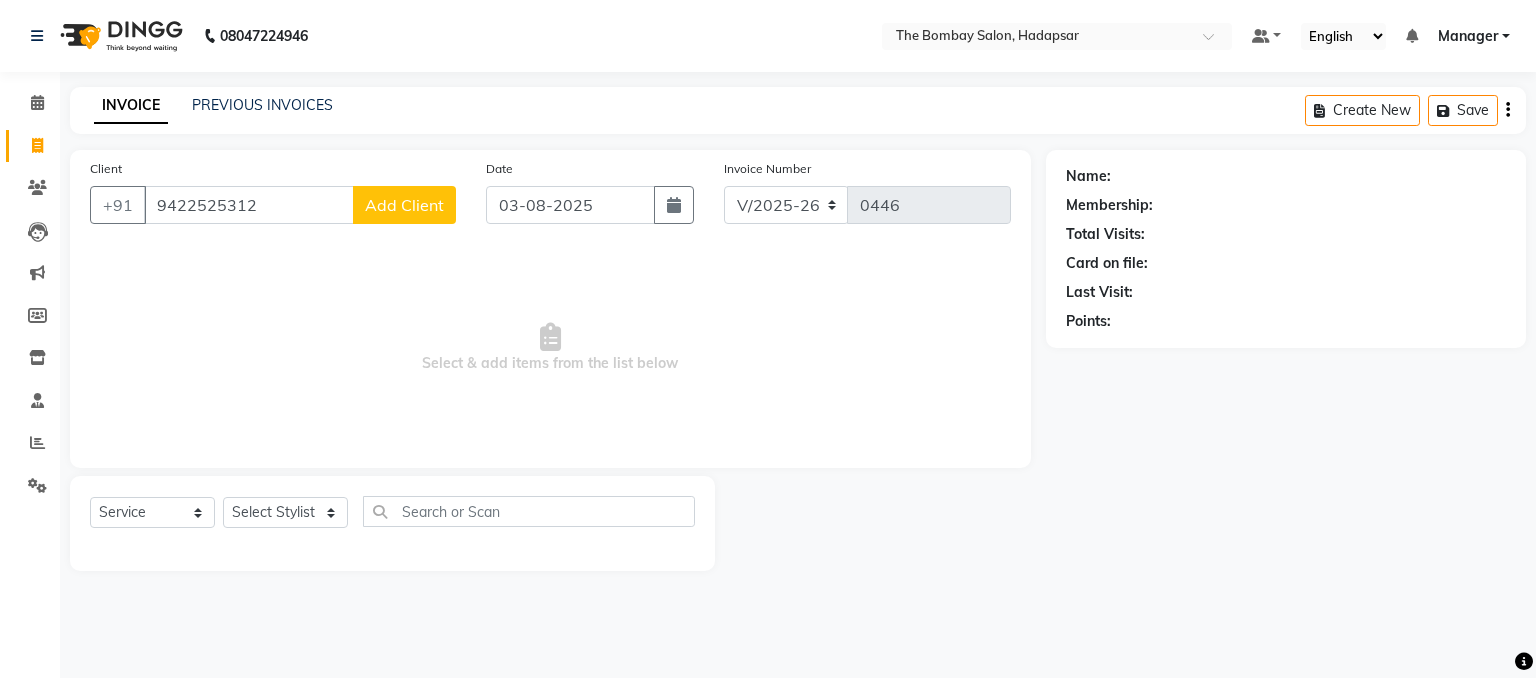 type on "9422525312" 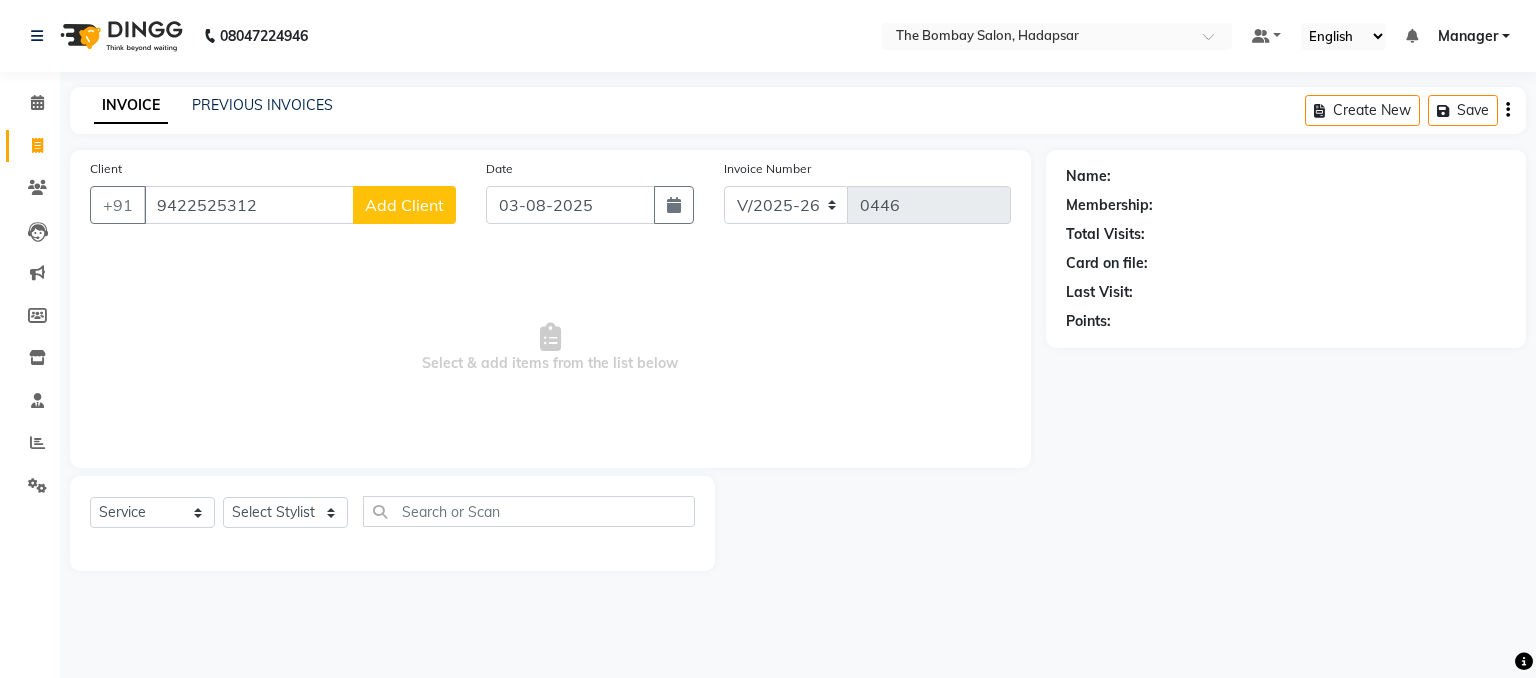select on "22" 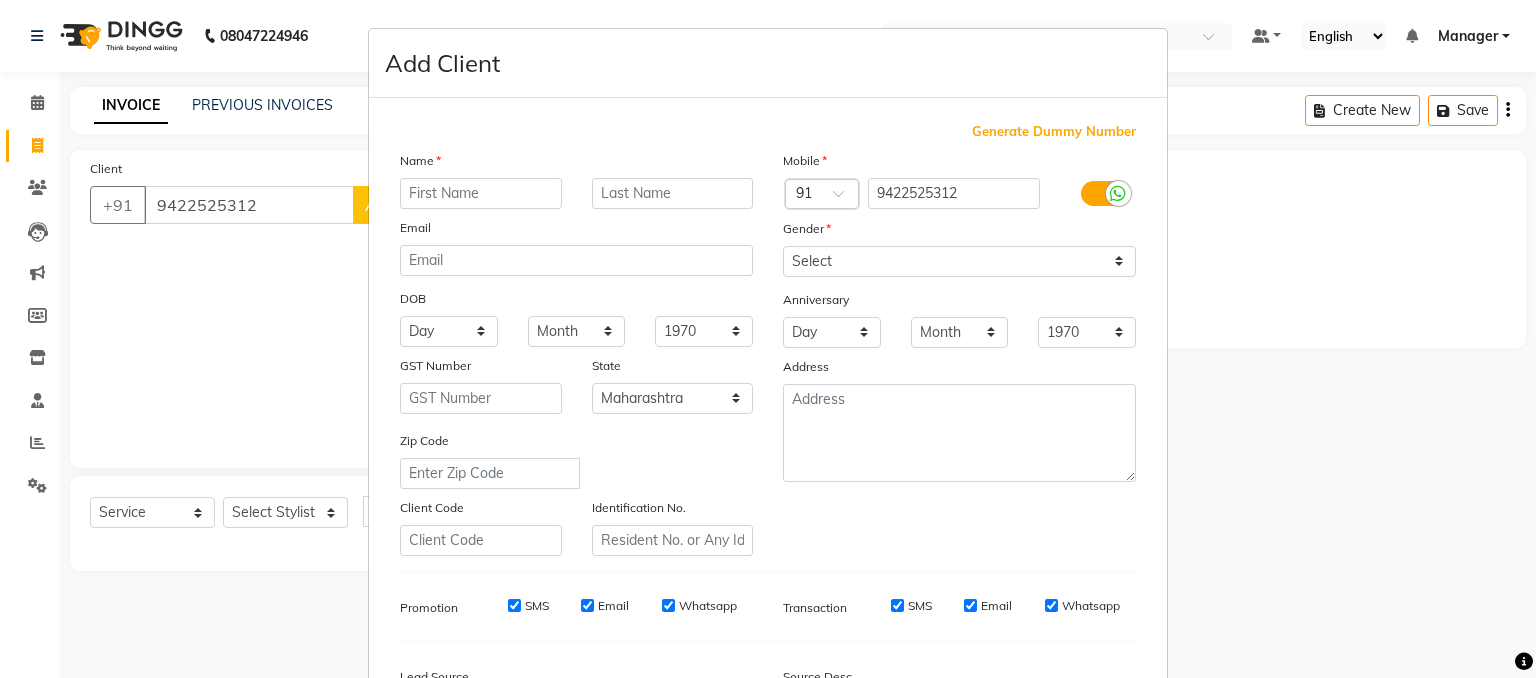 click at bounding box center (481, 193) 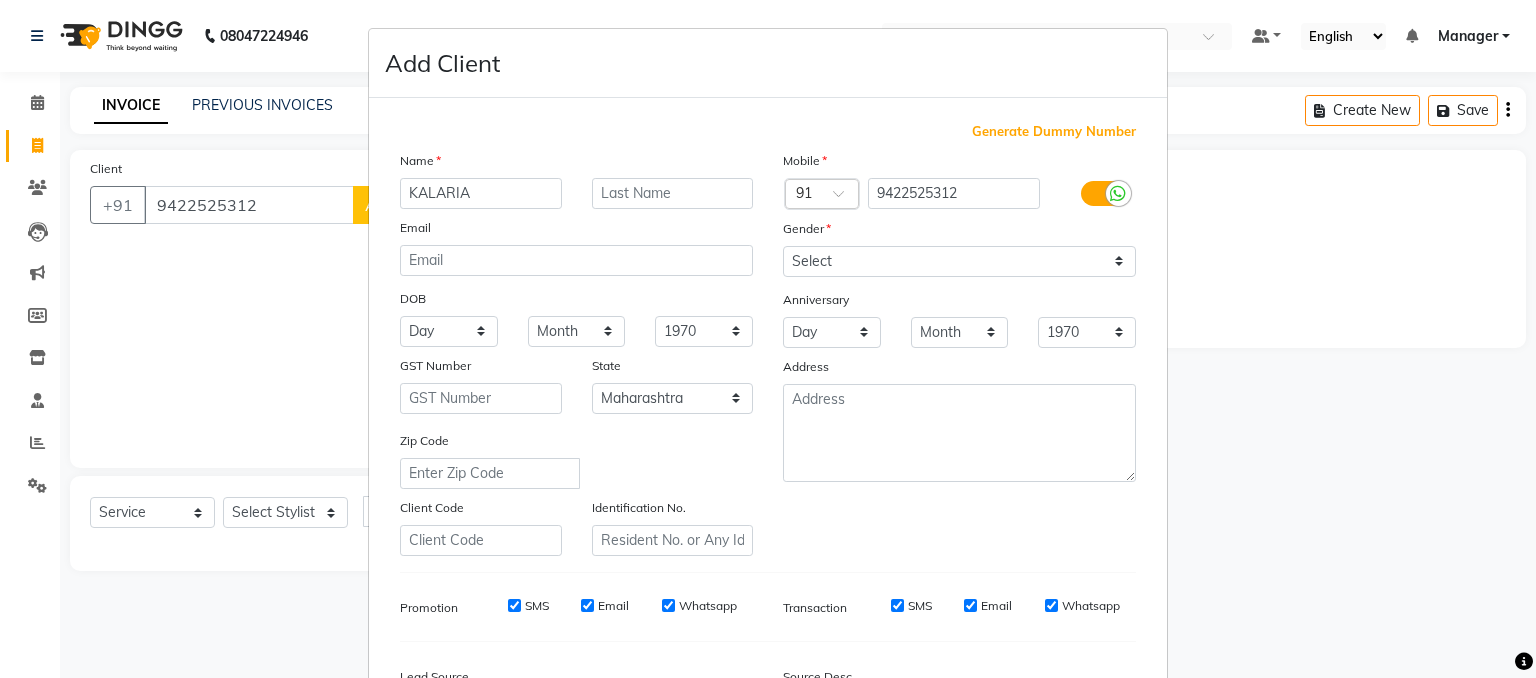 type on "KALARIA" 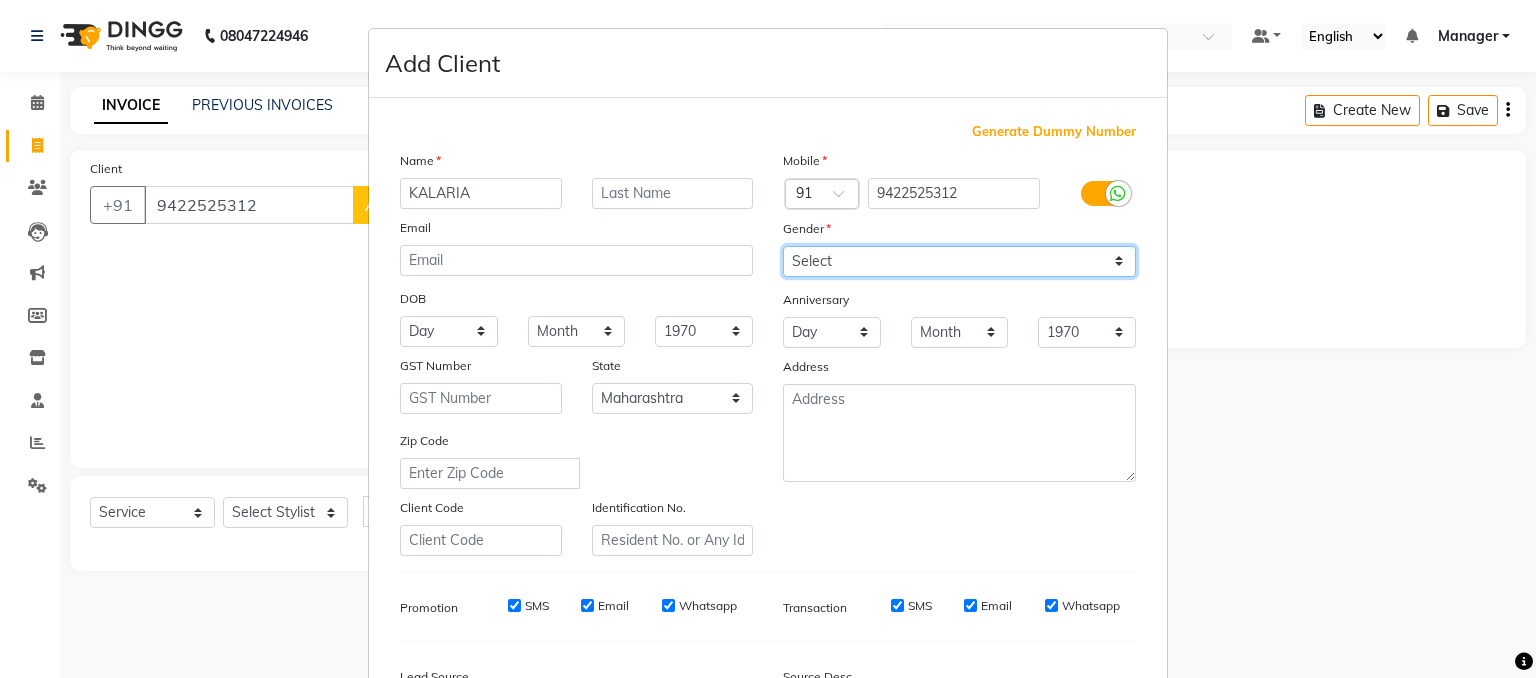 click on "Select Male Female Other Prefer Not To Say" at bounding box center (959, 261) 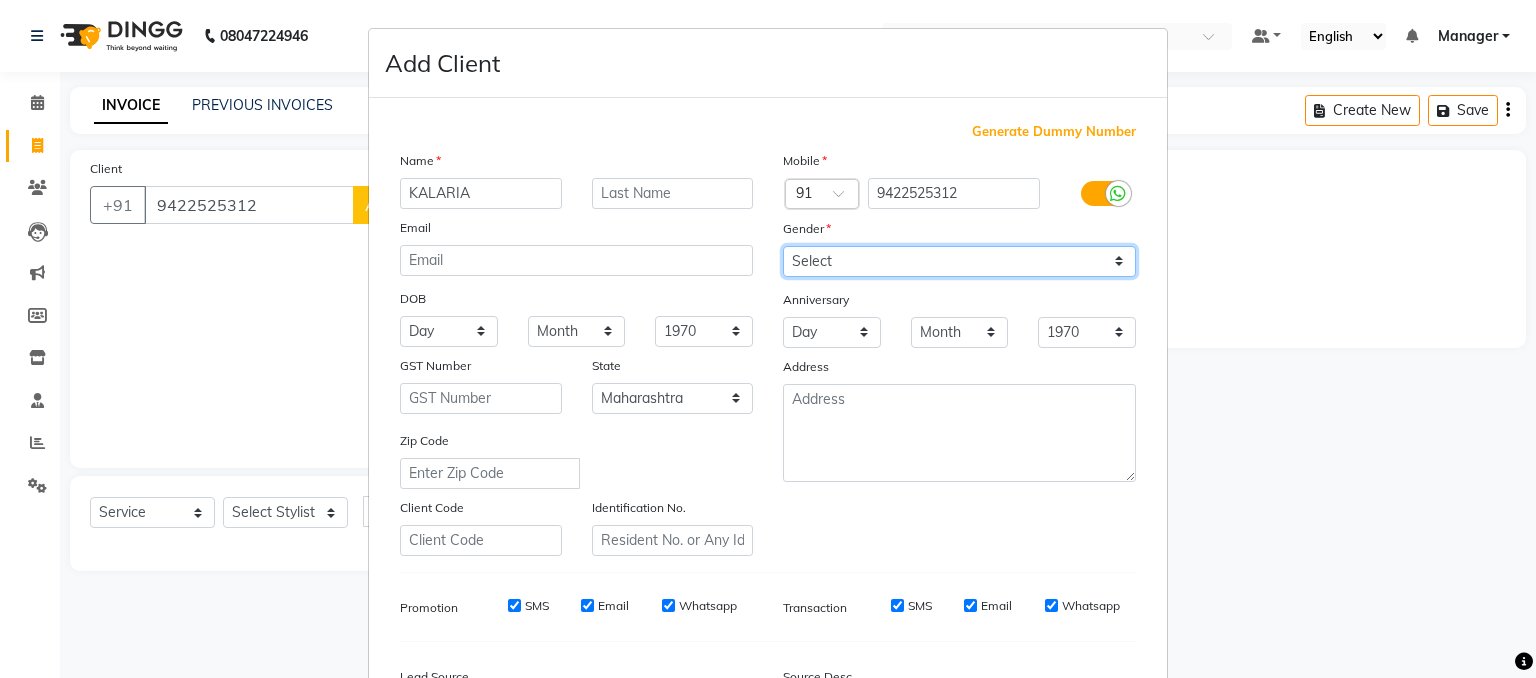 select on "female" 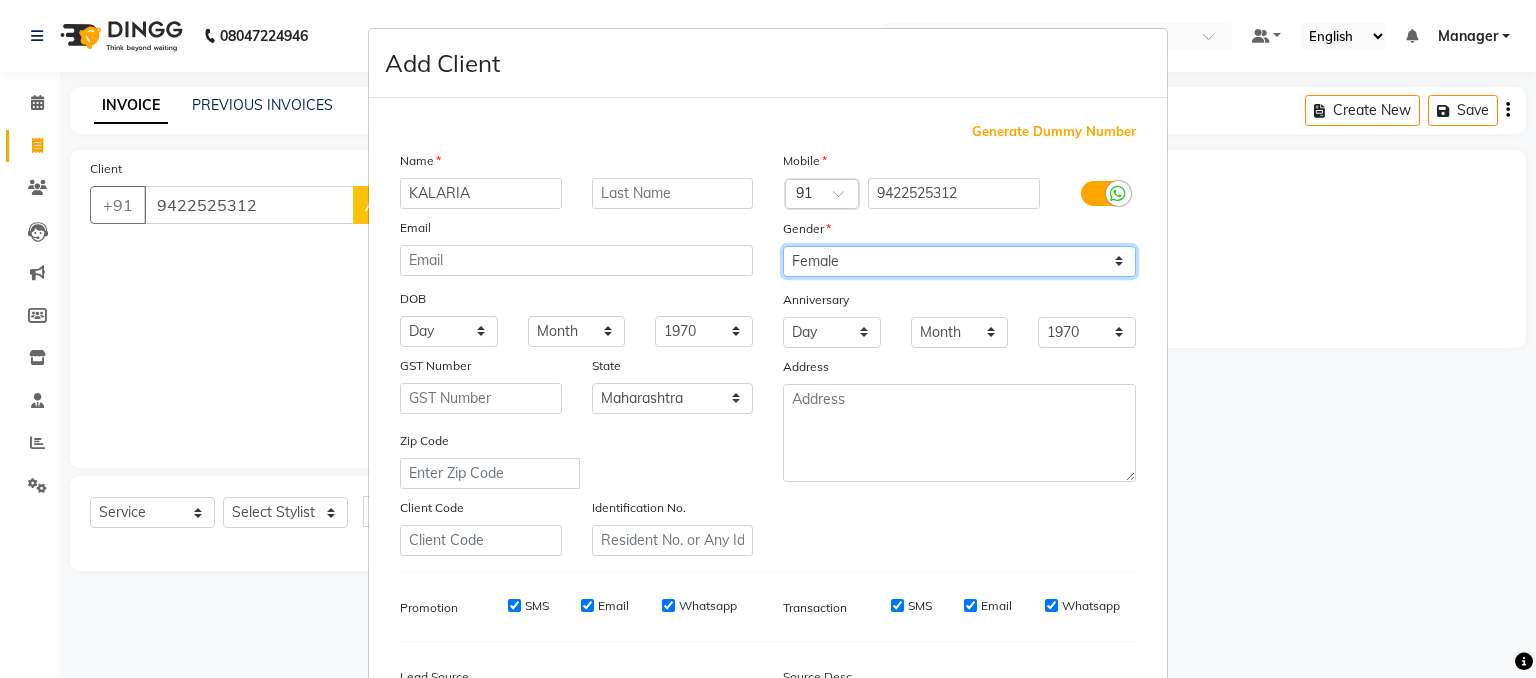 click on "Select Male Female Other Prefer Not To Say" at bounding box center (959, 261) 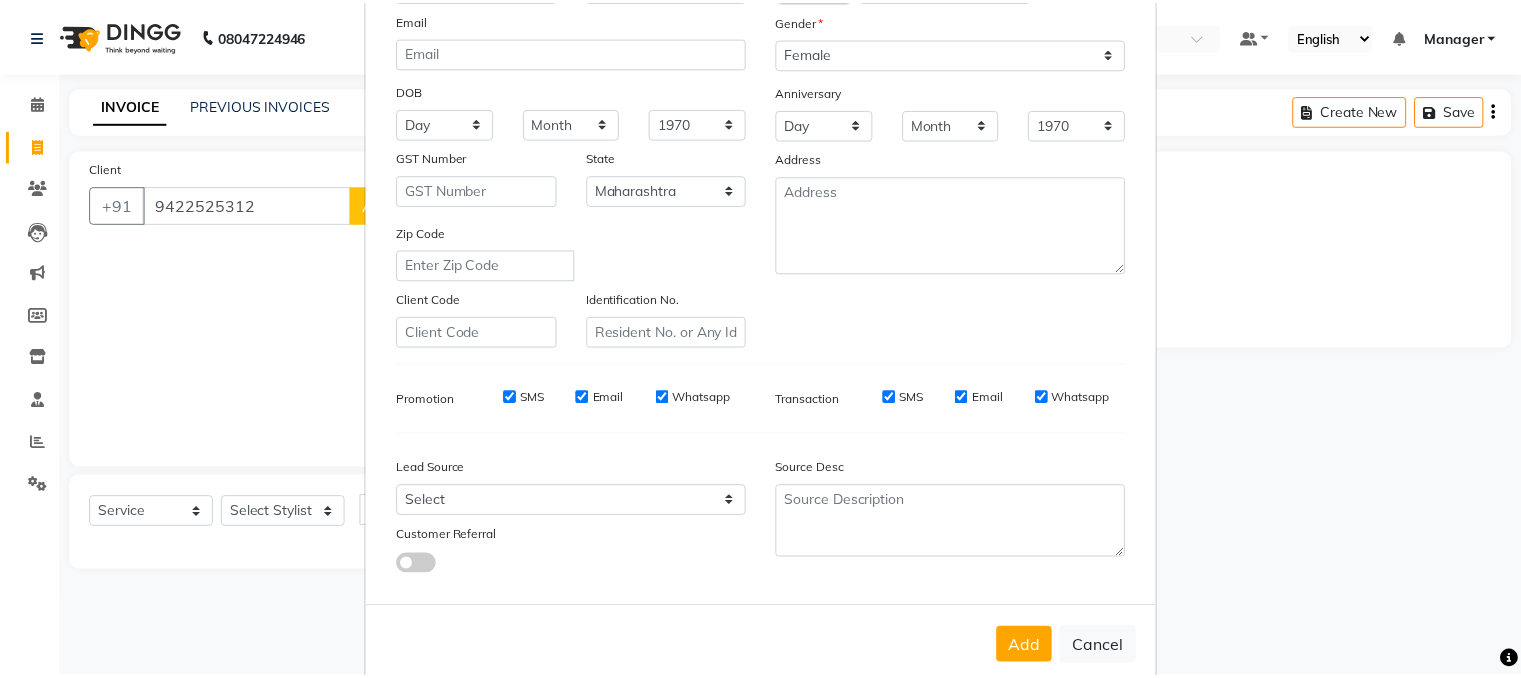 scroll, scrollTop: 255, scrollLeft: 0, axis: vertical 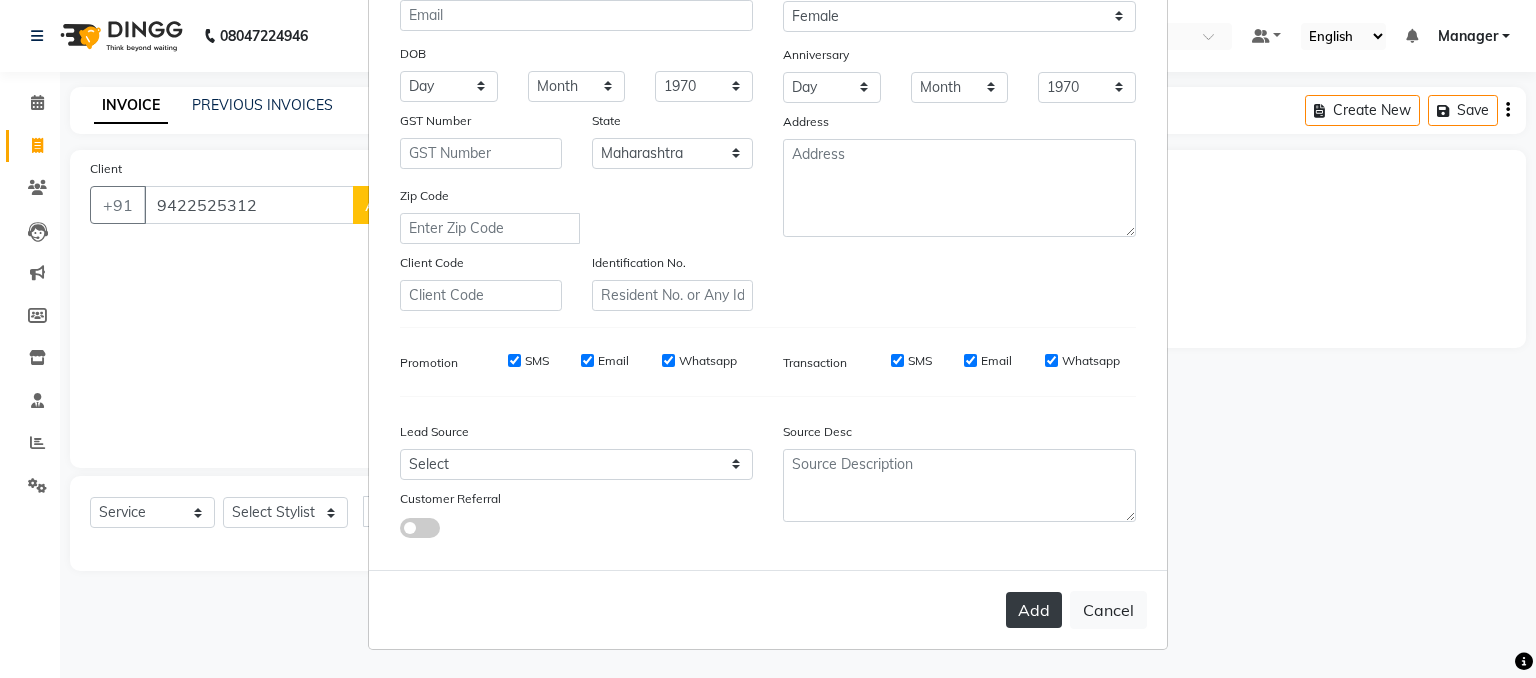 click on "Add" at bounding box center [1034, 610] 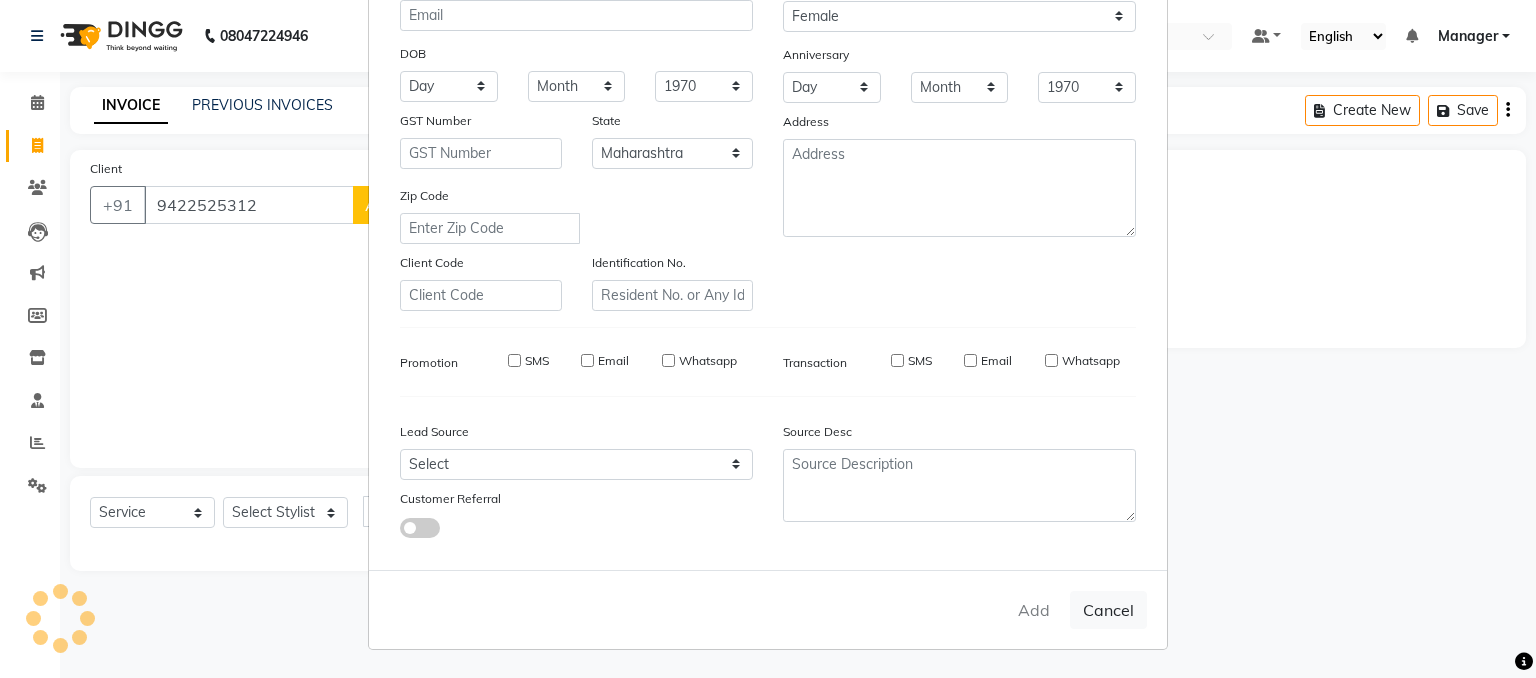 type on "94******12" 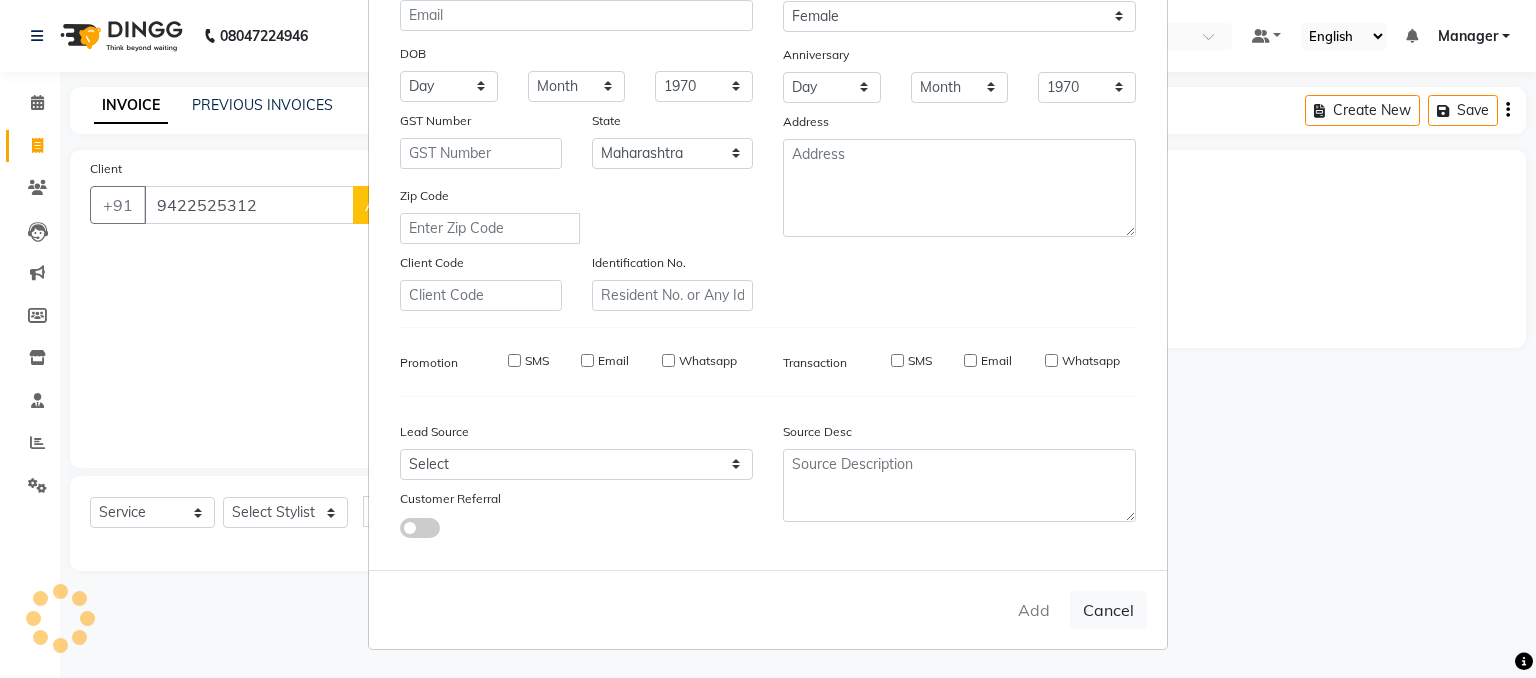 type 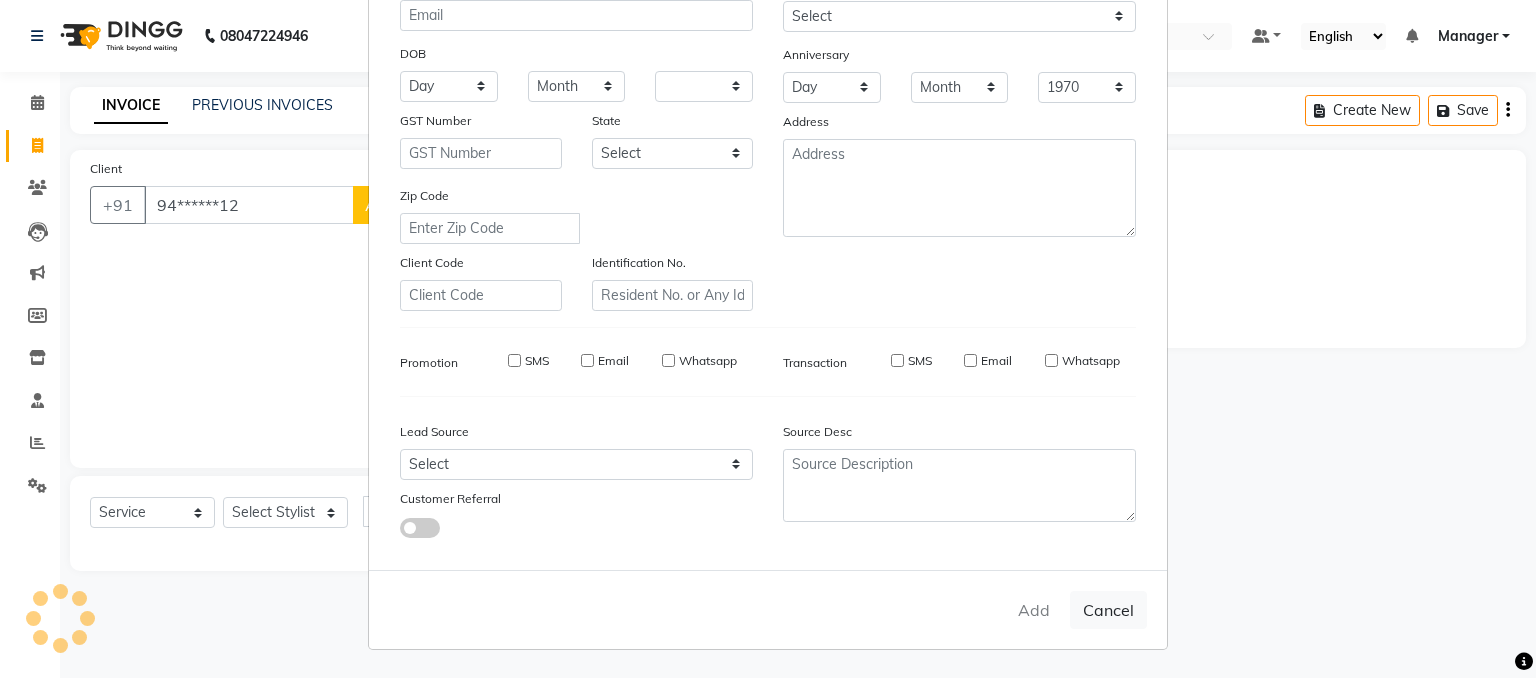 select 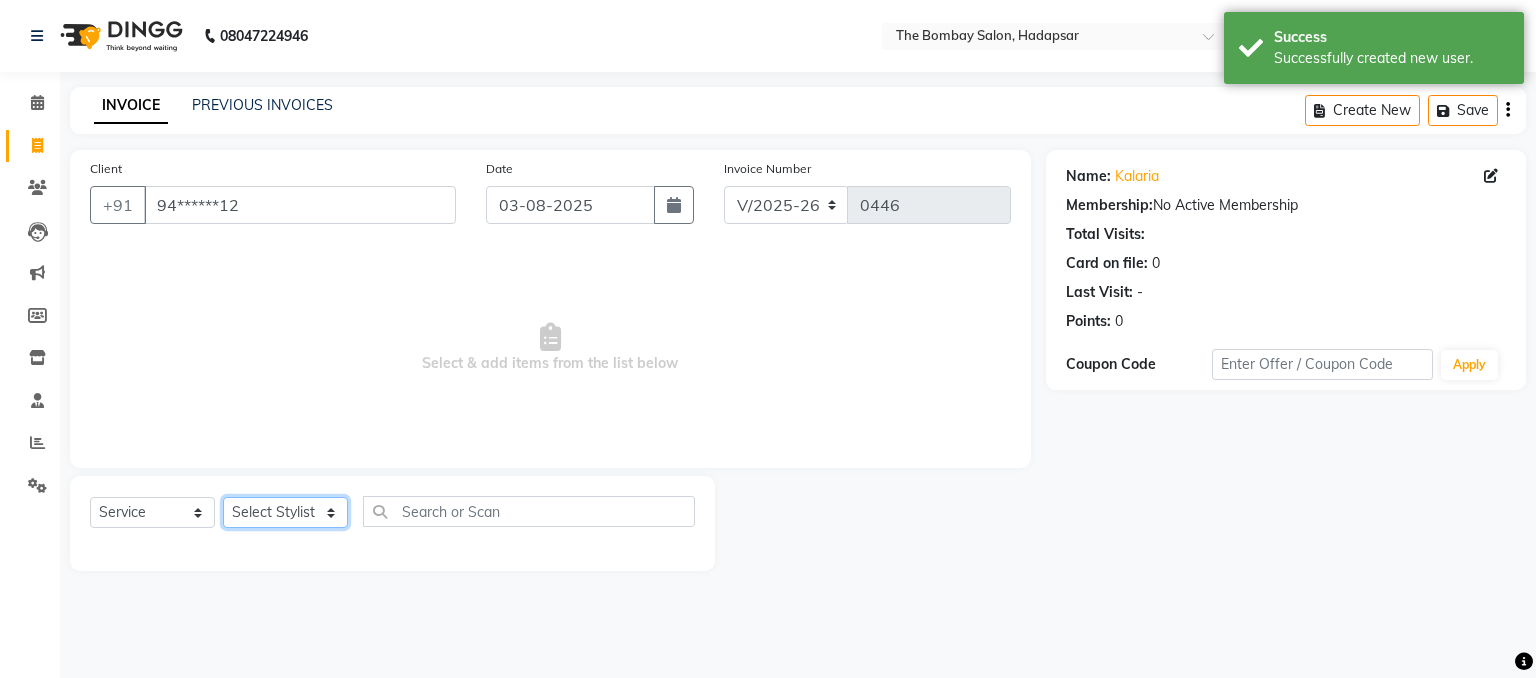 click on "Select Stylist [NAME] [NAME] [NAME] [NAME] [NAME] [NAME] [NAME] [NAME] [NAME] [NAME] [NAME]" 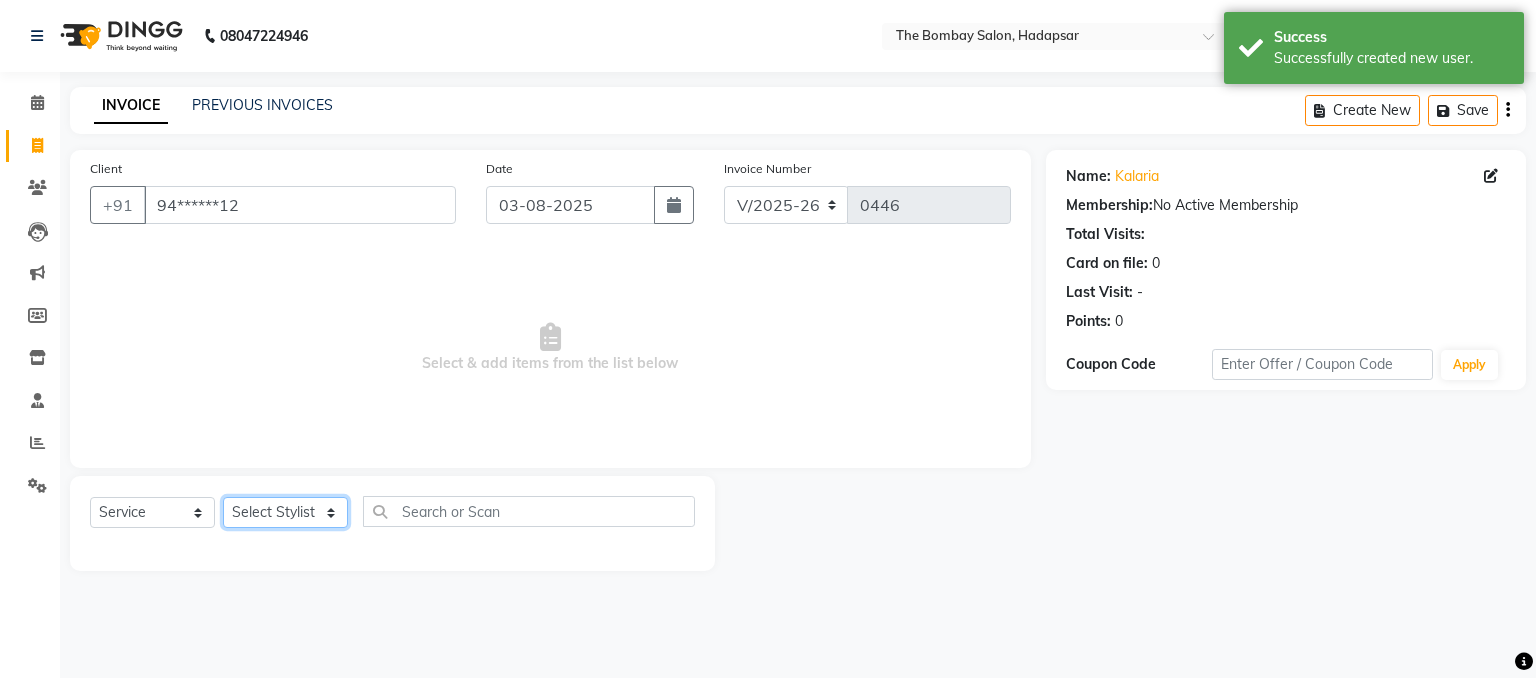select on "88043" 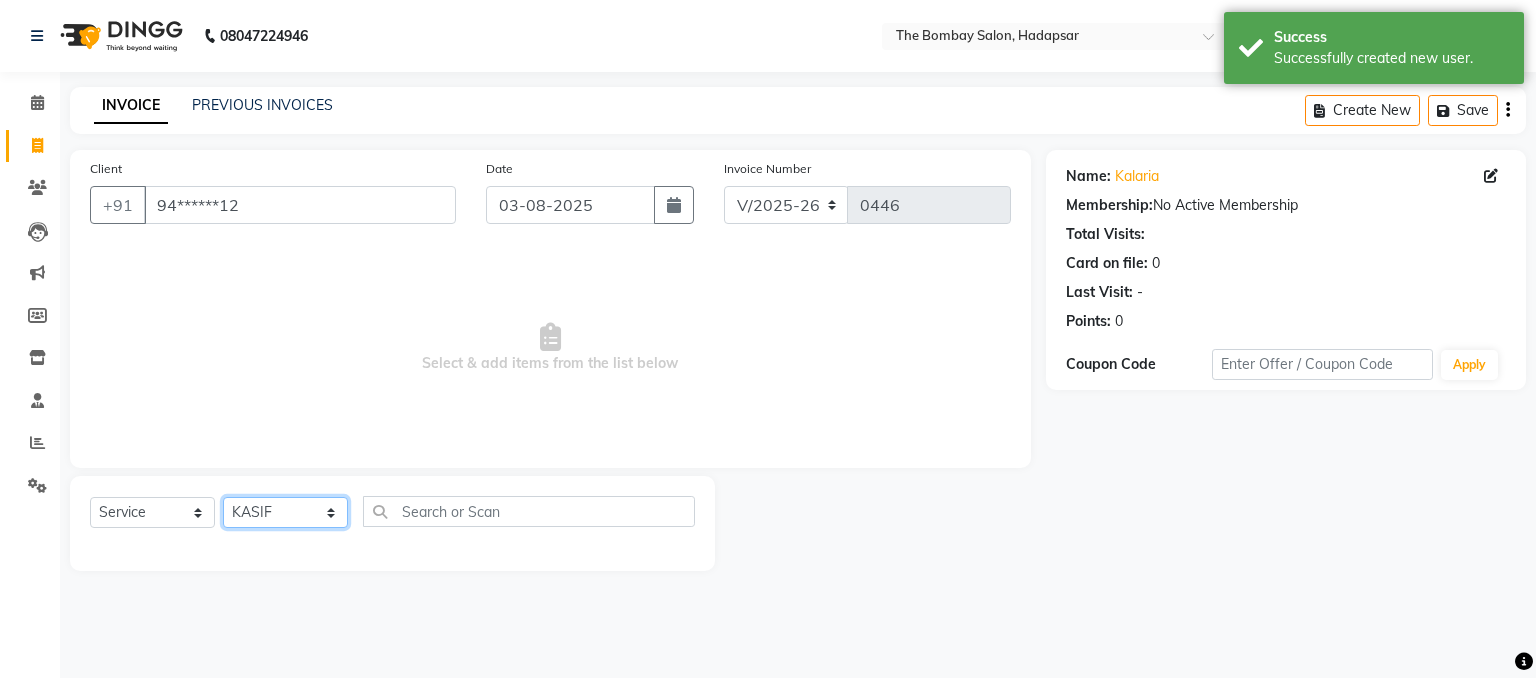 click on "Select Stylist [NAME] [NAME] [NAME] [NAME] [NAME] [NAME] [NAME] [NAME] [NAME] [NAME] [NAME]" 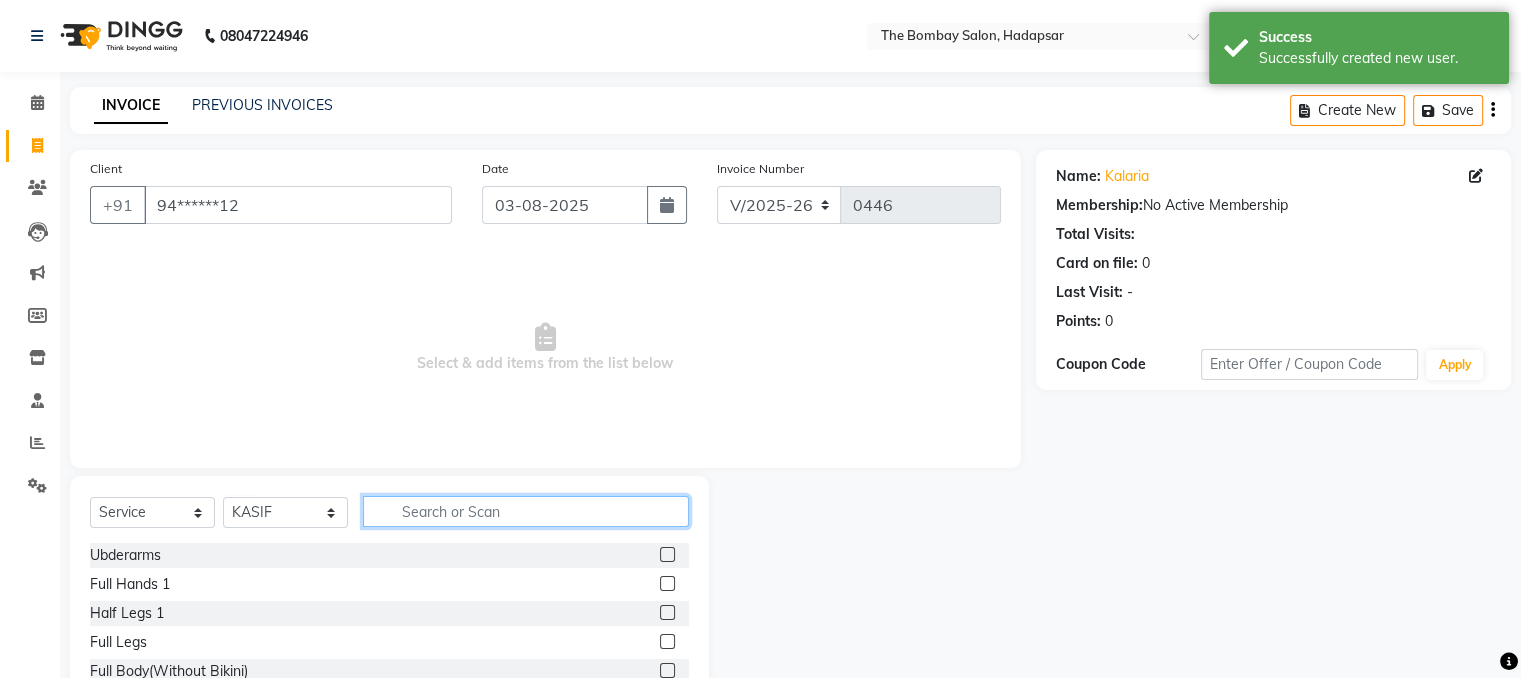 click 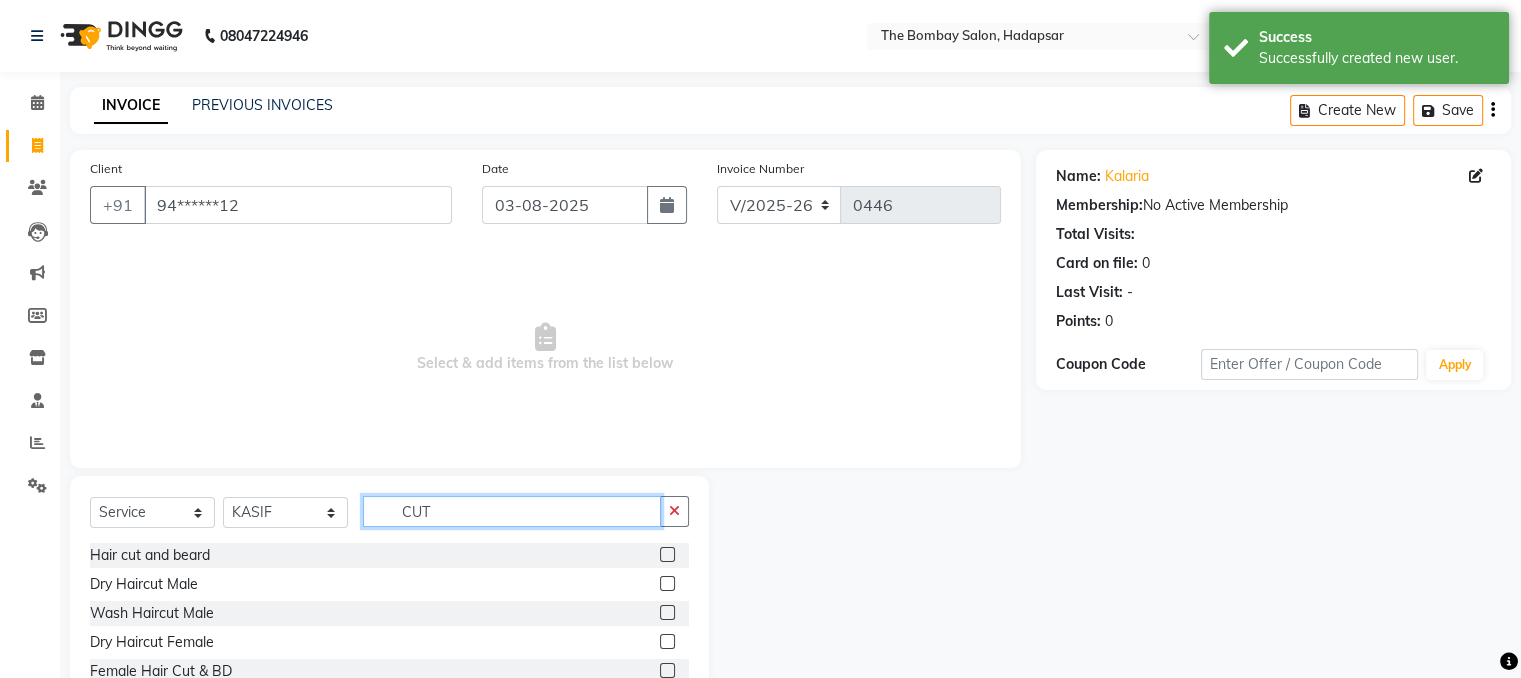 type on "CUT" 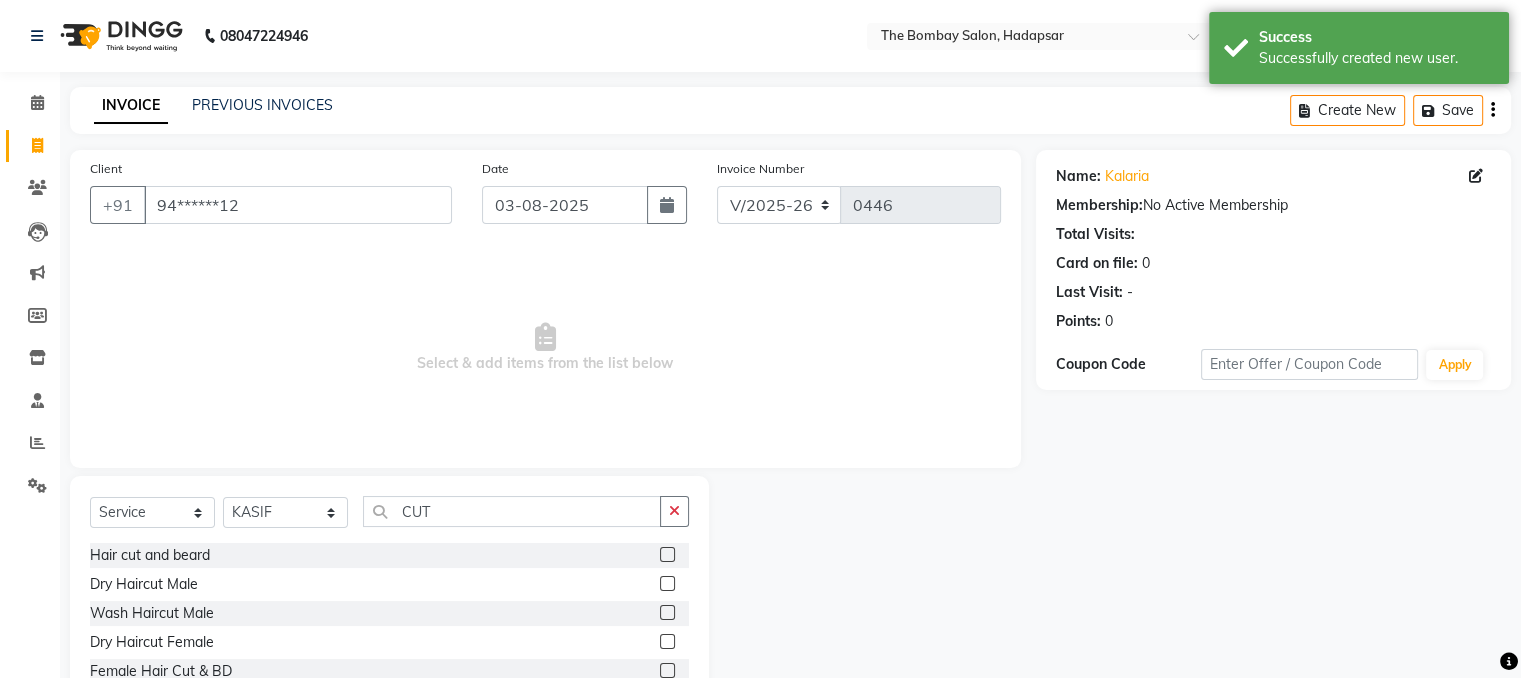 click 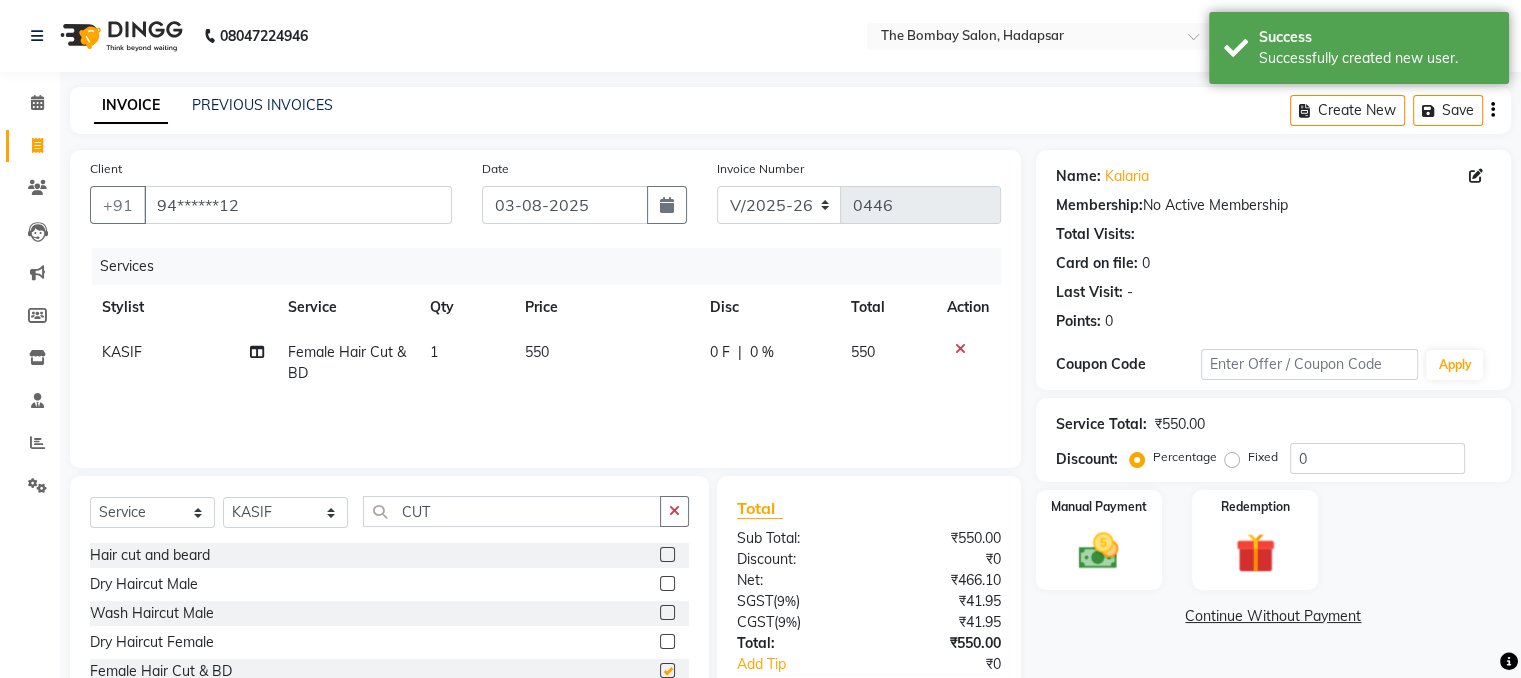 checkbox on "false" 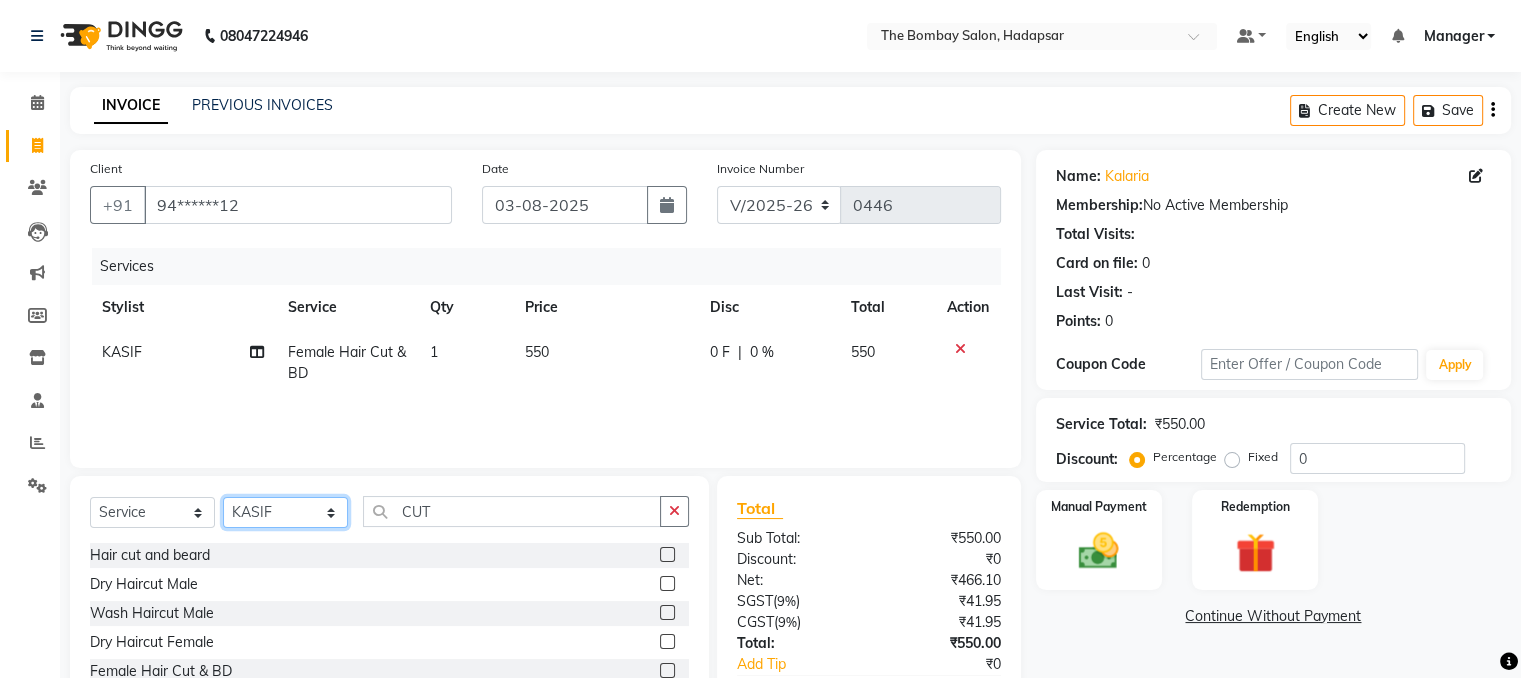 click on "Select Stylist [NAME] [NAME] [NAME] [NAME] [NAME] [NAME] [NAME] [NAME] [NAME] [NAME] [NAME]" 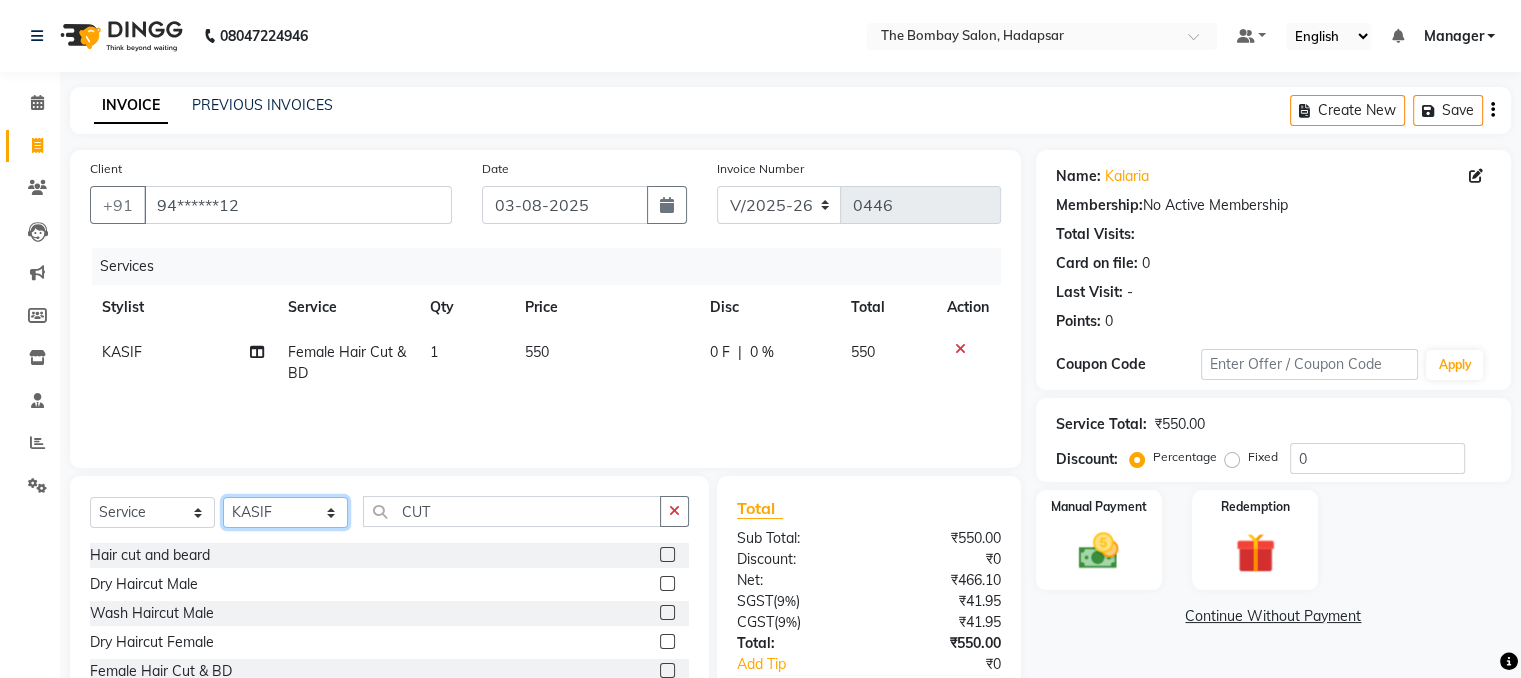 select on "84385" 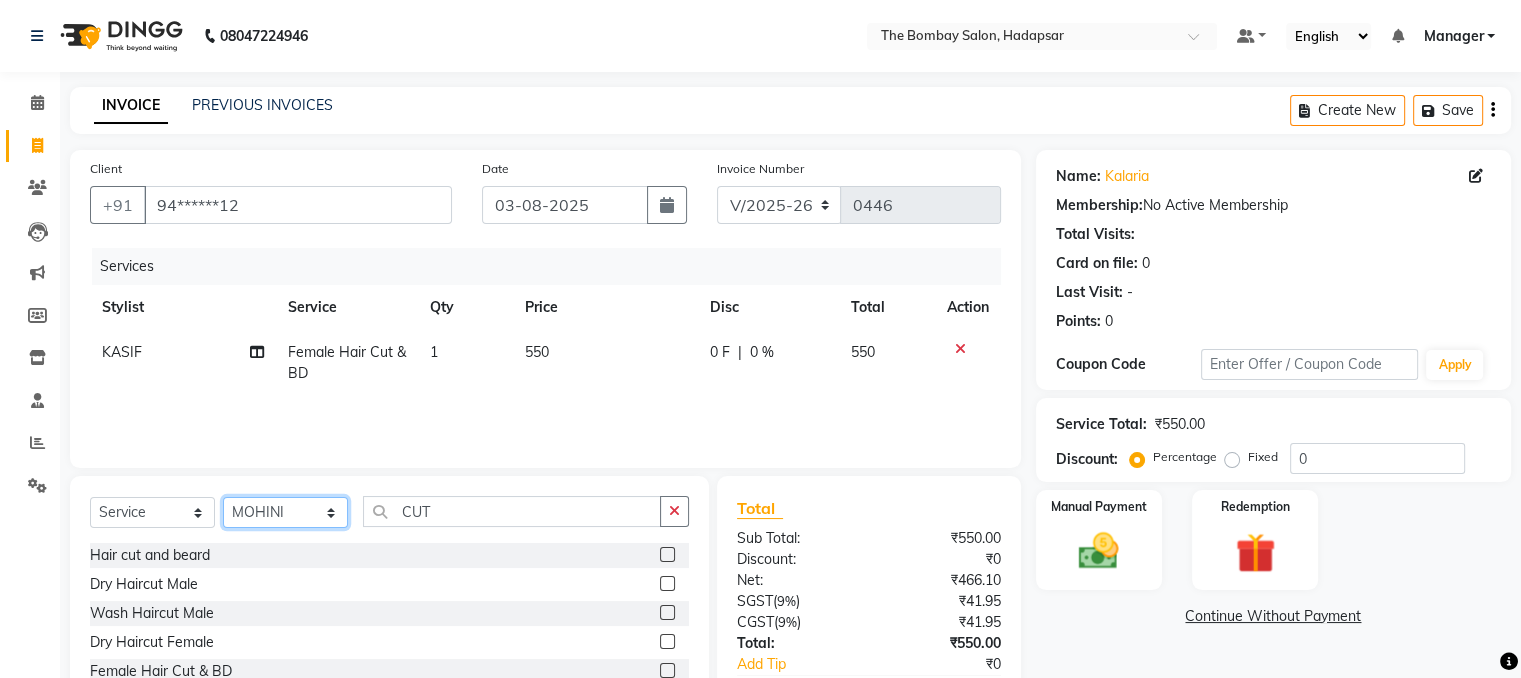 click on "Select Stylist [NAME] [NAME] [NAME] [NAME] [NAME] [NAME] [NAME] [NAME] [NAME] [NAME] [NAME]" 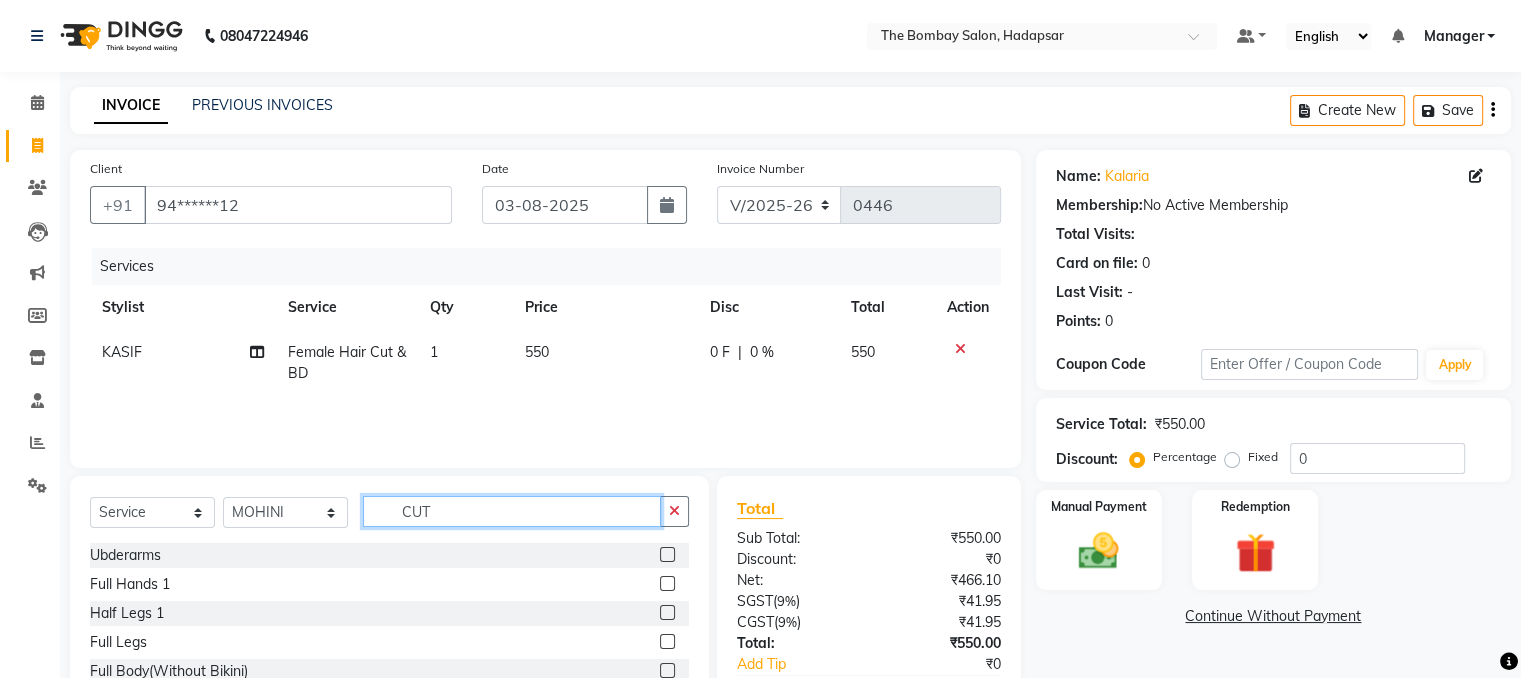 click on "CUT" 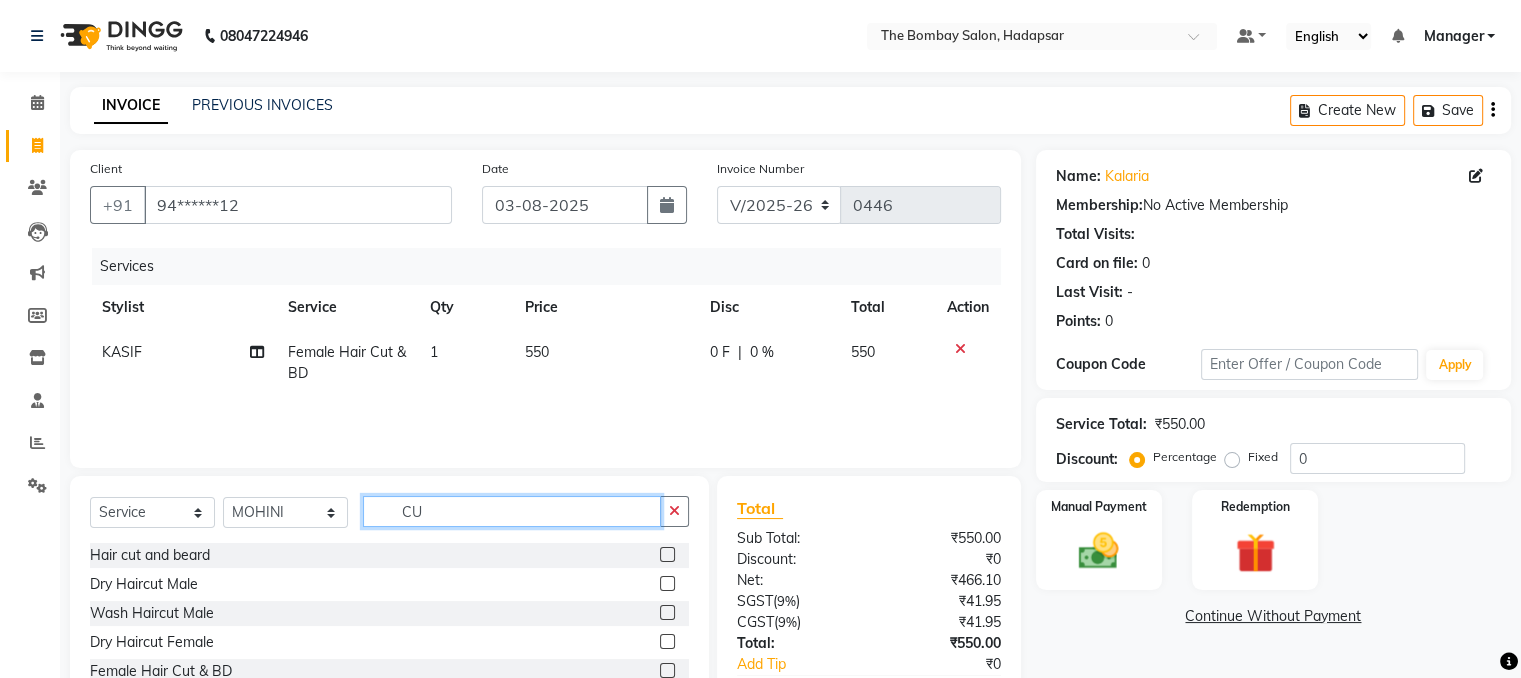 type on "C" 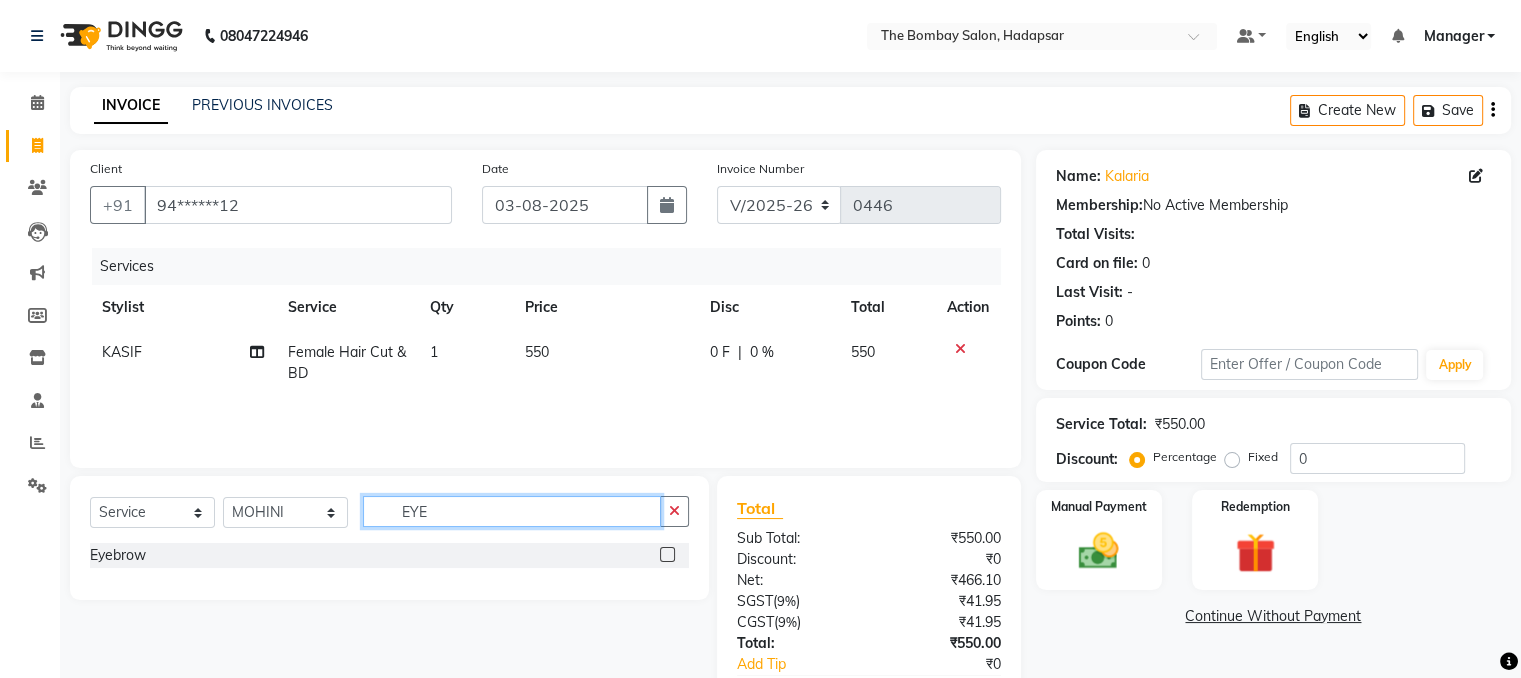 type on "EYE" 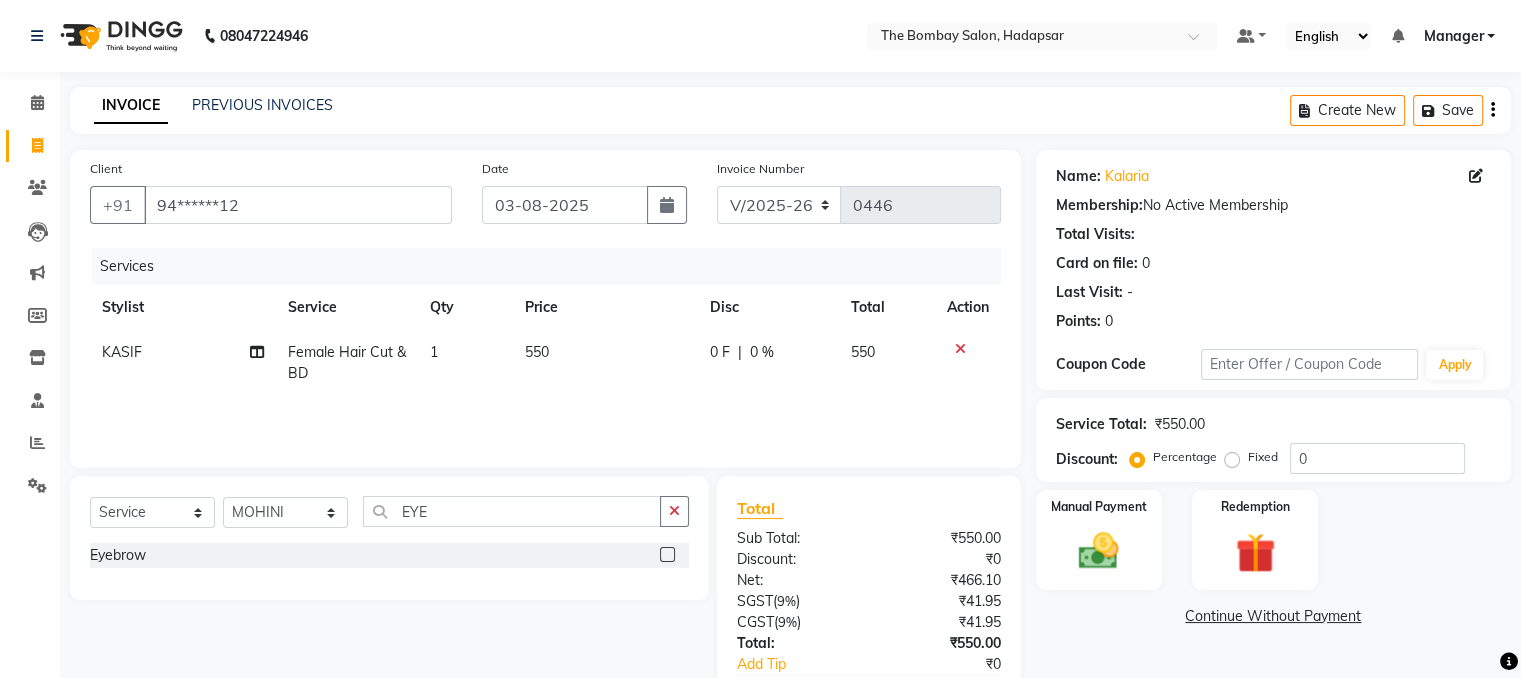 click 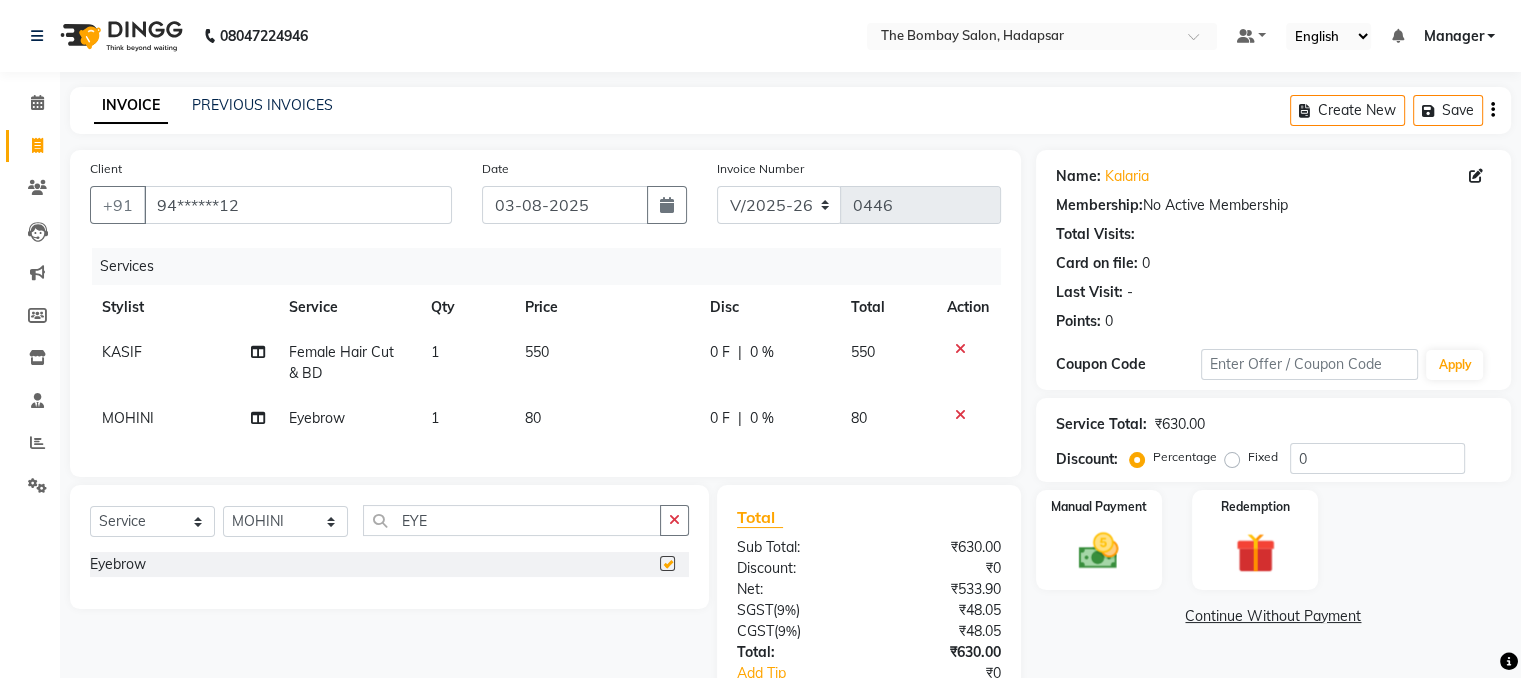checkbox on "false" 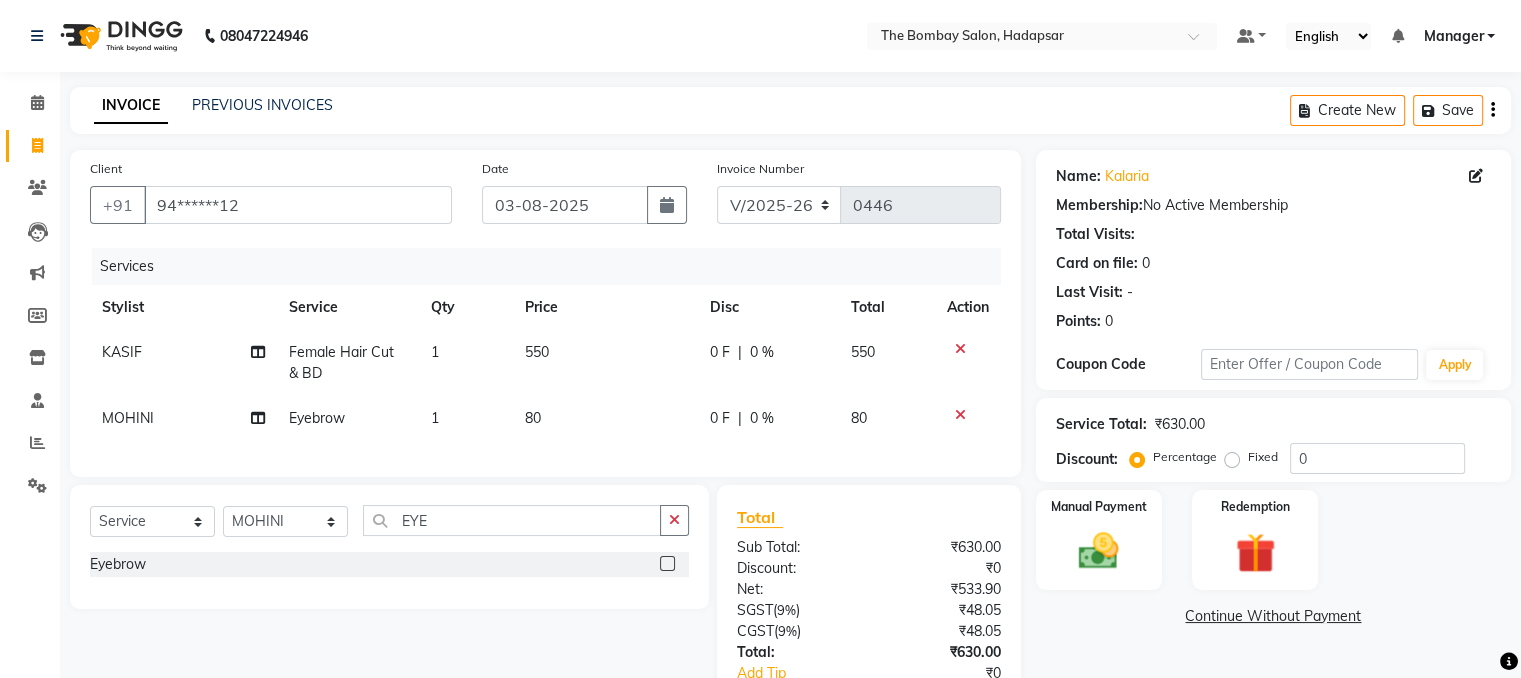 click on "550" 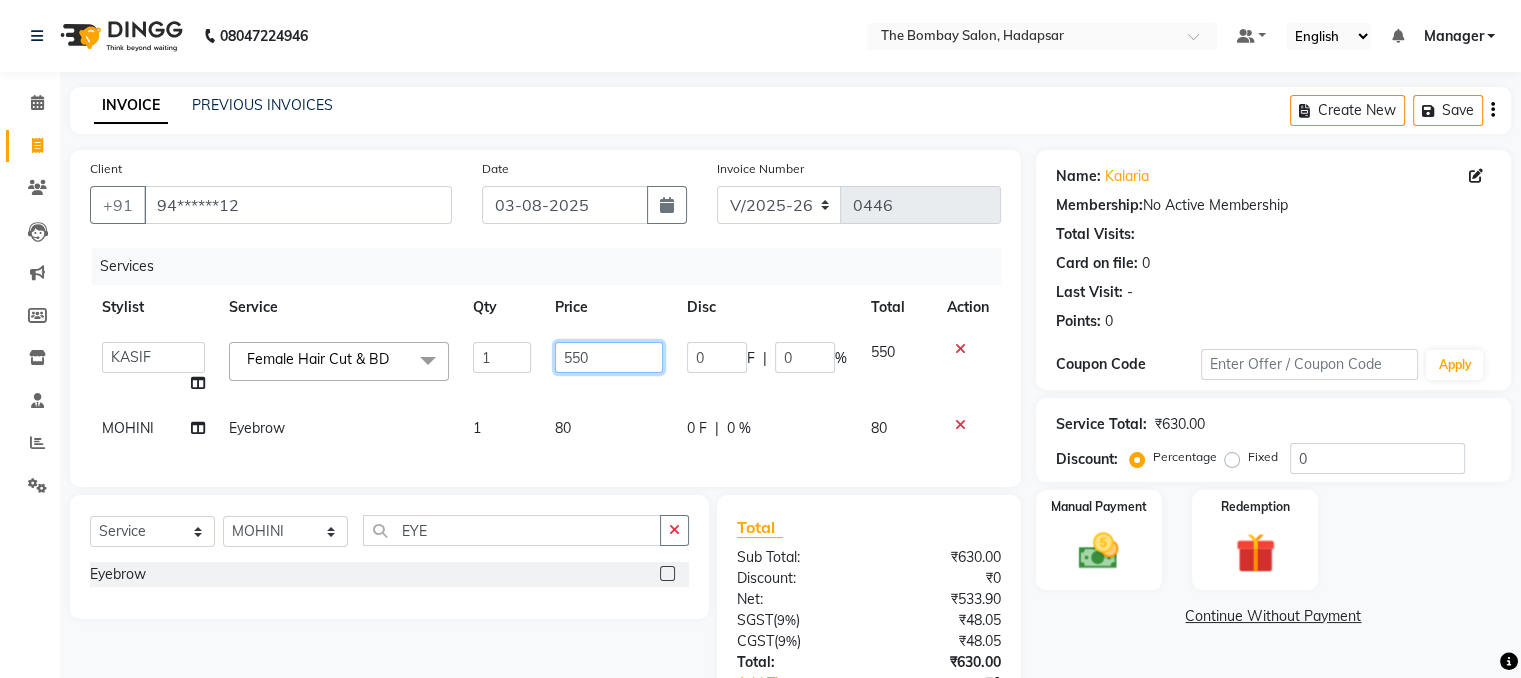 click on "550" 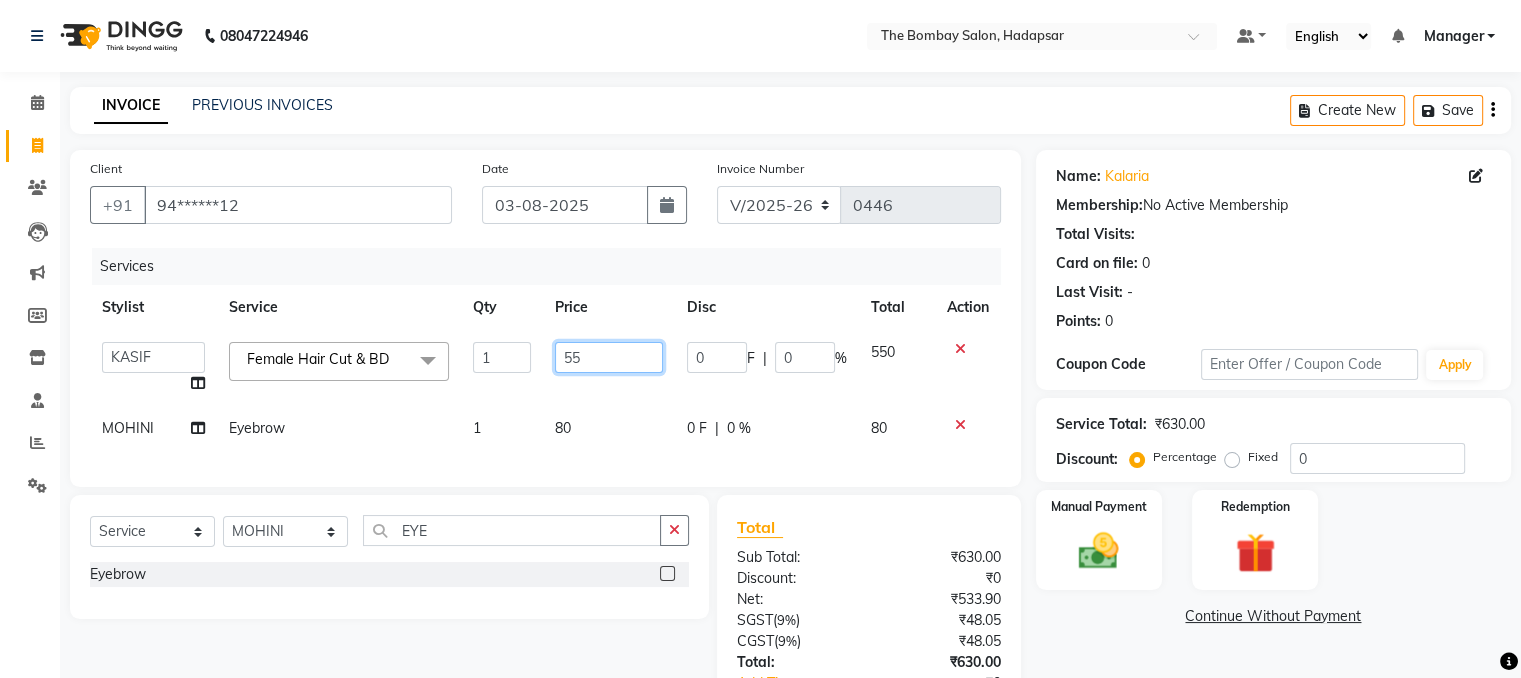 type on "5" 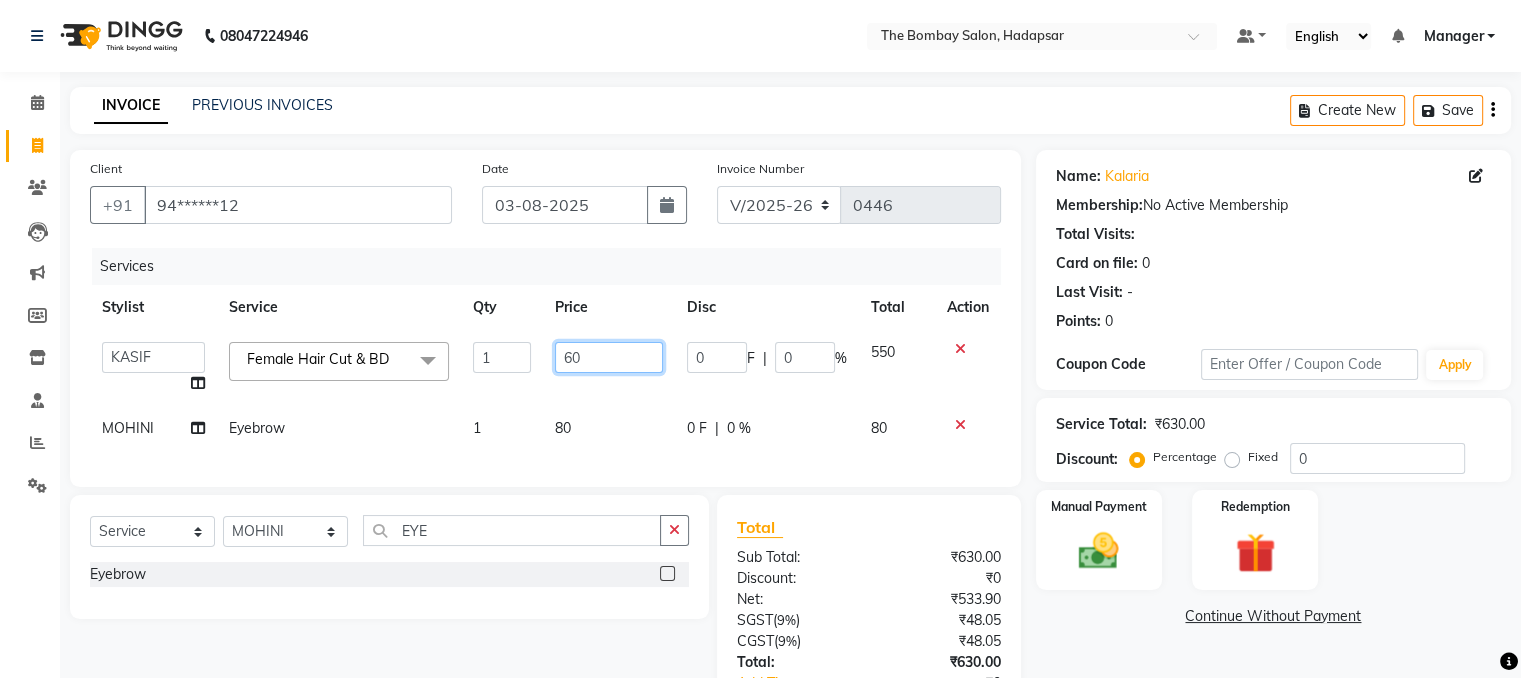 type on "600" 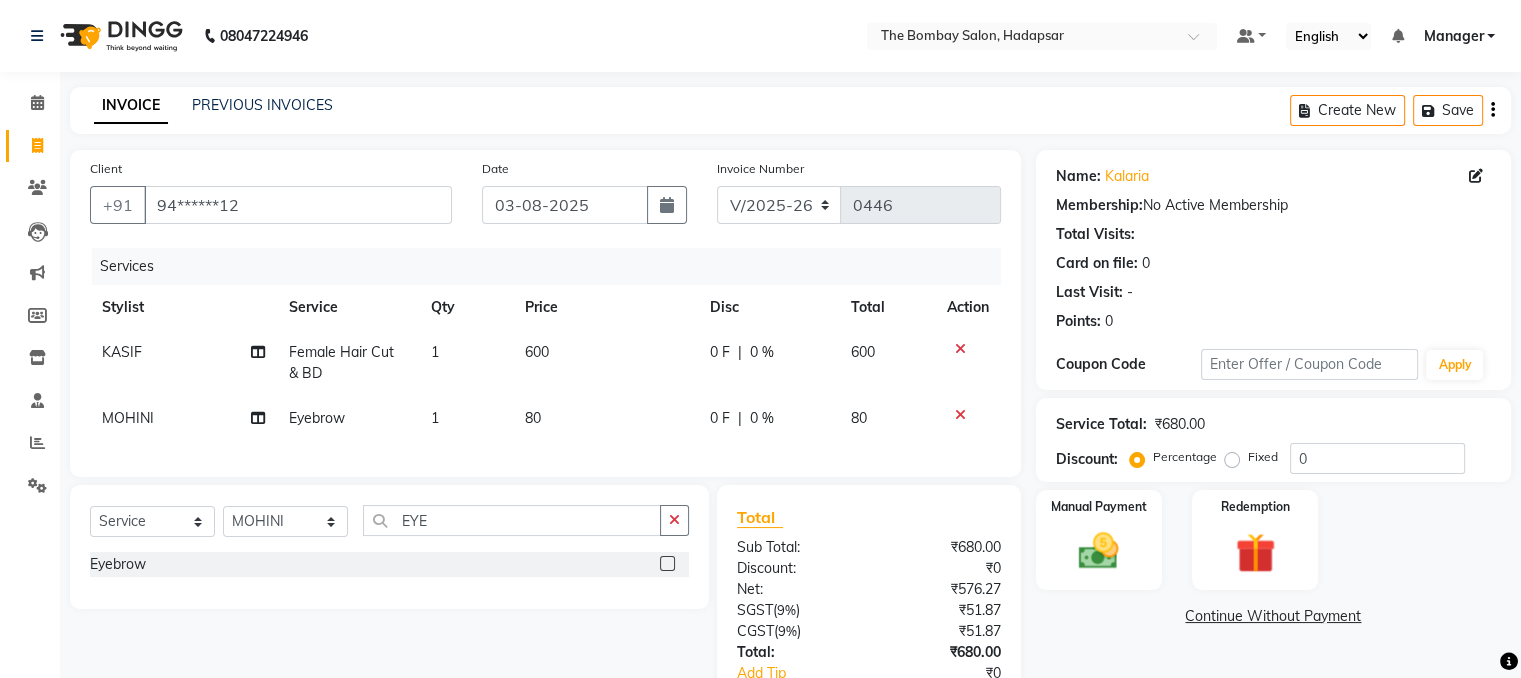 click on "80" 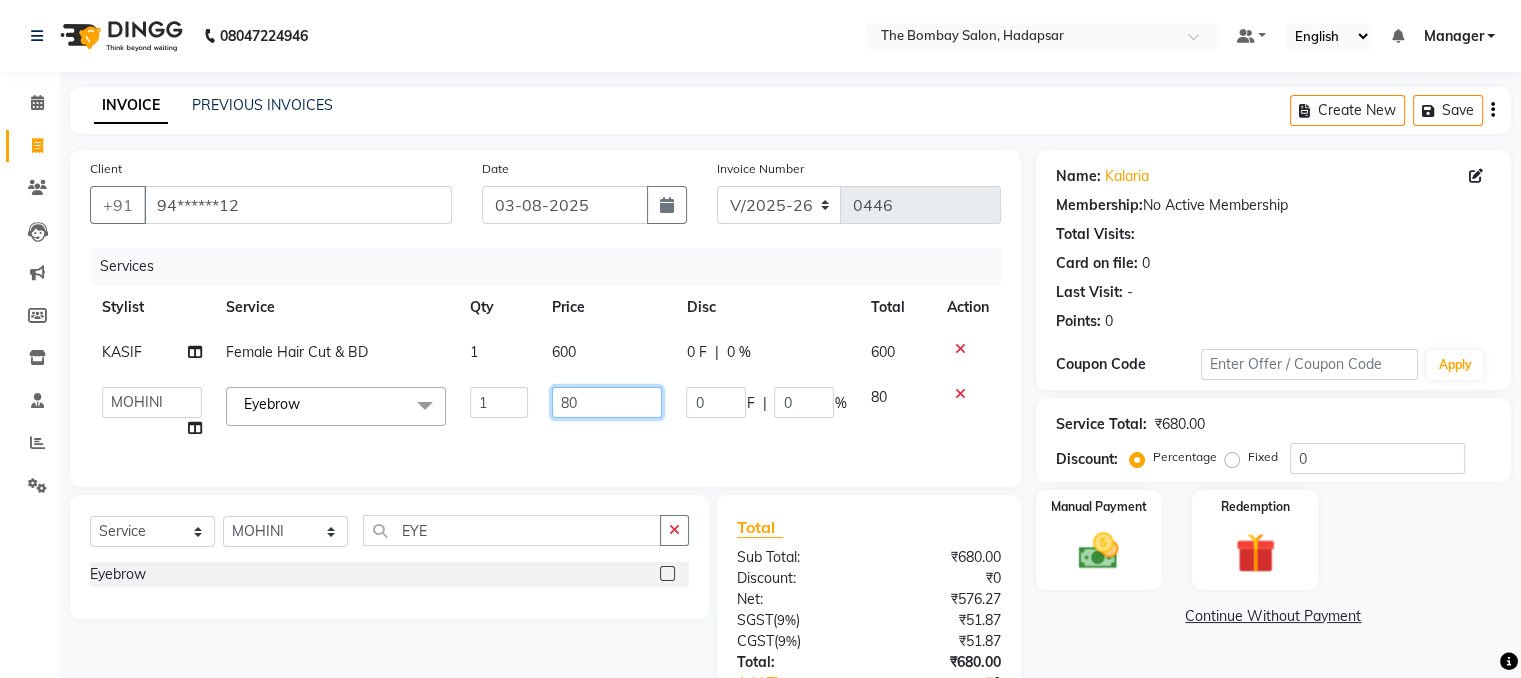 click on "80" 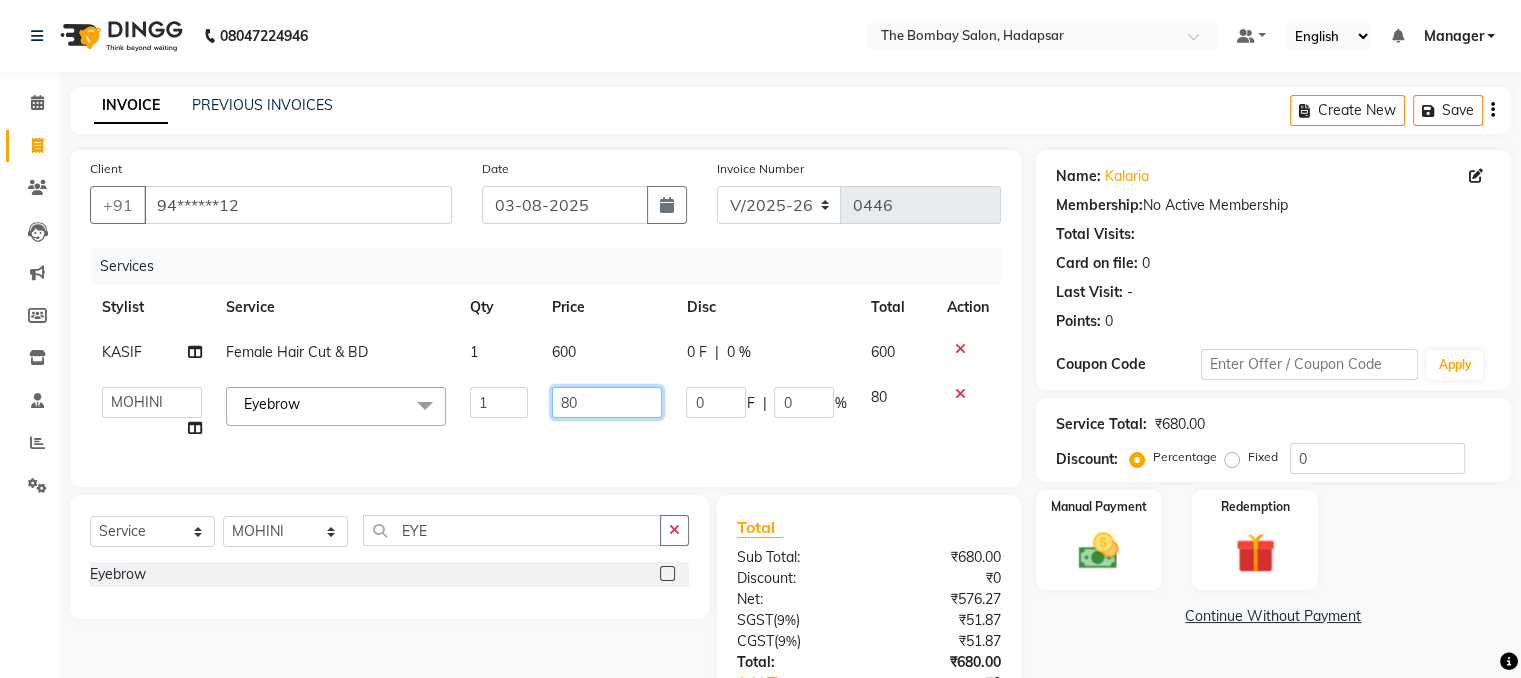 click on "80" 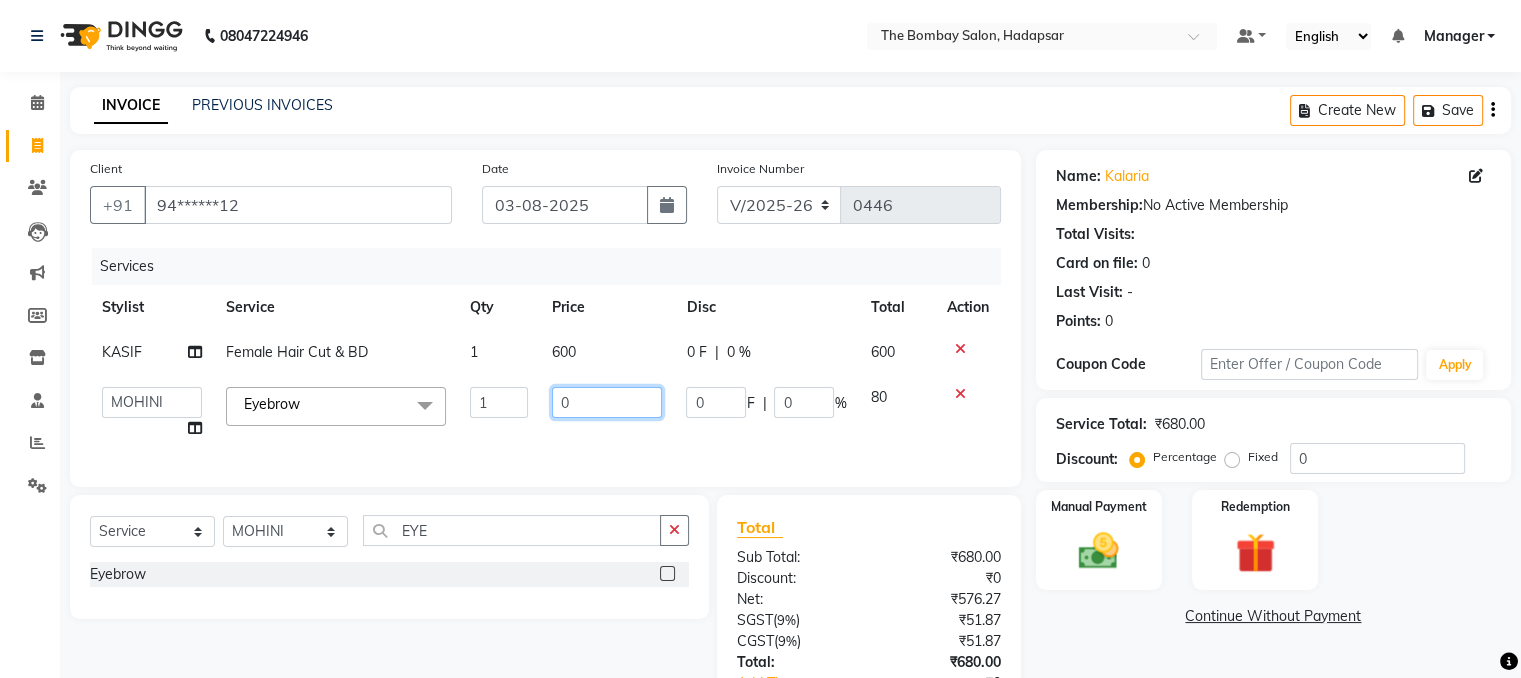 type on "70" 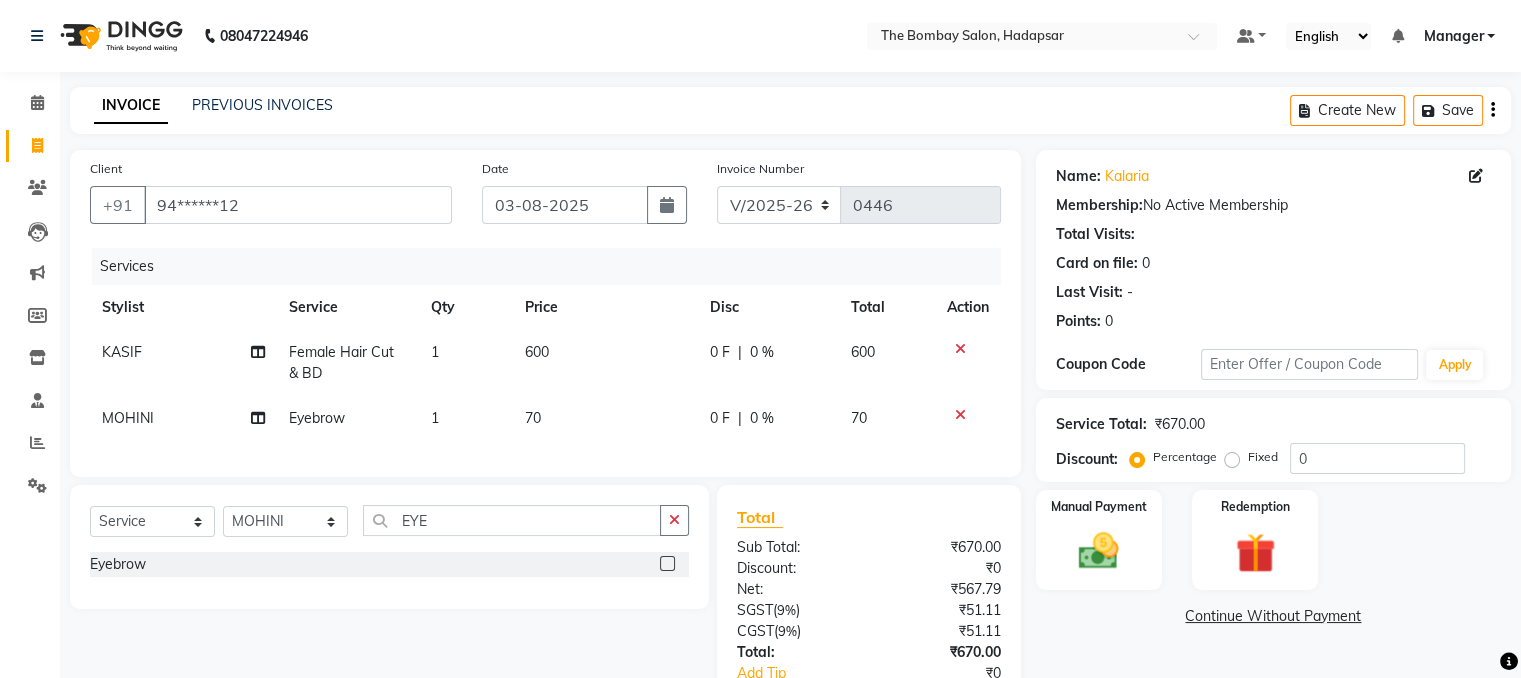 click on "Name: Kalaria  Membership:  No Active Membership  Total Visits:   Card on file:  0 Last Visit:   - Points:   0  Coupon Code Apply Service Total:  ₹670.00  Discount:  Percentage   Fixed  0 Manual Payment Redemption  Continue Without Payment" 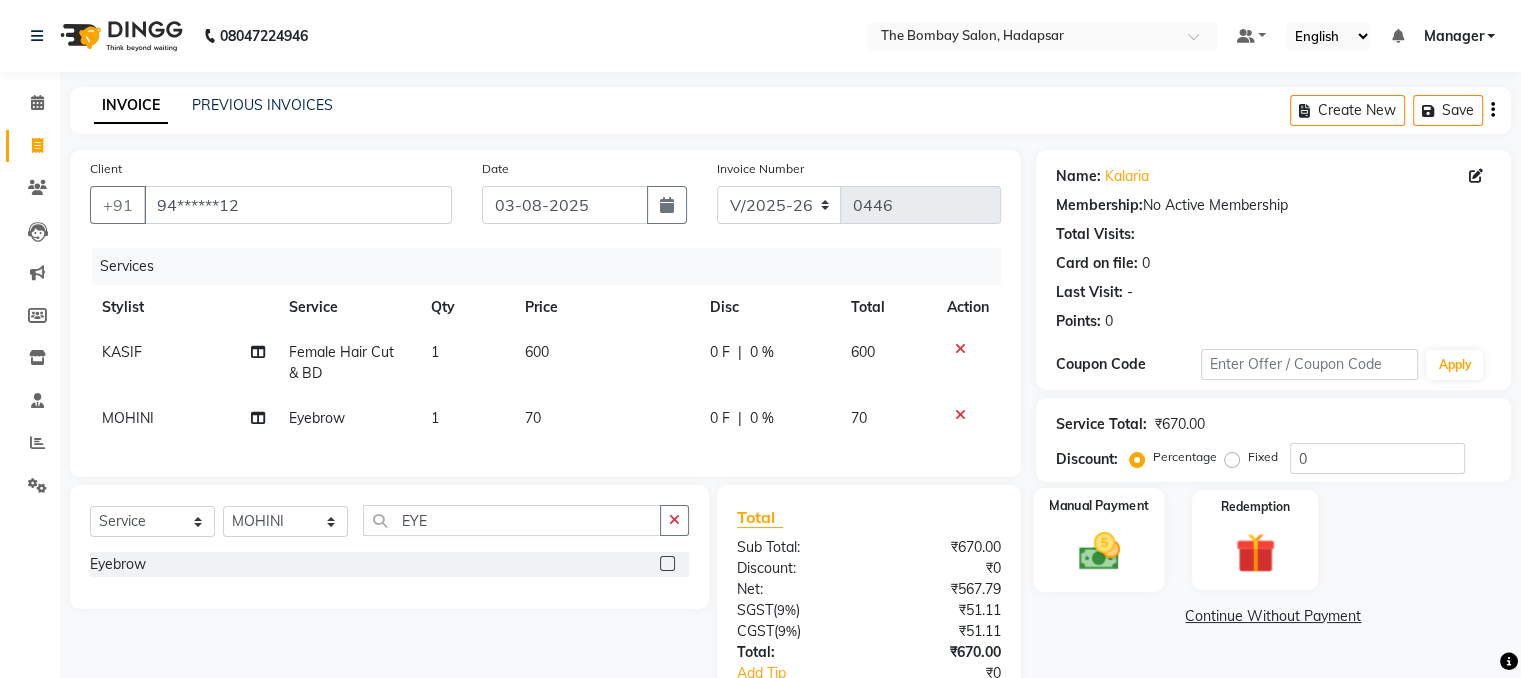 click 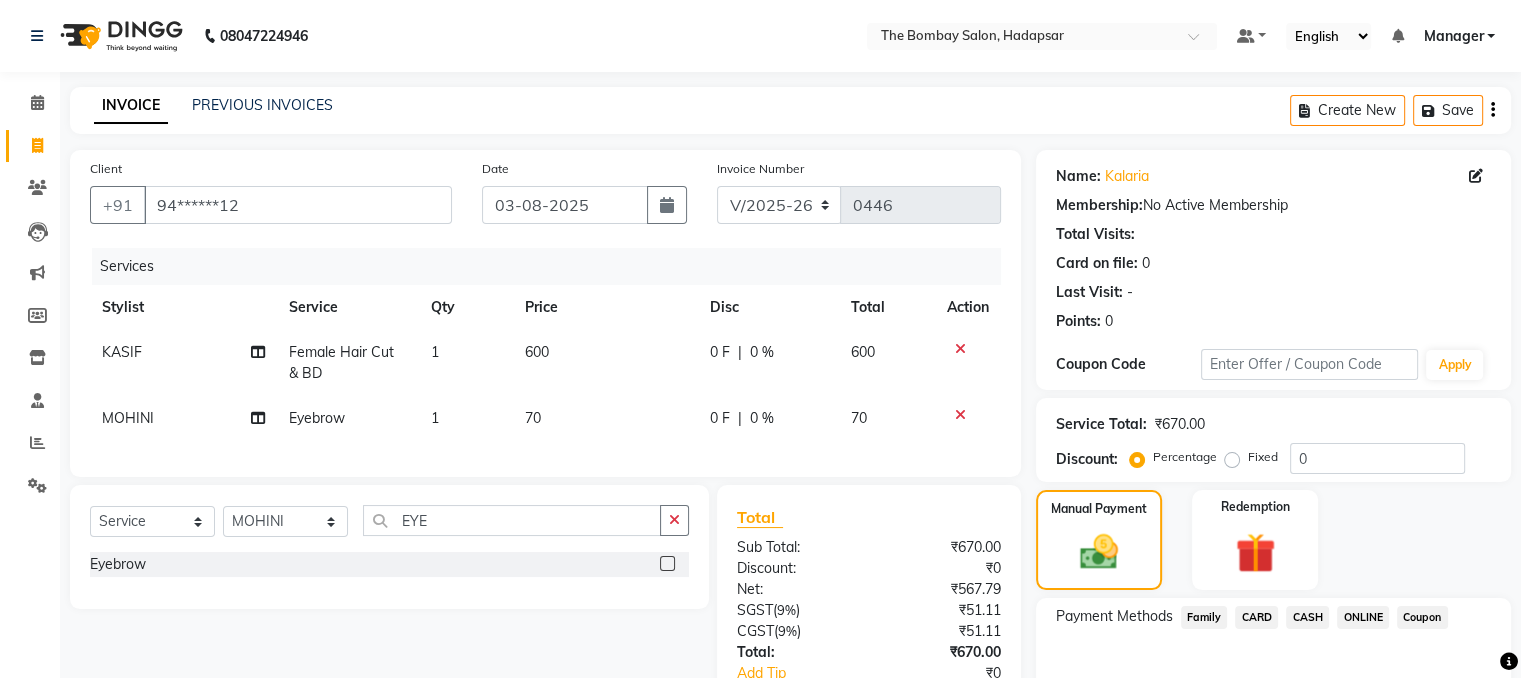 click on "CASH" 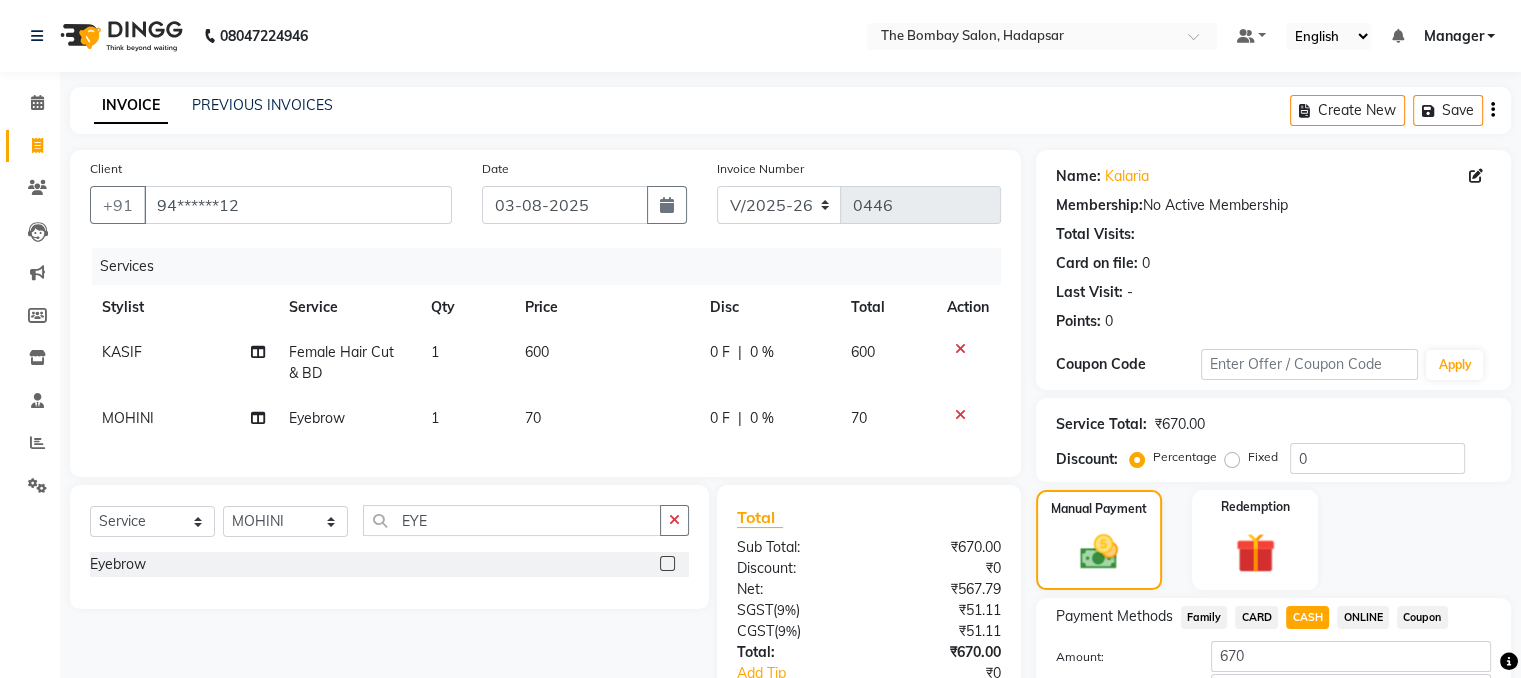 scroll, scrollTop: 147, scrollLeft: 0, axis: vertical 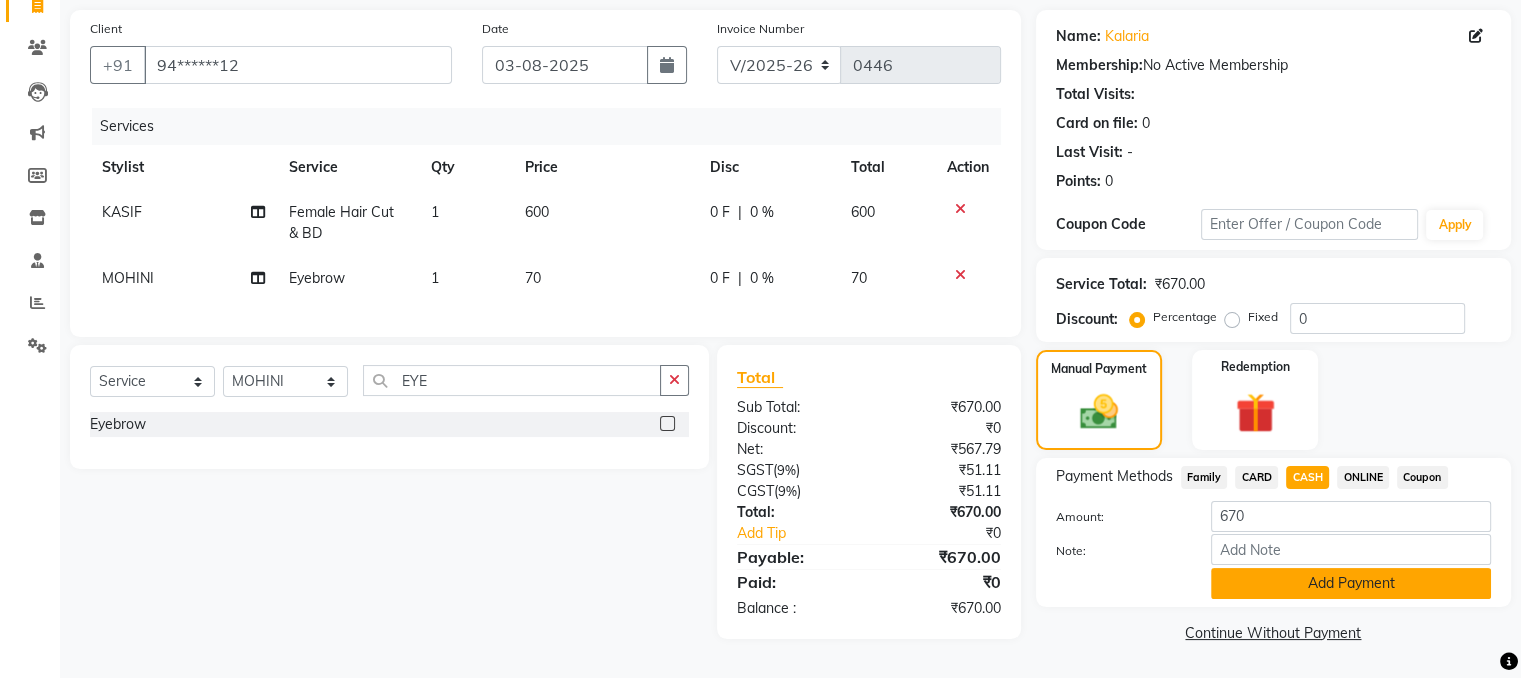 click on "Add Payment" 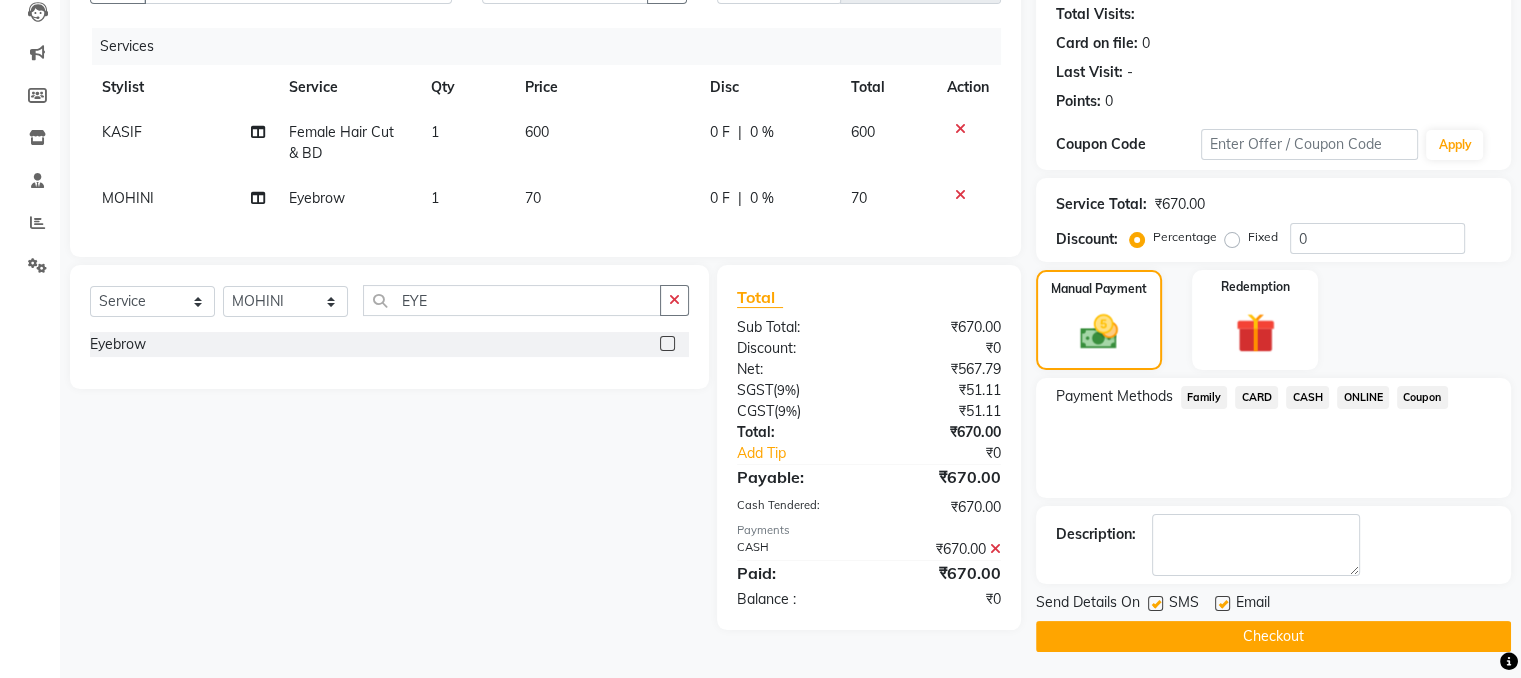 scroll, scrollTop: 223, scrollLeft: 0, axis: vertical 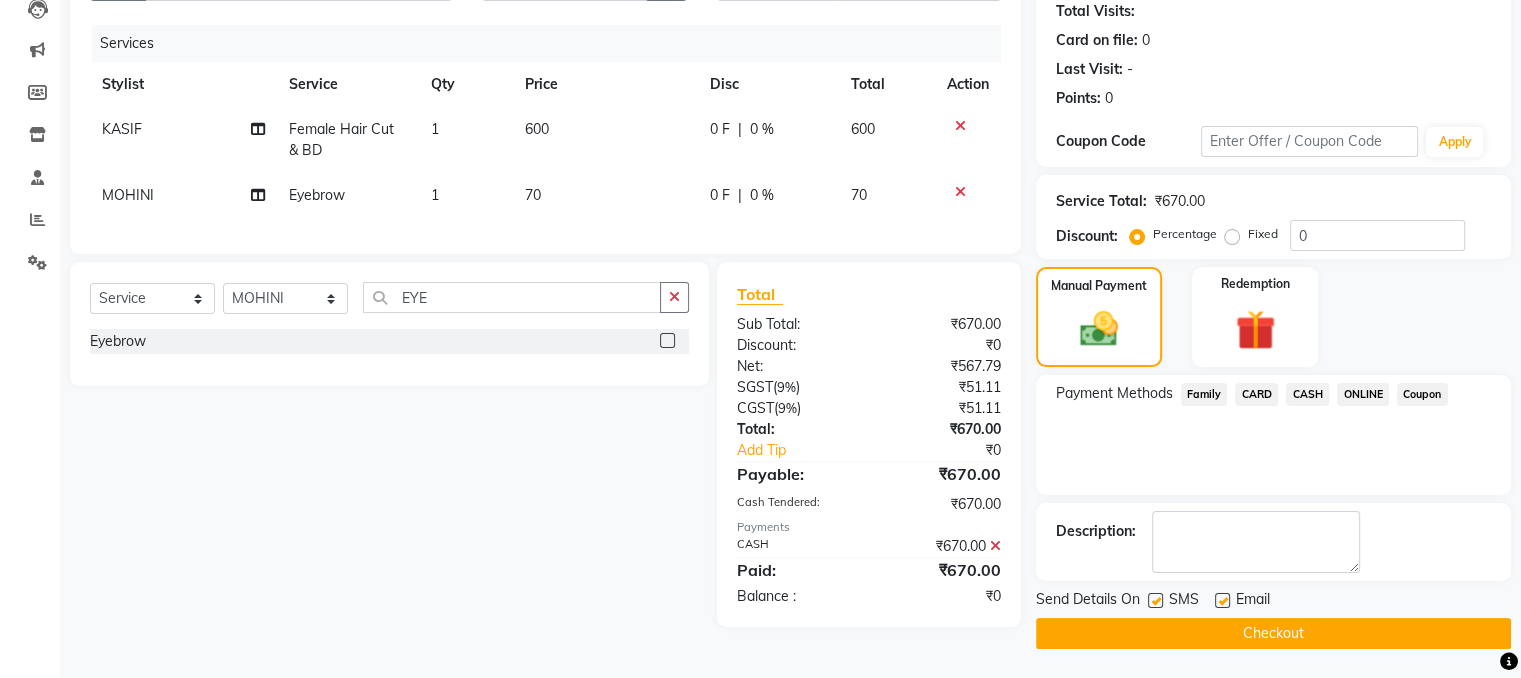 click on "Checkout" 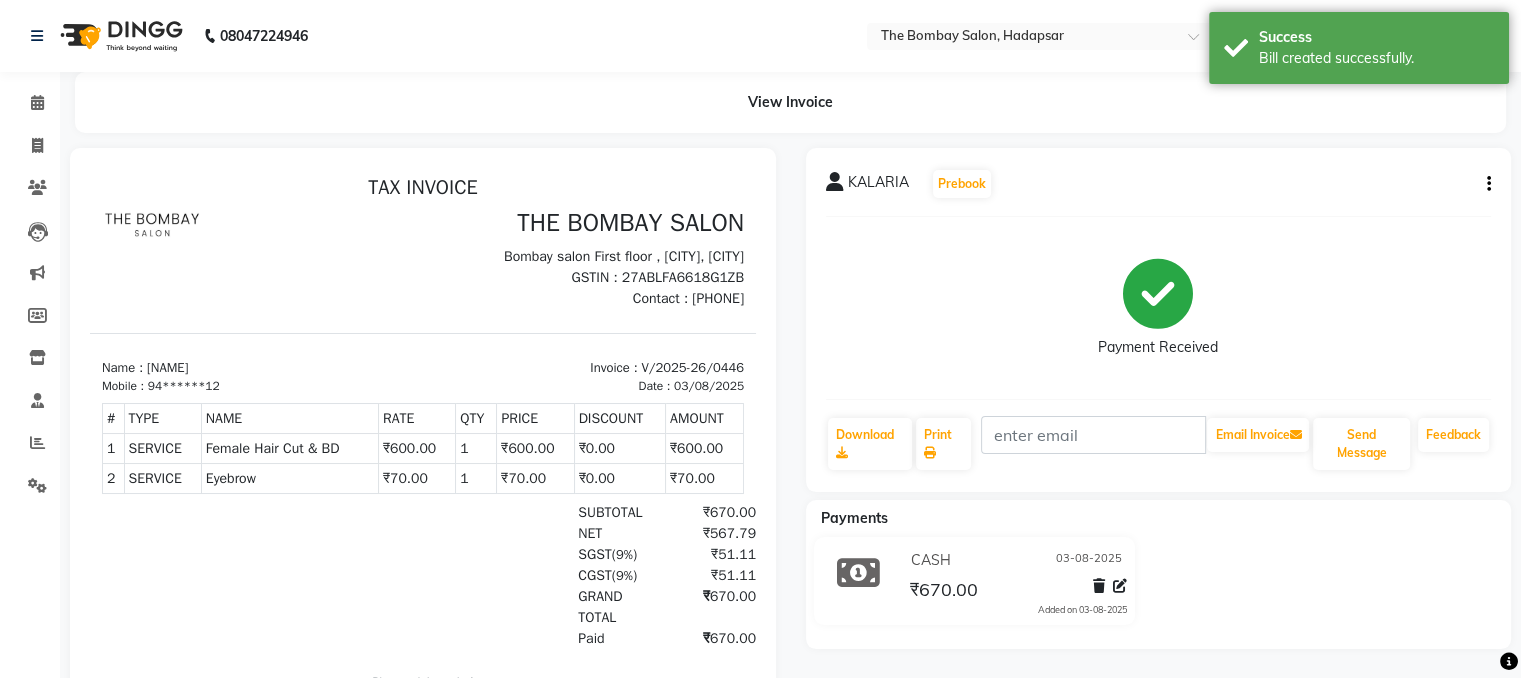 scroll, scrollTop: 0, scrollLeft: 0, axis: both 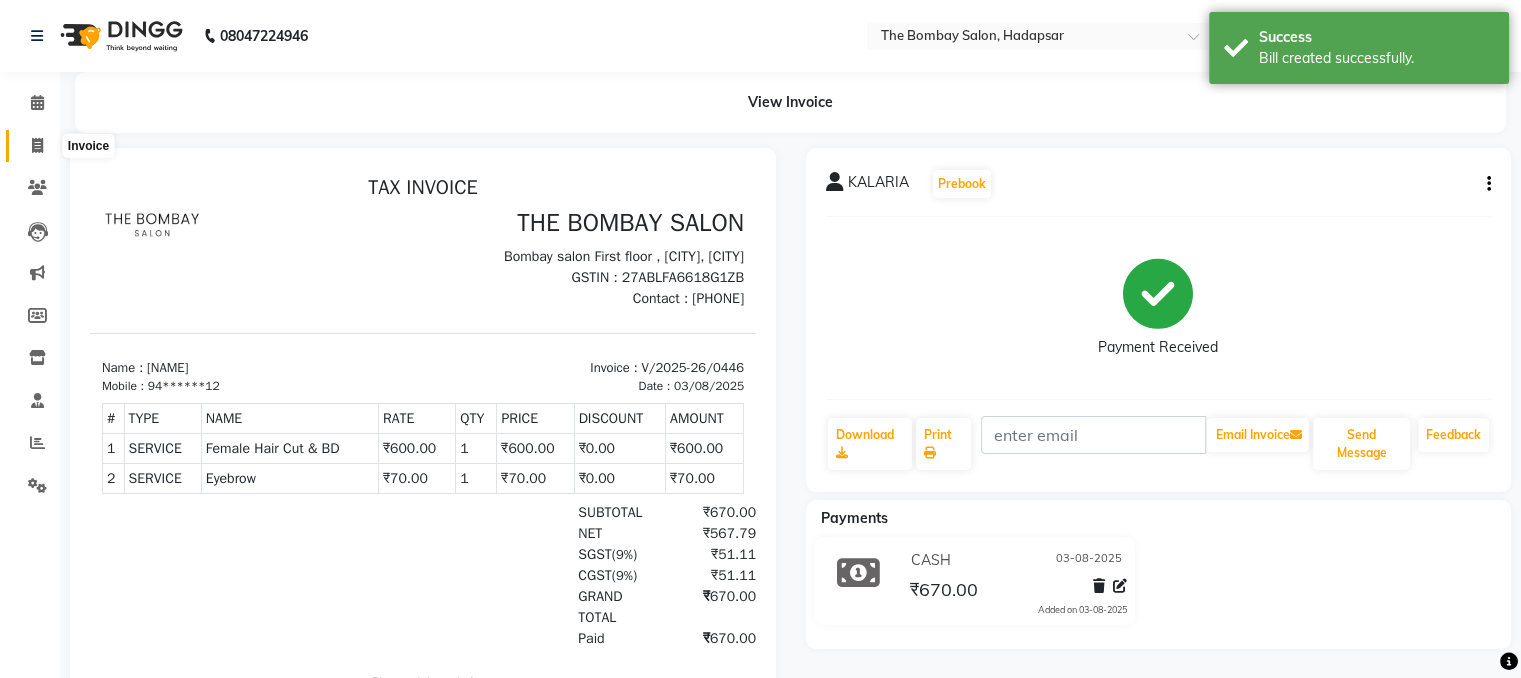 click 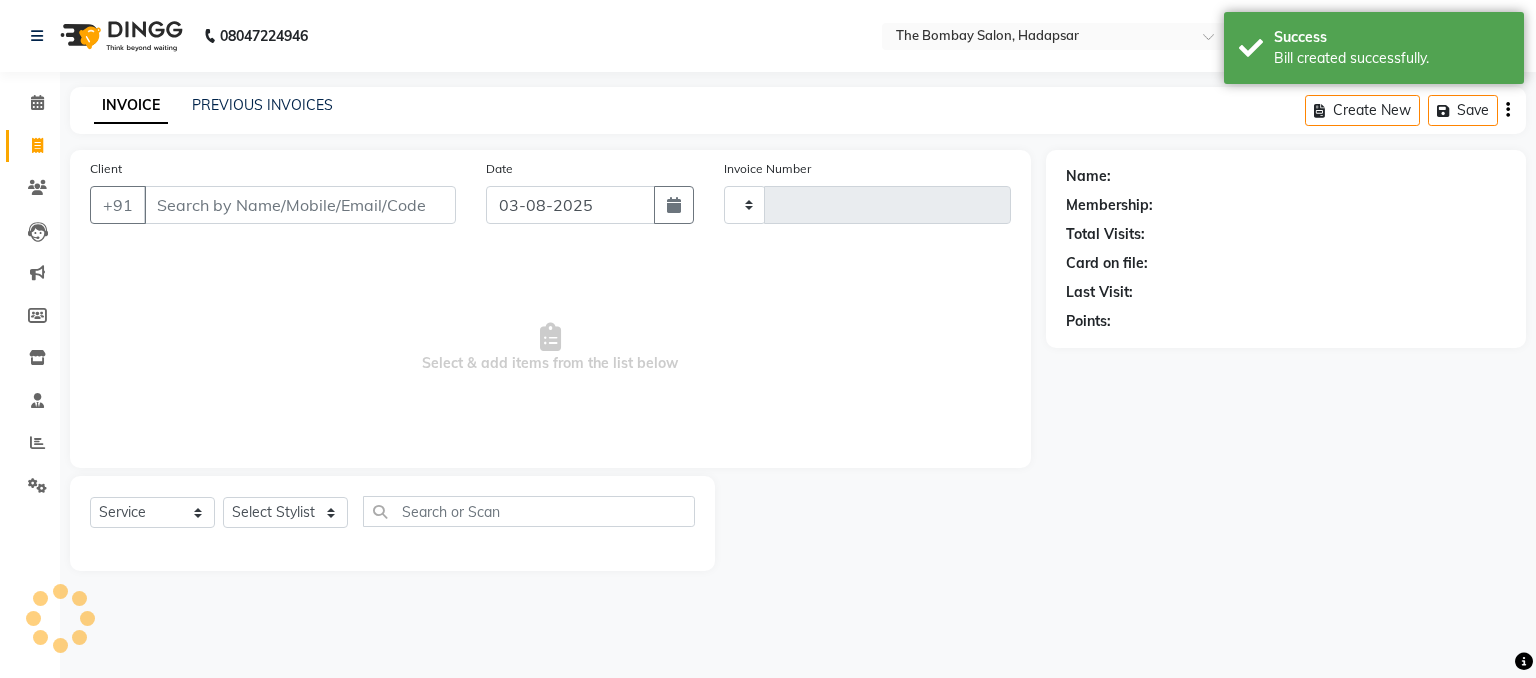 type on "0447" 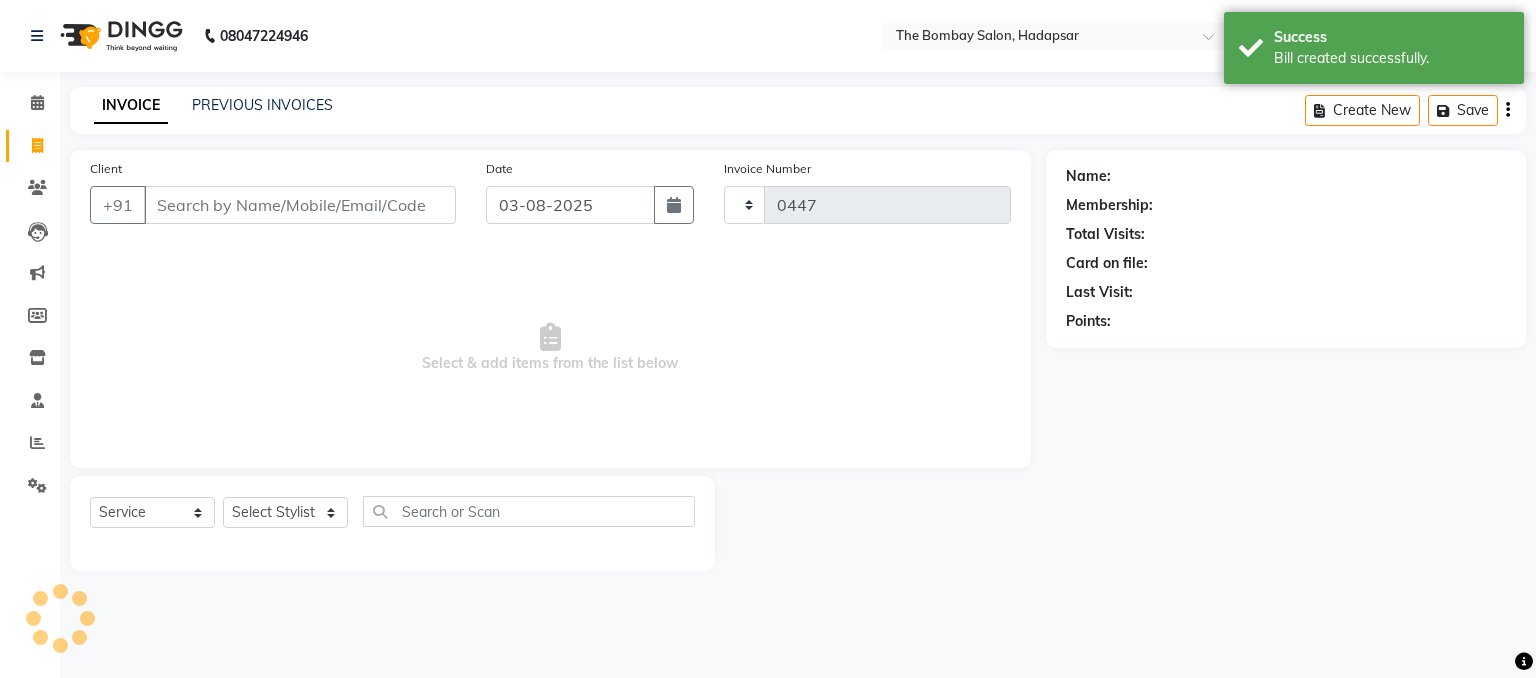 select on "8374" 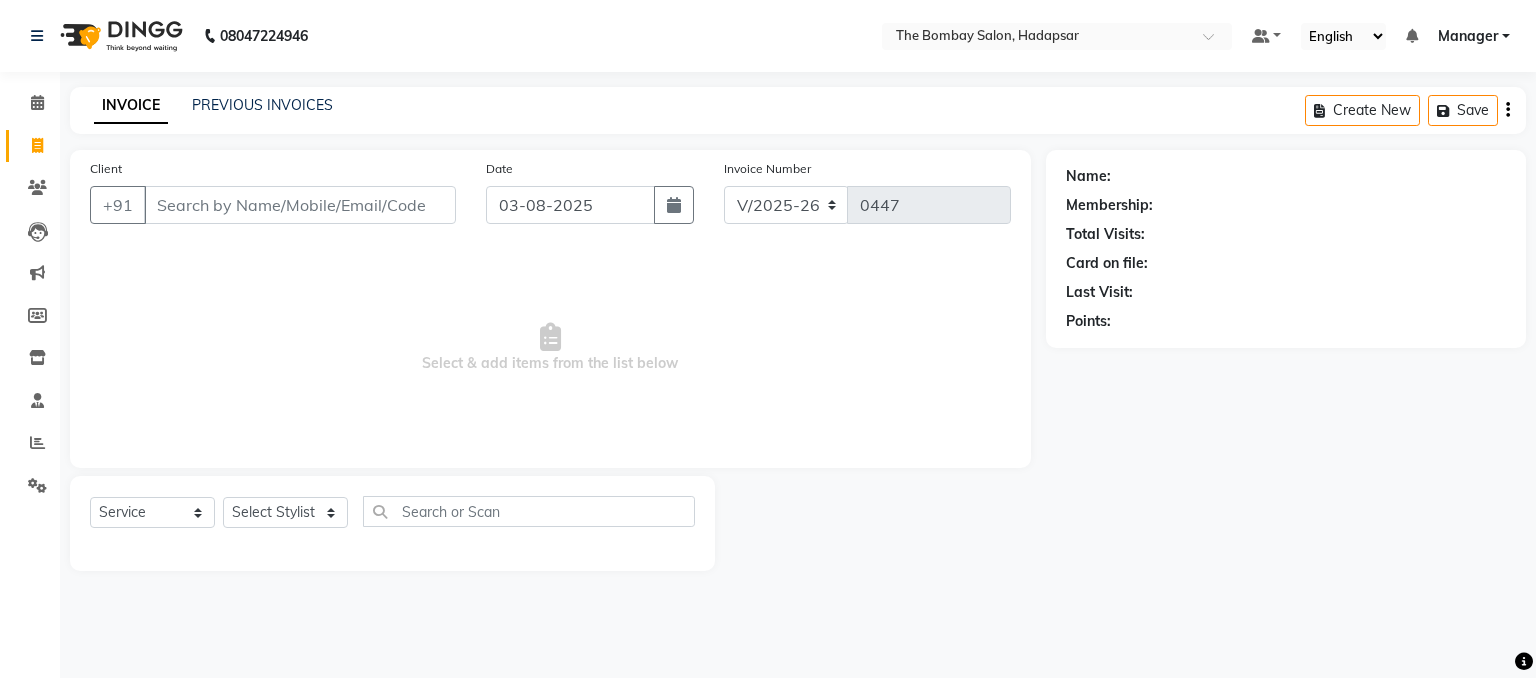 click on "Client" at bounding box center [300, 205] 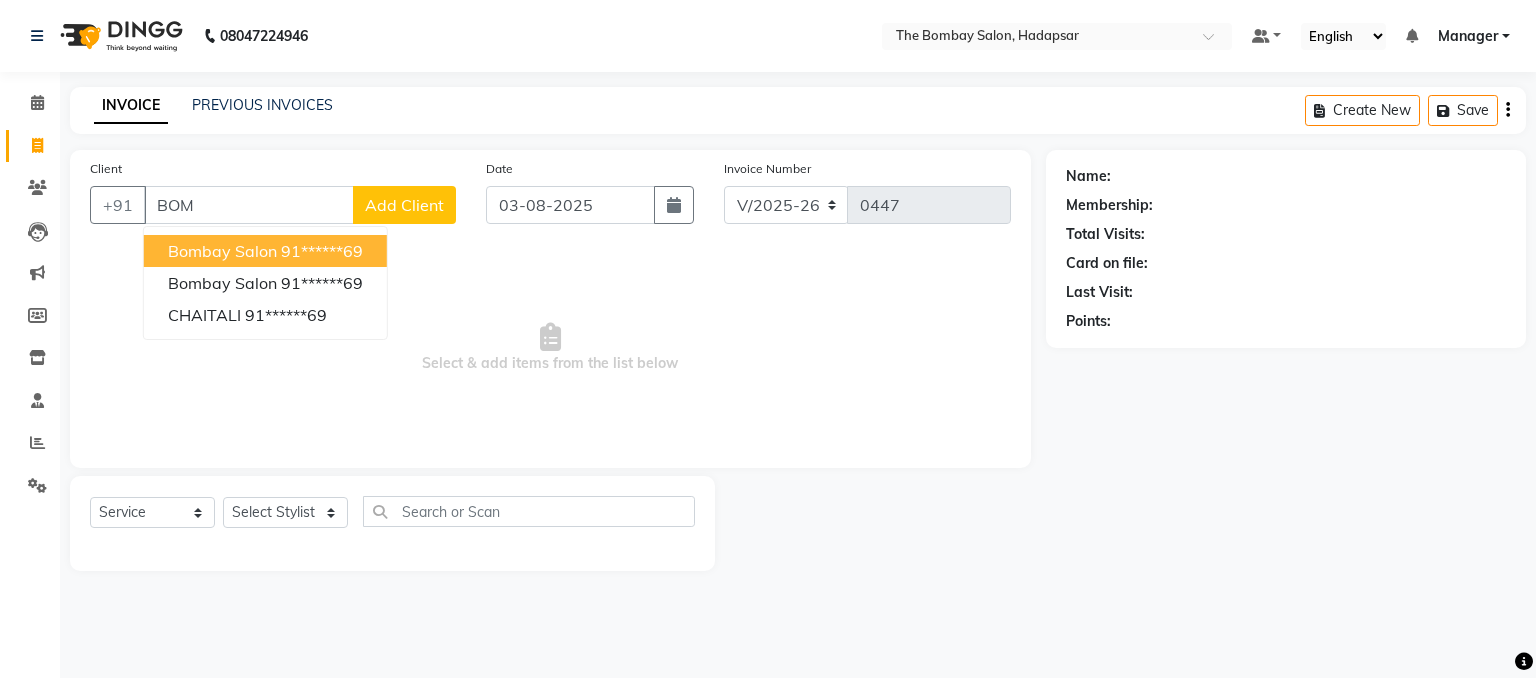 click on "bombay salon" at bounding box center [222, 251] 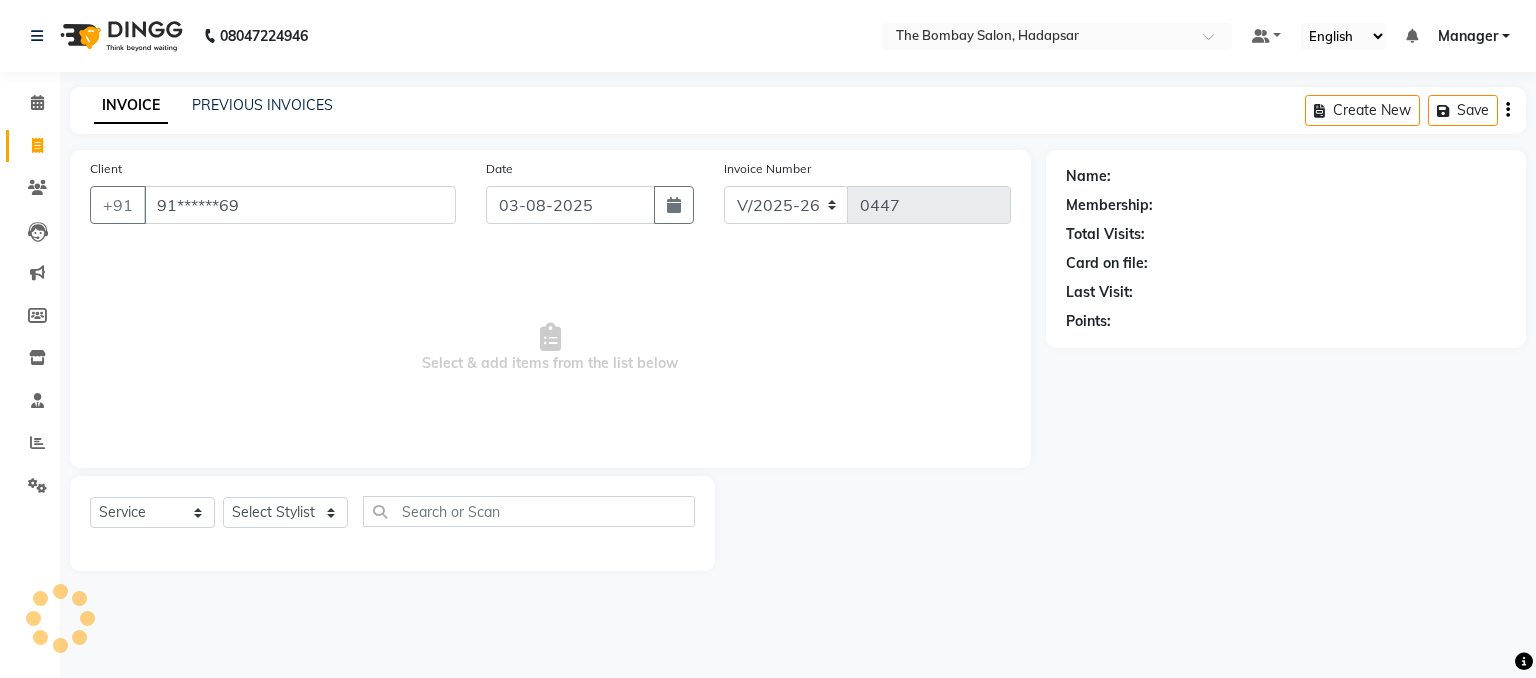 type on "91******69" 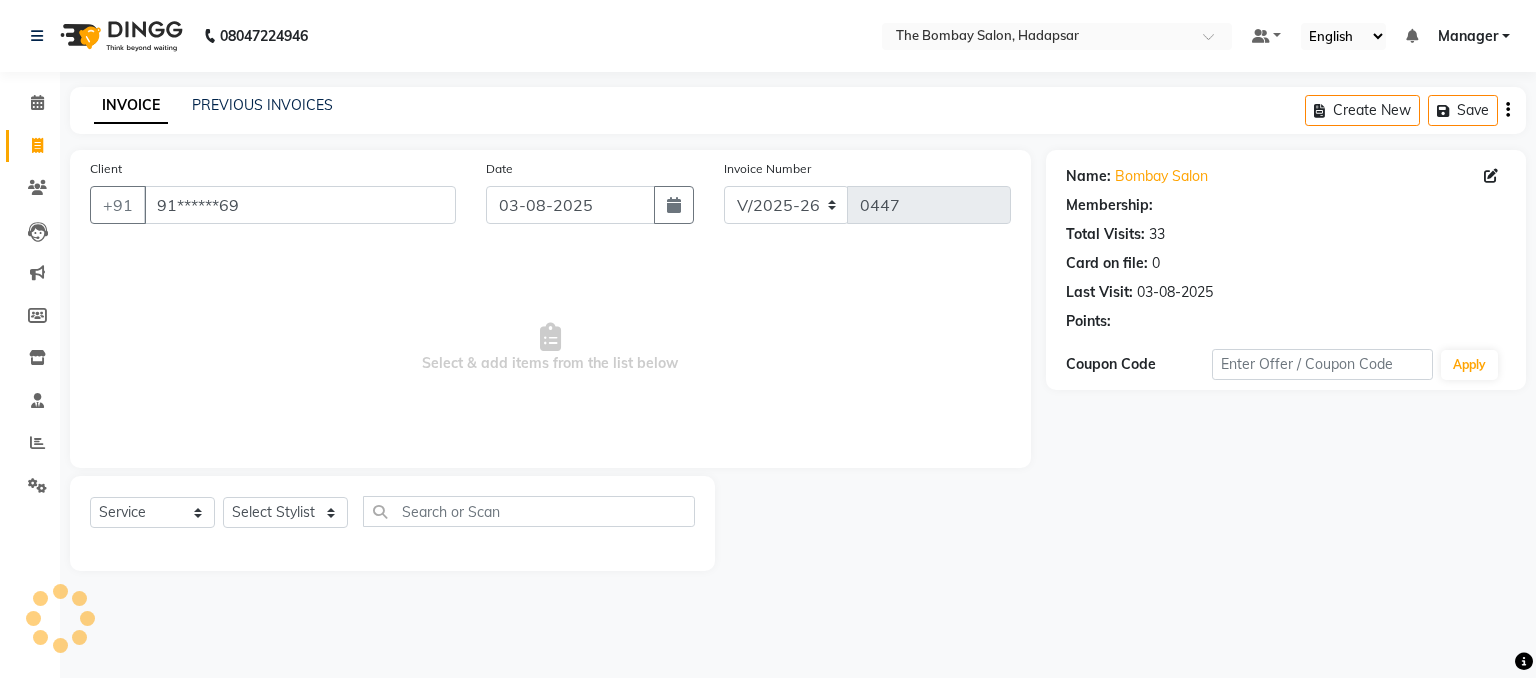 select on "1: Object" 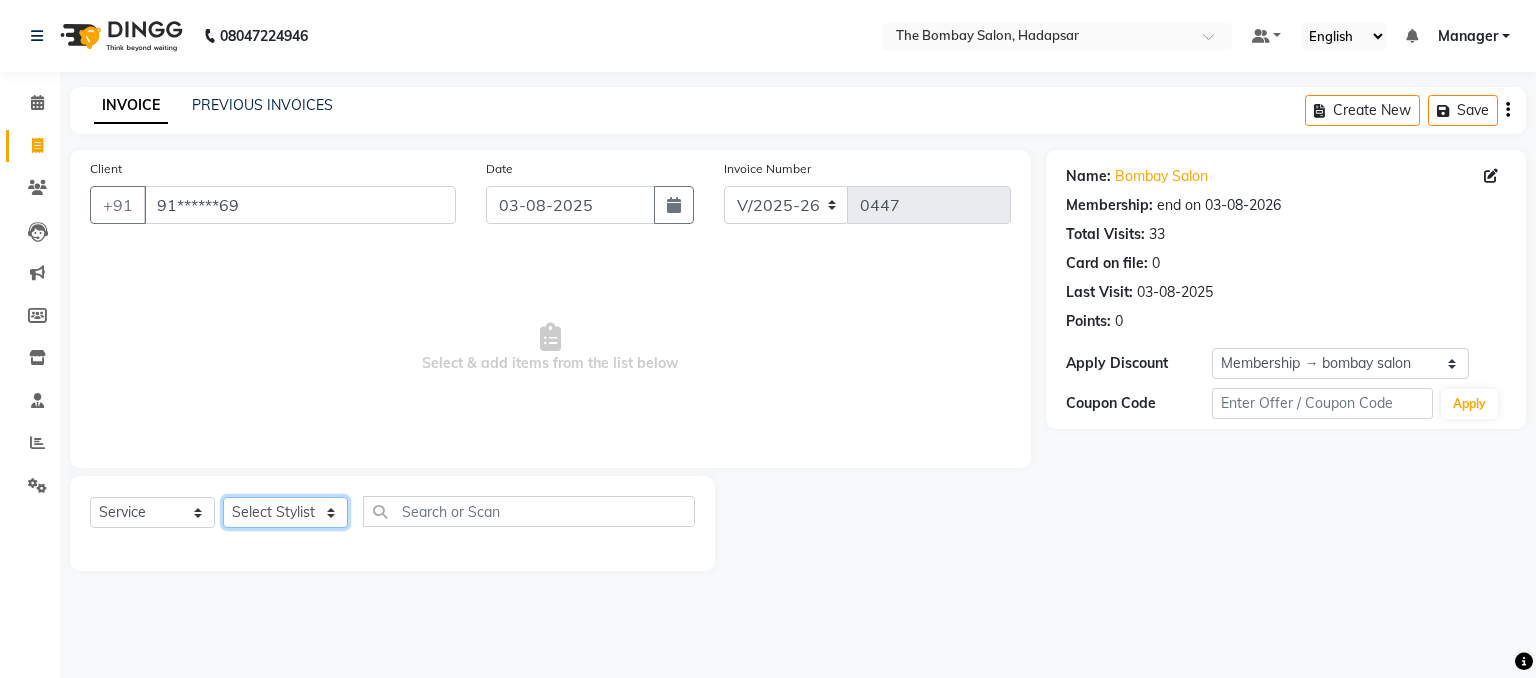 click on "Select Stylist [NAME] [NAME] [NAME] [NAME] [NAME] [NAME] [NAME] [NAME] [NAME] [NAME] [NAME]" 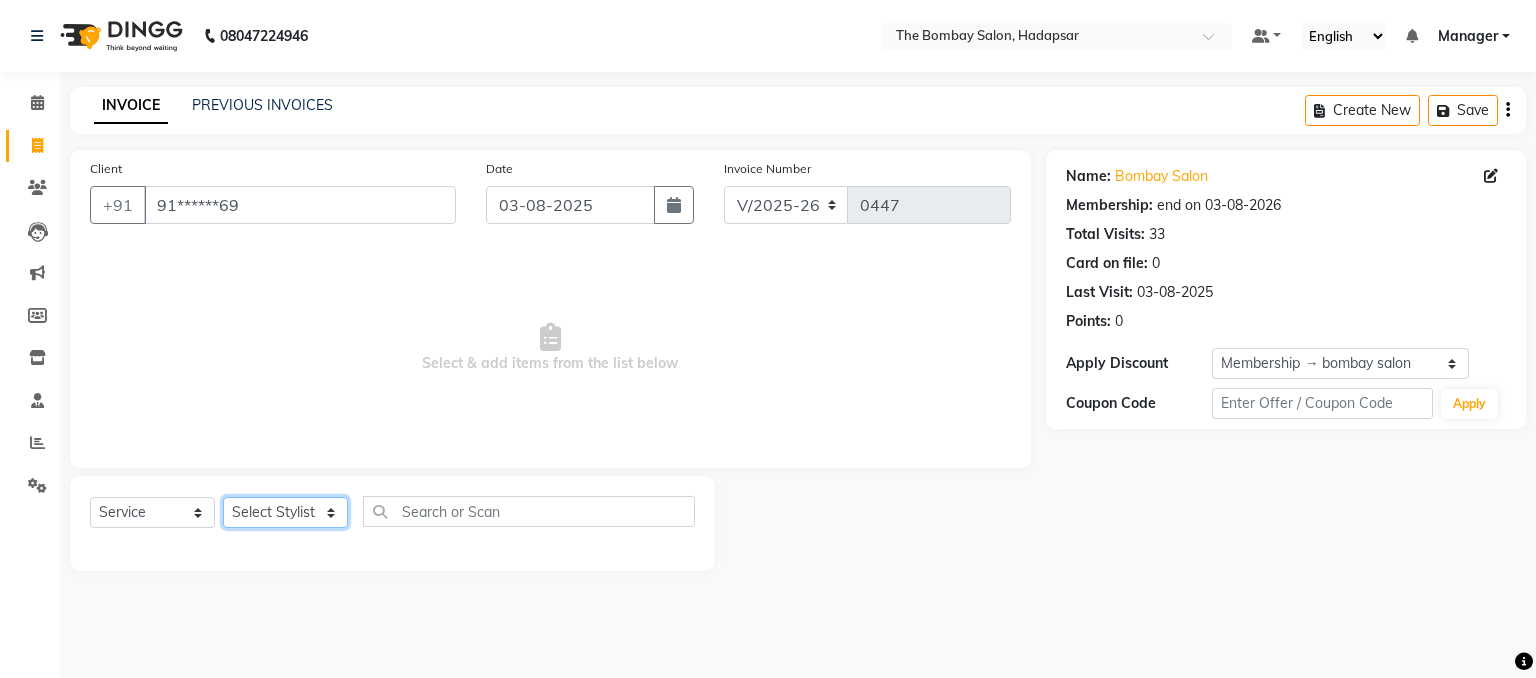 click on "Select Stylist [NAME] [NAME] [NAME] [NAME] [NAME] [NAME] [NAME] [NAME] [NAME] [NAME] [NAME]" 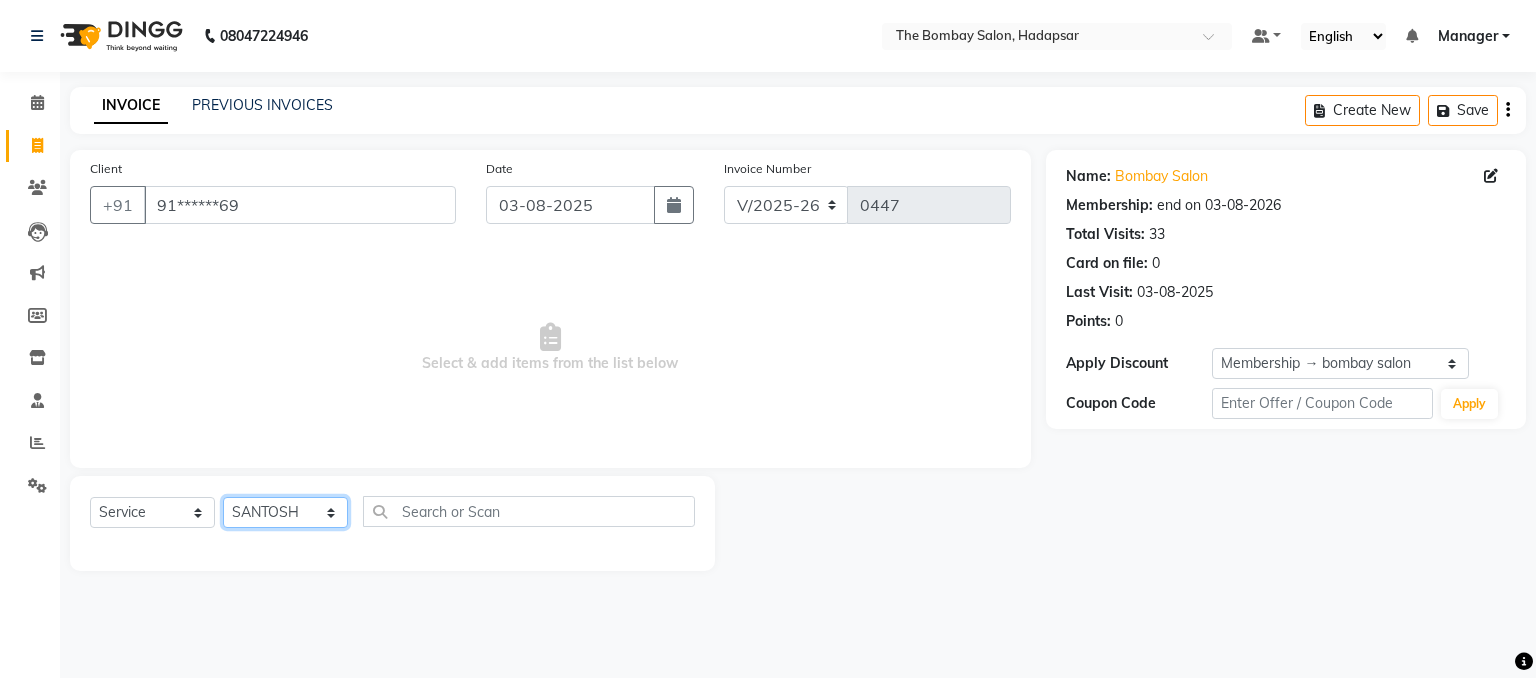 click on "Select Stylist [NAME] [NAME] [NAME] [NAME] [NAME] [NAME] [NAME] [NAME] [NAME] [NAME] [NAME]" 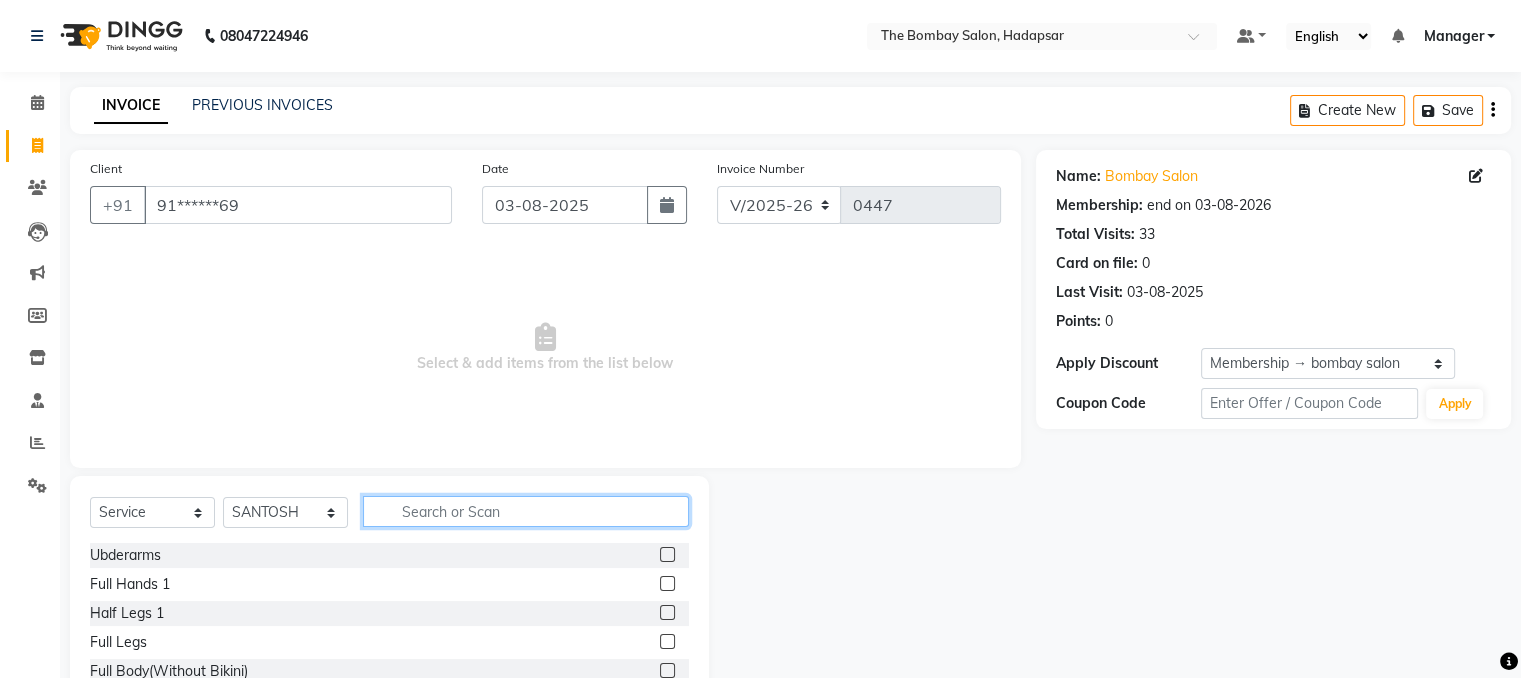 click 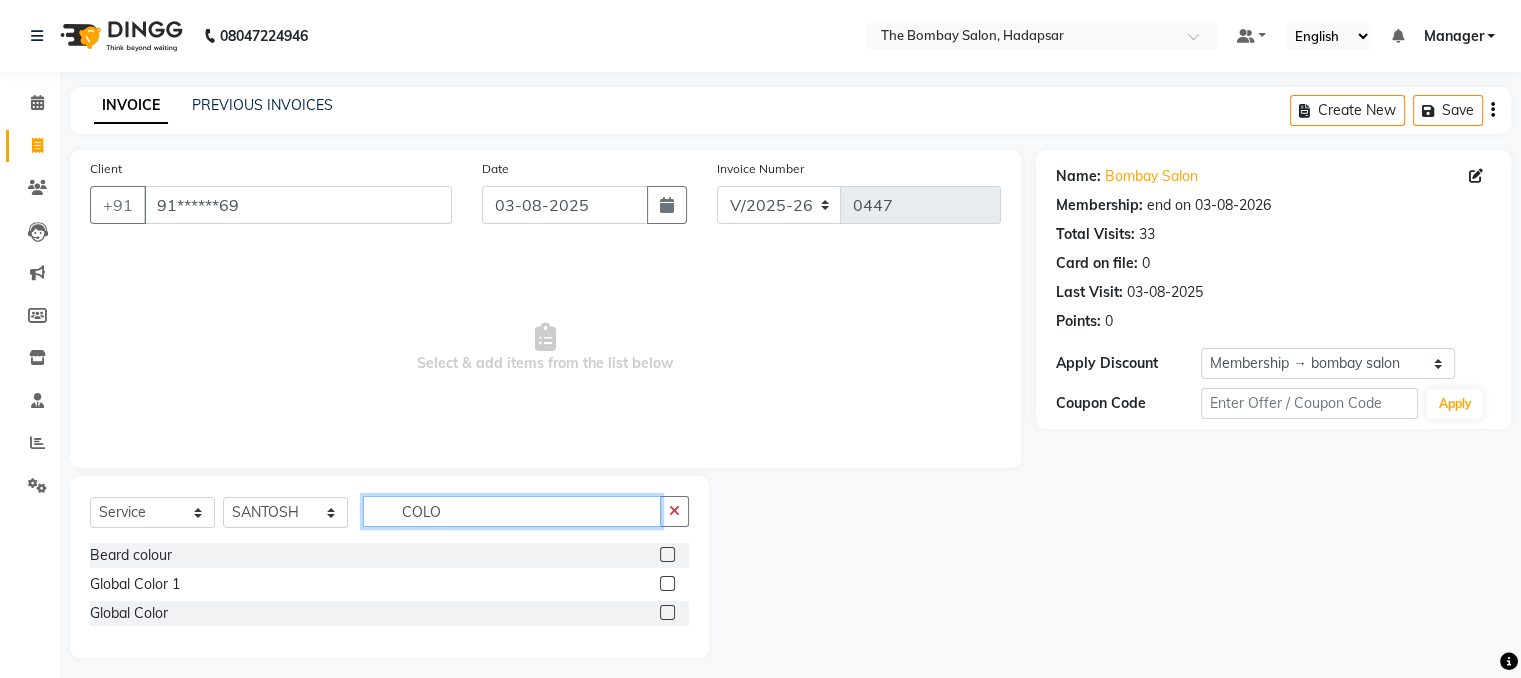 type on "COLO" 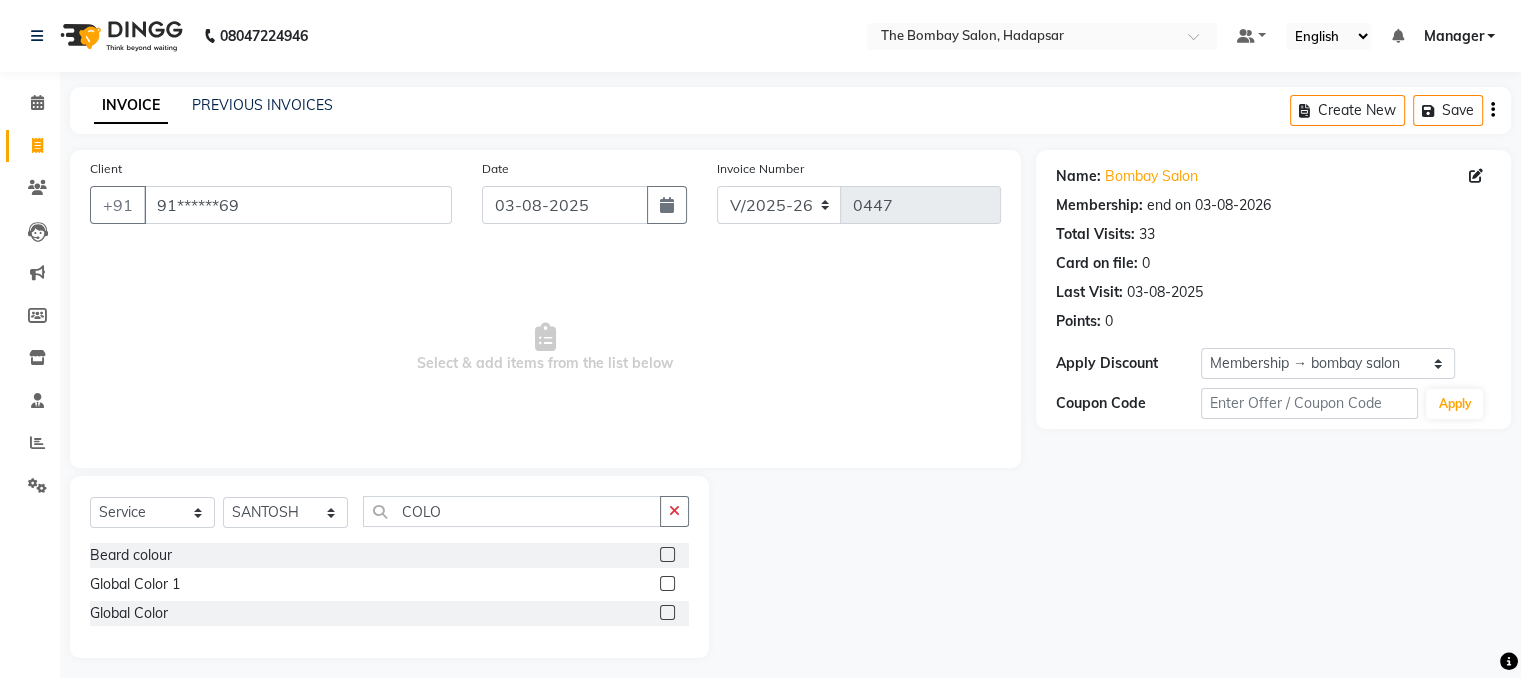 click 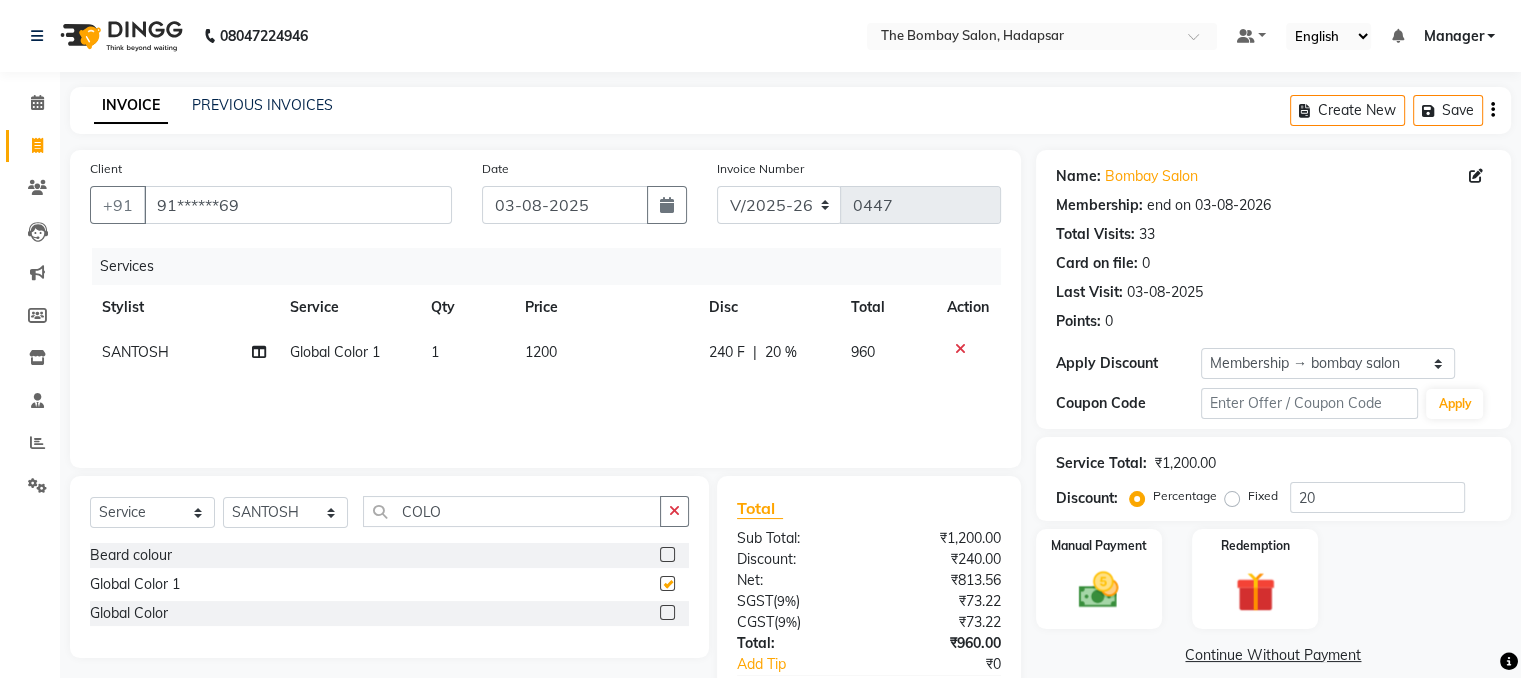 checkbox on "false" 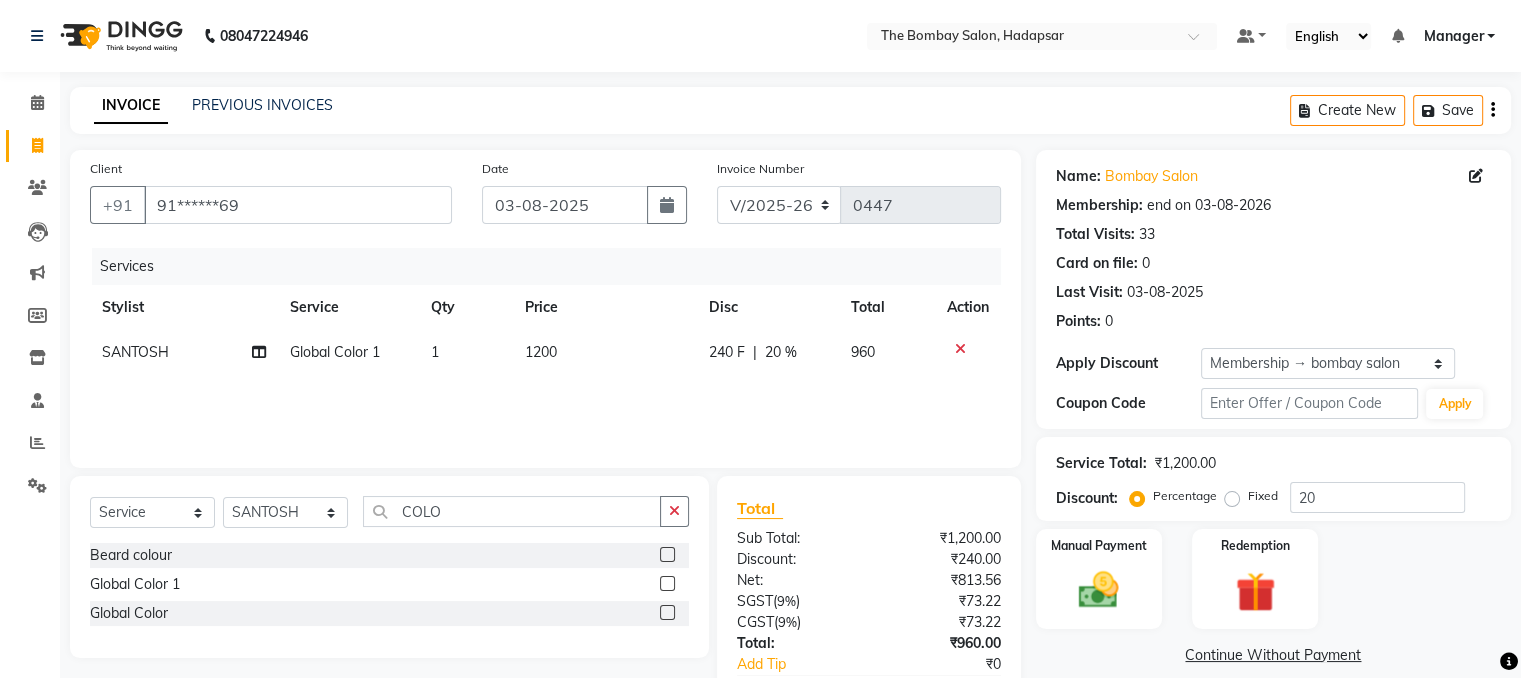 click on "1200" 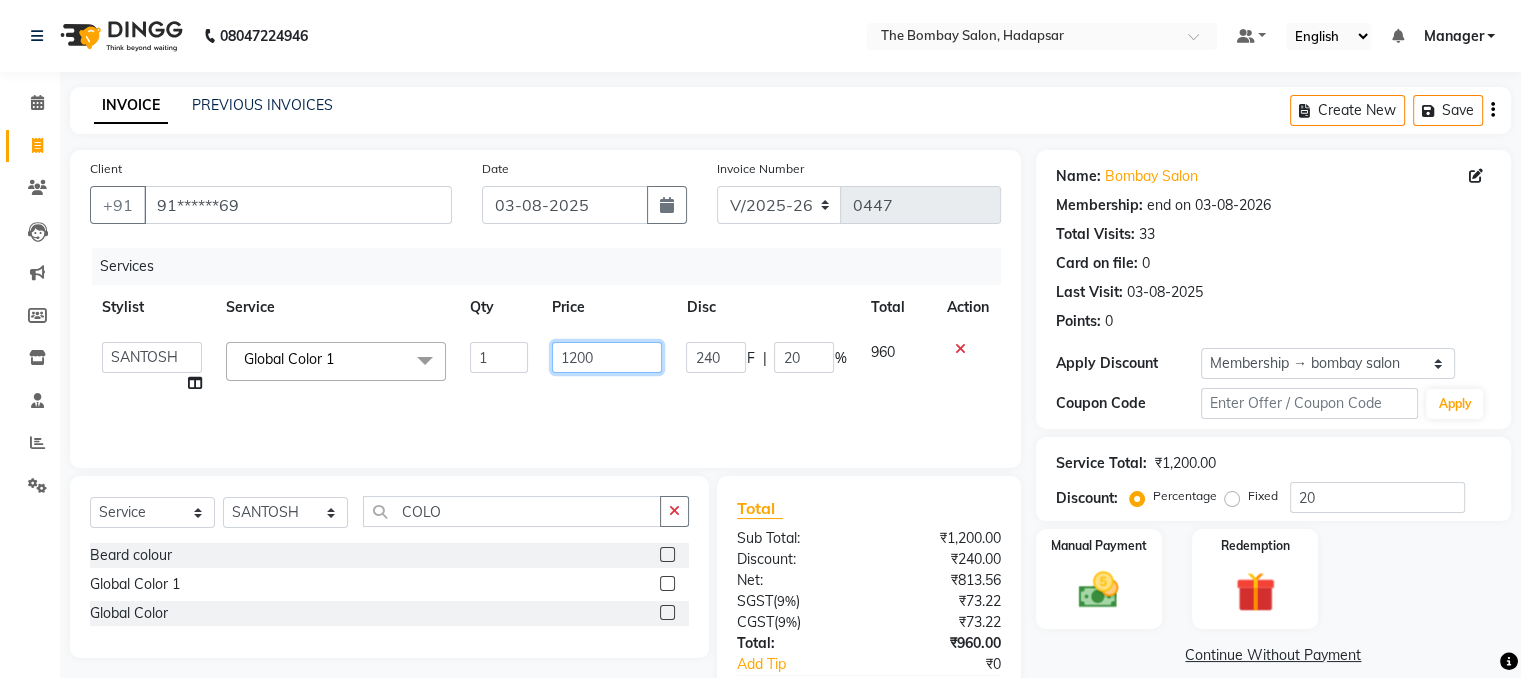 click on "1200" 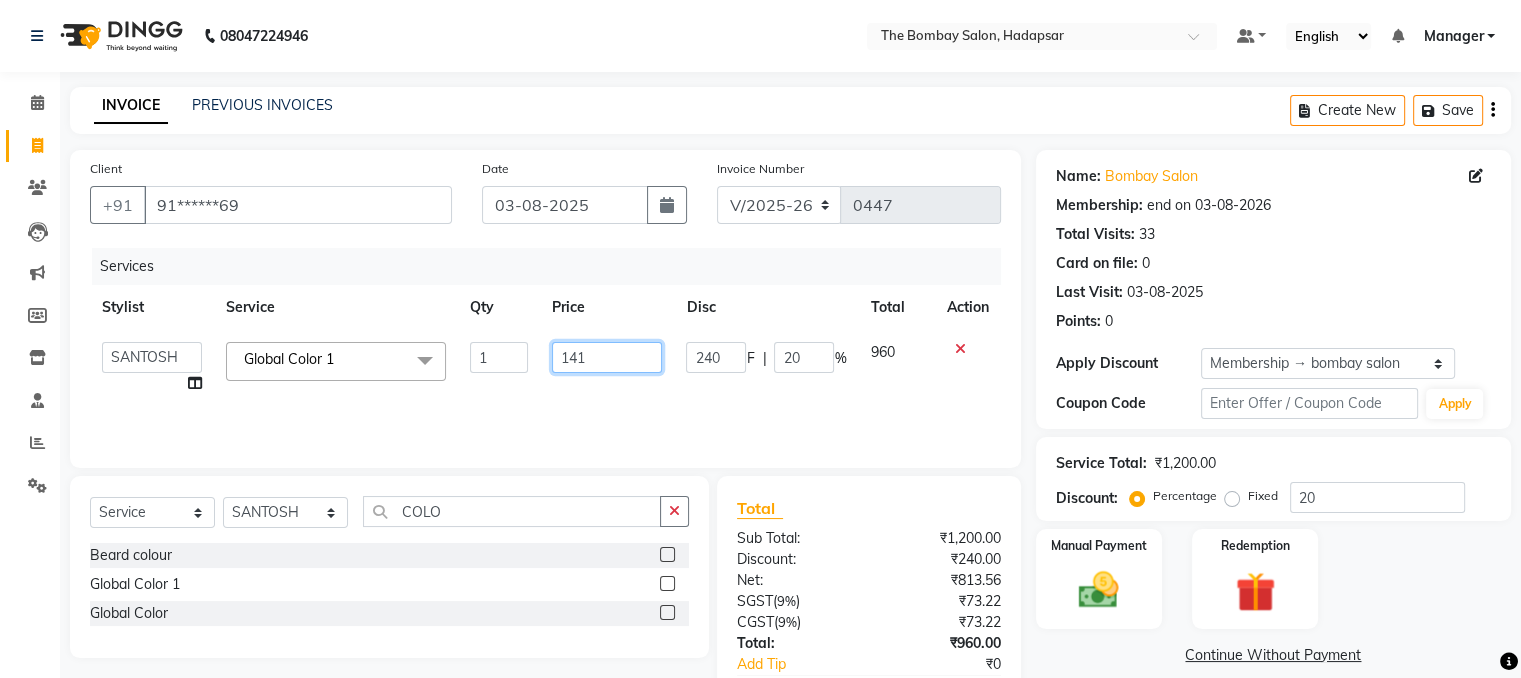 type on "1416" 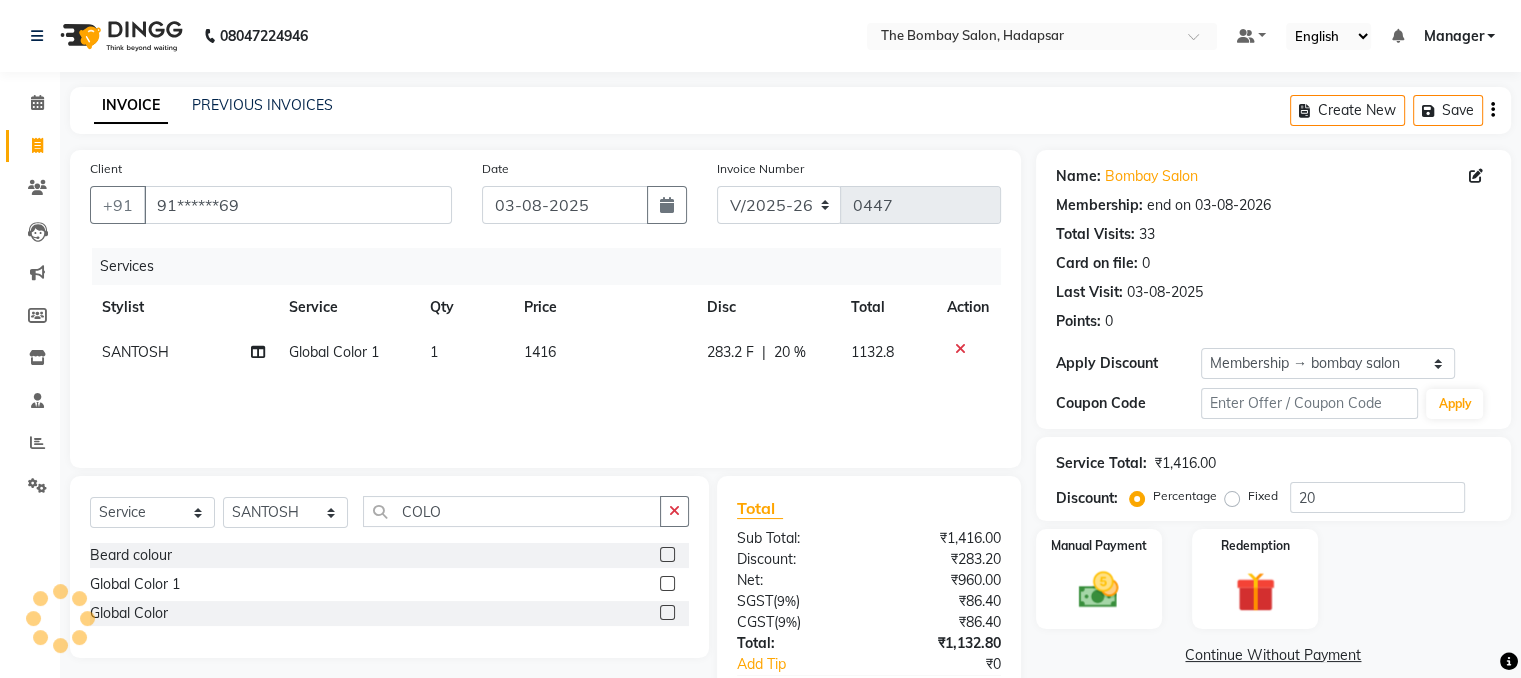 click on "Manual Payment Redemption" 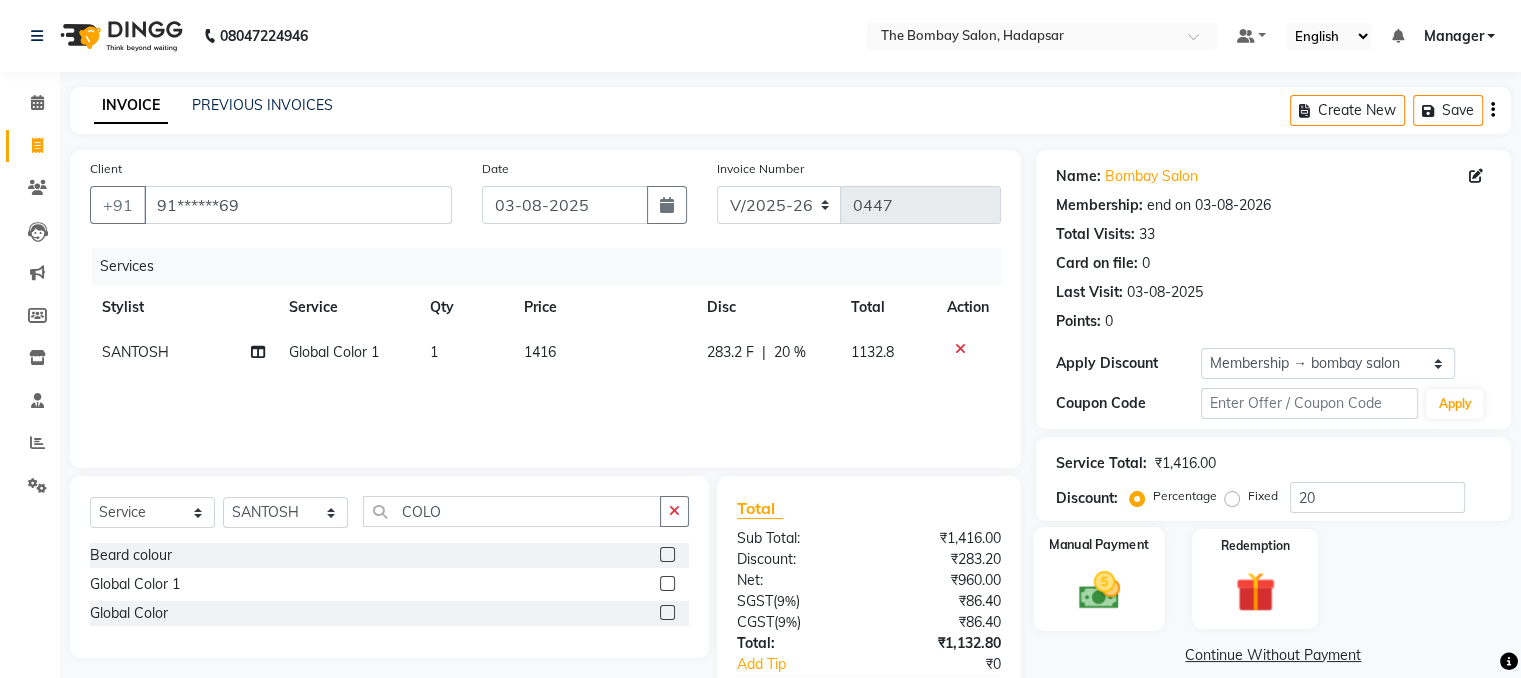 click 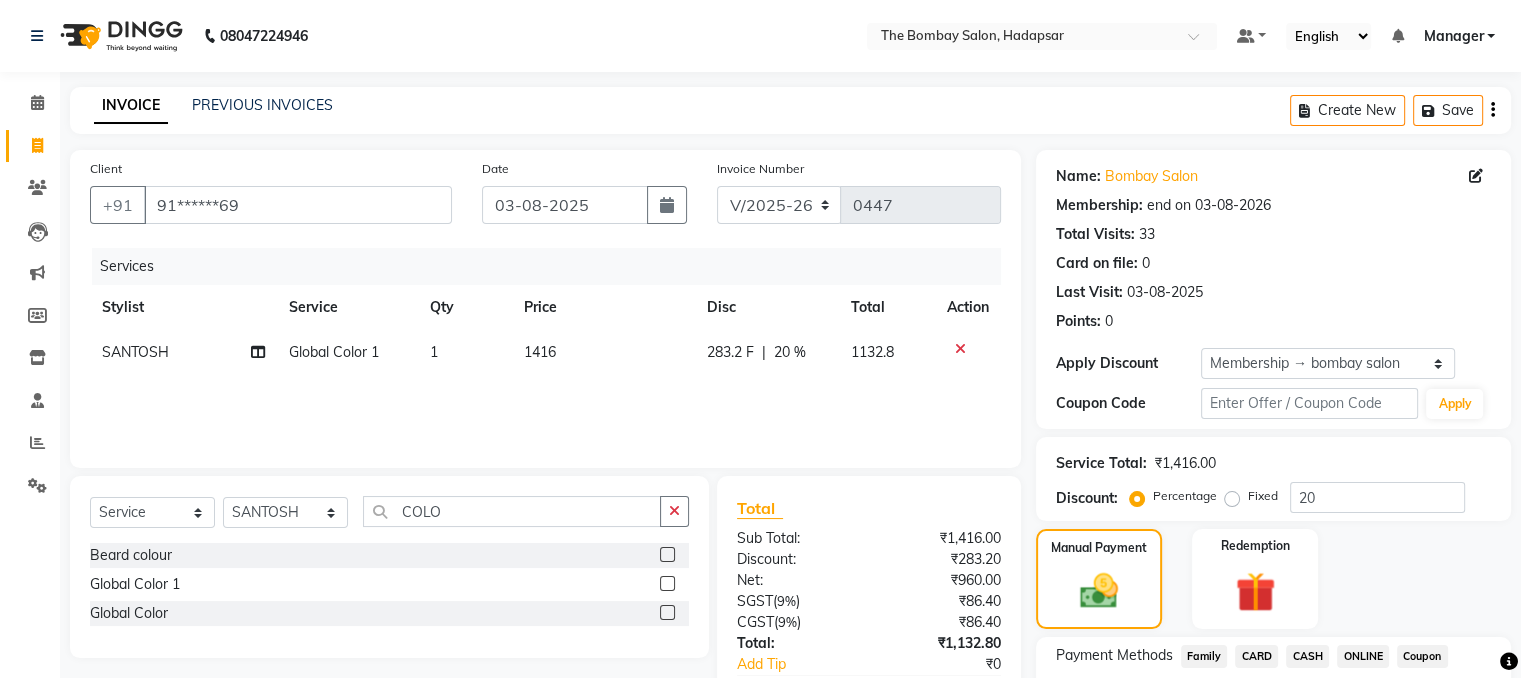 click on "CASH" 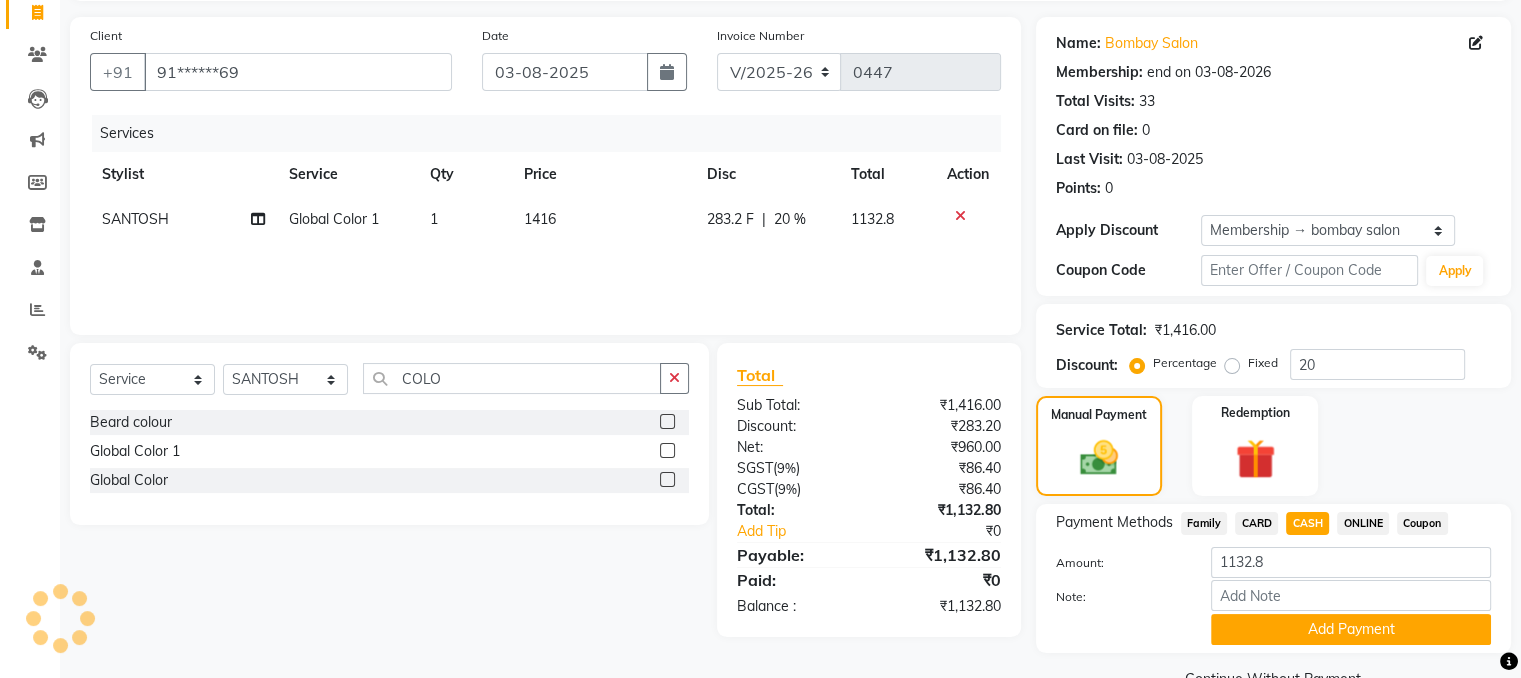 scroll, scrollTop: 180, scrollLeft: 0, axis: vertical 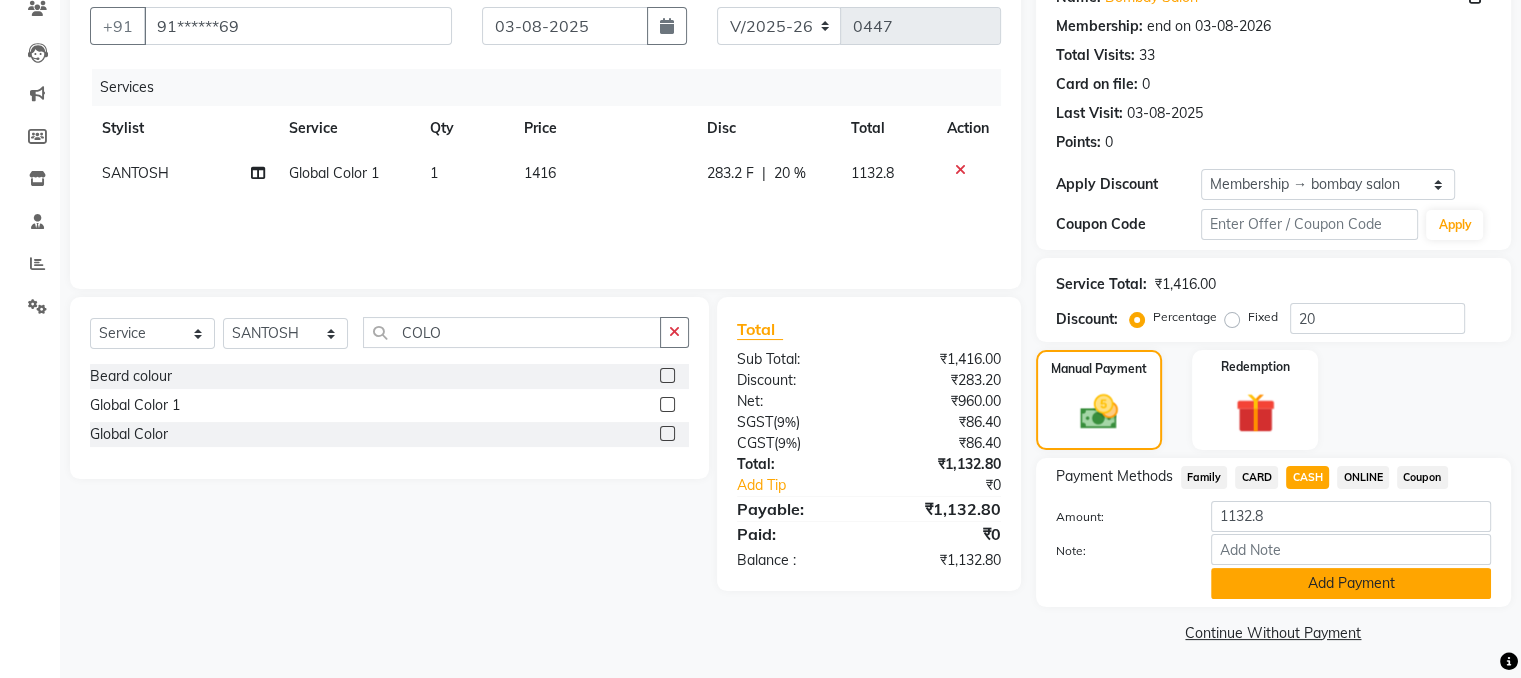 click on "Add Payment" 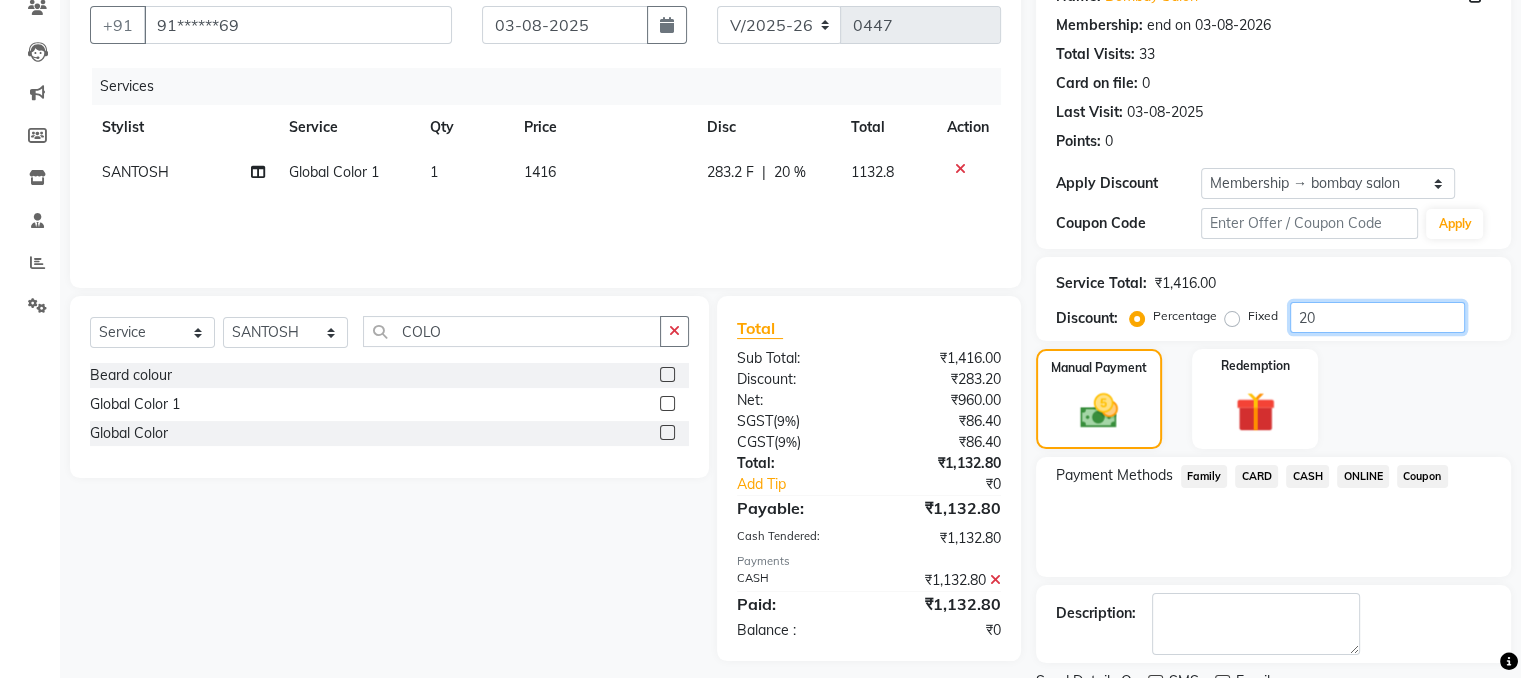 click on "20" 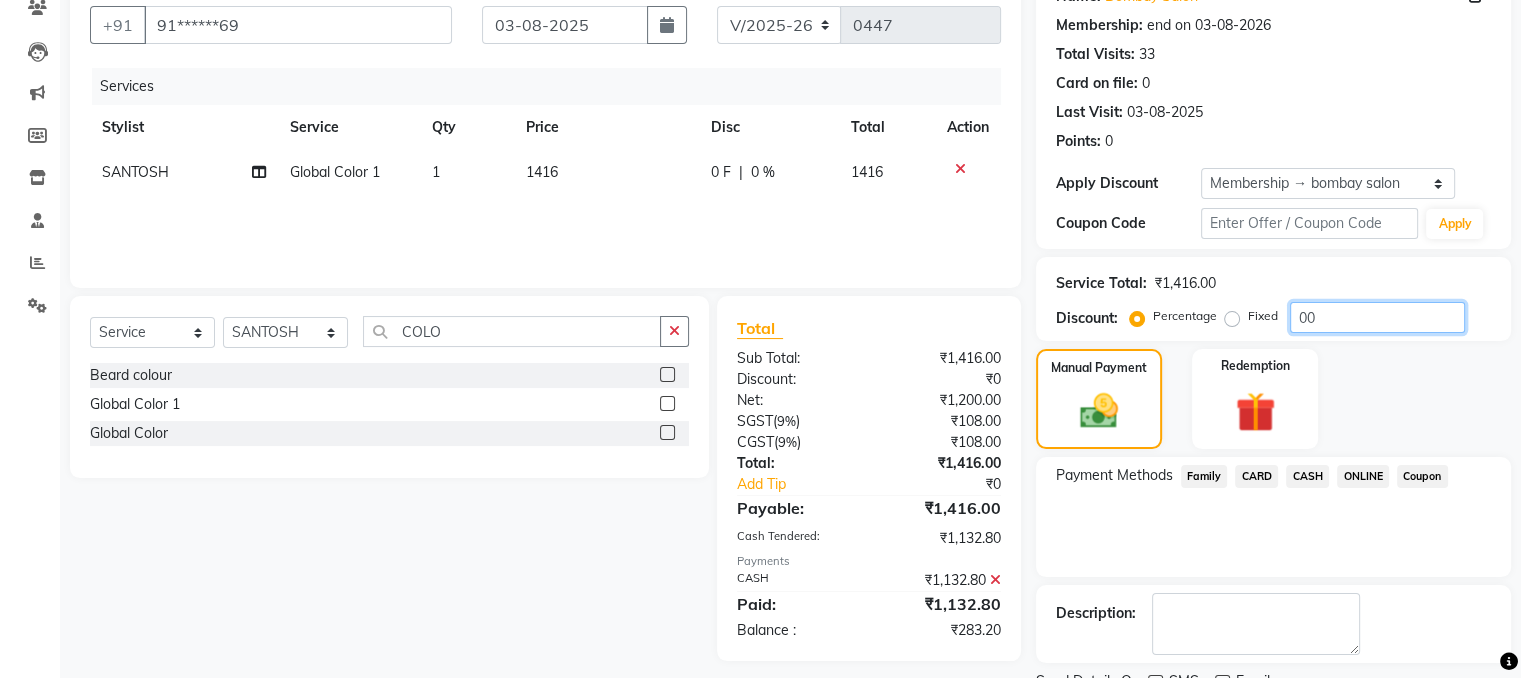 type on "00" 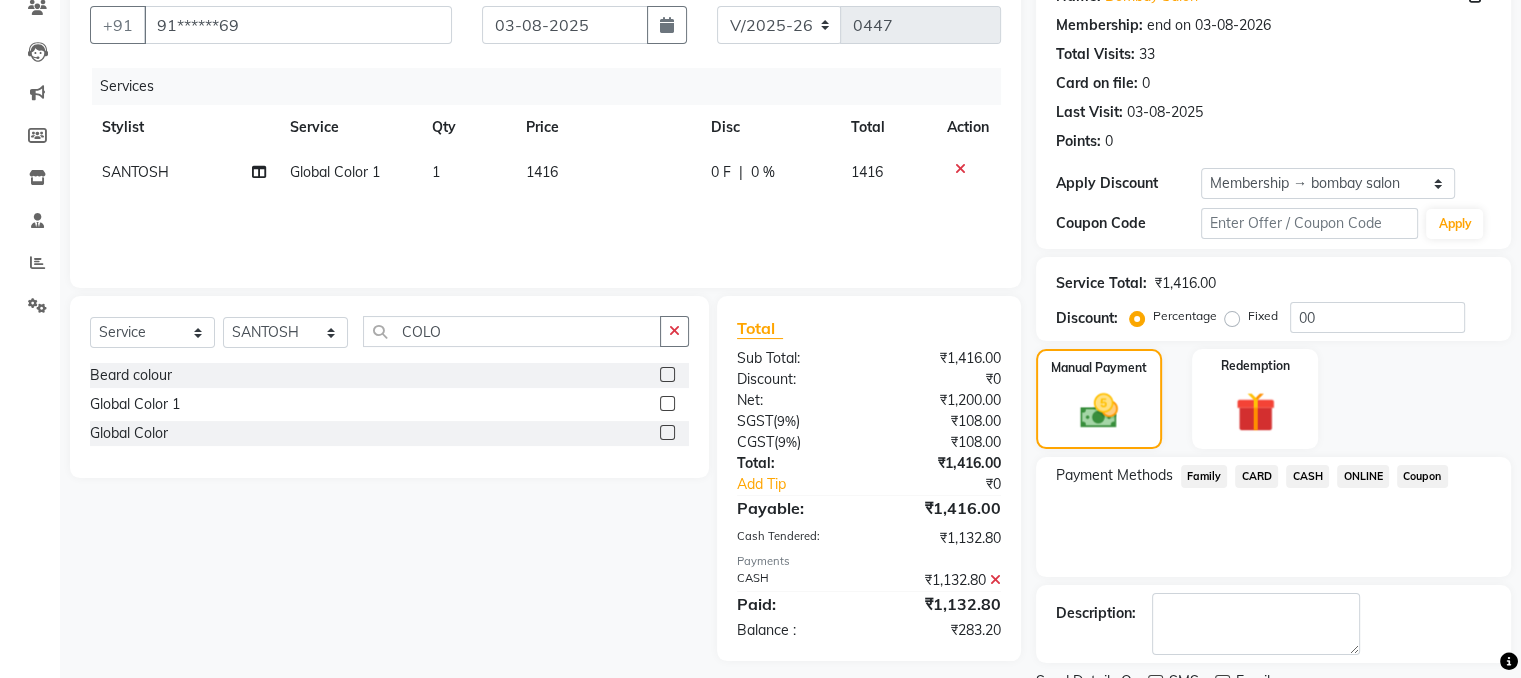 click on "Description:" 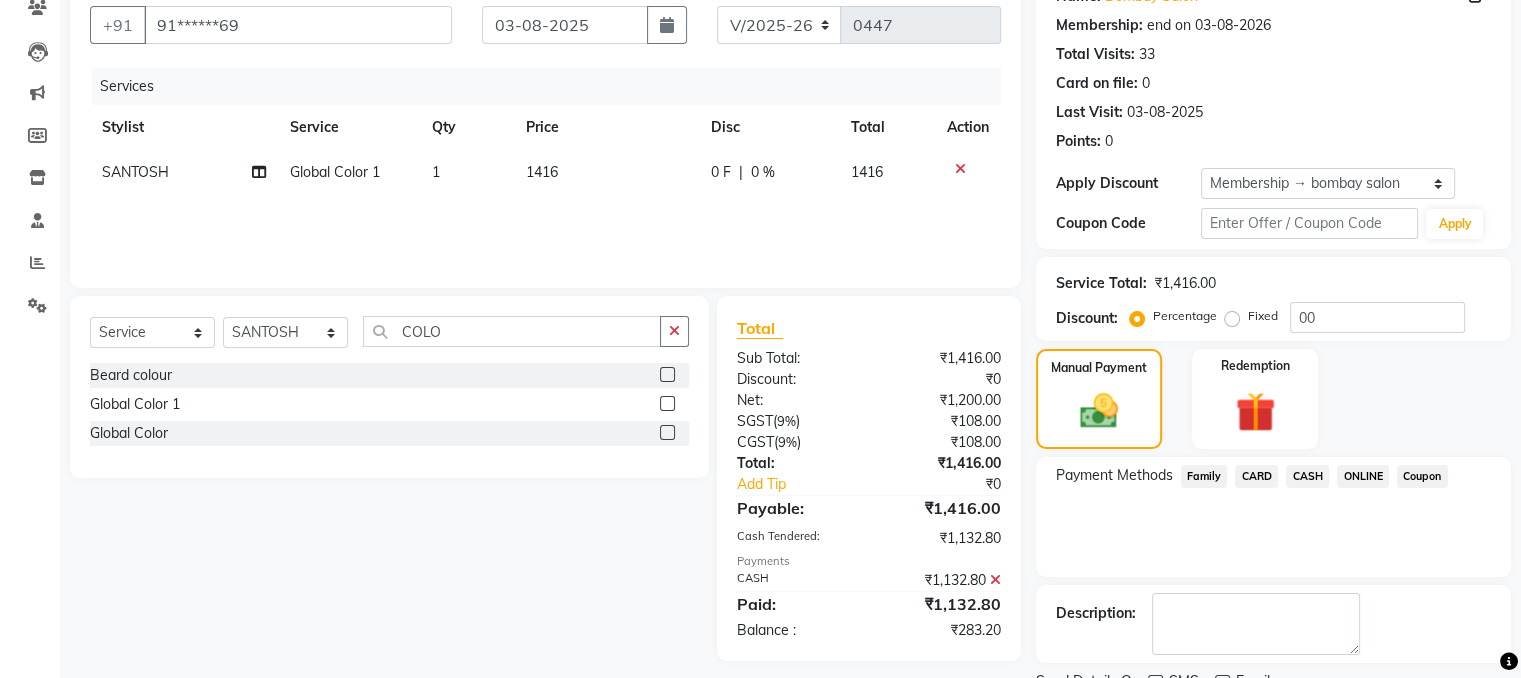 scroll, scrollTop: 248, scrollLeft: 0, axis: vertical 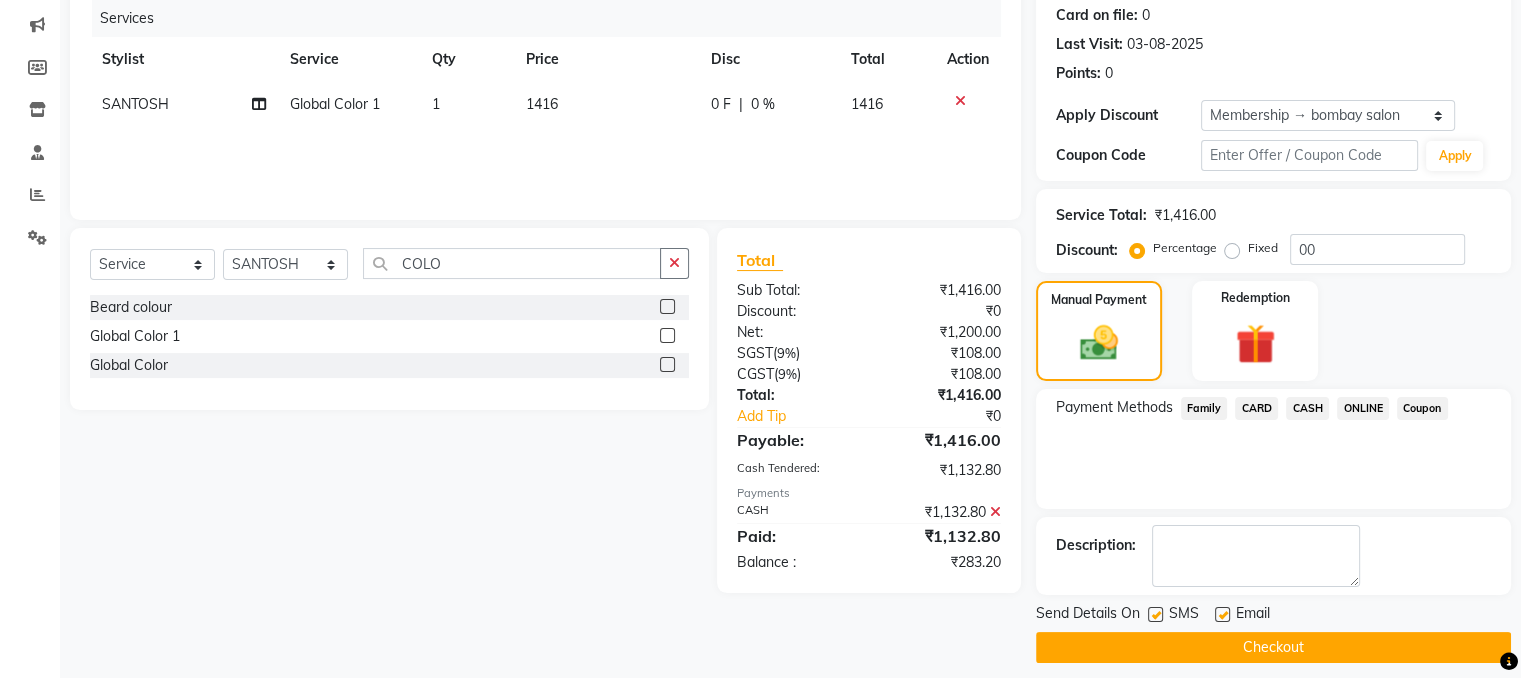 drag, startPoint x: 1464, startPoint y: 543, endPoint x: 1144, endPoint y: 441, distance: 335.86307 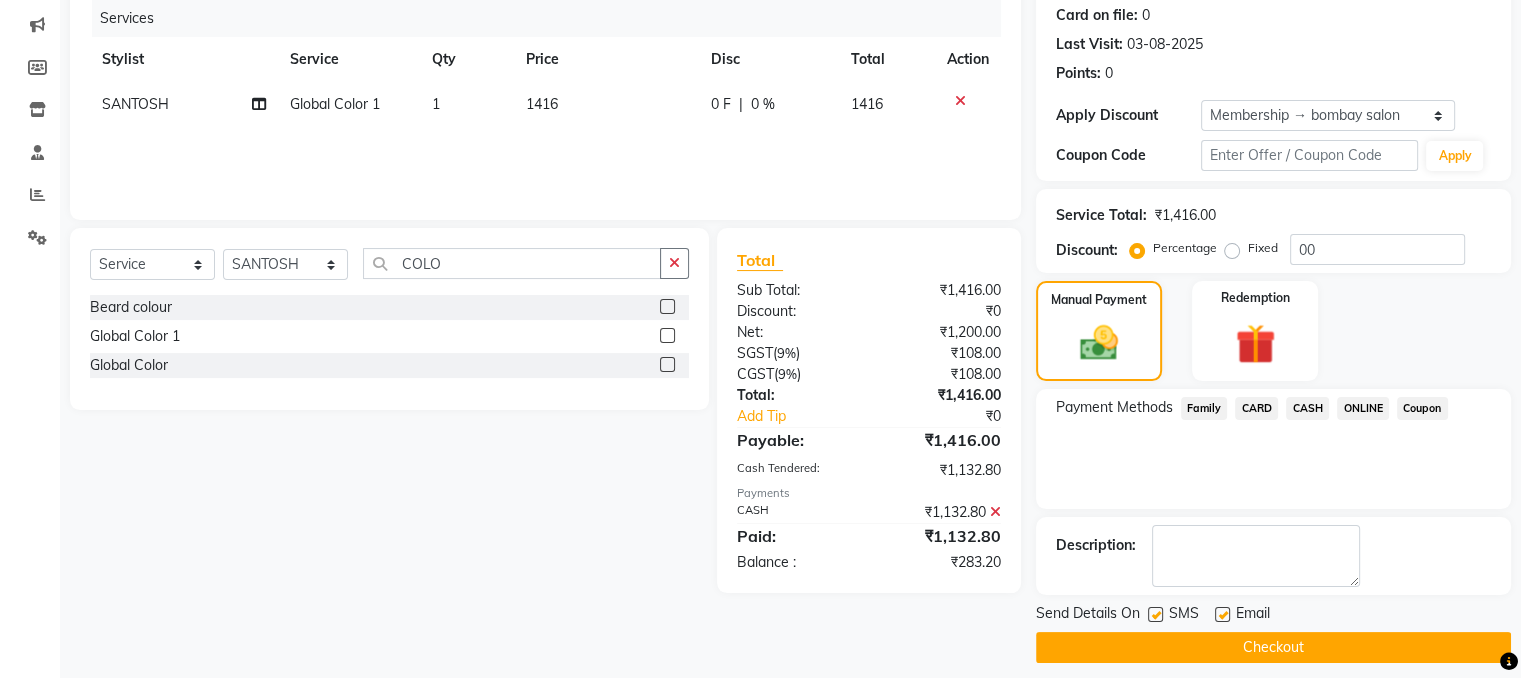 click on "Payment Methods  Family   CARD   CASH   ONLINE   Coupon" 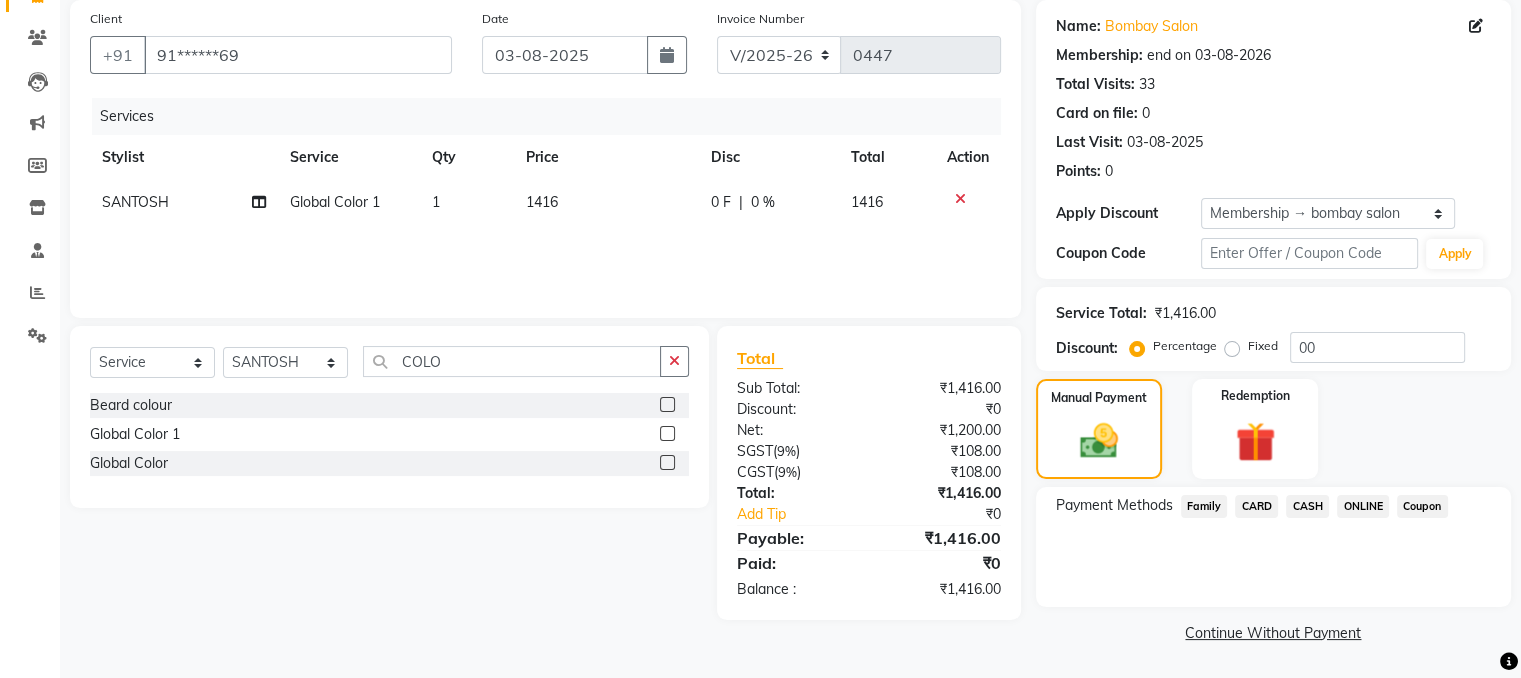 scroll, scrollTop: 149, scrollLeft: 0, axis: vertical 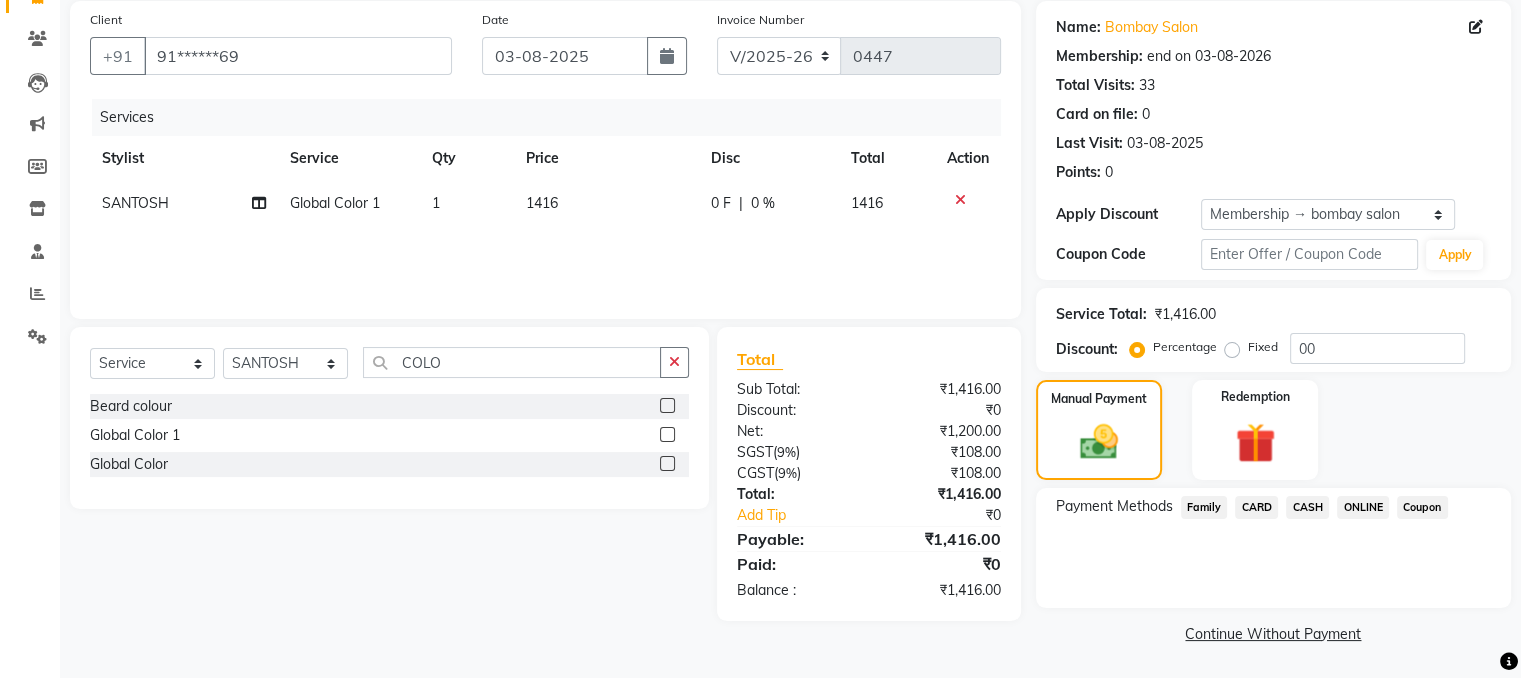 click on "CASH" 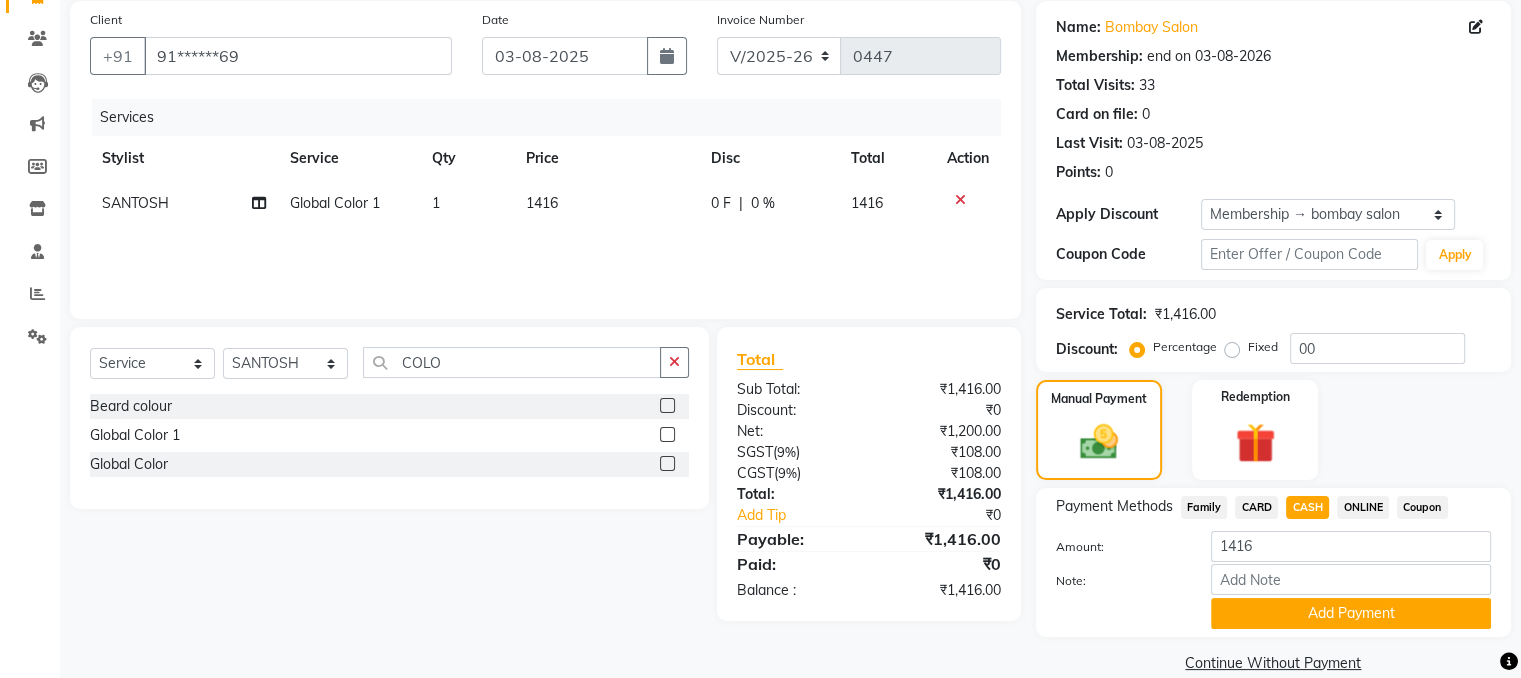 scroll, scrollTop: 180, scrollLeft: 0, axis: vertical 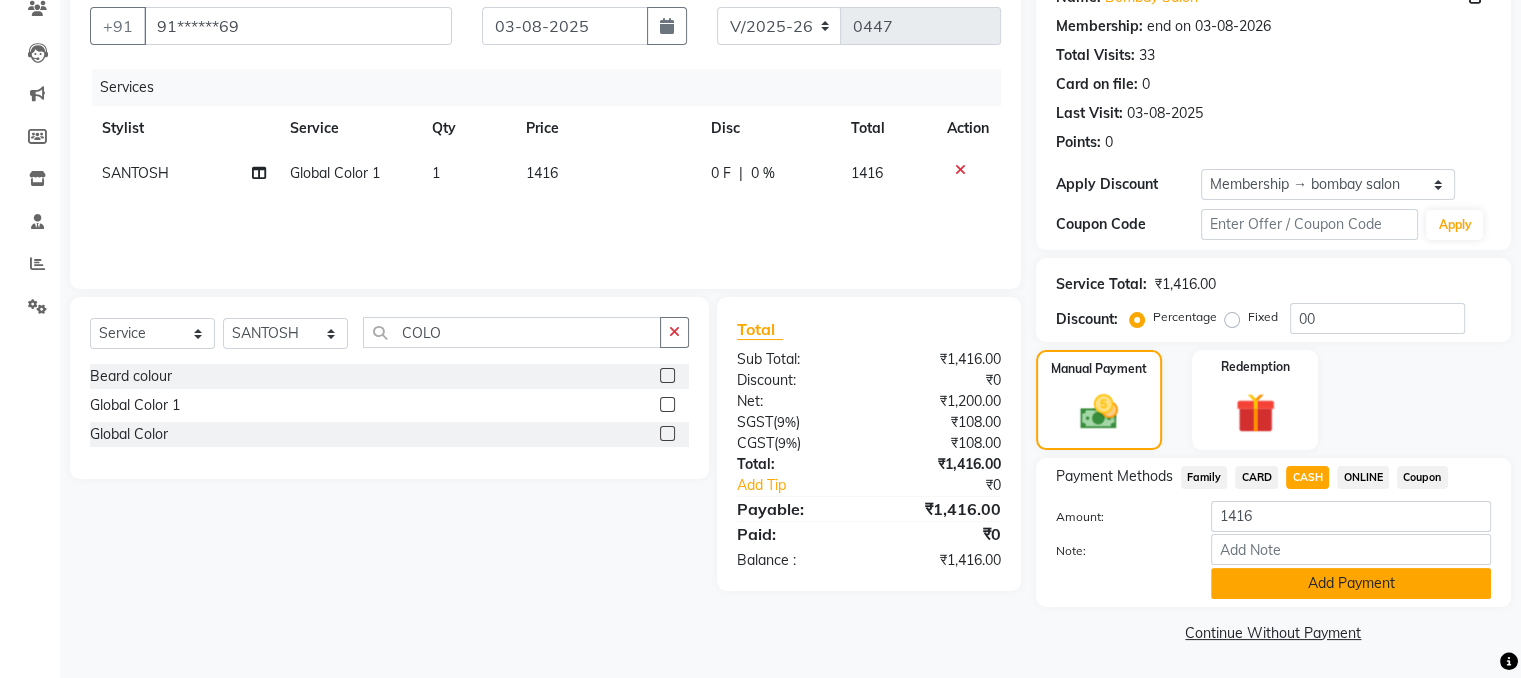 click on "Add Payment" 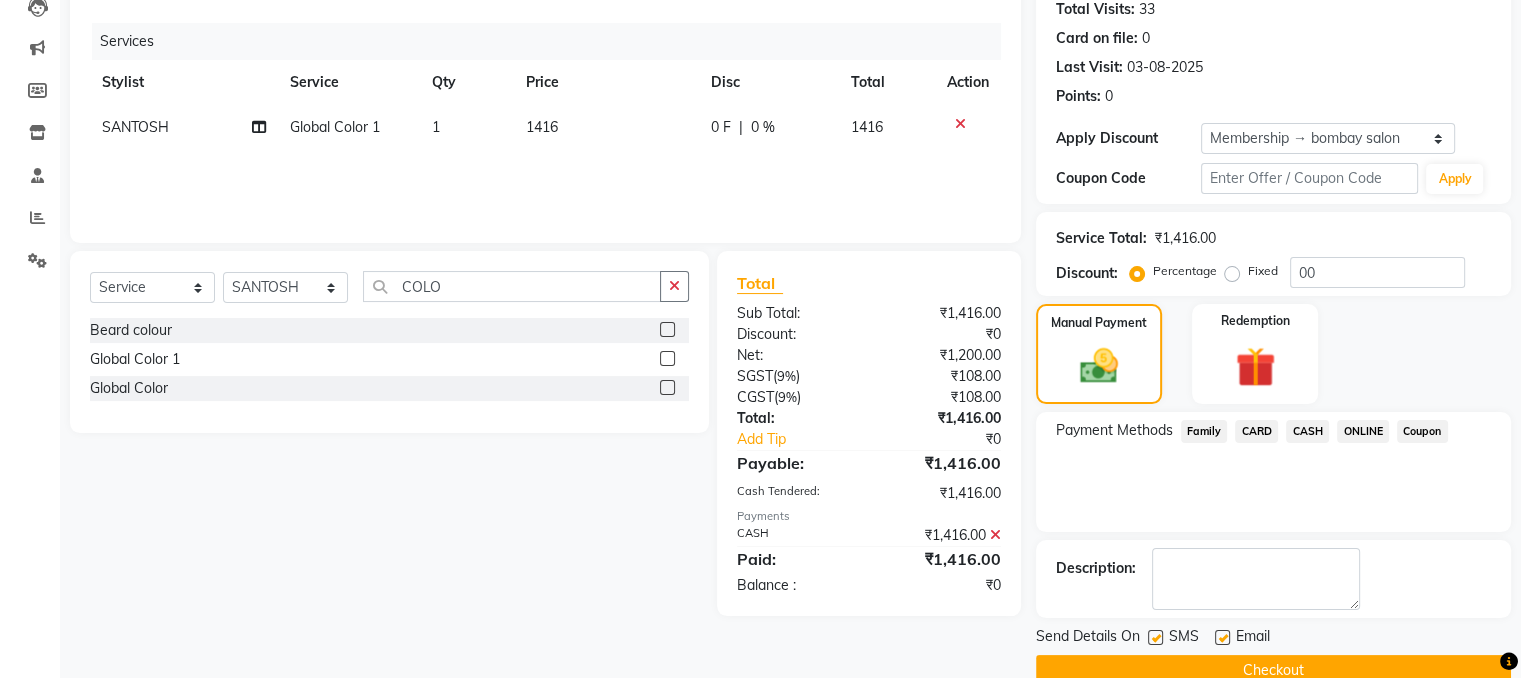 scroll, scrollTop: 261, scrollLeft: 0, axis: vertical 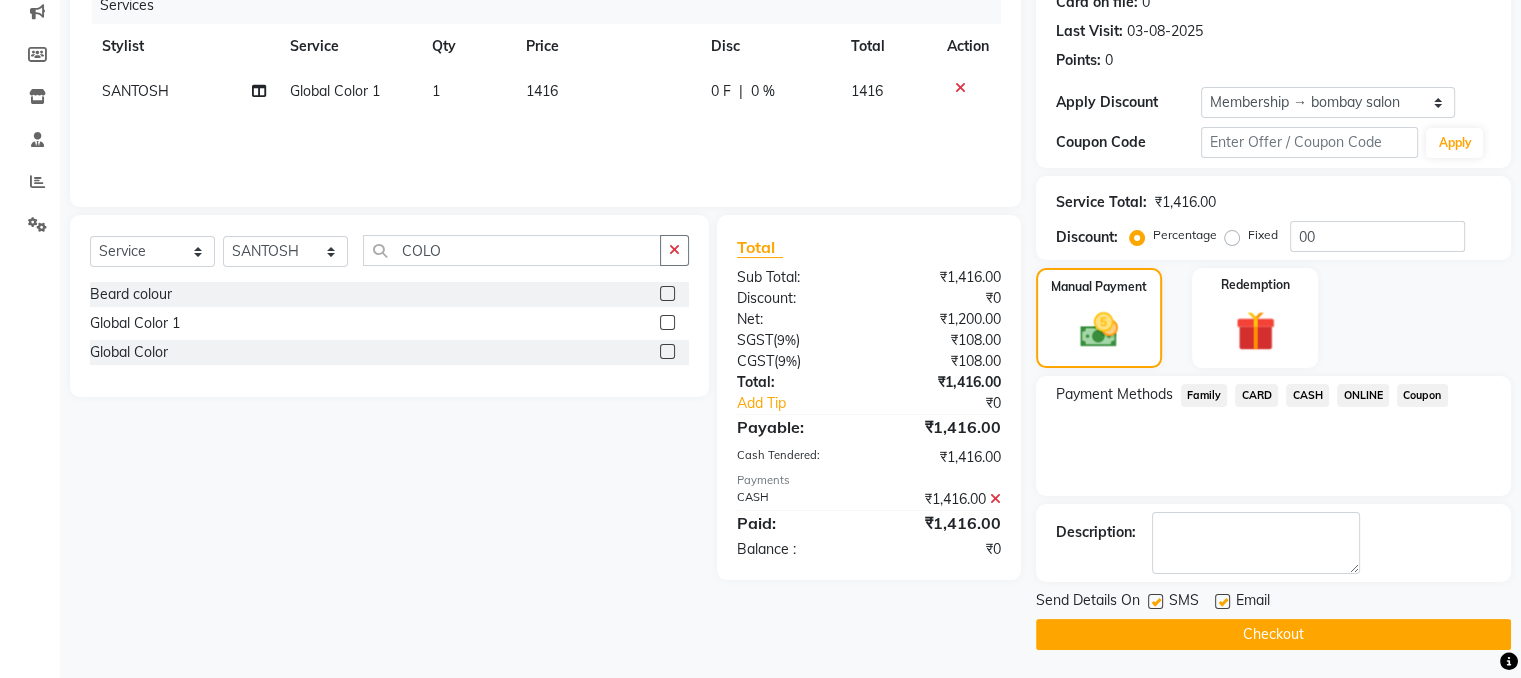 click on "Checkout" 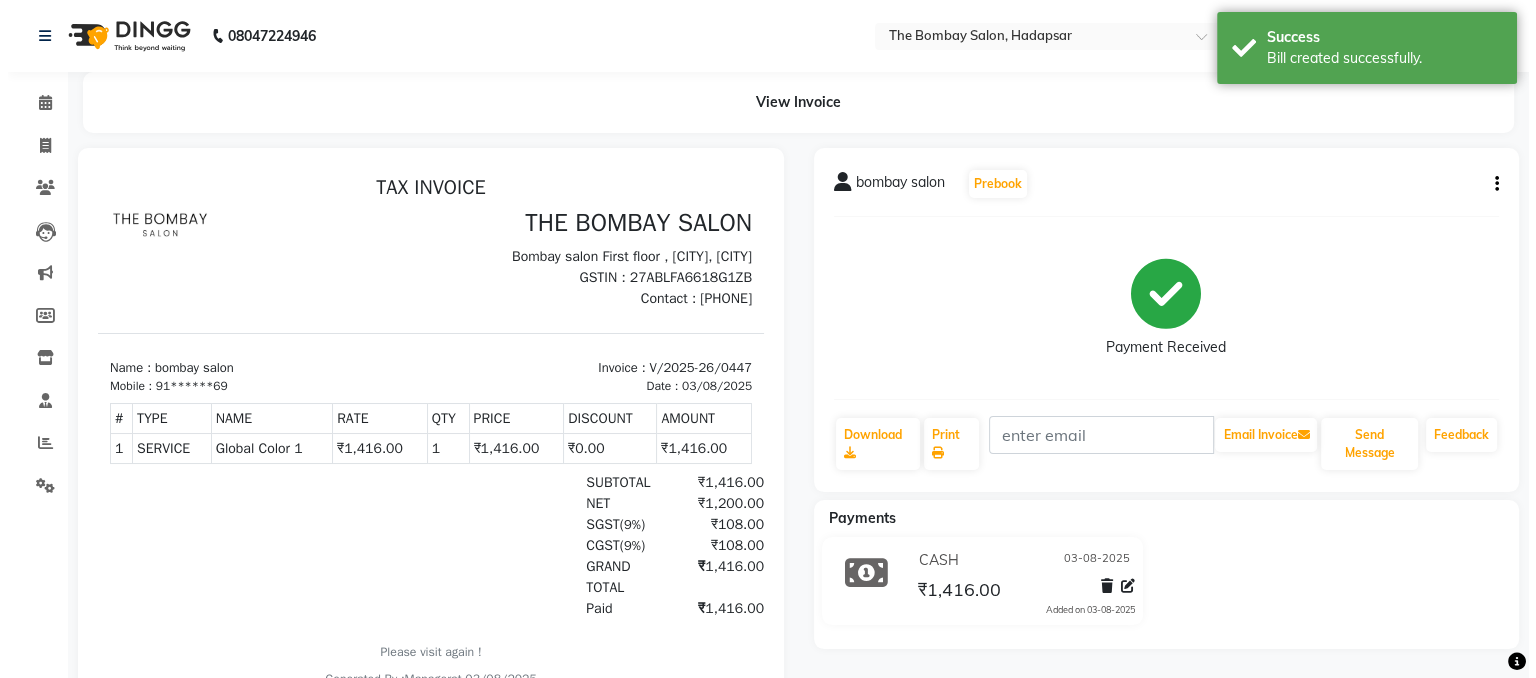 scroll, scrollTop: 0, scrollLeft: 0, axis: both 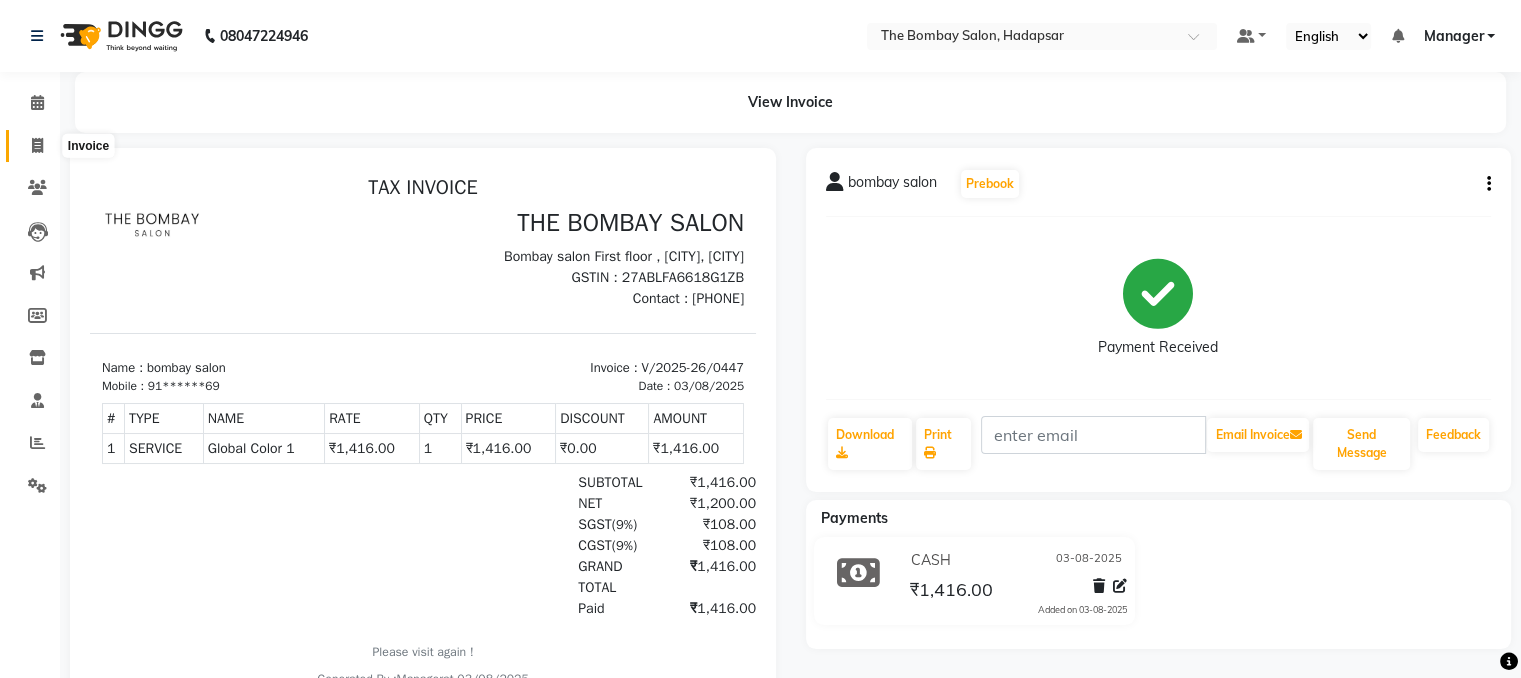 click 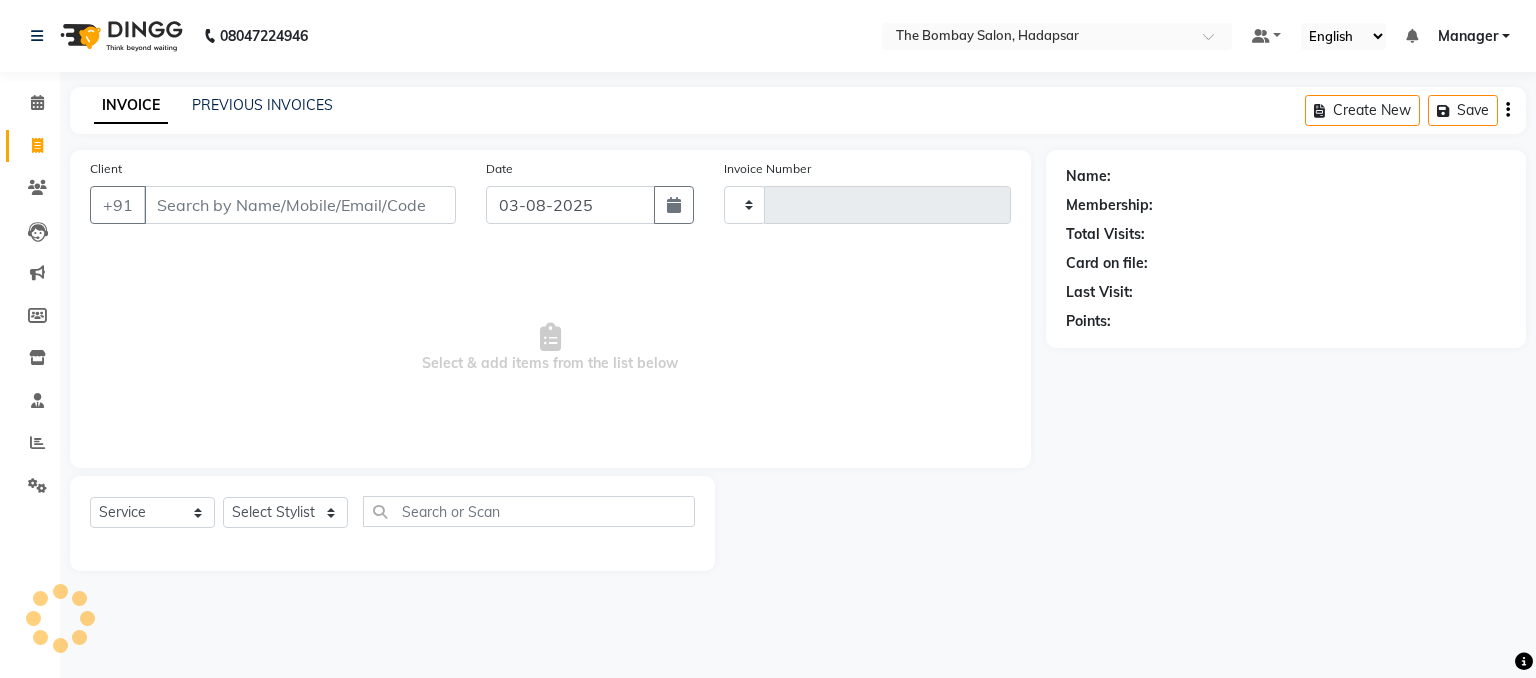 type on "0448" 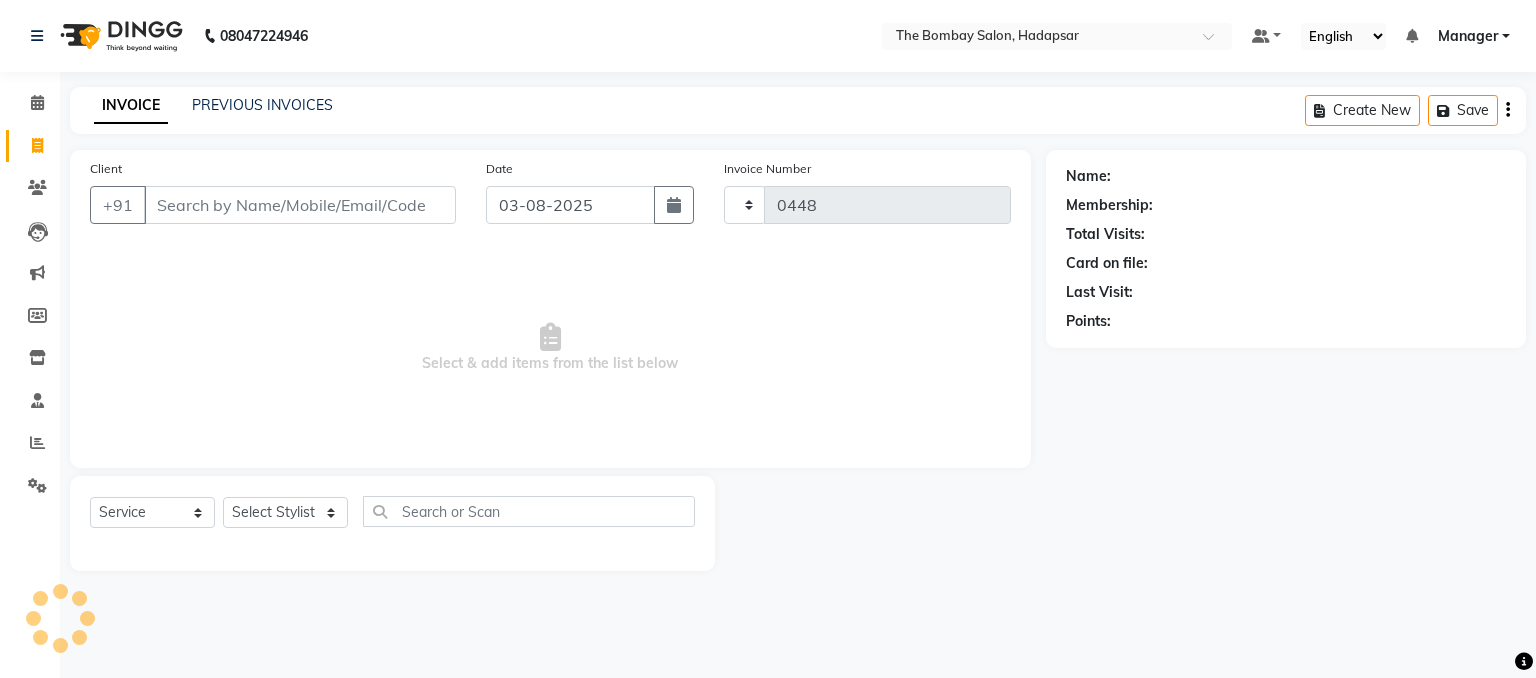 select on "8374" 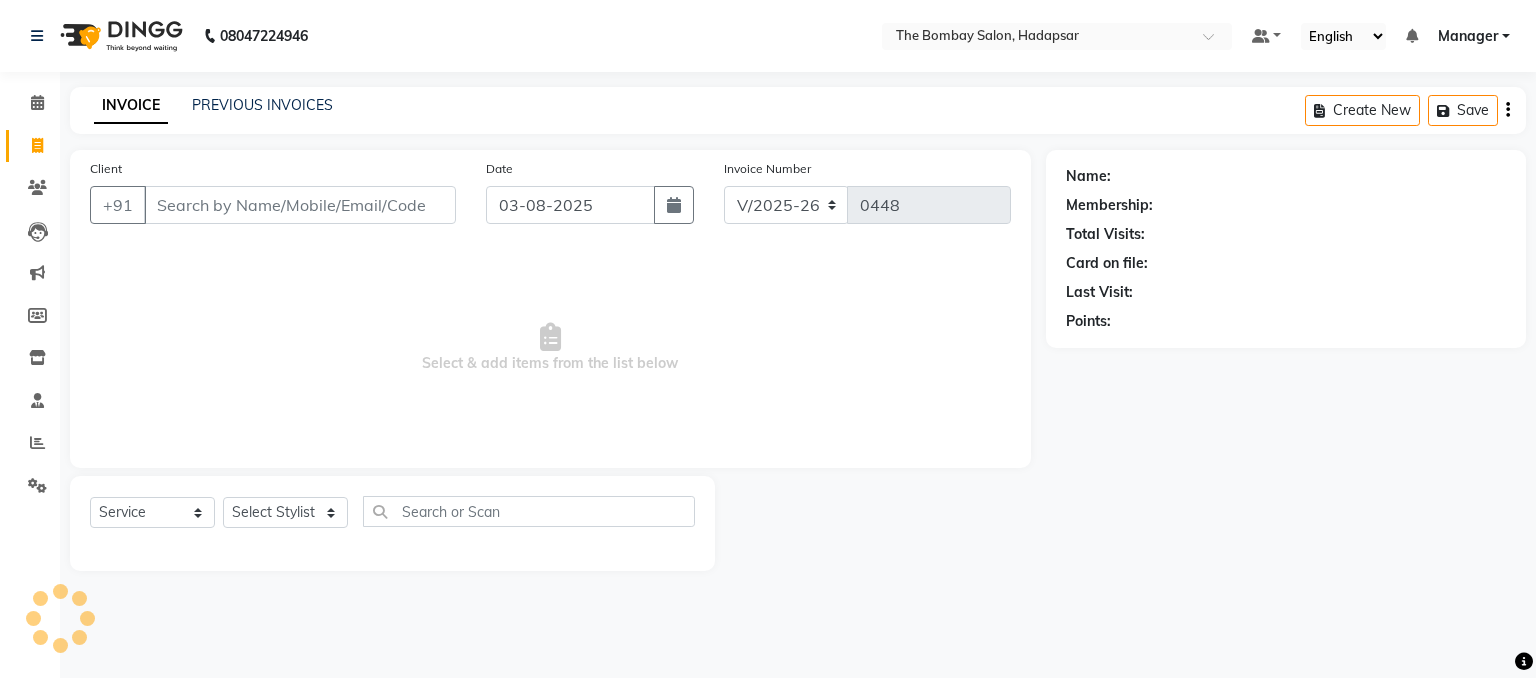 click on "Client" at bounding box center (300, 205) 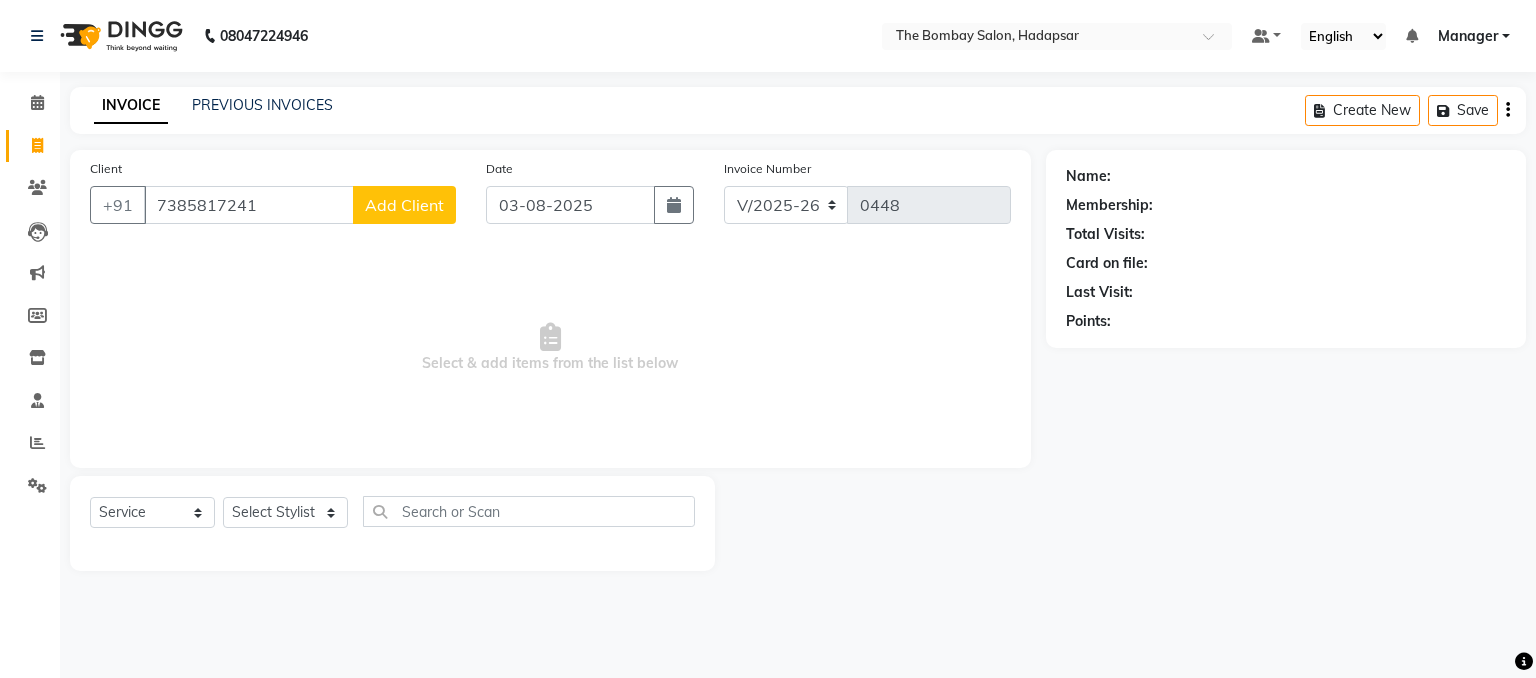 type on "7385817241" 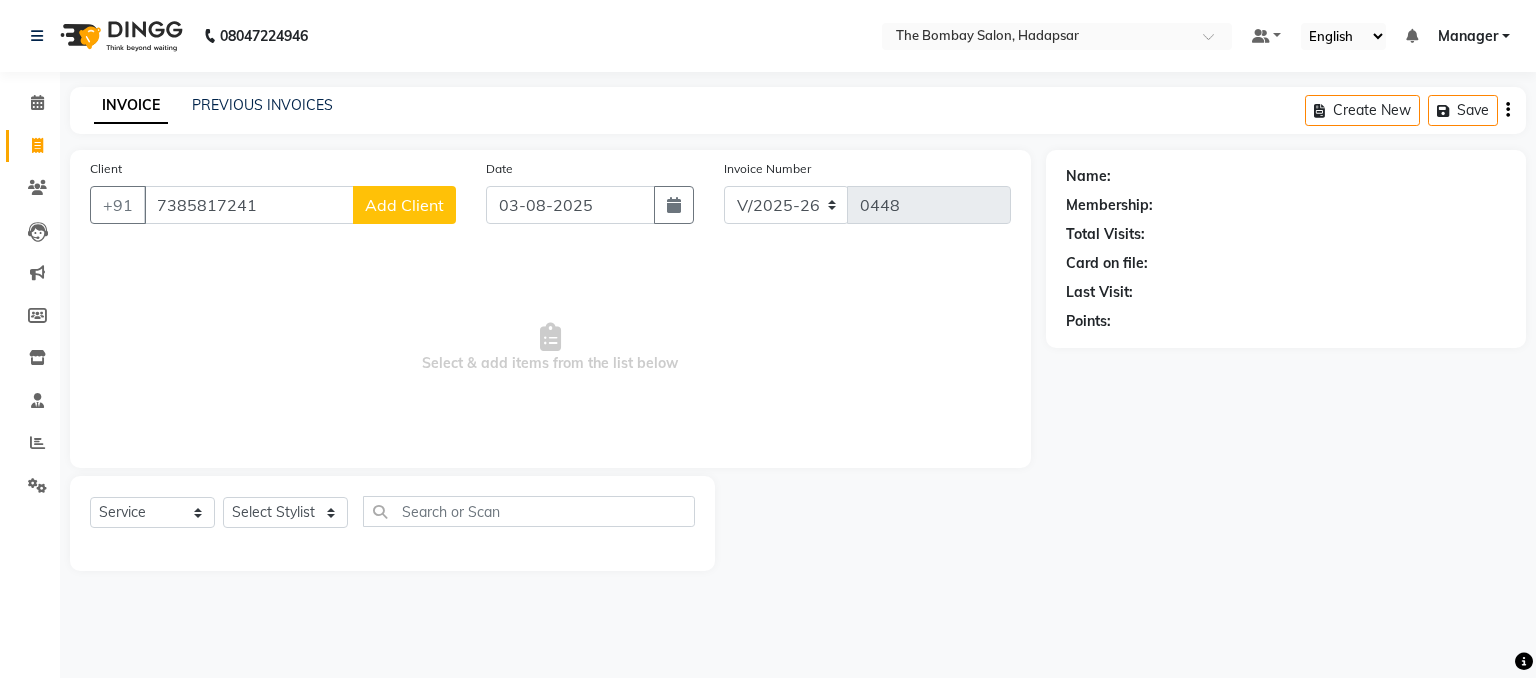 select on "22" 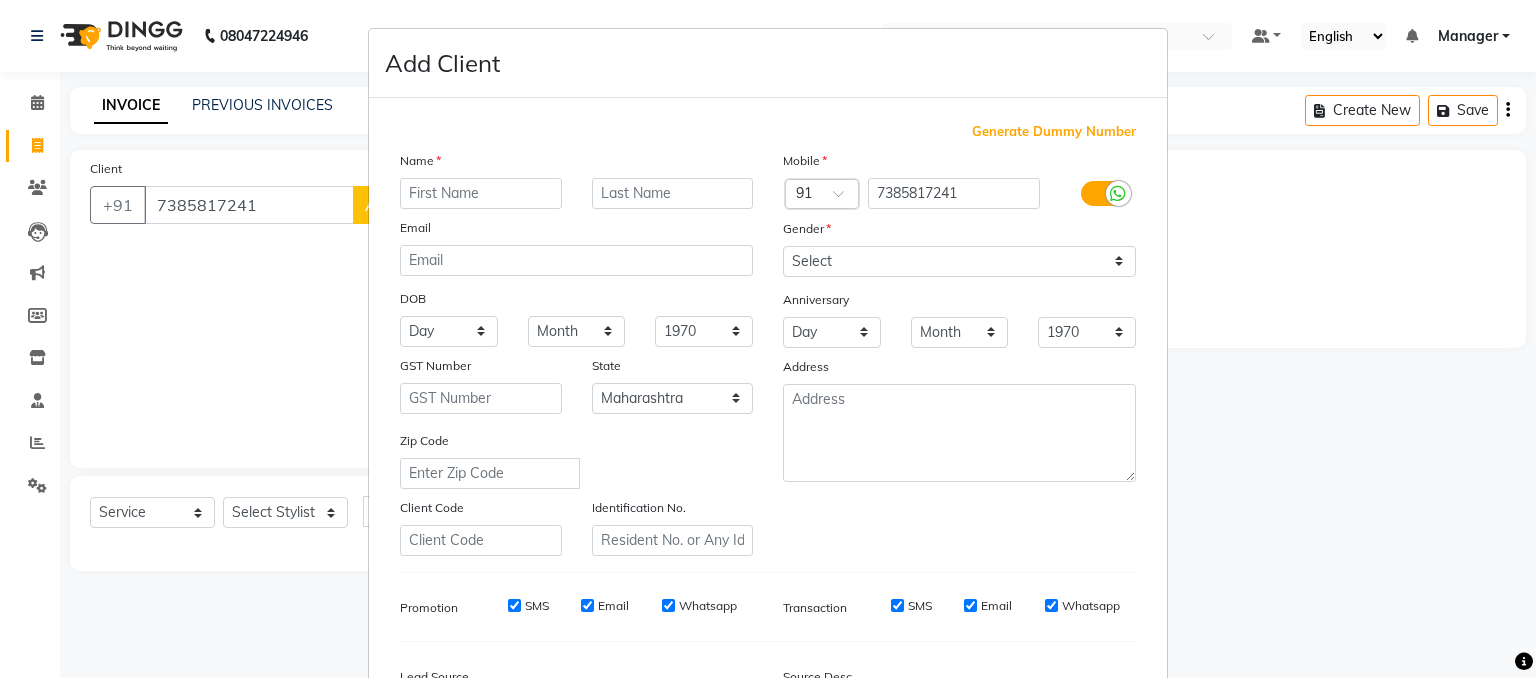 click at bounding box center [481, 193] 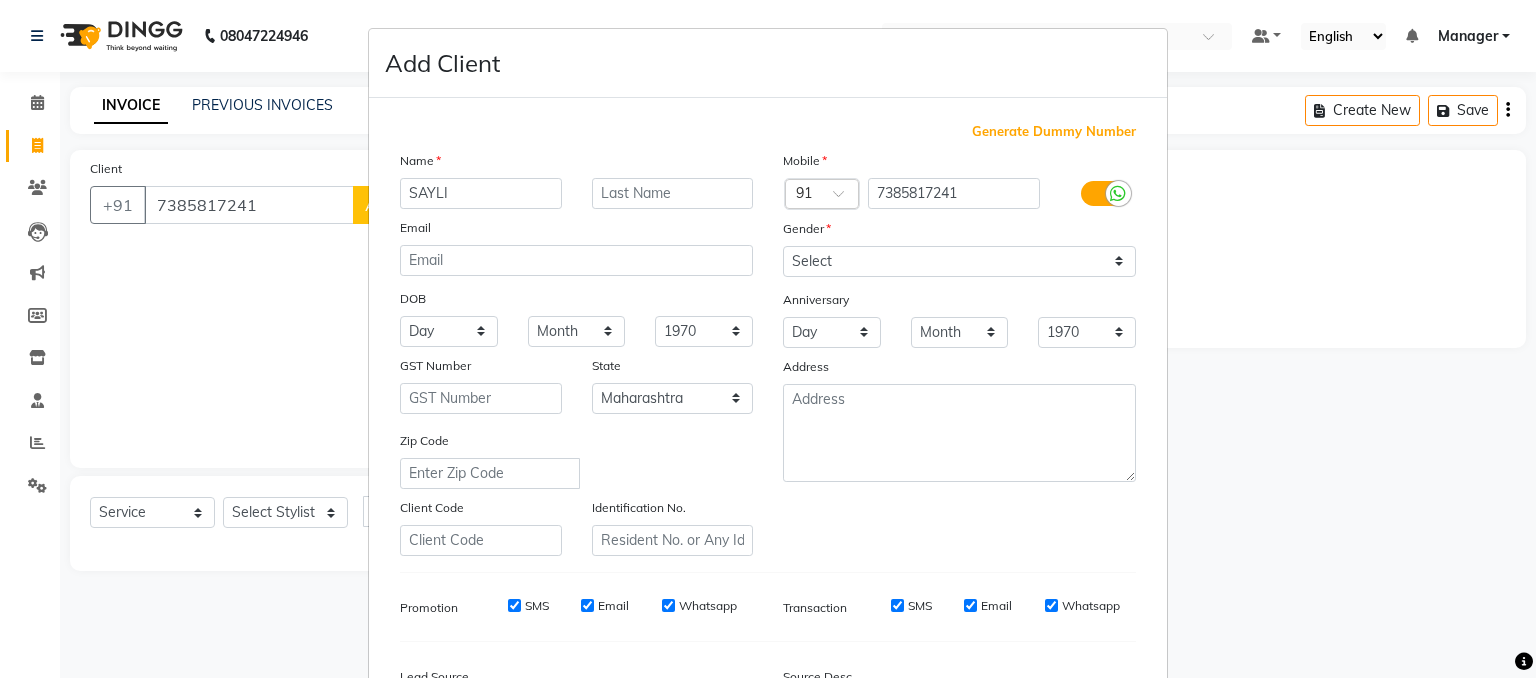 type on "SAYLI" 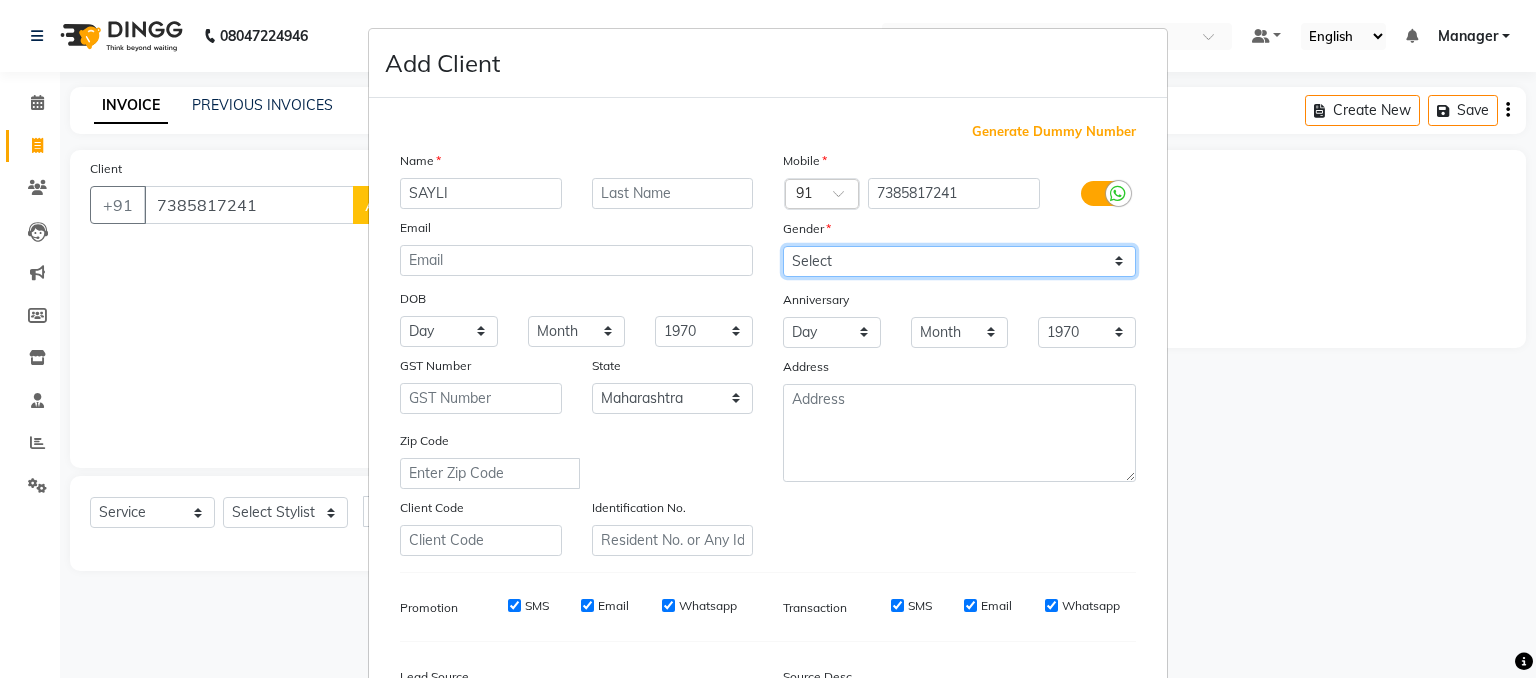 click on "Select Male Female Other Prefer Not To Say" at bounding box center (959, 261) 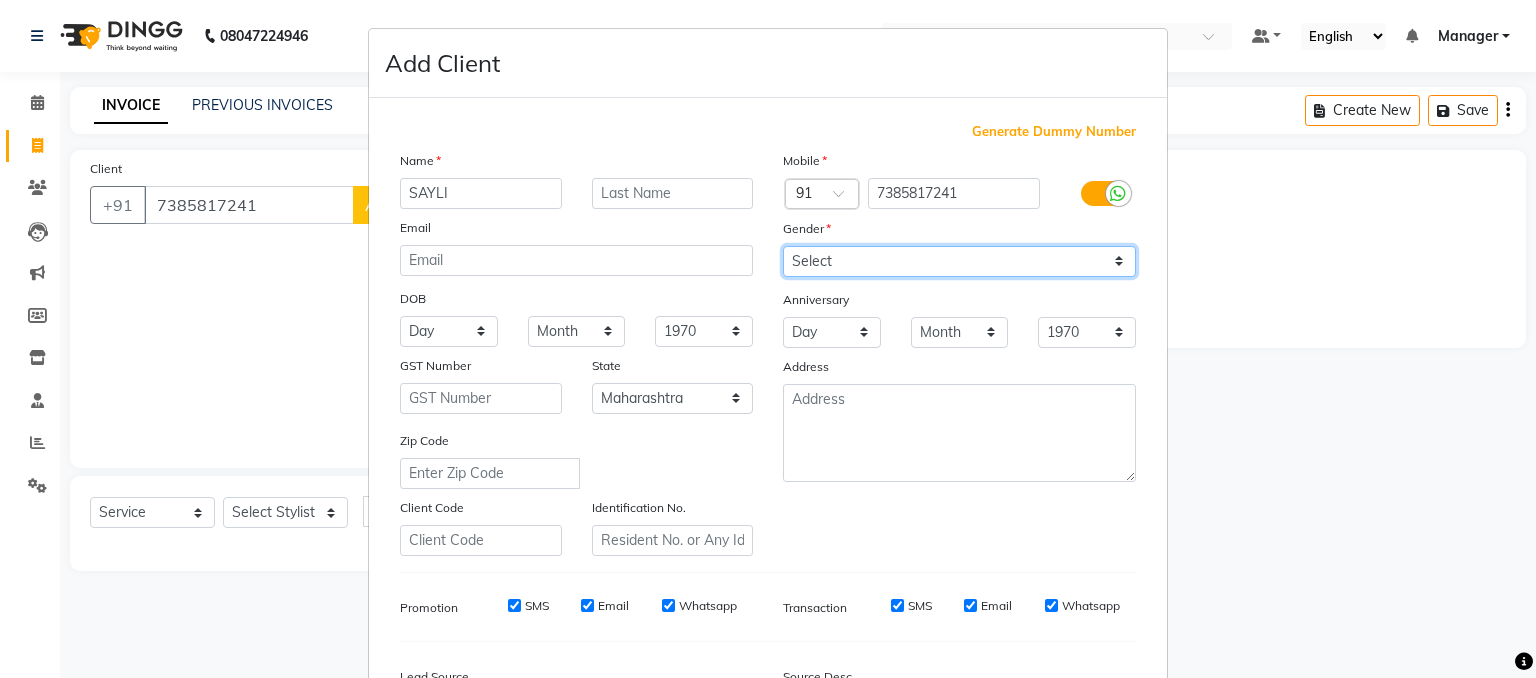 select on "female" 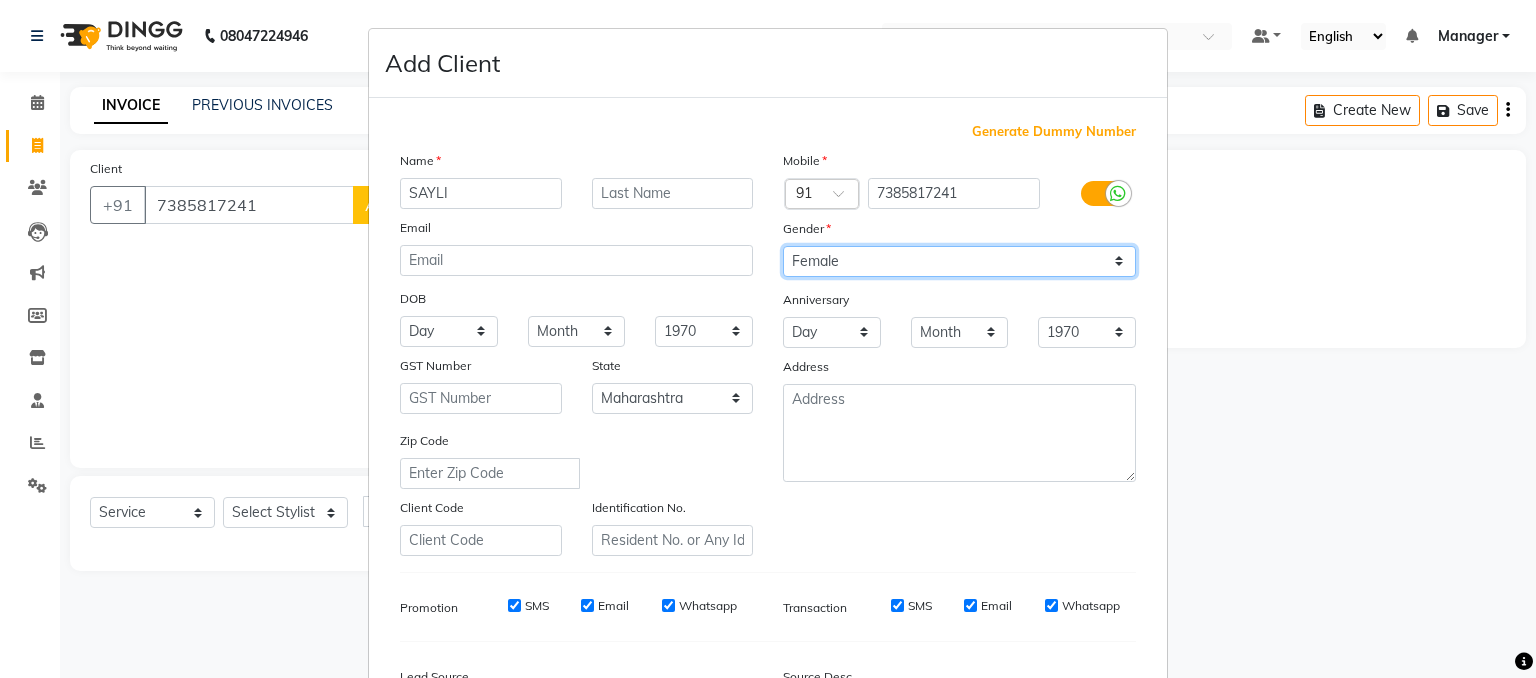 click on "Select Male Female Other Prefer Not To Say" at bounding box center [959, 261] 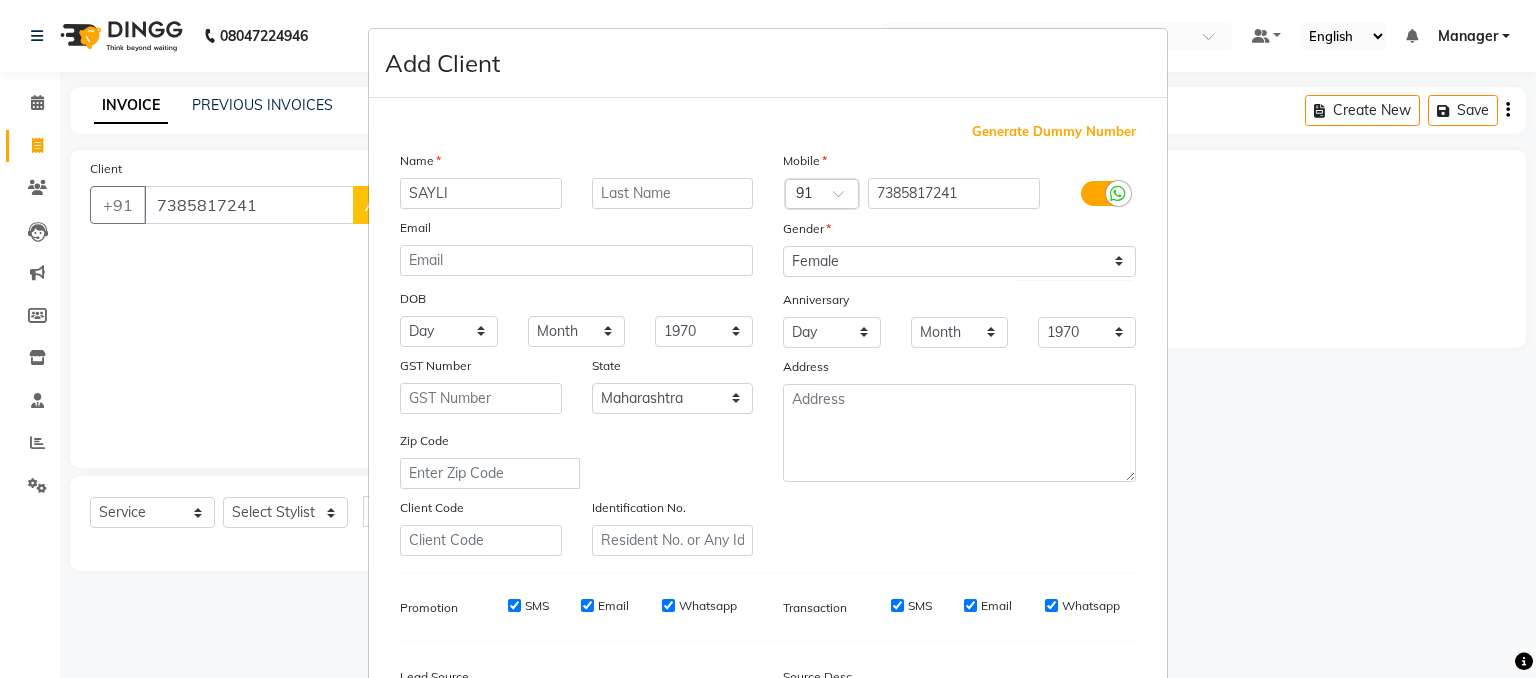 click on "Add Client Generate Dummy Number Name [NAME] Email DOB Day 01 02 03 04 05 06 07 08 09 10 11 12 13 14 15 16 17 18 19 20 21 22 23 24 25 26 27 28 29 30 31 Month January February March April May June July August September October November December 1940 1941 1942 1943 1944 1945 1946 1947 1948 1949 1950 1951 1952 1953 1954 1955 1956 1957 1958 1959 1960 1961 1962 1963 1964 1965 1966 1967 1968 1969 1970 1971 1972 1973 1974 1975 1976 1977 1978 1979 1980 1981 1982 1983 1984 1985 1986 1987 1988 1989 1990 1991 1992 1993 1994 1995 1996 1997 1998 1999 2000 2001 2002 2003 2004 2005 2006 2007 2008 2009 2010 2011 2012 2013 2014 2015 2016 2017 2018 2019 2020 2021 2022 2023 2024 GST Number State Select [STATE]" at bounding box center [768, 339] 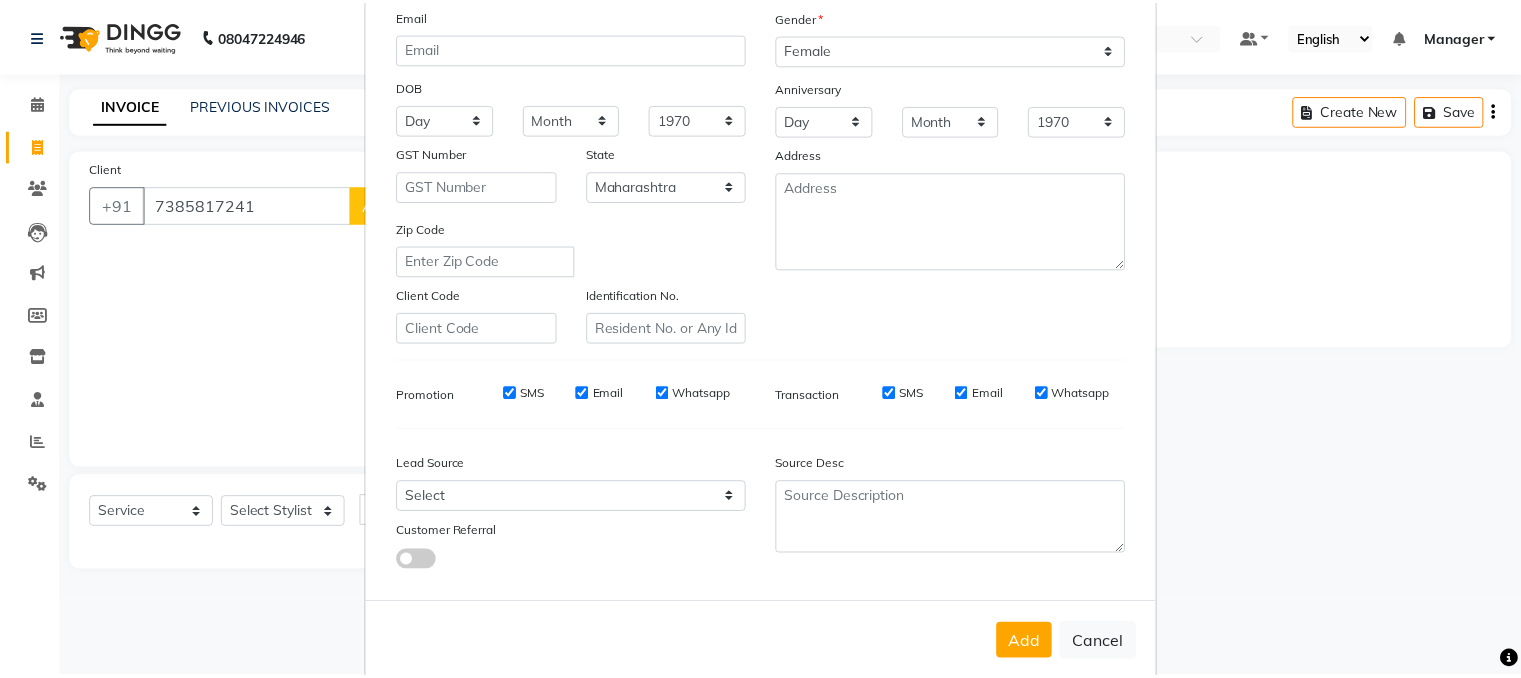 scroll, scrollTop: 255, scrollLeft: 0, axis: vertical 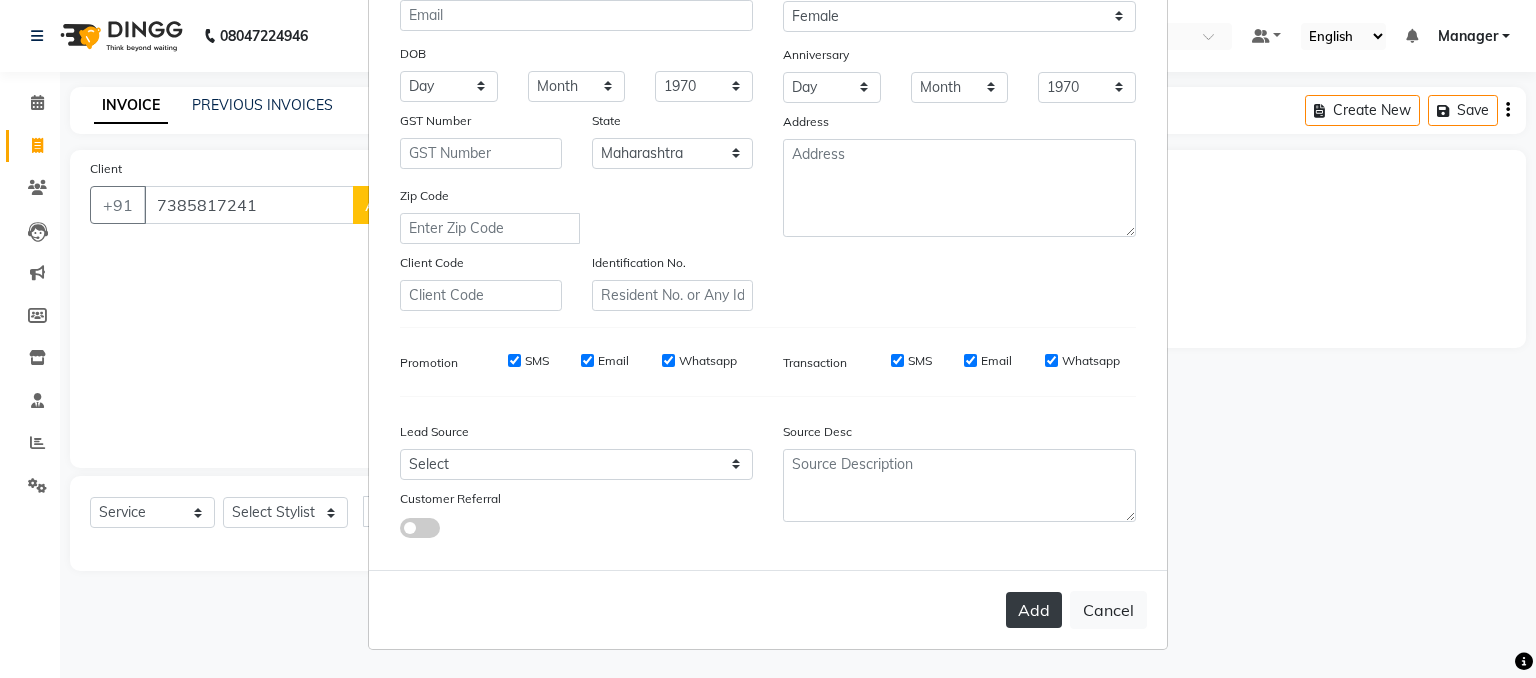 click on "Add" at bounding box center [1034, 610] 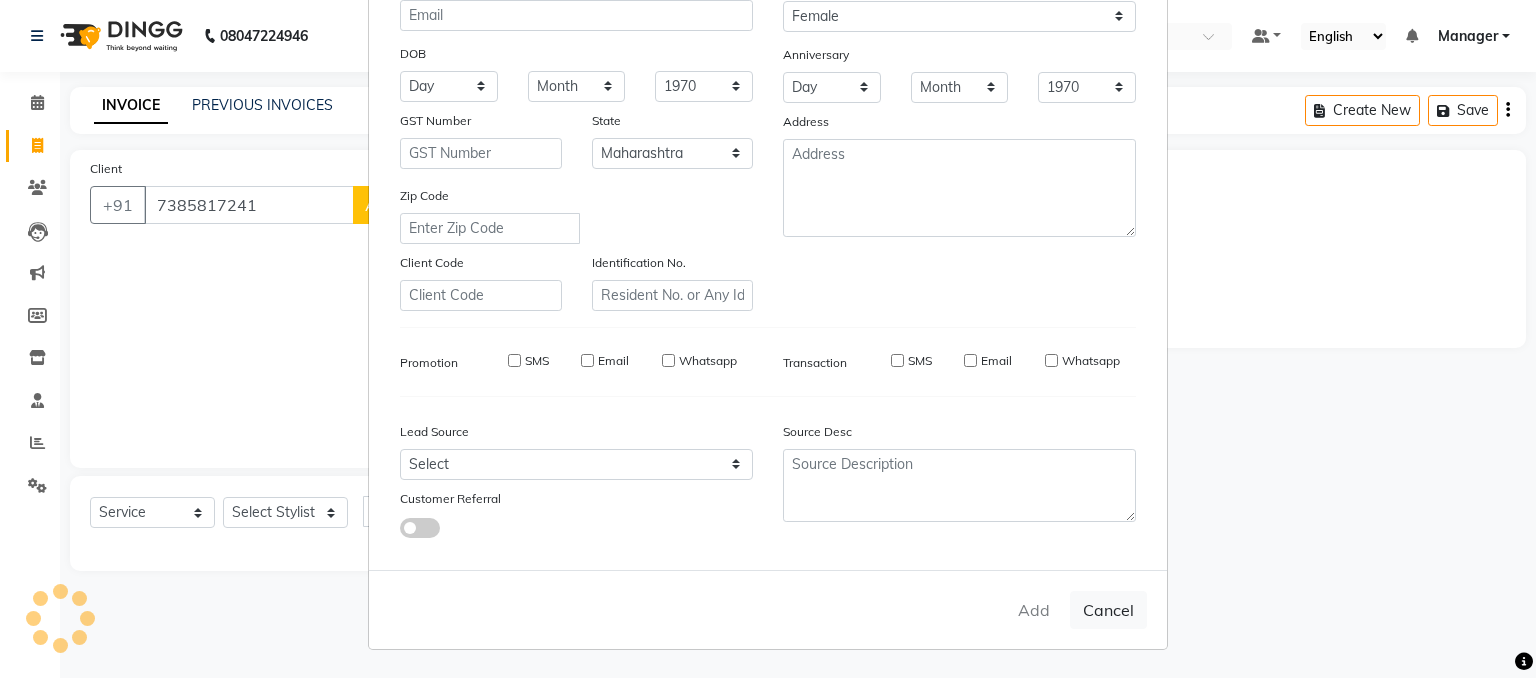 type on "73******41" 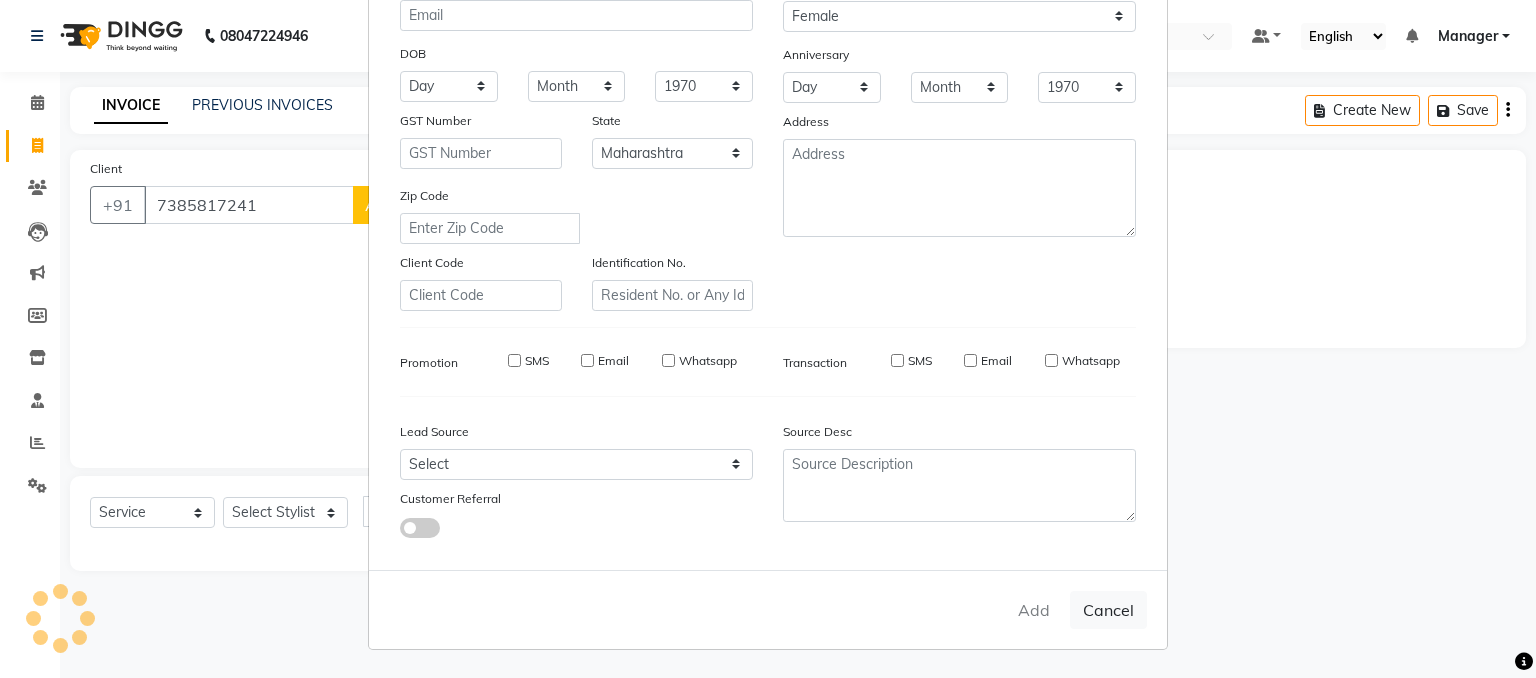 type 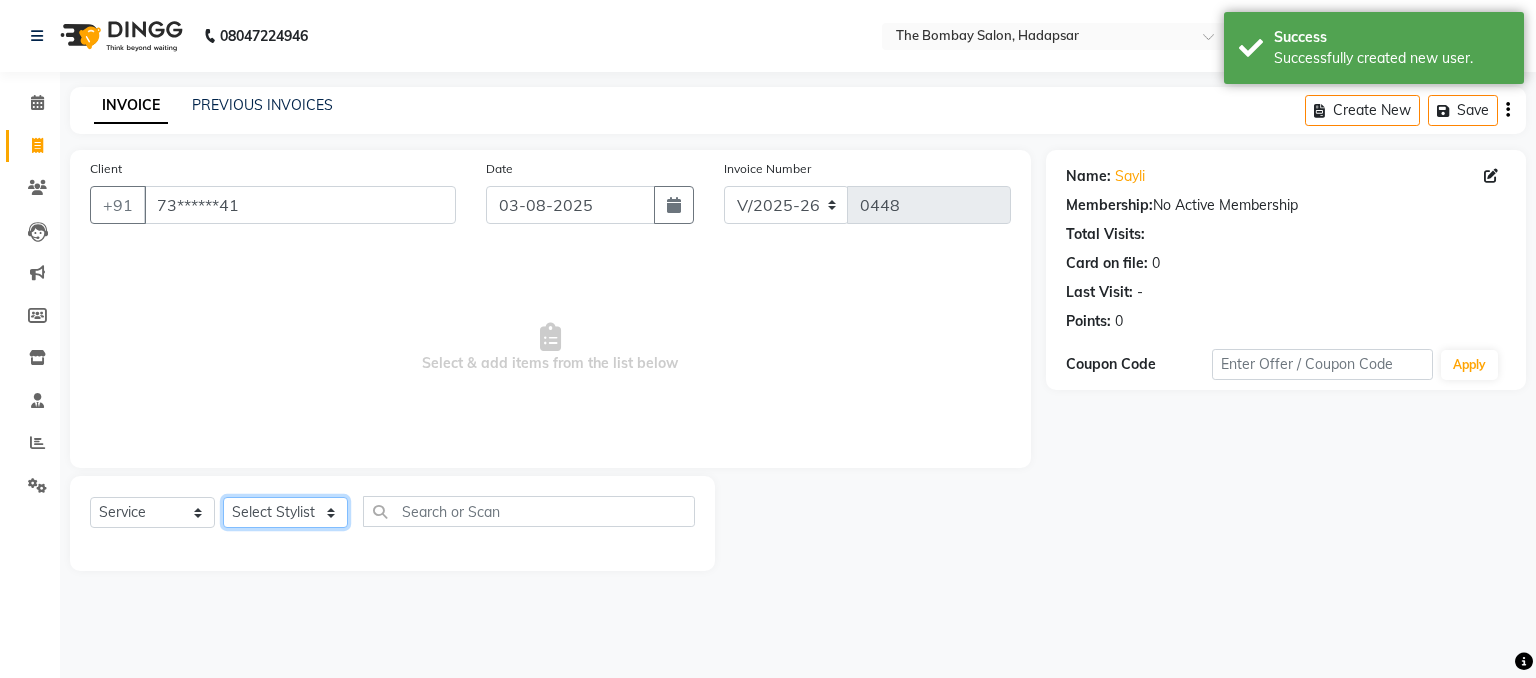 click on "Select Stylist [NAME] [NAME] [NAME] [NAME] [NAME] [NAME] [NAME] [NAME] [NAME] [NAME] [NAME]" 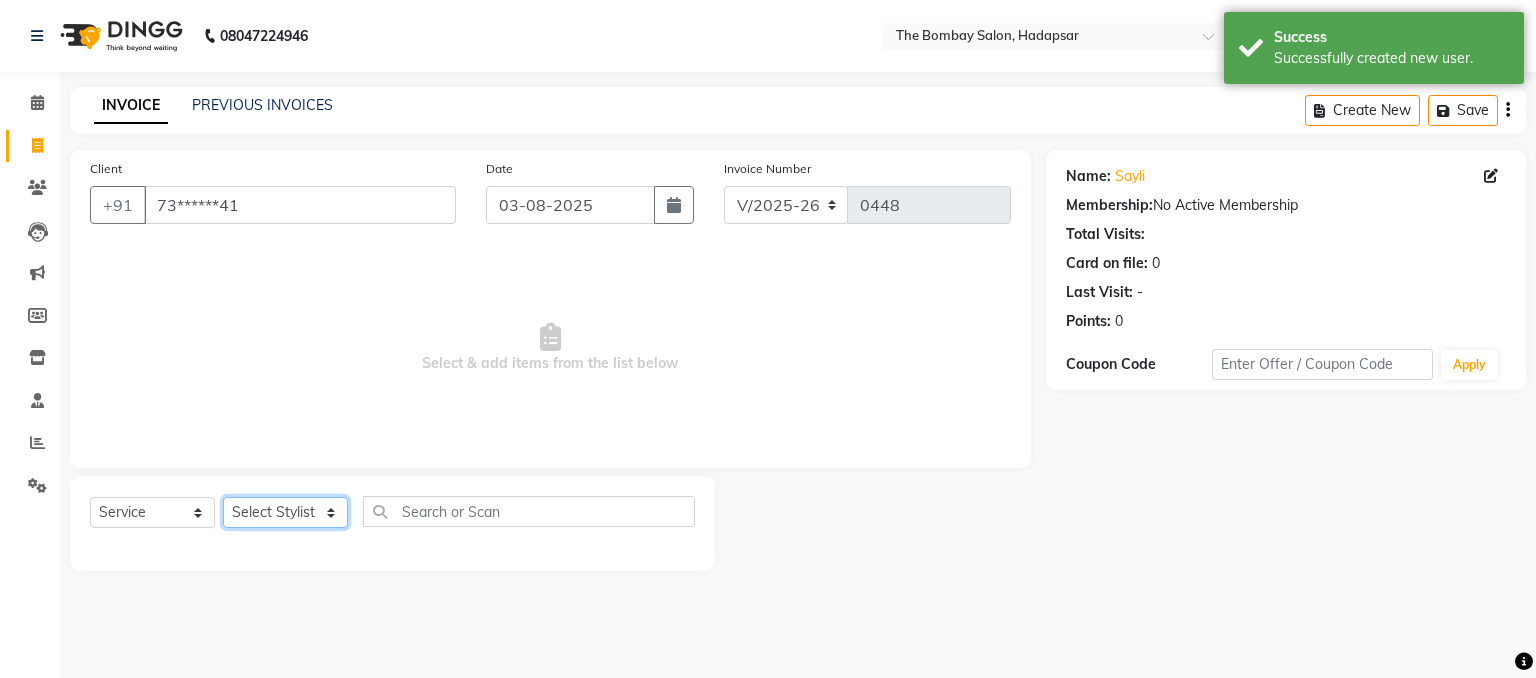 select on "88045" 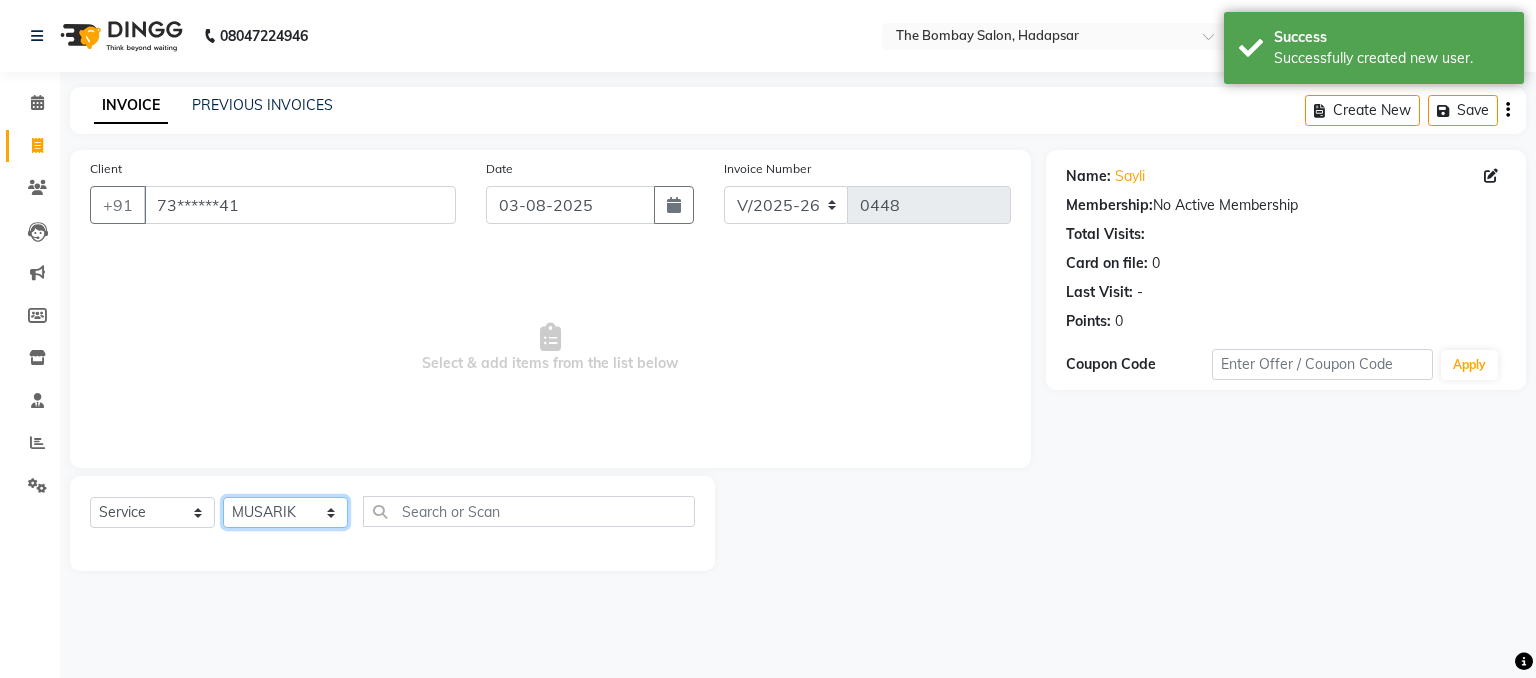 click on "Select Stylist [NAME] [NAME] [NAME] [NAME] [NAME] [NAME] [NAME] [NAME] [NAME] [NAME] [NAME]" 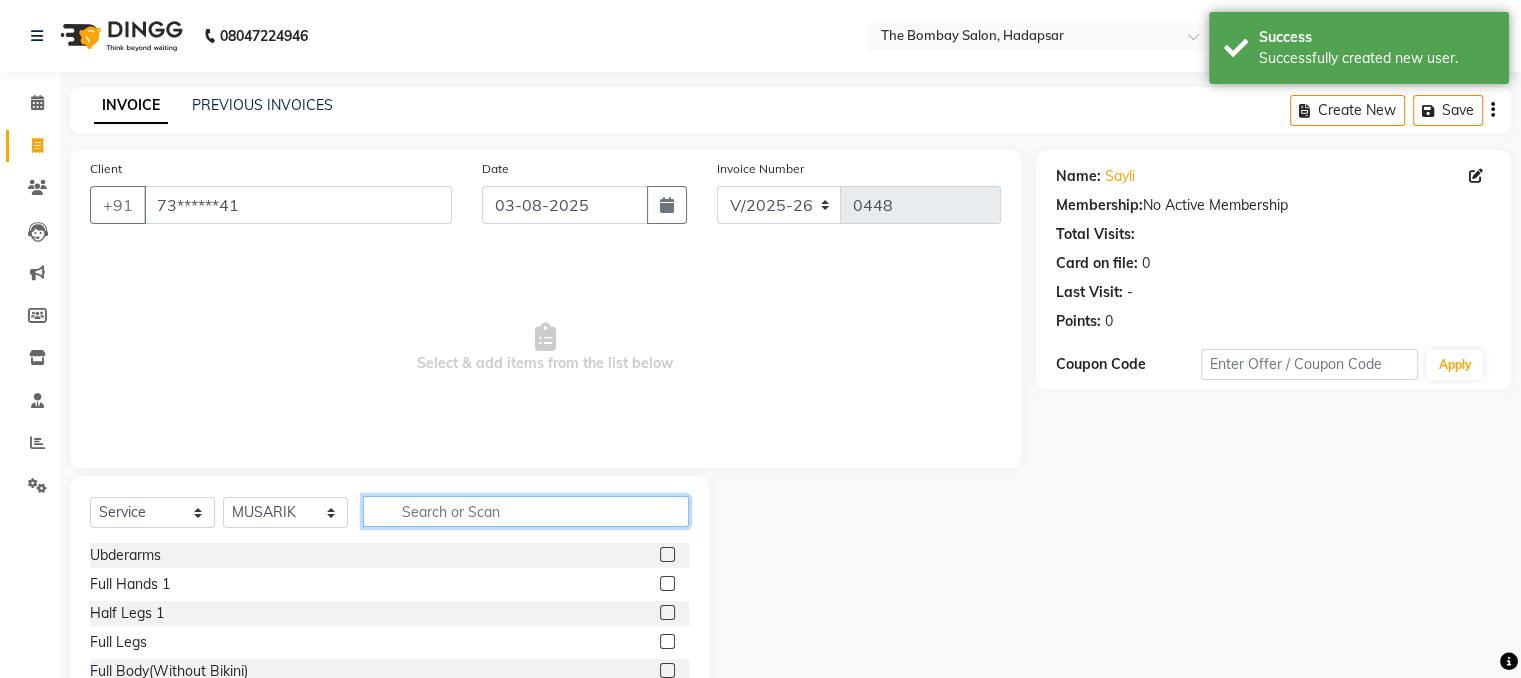 click 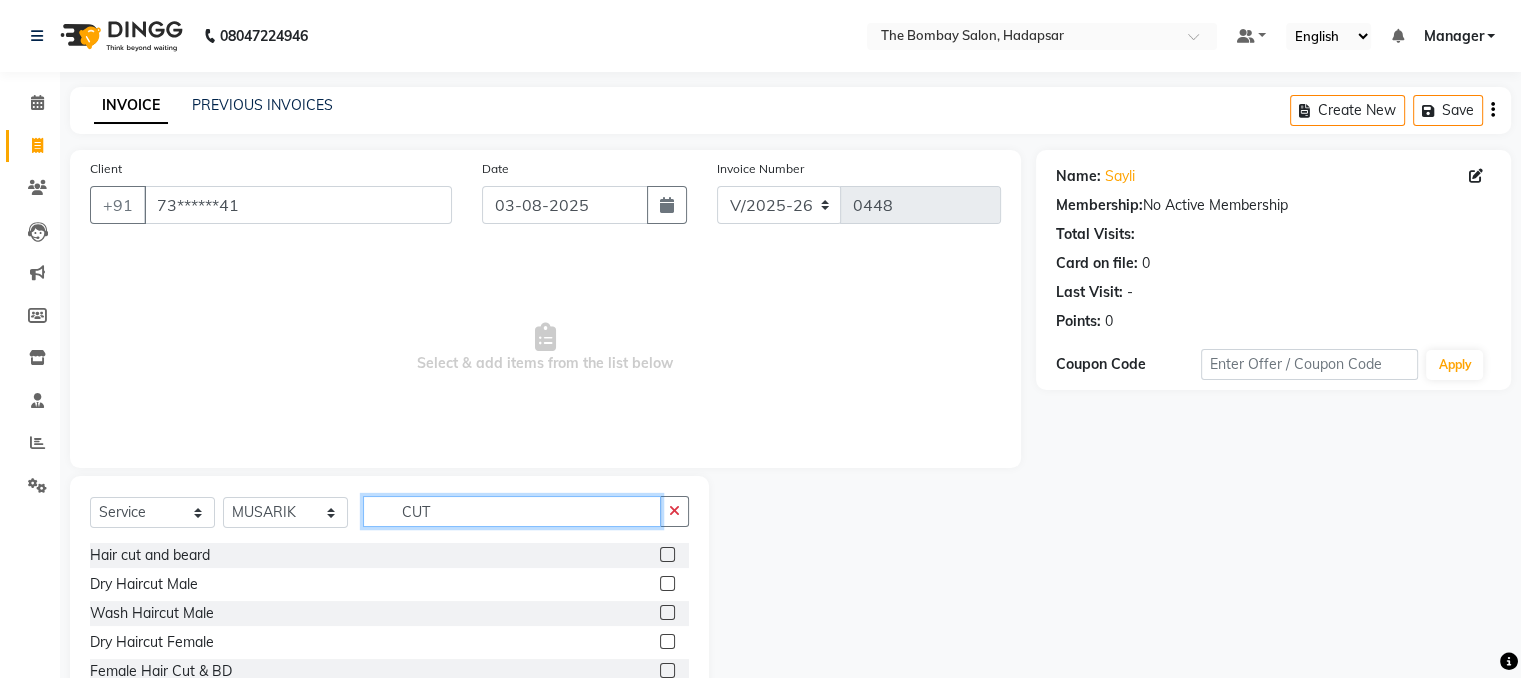scroll, scrollTop: 124, scrollLeft: 0, axis: vertical 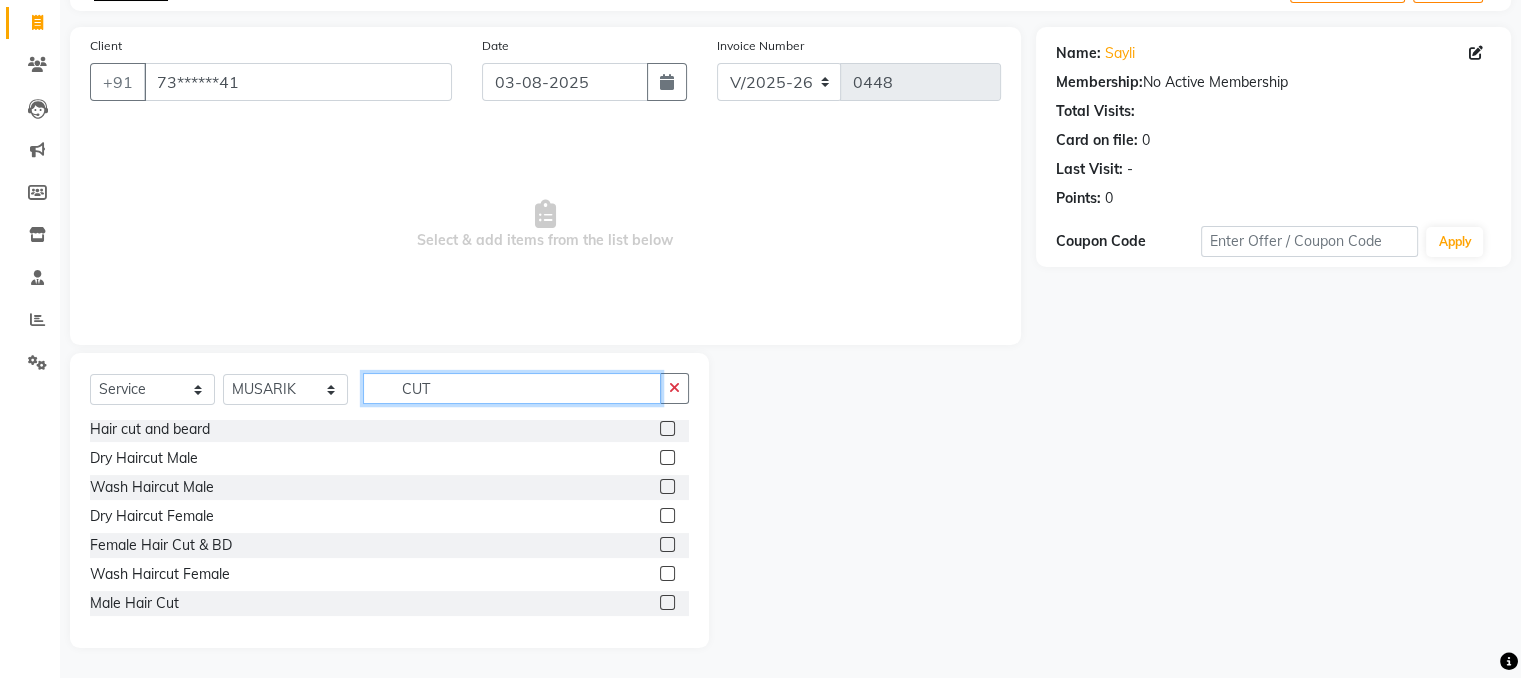 type on "CUT" 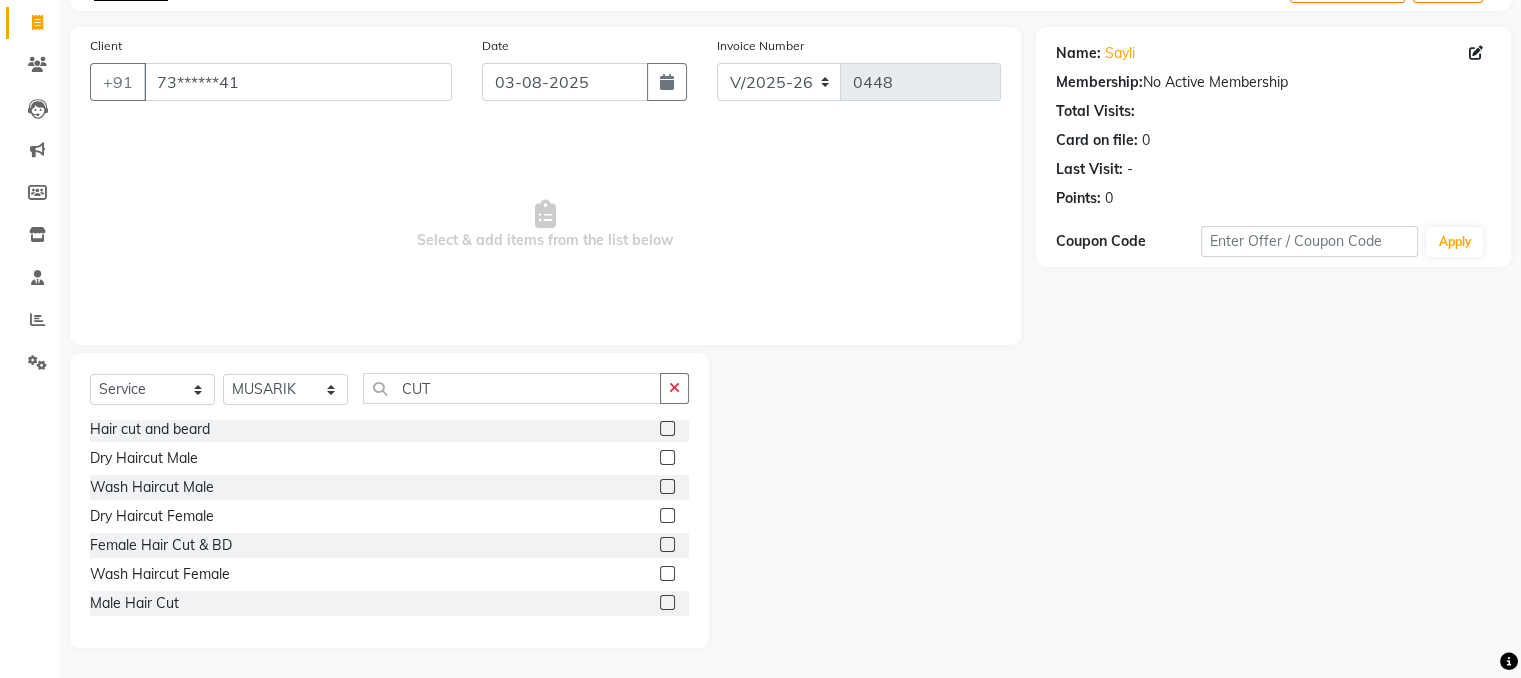 click 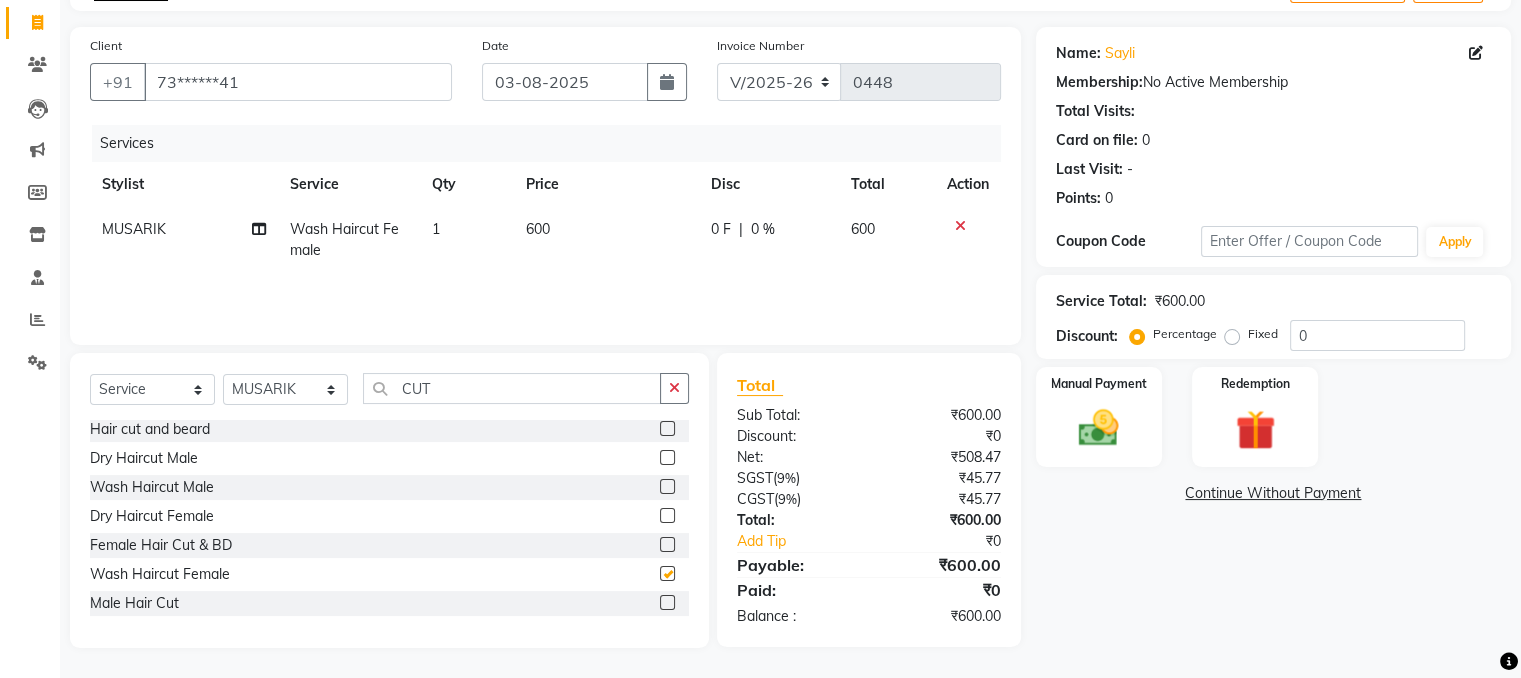checkbox on "false" 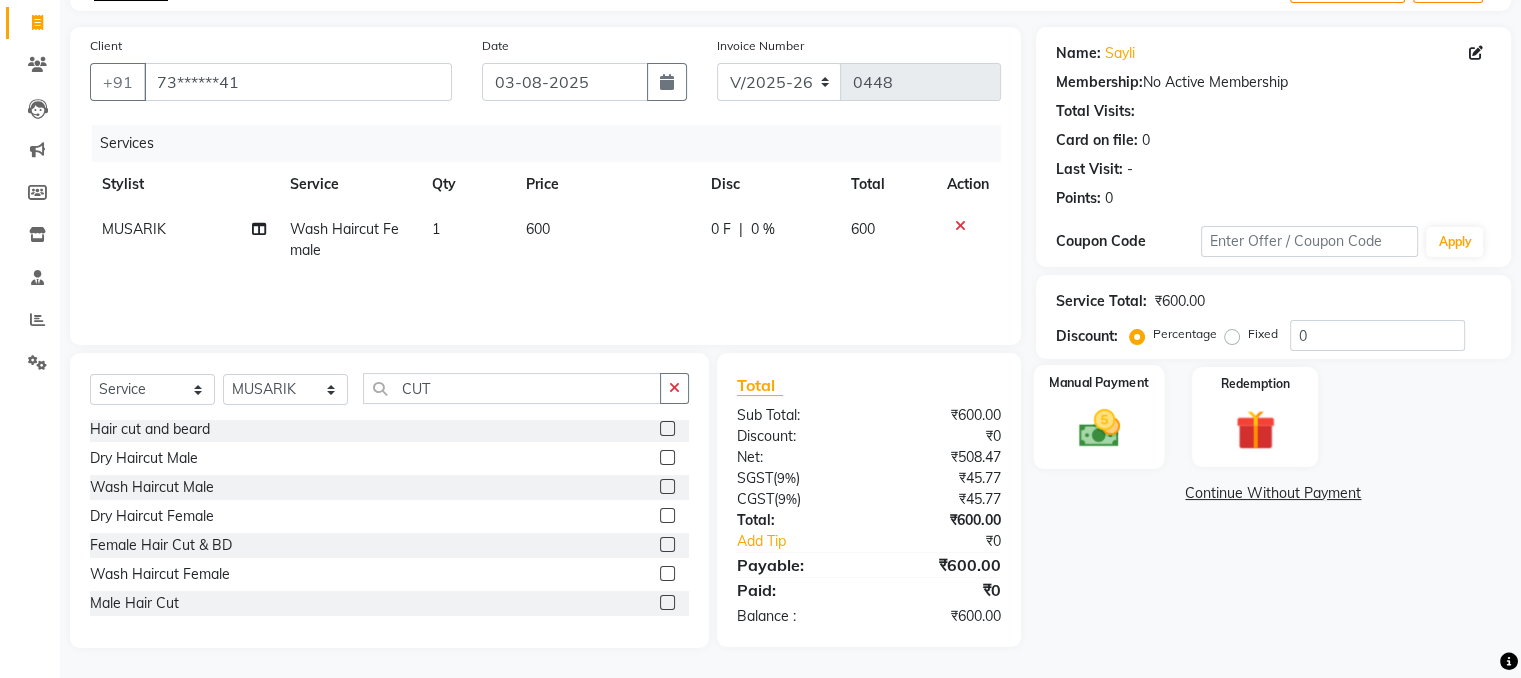 click 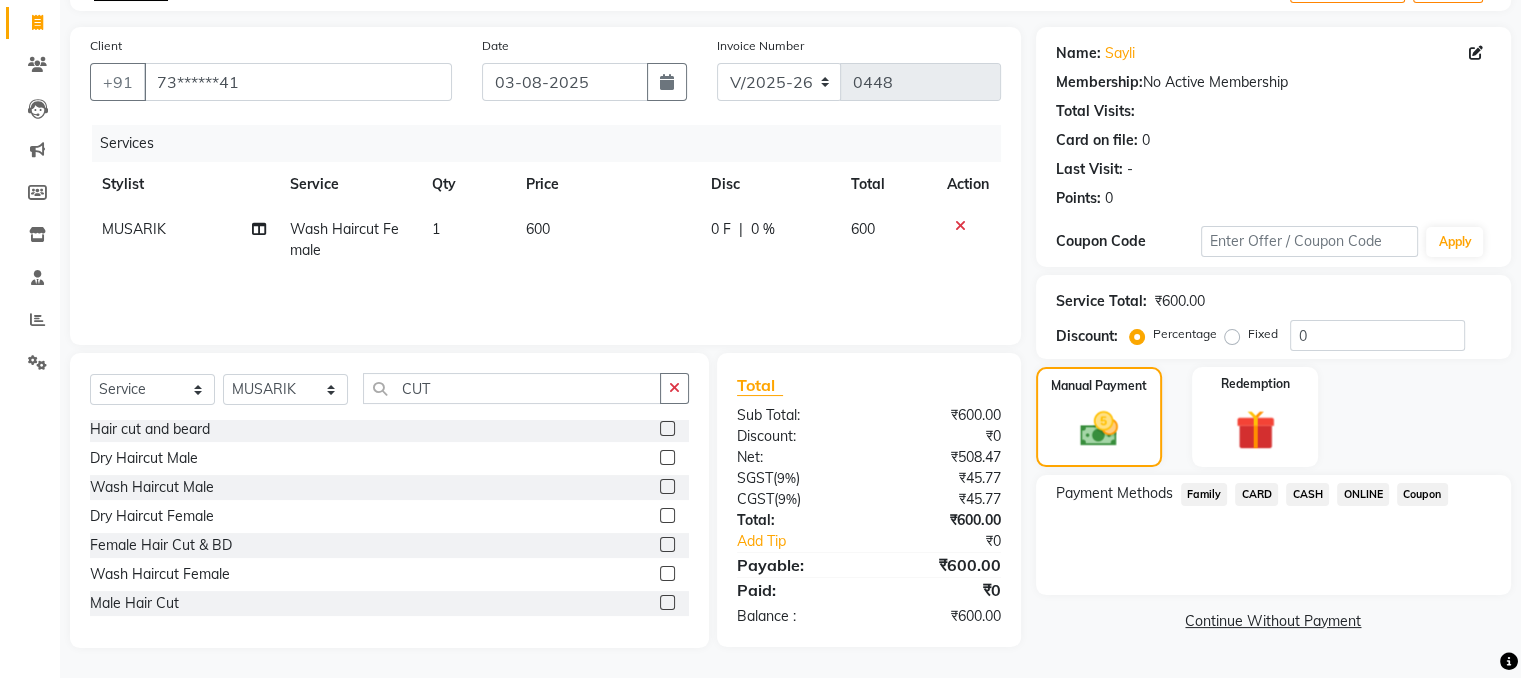click on "ONLINE" 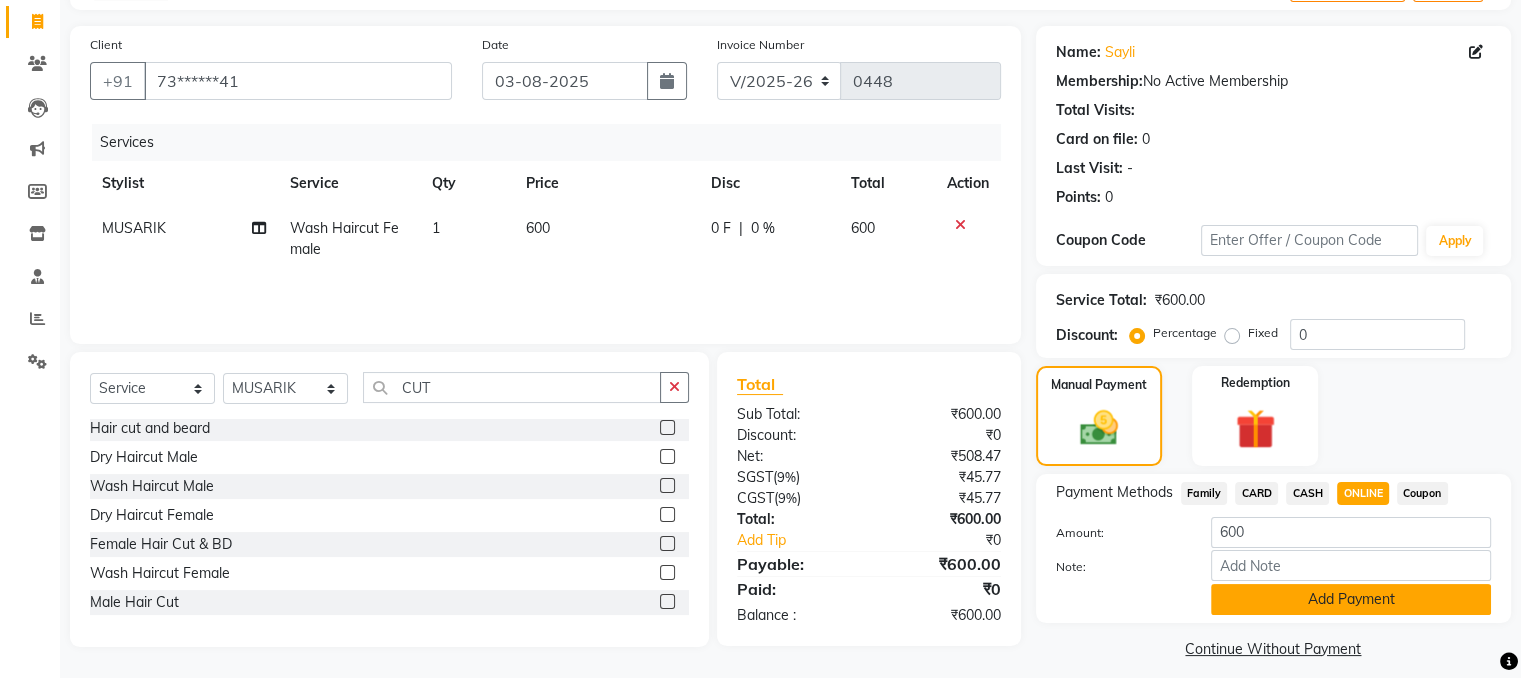 click on "Add Payment" 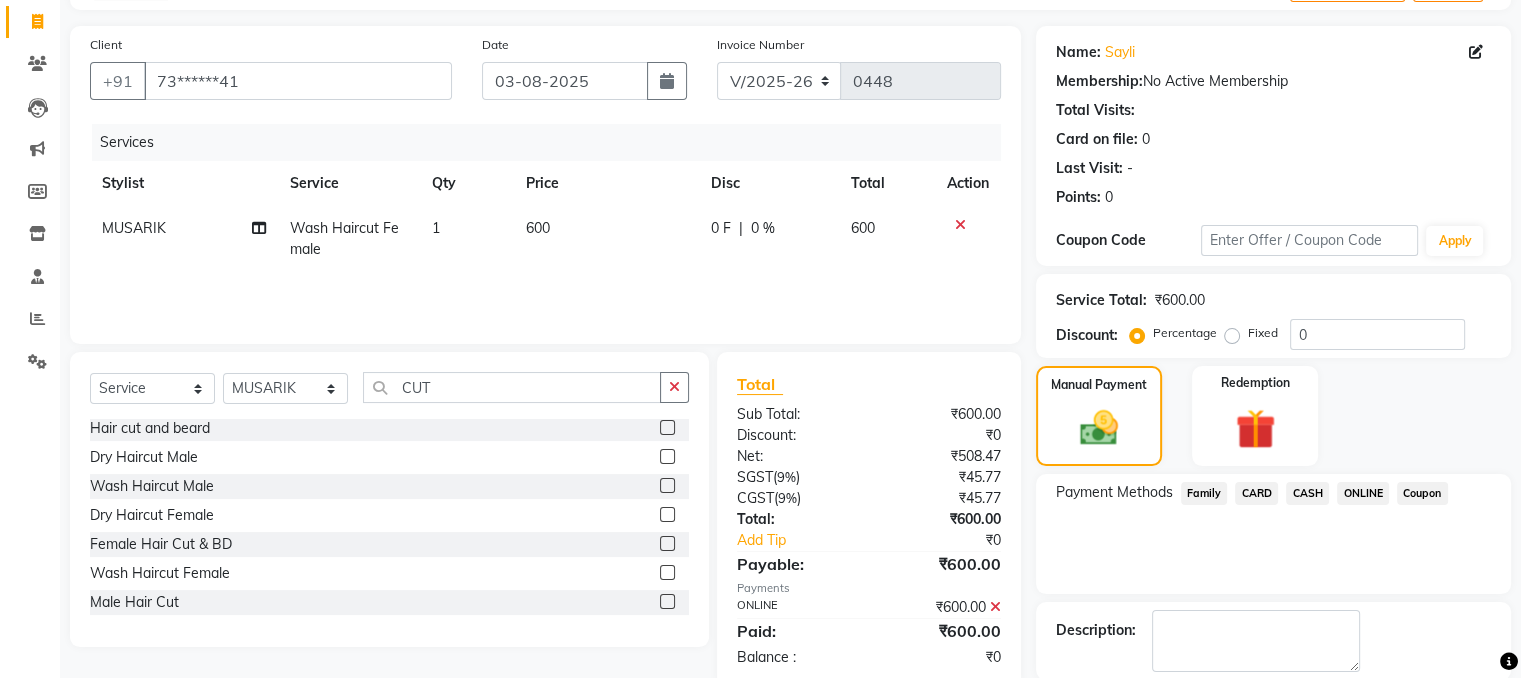 scroll, scrollTop: 223, scrollLeft: 0, axis: vertical 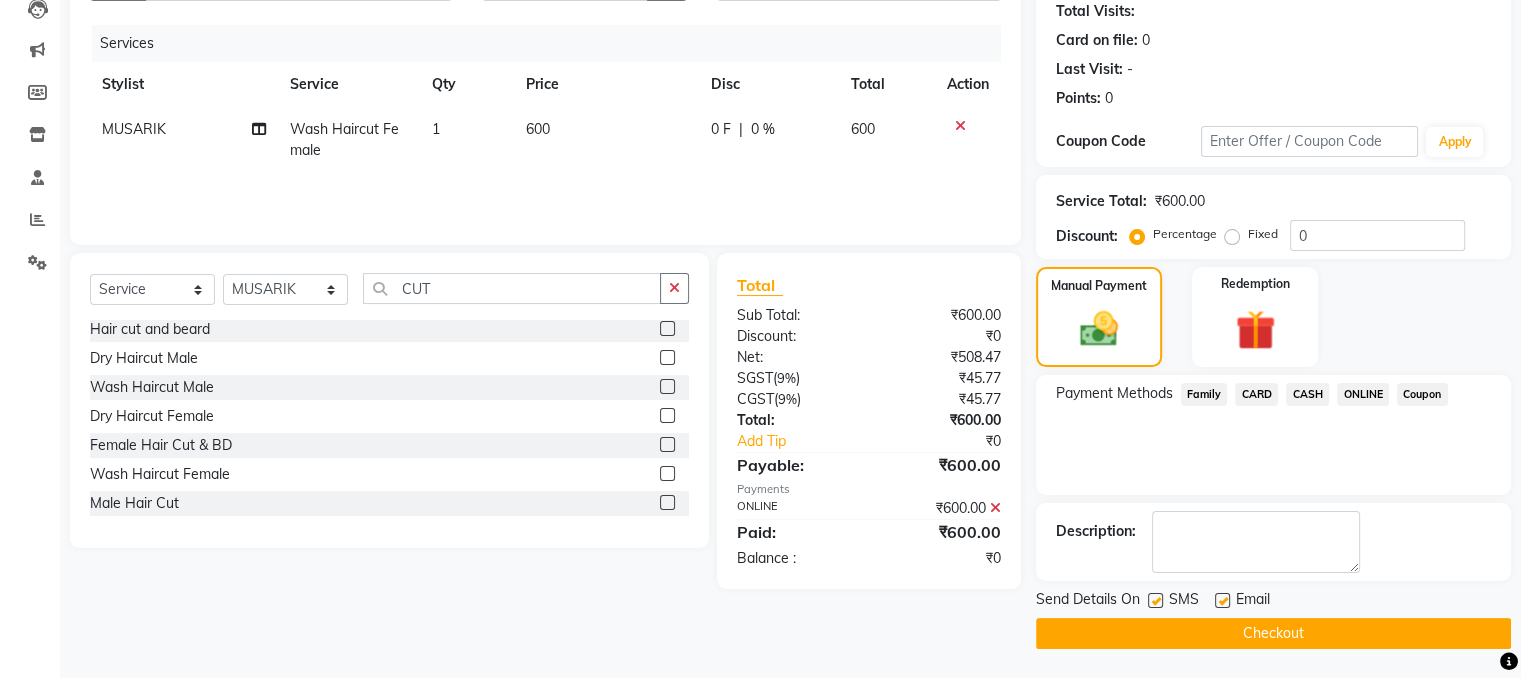 click on "Checkout" 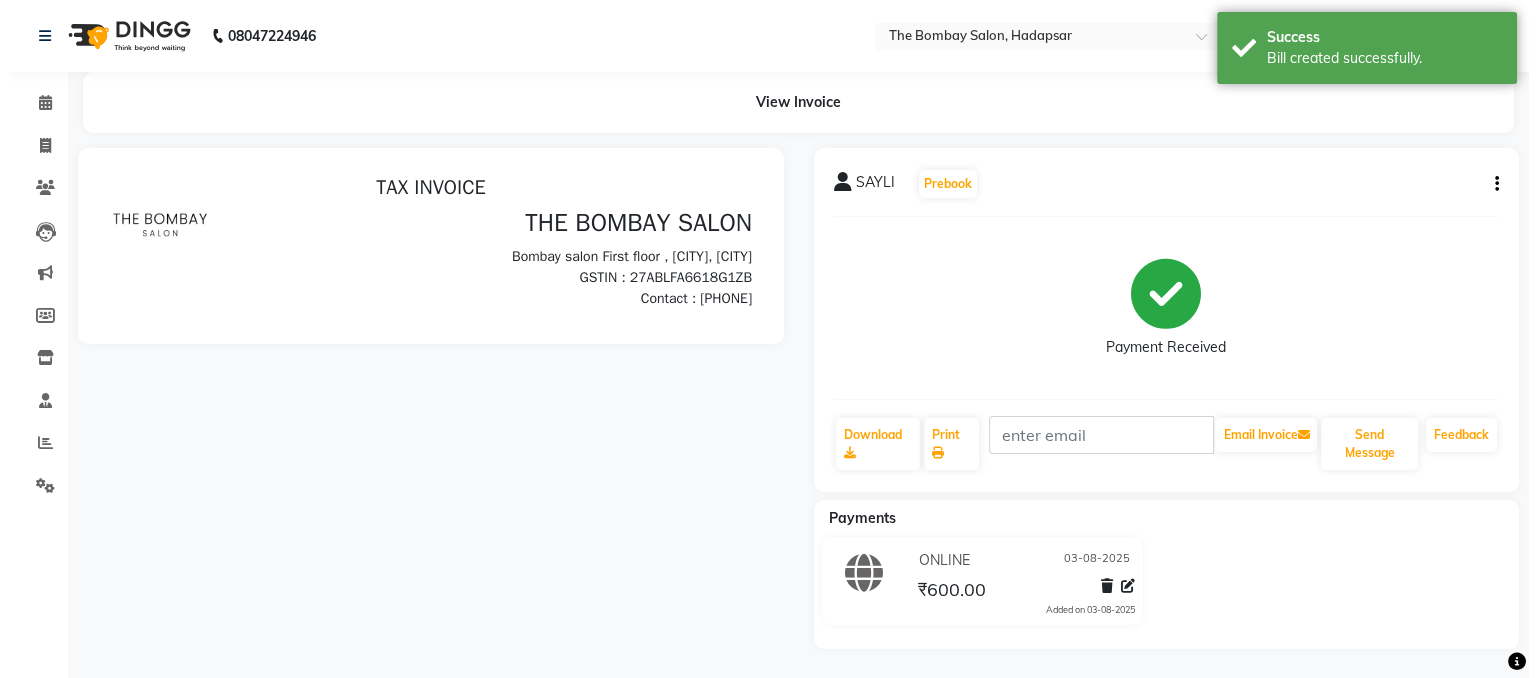 scroll, scrollTop: 0, scrollLeft: 0, axis: both 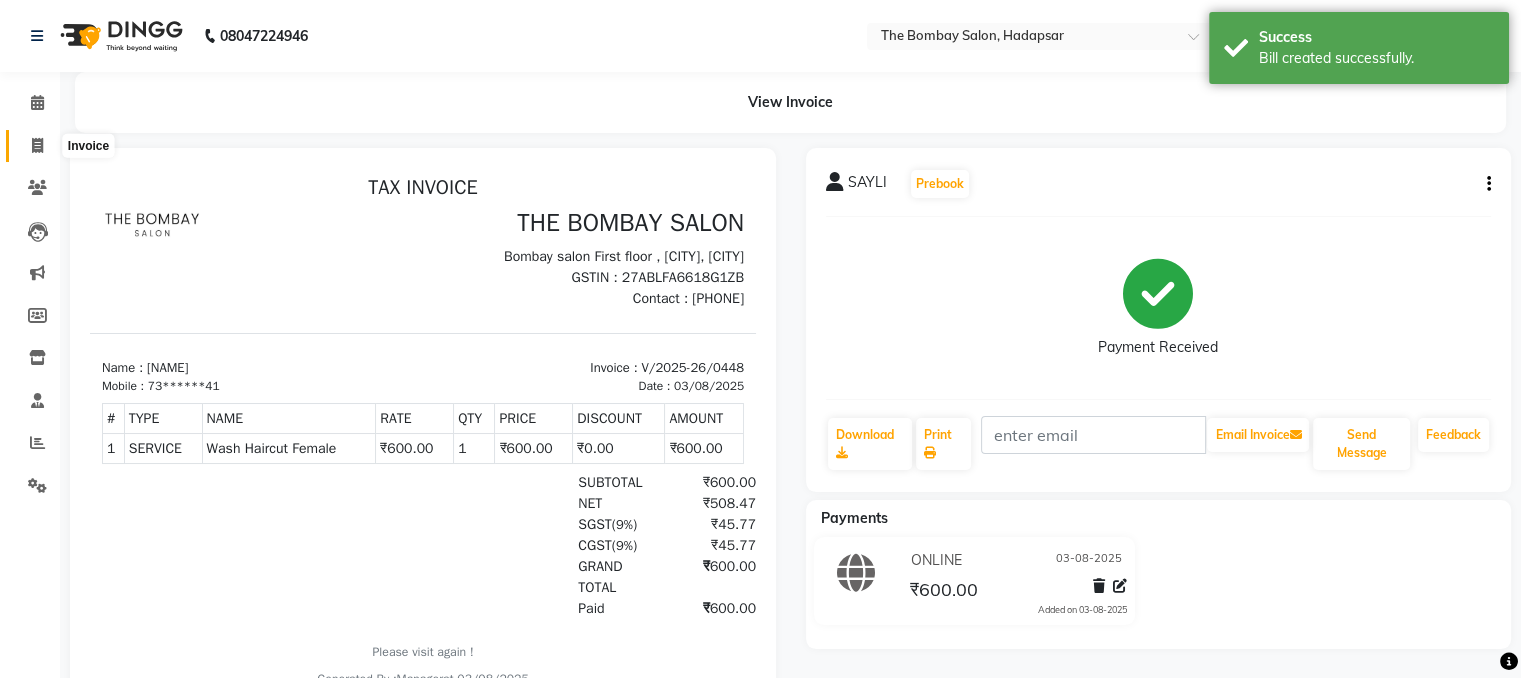 click 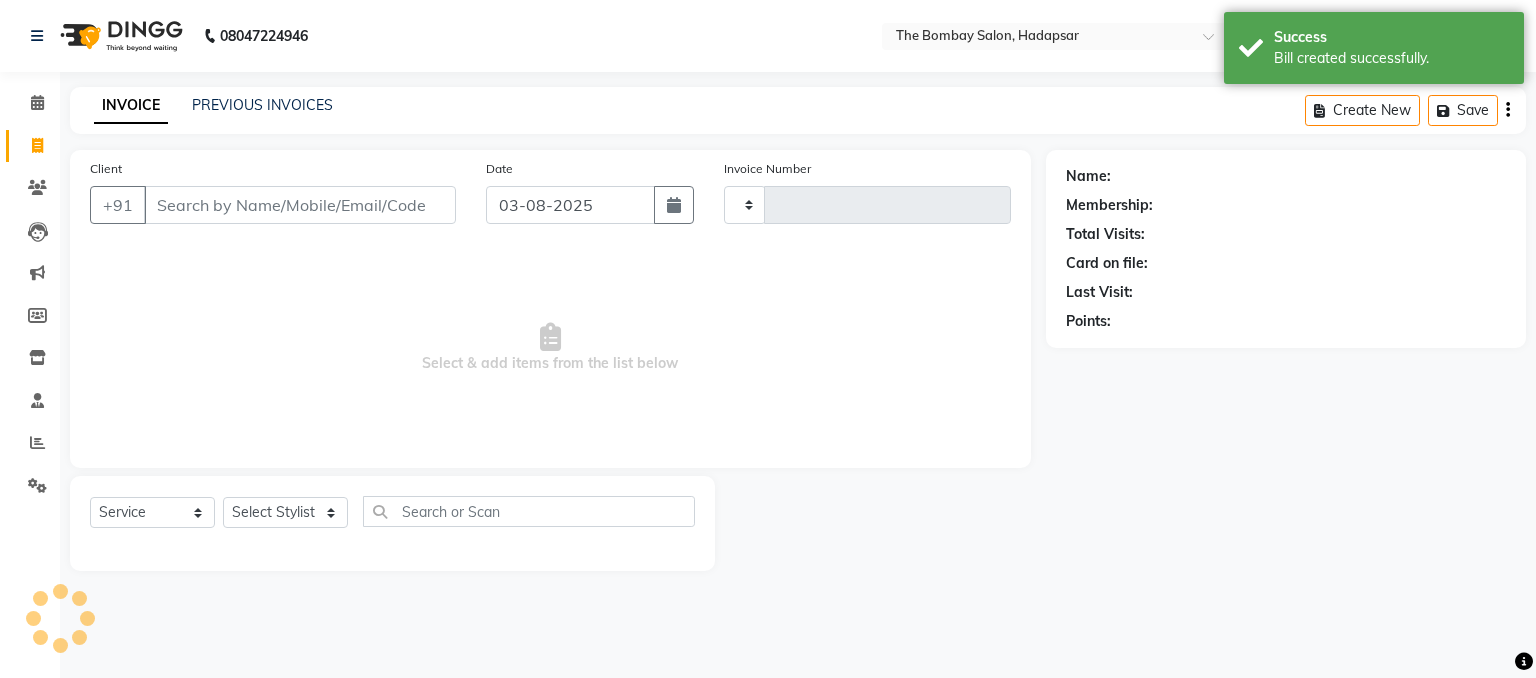 type on "0449" 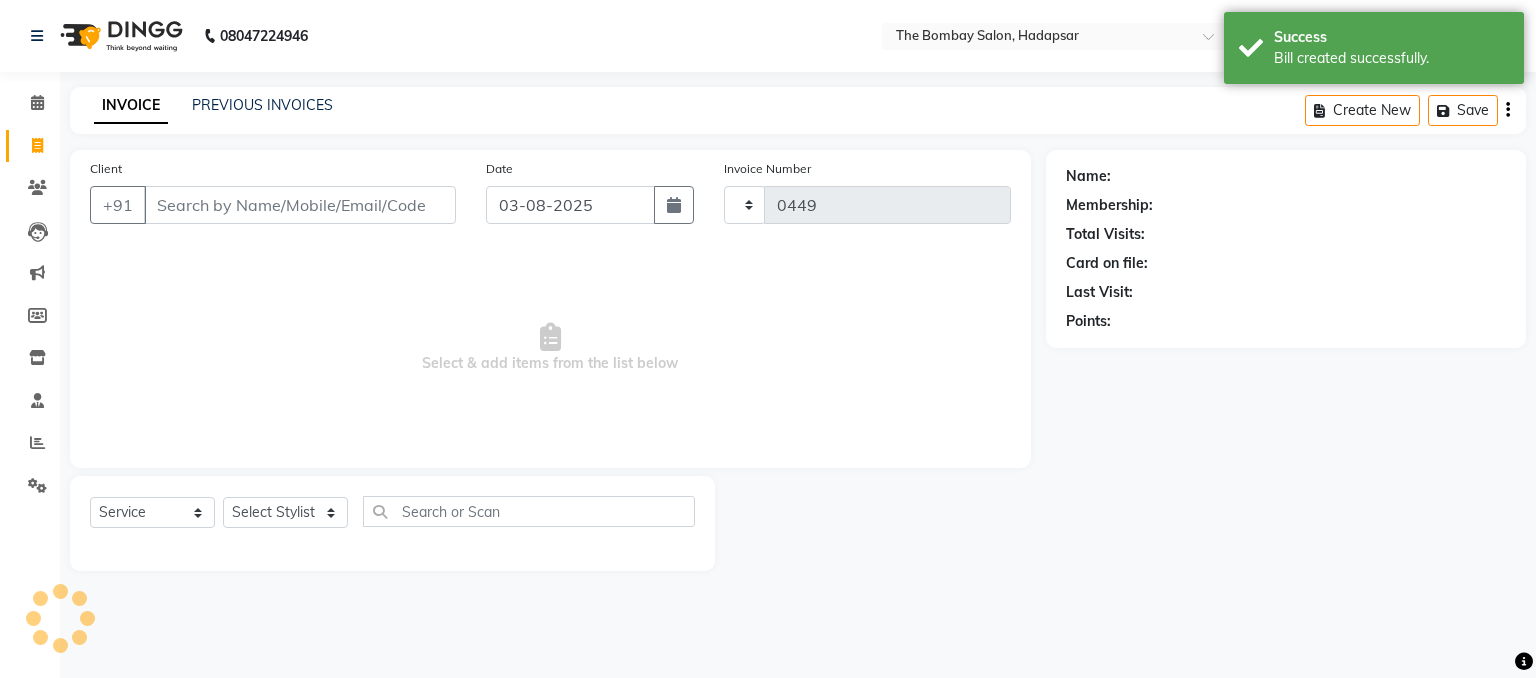 select on "8374" 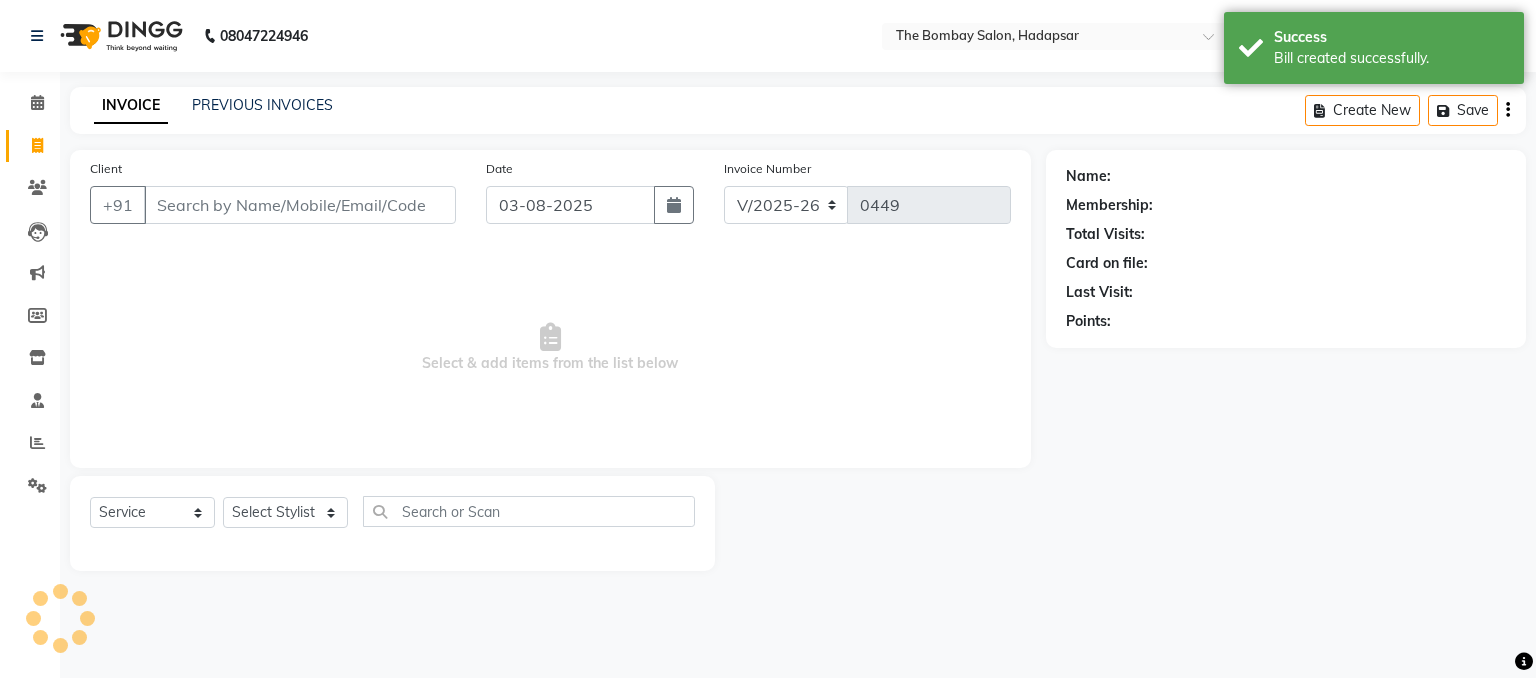 click on "Client" at bounding box center (300, 205) 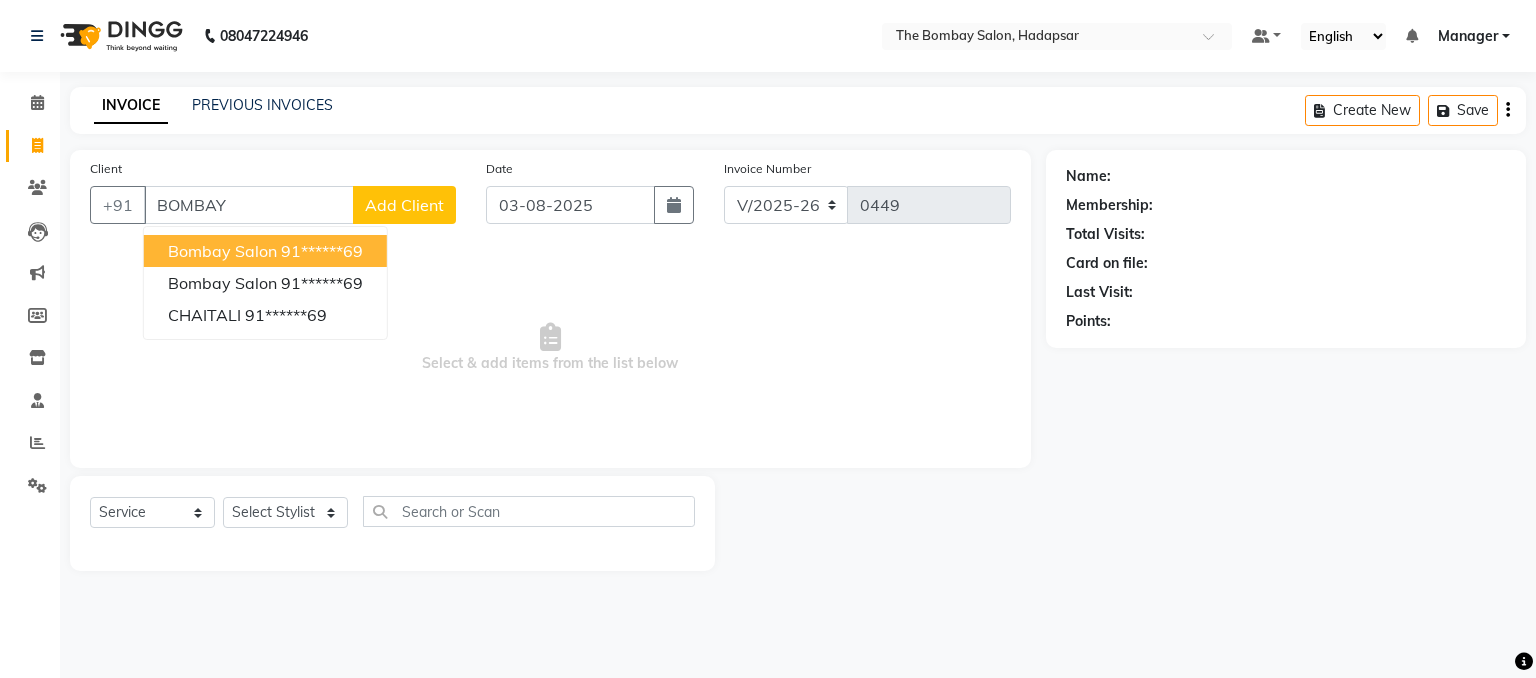 click on "bombay salon" at bounding box center [222, 251] 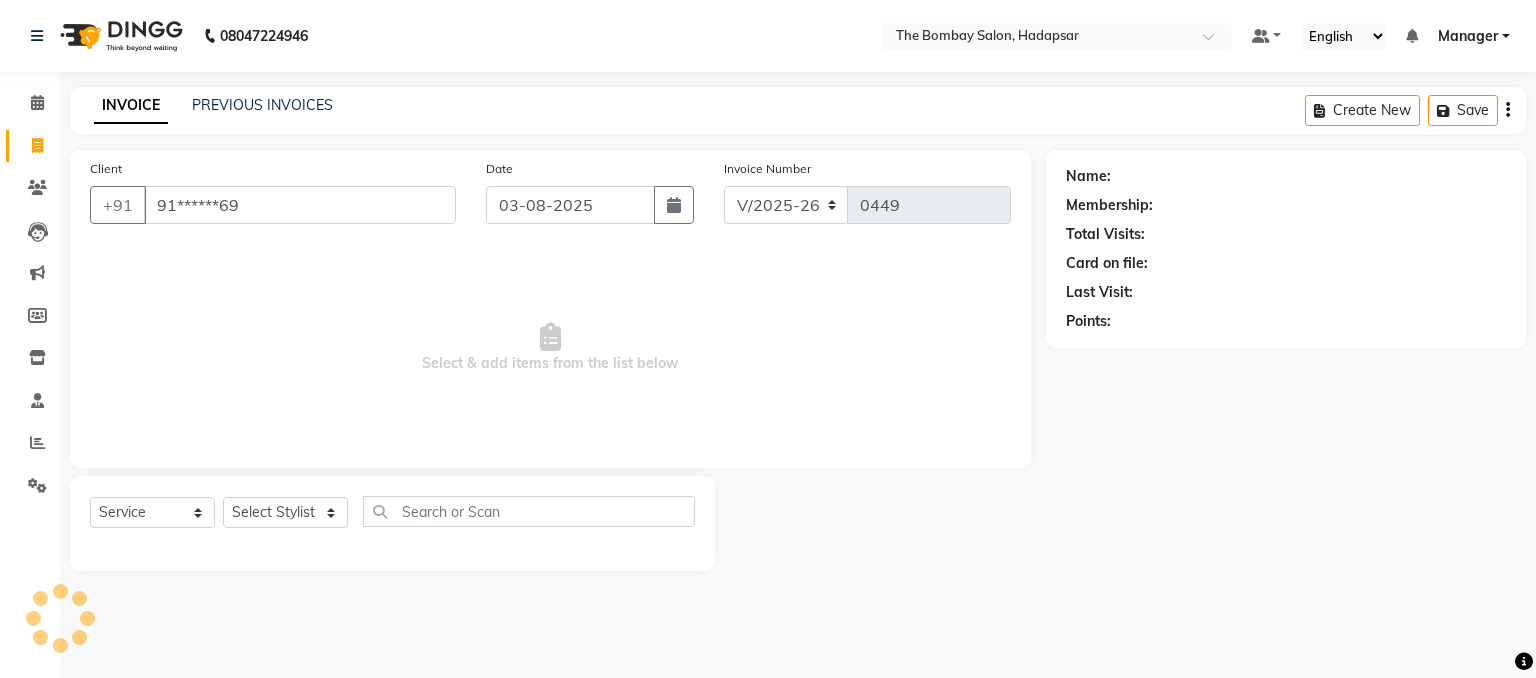 type on "91******69" 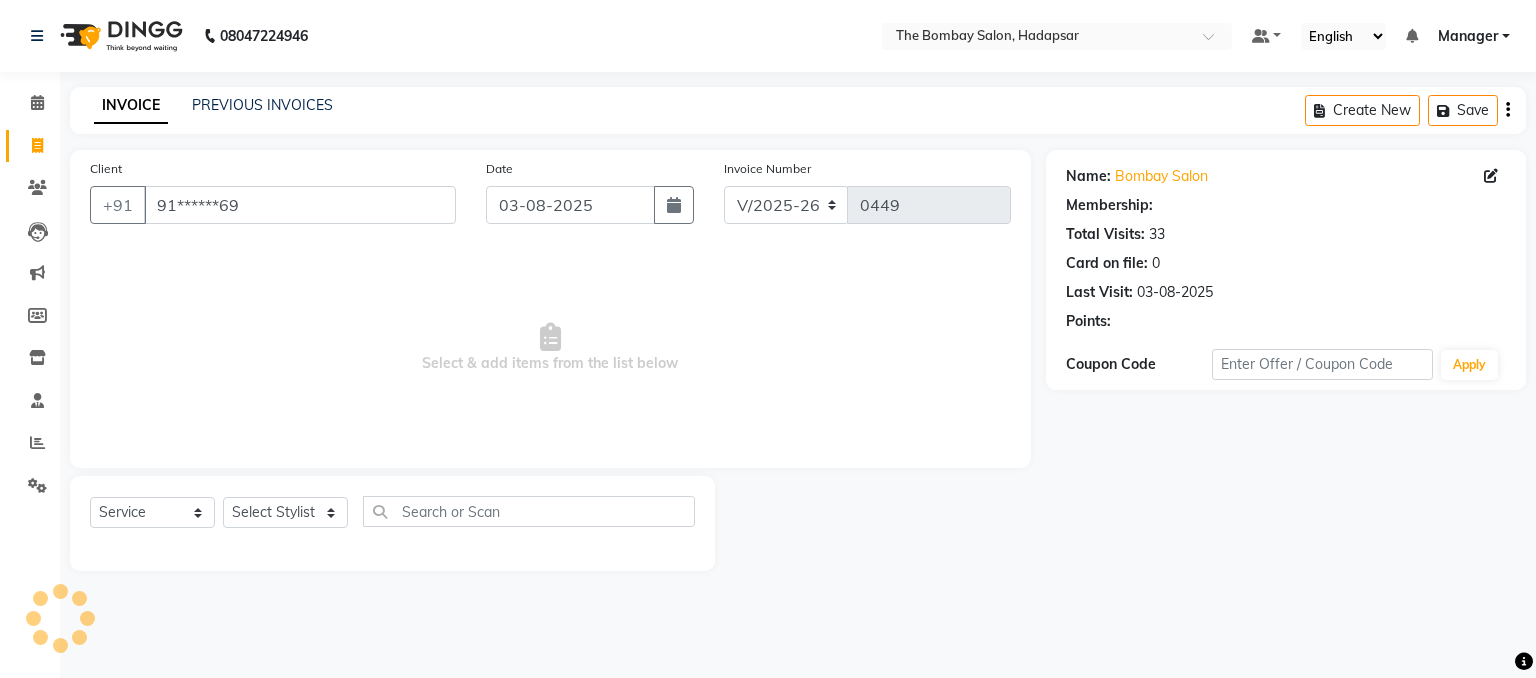 select on "1: Object" 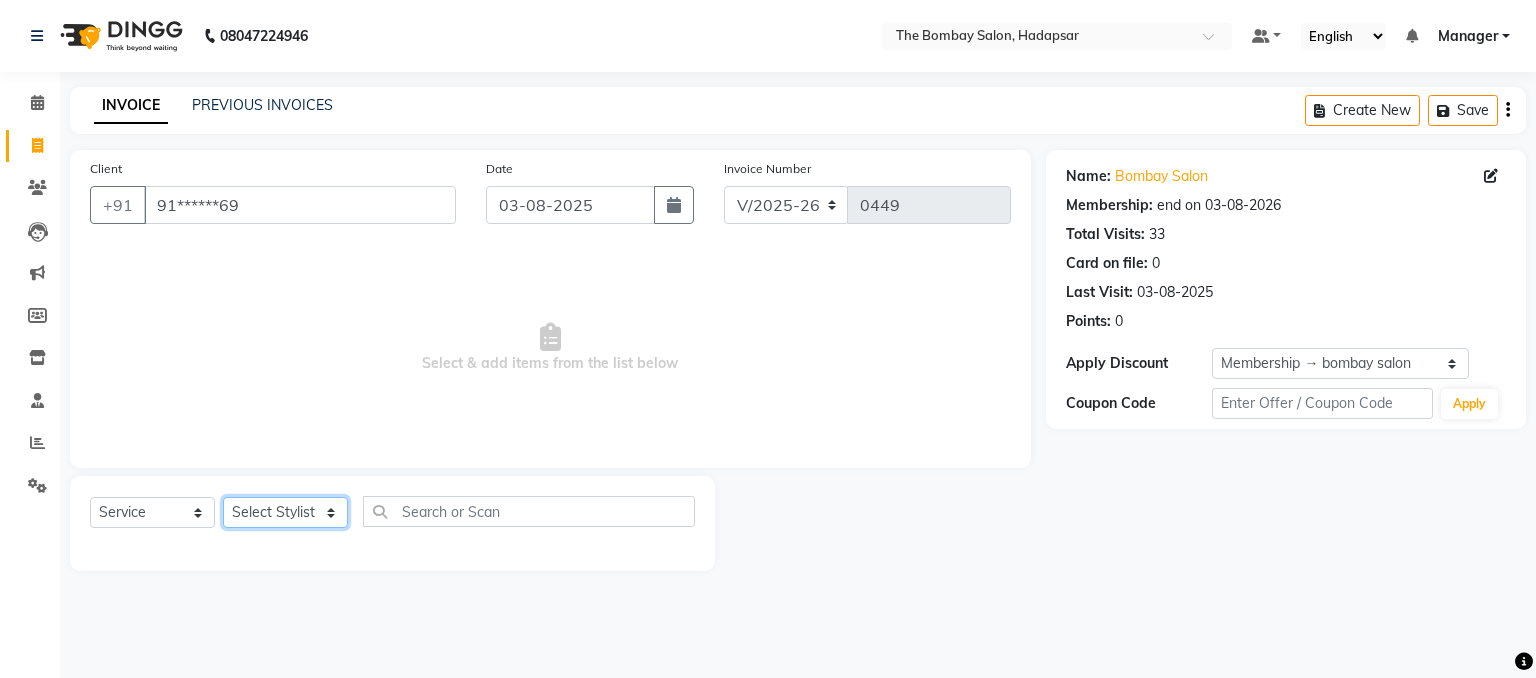 click on "Select Stylist [NAME] [NAME] [NAME] [NAME] [NAME] [NAME] [NAME] [NAME] [NAME] [NAME] [NAME]" 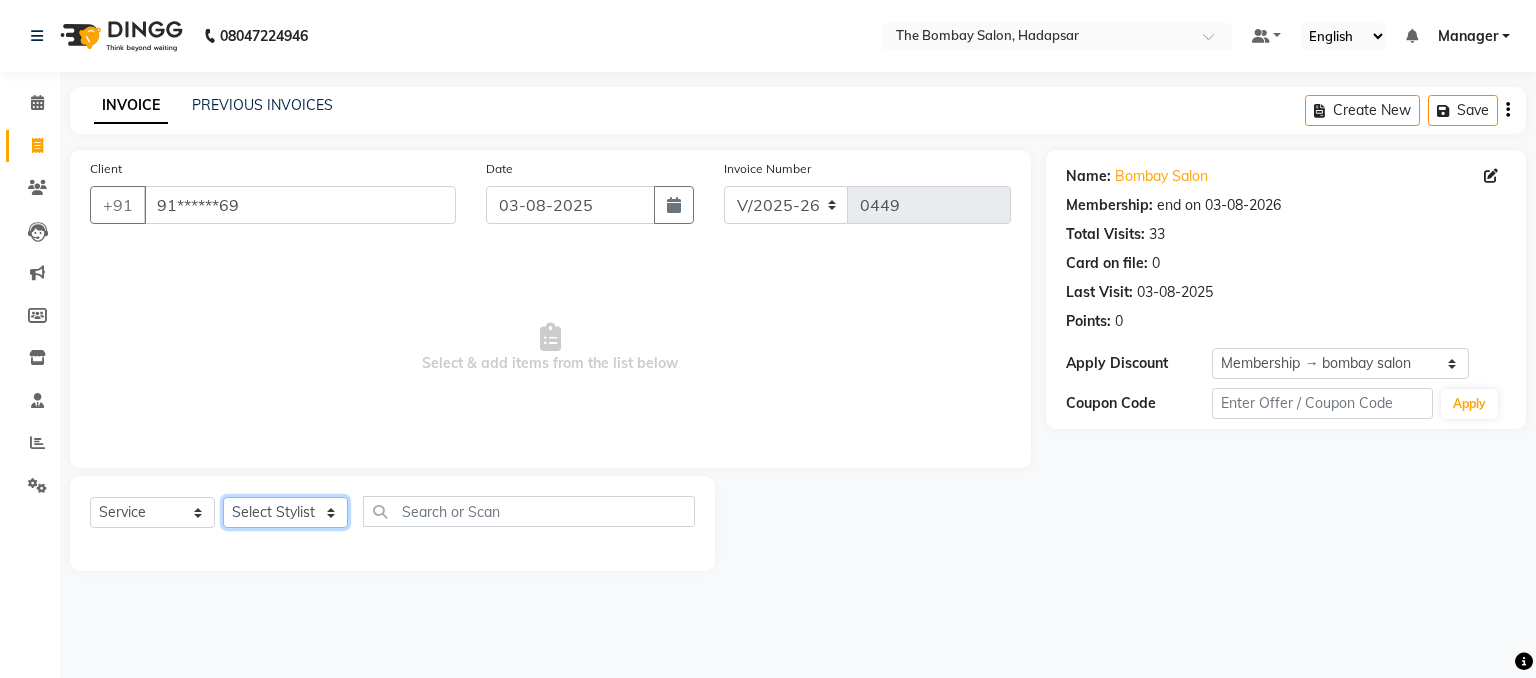 select on "84977" 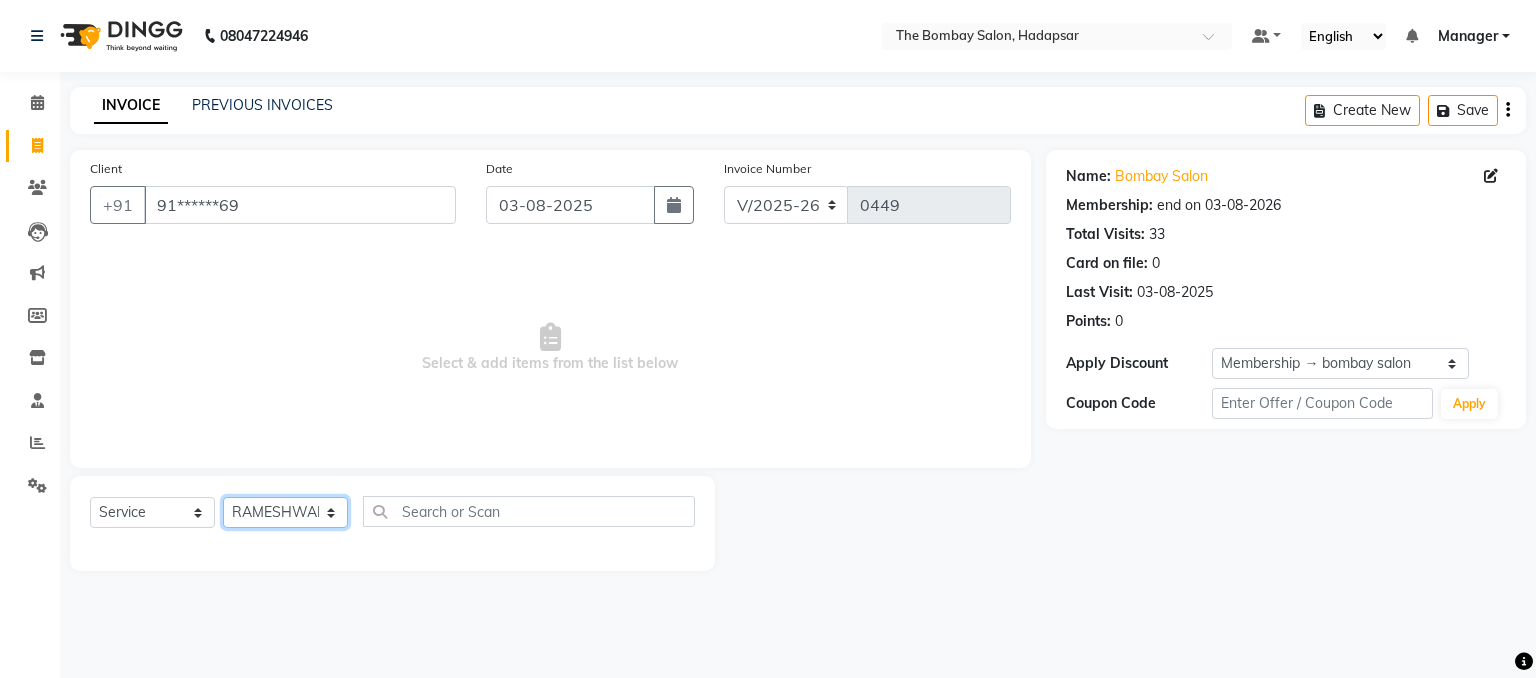 click on "Select Stylist [NAME] [NAME] [NAME] [NAME] [NAME] [NAME] [NAME] [NAME] [NAME] [NAME] [NAME]" 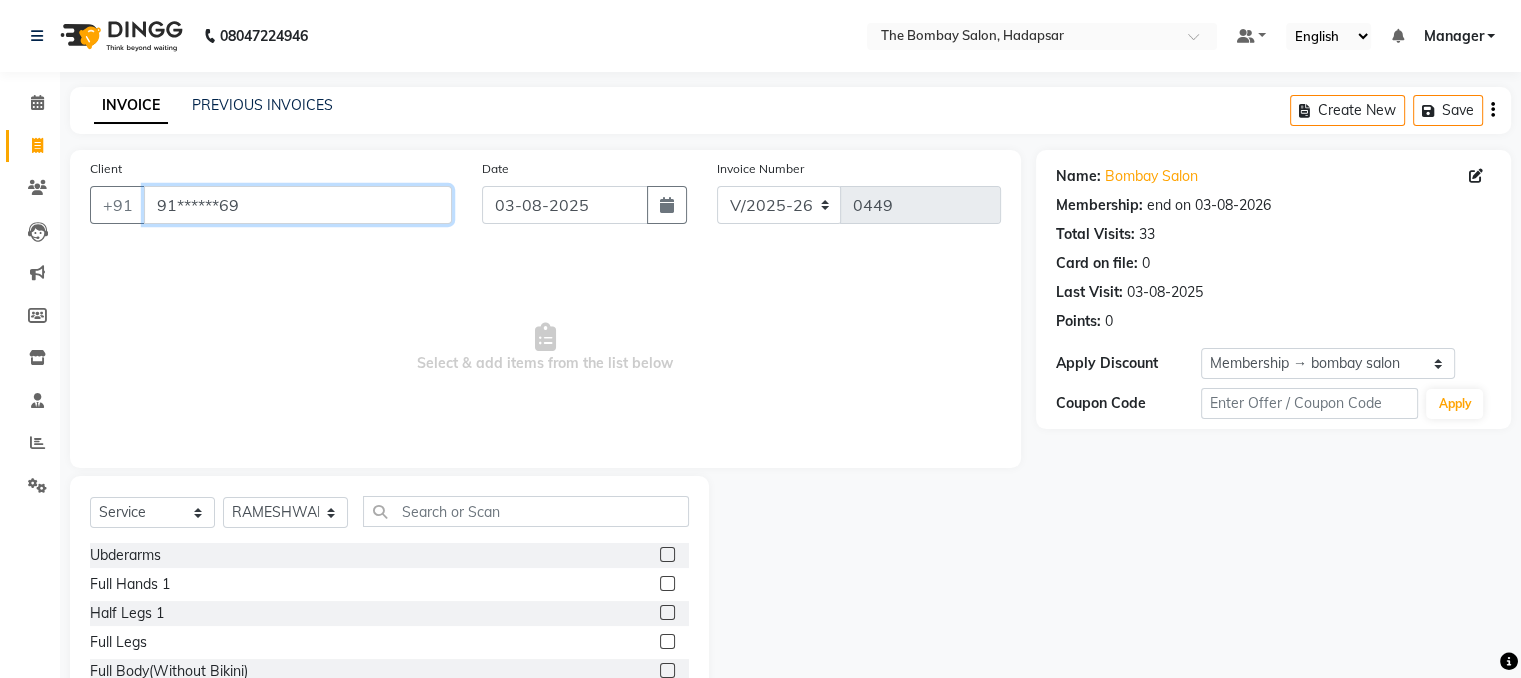click on "91******69" at bounding box center [298, 205] 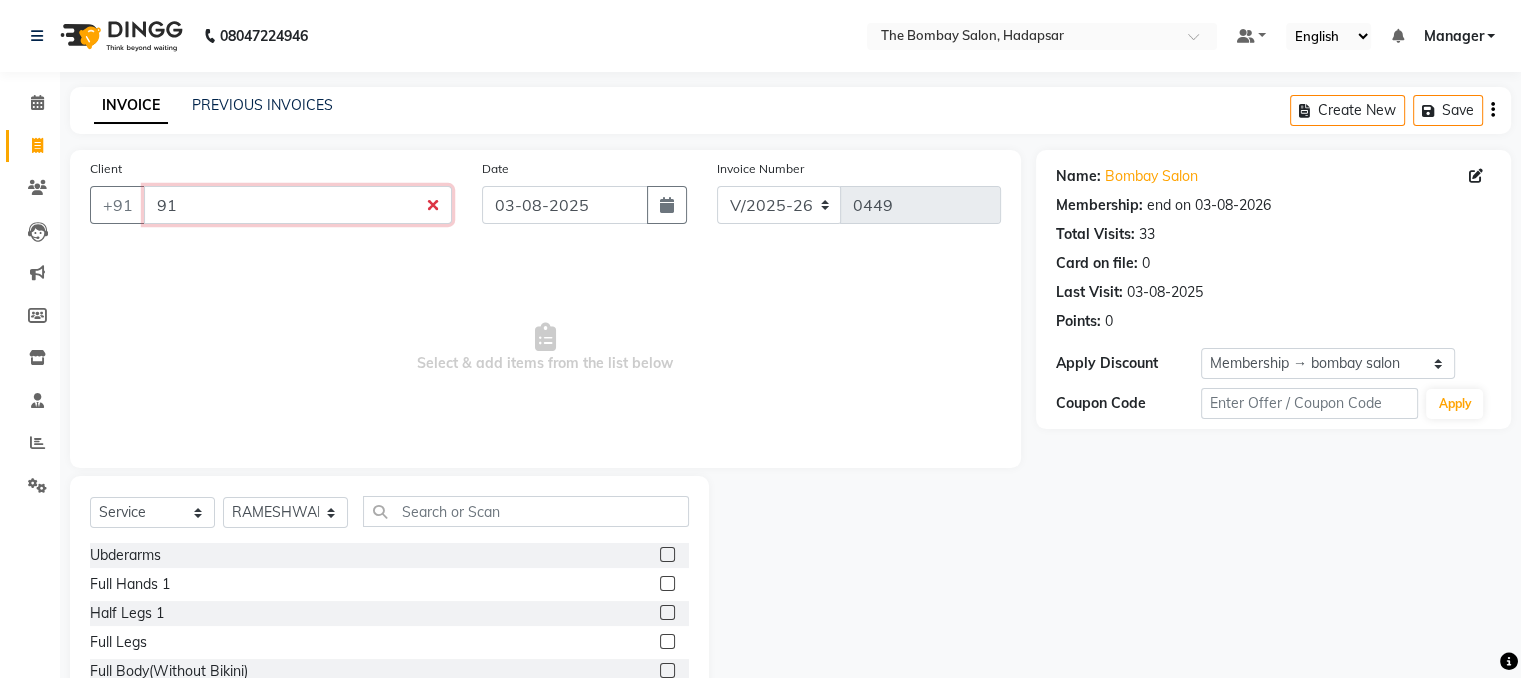 type on "9" 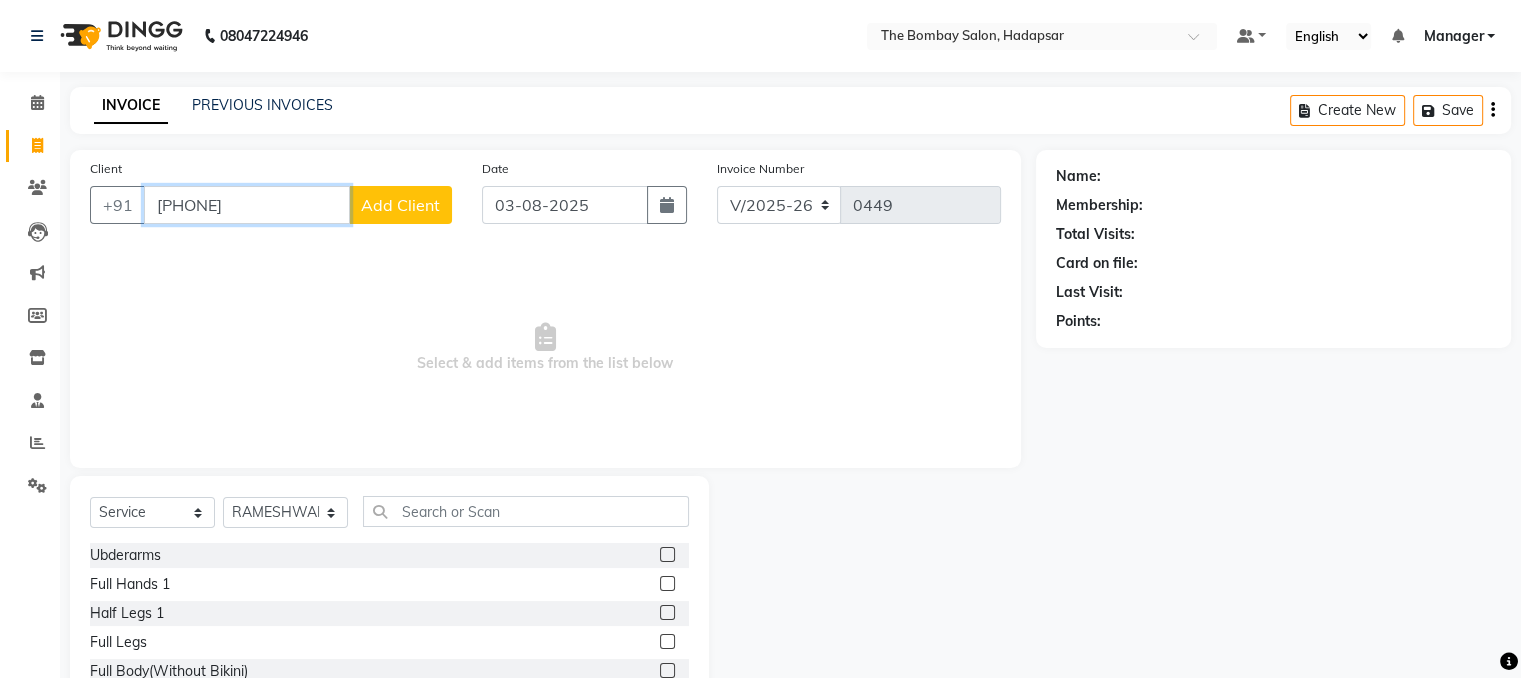 type on "[PHONE]" 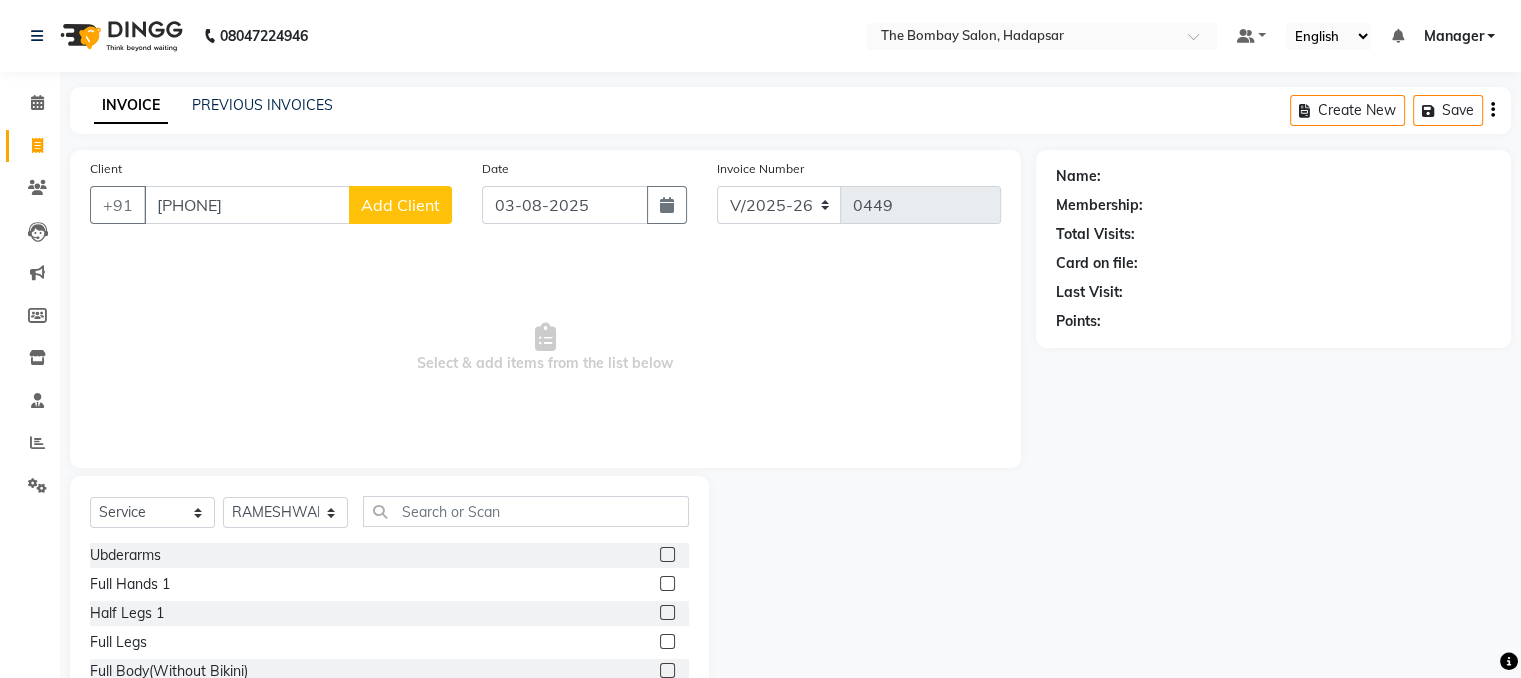 click on "Add Client" 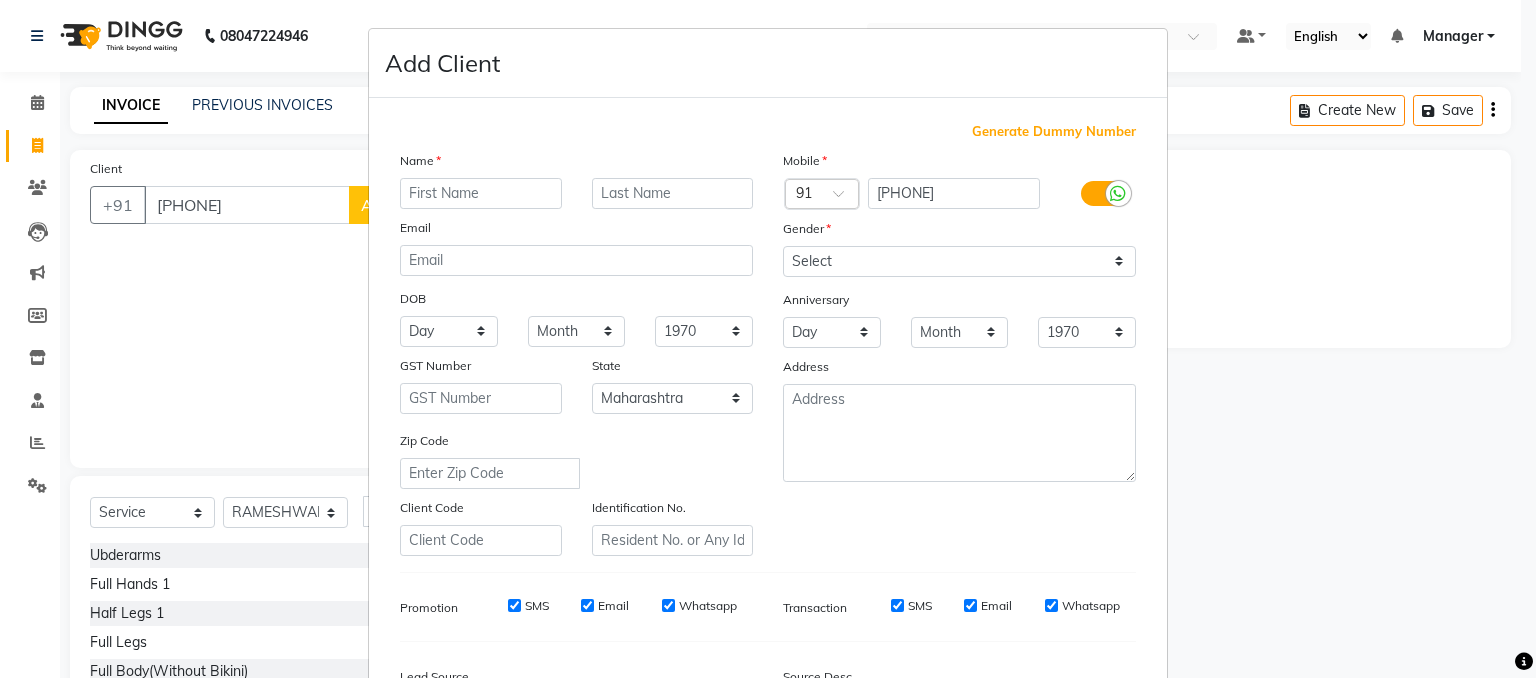 click at bounding box center [481, 193] 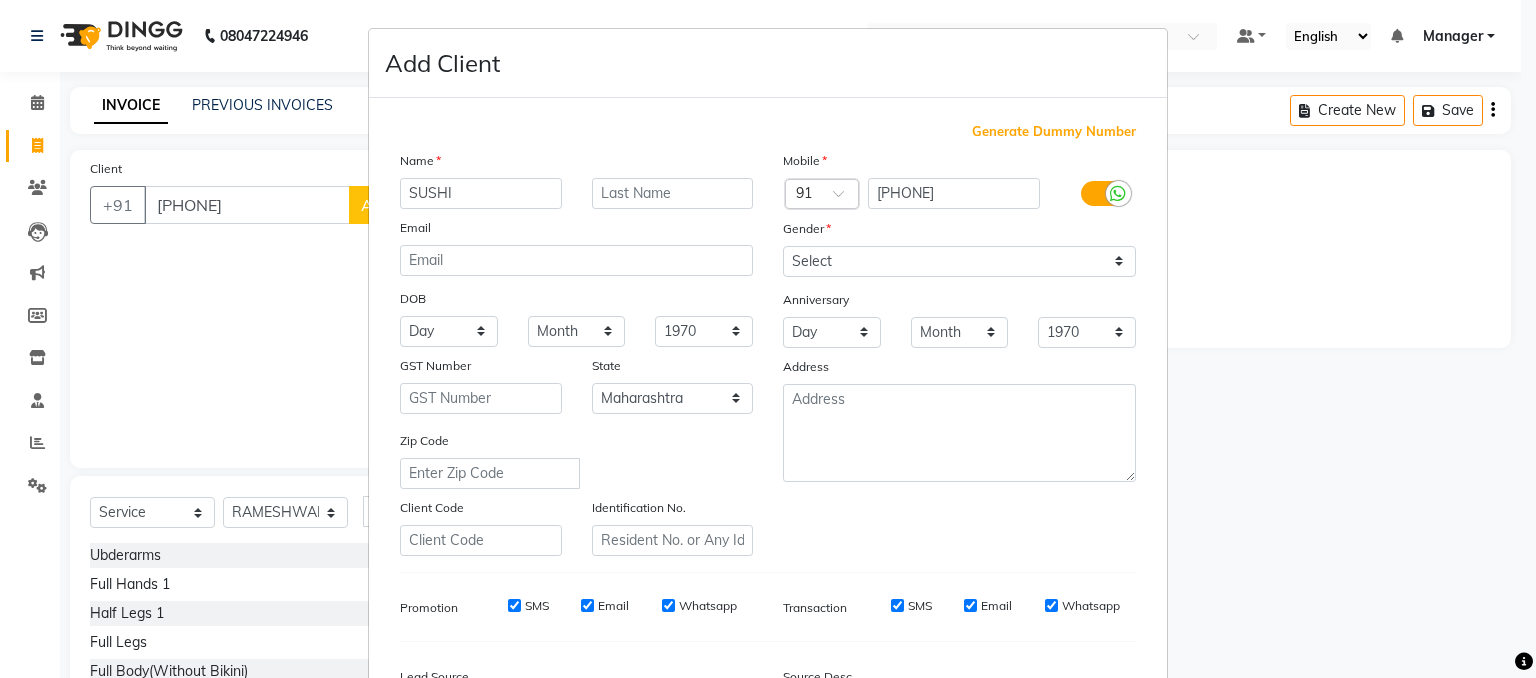 type on "SUSHI" 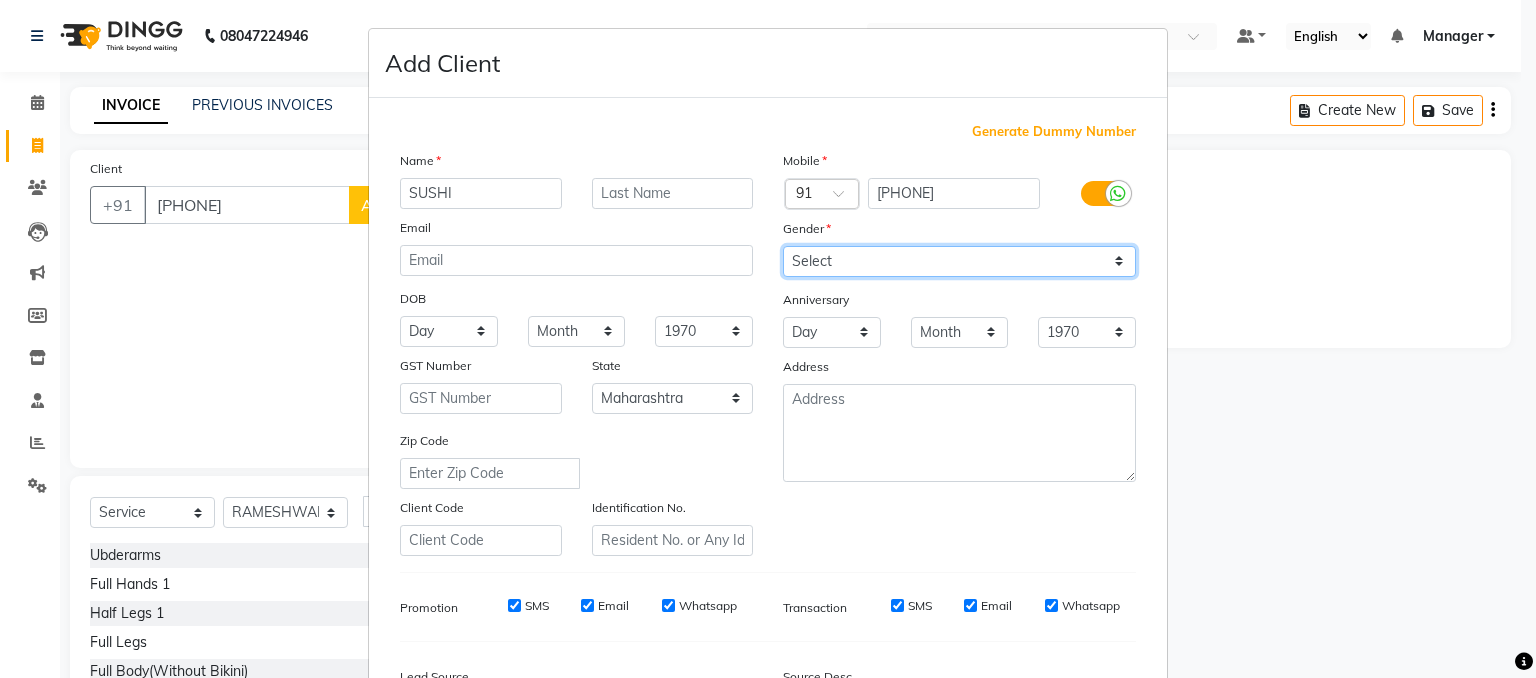 click on "Select Male Female Other Prefer Not To Say" at bounding box center [959, 261] 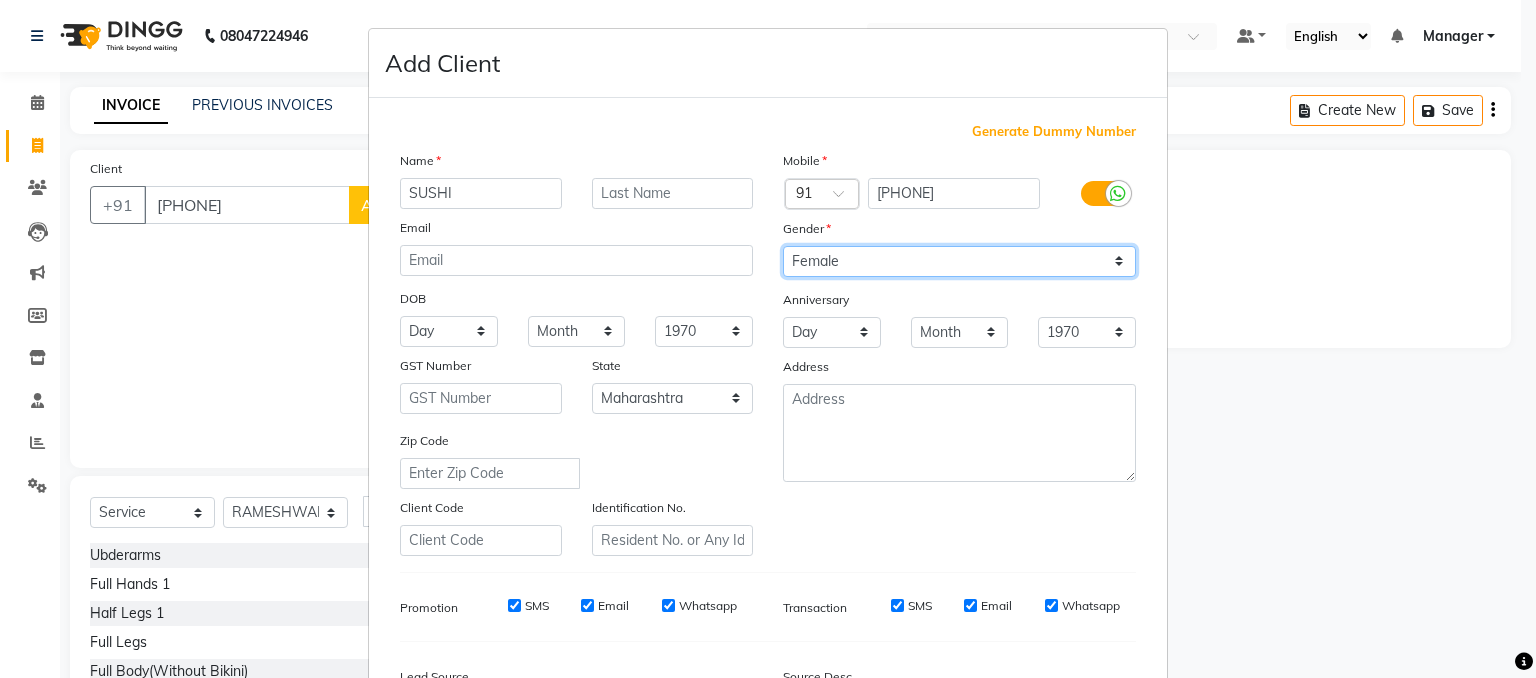 click on "Select Male Female Other Prefer Not To Say" at bounding box center [959, 261] 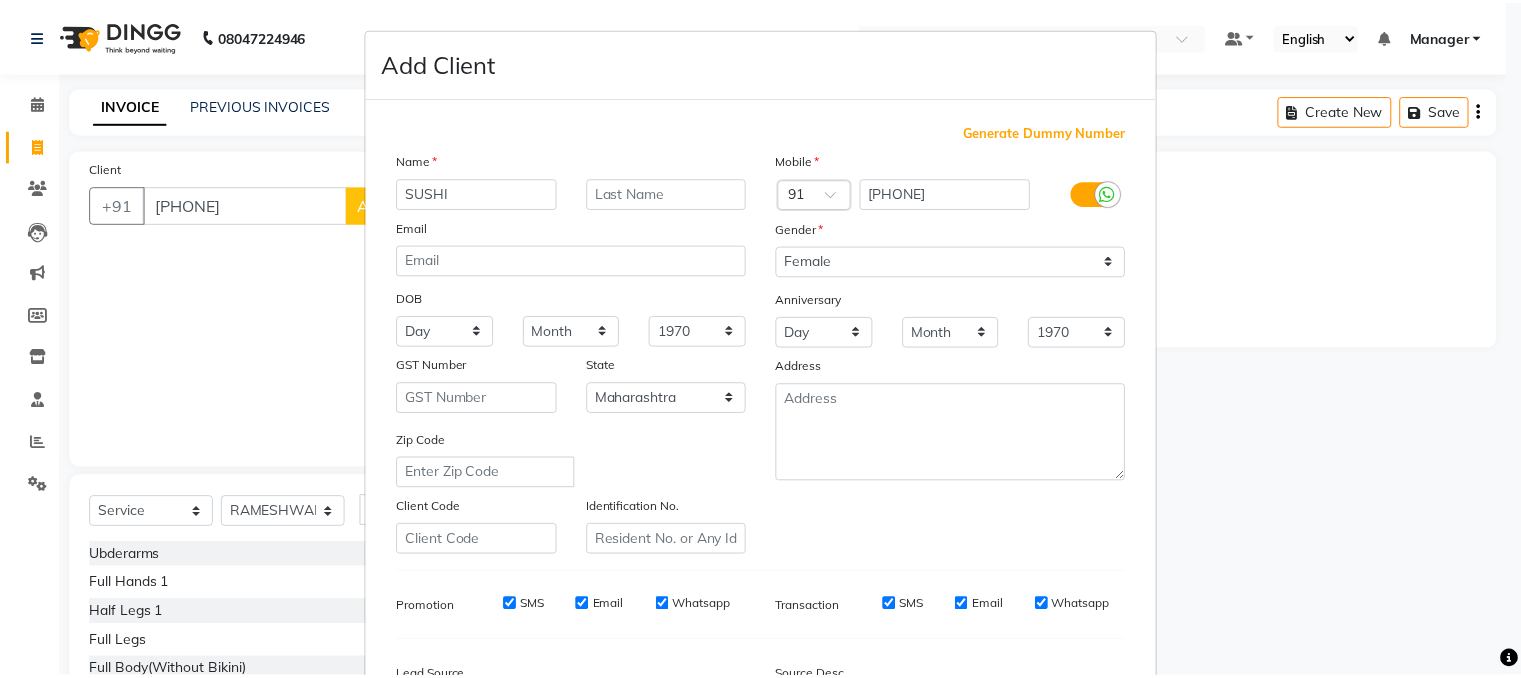 scroll, scrollTop: 255, scrollLeft: 0, axis: vertical 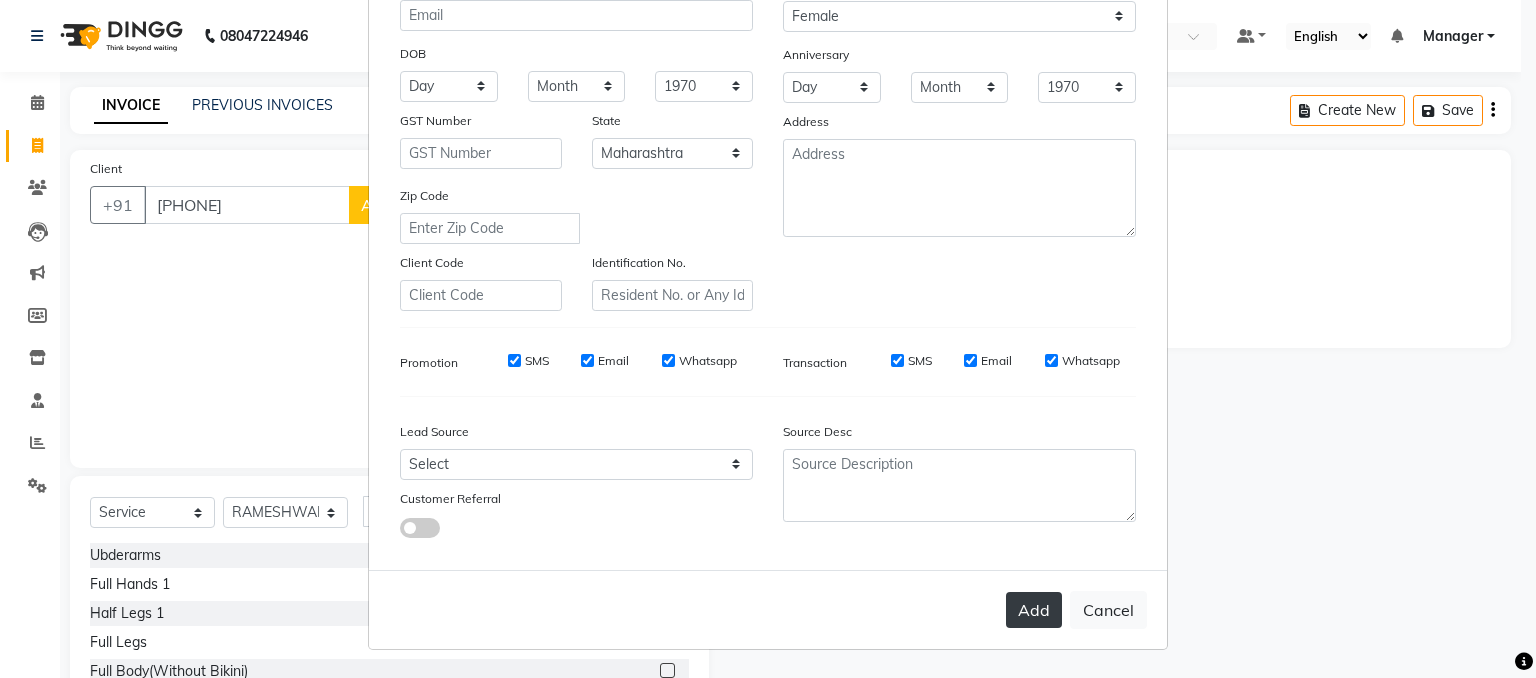 click on "Add" at bounding box center (1034, 610) 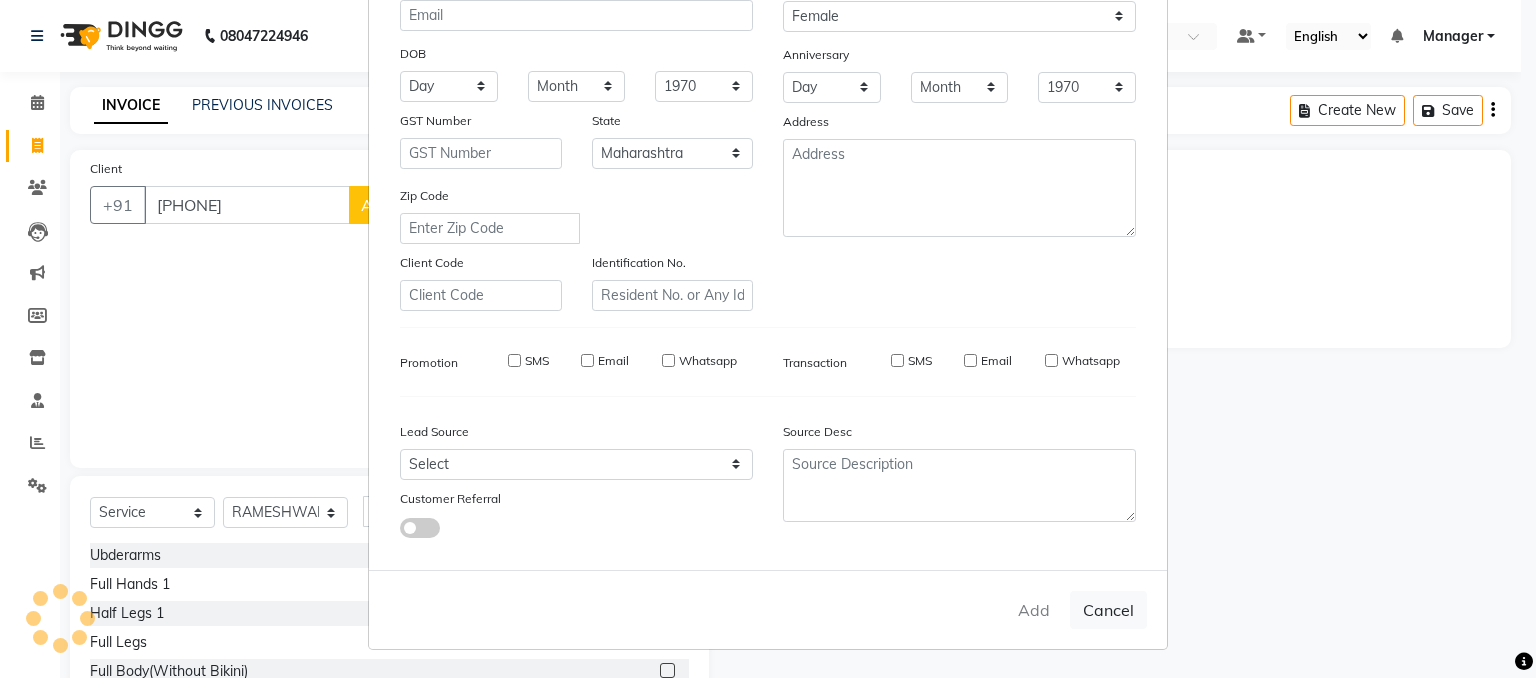 type on "88******04" 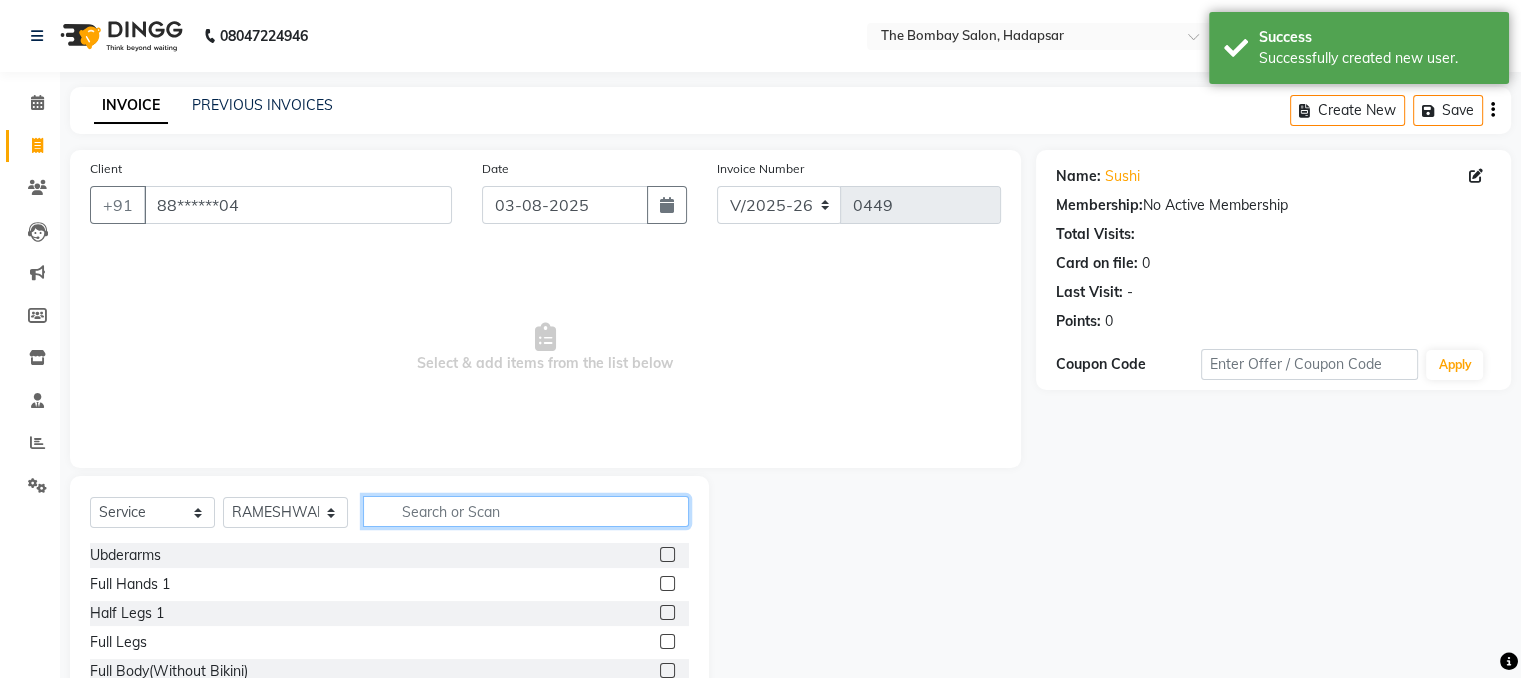 click 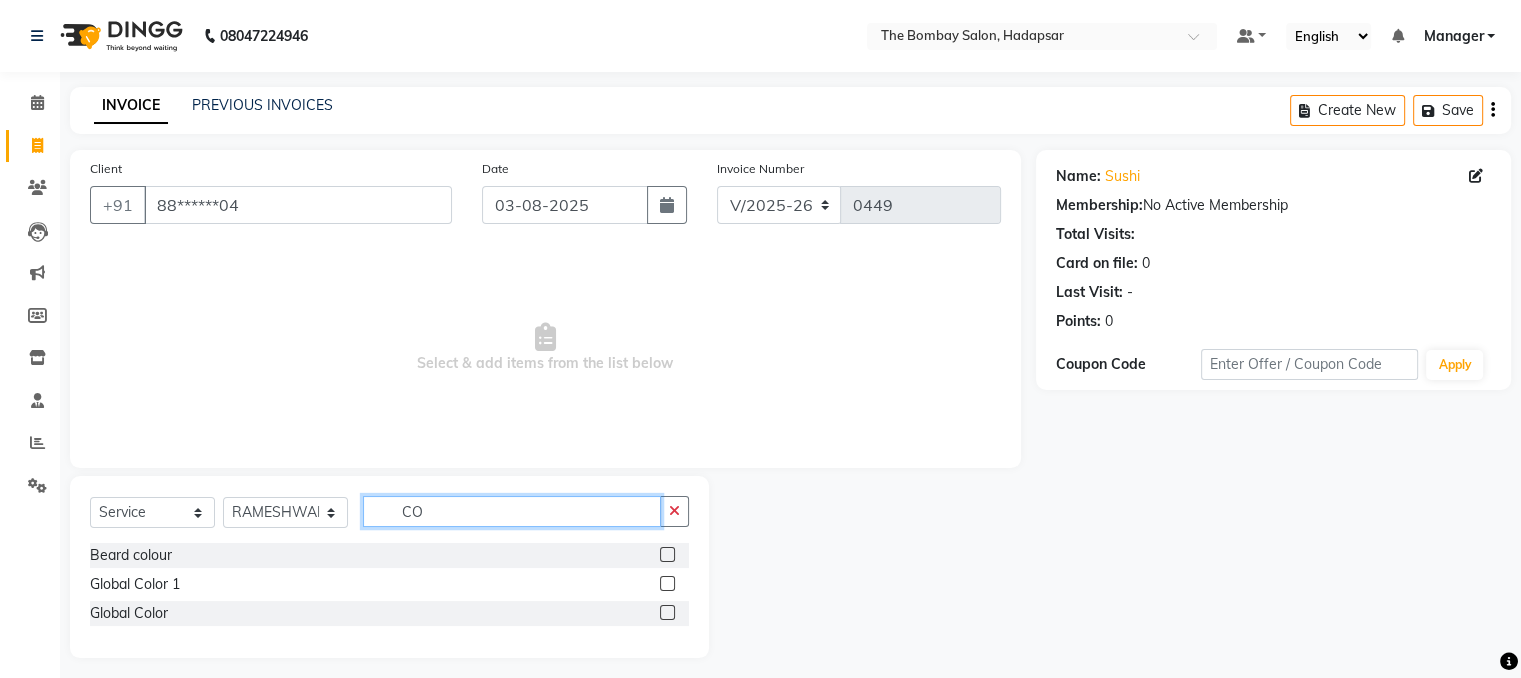 type on "C" 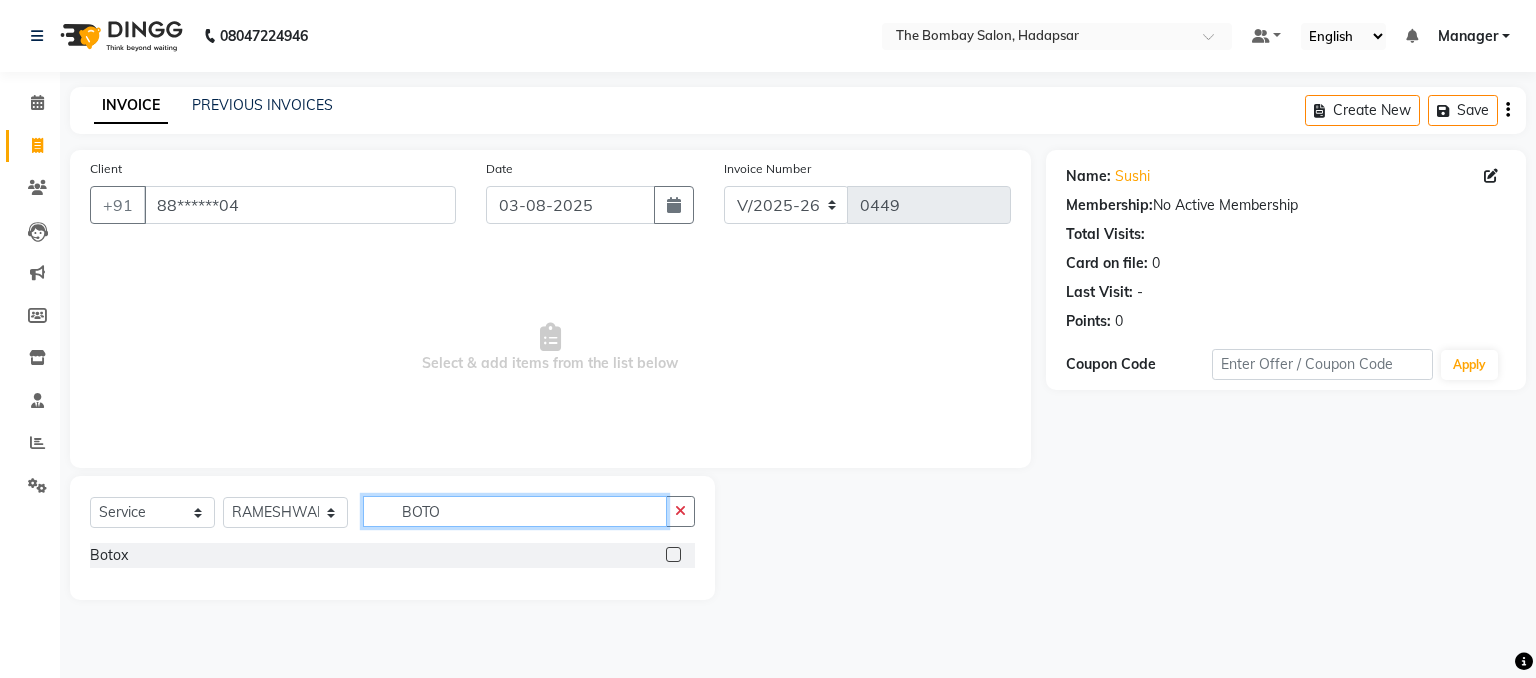 type on "BOTO" 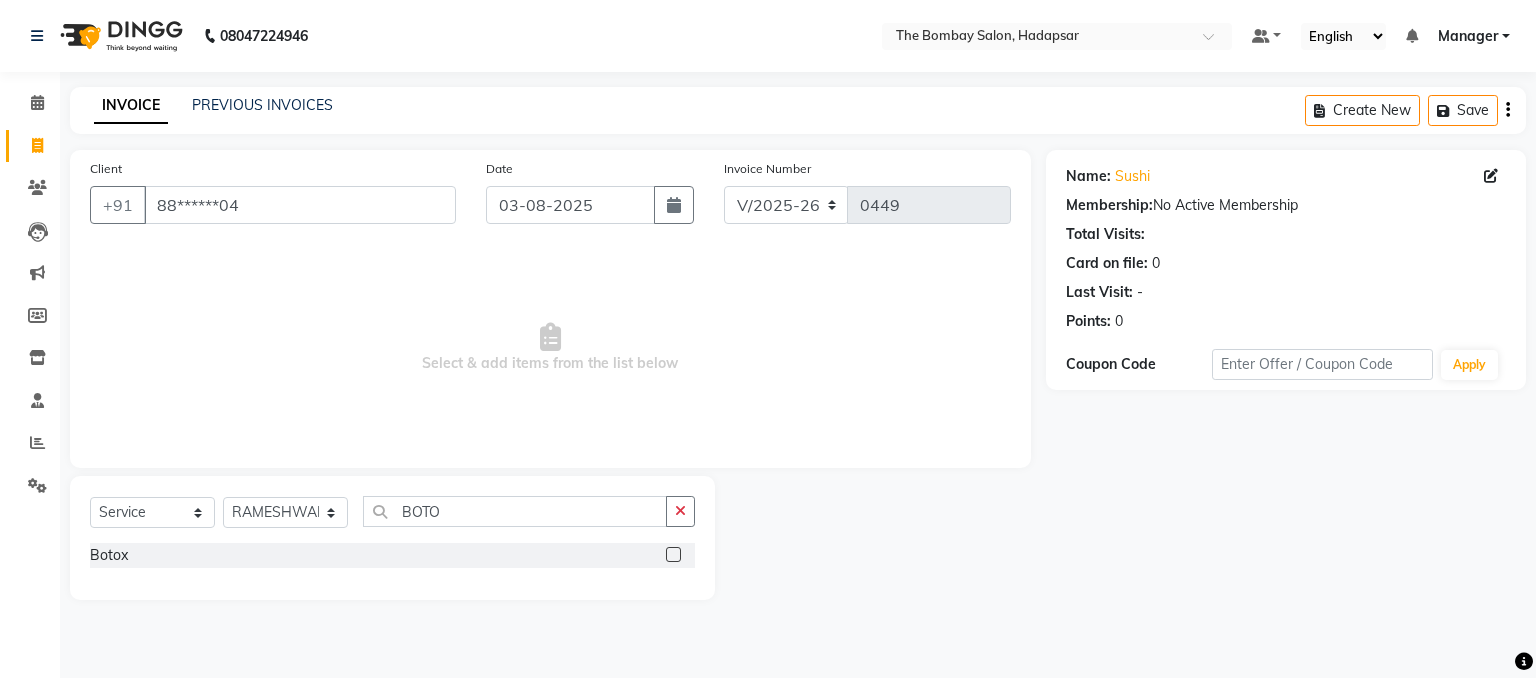 click 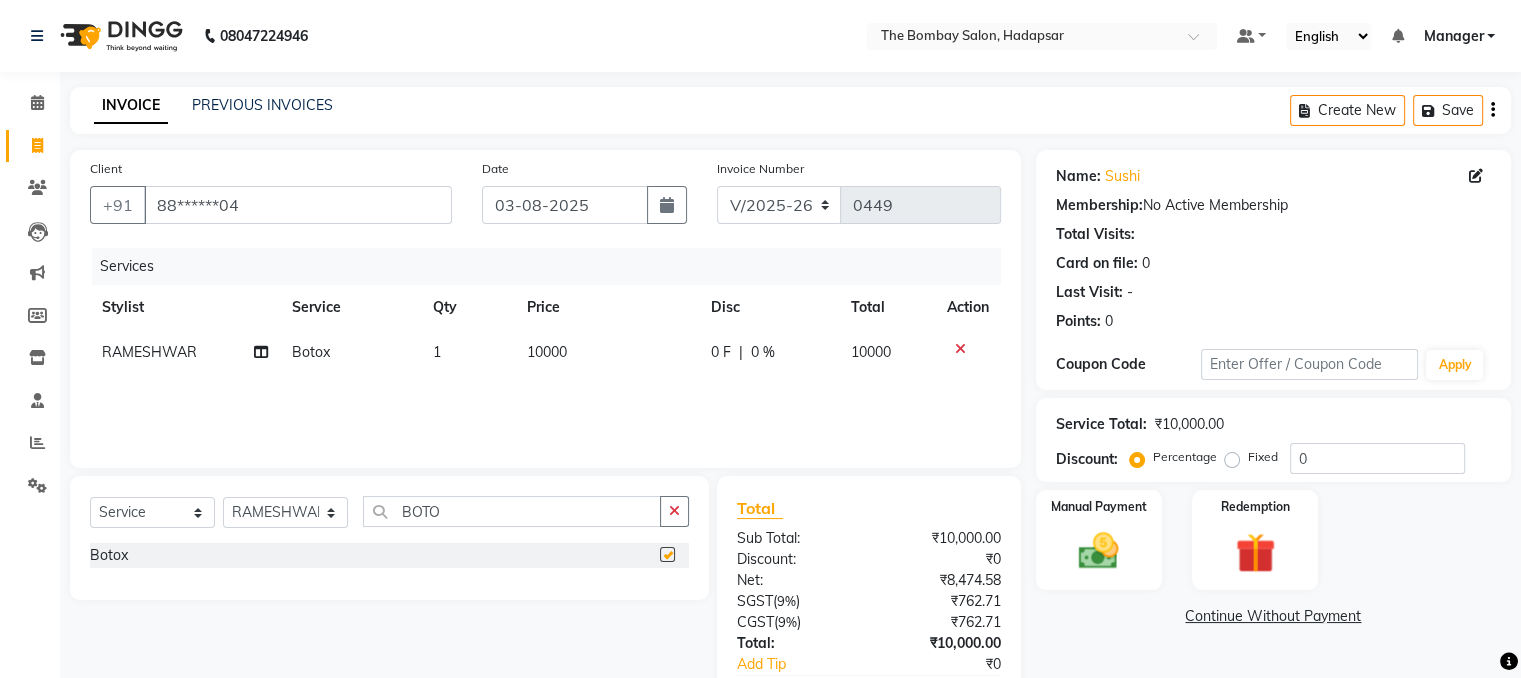 checkbox on "false" 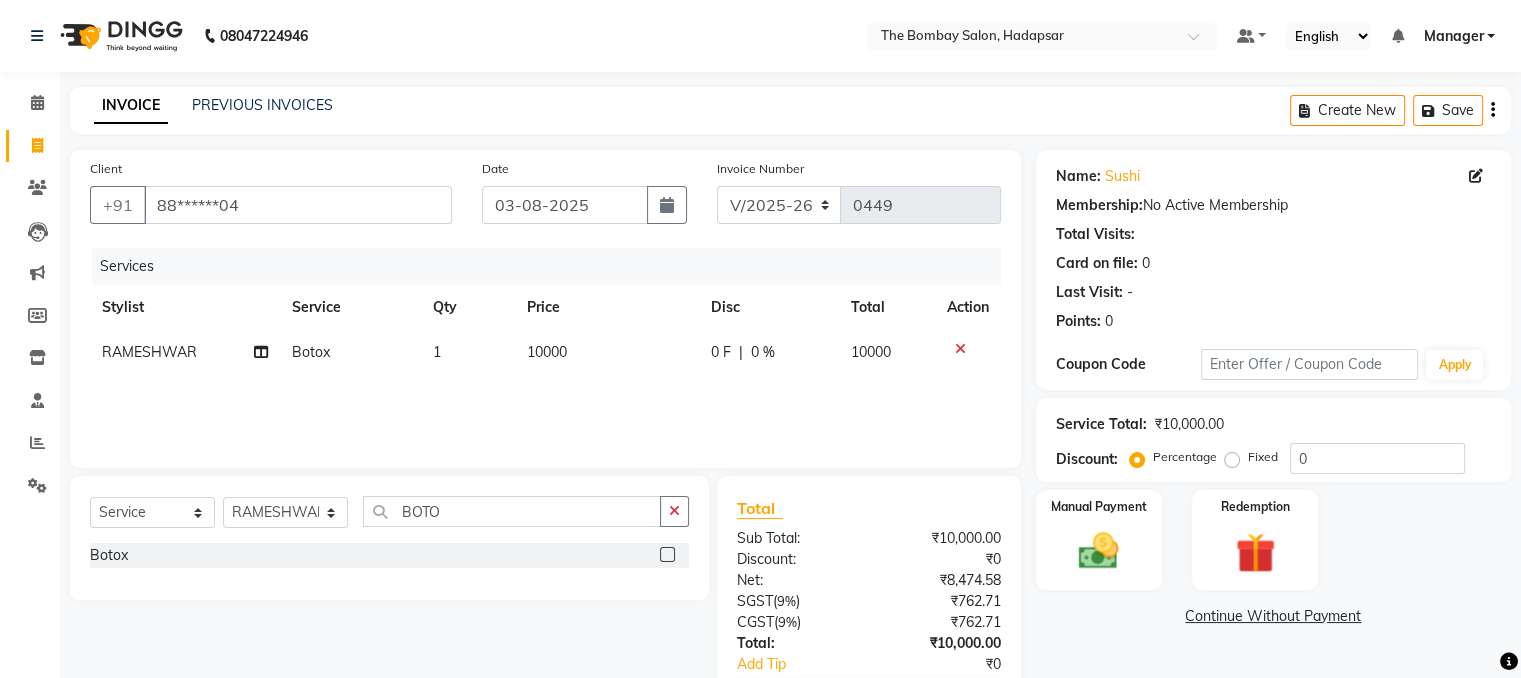 click on "10000" 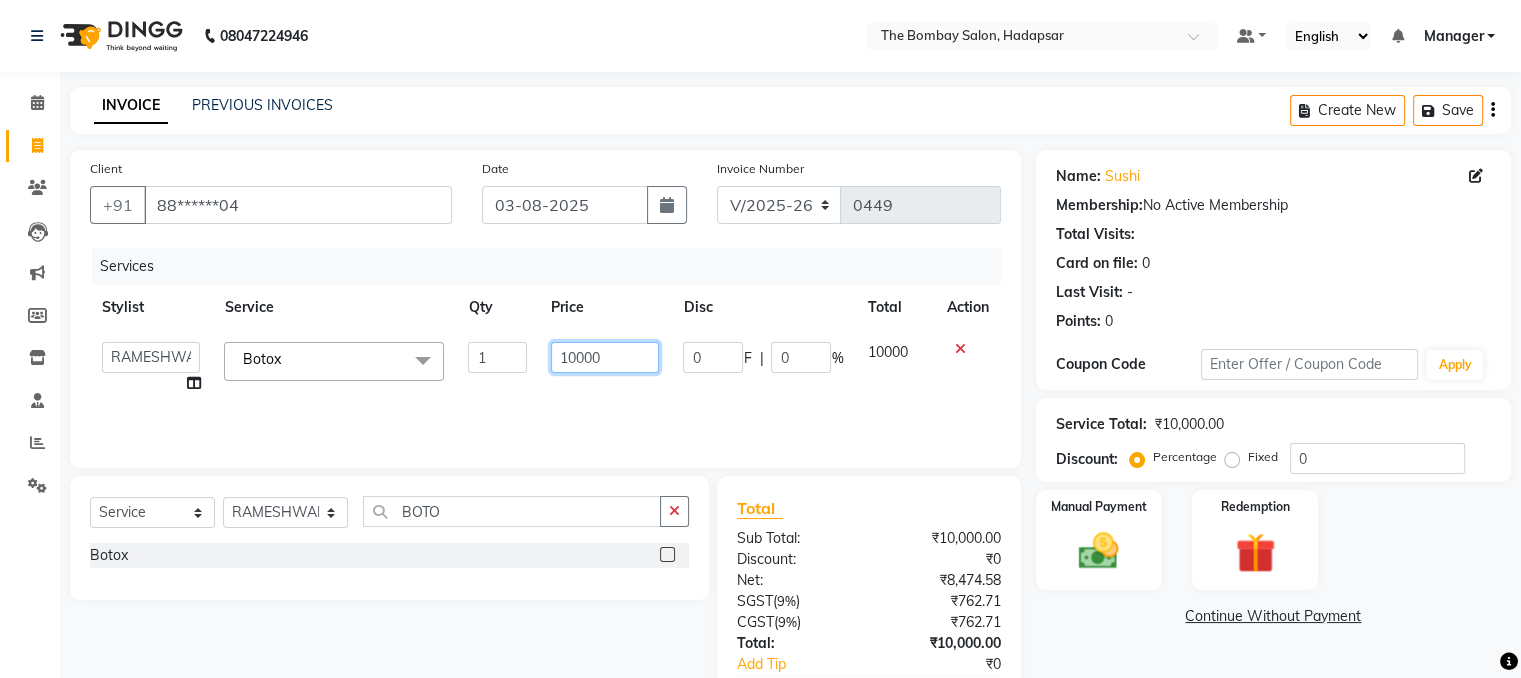 click on "10000" 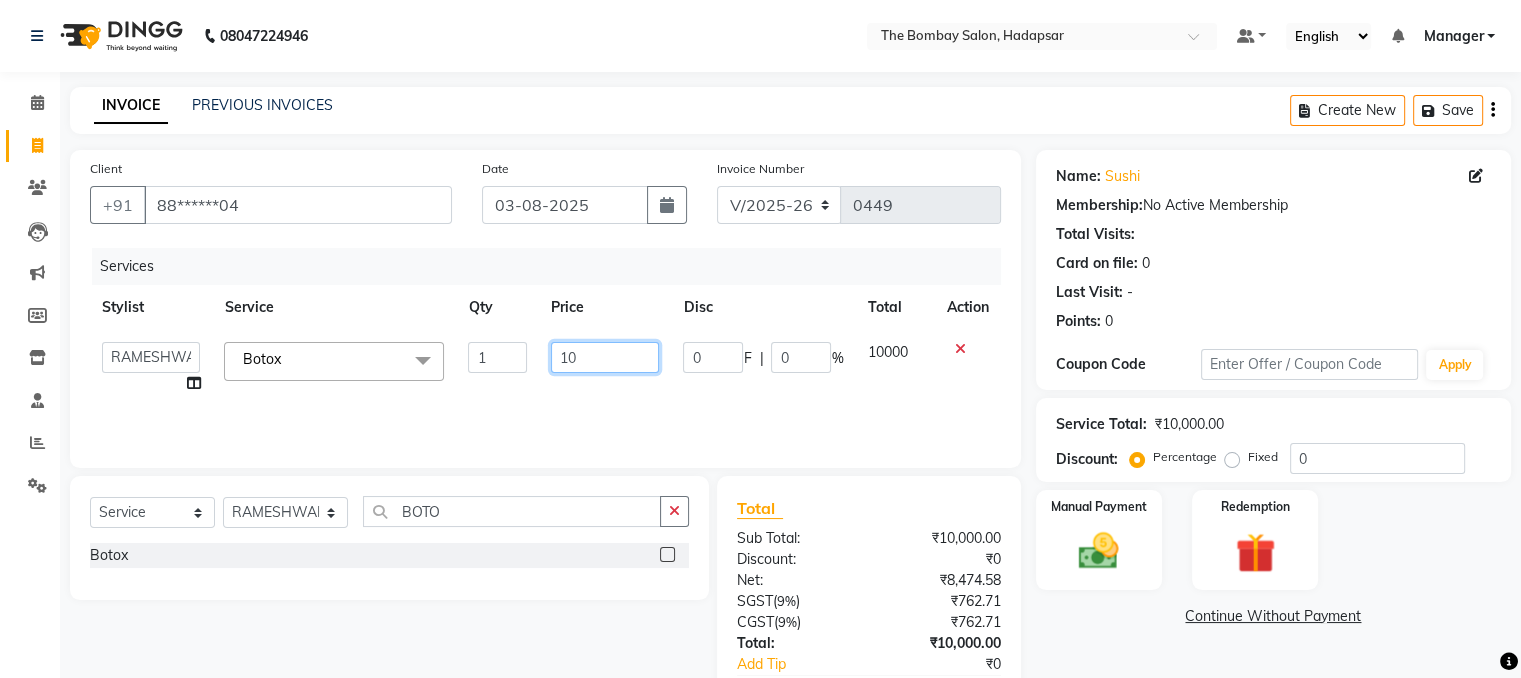 type on "1" 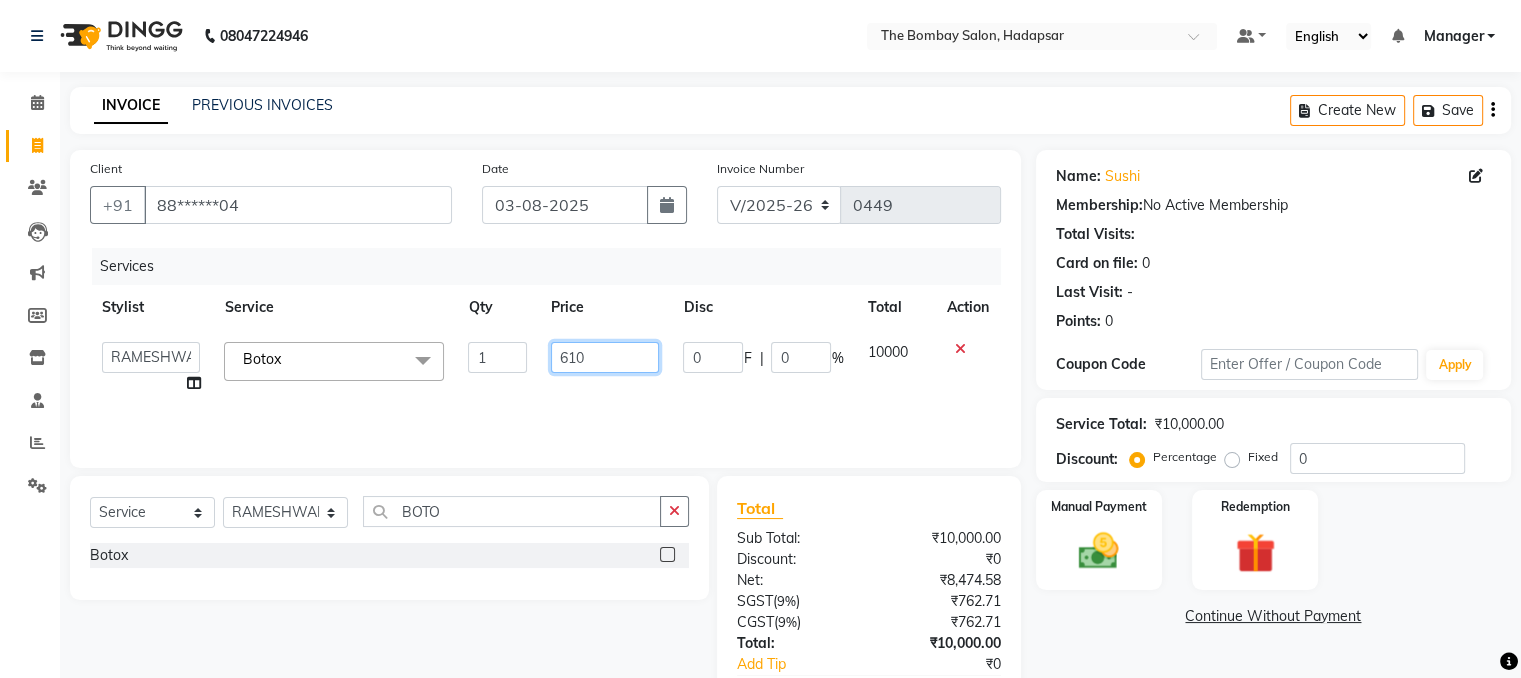 type on "6100" 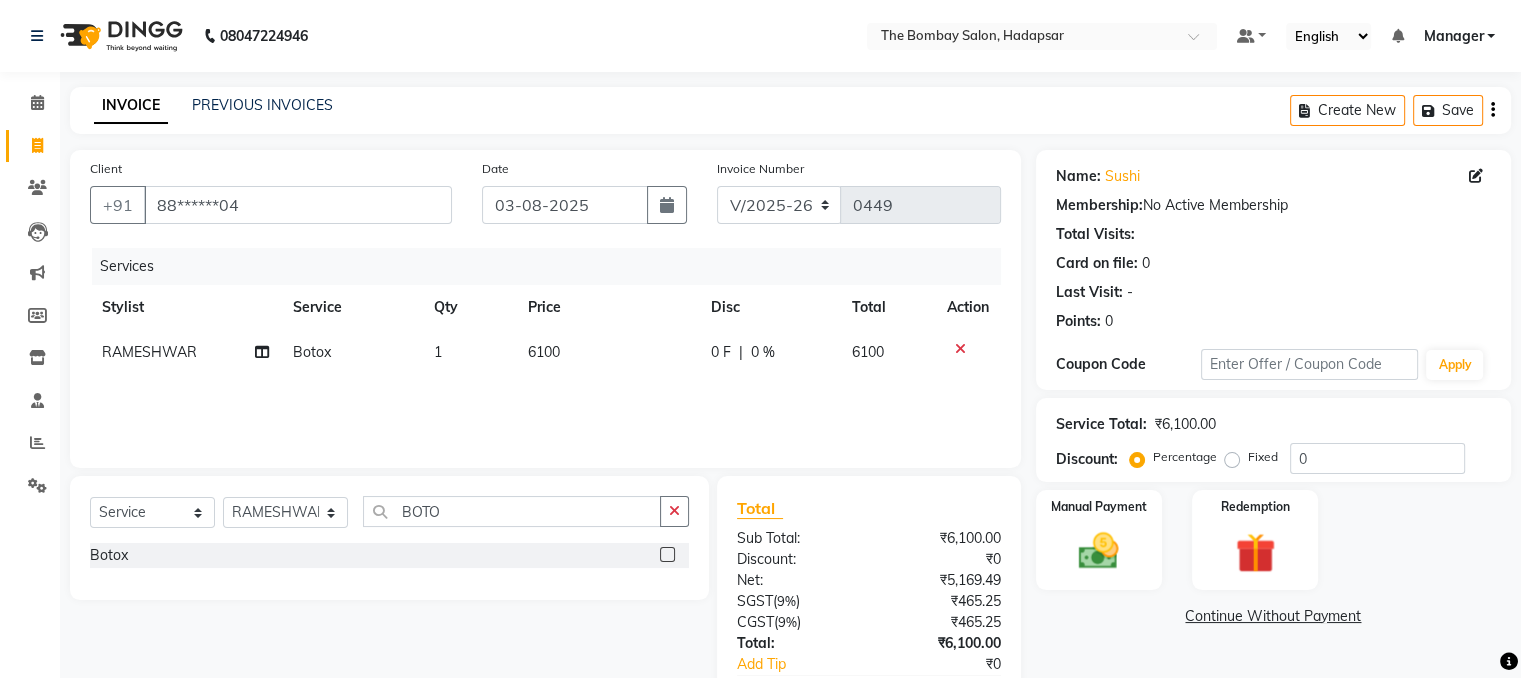 click on "Name: Sushi Membership: No Active Membership Total Visits: Card on file: 0 Last Visit: - Points: 0 Coupon Code Apply Service Total: ₹6,100.00 Discount: Percentage Fixed 0 Manual Payment Redemption Continue Without Payment" 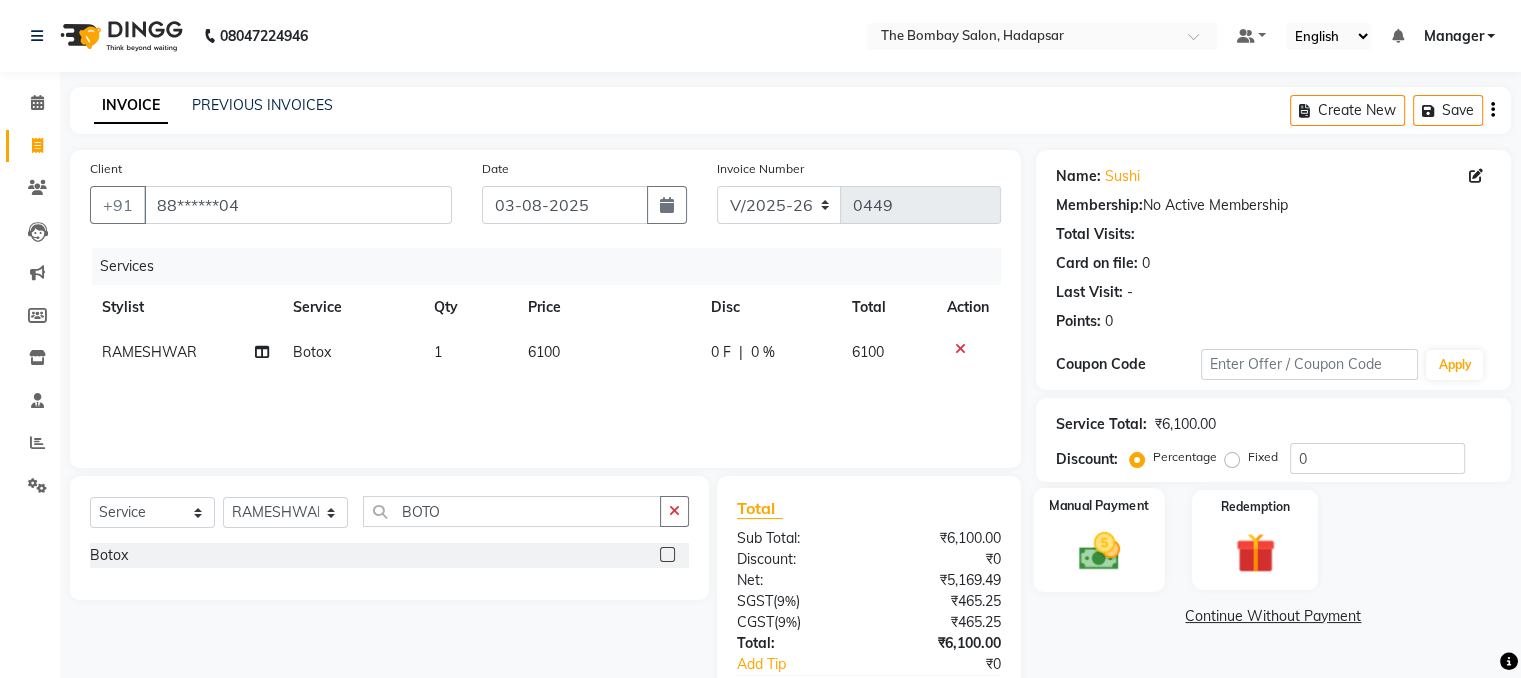 click 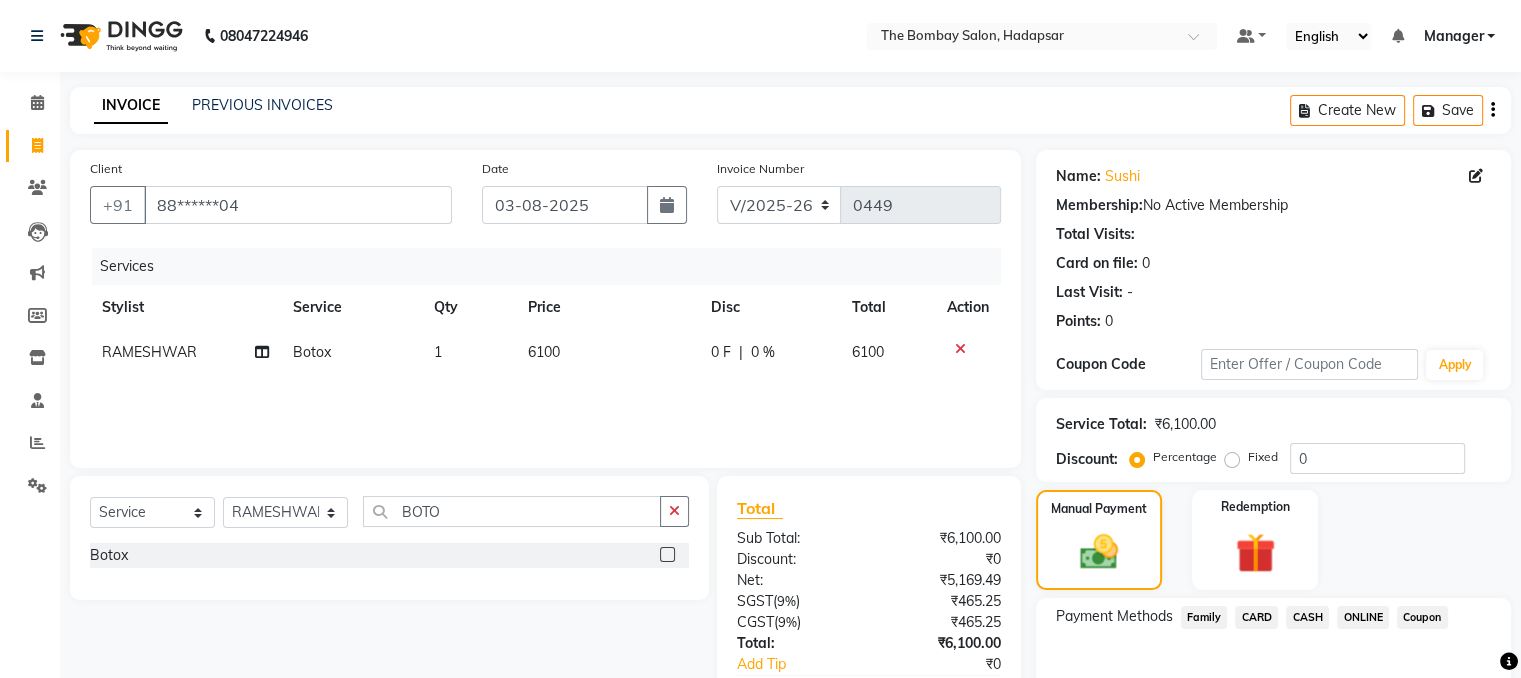 click on "ONLINE" 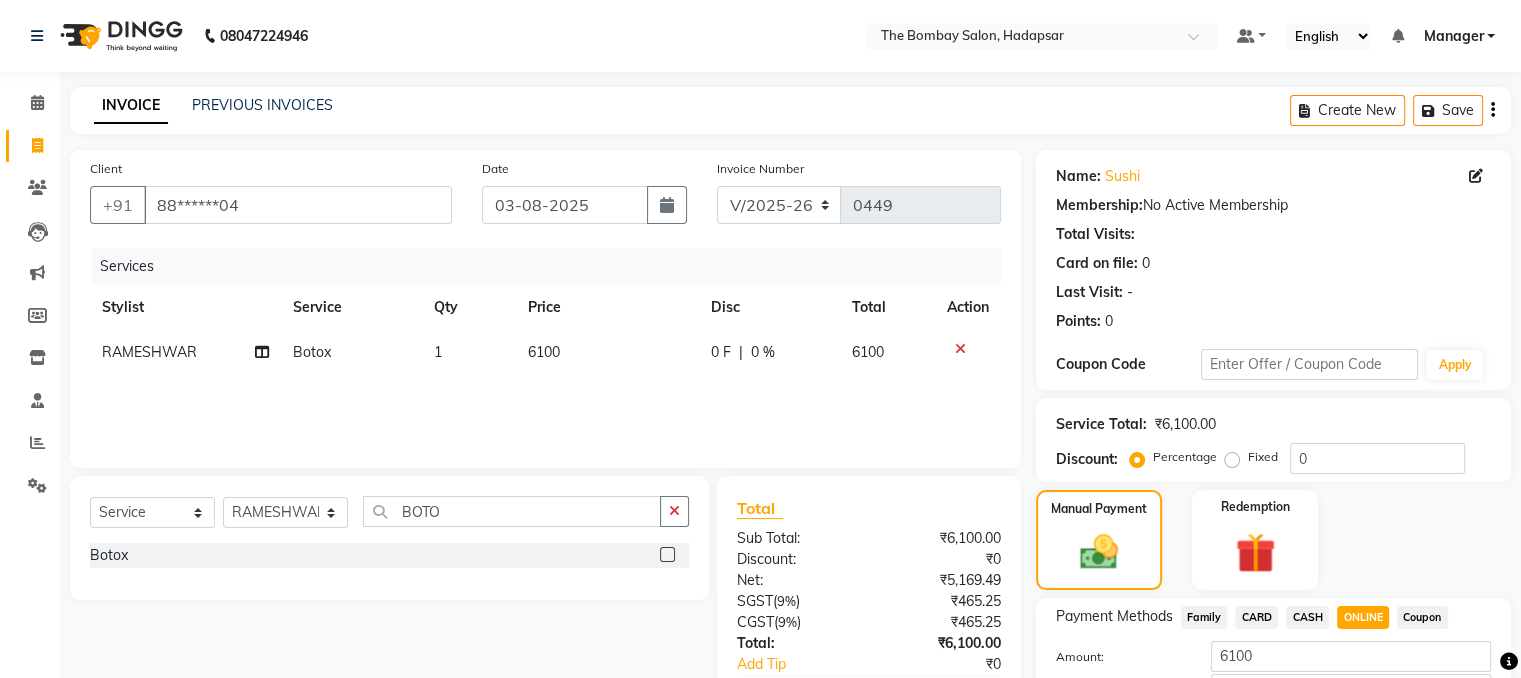 scroll, scrollTop: 141, scrollLeft: 0, axis: vertical 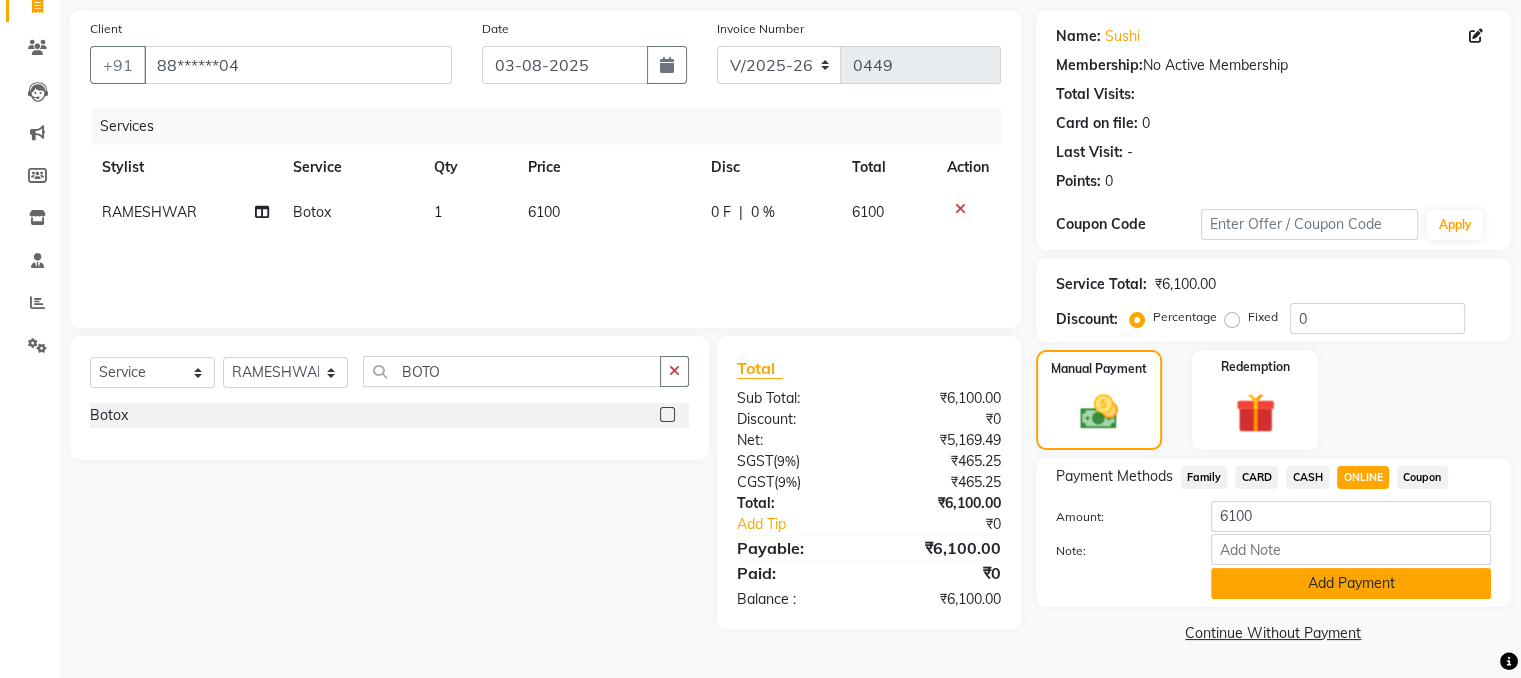 click on "Add Payment" 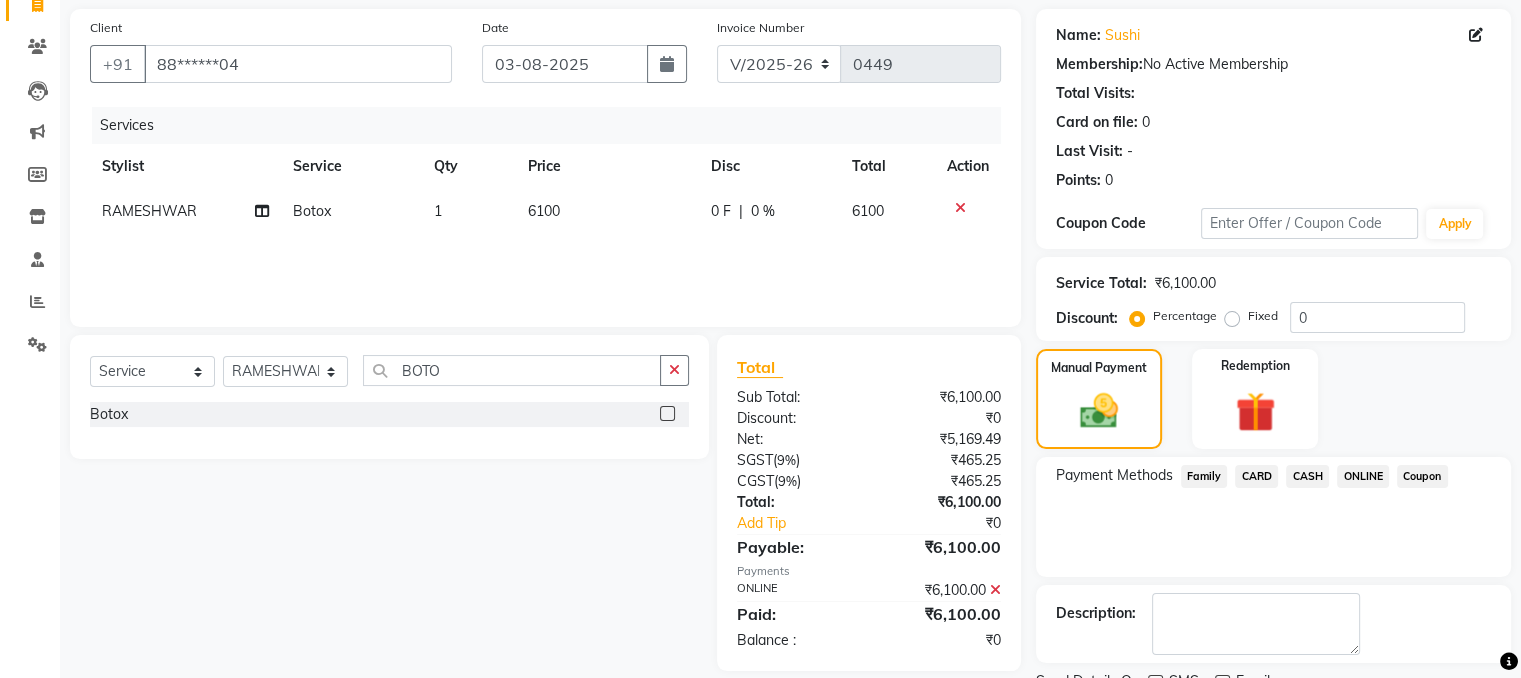 scroll, scrollTop: 223, scrollLeft: 0, axis: vertical 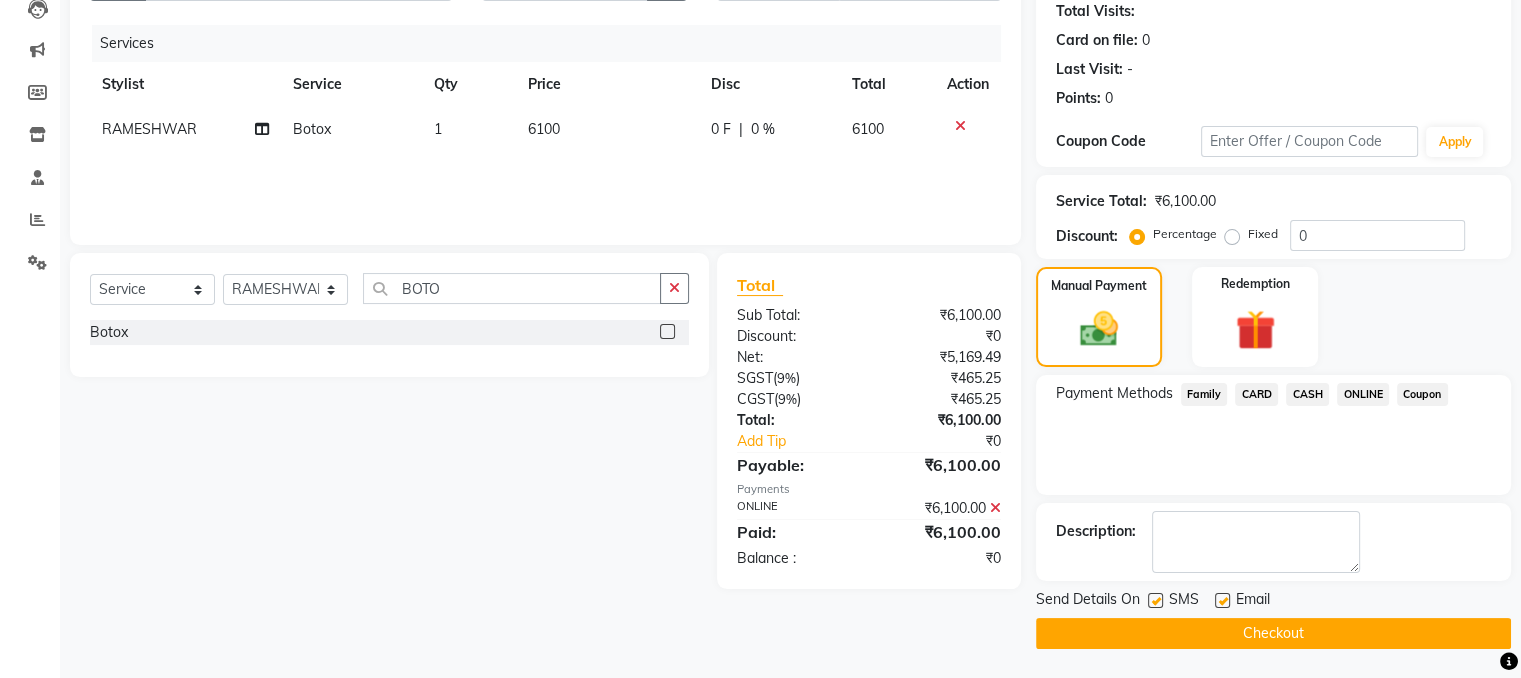 click on "Checkout" 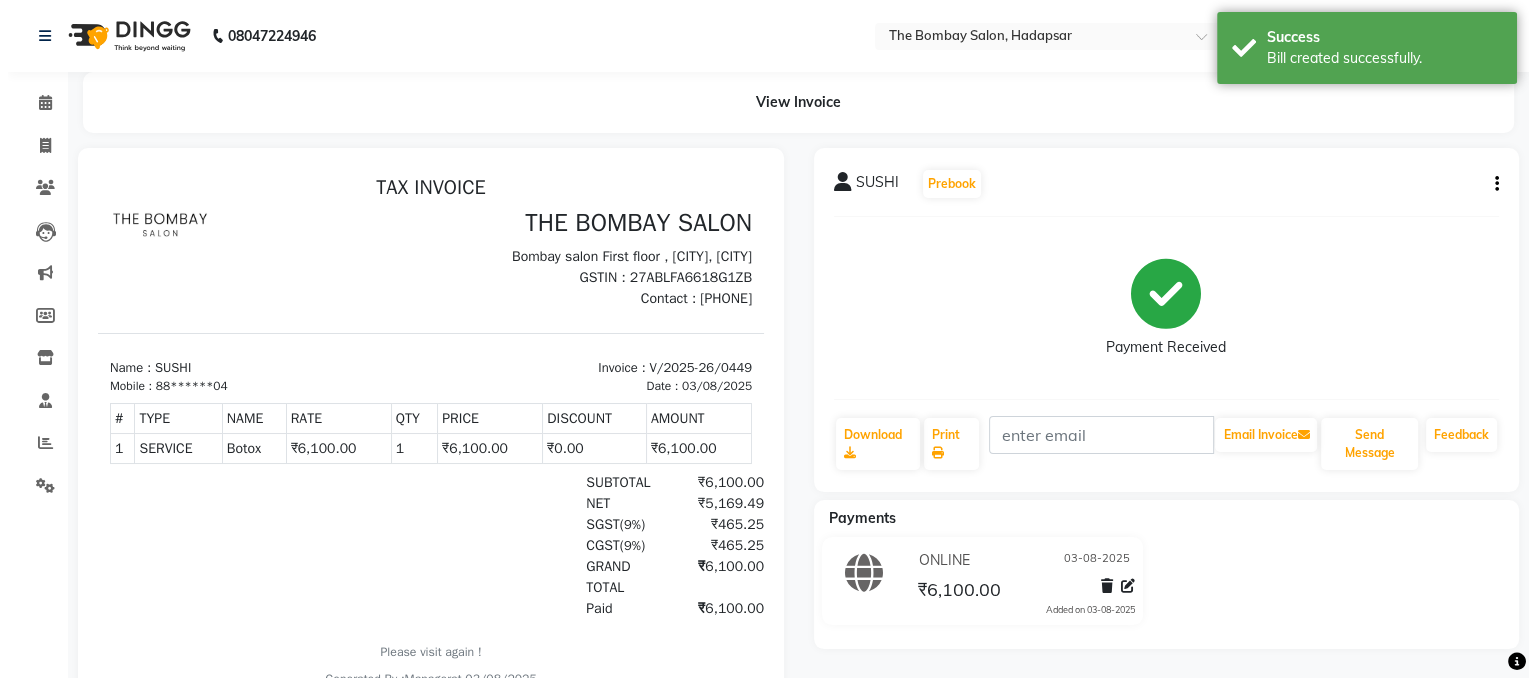 scroll, scrollTop: 0, scrollLeft: 0, axis: both 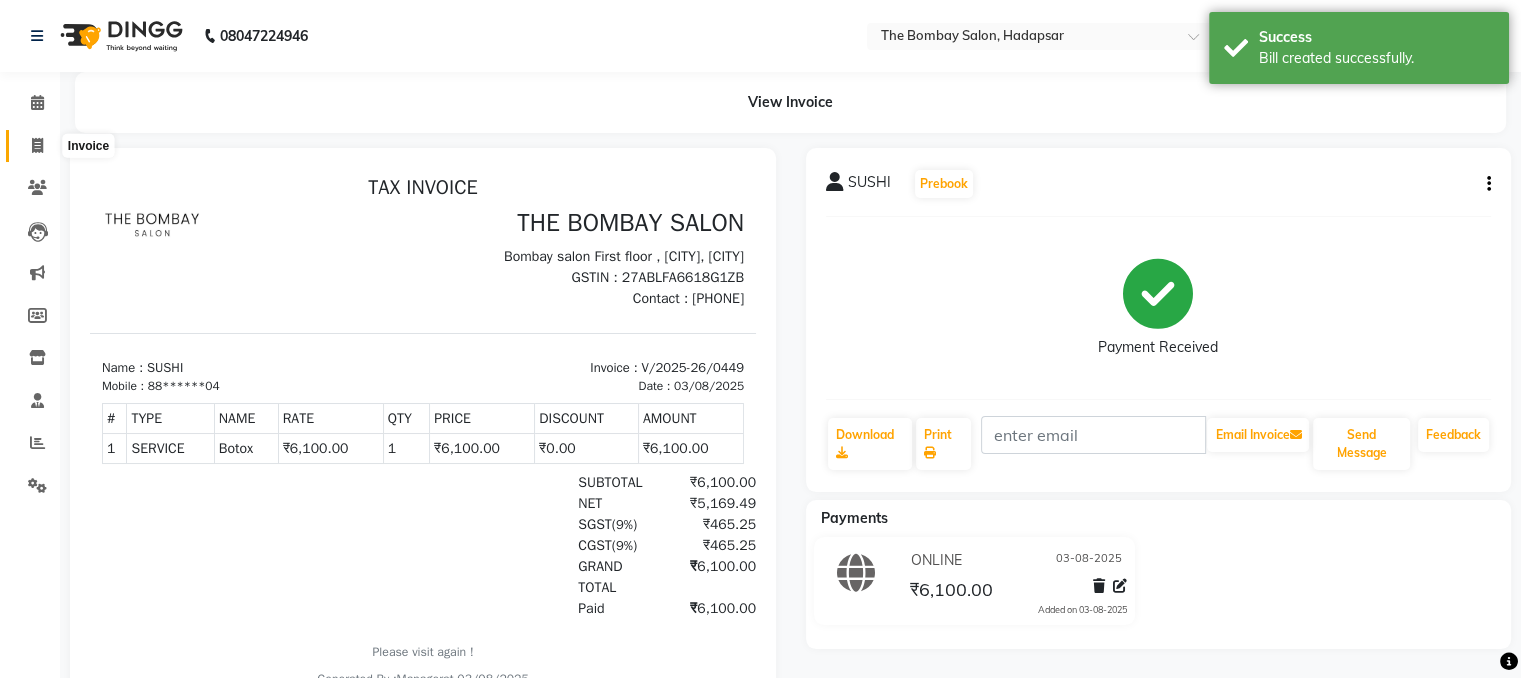click 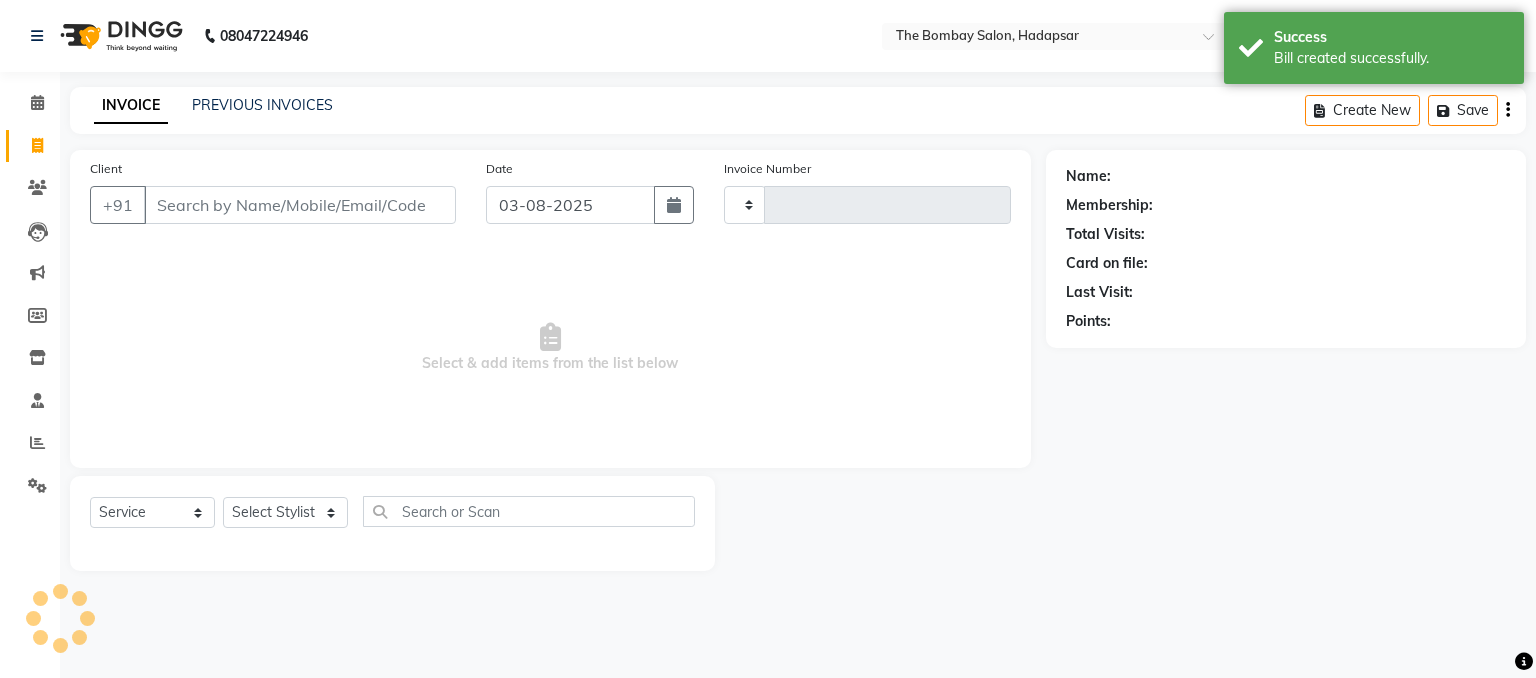 type on "0450" 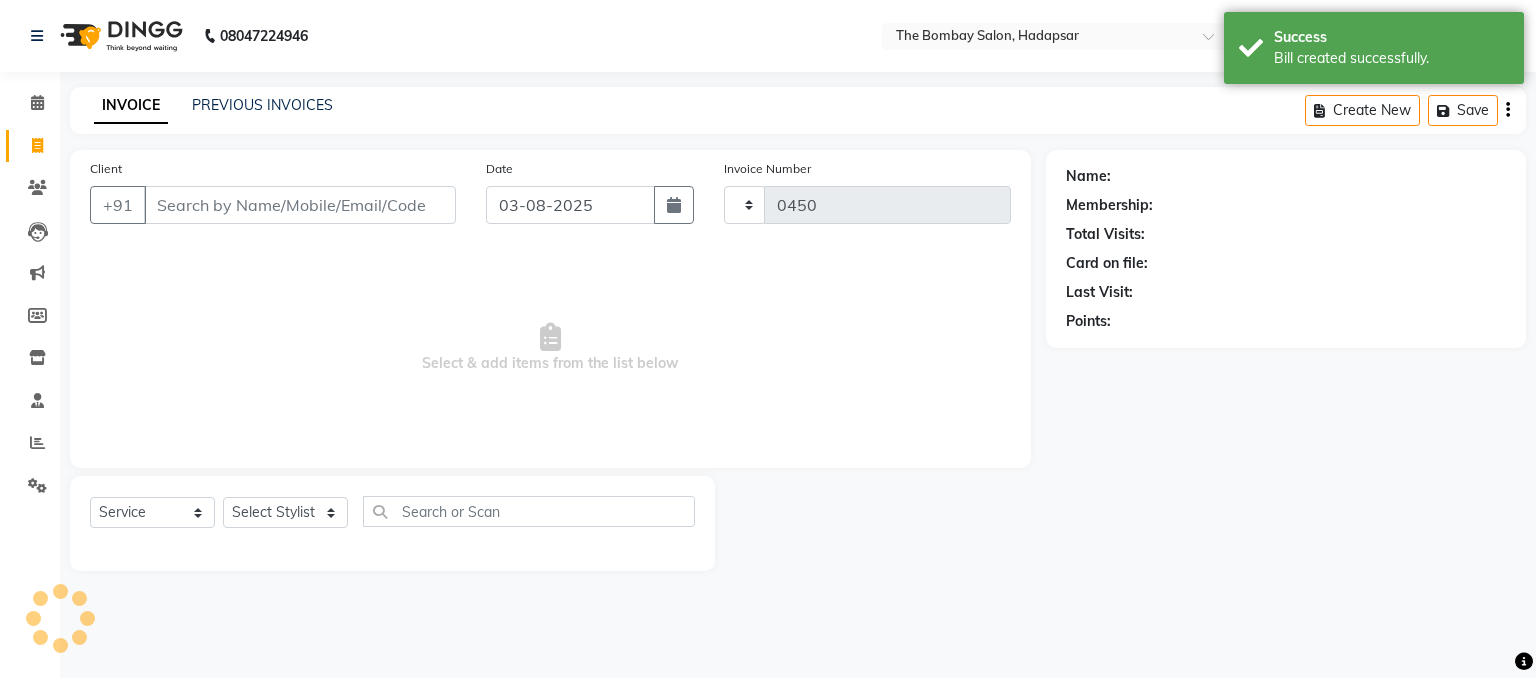 select on "8374" 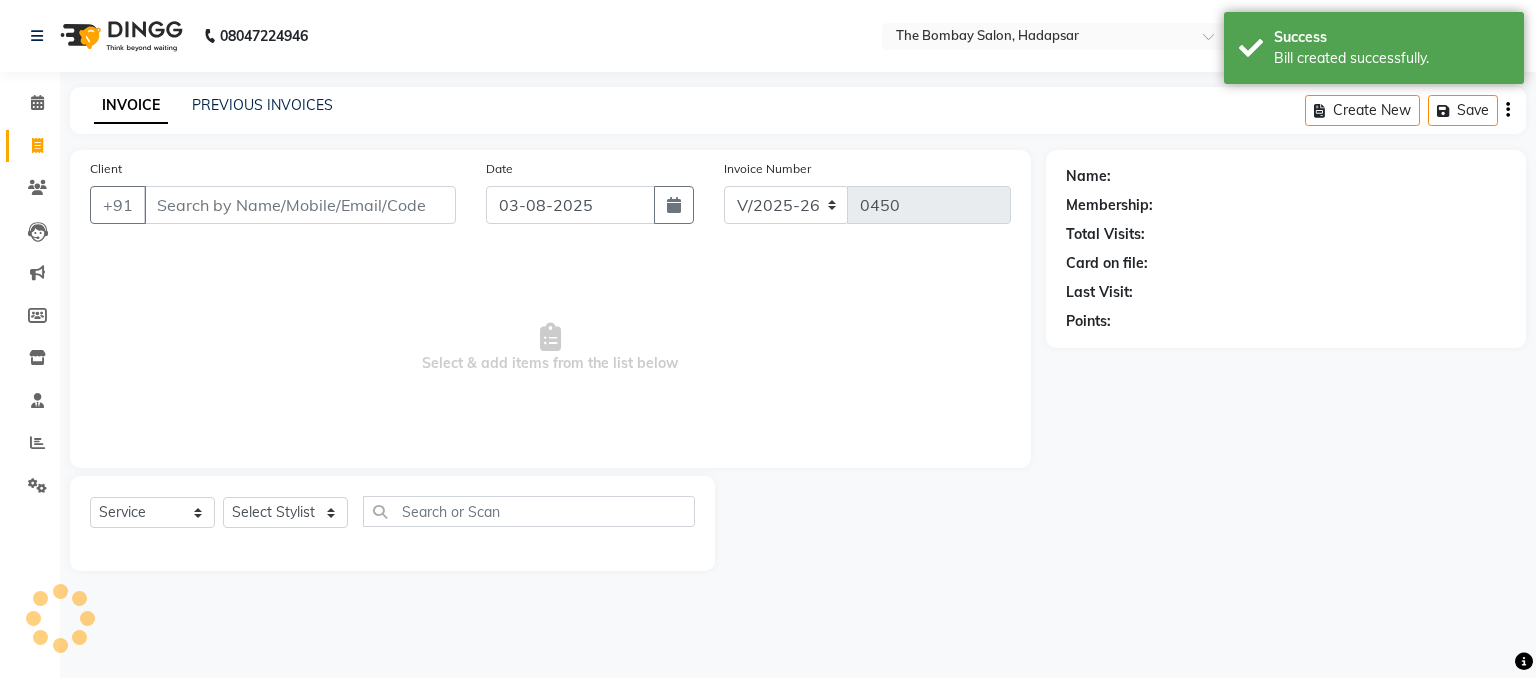 click on "Client" at bounding box center [300, 205] 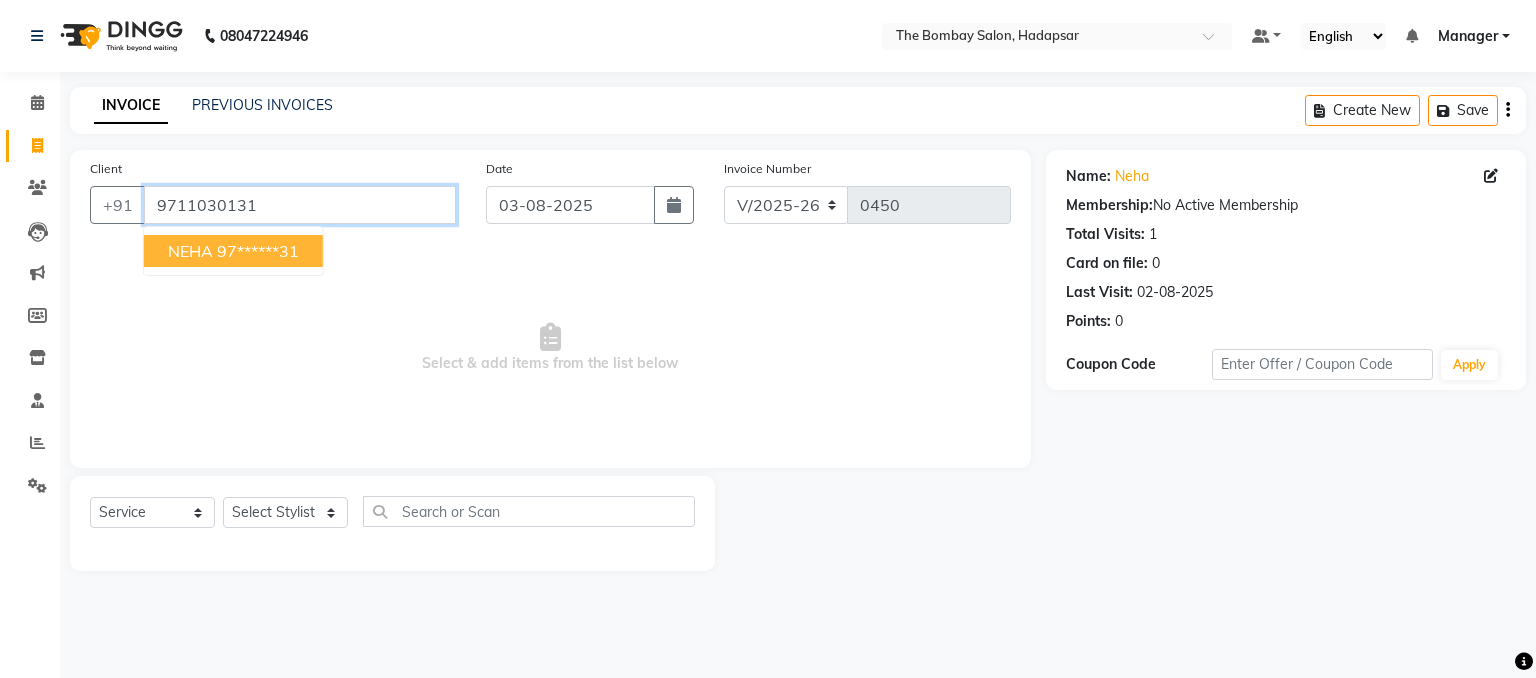 click on "9711030131" at bounding box center [300, 205] 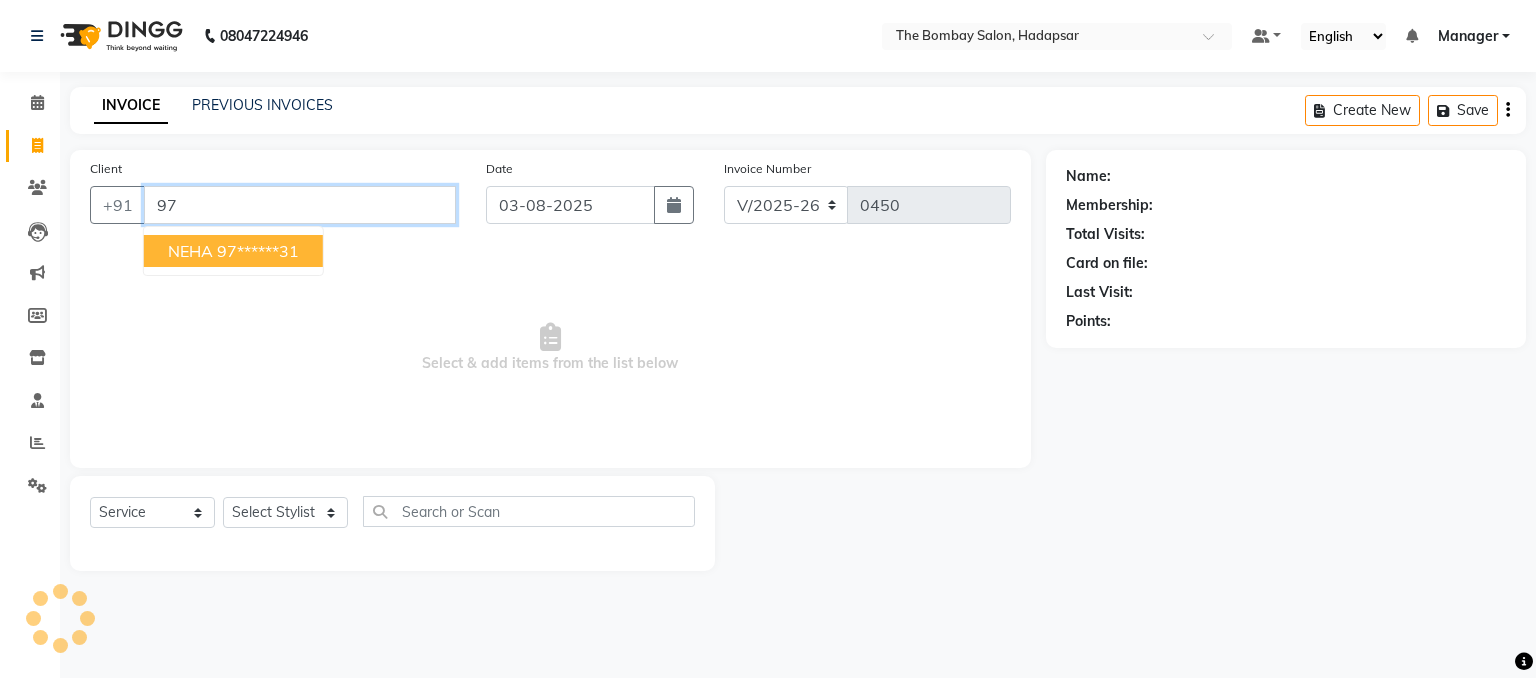 type on "9" 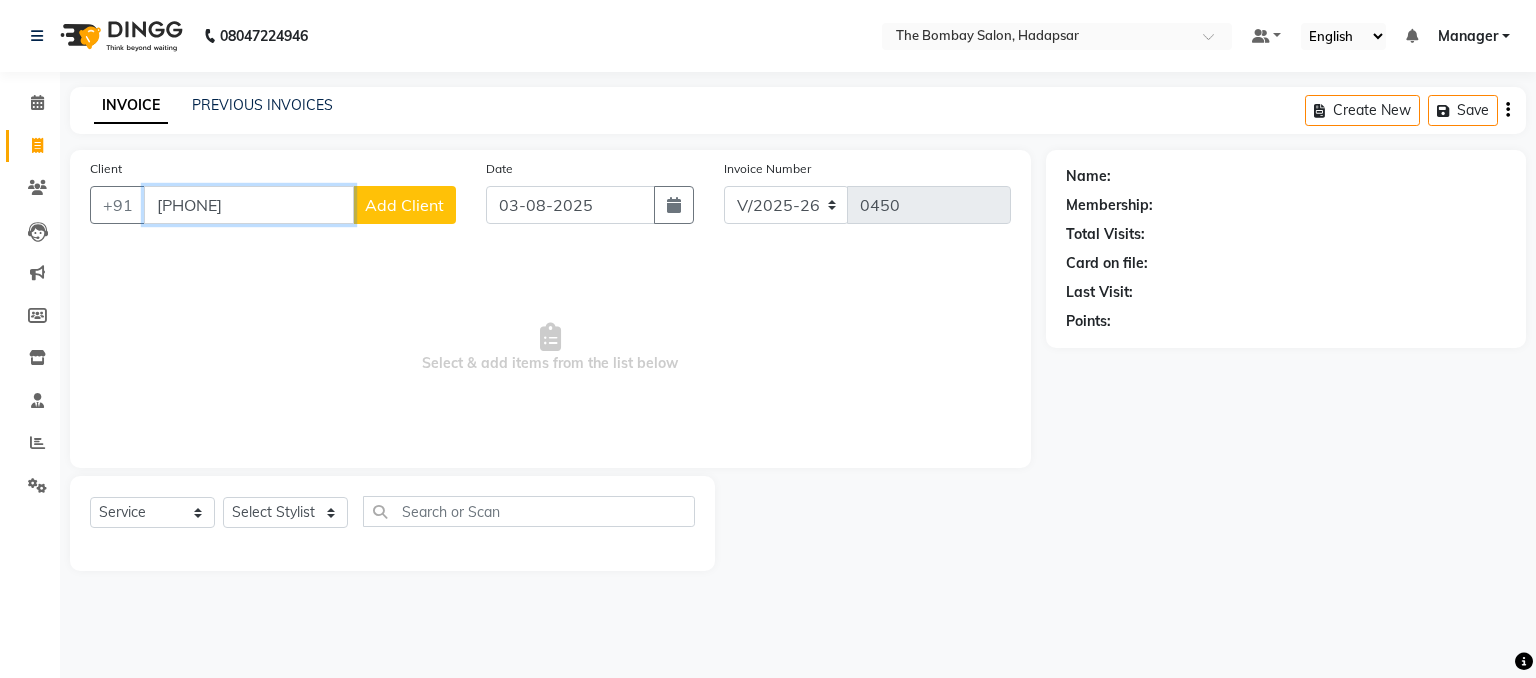 type on "[PHONE]" 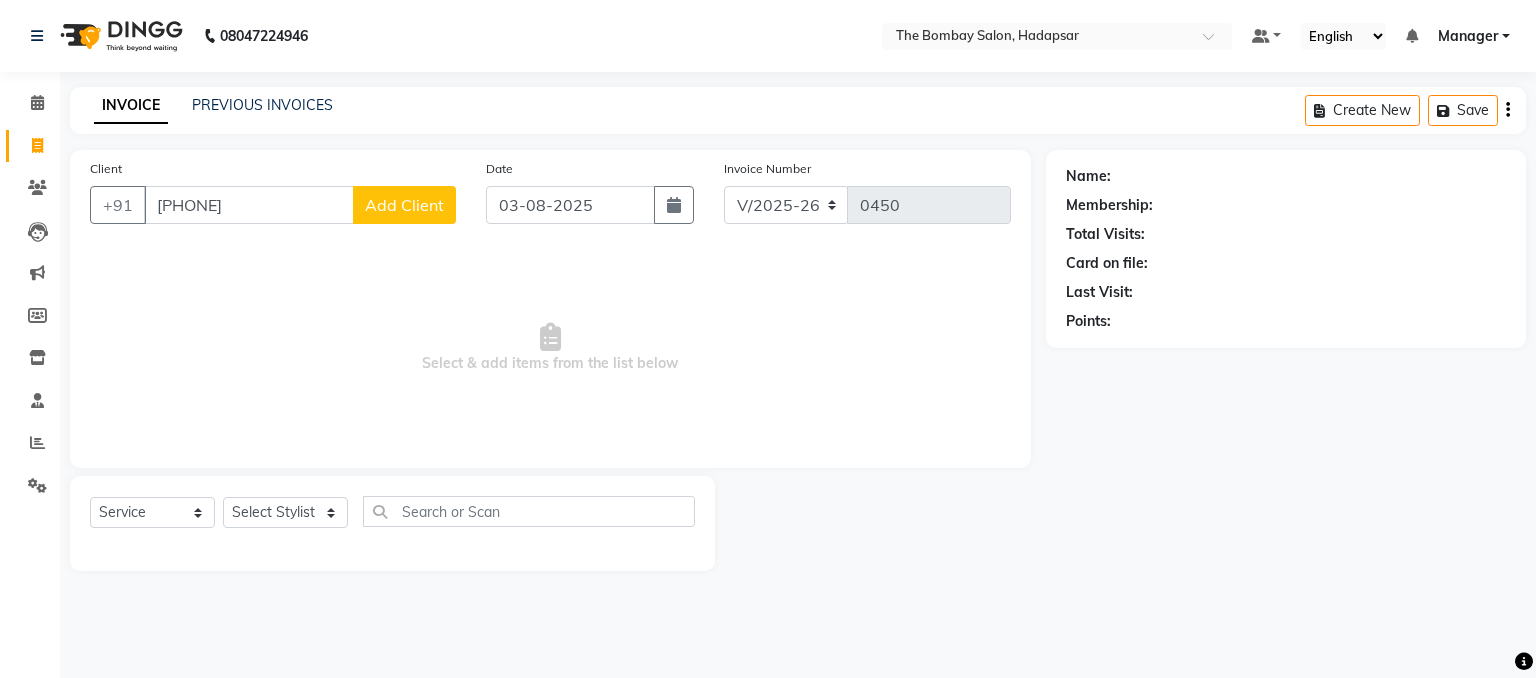 click on "Add Client" 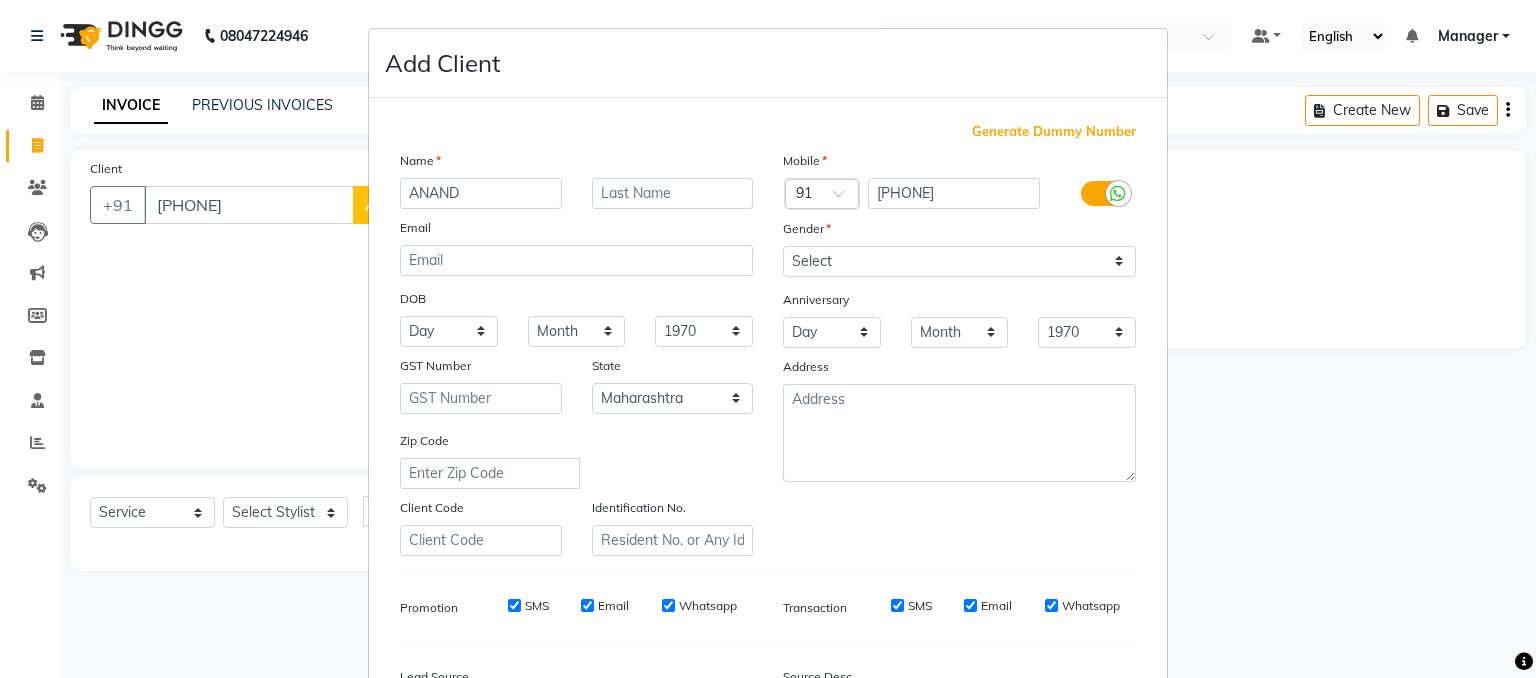 type on "ANAND" 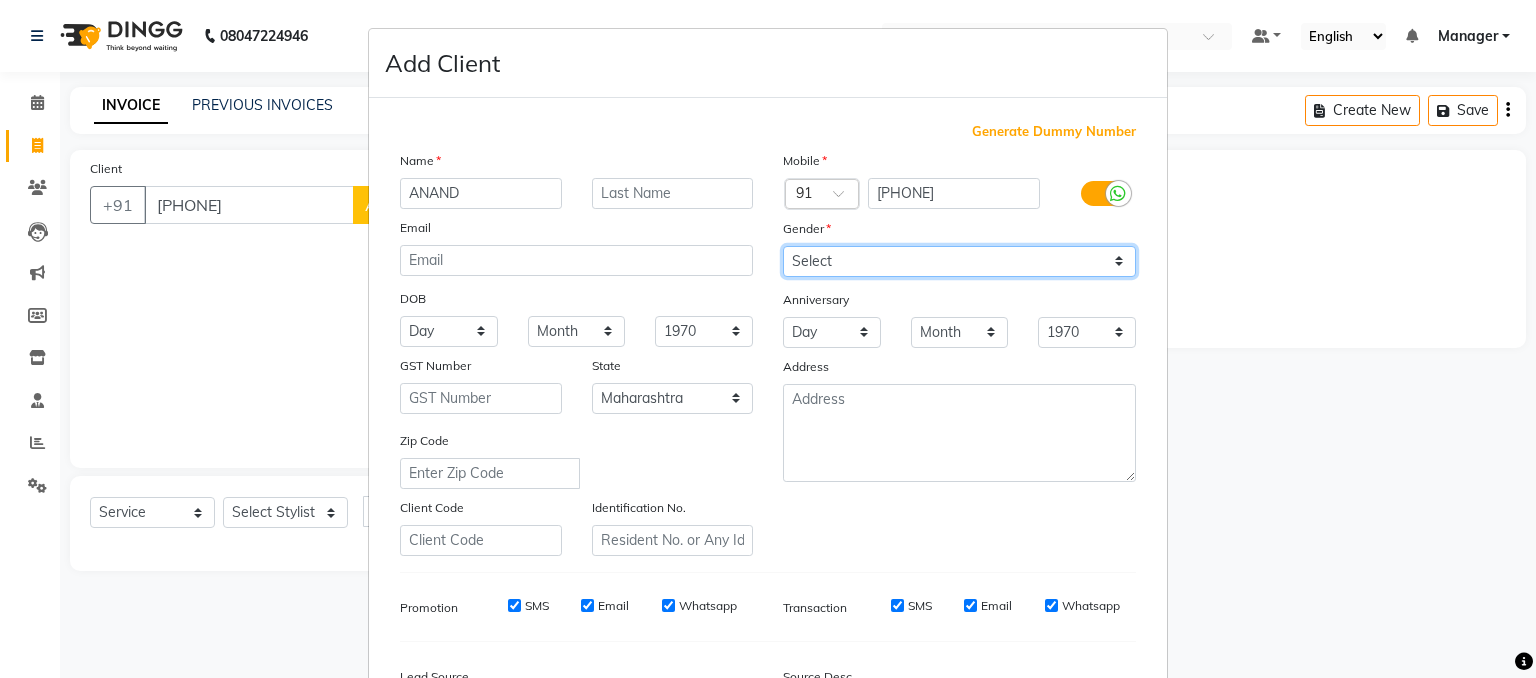 click on "Select Male Female Other Prefer Not To Say" at bounding box center (959, 261) 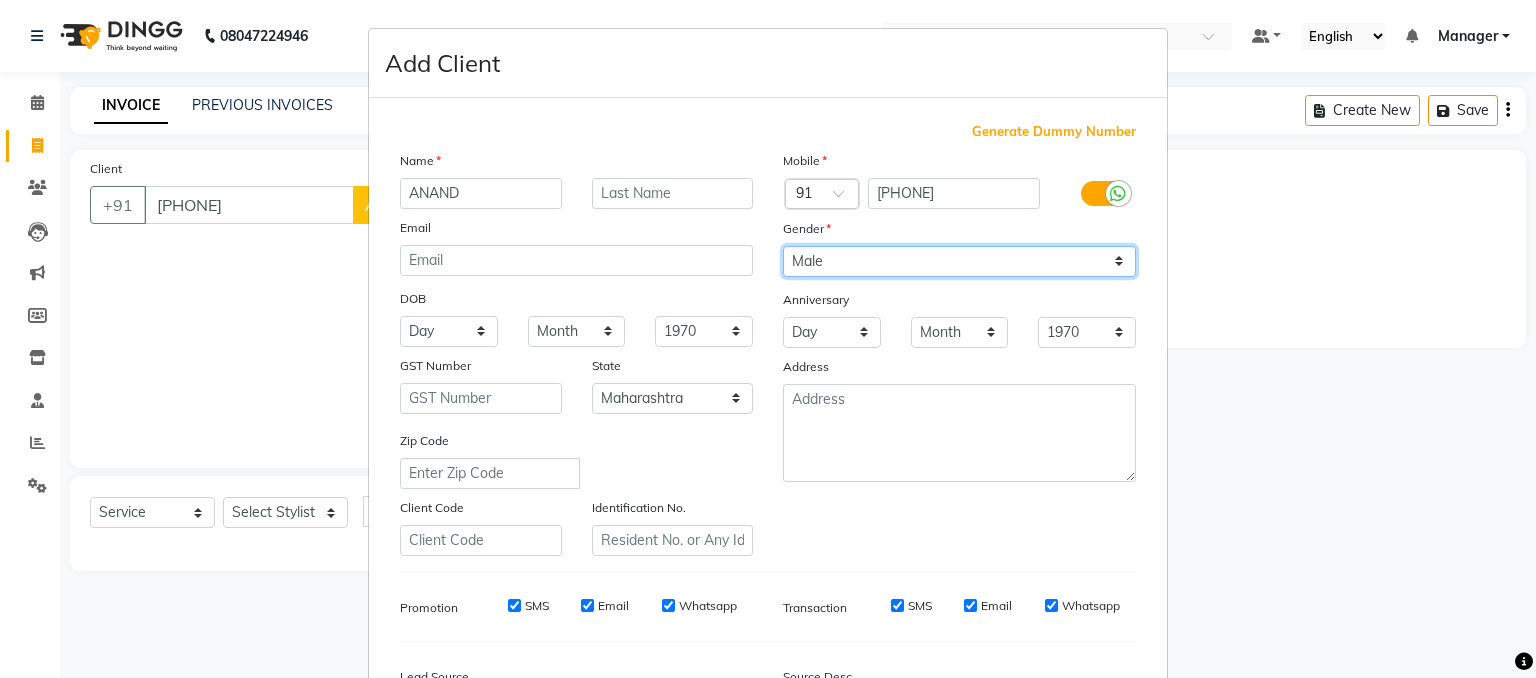 click on "Select Male Female Other Prefer Not To Say" at bounding box center (959, 261) 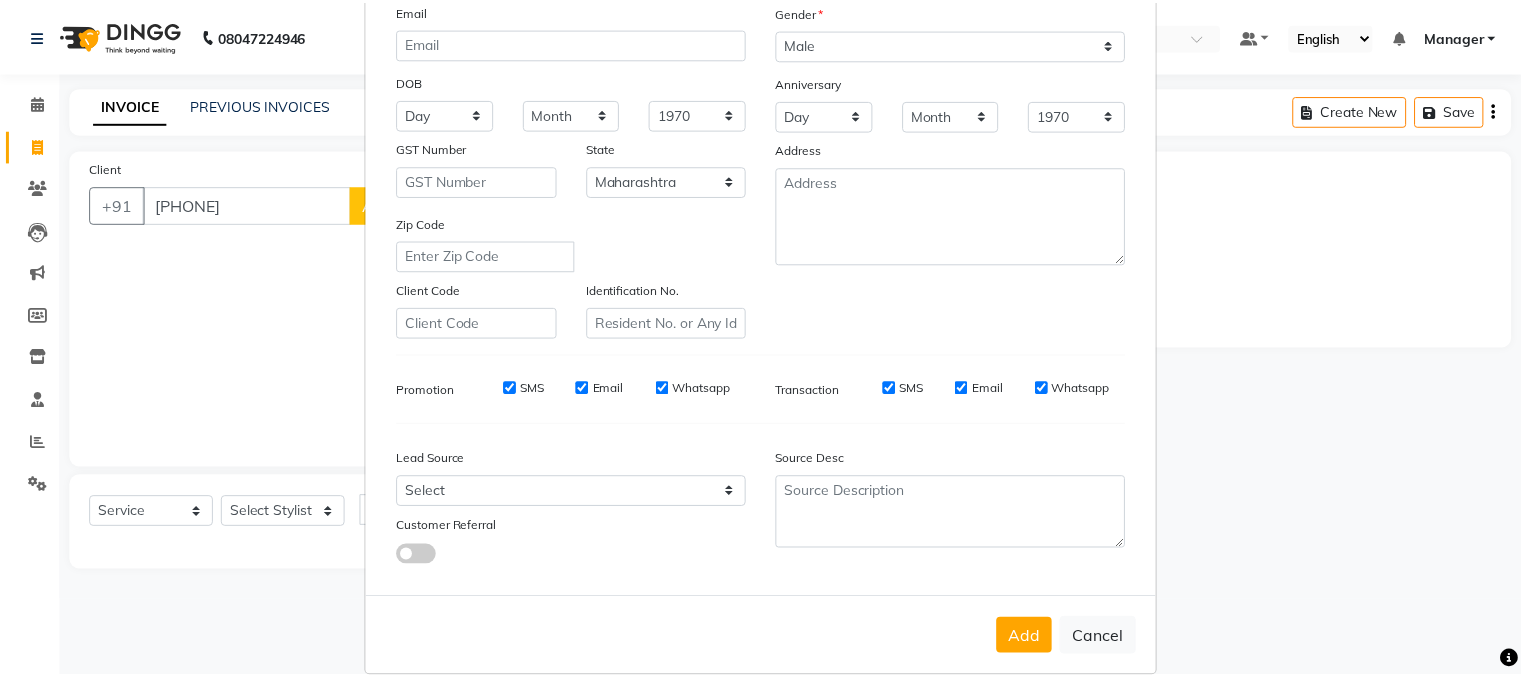 scroll, scrollTop: 255, scrollLeft: 0, axis: vertical 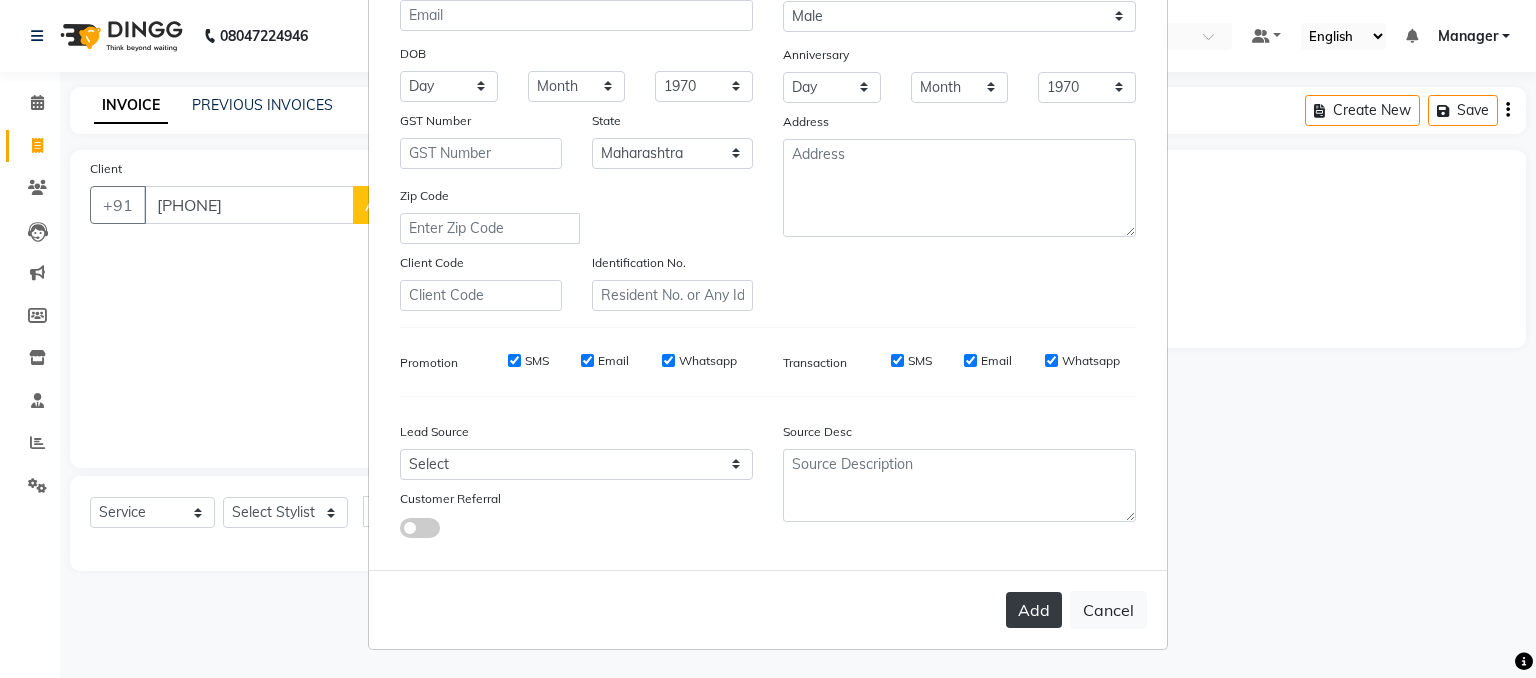 click on "Add" at bounding box center (1034, 610) 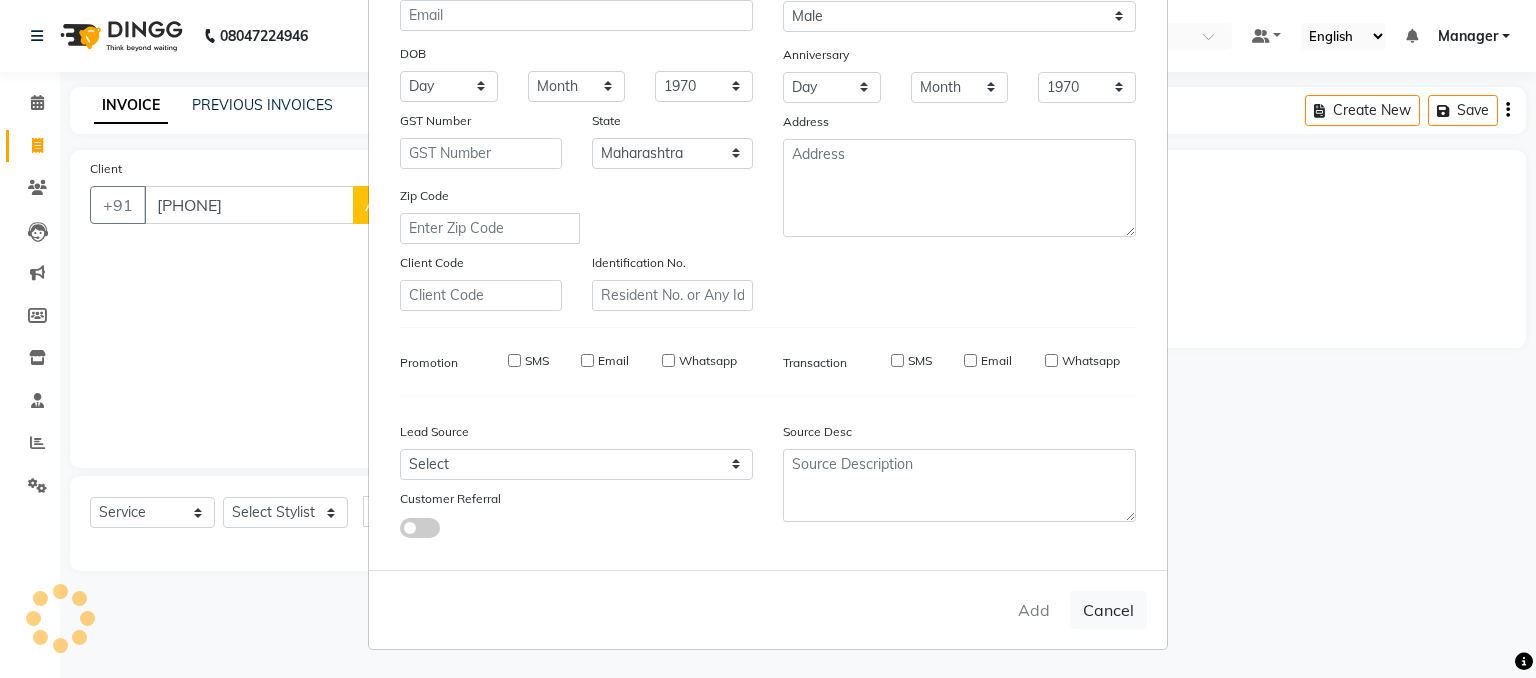 type on "70******99" 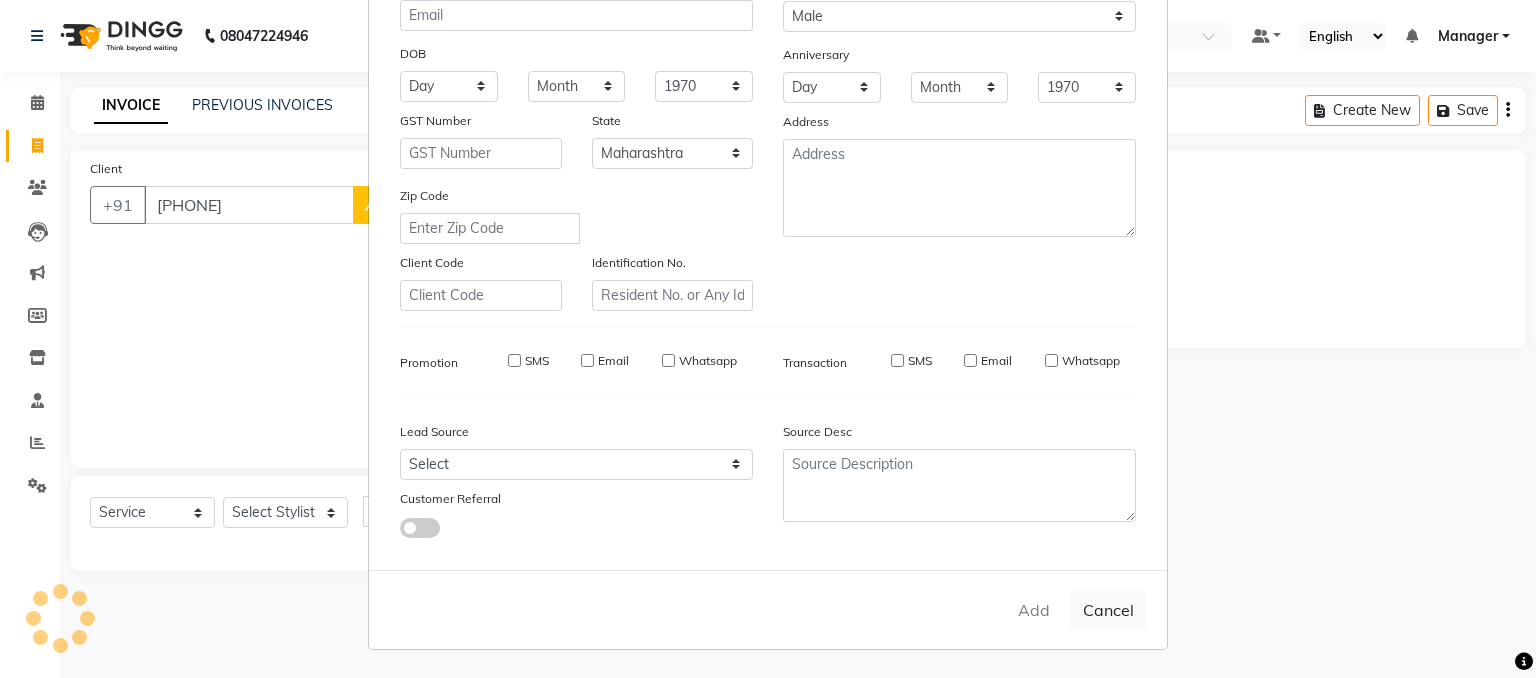 type 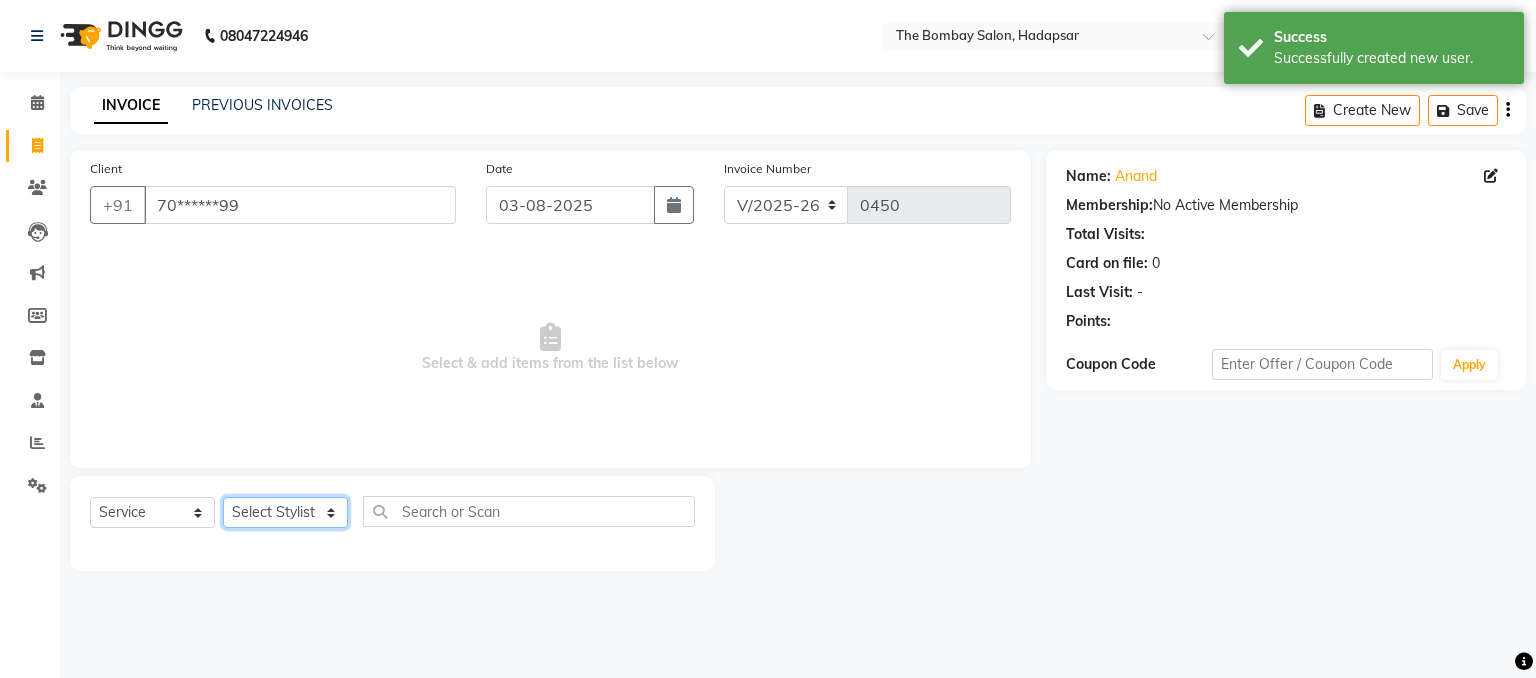 click on "Select Stylist [NAME] [NAME] [NAME] [NAME] [NAME] [NAME] [NAME] [NAME] [NAME] [NAME] [NAME]" 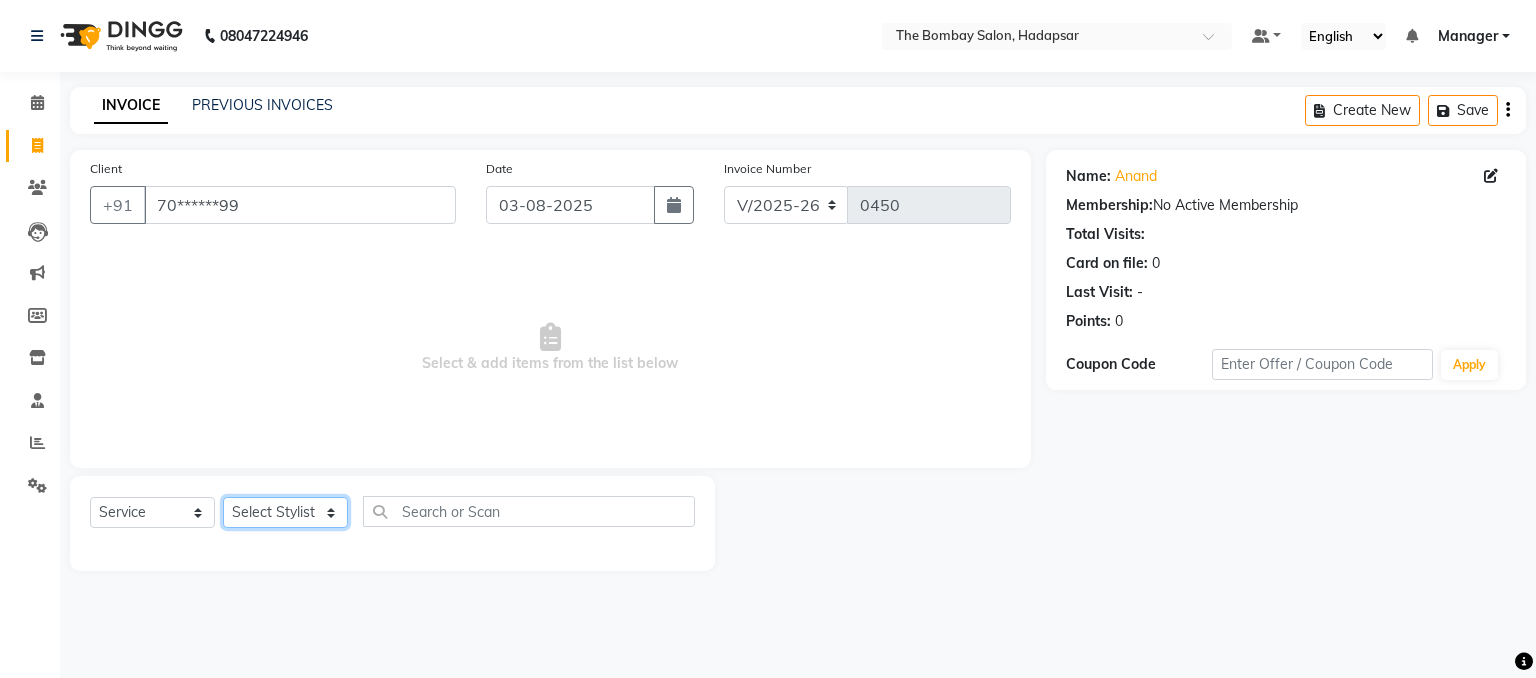 select on "84385" 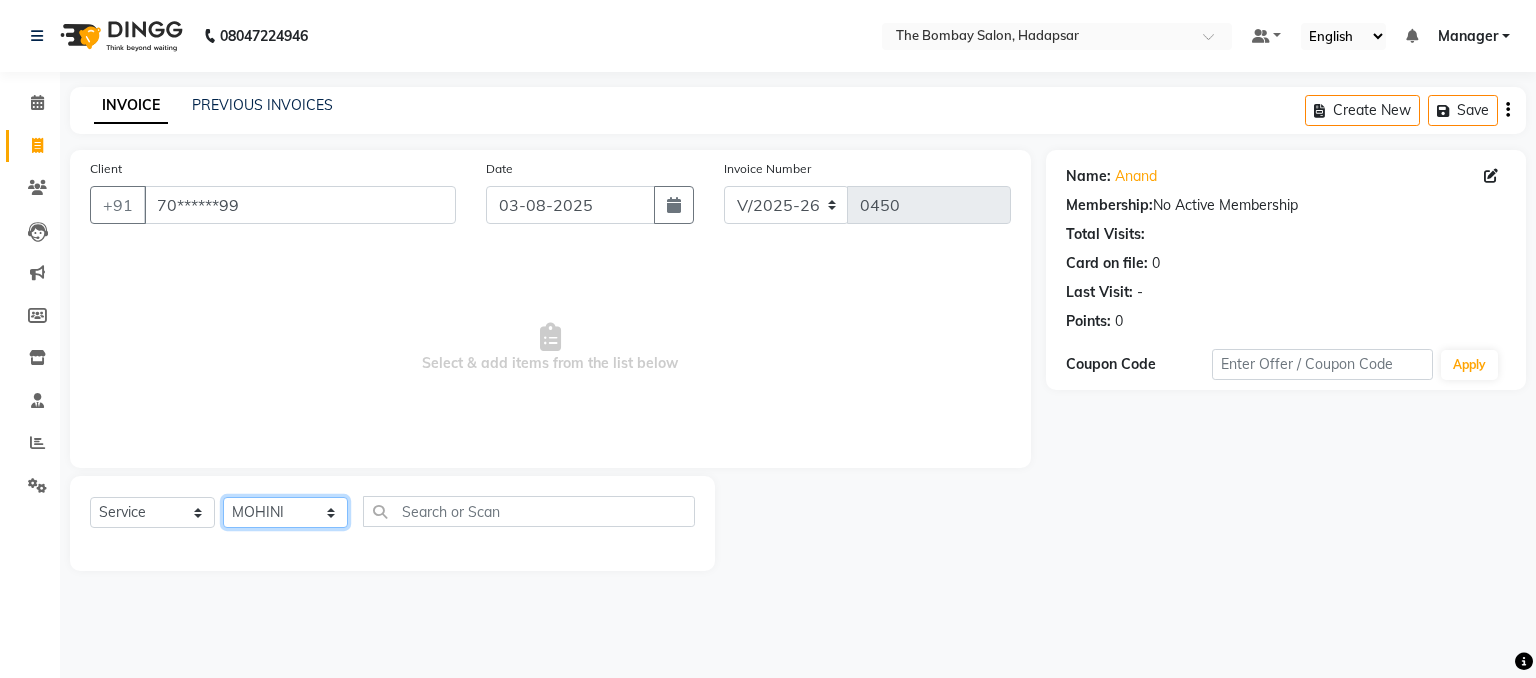 click on "Select Stylist [NAME] [NAME] [NAME] [NAME] [NAME] [NAME] [NAME] [NAME] [NAME] [NAME] [NAME]" 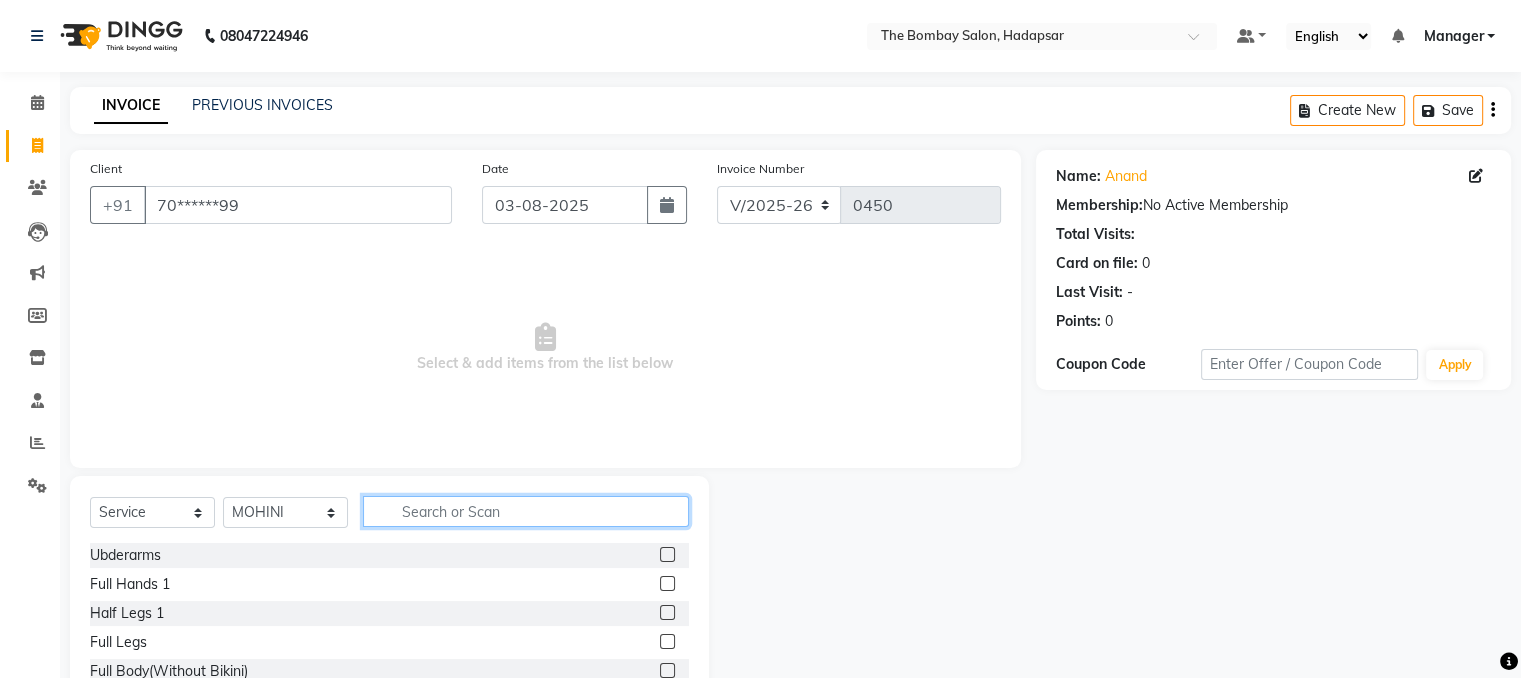 click 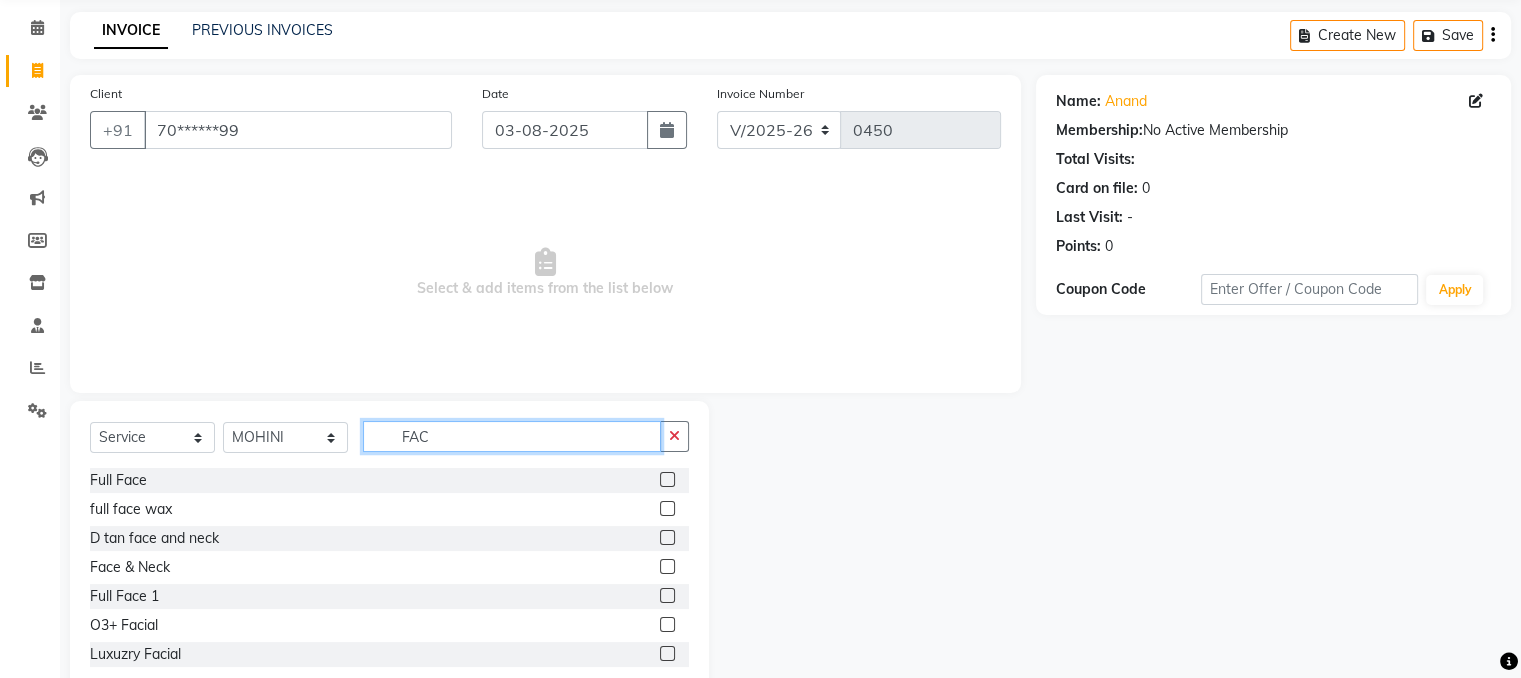 scroll, scrollTop: 124, scrollLeft: 0, axis: vertical 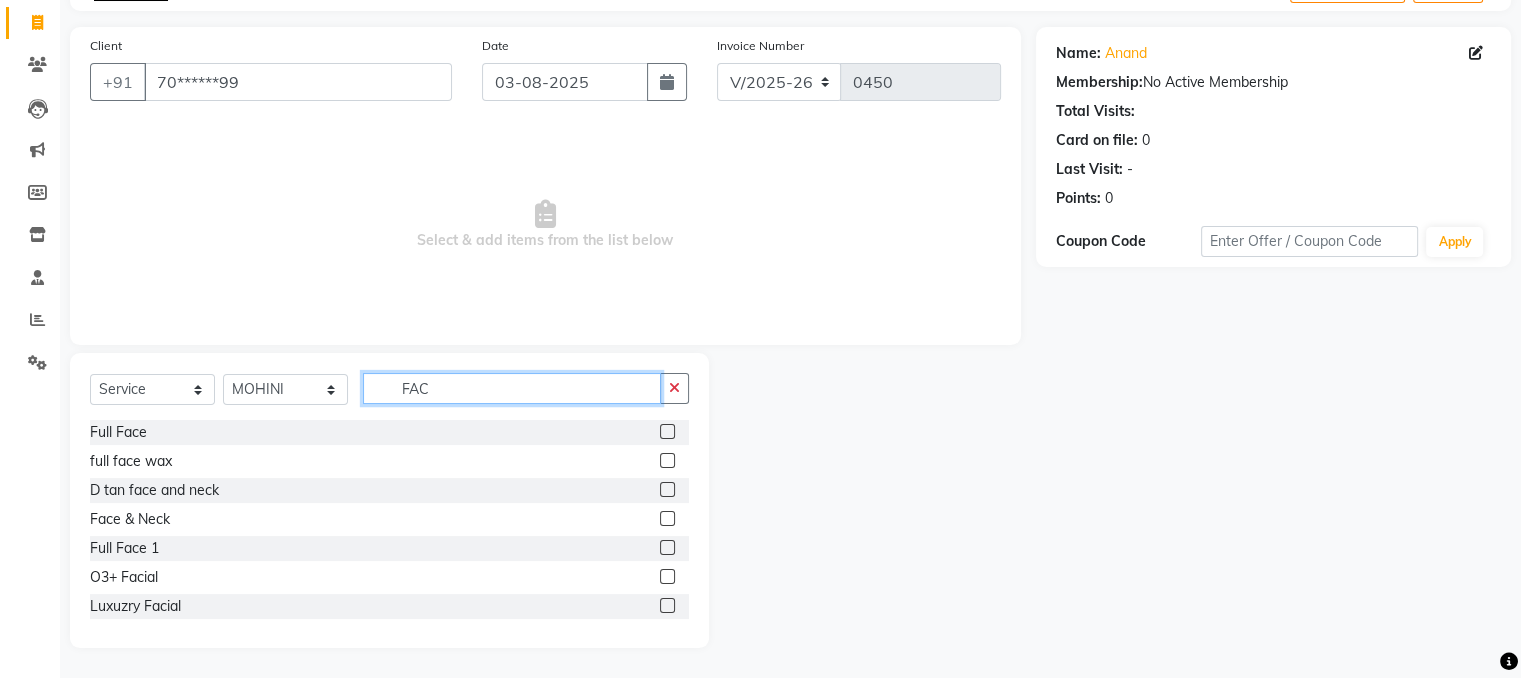 type on "FAC" 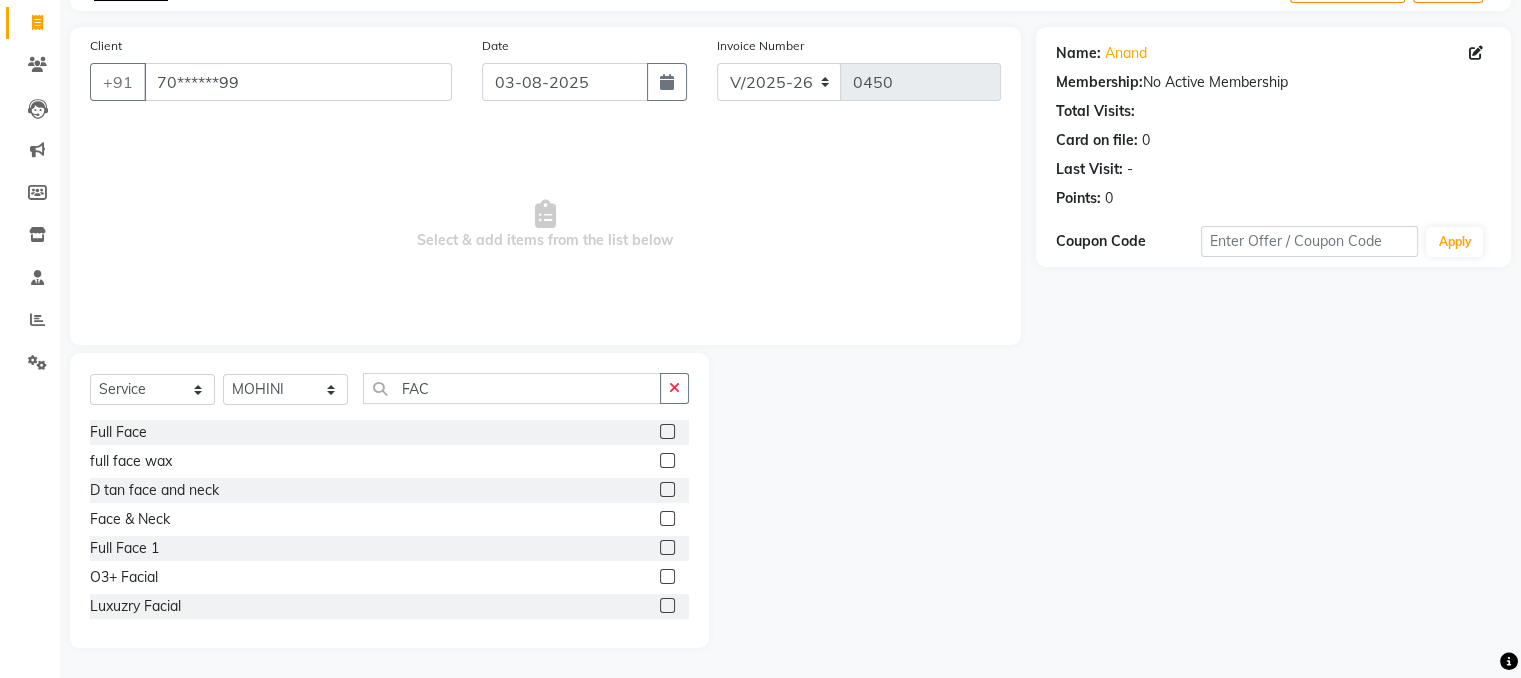 click 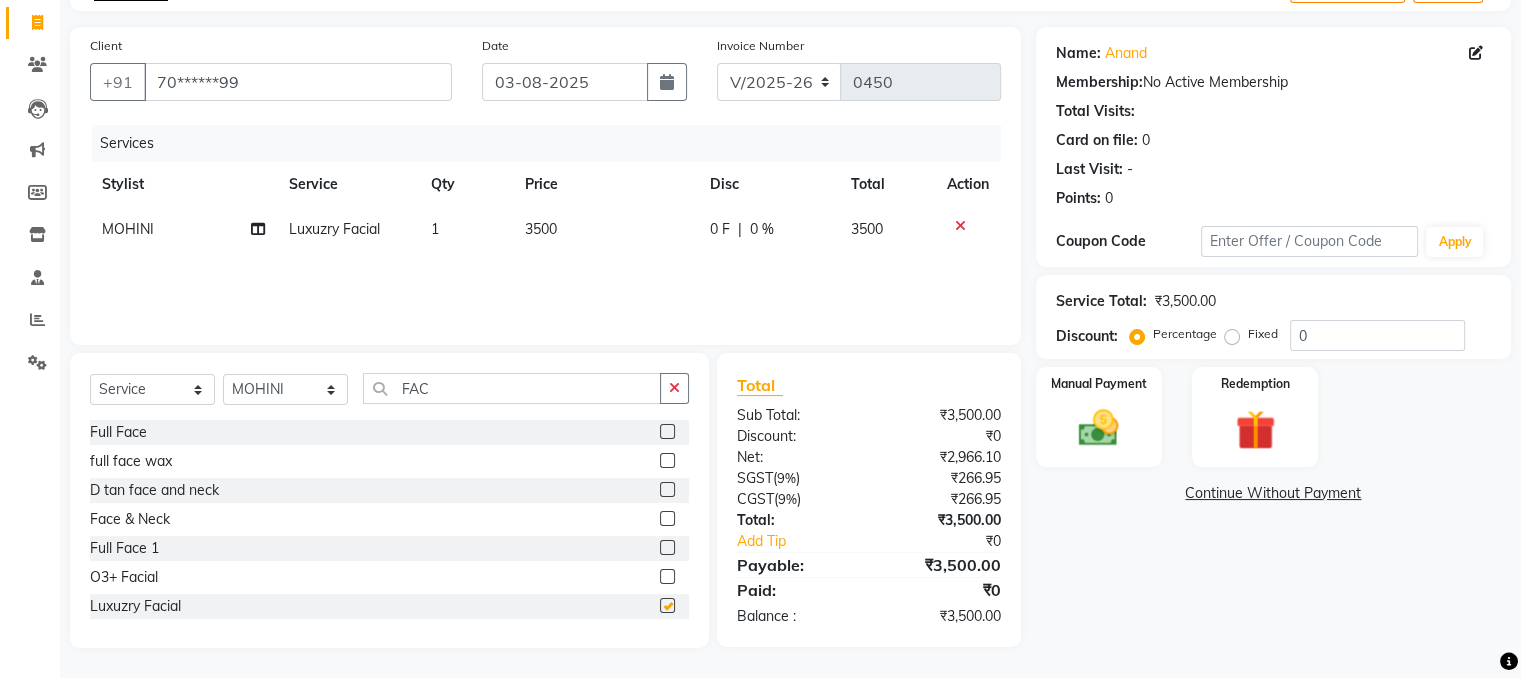 checkbox on "false" 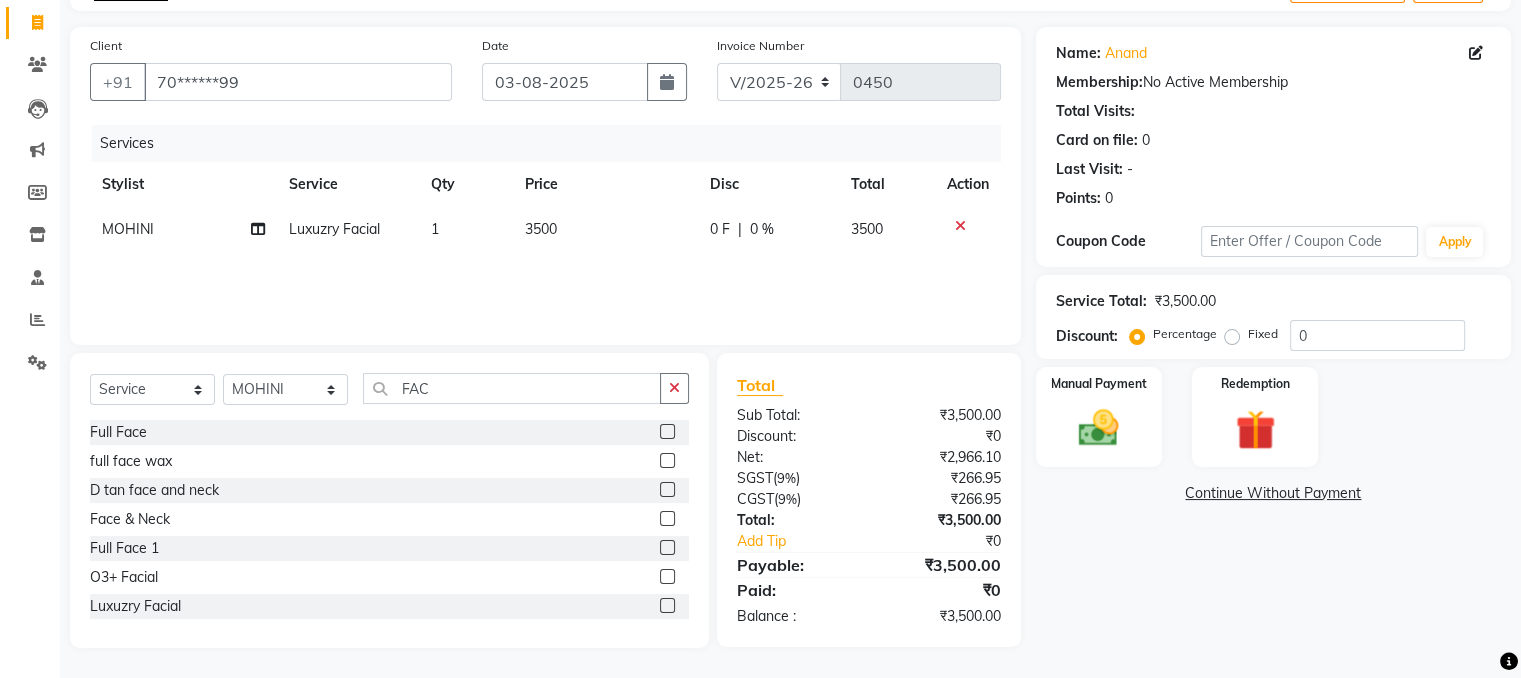 click on "3500" 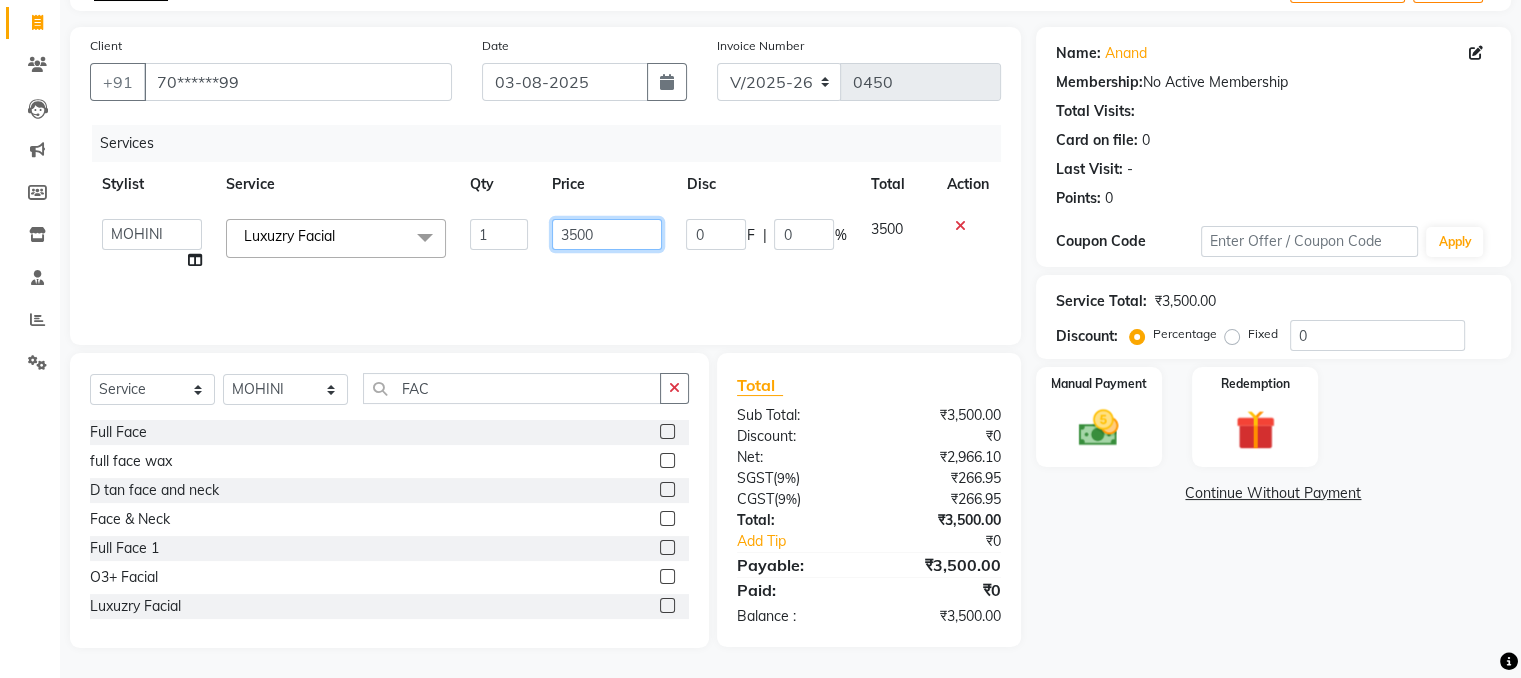 click on "3500" 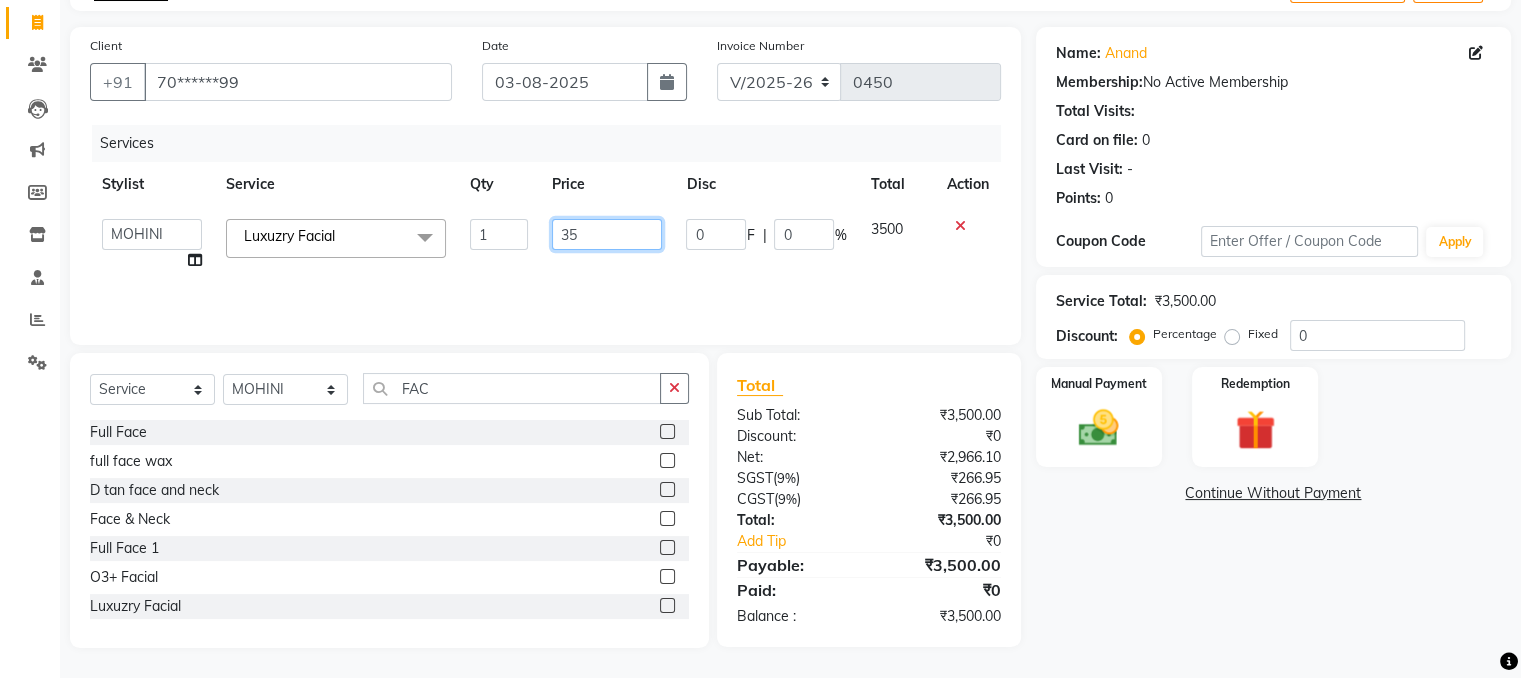 type 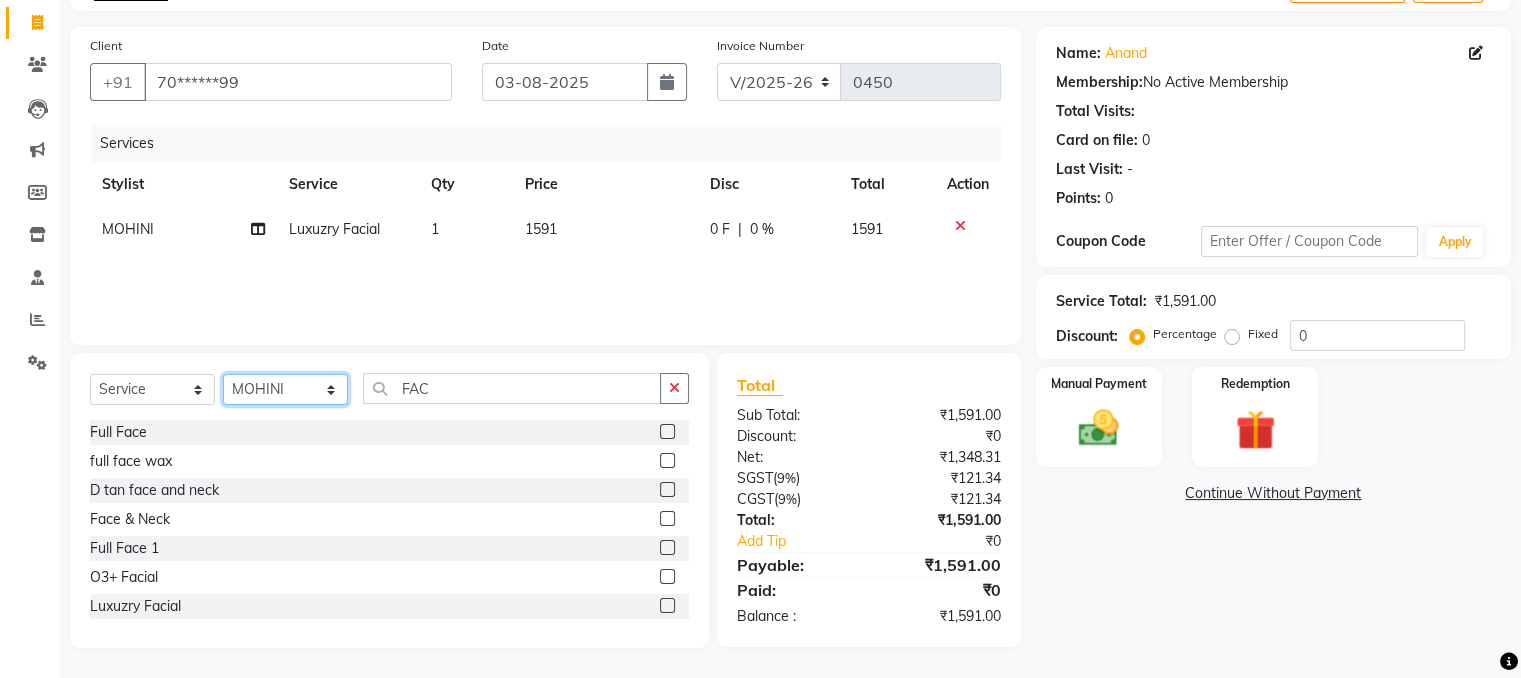 click on "Select Stylist [NAME] [NAME] [NAME] [NAME] [NAME] [NAME] [NAME] [NAME] [NAME] [NAME] [NAME]" 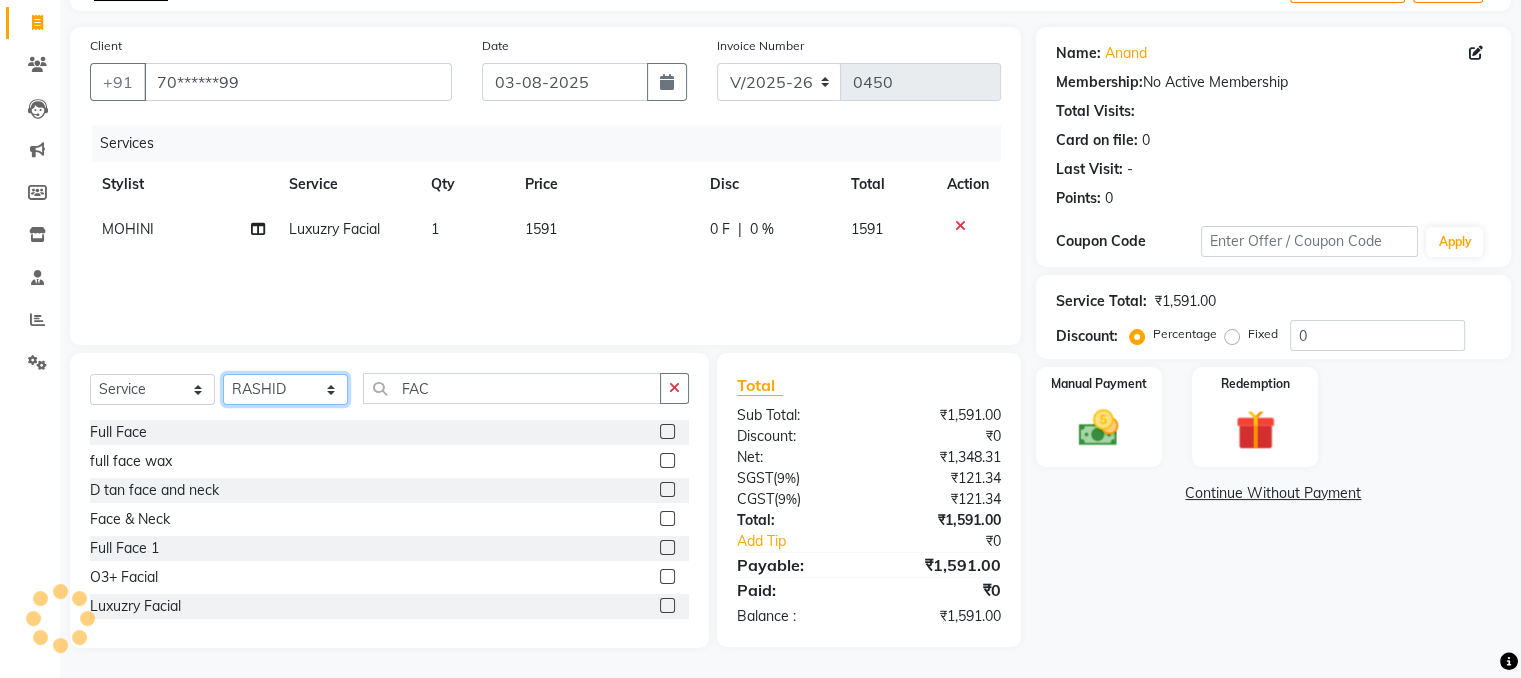 click on "Select Stylist [NAME] [NAME] [NAME] [NAME] [NAME] [NAME] [NAME] [NAME] [NAME] [NAME] [NAME]" 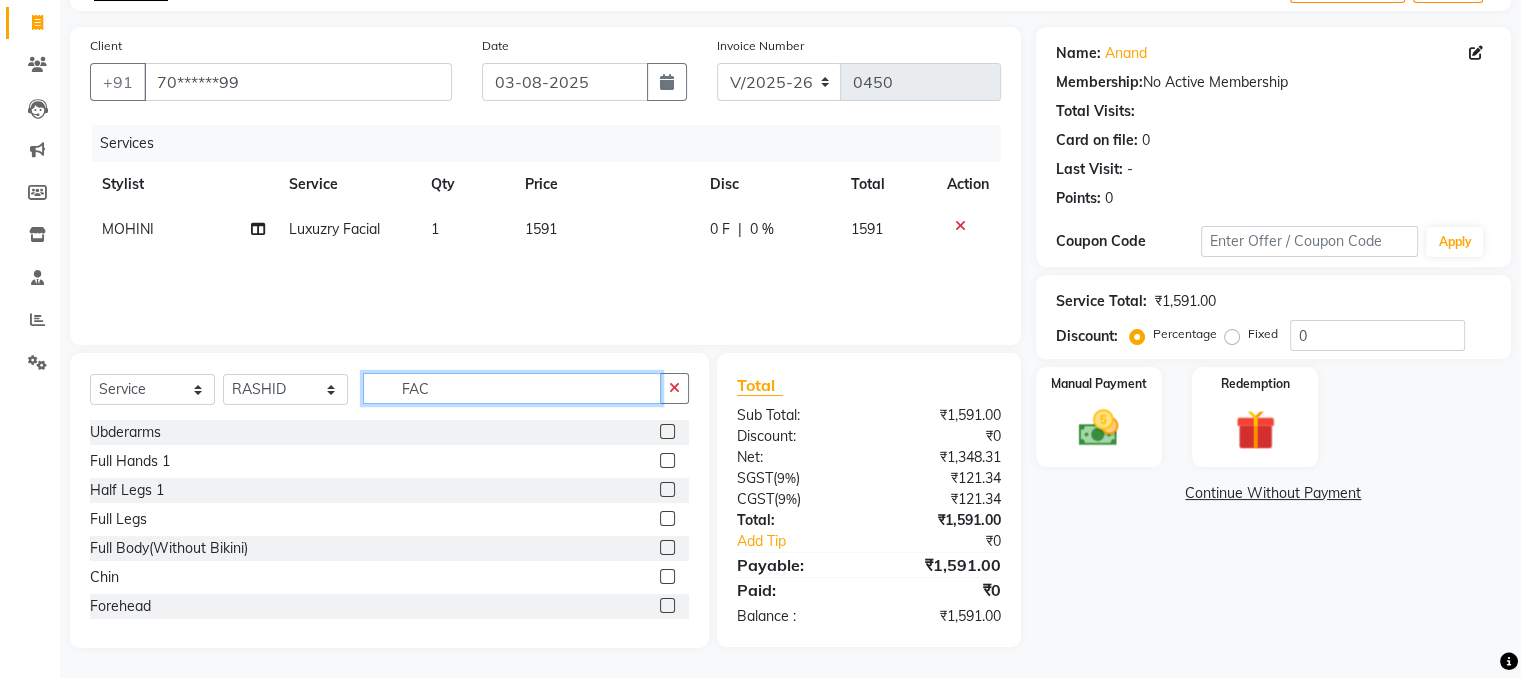 click on "FAC" 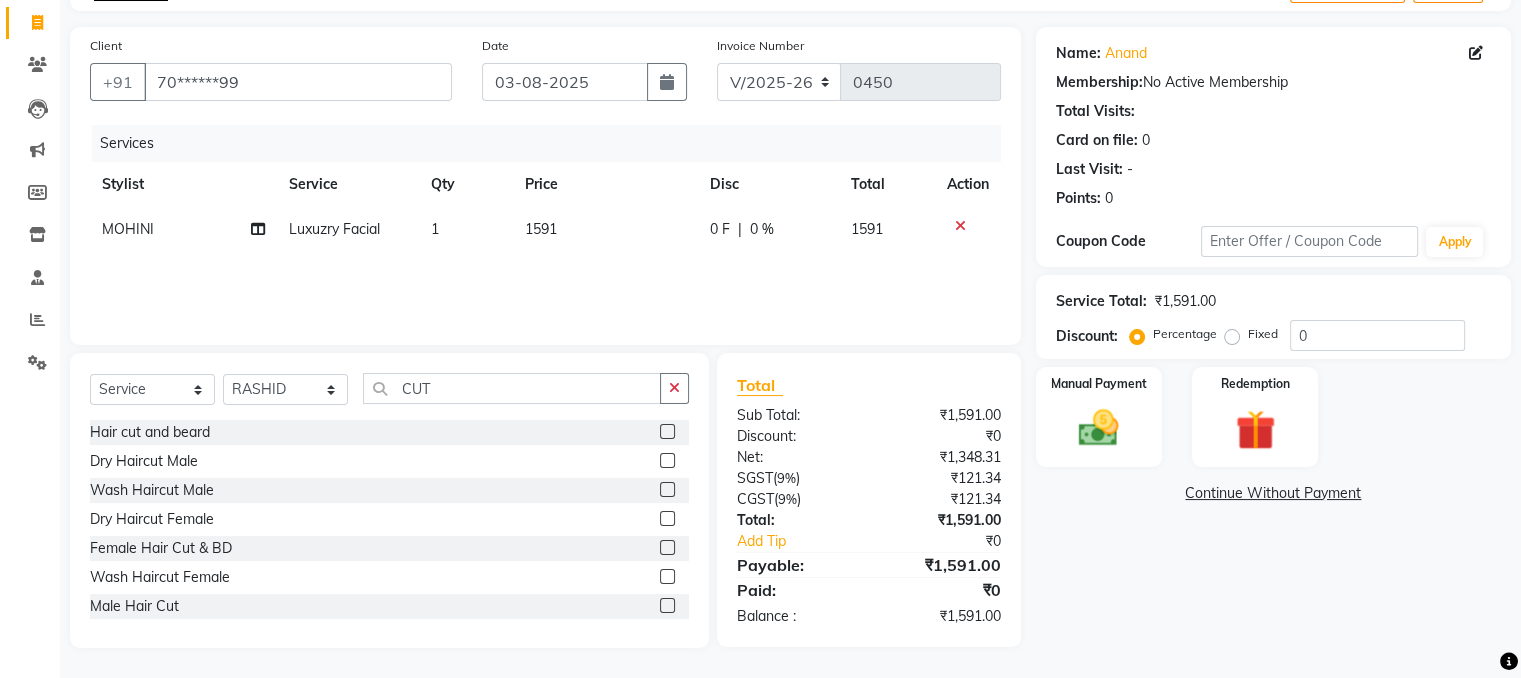 click 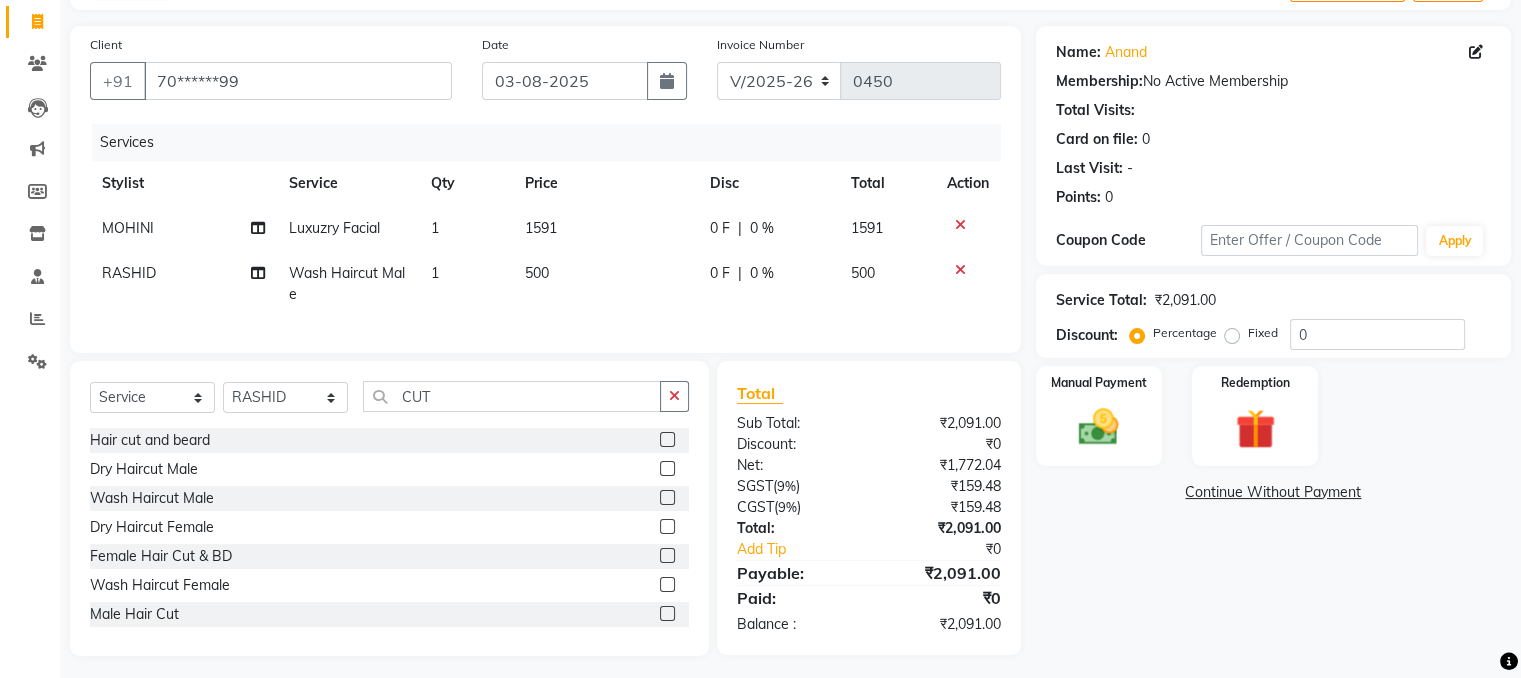 click 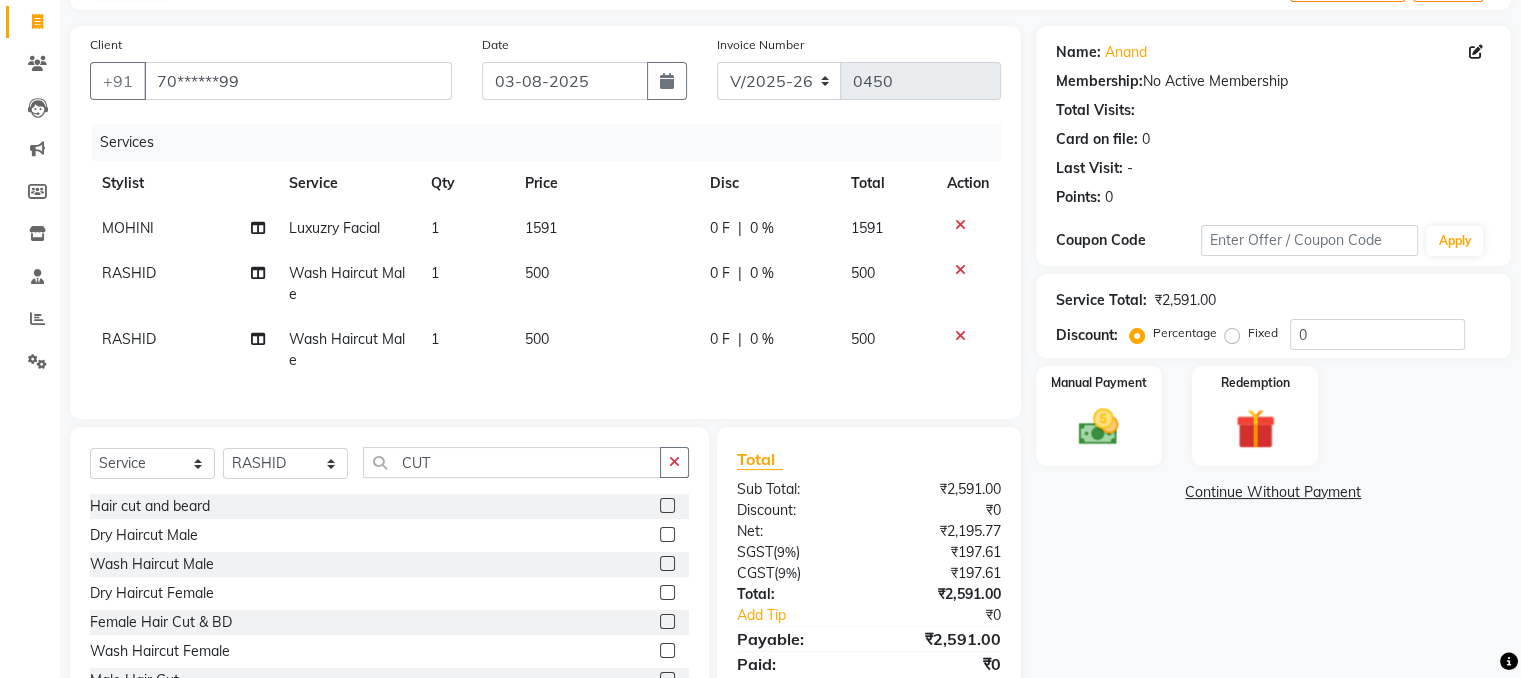 click 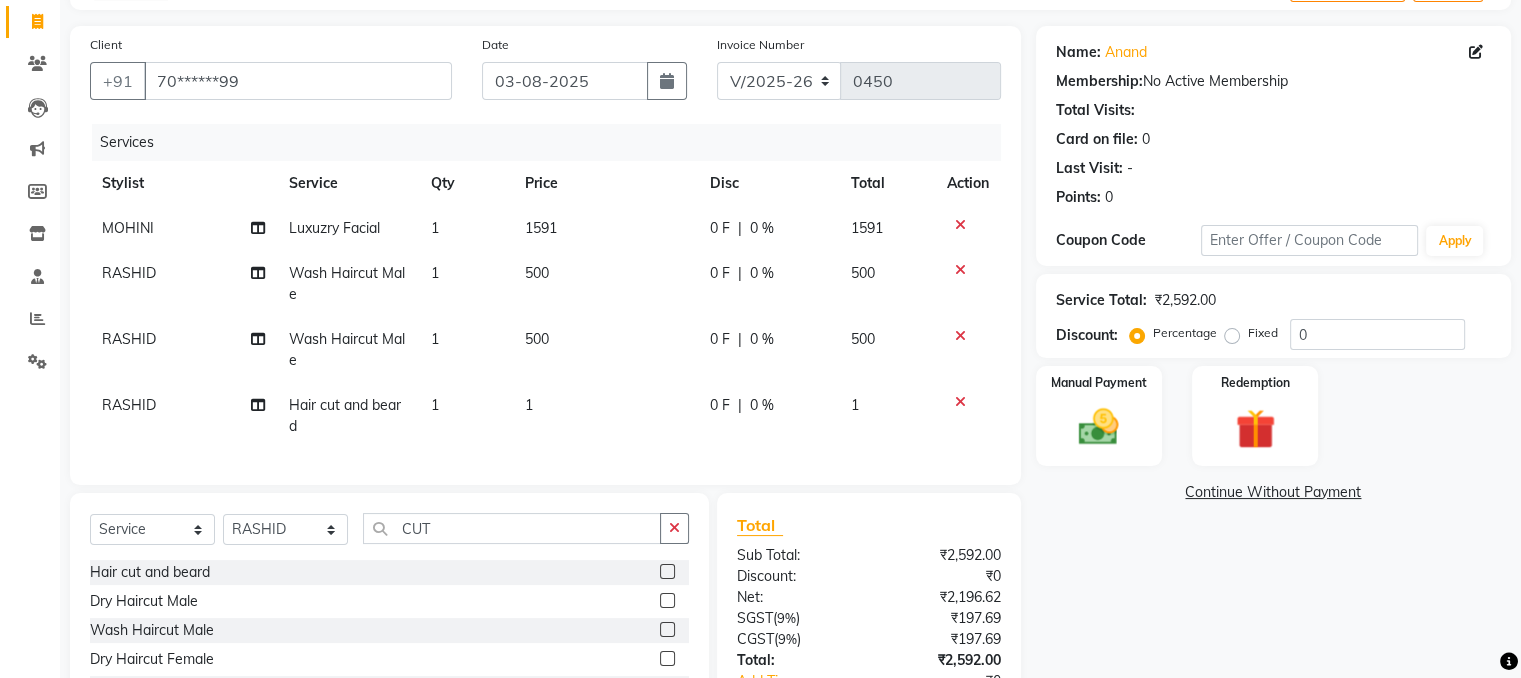 click 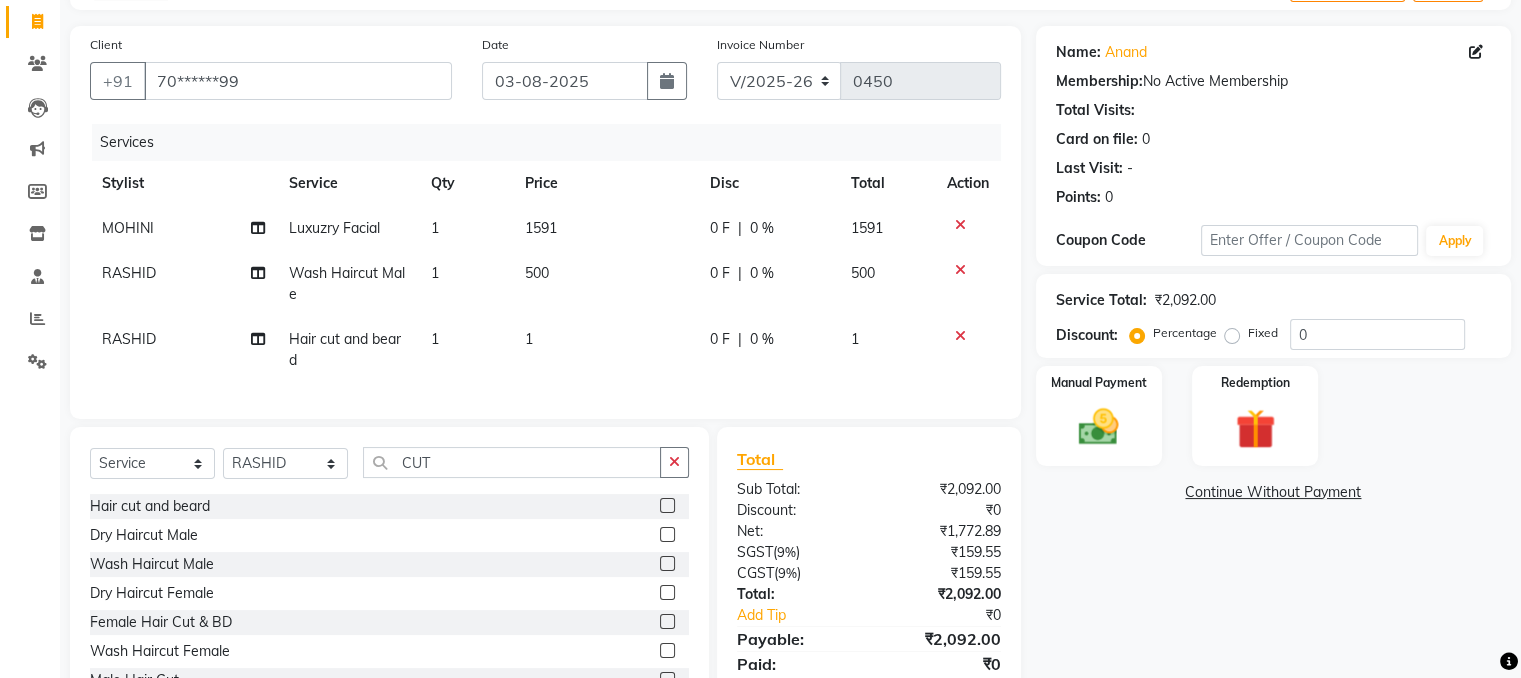 click on "1" 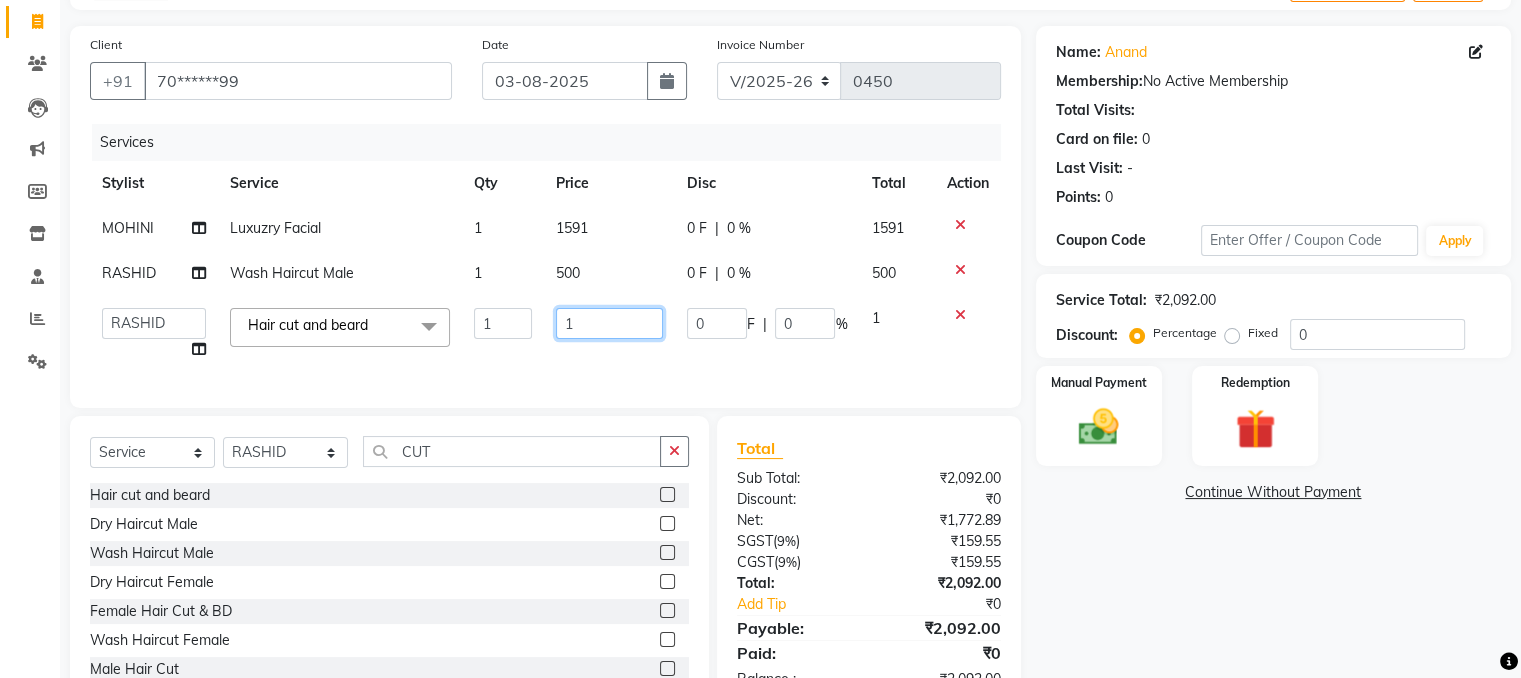 click on "1" 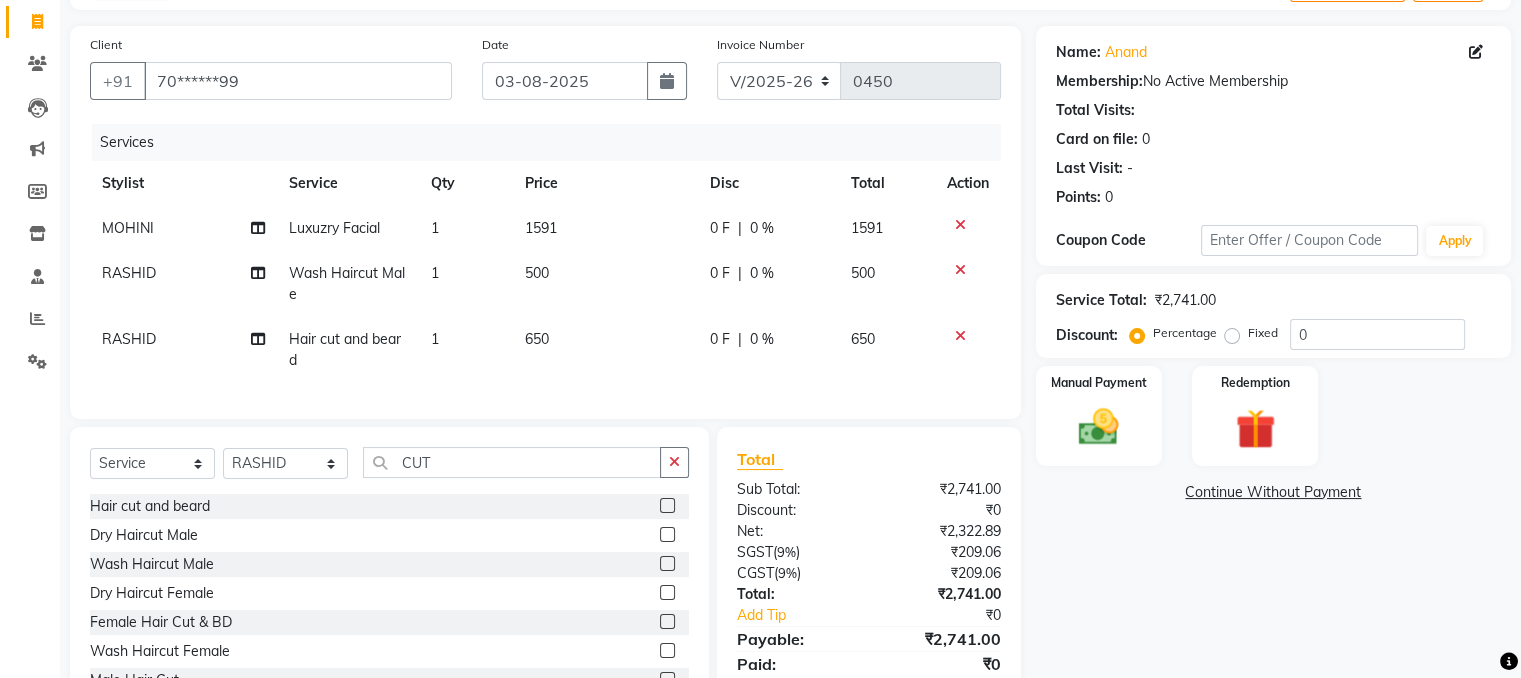click on "Name: Anand  Membership:  No Active Membership  Total Visits:   Card on file:  0 Last Visit:   - Points:   0  Coupon Code Apply Service Total:  ₹2,741.00  Discount:  Percentage   Fixed  0 Manual Payment Redemption  Continue Without Payment" 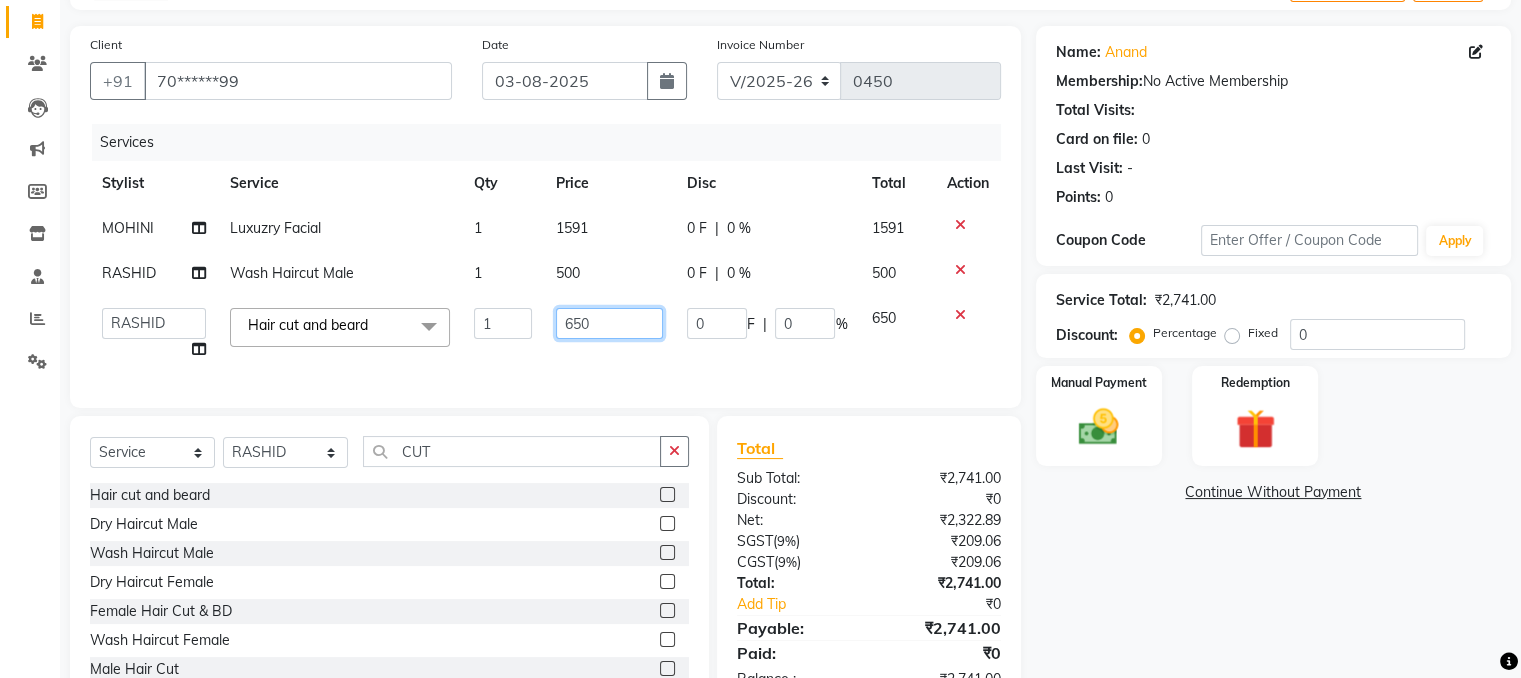 click on "650" 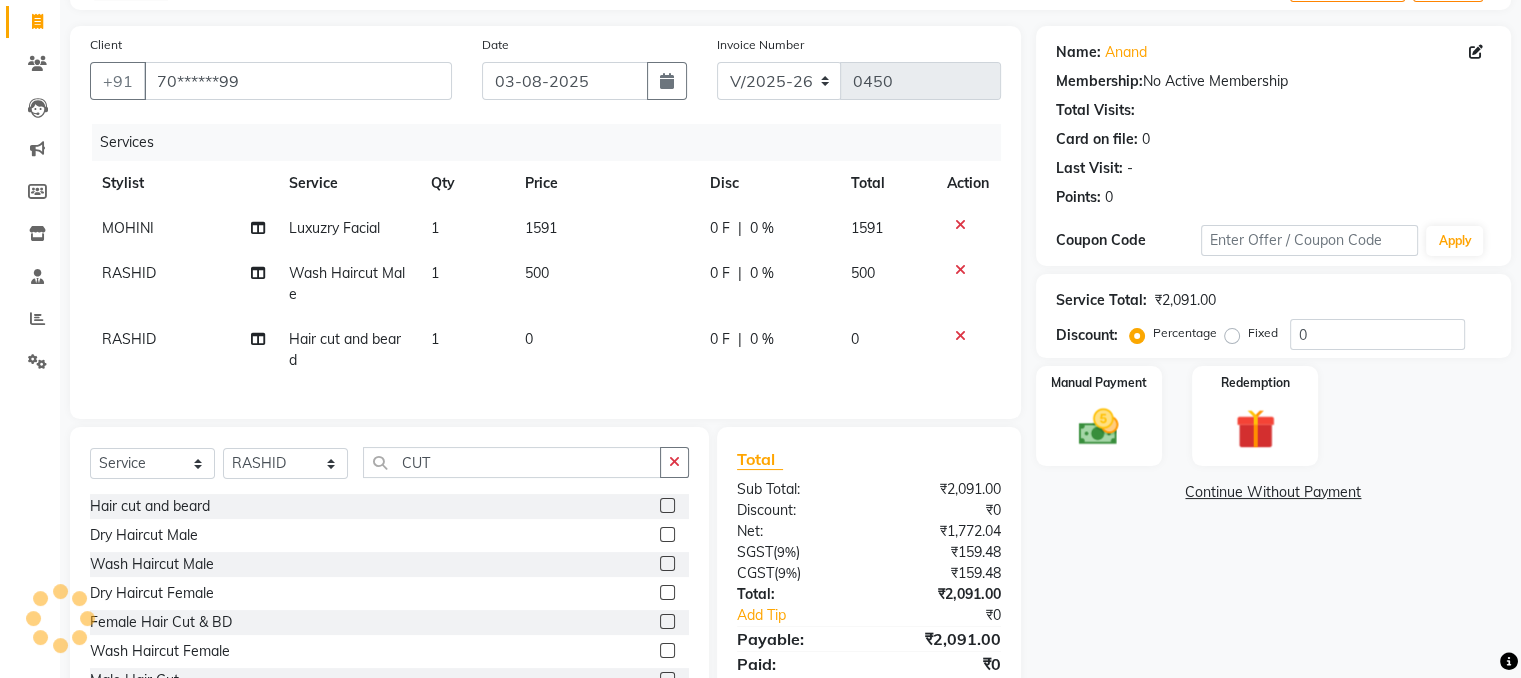 click 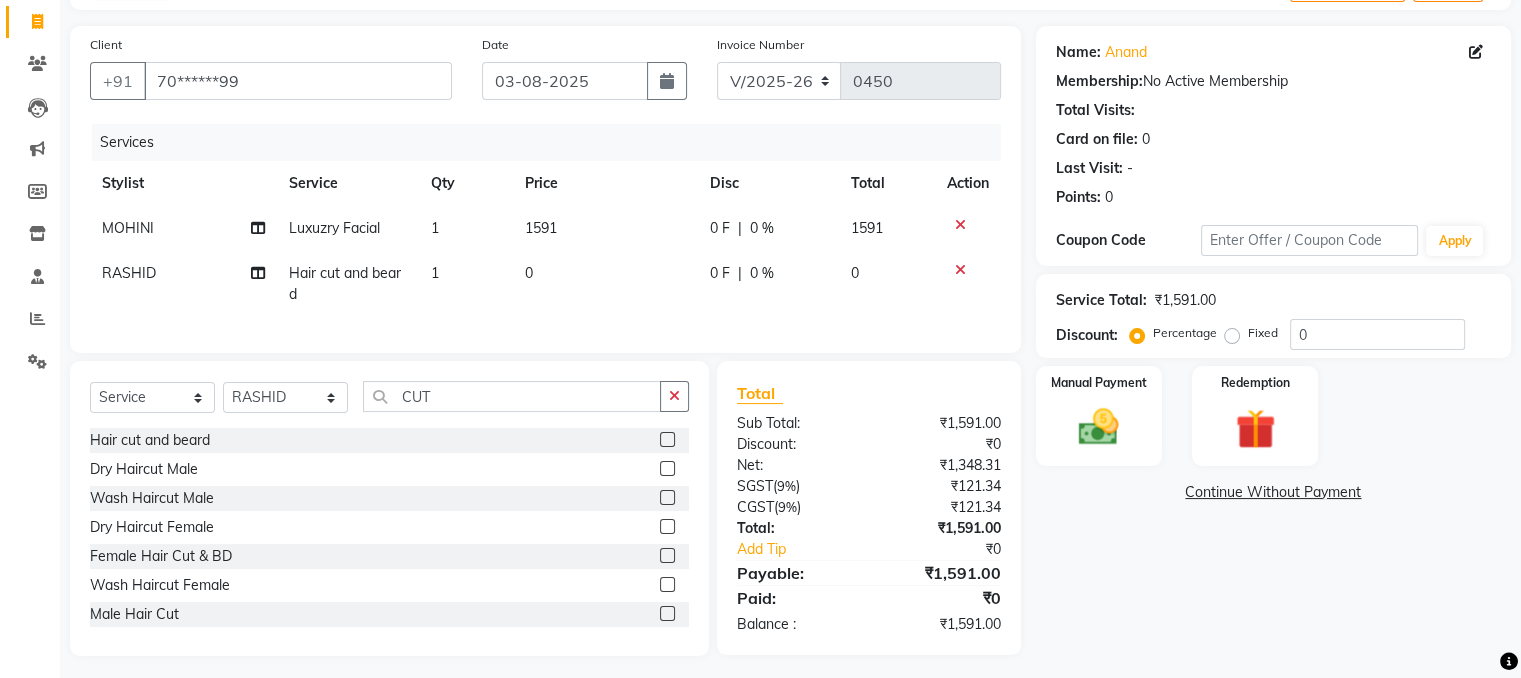 click on "0" 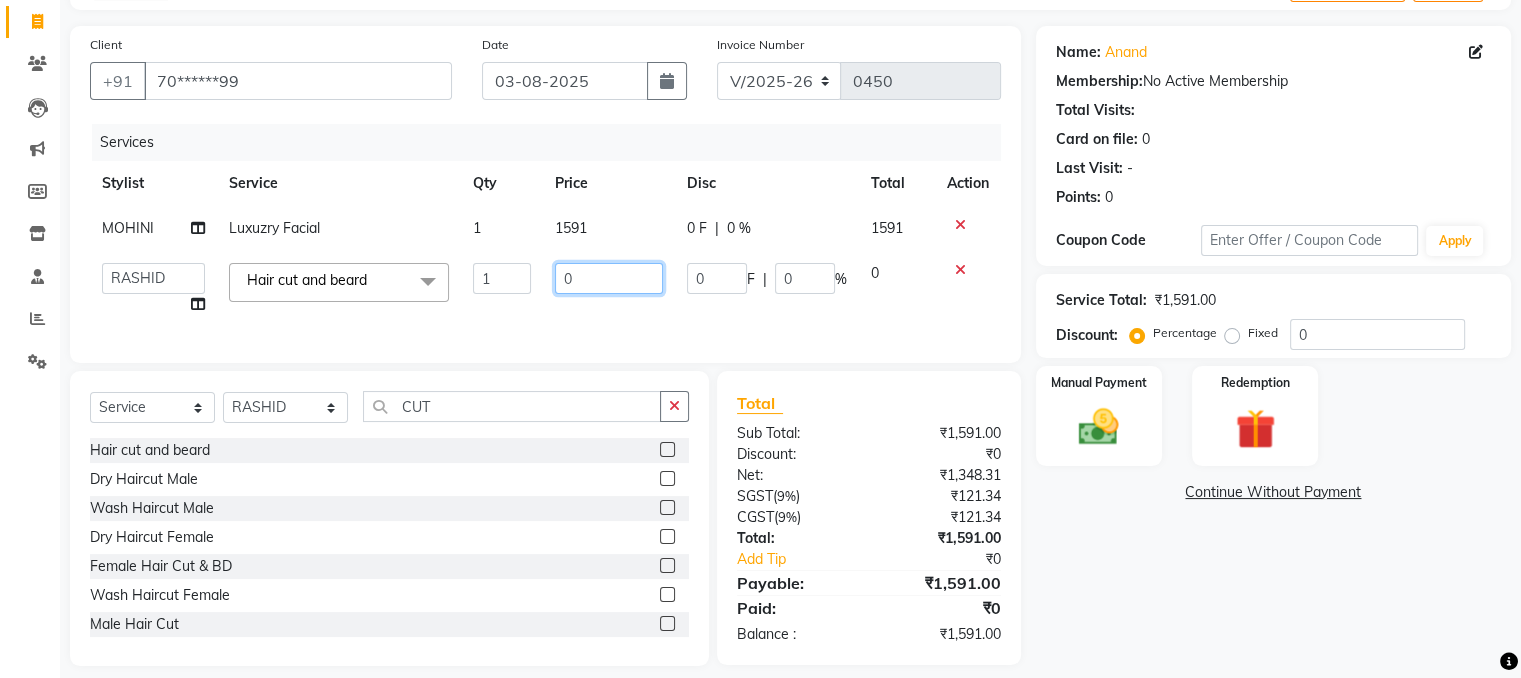 click on "0" 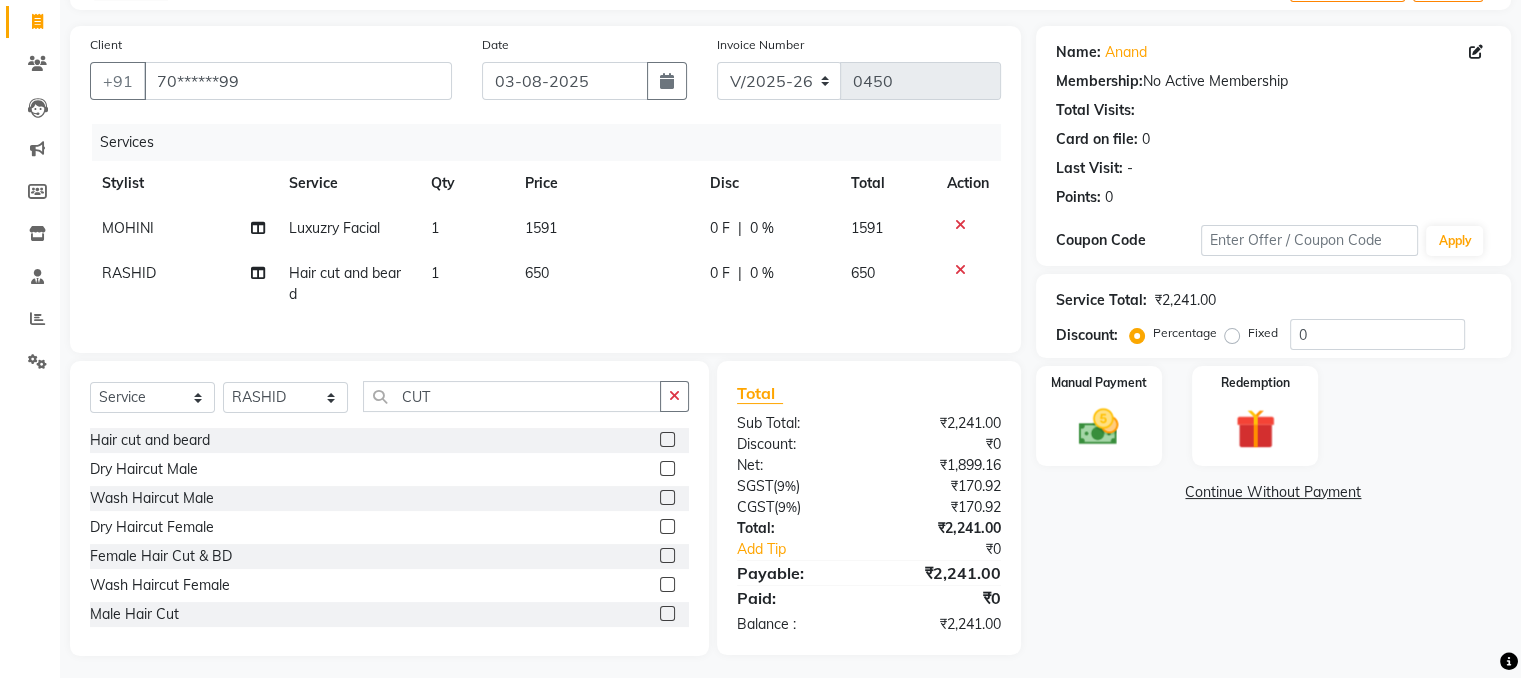 click on "Name: Anand  Membership:  No Active Membership  Total Visits:   Card on file:  0 Last Visit:   - Points:   0  Coupon Code Apply Service Total:  ₹2,241.00  Discount:  Percentage   Fixed  0 Manual Payment Redemption  Continue Without Payment" 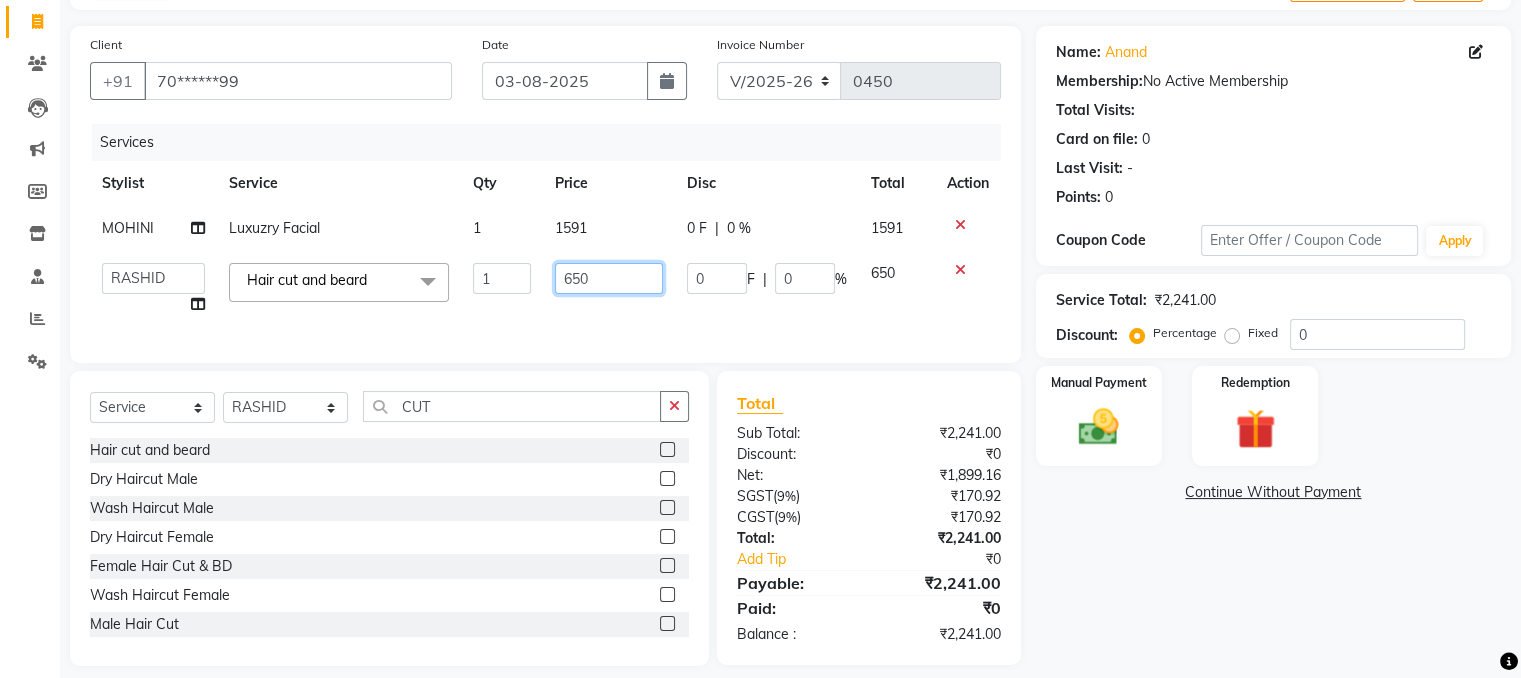 click on "650" 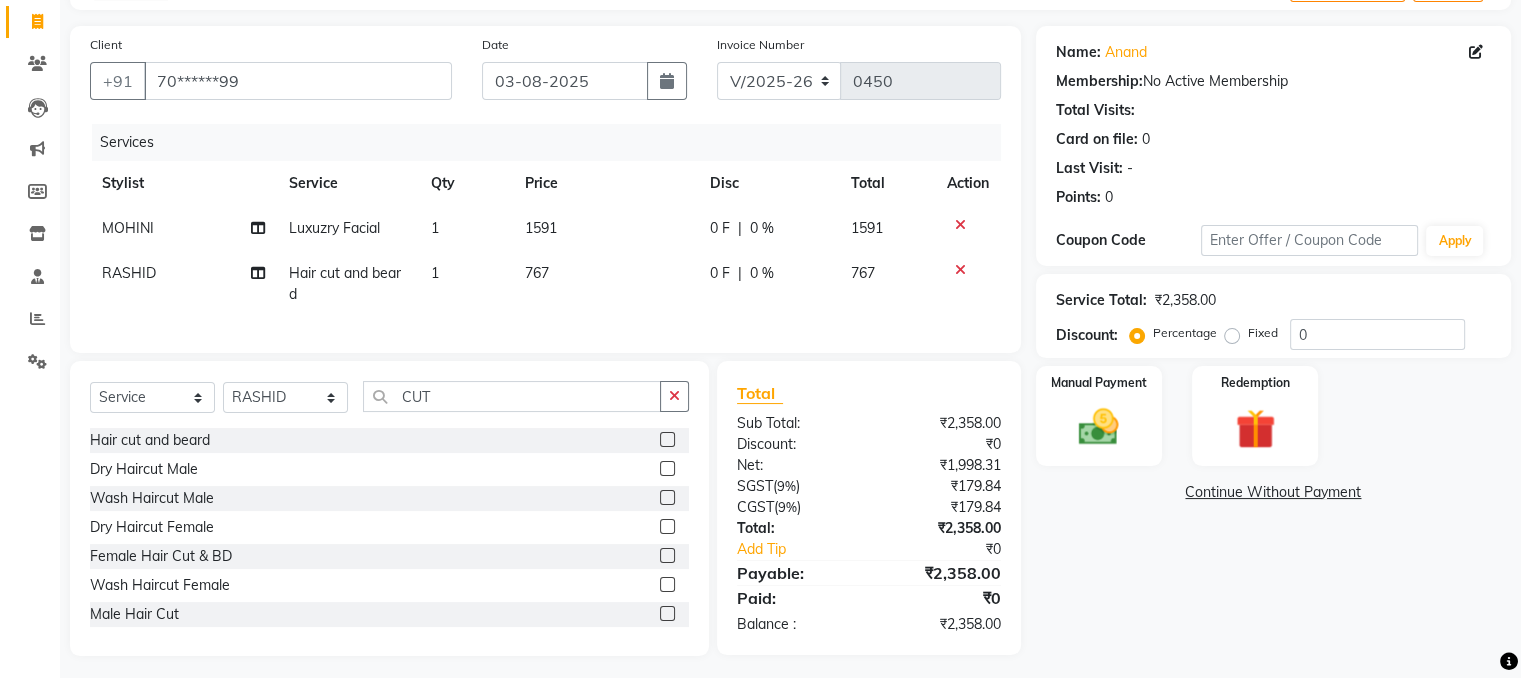 click on "Name: Anand  Membership:  No Active Membership  Total Visits:   Card on file:  0 Last Visit:   - Points:   0  Coupon Code Apply Service Total:  ₹2,358.00  Discount:  Percentage   Fixed  0 Manual Payment Redemption  Continue Without Payment" 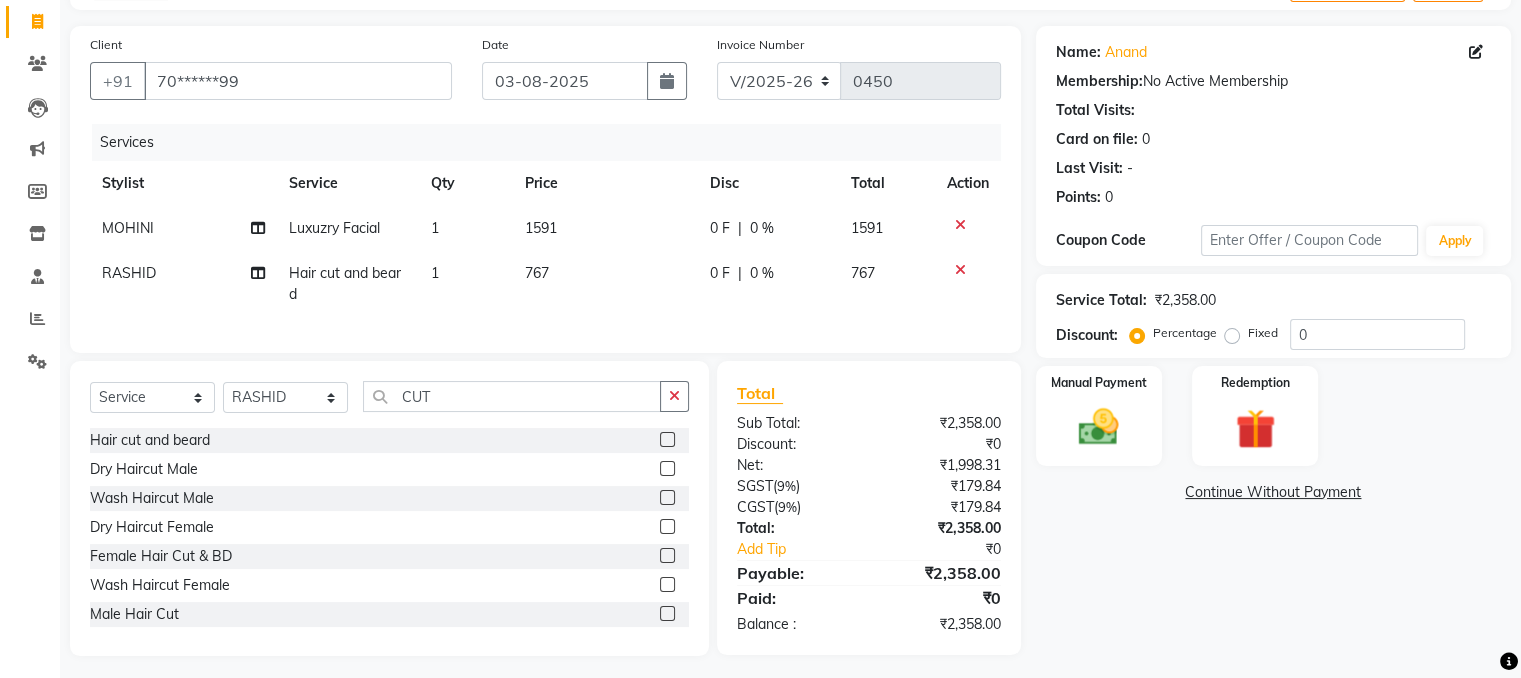 click on "Name: Anand  Membership:  No Active Membership  Total Visits:   Card on file:  0 Last Visit:   - Points:   0  Coupon Code Apply Service Total:  ₹2,358.00  Discount:  Percentage   Fixed  0 Manual Payment Redemption  Continue Without Payment" 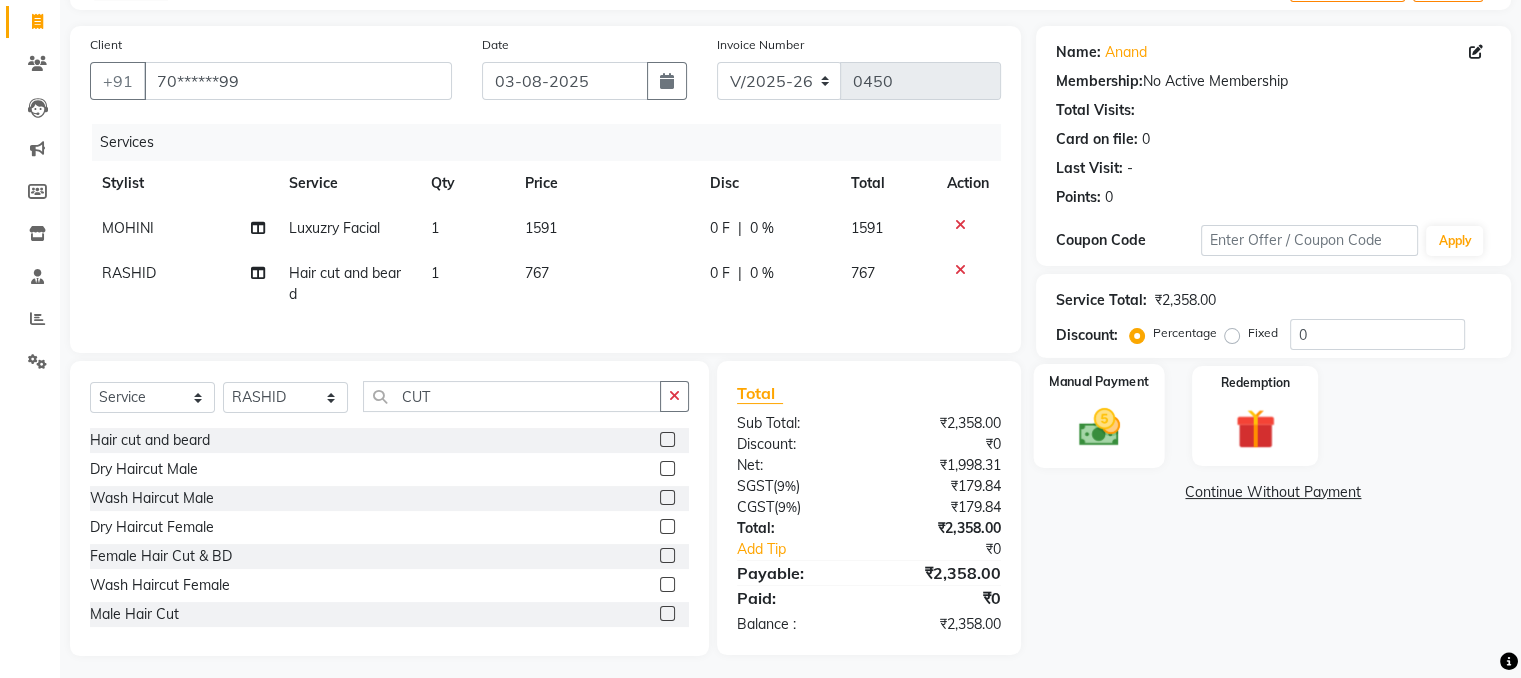 click 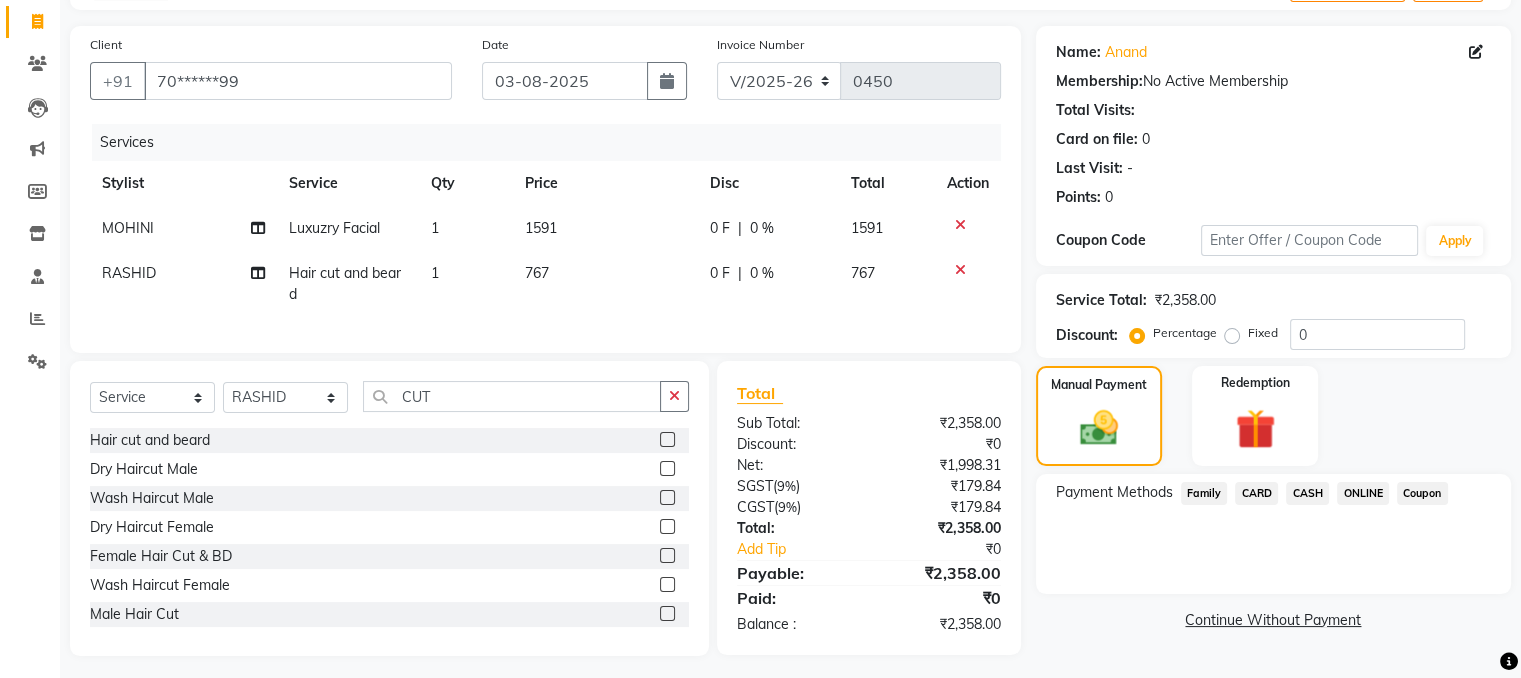 click on "ONLINE" 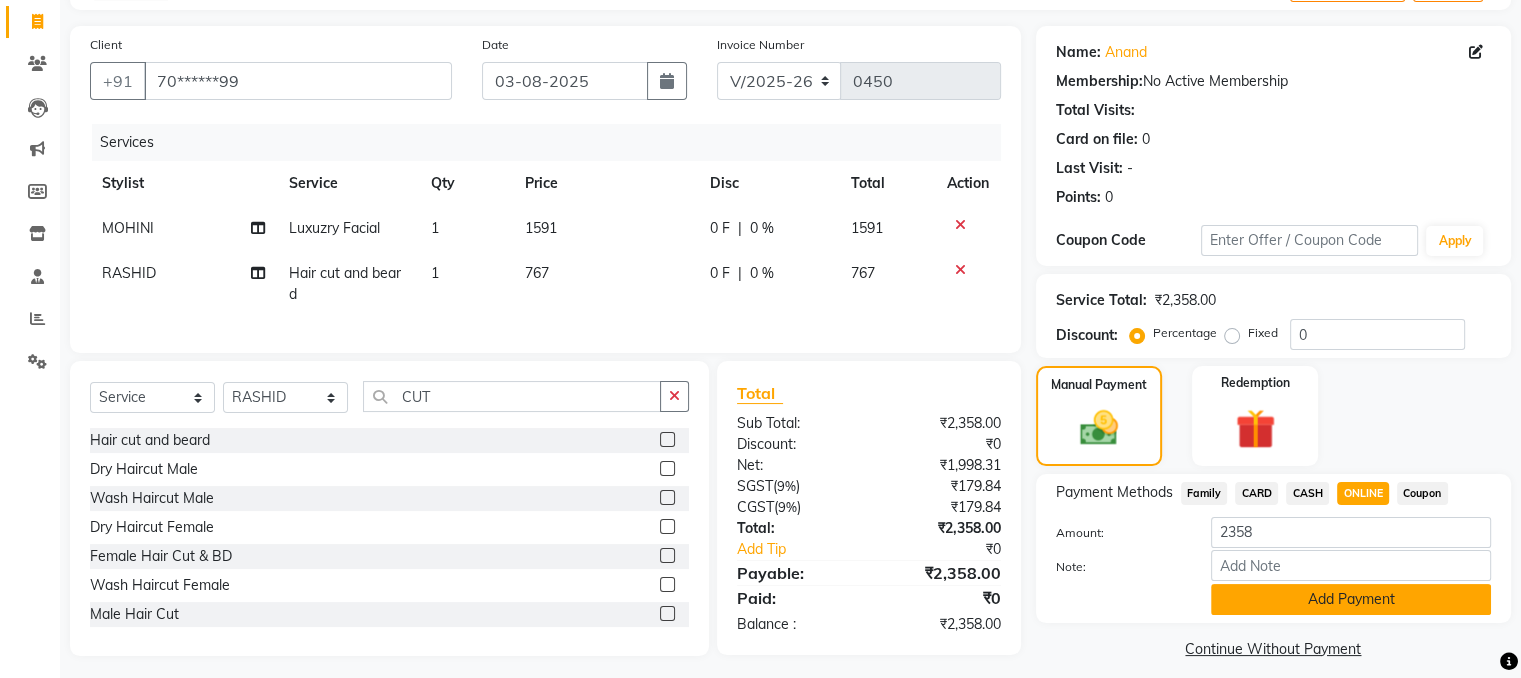 click on "Add Payment" 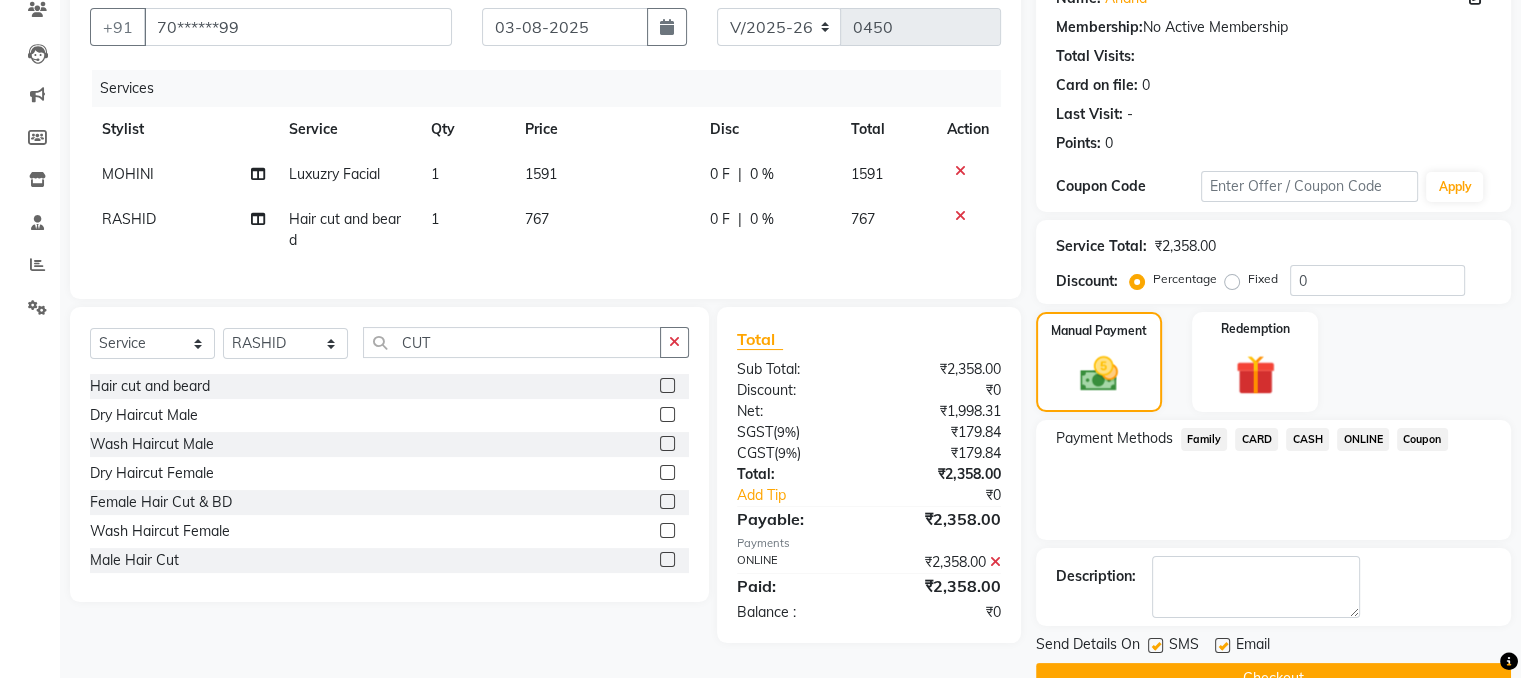 scroll, scrollTop: 223, scrollLeft: 0, axis: vertical 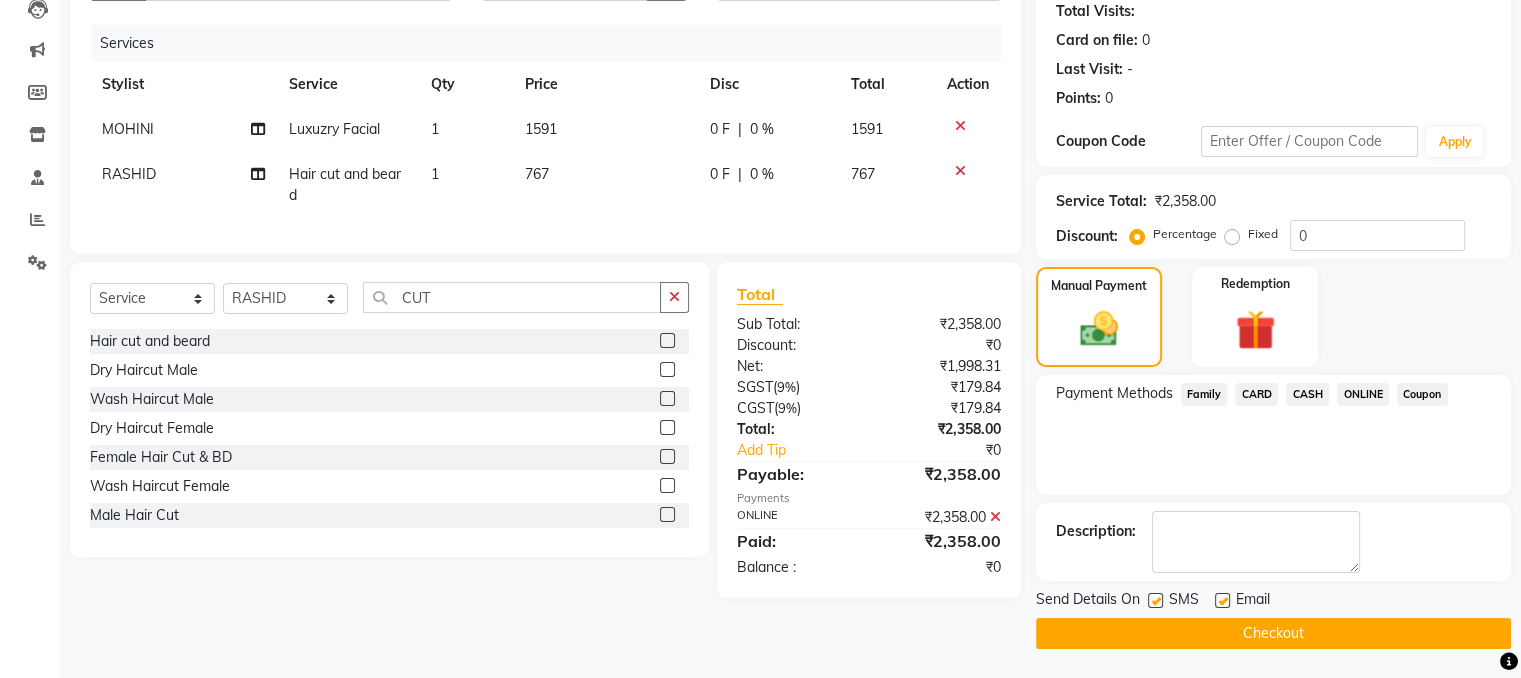 click on "Checkout" 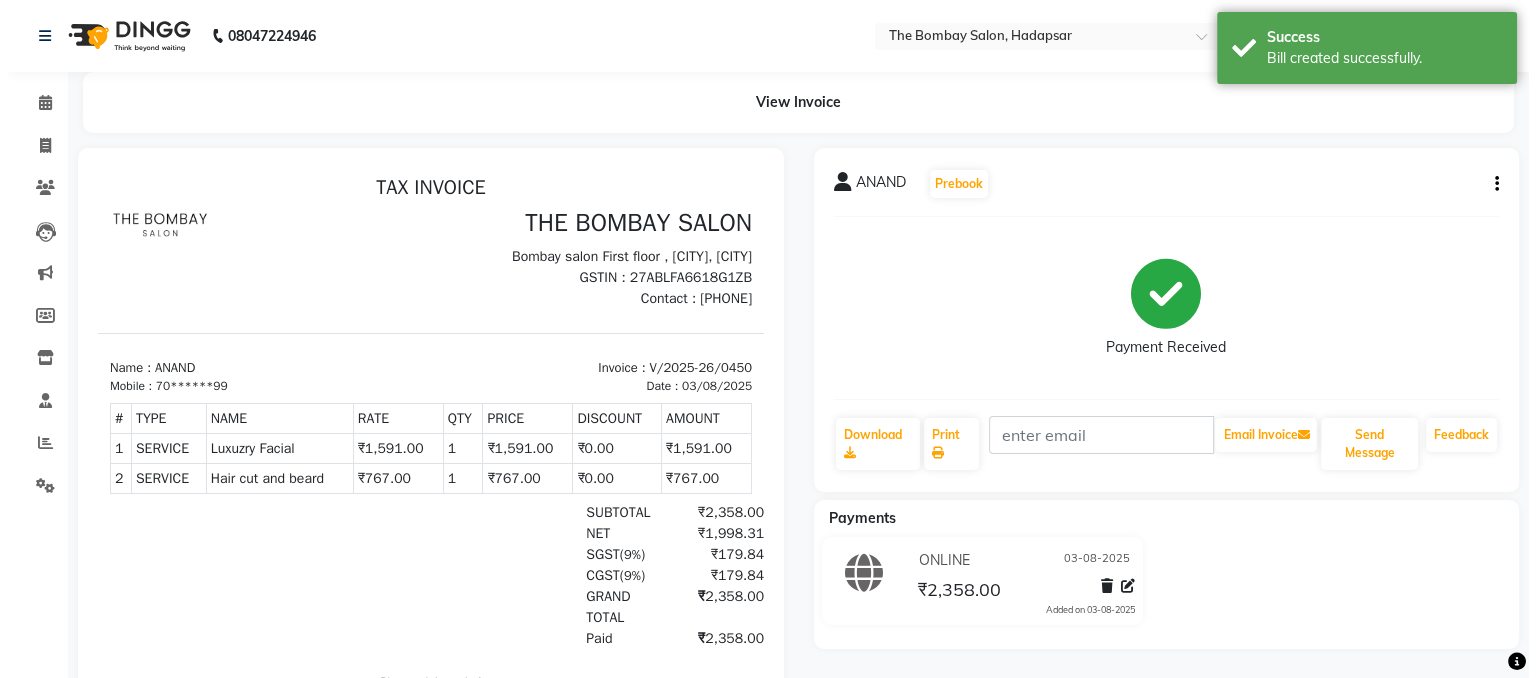 scroll, scrollTop: 0, scrollLeft: 0, axis: both 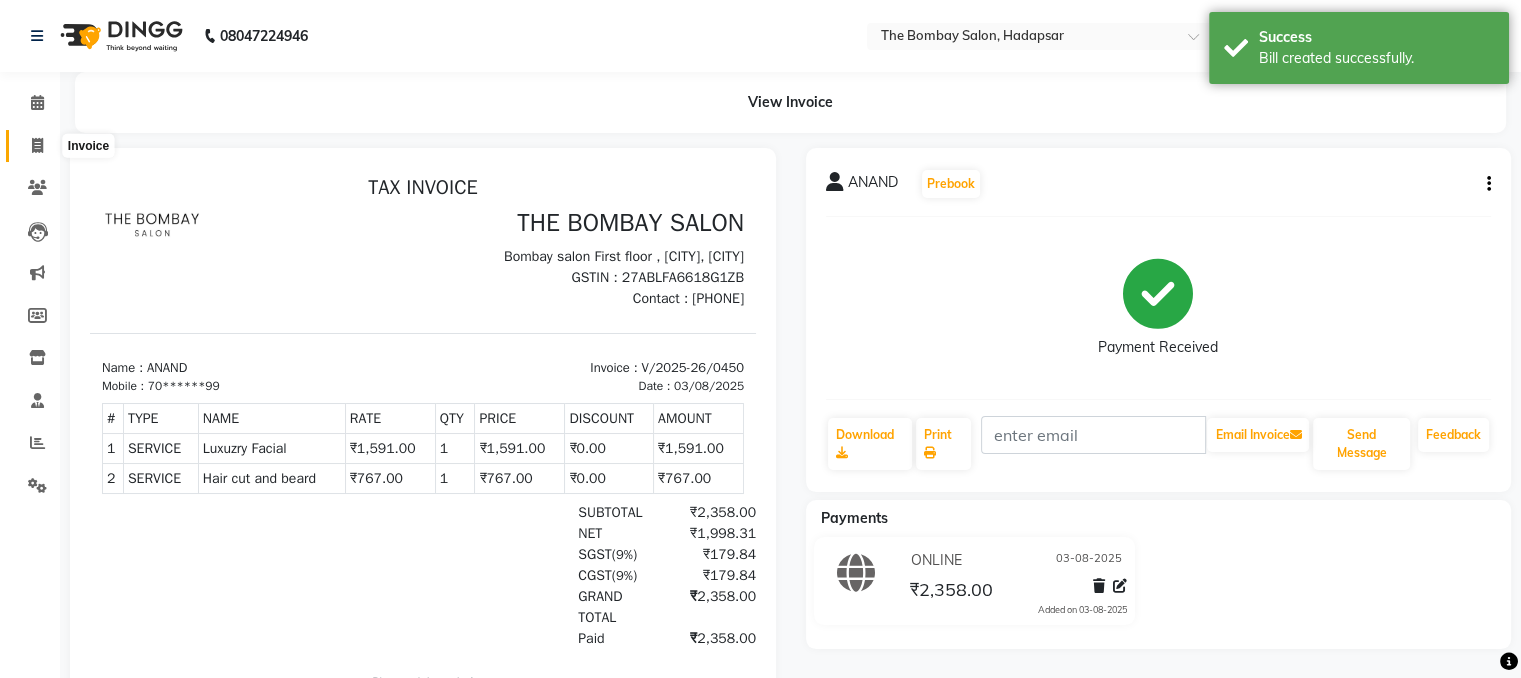 click 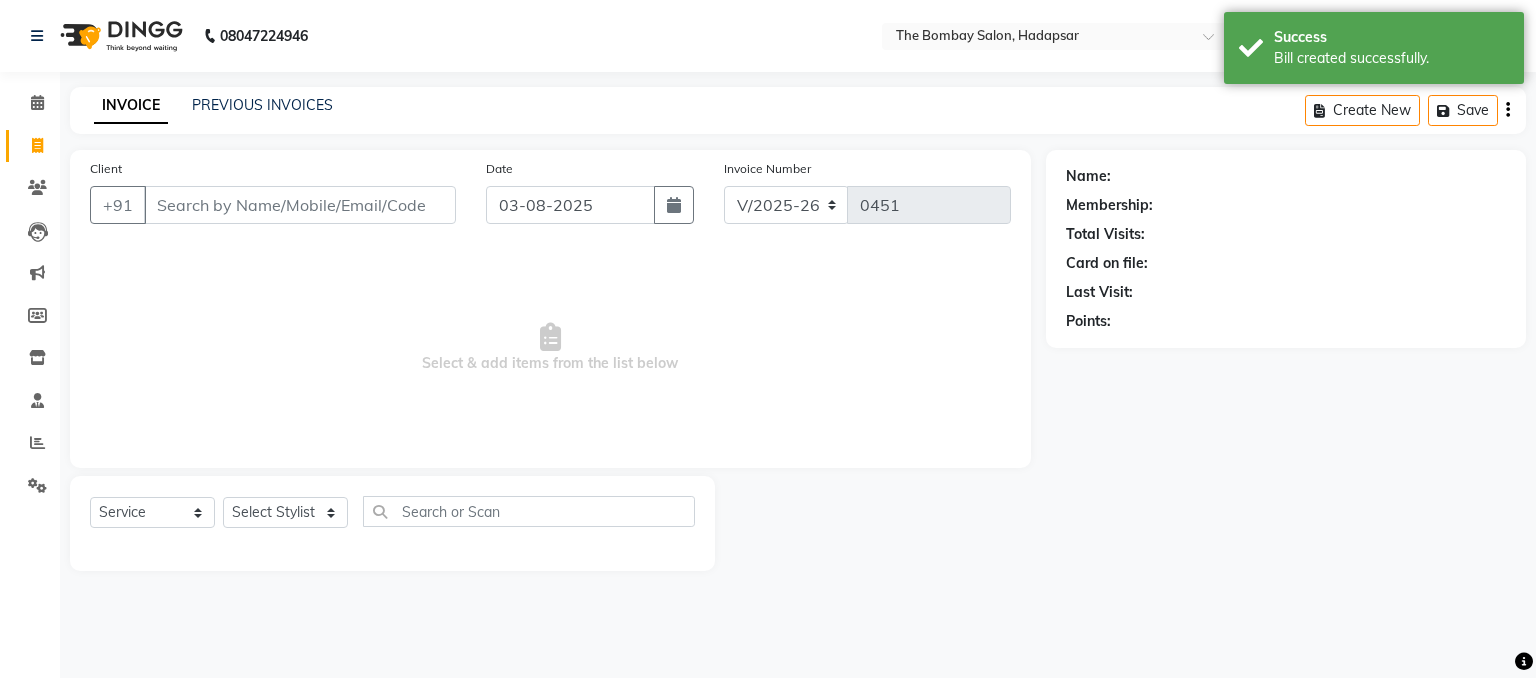 click on "Client" at bounding box center [300, 205] 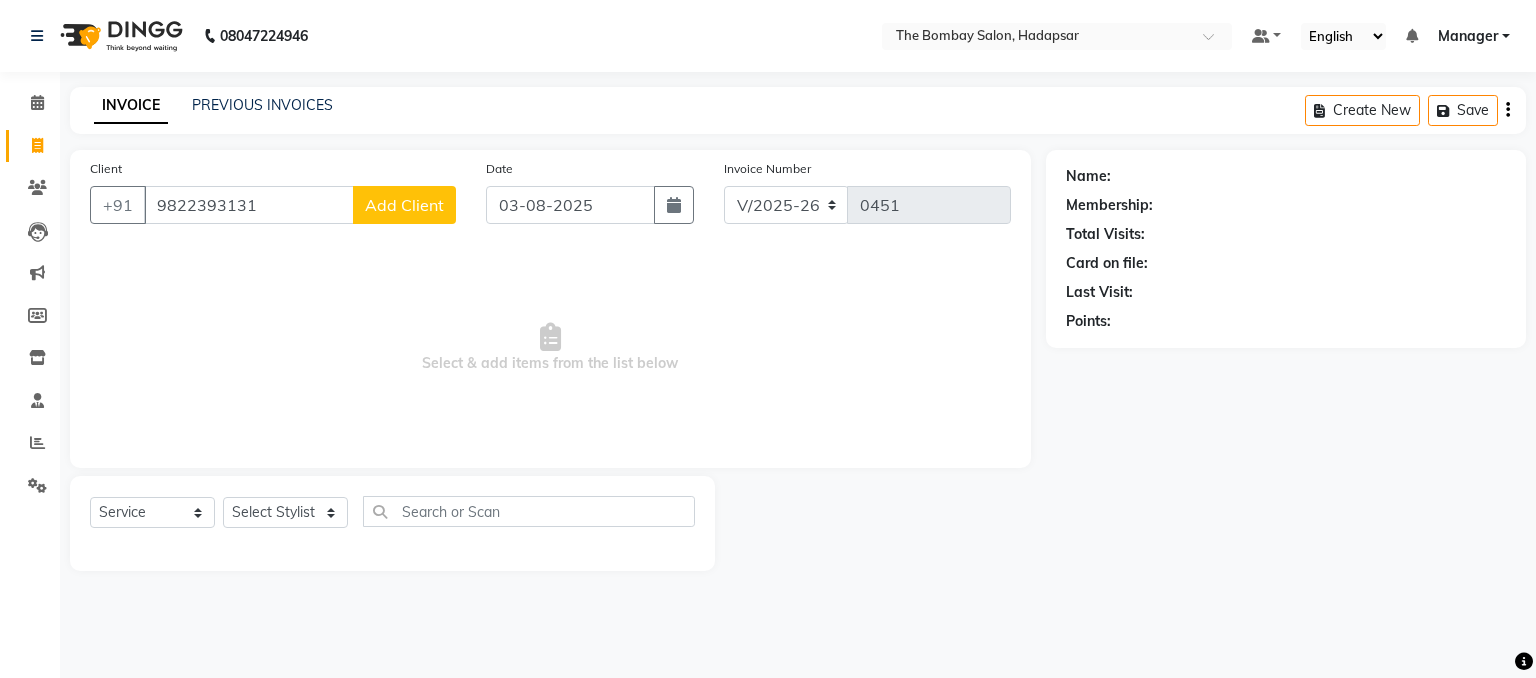 click on "Add Client" 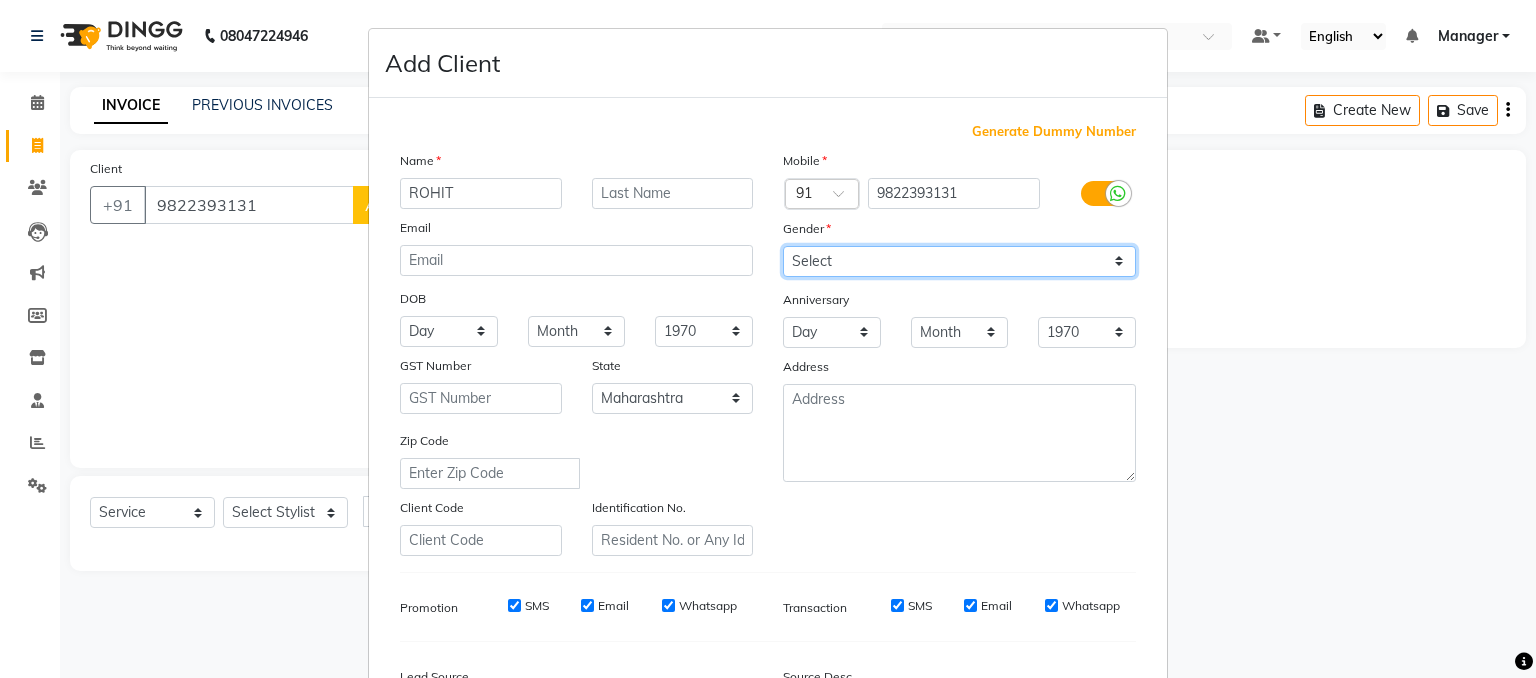 click on "Select Male Female Other Prefer Not To Say" at bounding box center (959, 261) 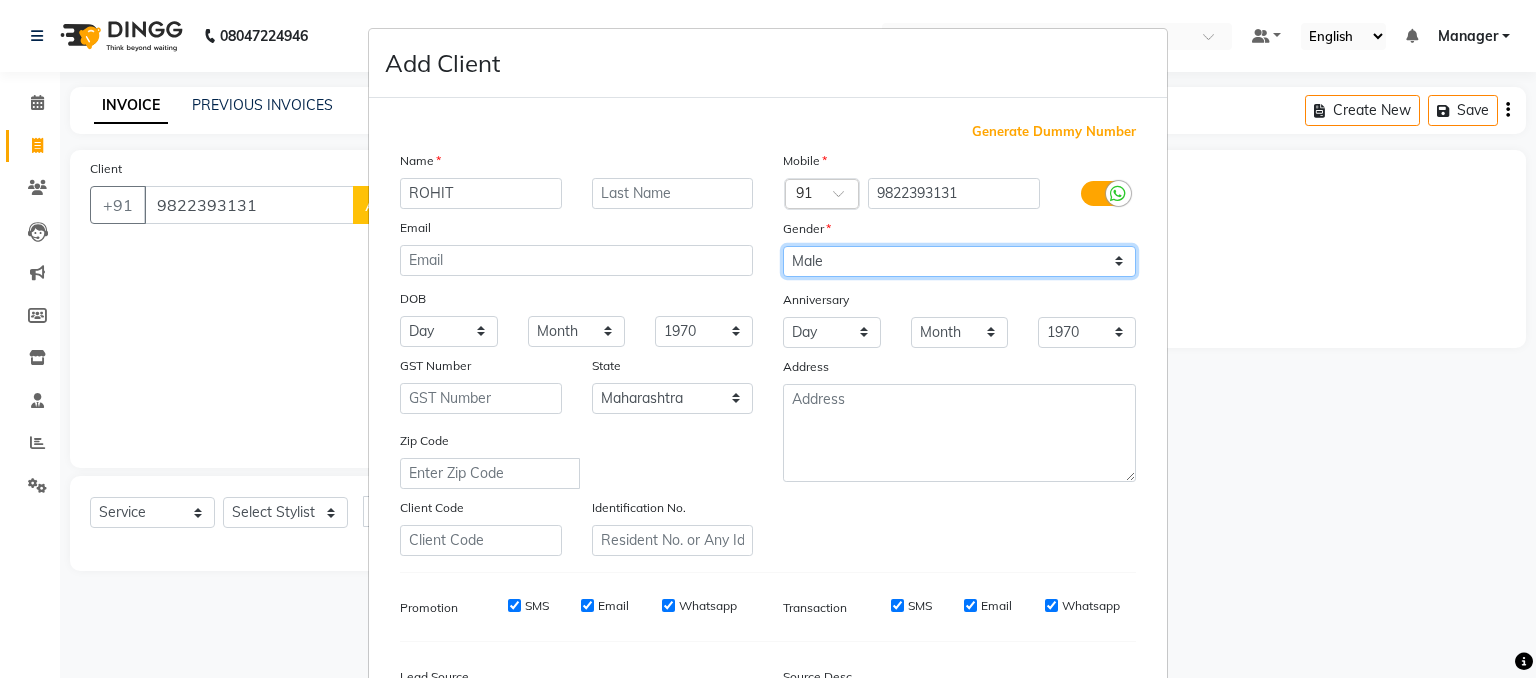 click on "Select Male Female Other Prefer Not To Say" at bounding box center [959, 261] 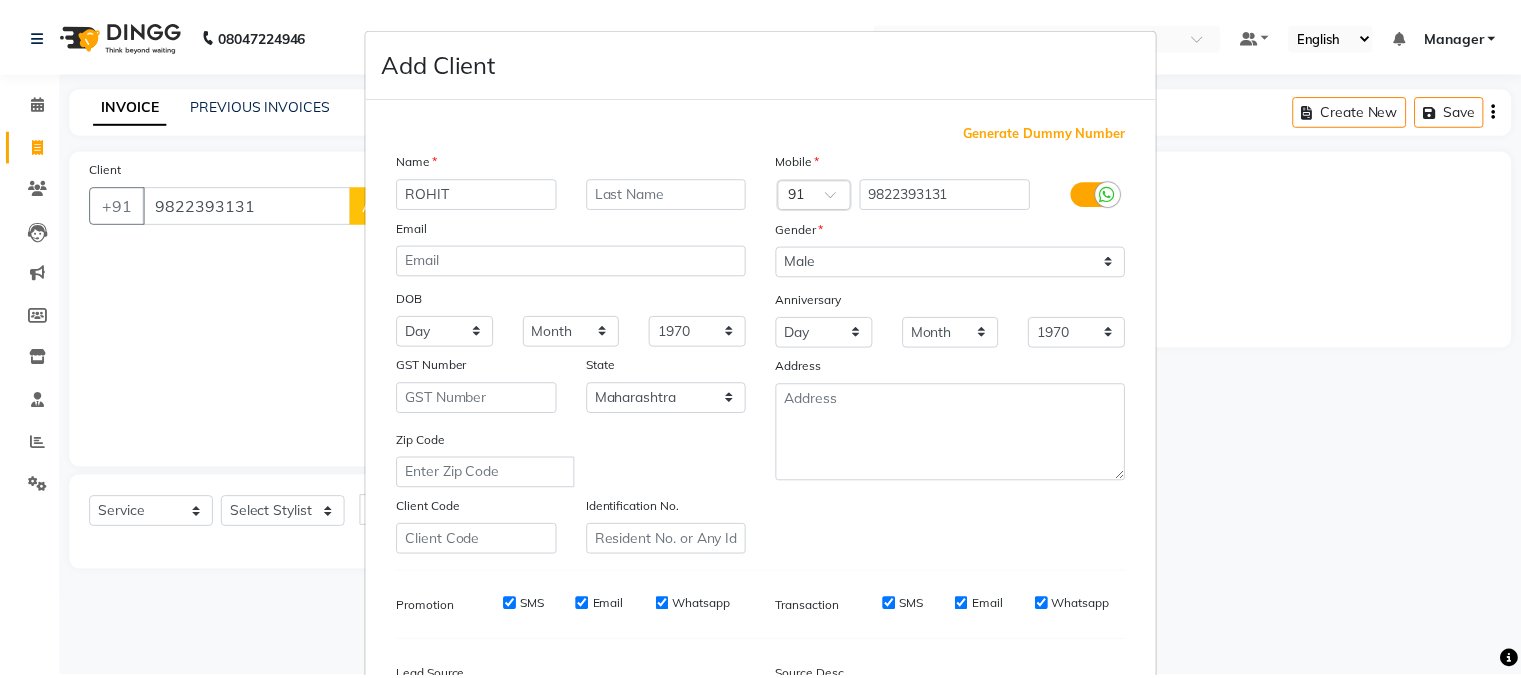 scroll, scrollTop: 255, scrollLeft: 0, axis: vertical 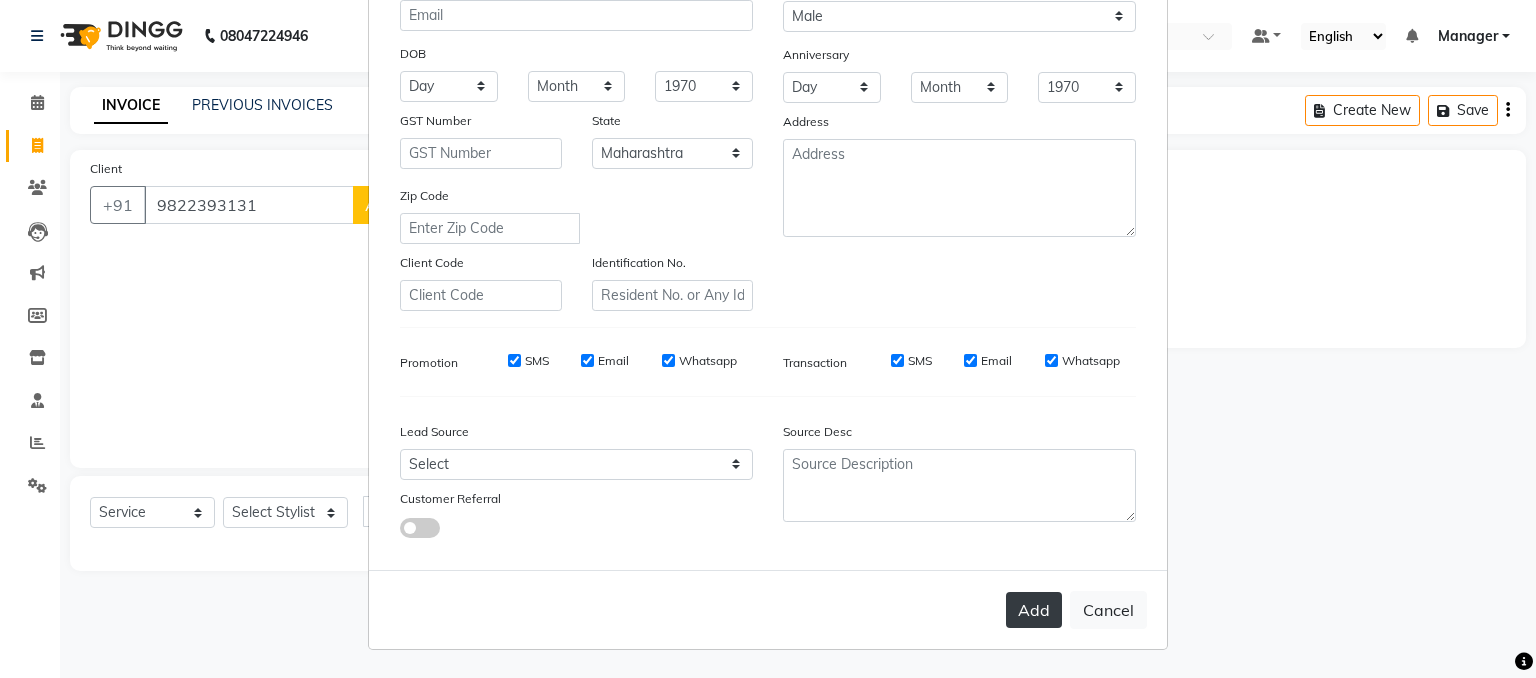 click on "Add" at bounding box center (1034, 610) 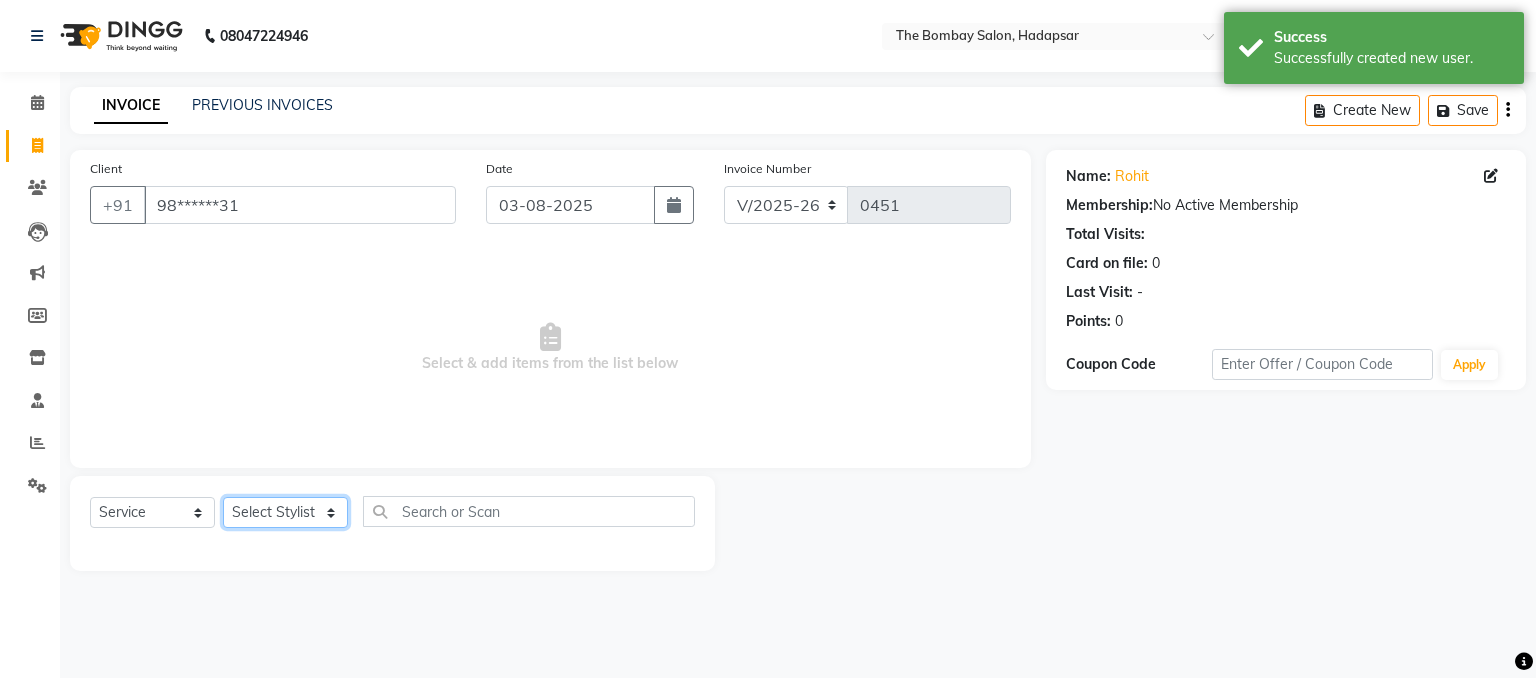 click on "Select Stylist [NAME] [NAME] [NAME] [NAME] [NAME] [NAME] [NAME] [NAME] [NAME] [NAME] [NAME]" 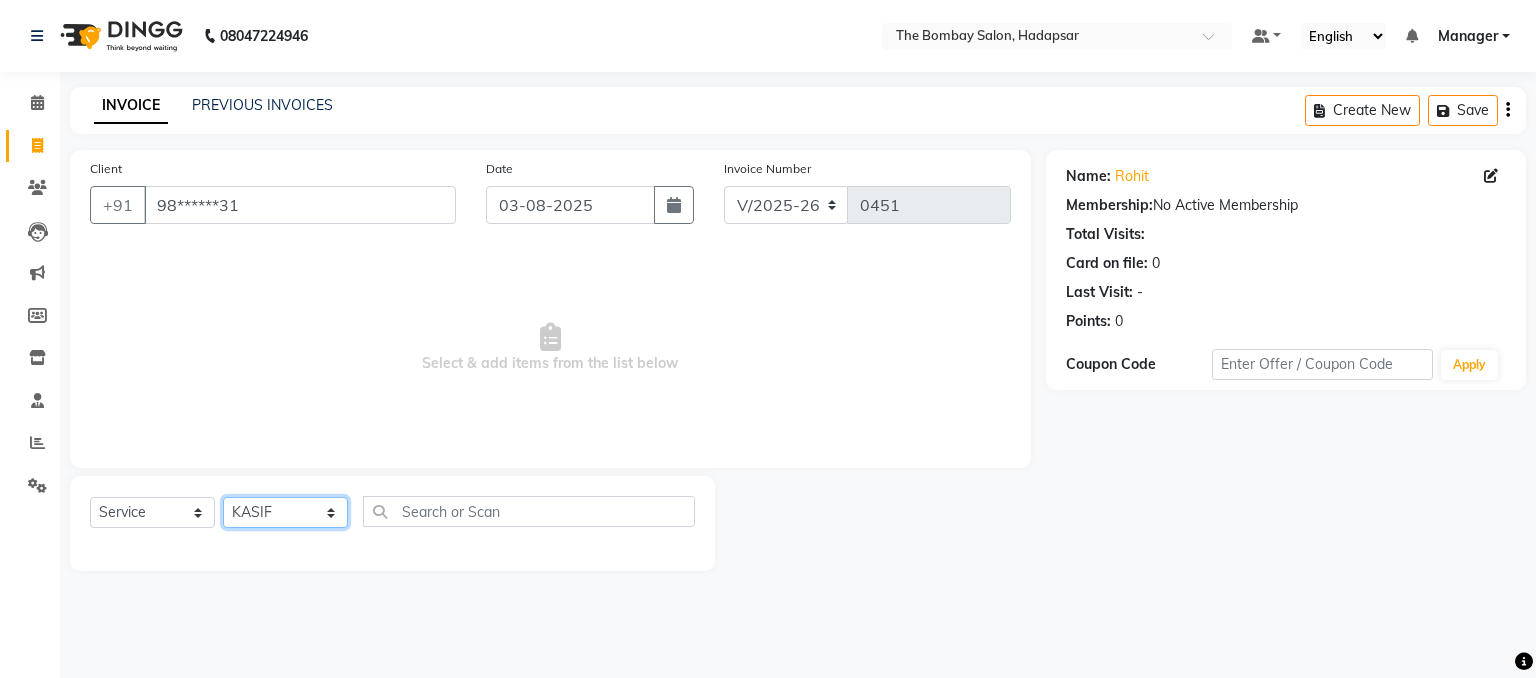 click on "Select Stylist [NAME] [NAME] [NAME] [NAME] [NAME] [NAME] [NAME] [NAME] [NAME] [NAME] [NAME]" 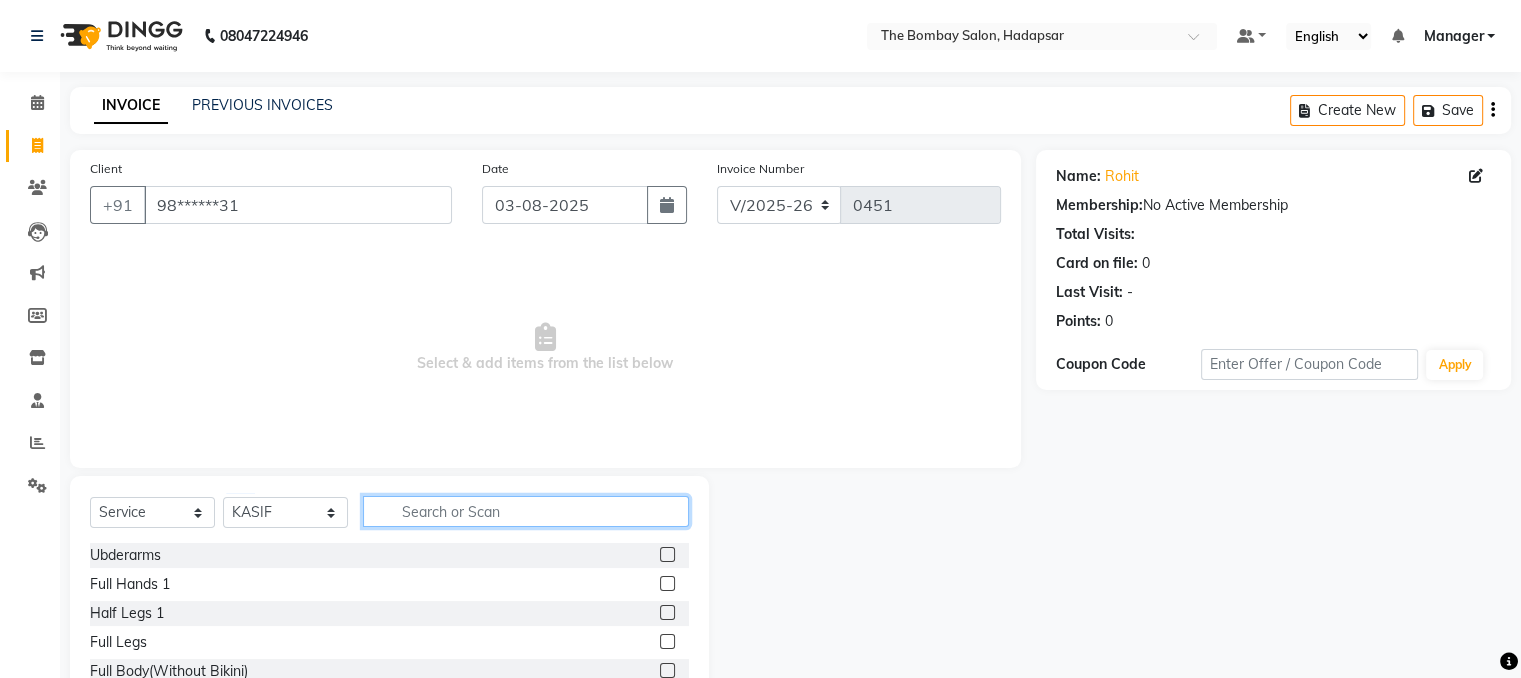 click 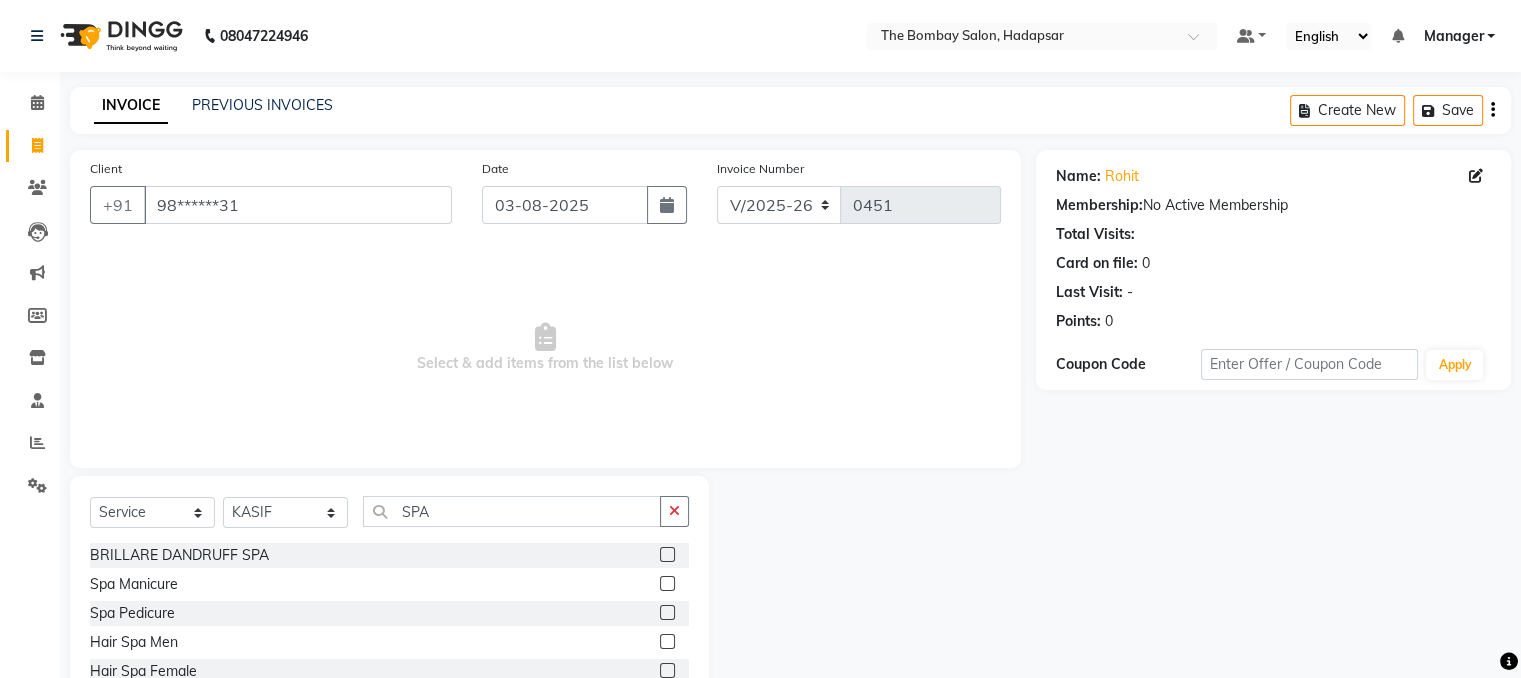 click 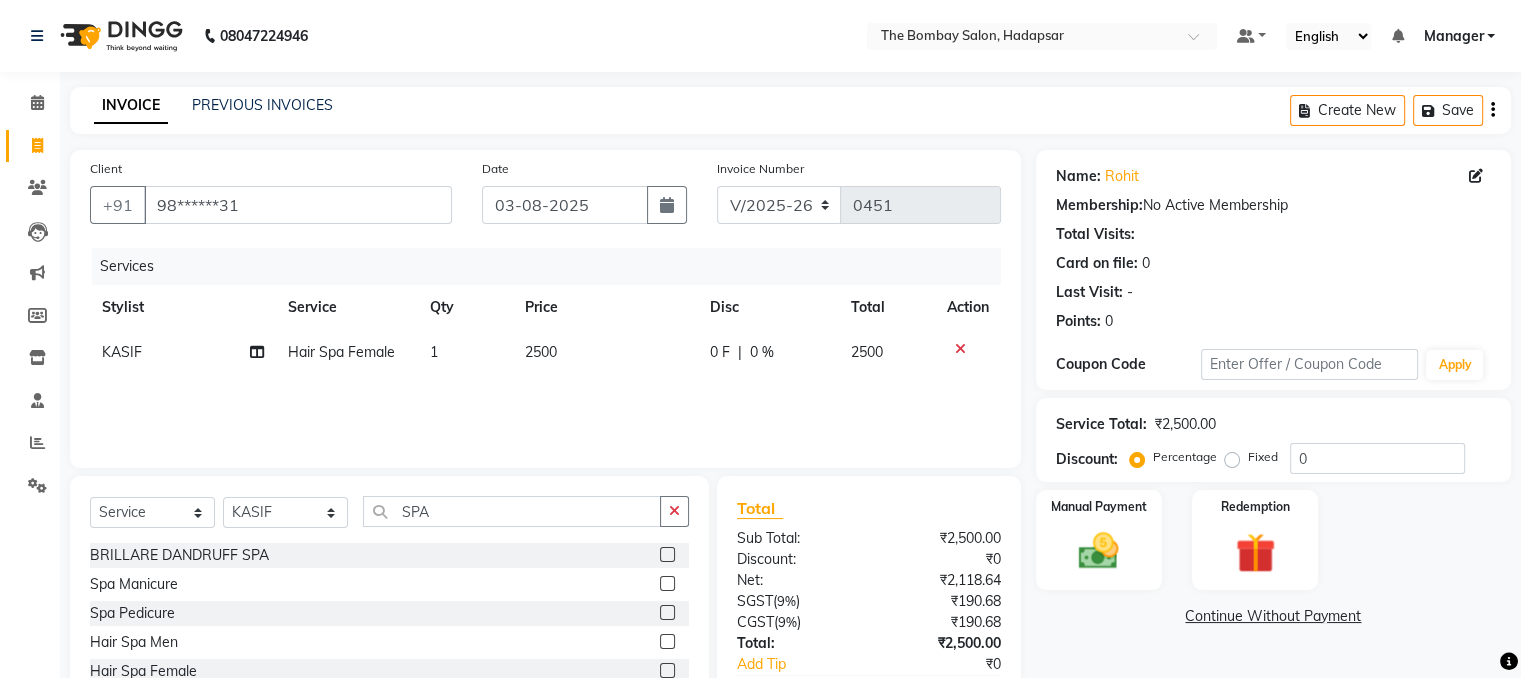 click on "2500" 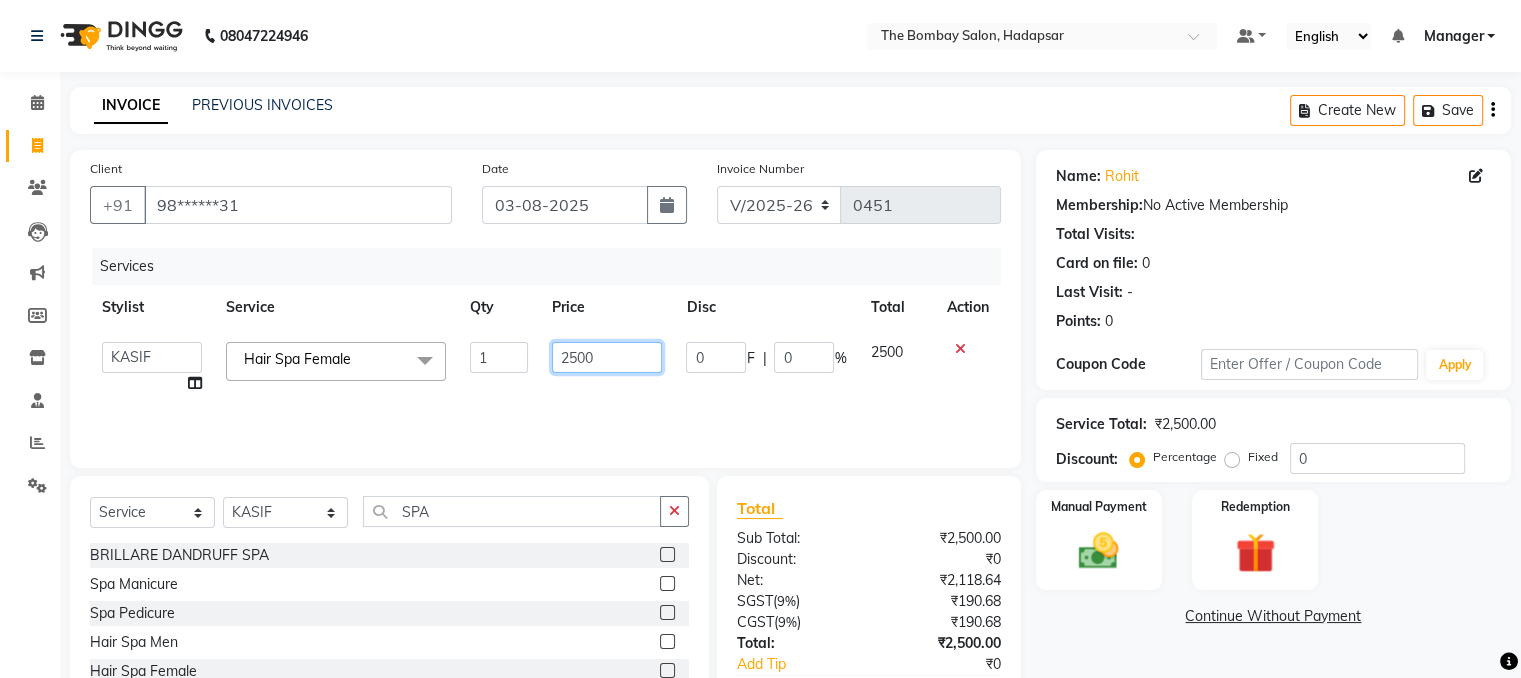 click on "2500" 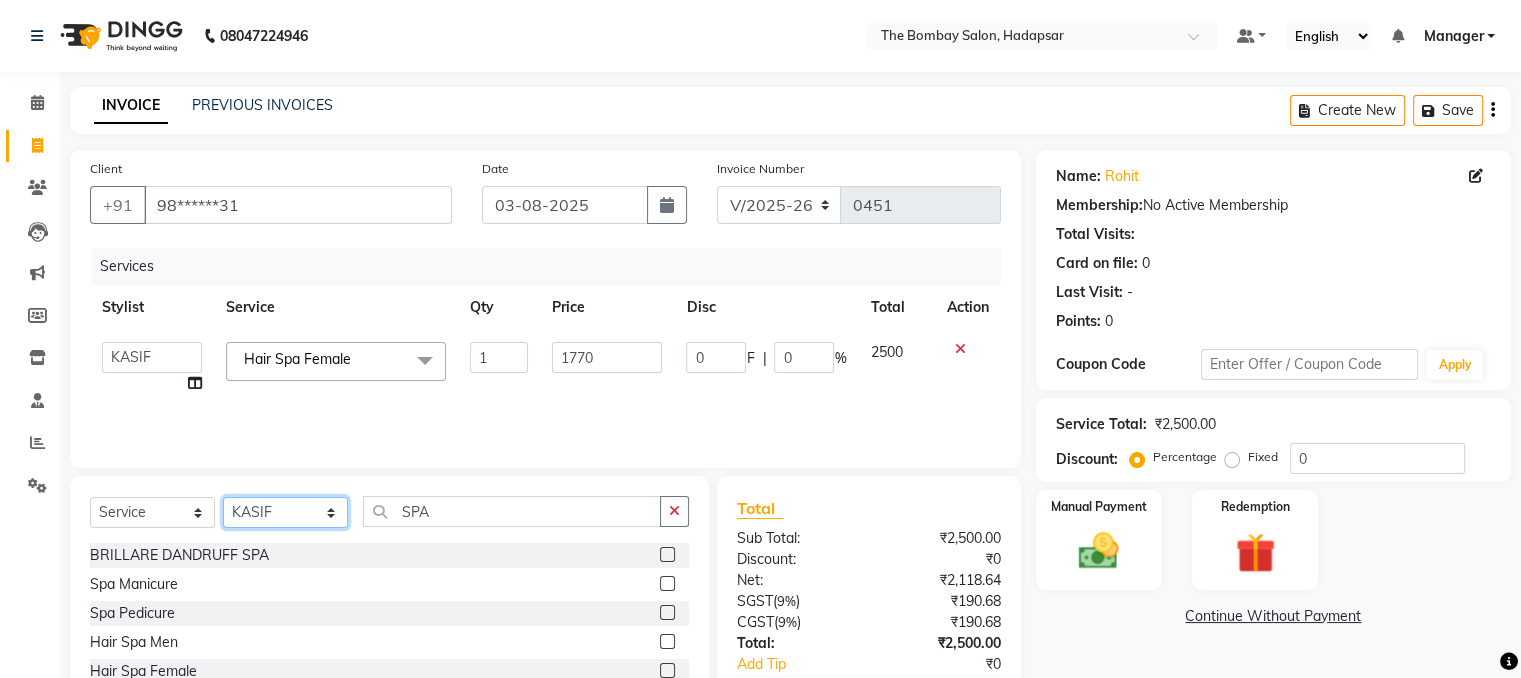 click on "Select Stylist [NAME] [NAME] [NAME] [NAME] [NAME] [NAME] [NAME] [NAME] [NAME] [NAME] [NAME]" 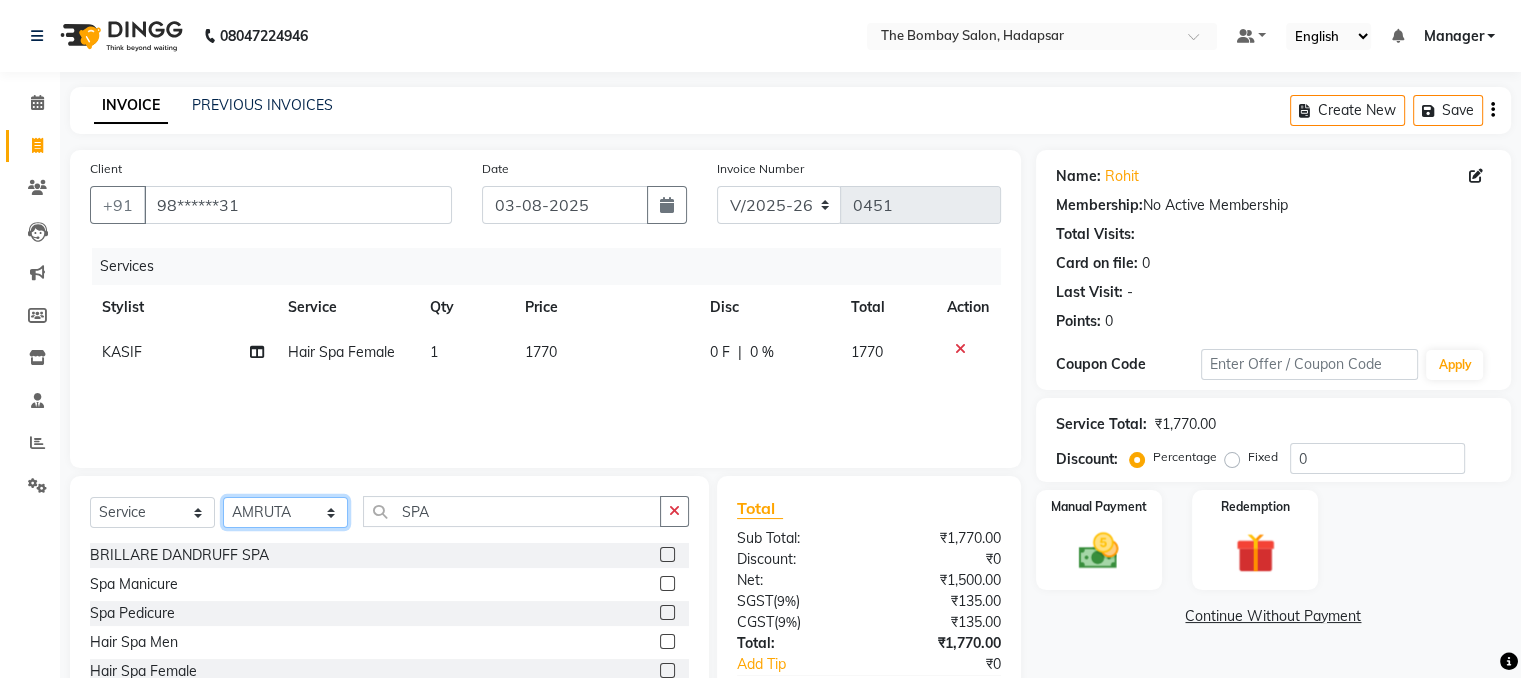 click on "Select Stylist [NAME] [NAME] [NAME] [NAME] [NAME] [NAME] [NAME] [NAME] [NAME] [NAME] [NAME]" 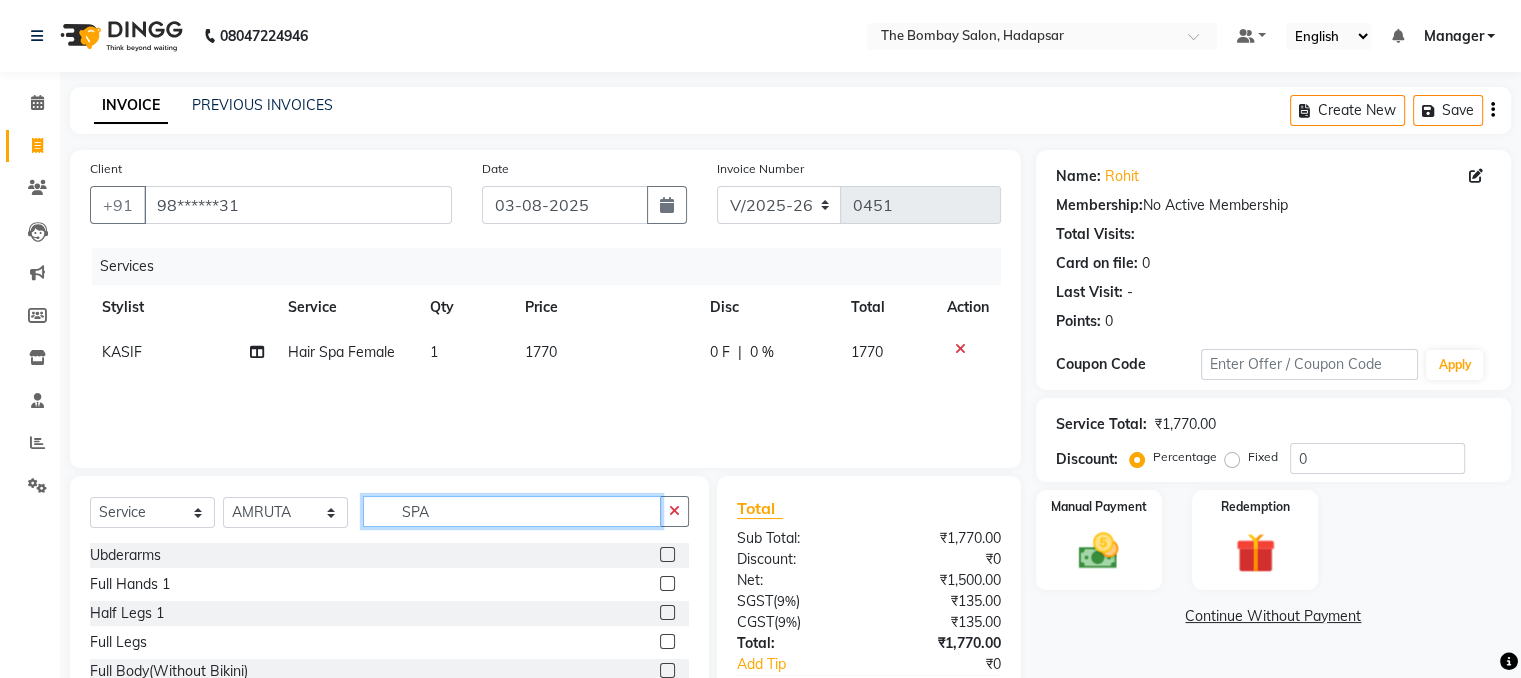 click on "SPA" 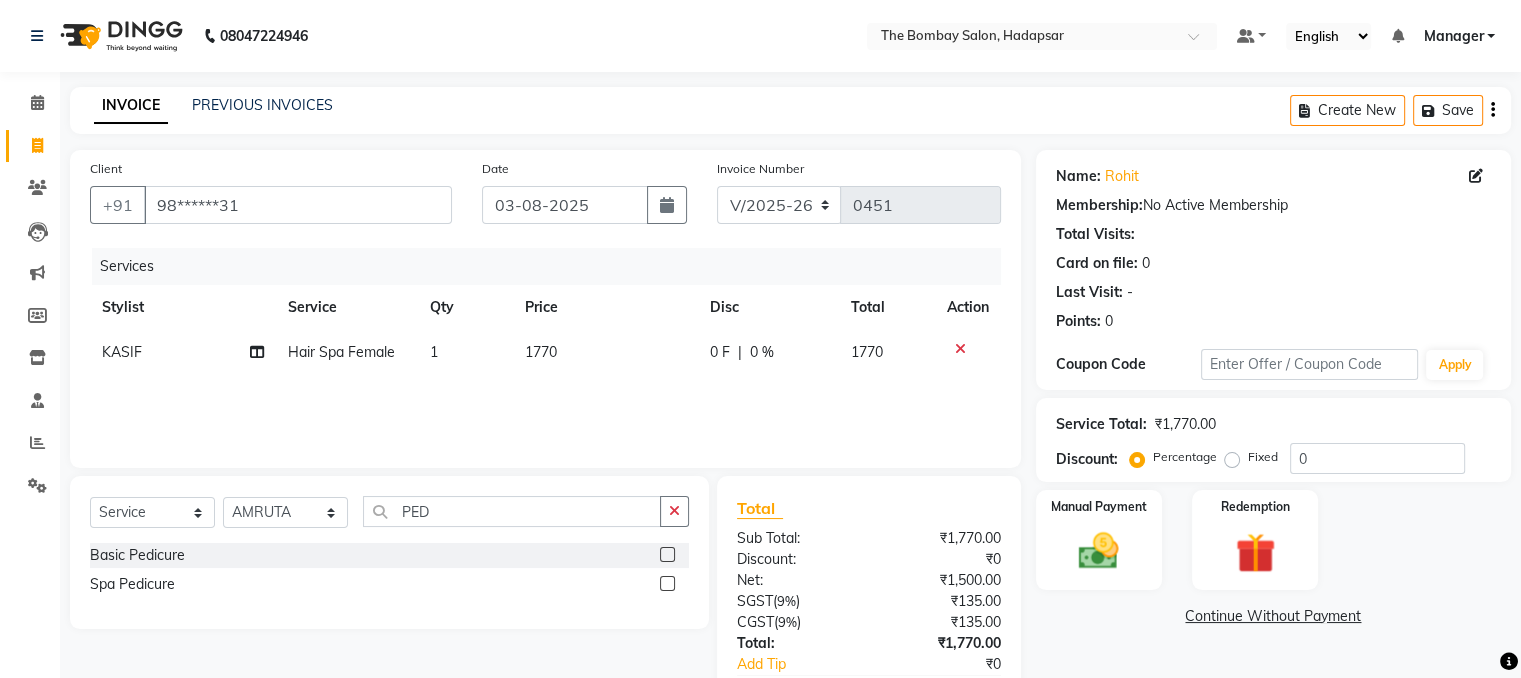 click 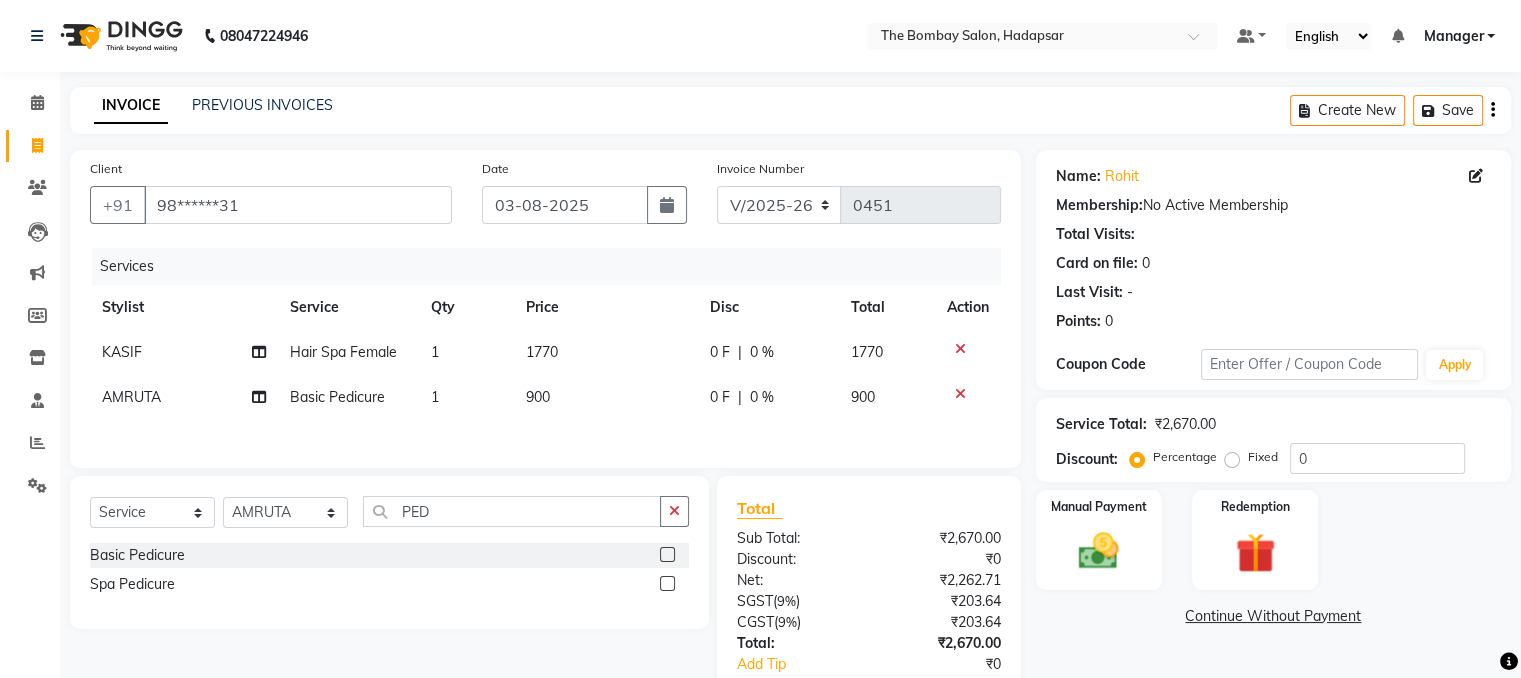 click on "900" 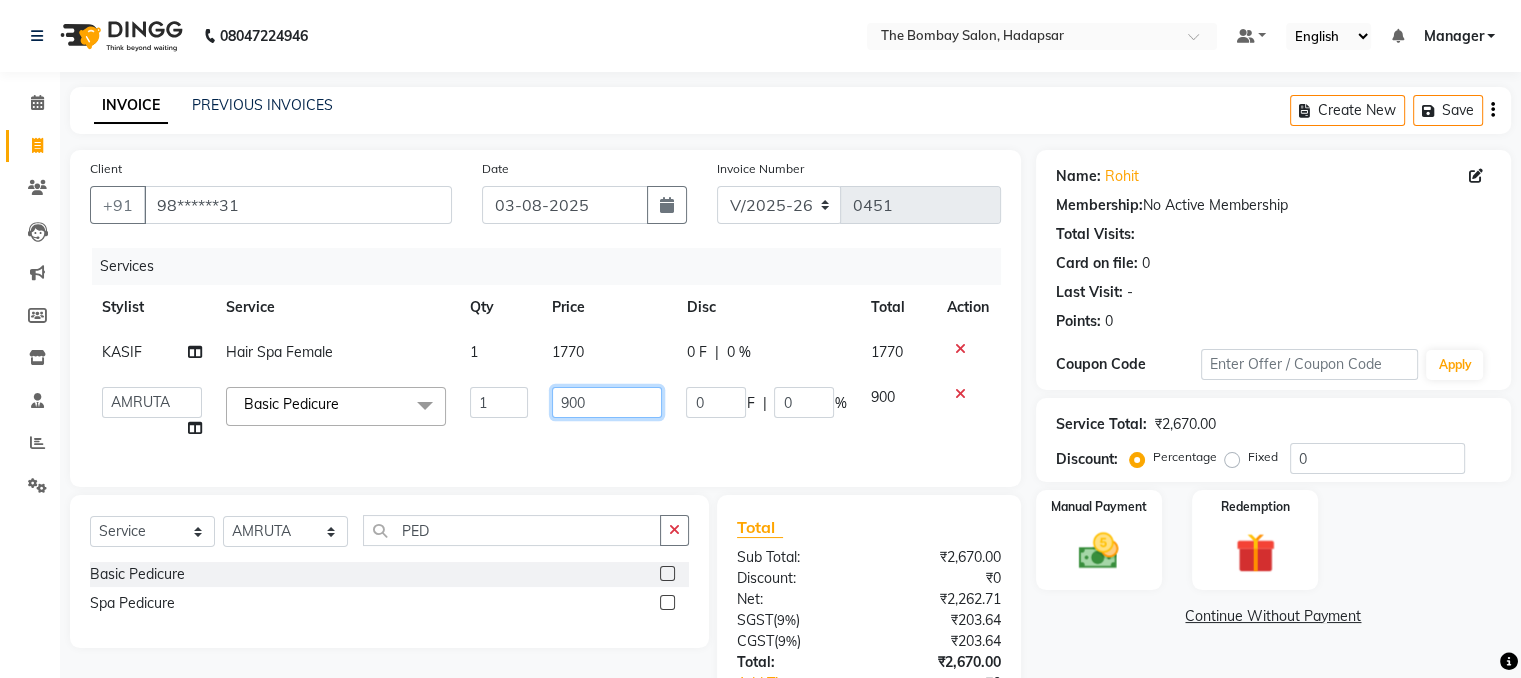 click on "900" 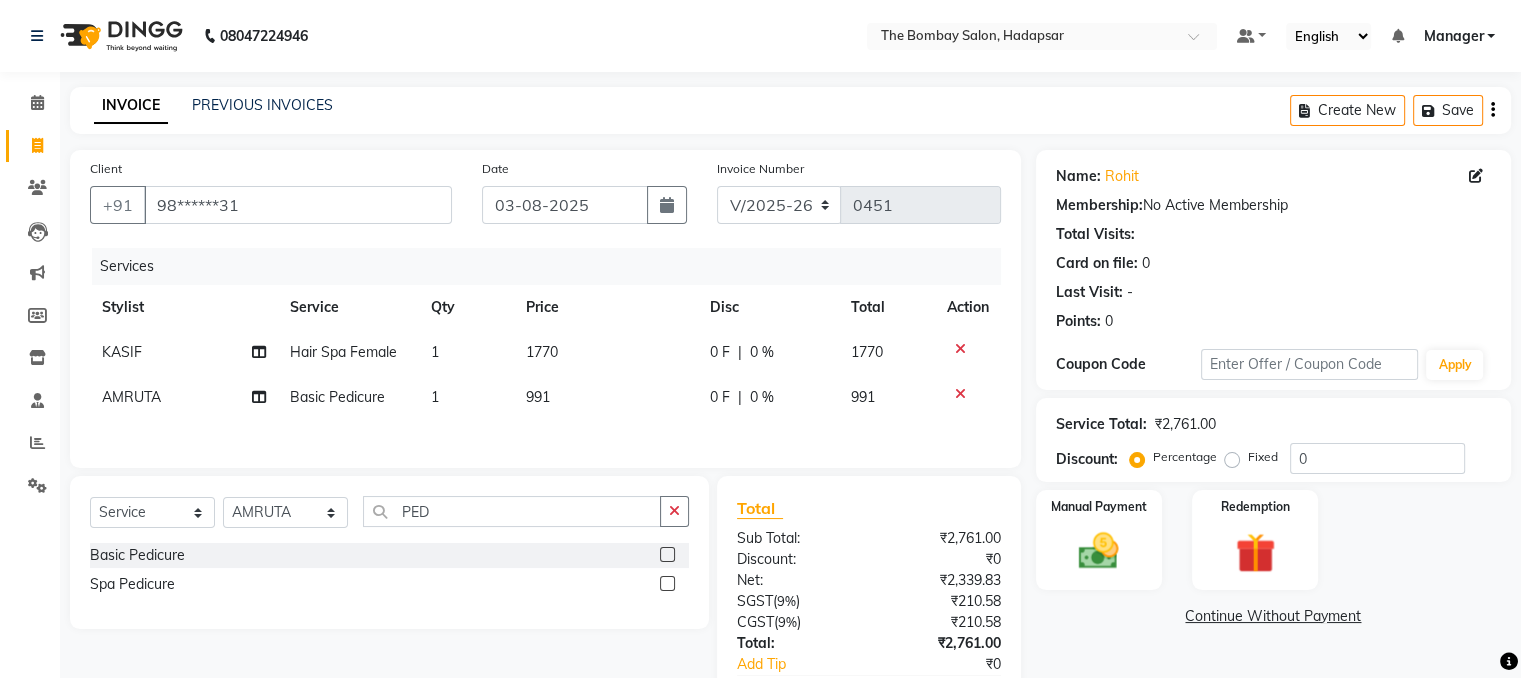 click on "Continue Without Payment" 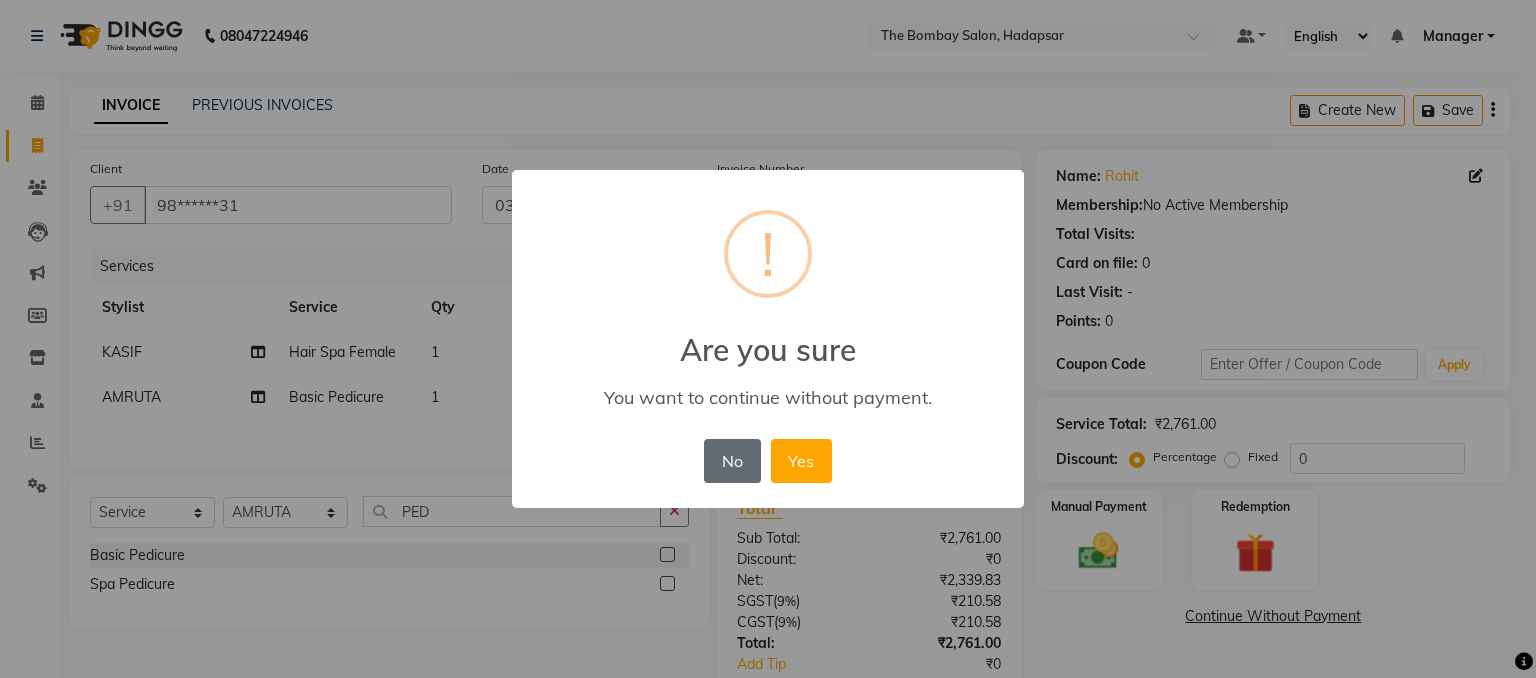 click on "No" at bounding box center (732, 461) 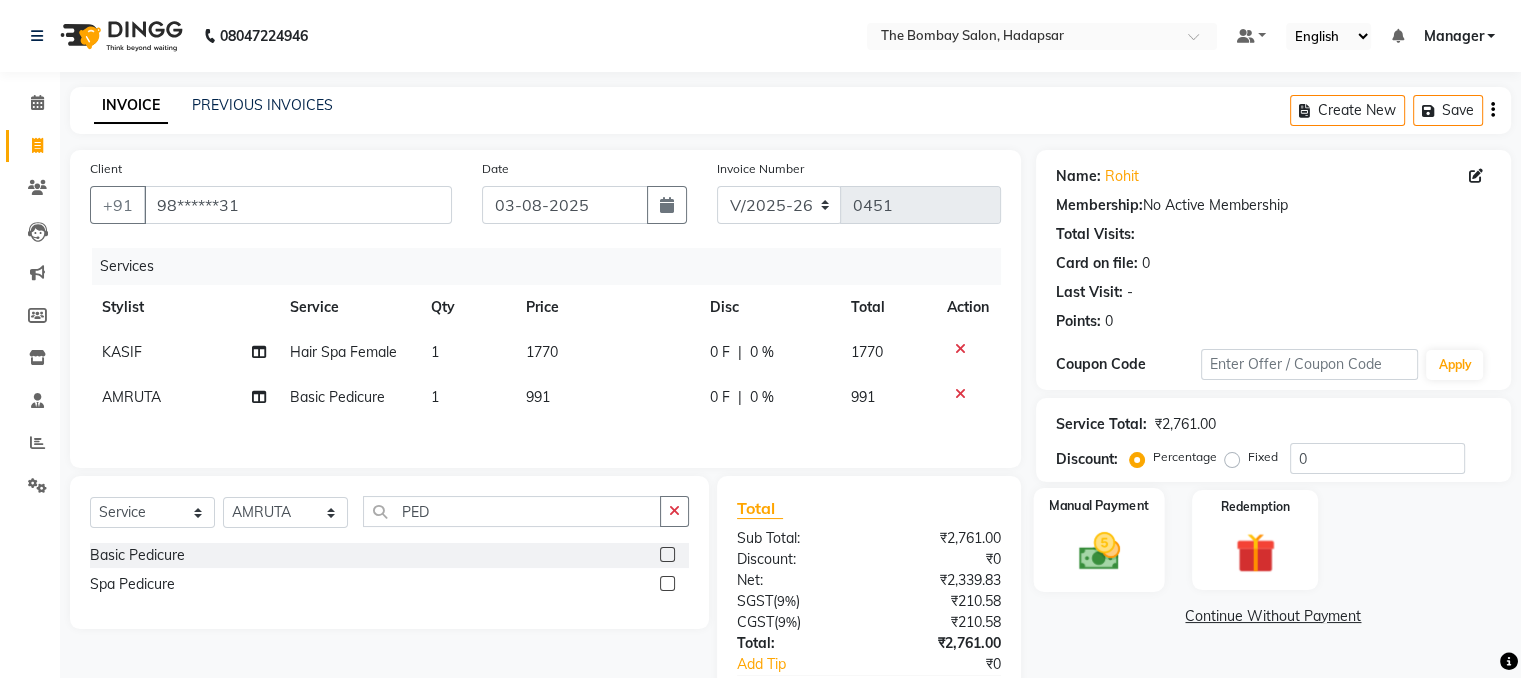 click 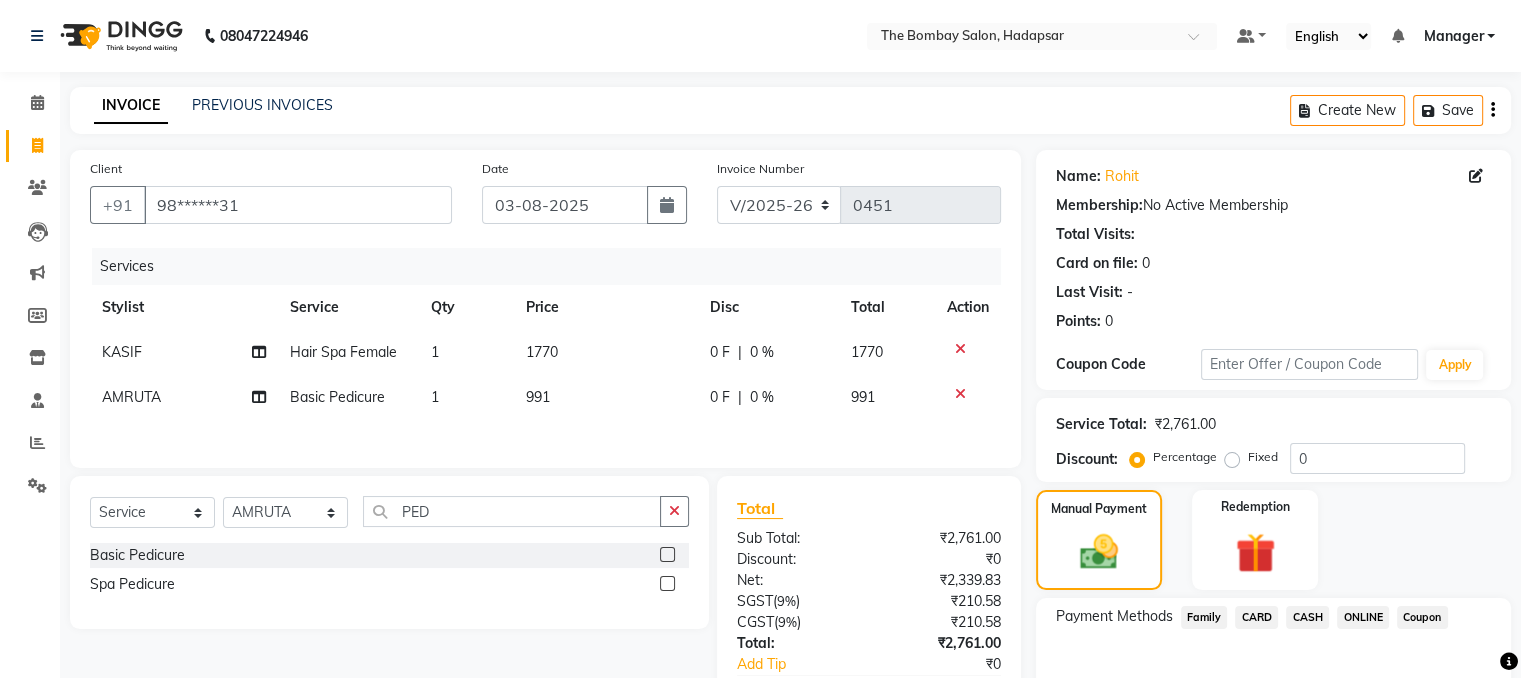 click on "CARD" 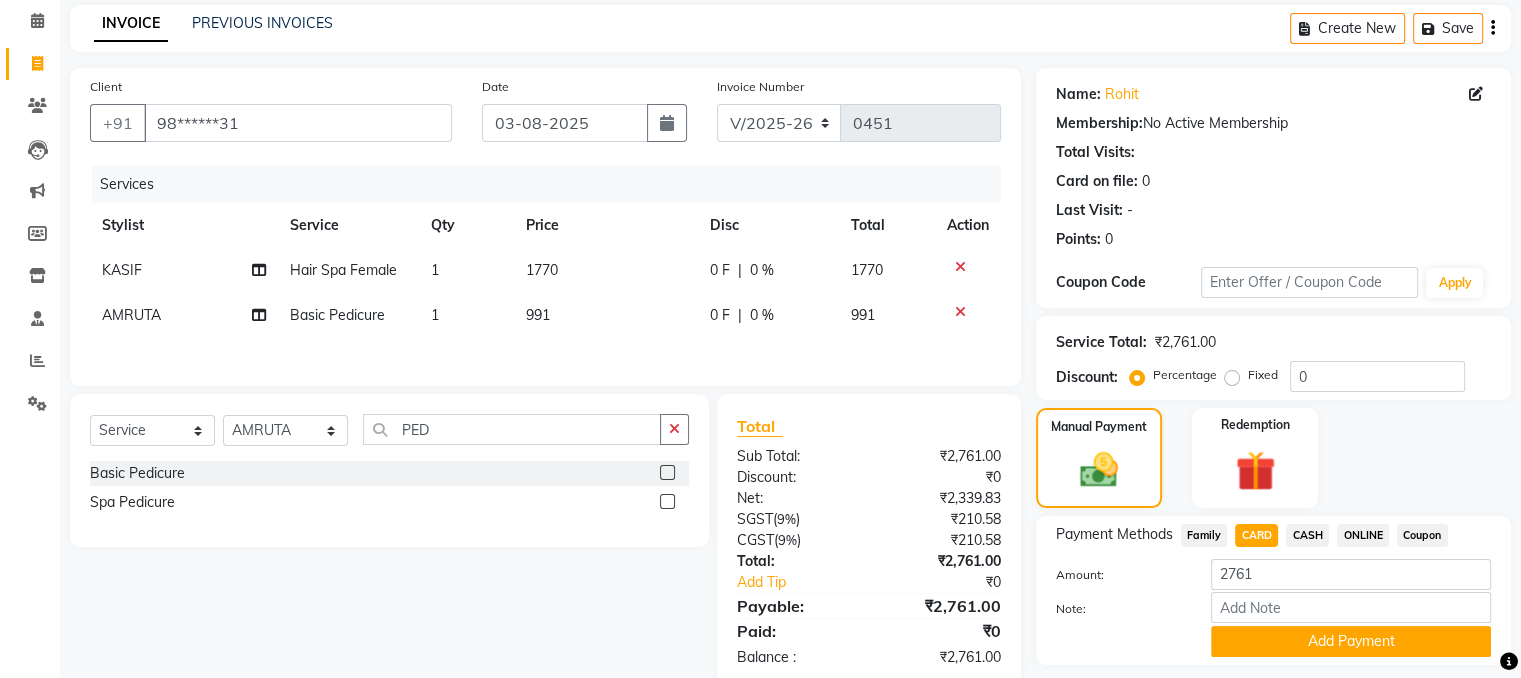 scroll, scrollTop: 141, scrollLeft: 0, axis: vertical 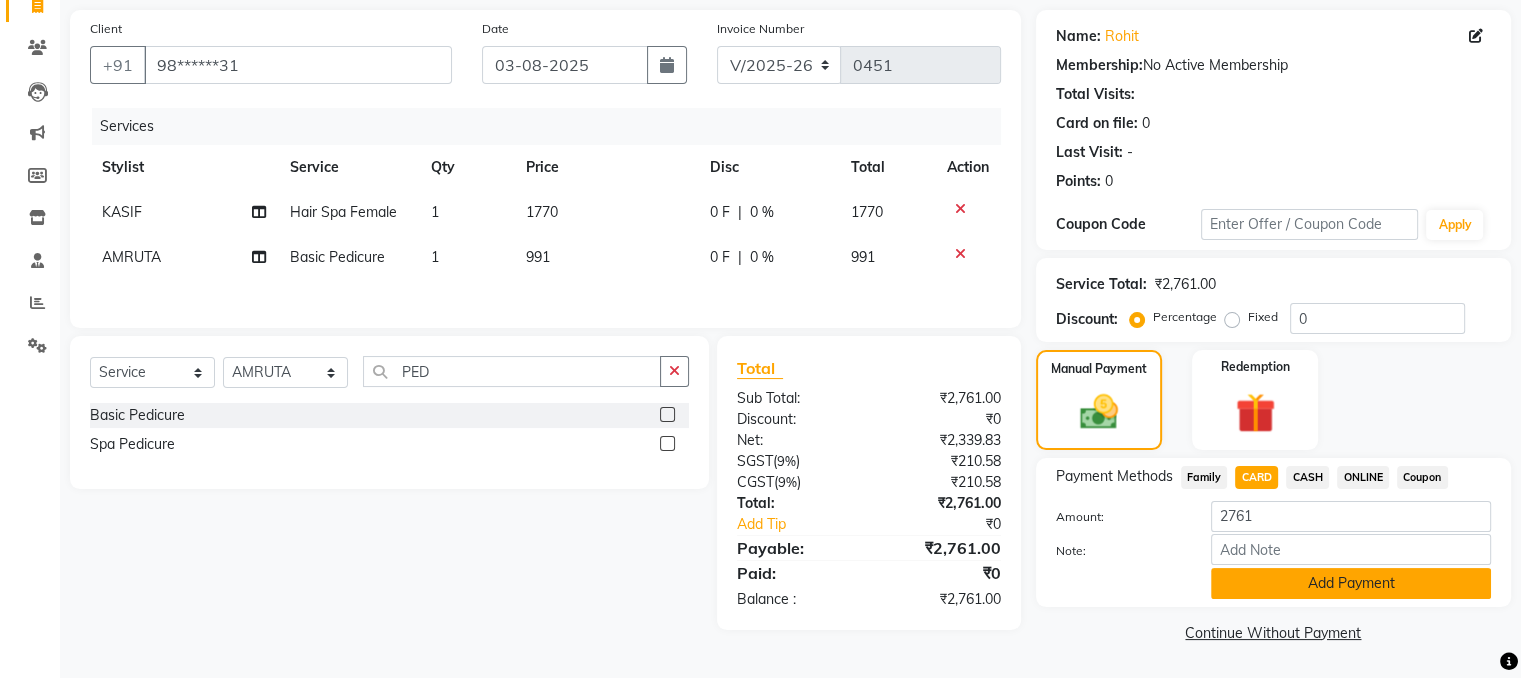 click on "Add Payment" 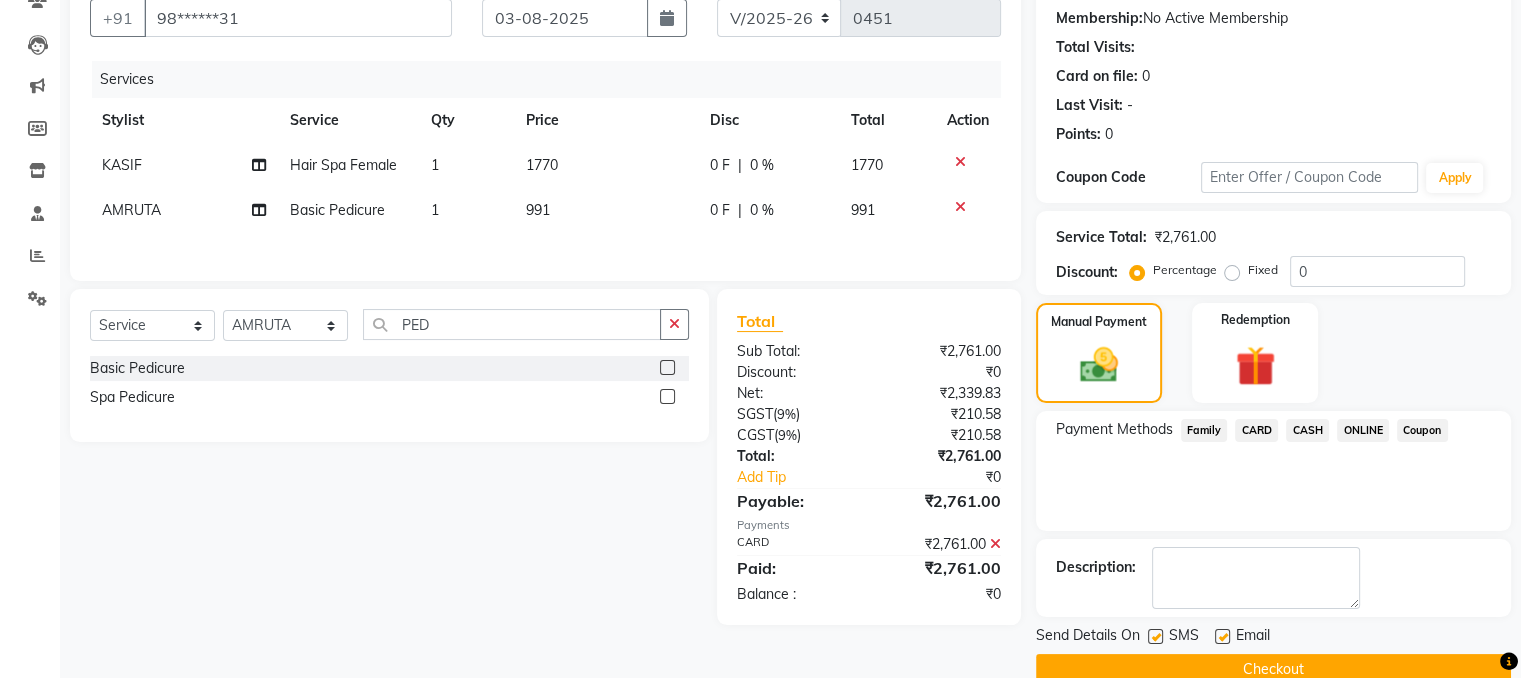 scroll, scrollTop: 223, scrollLeft: 0, axis: vertical 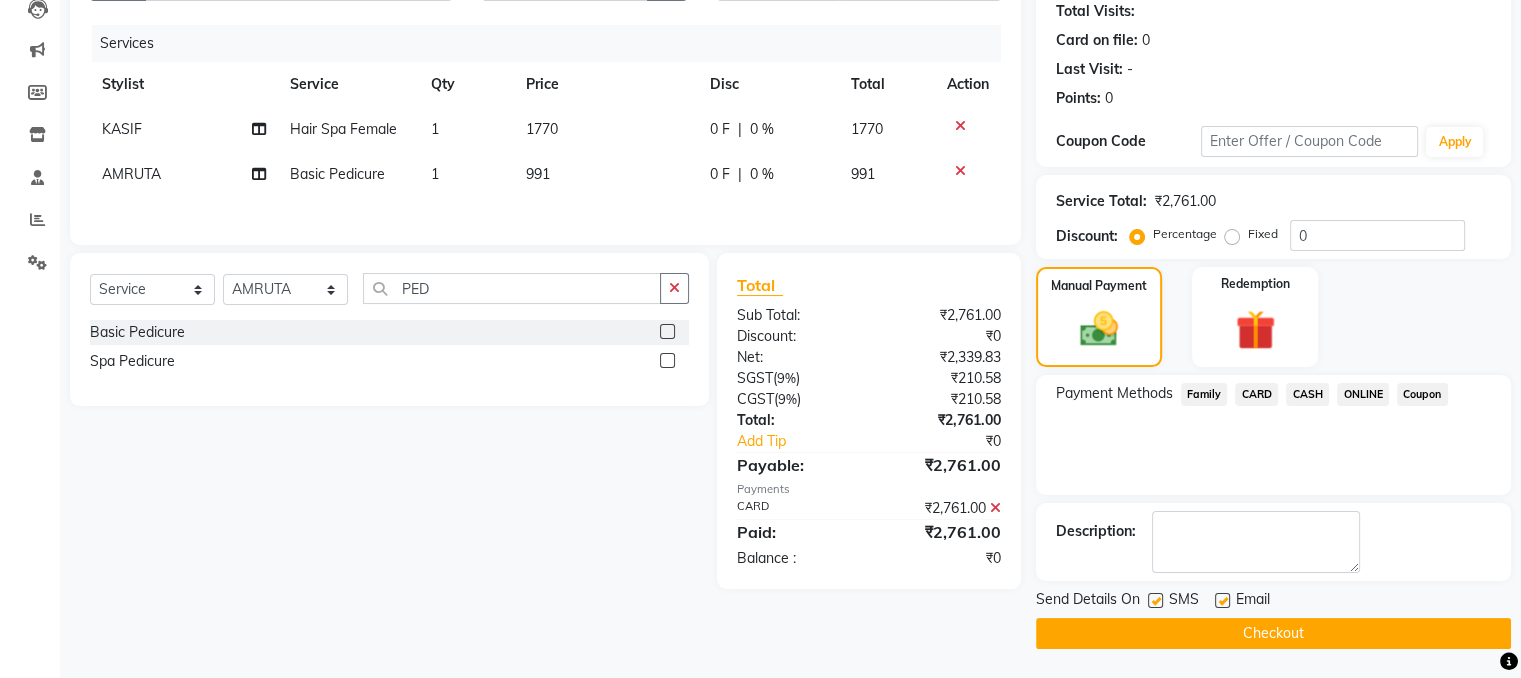 click on "Checkout" 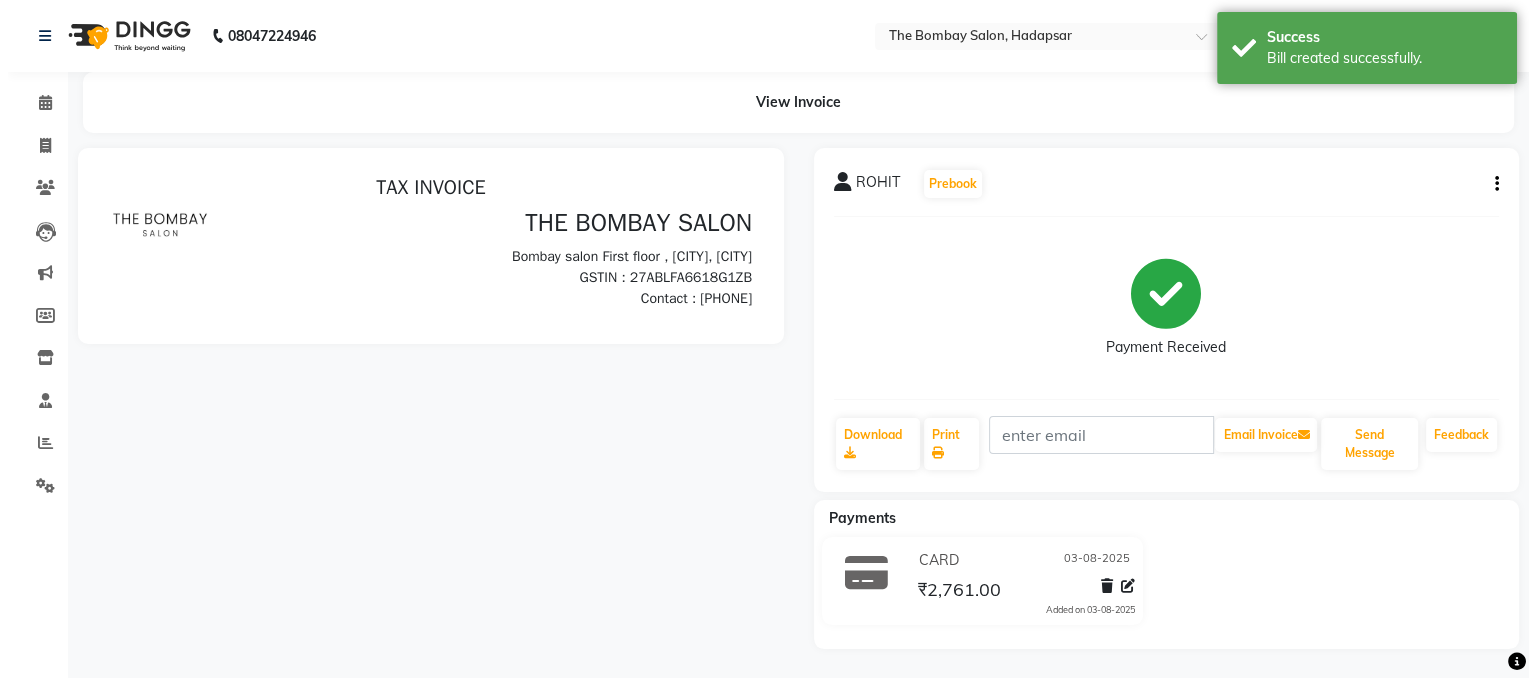 scroll, scrollTop: 0, scrollLeft: 0, axis: both 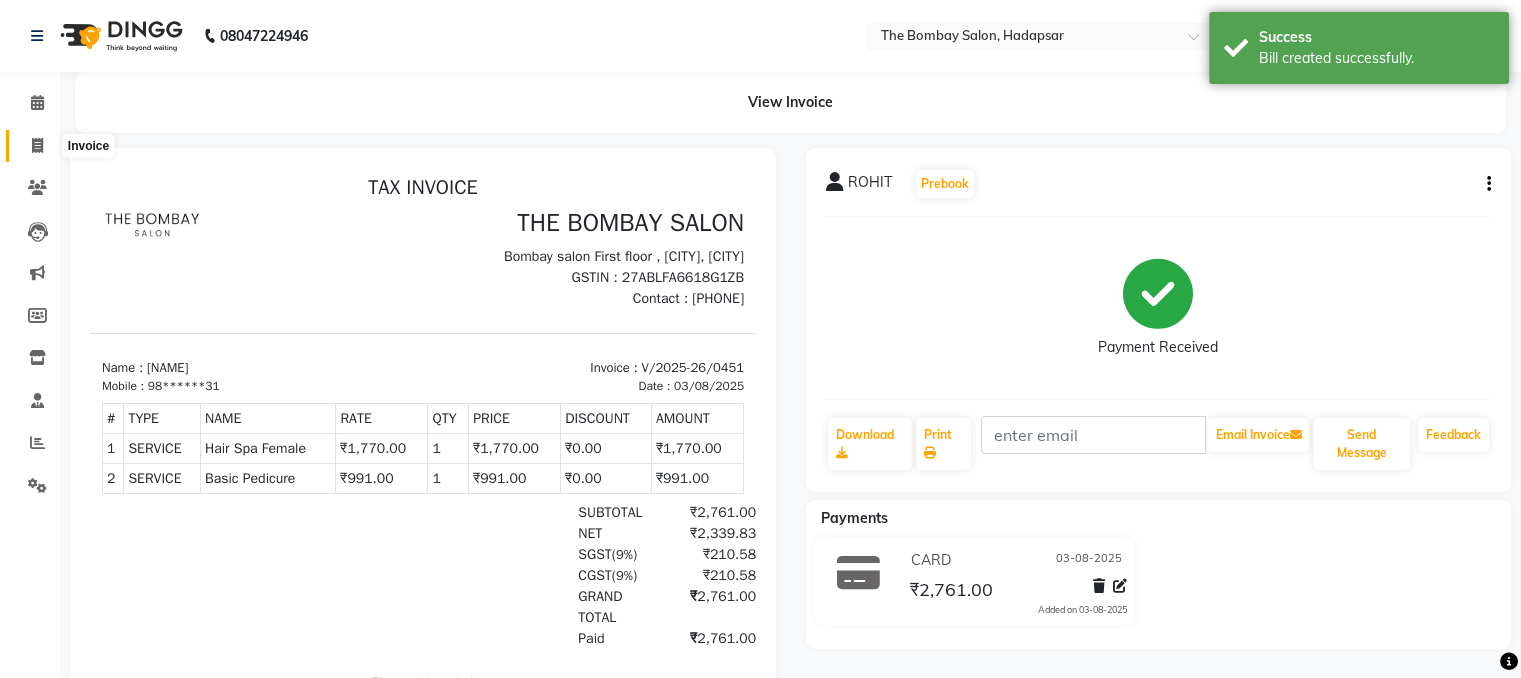 click 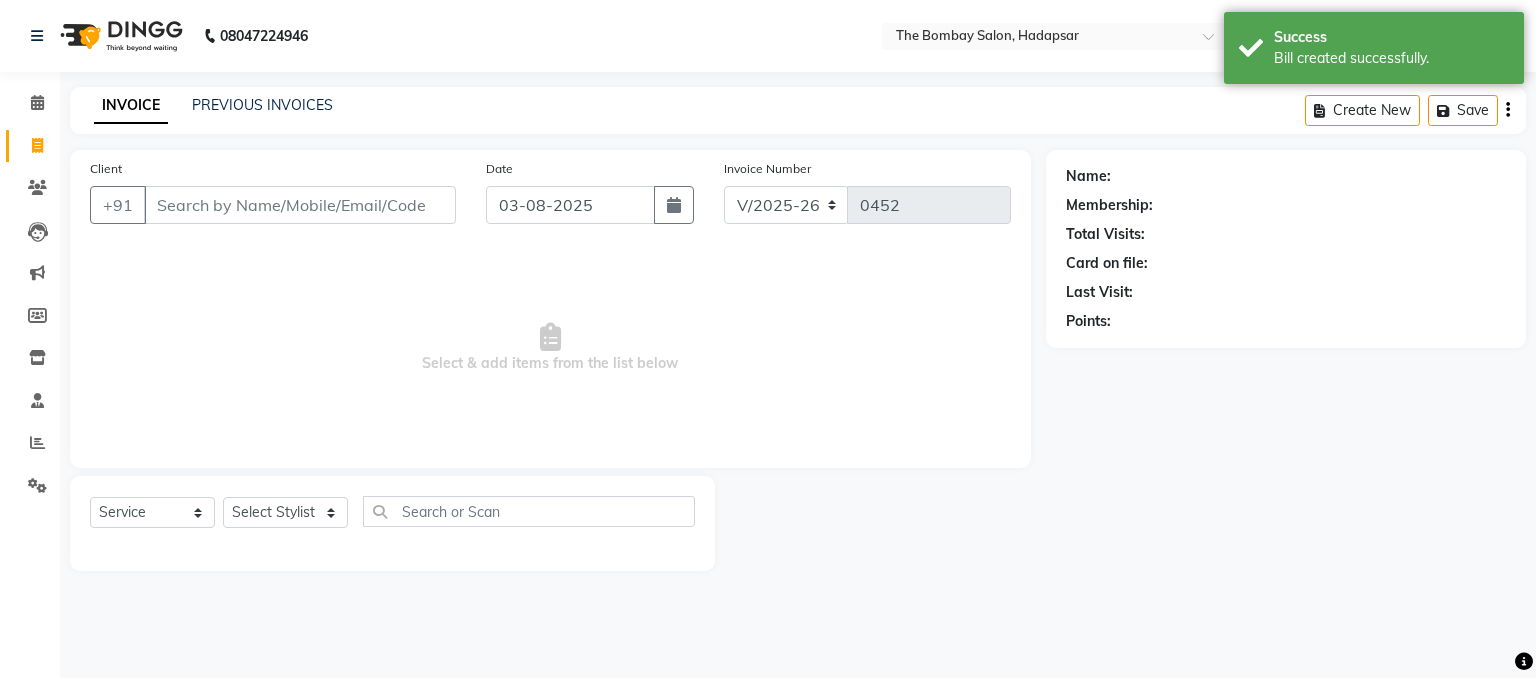 click on "Client" at bounding box center (300, 205) 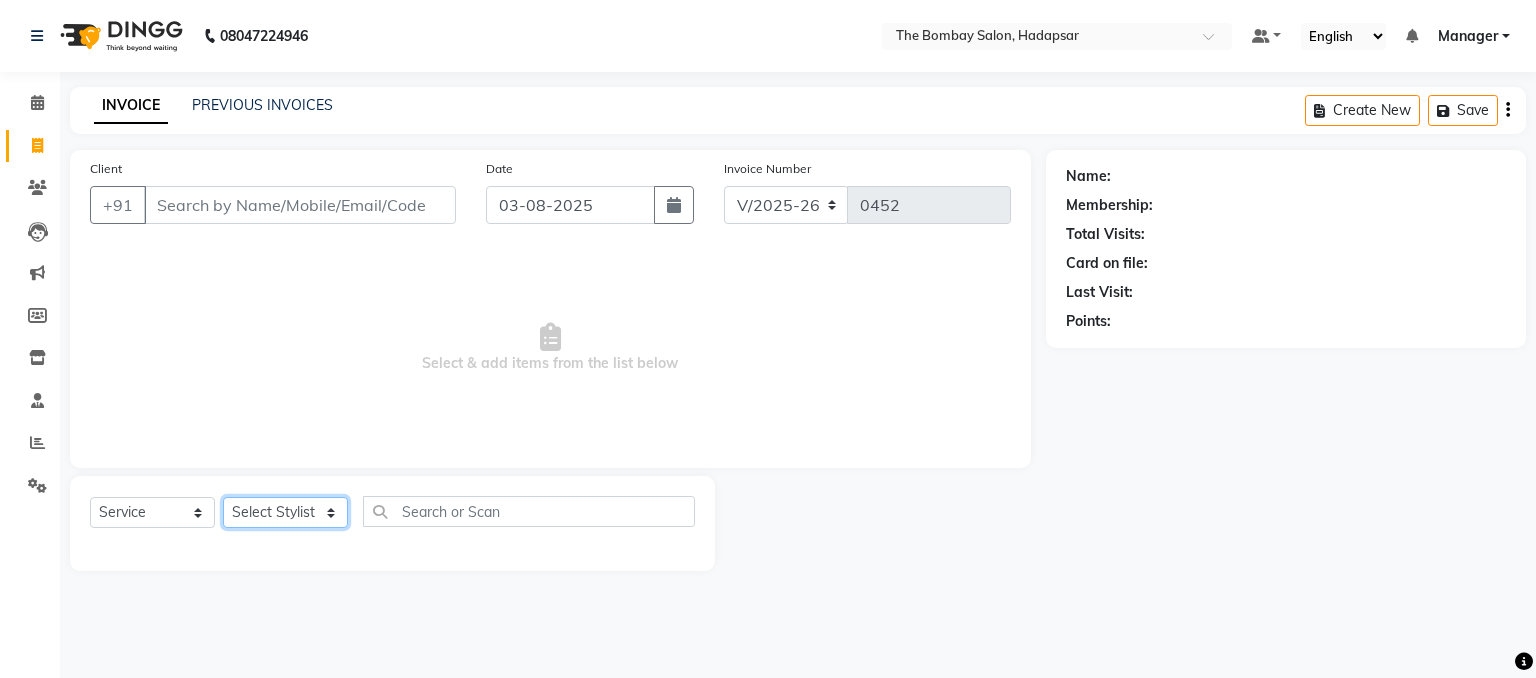 click on "Select Stylist [NAME] [NAME] [NAME] [NAME] [NAME] [NAME] [NAME] [NAME] [NAME] [NAME] [NAME]" 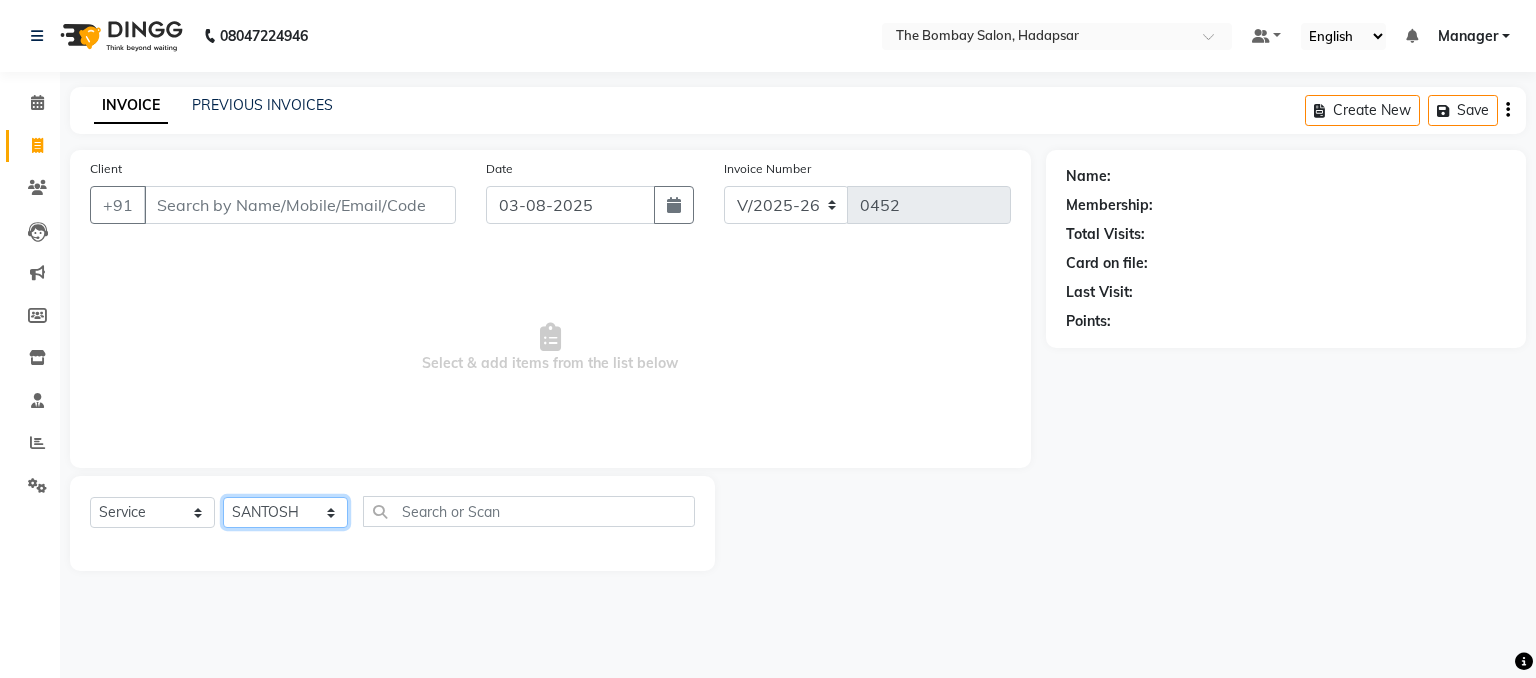 click on "Select Stylist [NAME] [NAME] [NAME] [NAME] [NAME] [NAME] [NAME] [NAME] [NAME] [NAME] [NAME]" 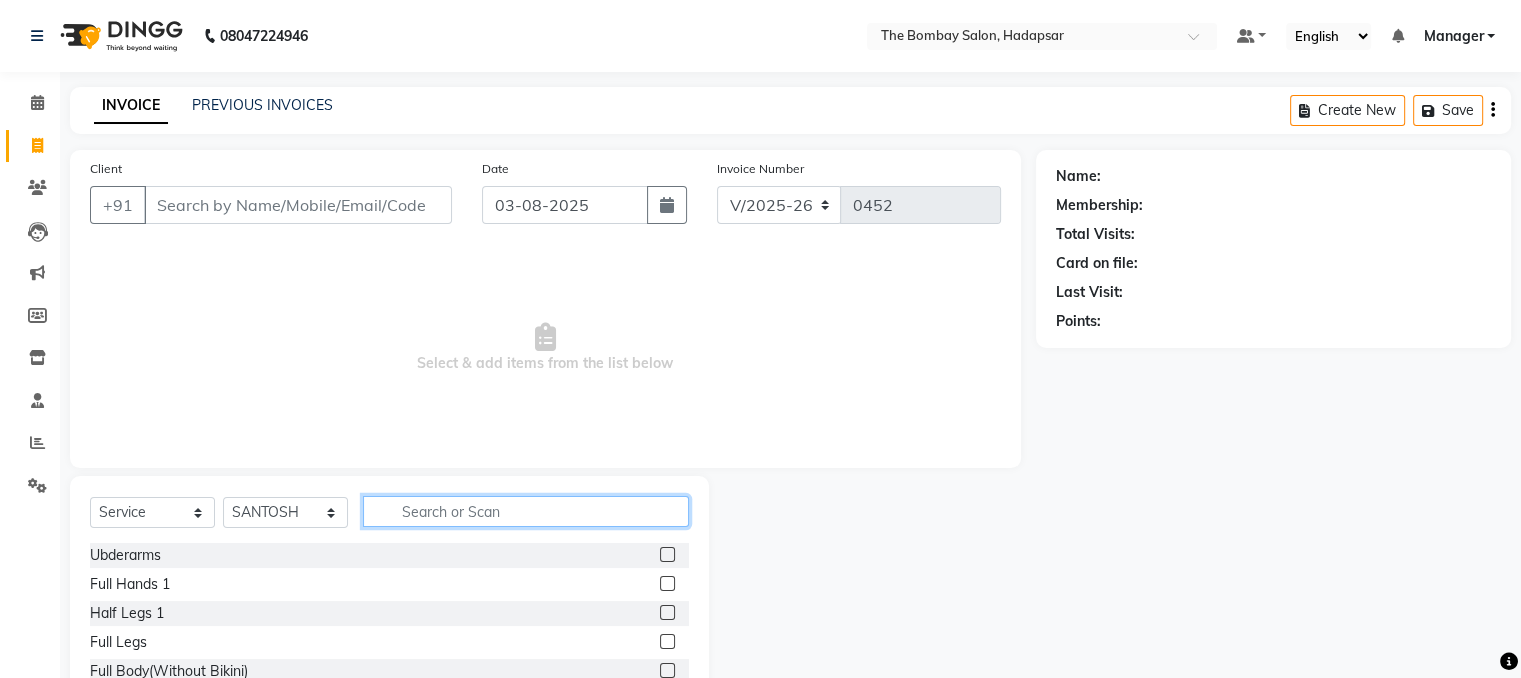 click 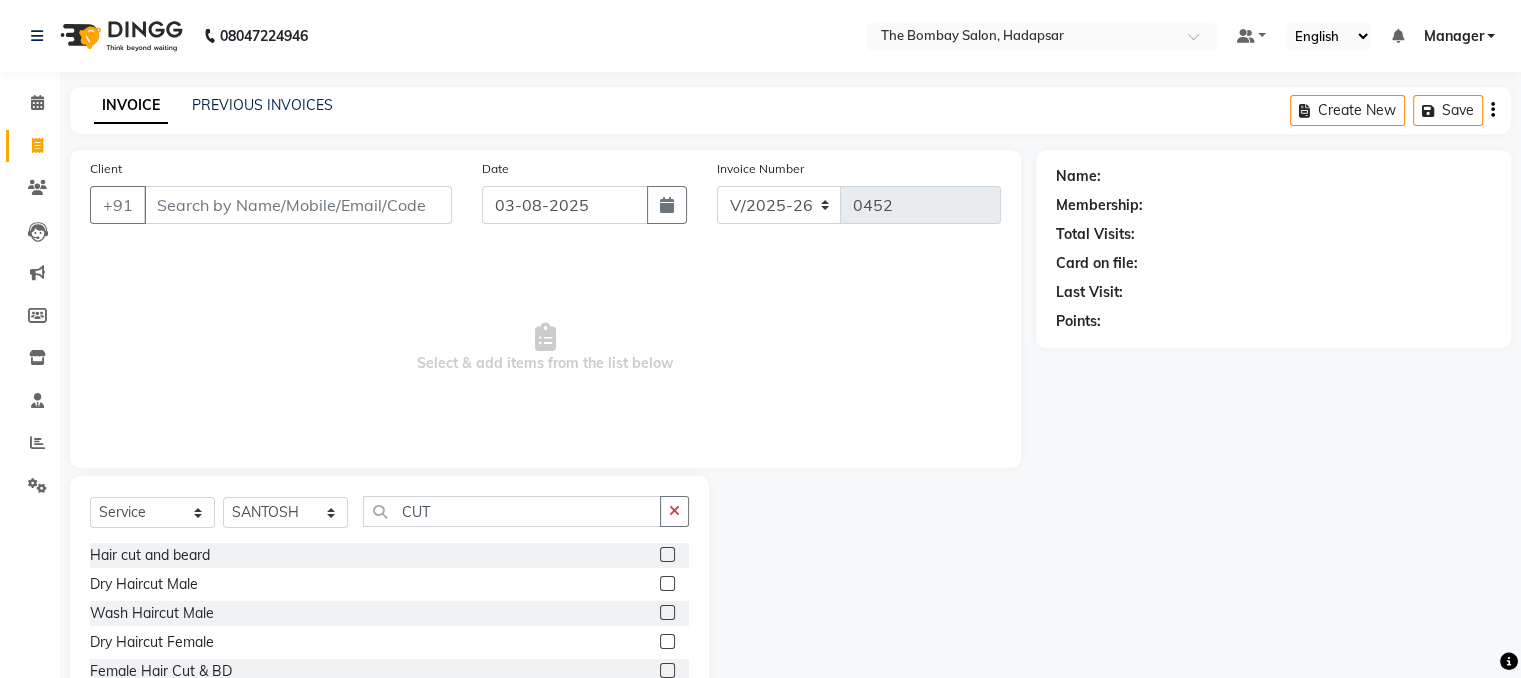 click 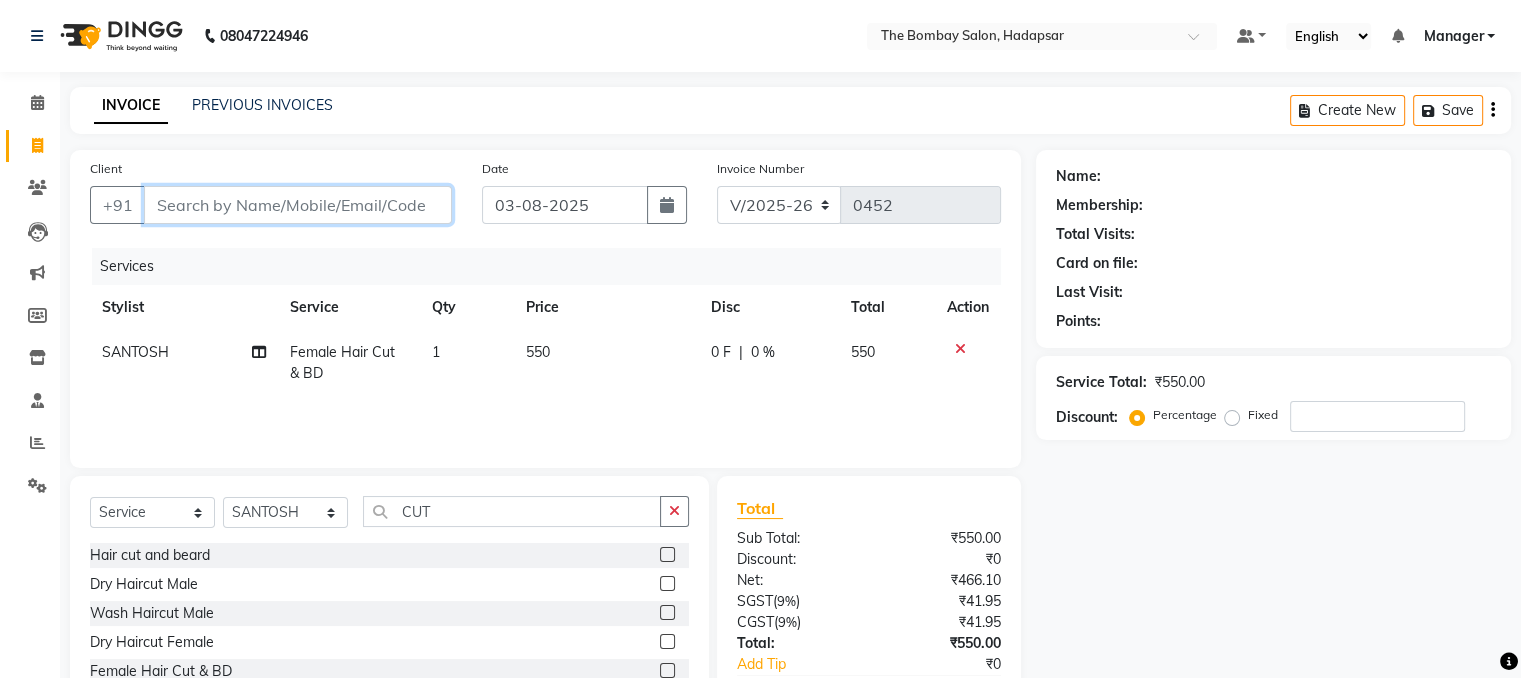 click on "Client" at bounding box center [298, 205] 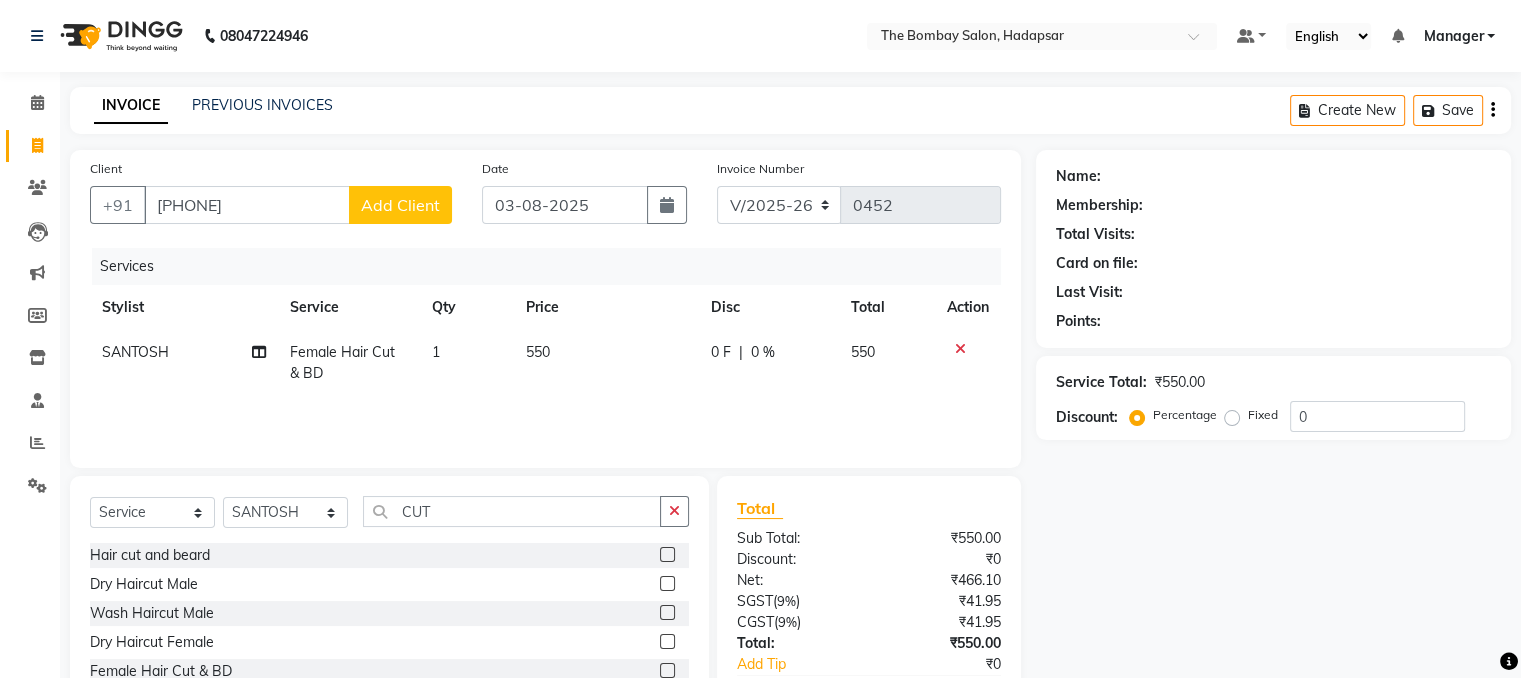 click on "Add Client" 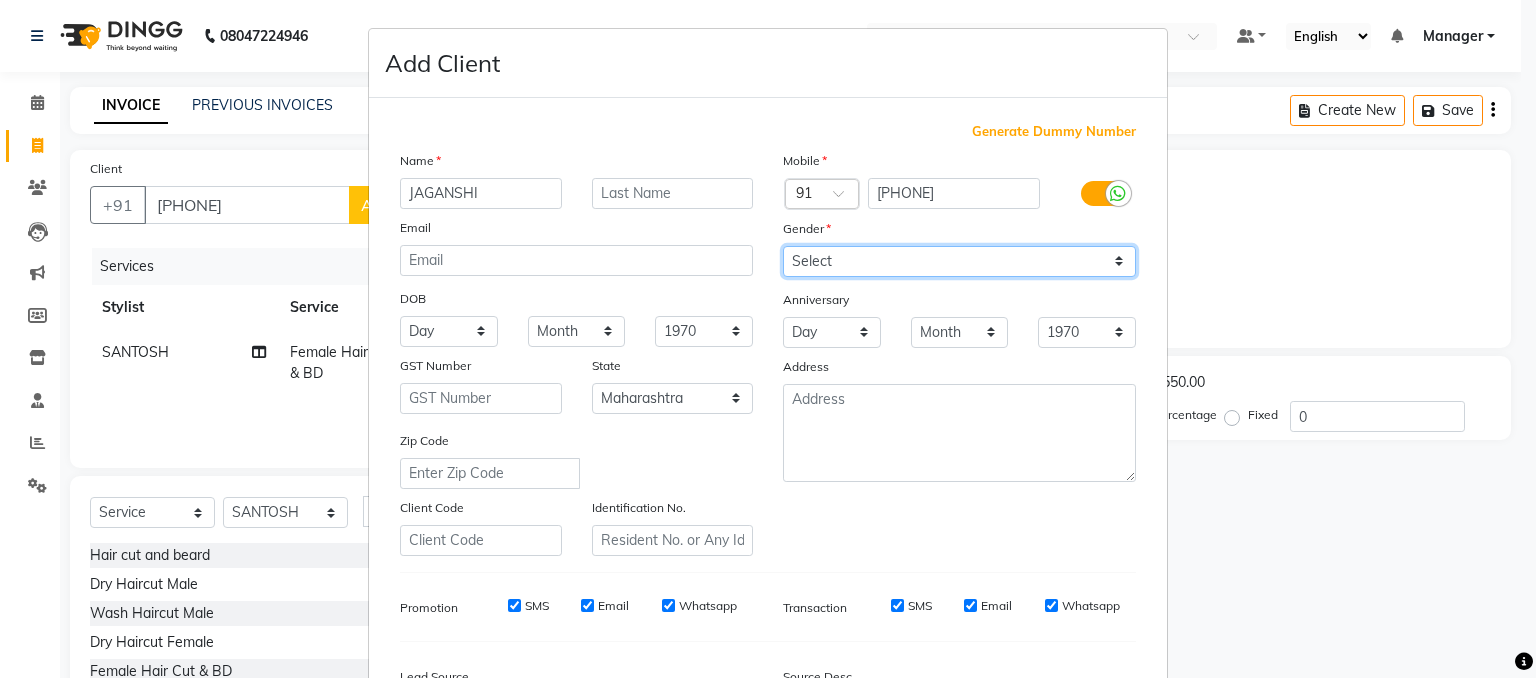 click on "Select Male Female Other Prefer Not To Say" at bounding box center (959, 261) 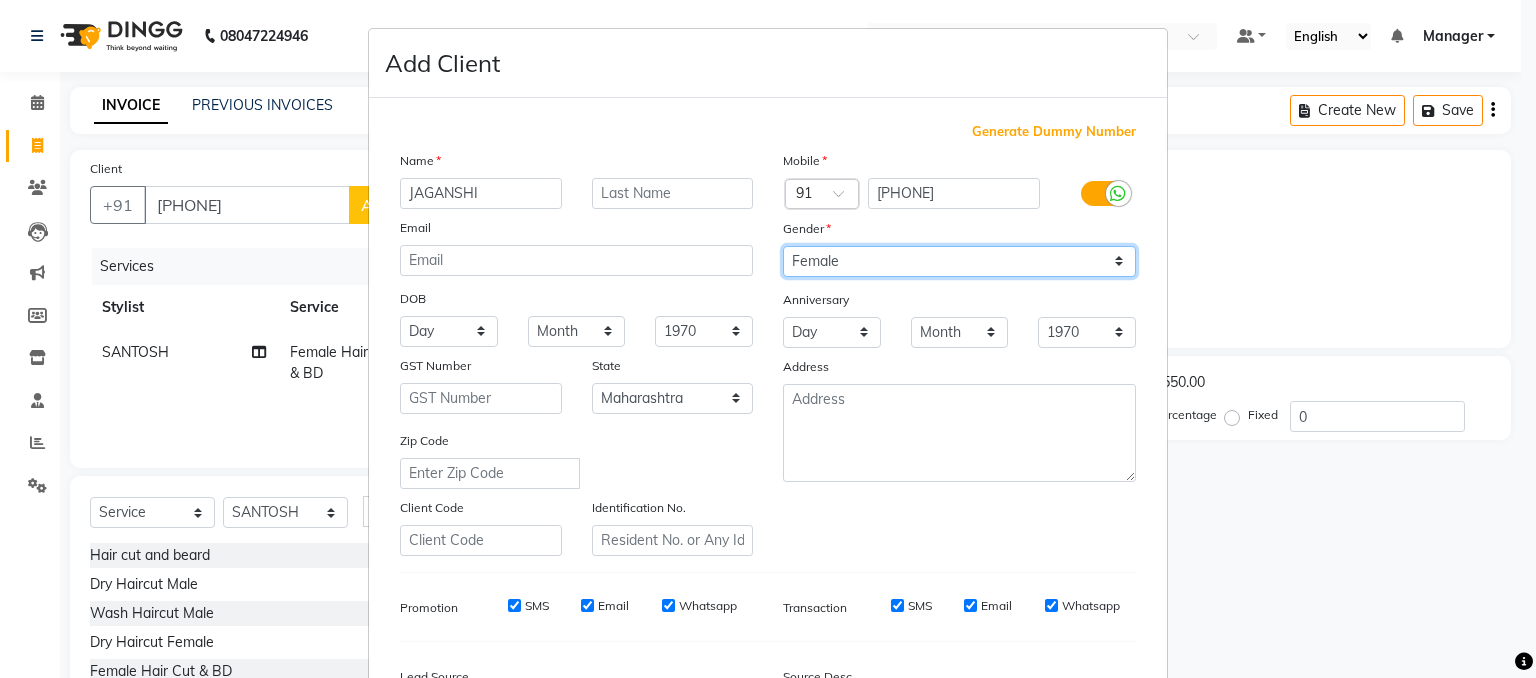 click on "Select Male Female Other Prefer Not To Say" at bounding box center (959, 261) 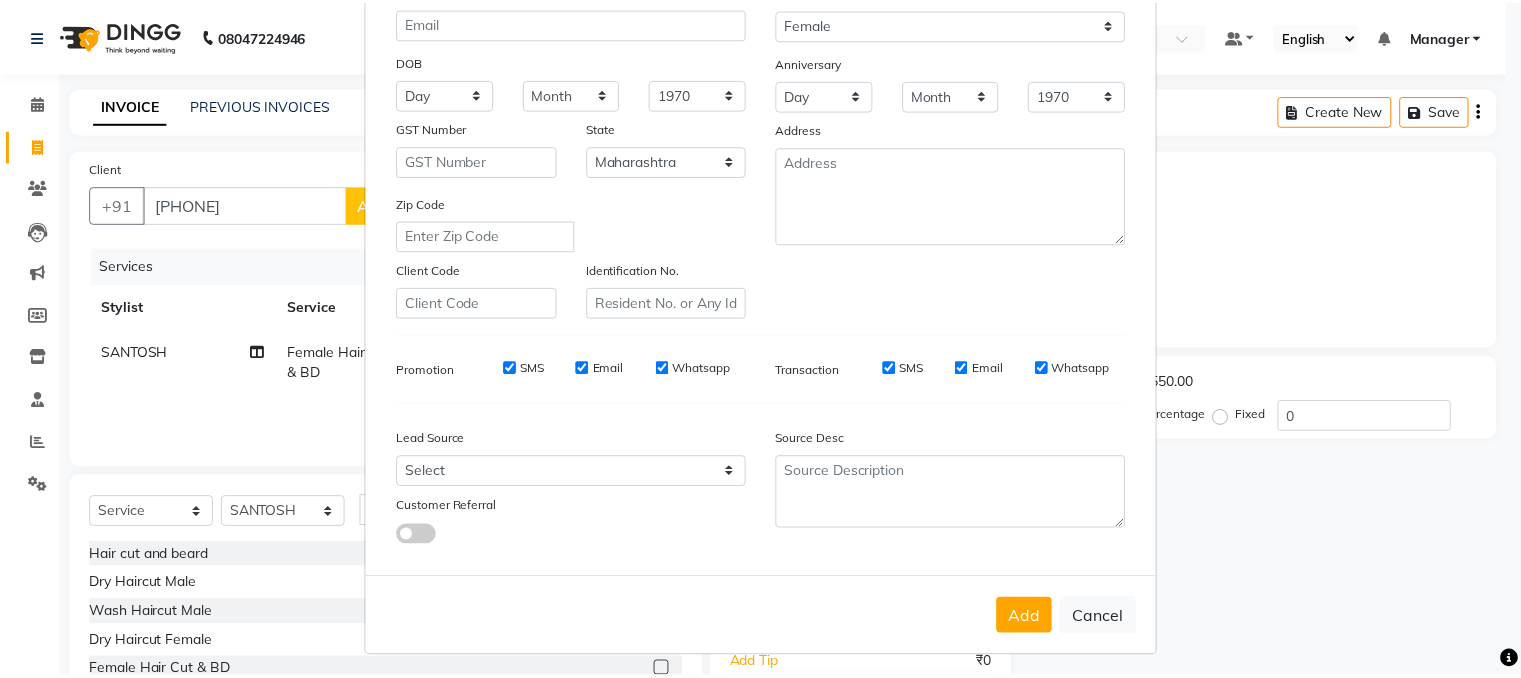 scroll, scrollTop: 255, scrollLeft: 0, axis: vertical 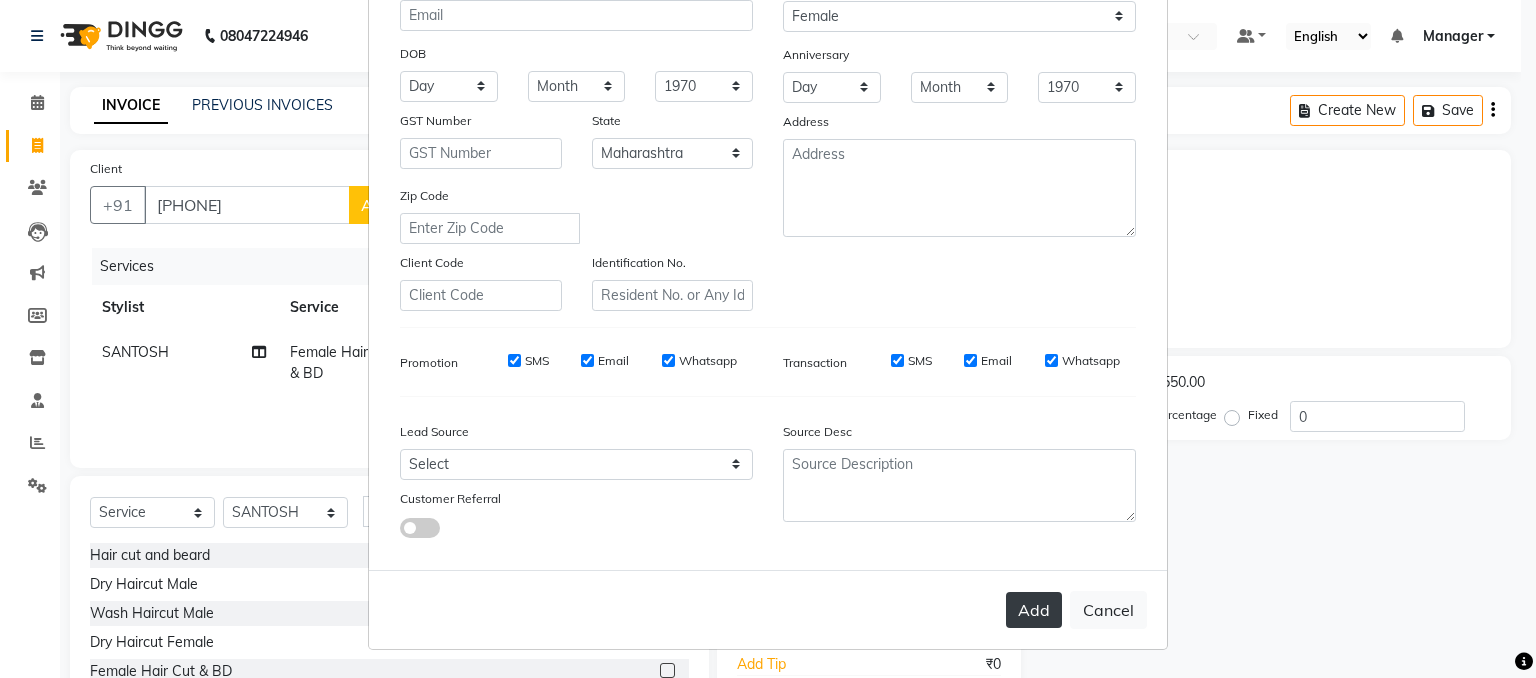 click on "Add" at bounding box center [1034, 610] 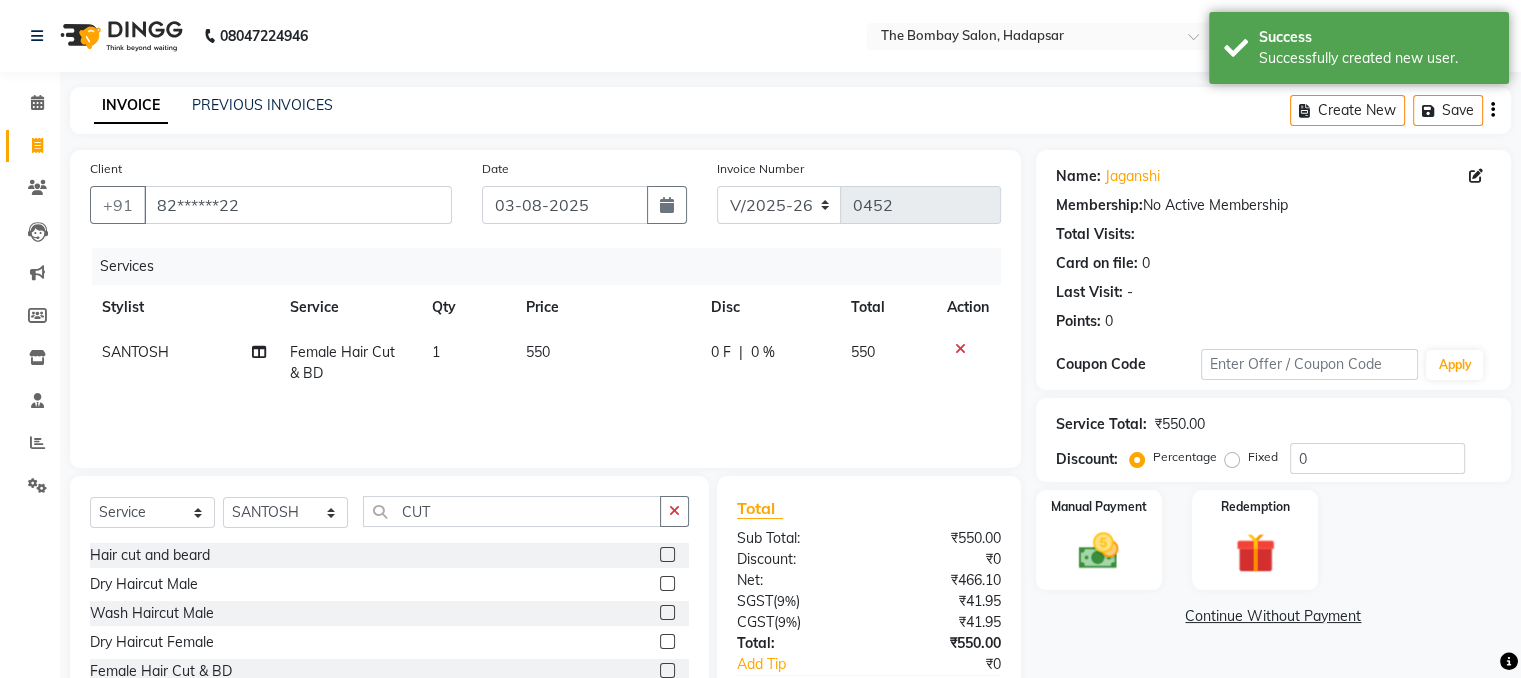 click on "550" 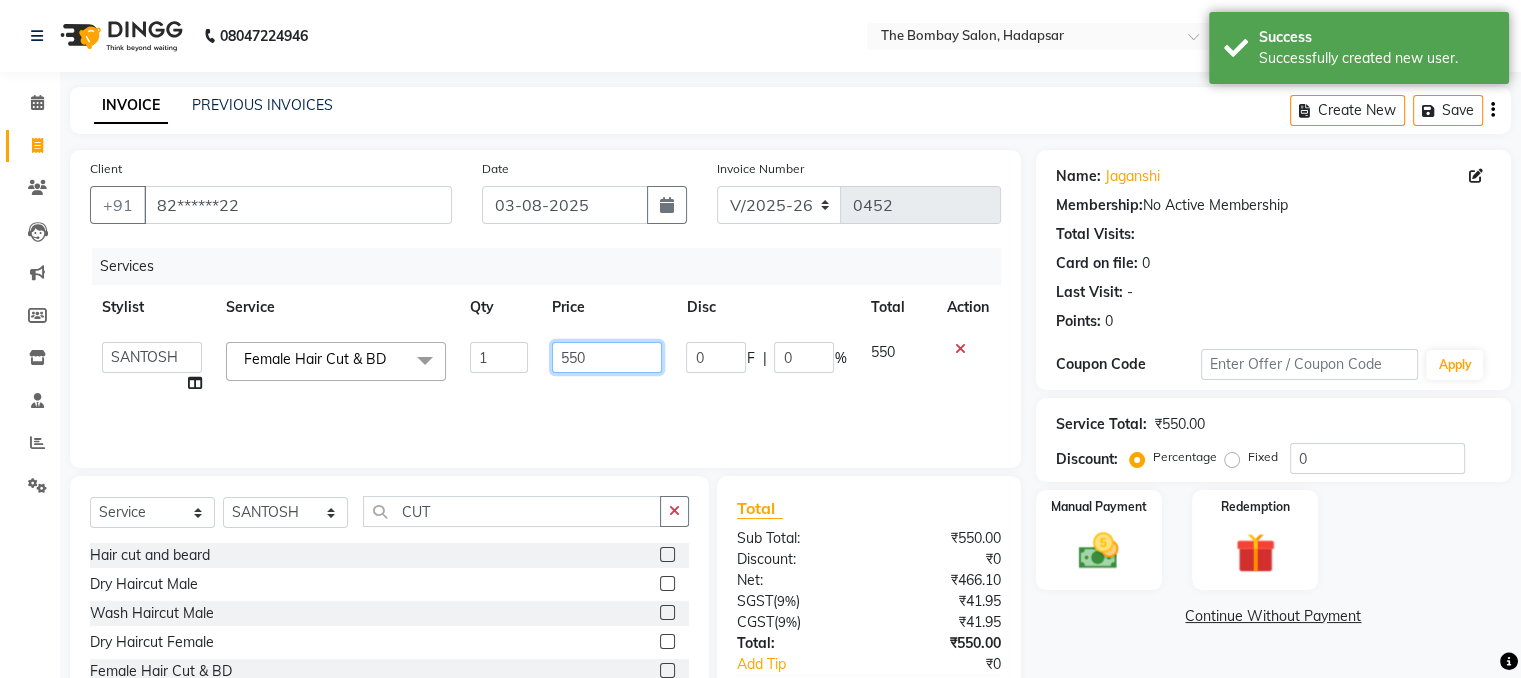 click on "550" 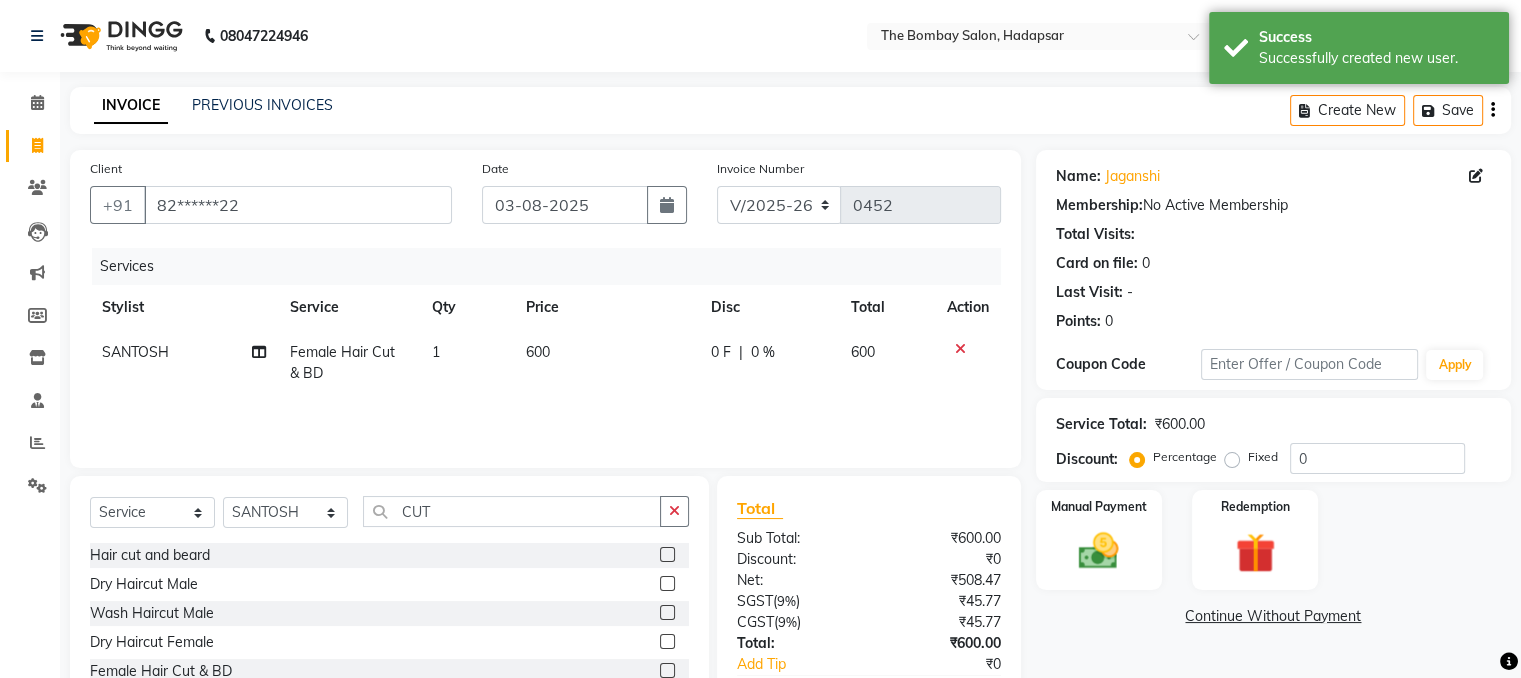 click on "Name: Jaganshi  Membership:  No Active Membership  Total Visits:   Card on file:  0 Last Visit:   - Points:   0  Coupon Code Apply Service Total:  ₹600.00  Discount:  Percentage   Fixed  0 Manual Payment Redemption  Continue Without Payment" 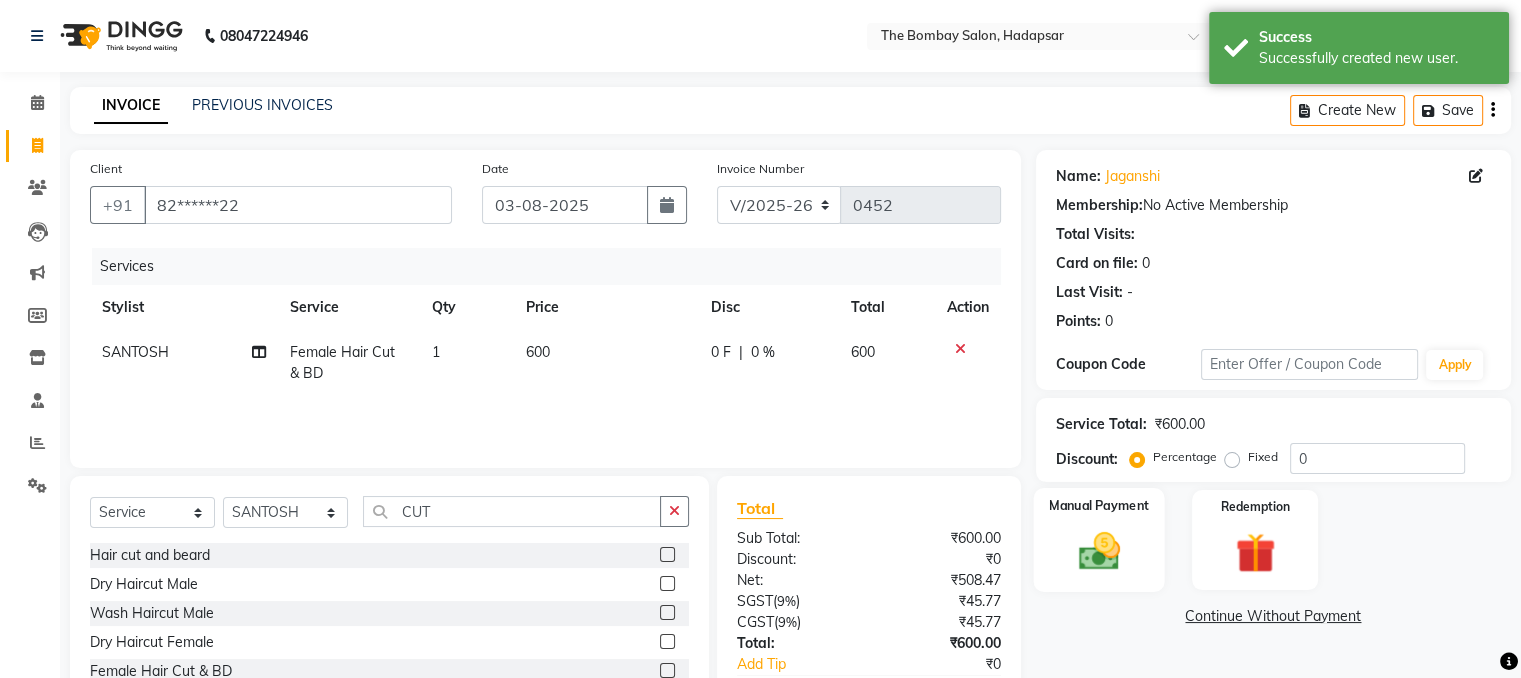 click 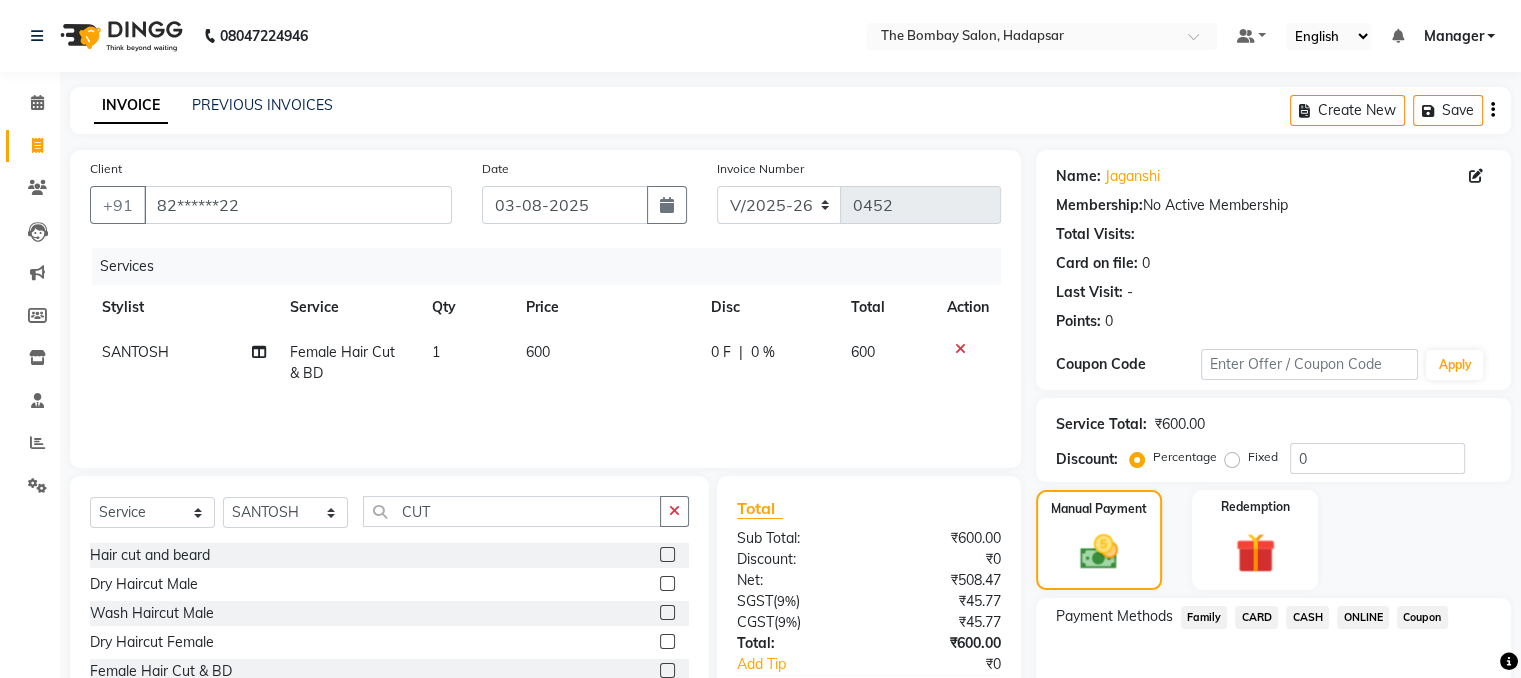 click on "CARD" 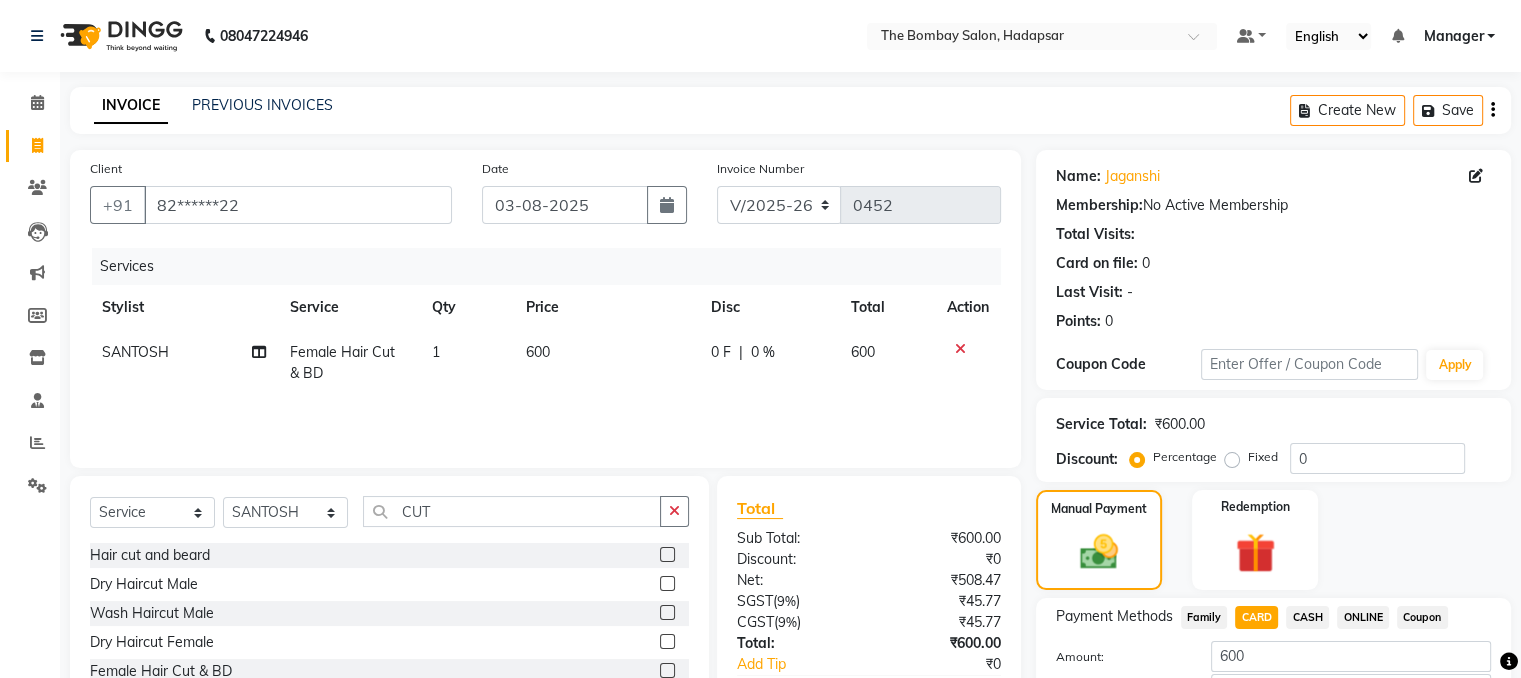 scroll, scrollTop: 141, scrollLeft: 0, axis: vertical 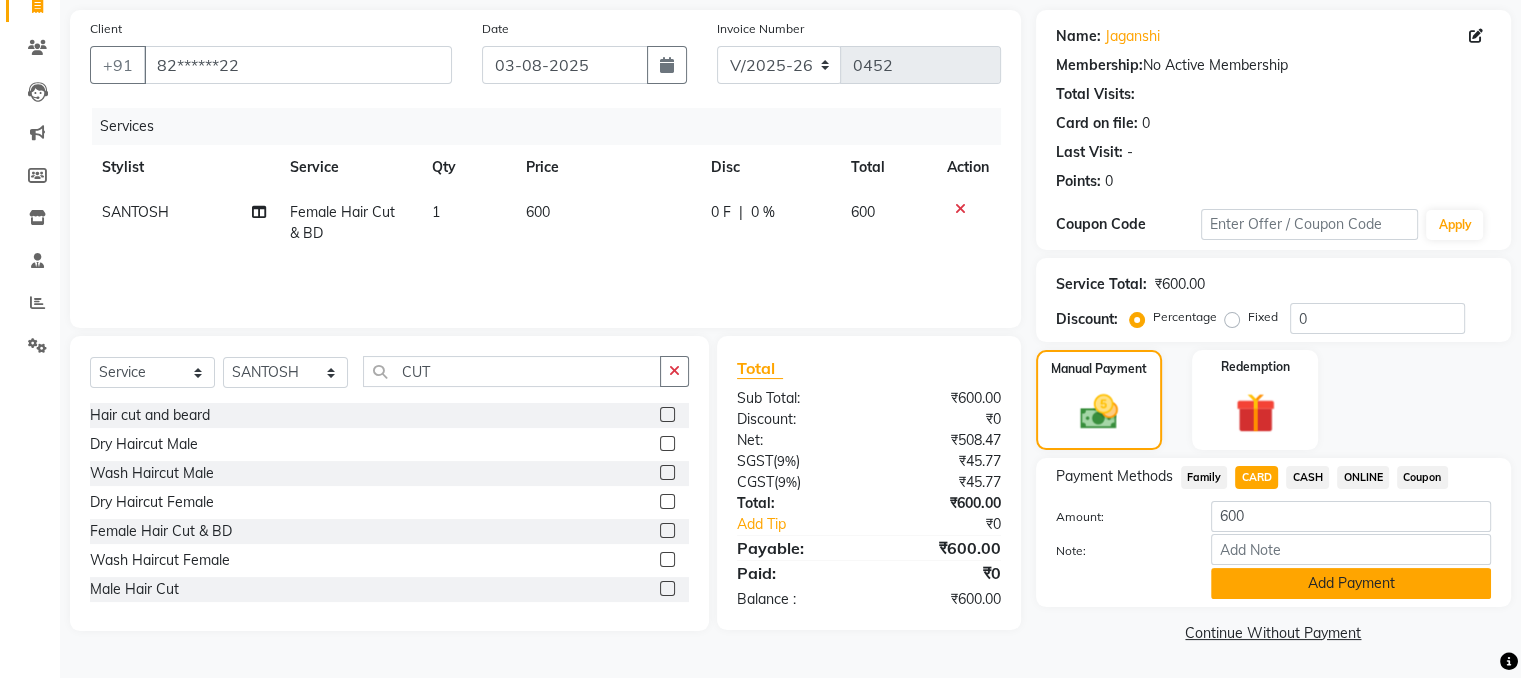 click on "Add Payment" 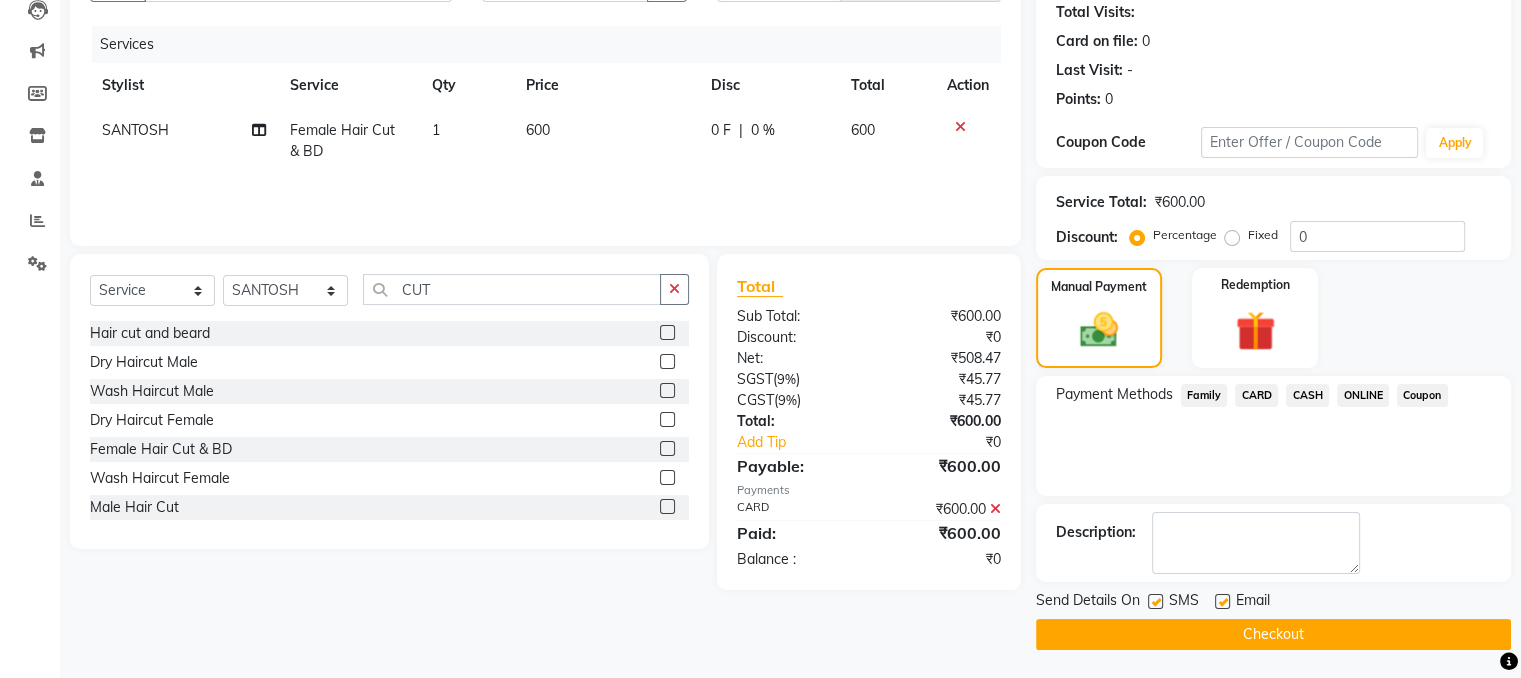 scroll, scrollTop: 223, scrollLeft: 0, axis: vertical 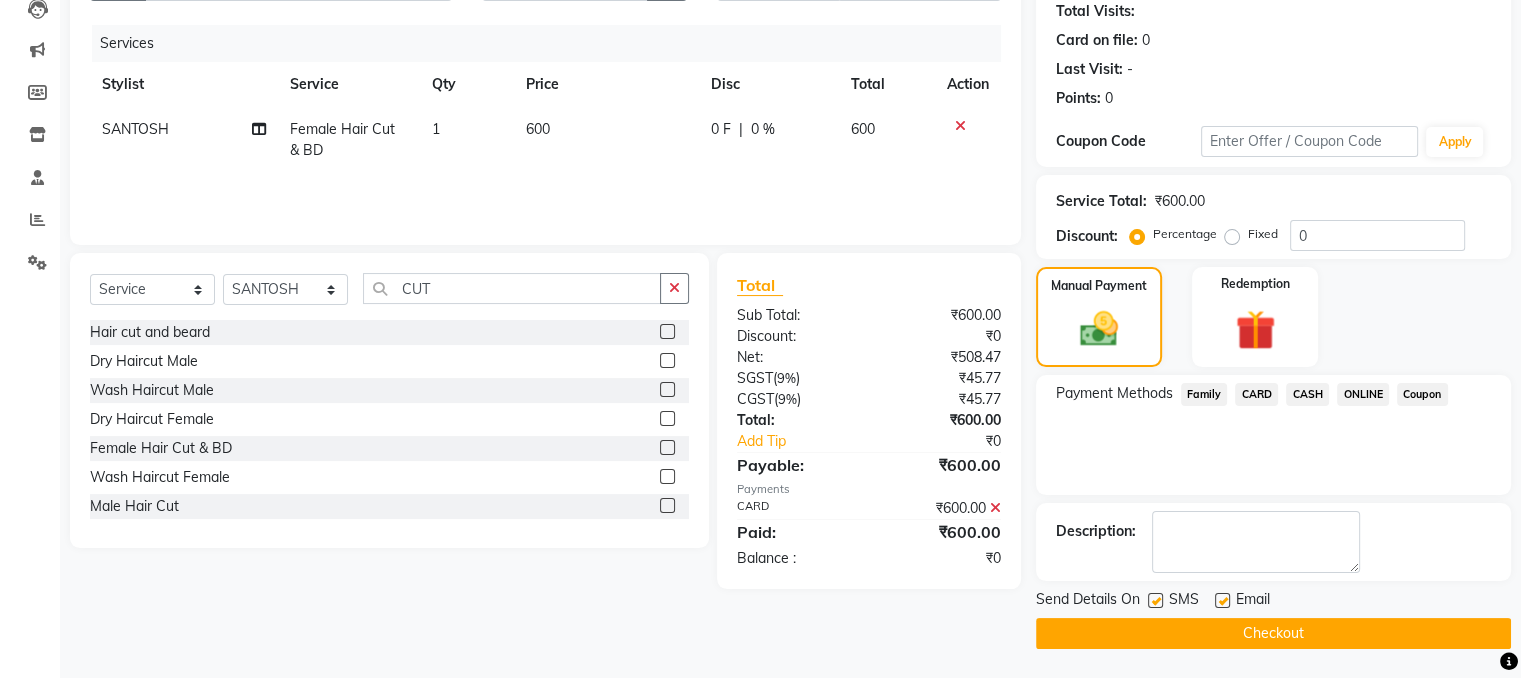 click on "Checkout" 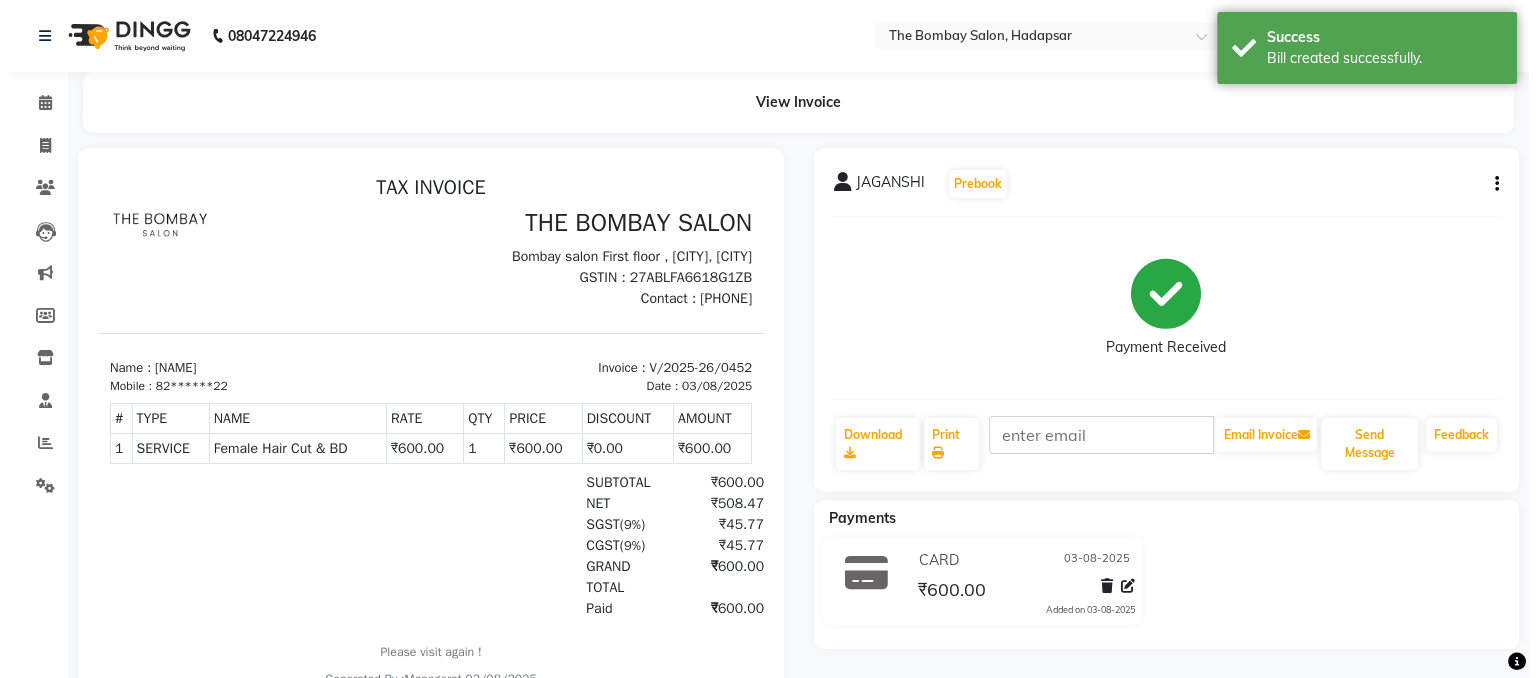 scroll, scrollTop: 0, scrollLeft: 0, axis: both 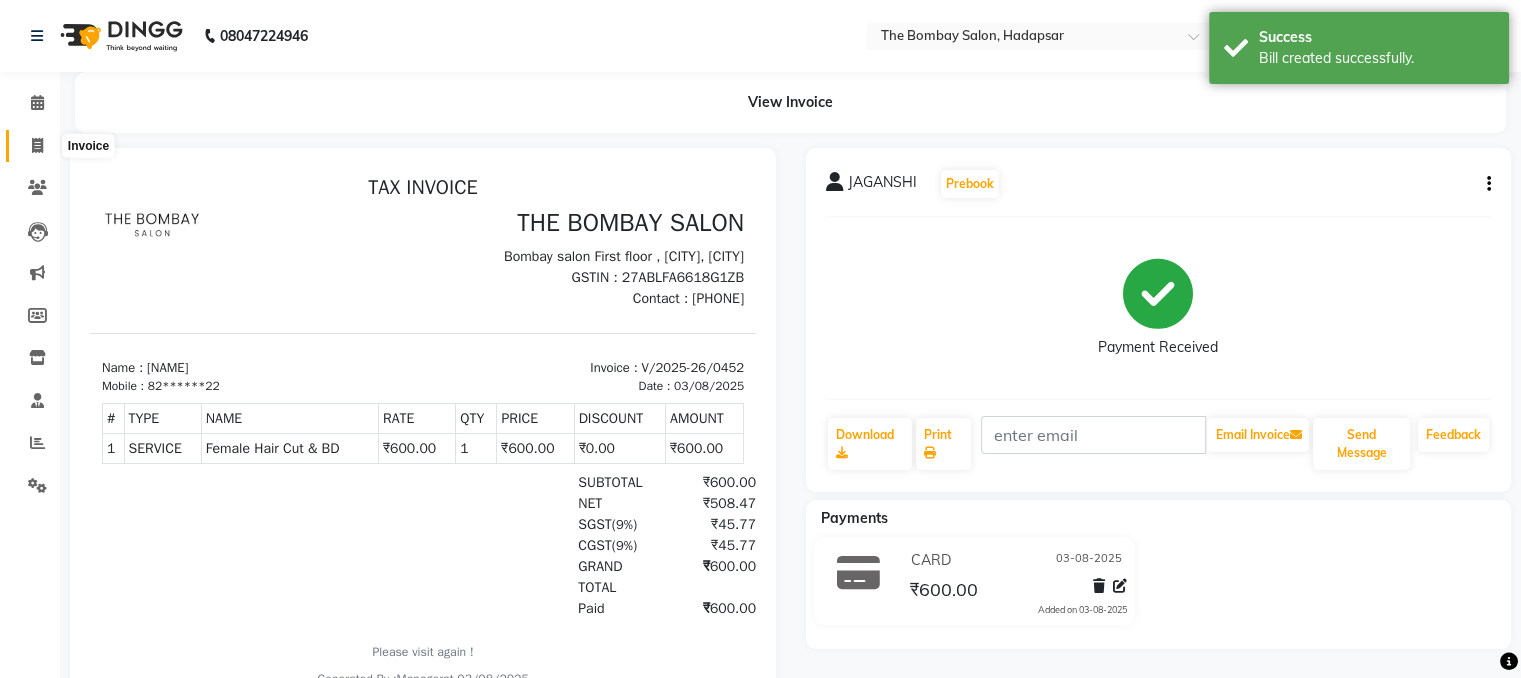 click 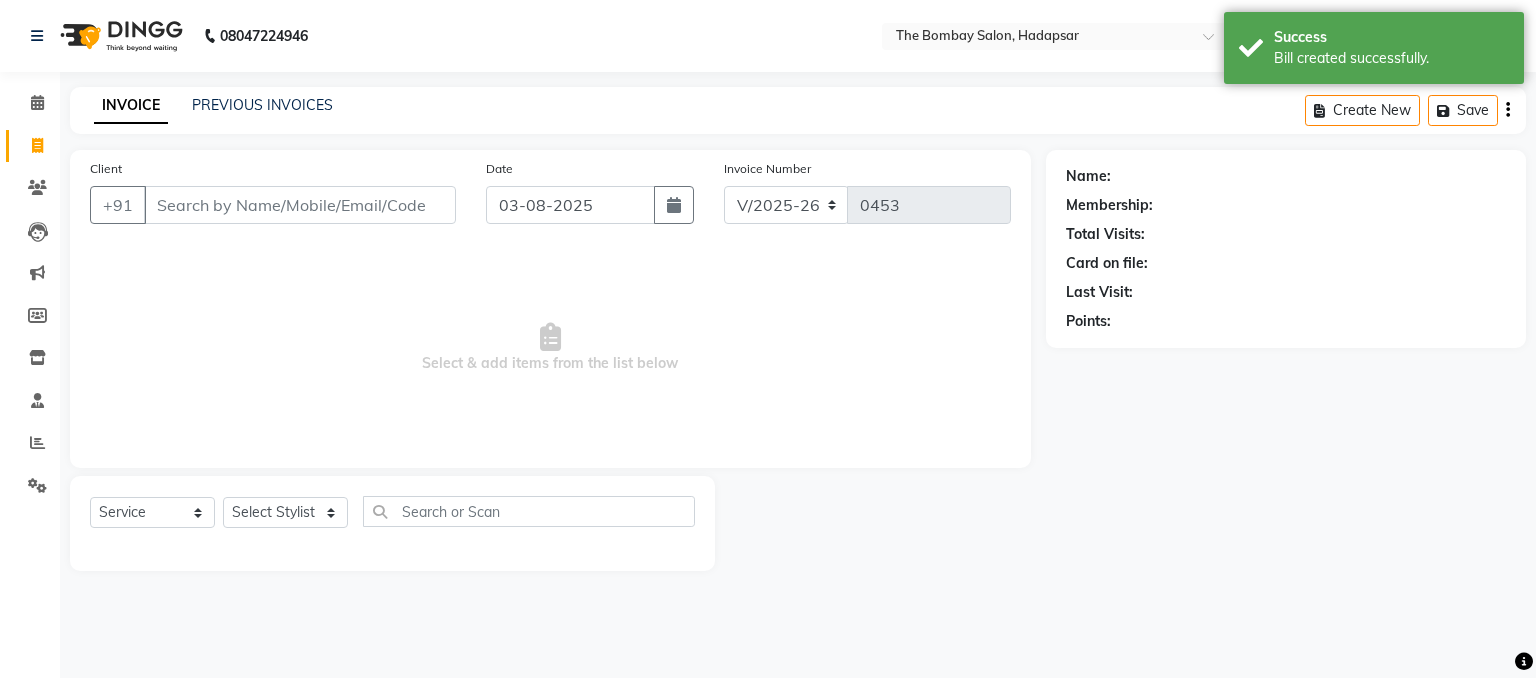 click on "Client" at bounding box center [300, 205] 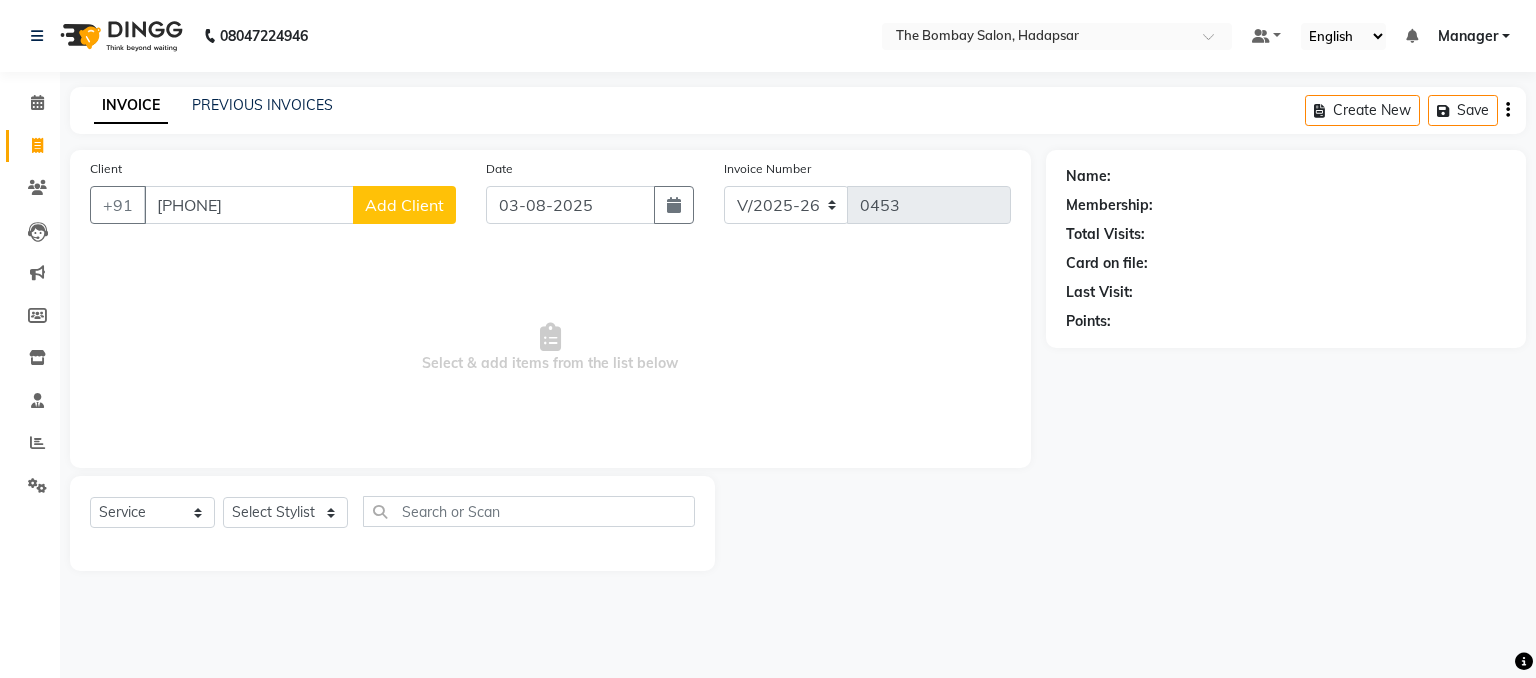 click on "Add Client" 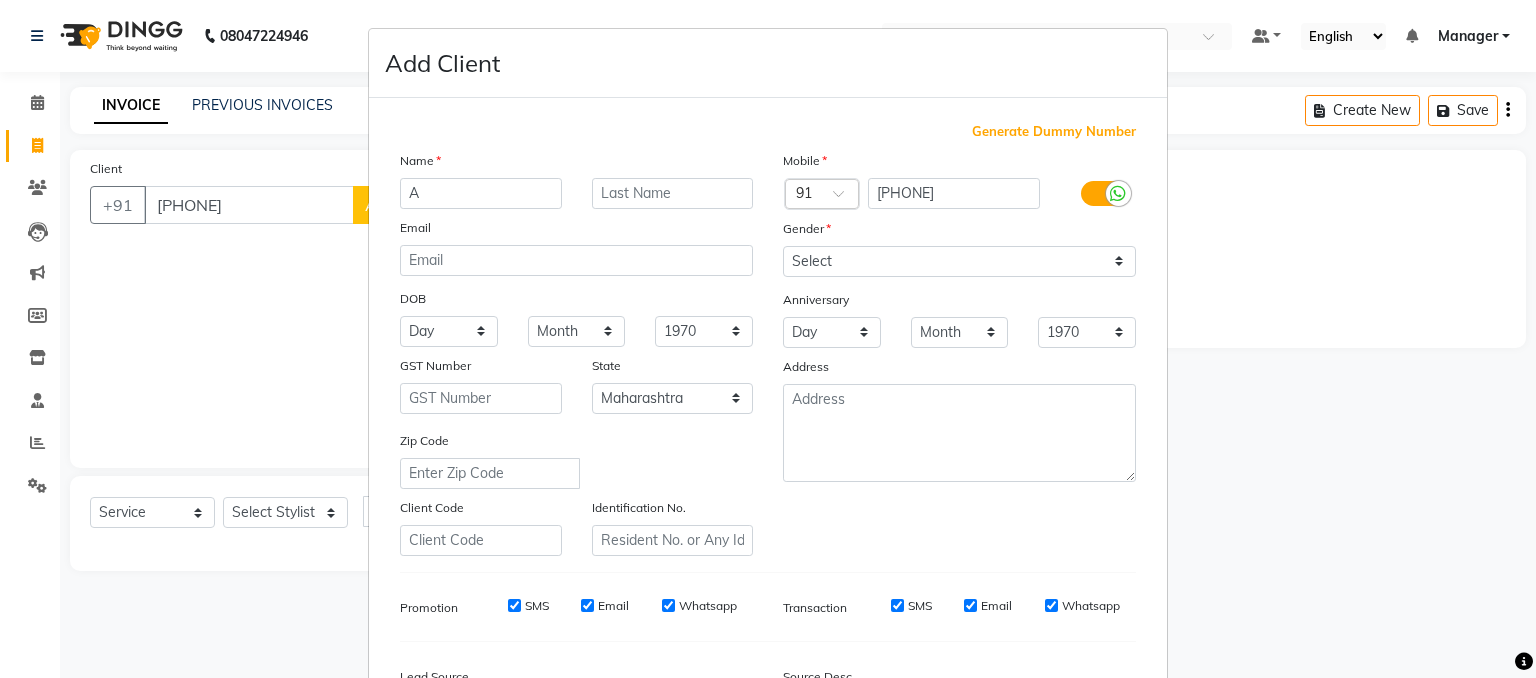 click on "A" at bounding box center (481, 193) 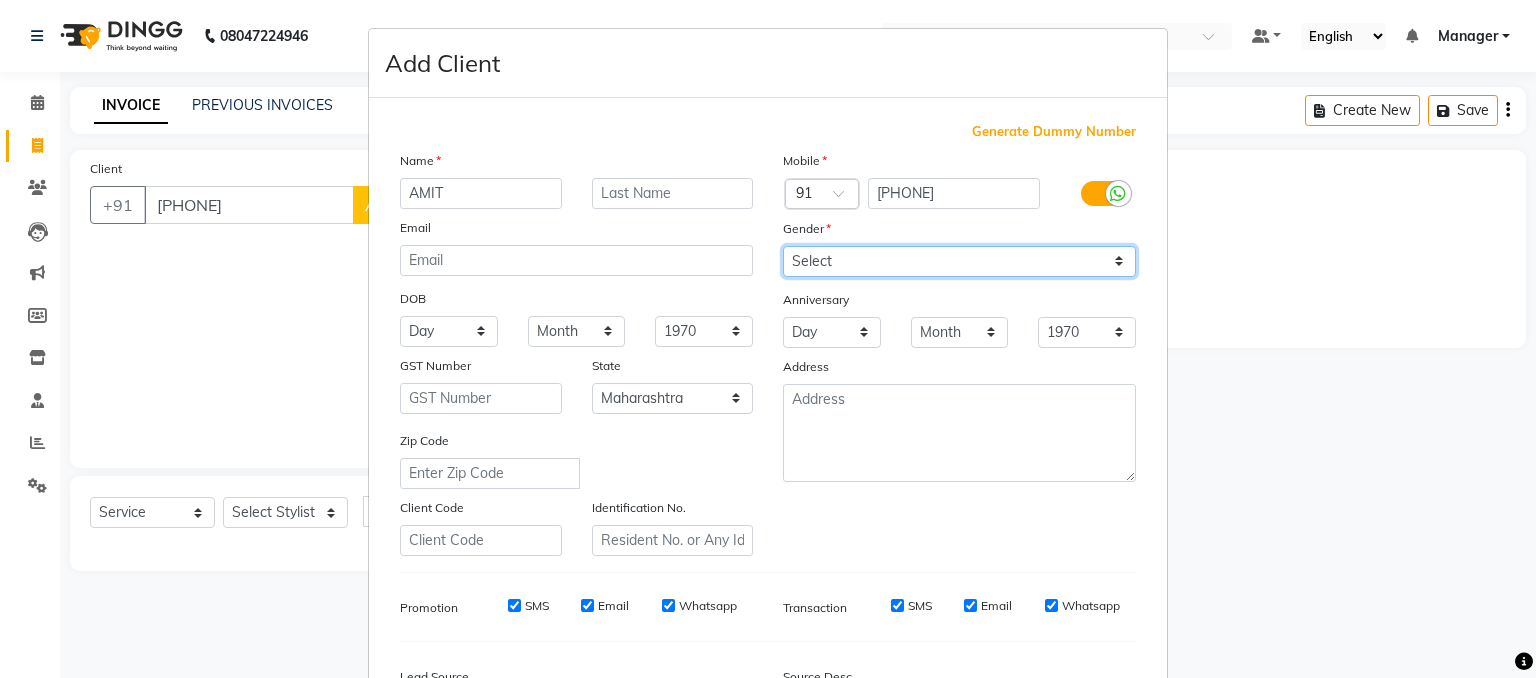 click on "Select Male Female Other Prefer Not To Say" at bounding box center [959, 261] 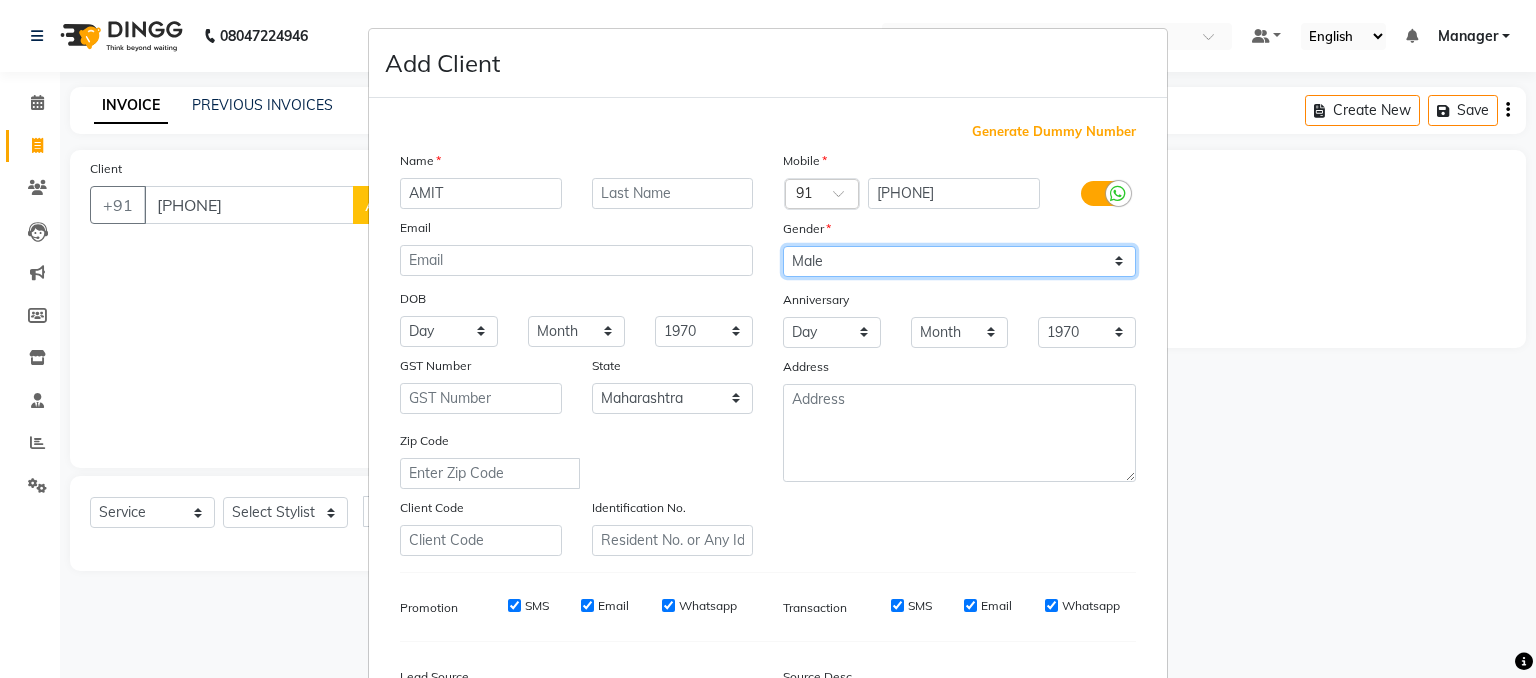 click on "Select Male Female Other Prefer Not To Say" at bounding box center [959, 261] 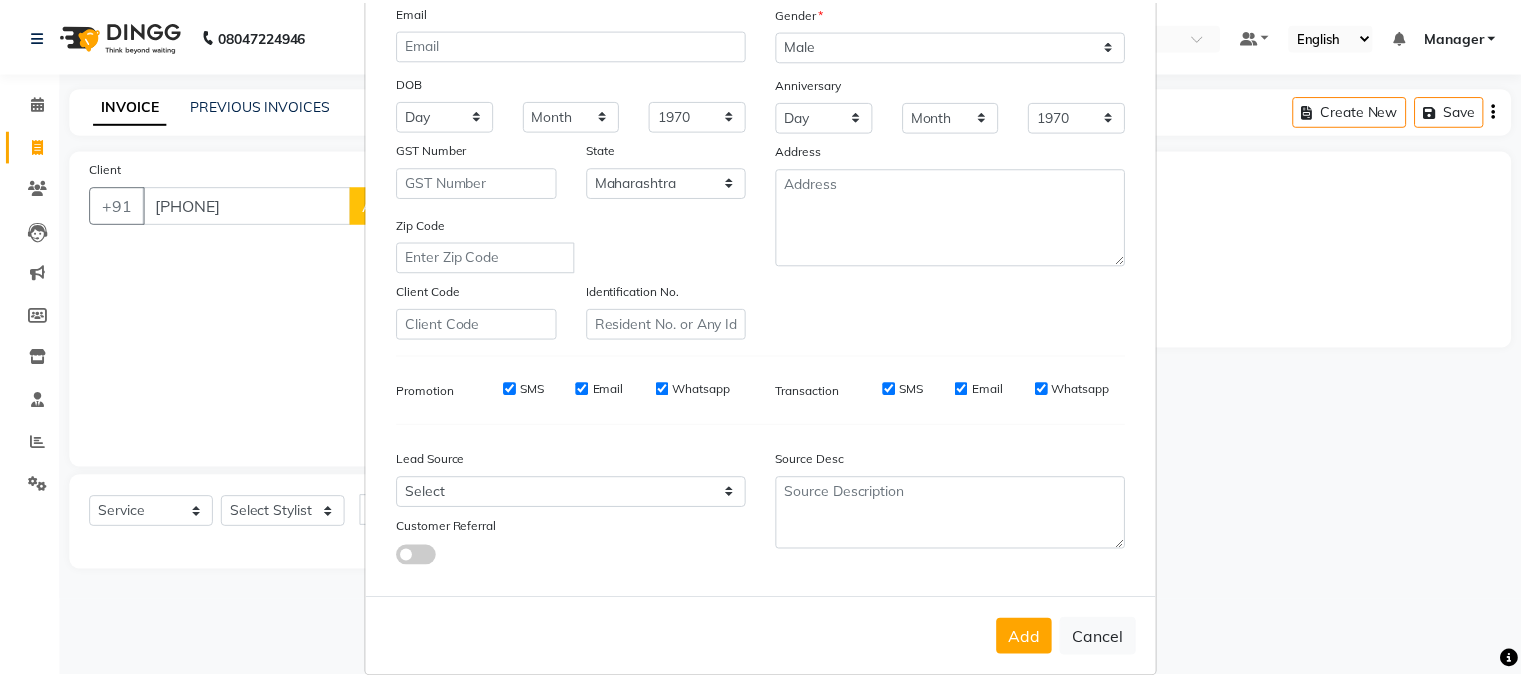 scroll, scrollTop: 255, scrollLeft: 0, axis: vertical 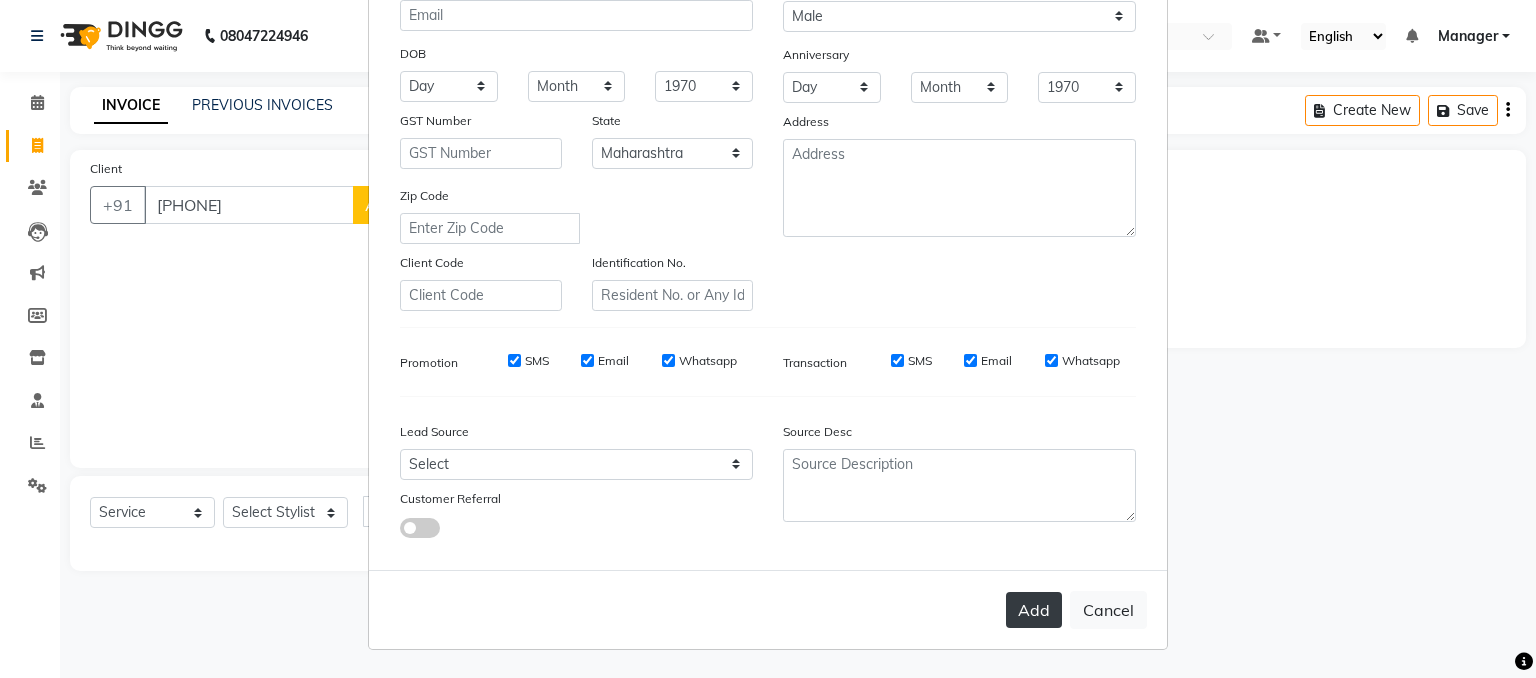 click on "Add" at bounding box center (1034, 610) 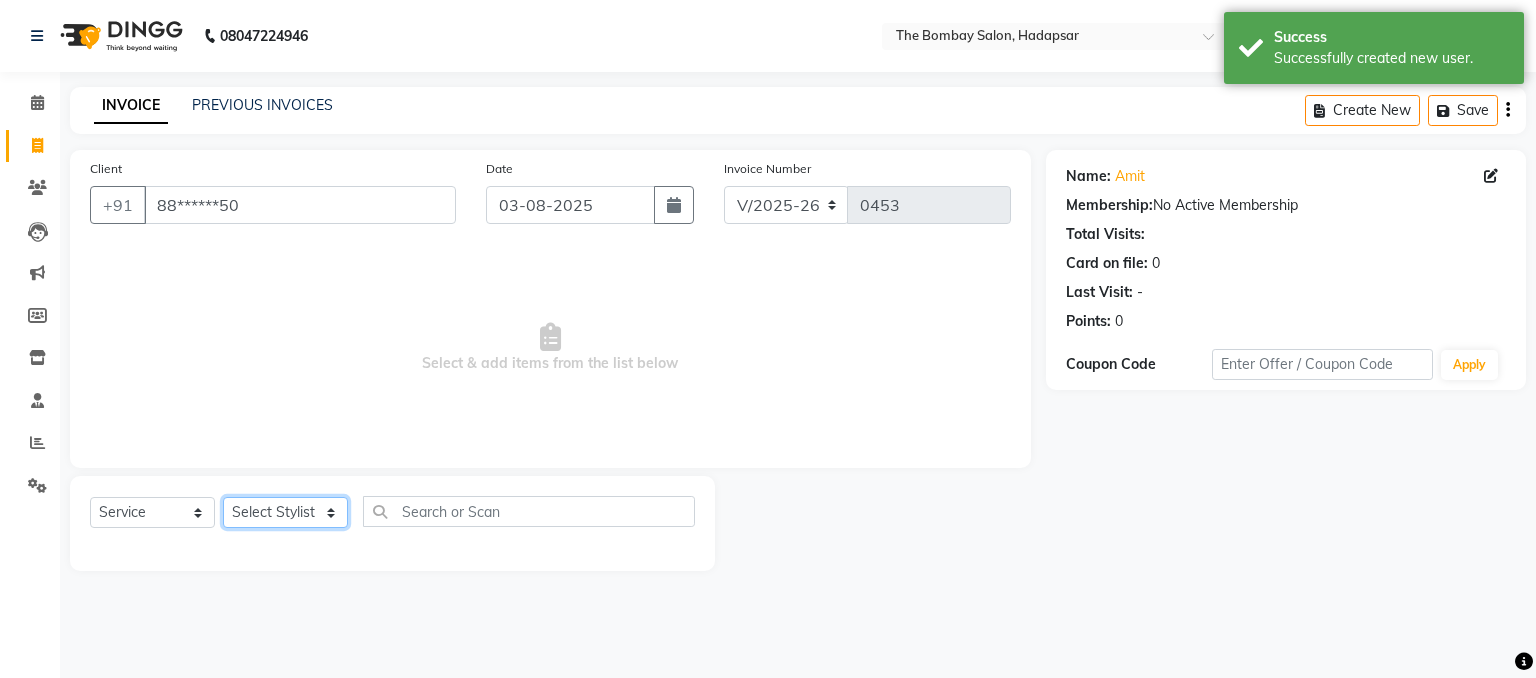 click on "Select Stylist [NAME] [NAME] [NAME] [NAME] [NAME] [NAME] [NAME] [NAME] [NAME] [NAME] [NAME]" 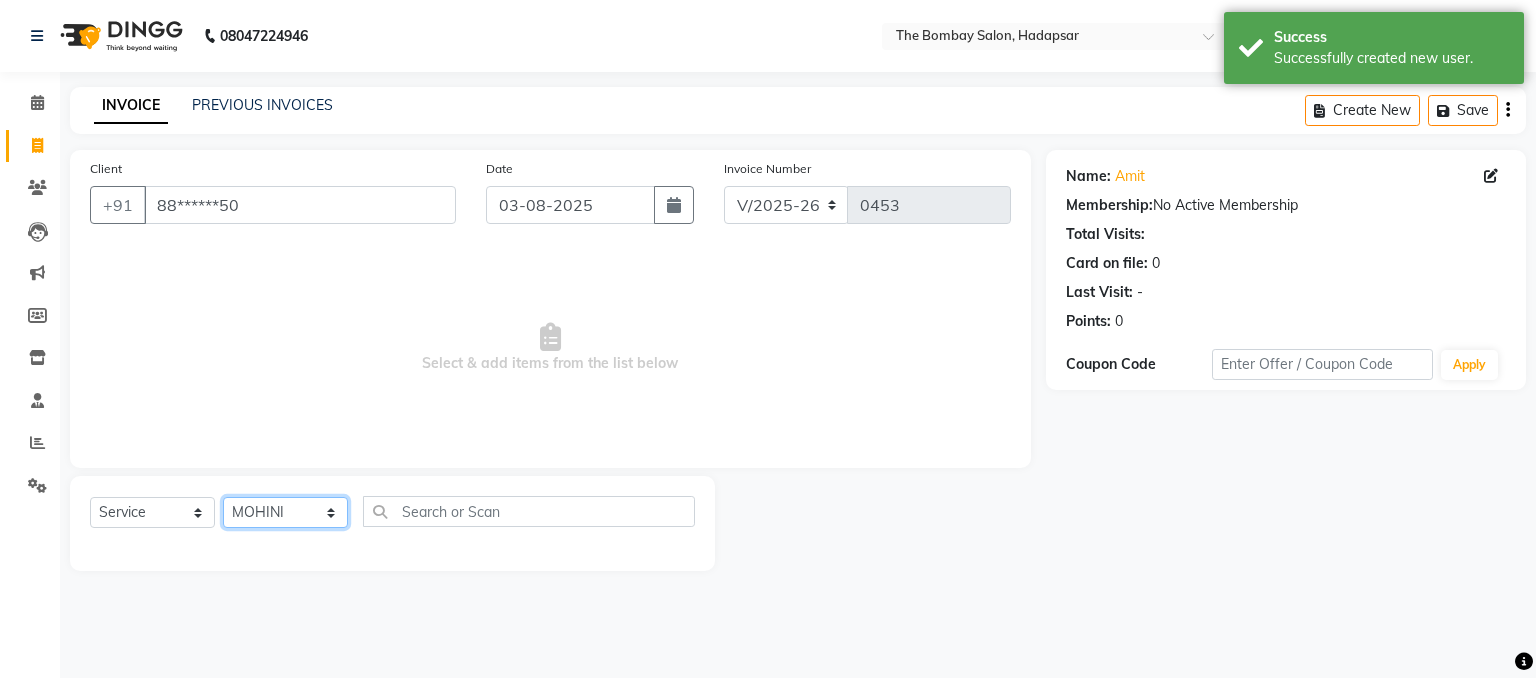 click on "Select Stylist [NAME] [NAME] [NAME] [NAME] [NAME] [NAME] [NAME] [NAME] [NAME] [NAME] [NAME]" 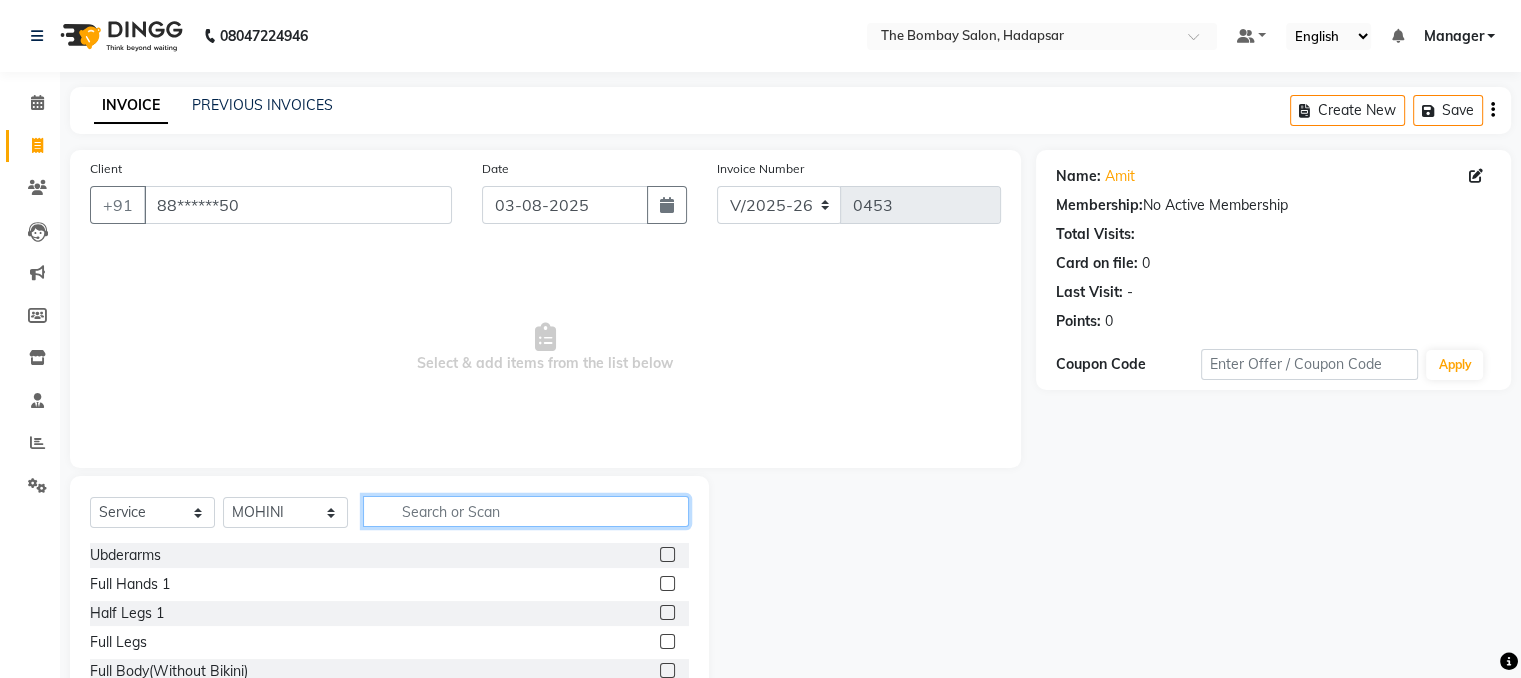 click 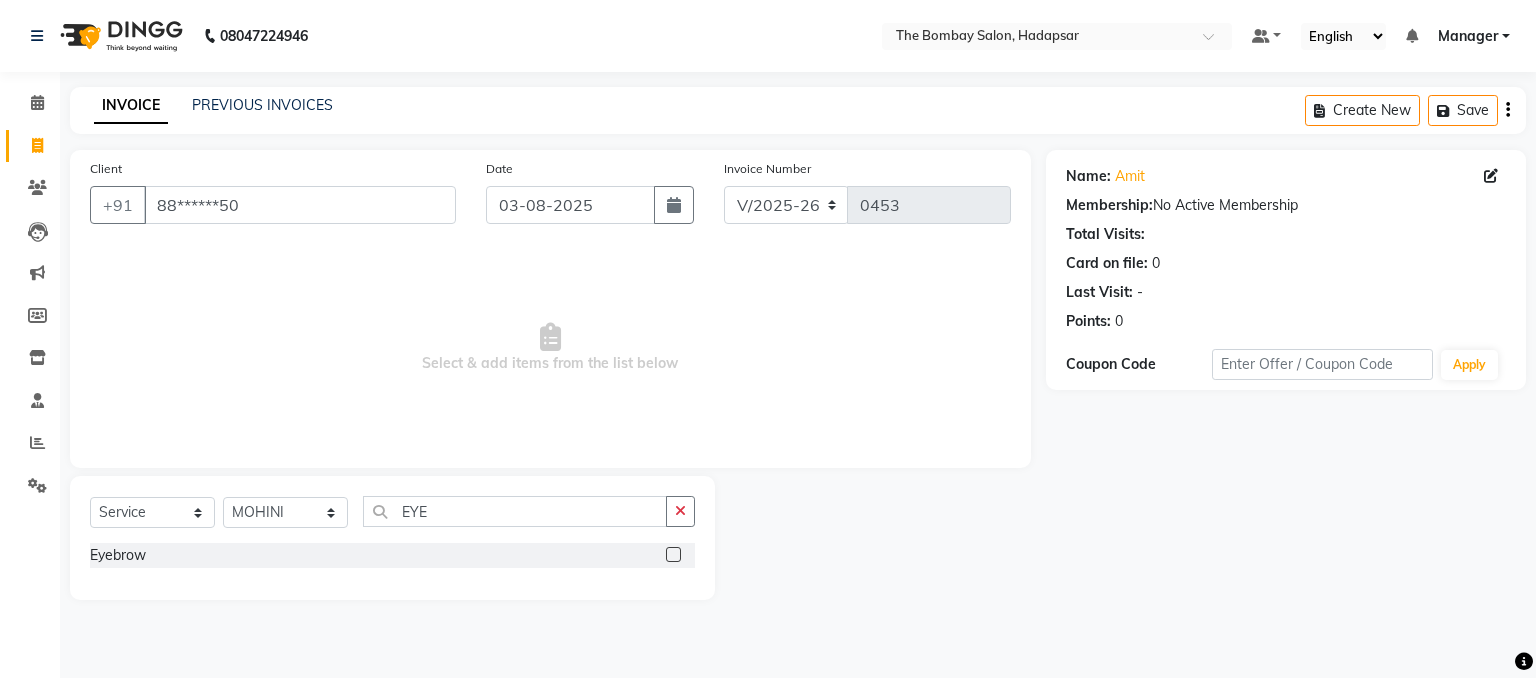 click 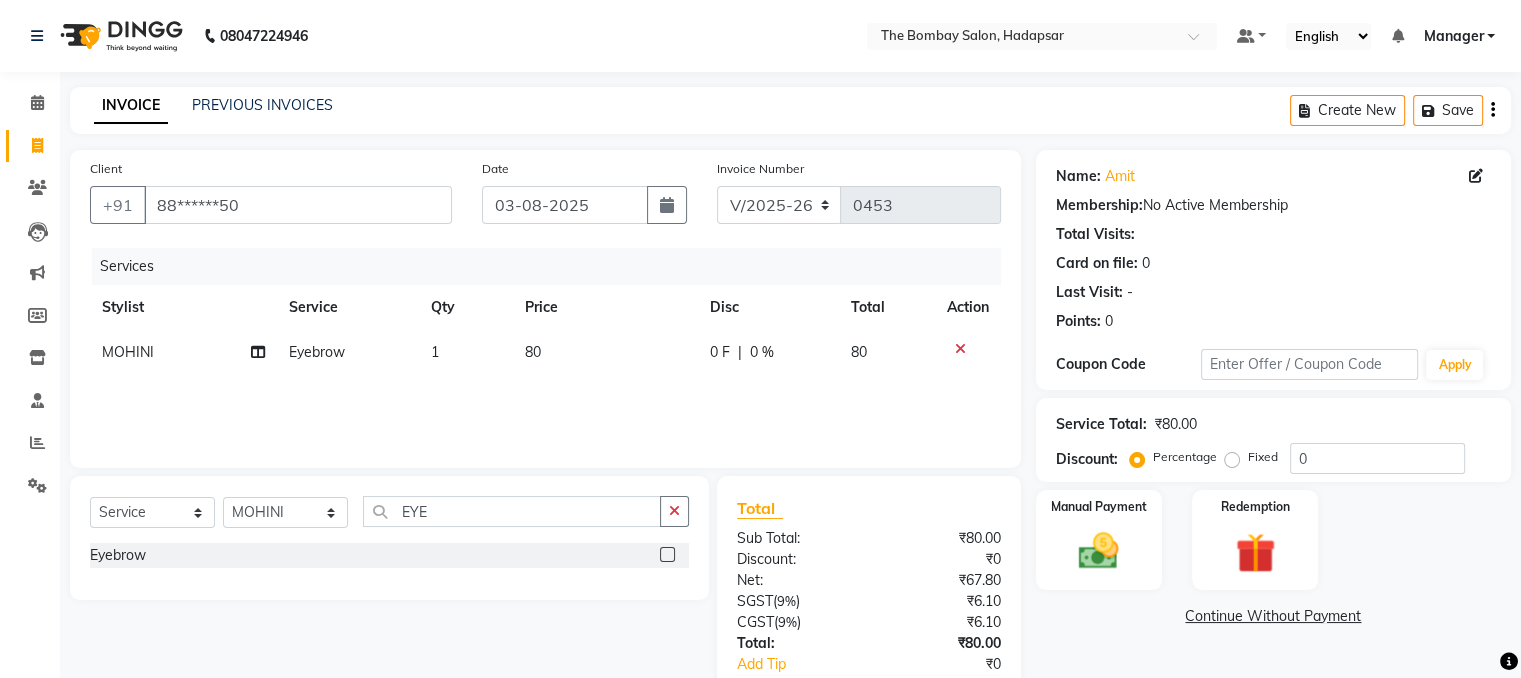 click on "80" 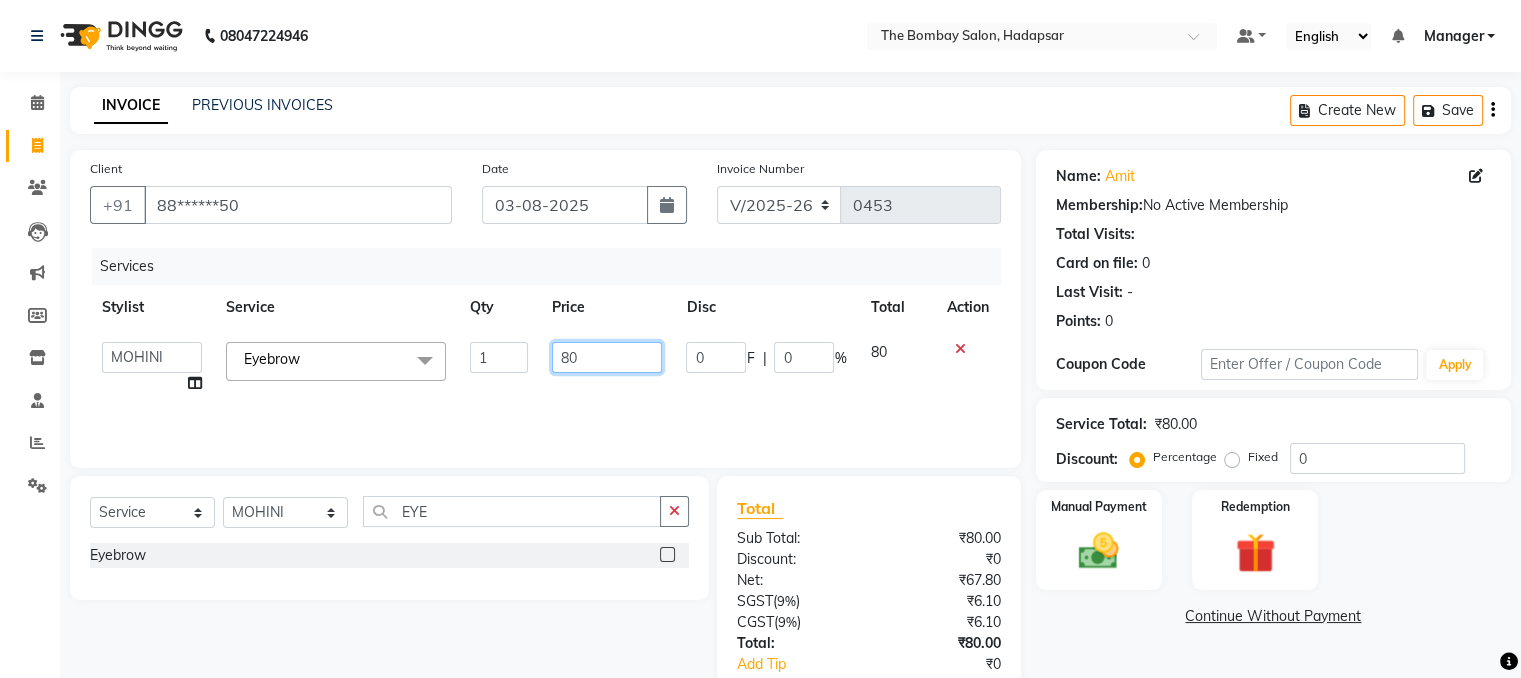 click on "80" 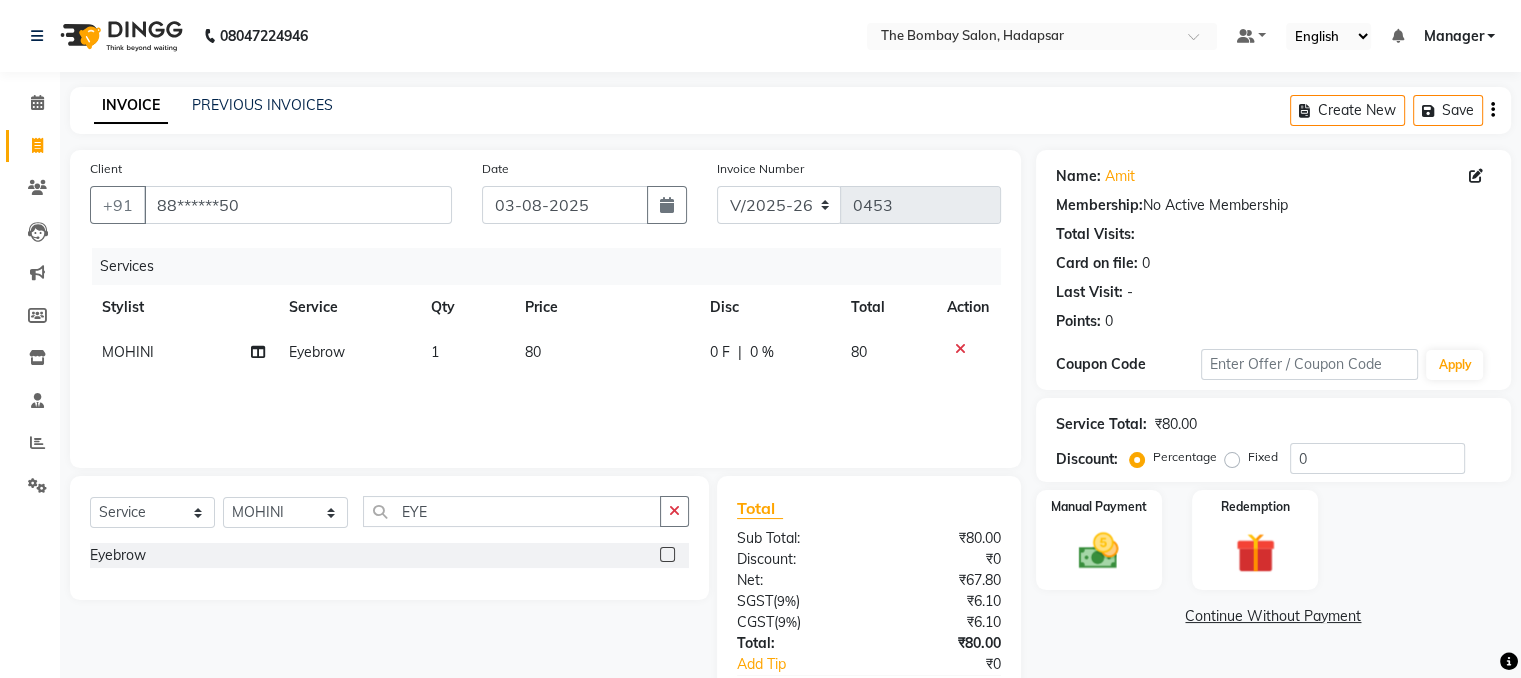 click on "Continue Without Payment" 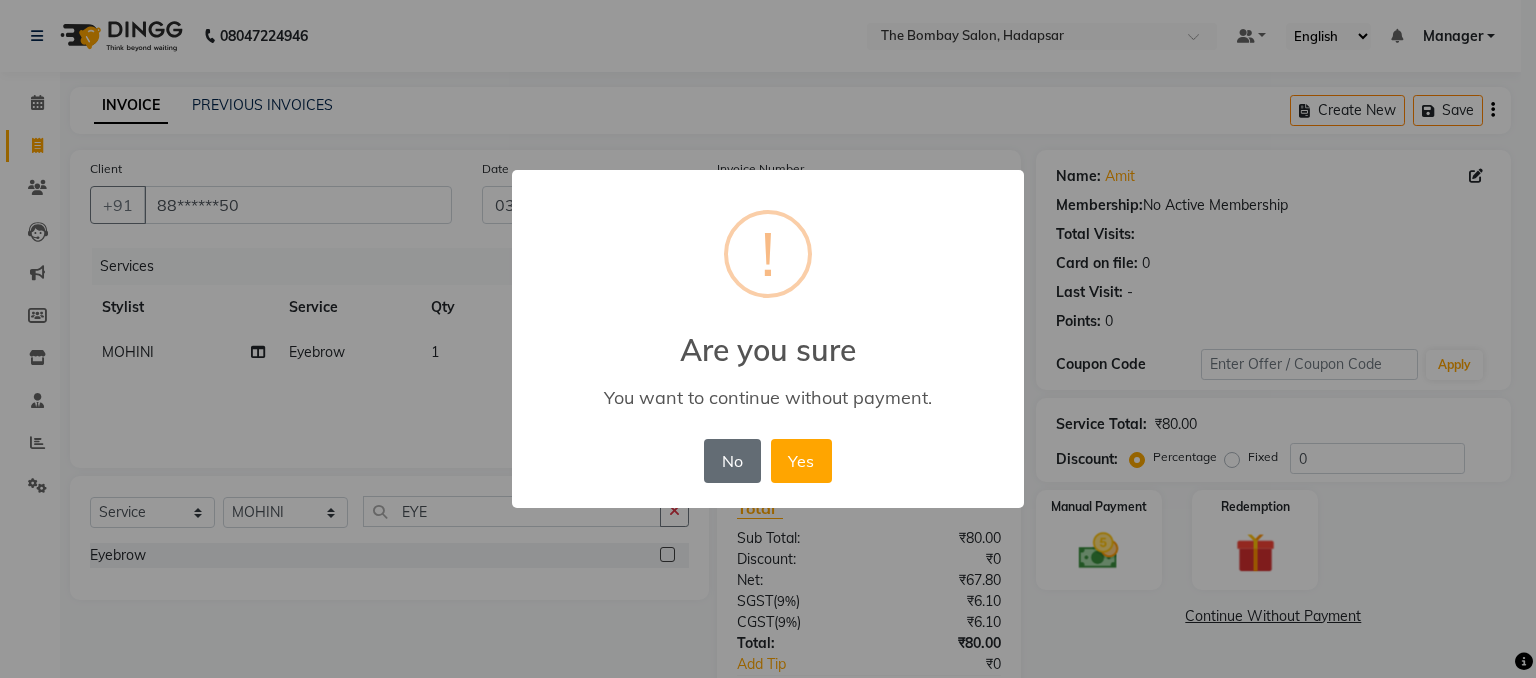 click on "No" at bounding box center (732, 461) 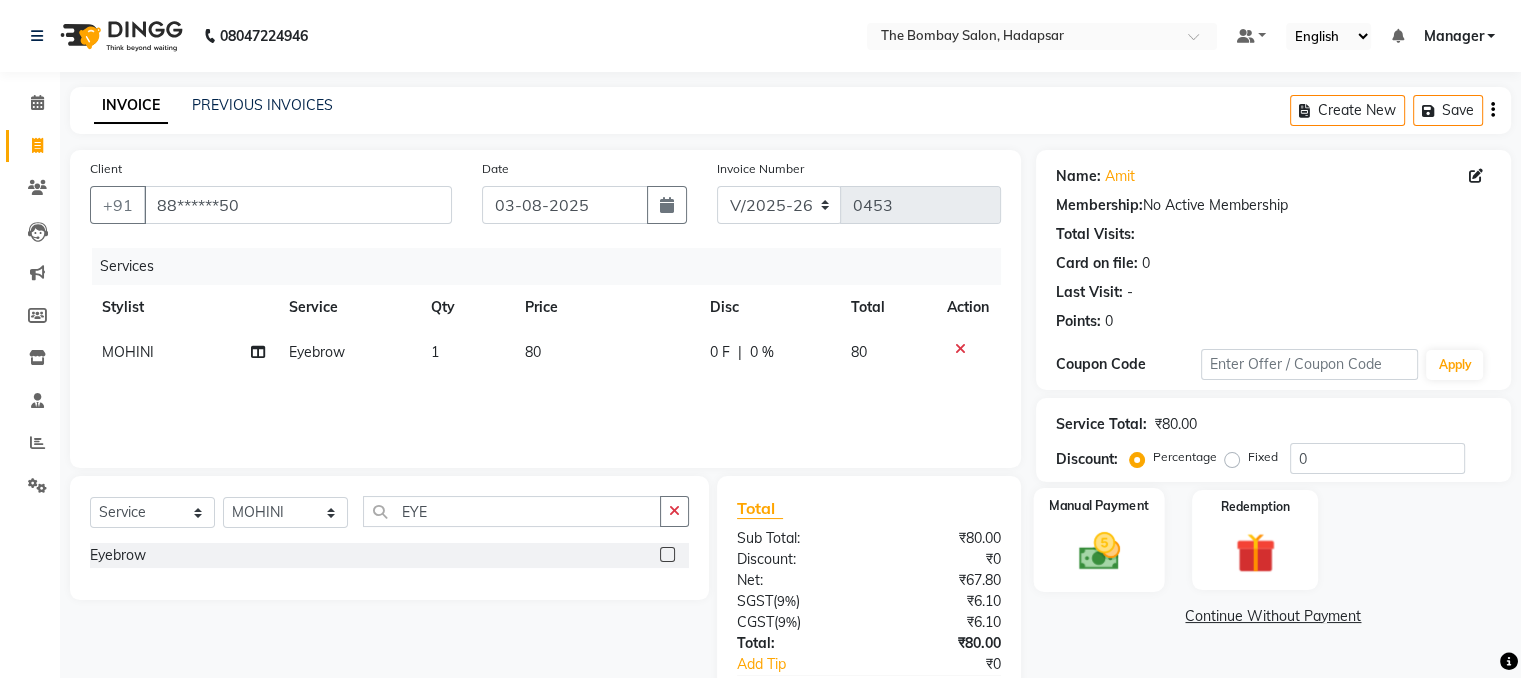 click on "Manual Payment" 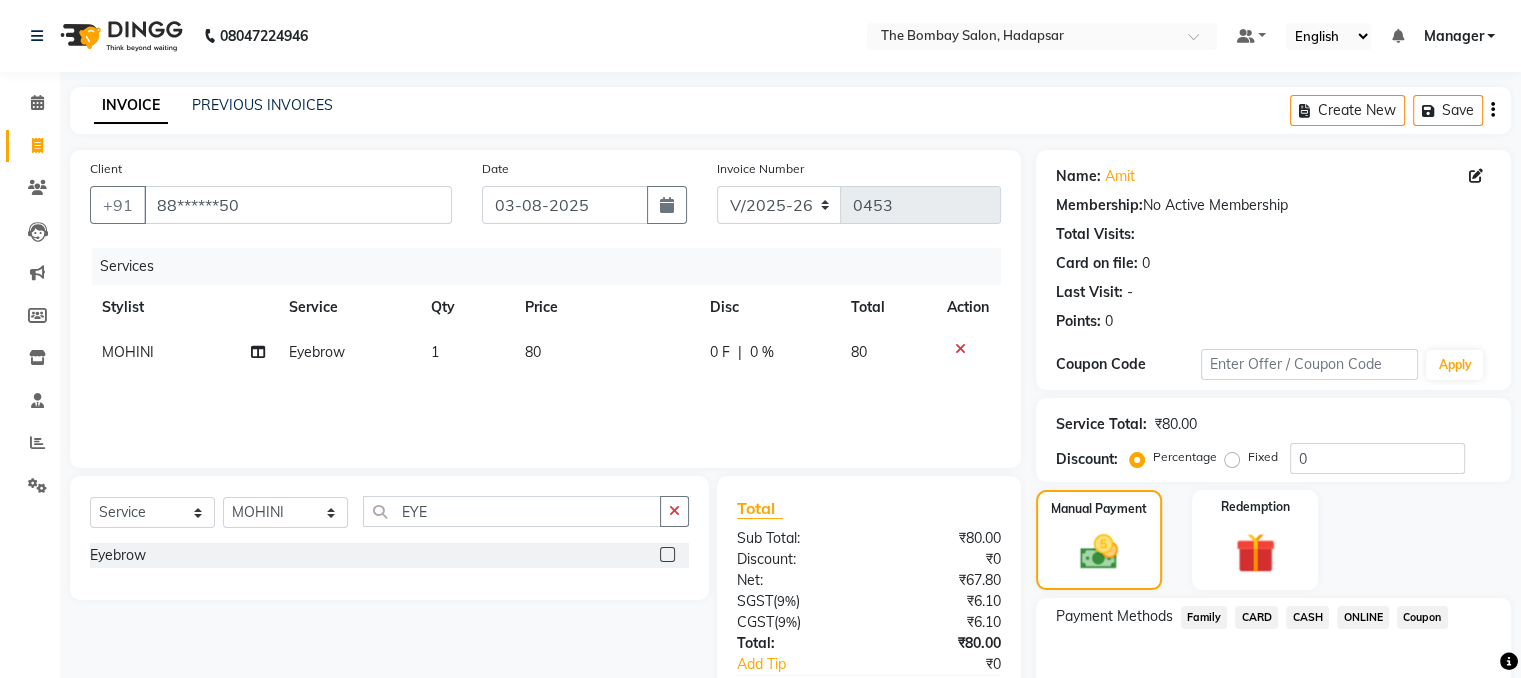 click on "ONLINE" 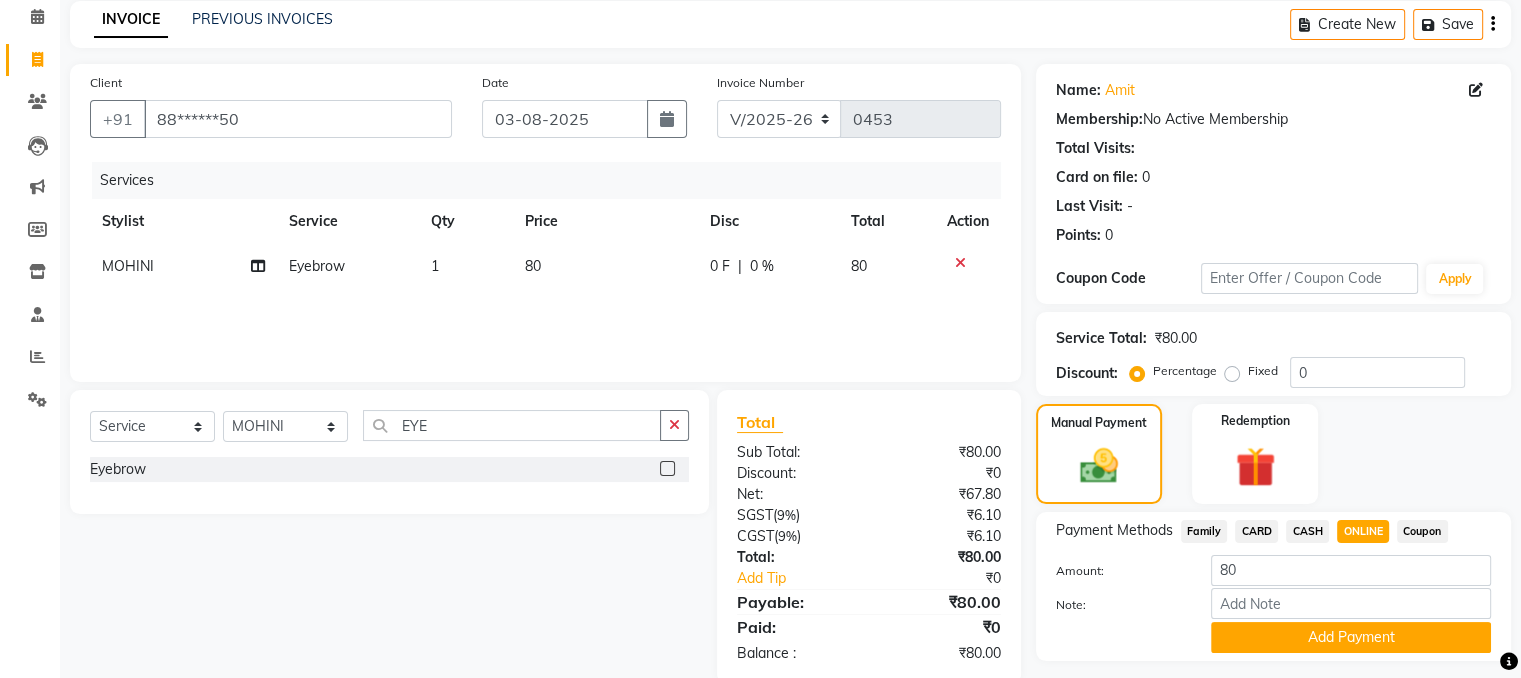 scroll, scrollTop: 141, scrollLeft: 0, axis: vertical 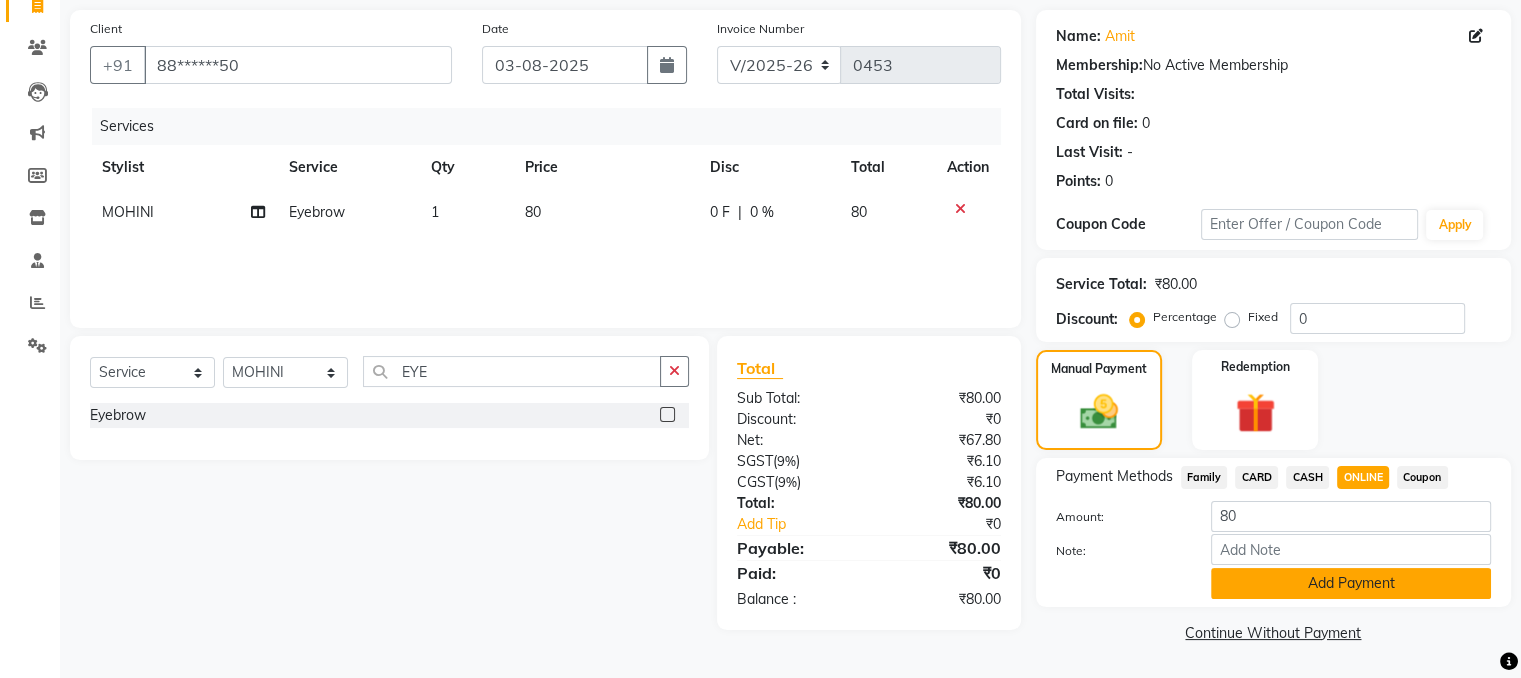 click on "Add Payment" 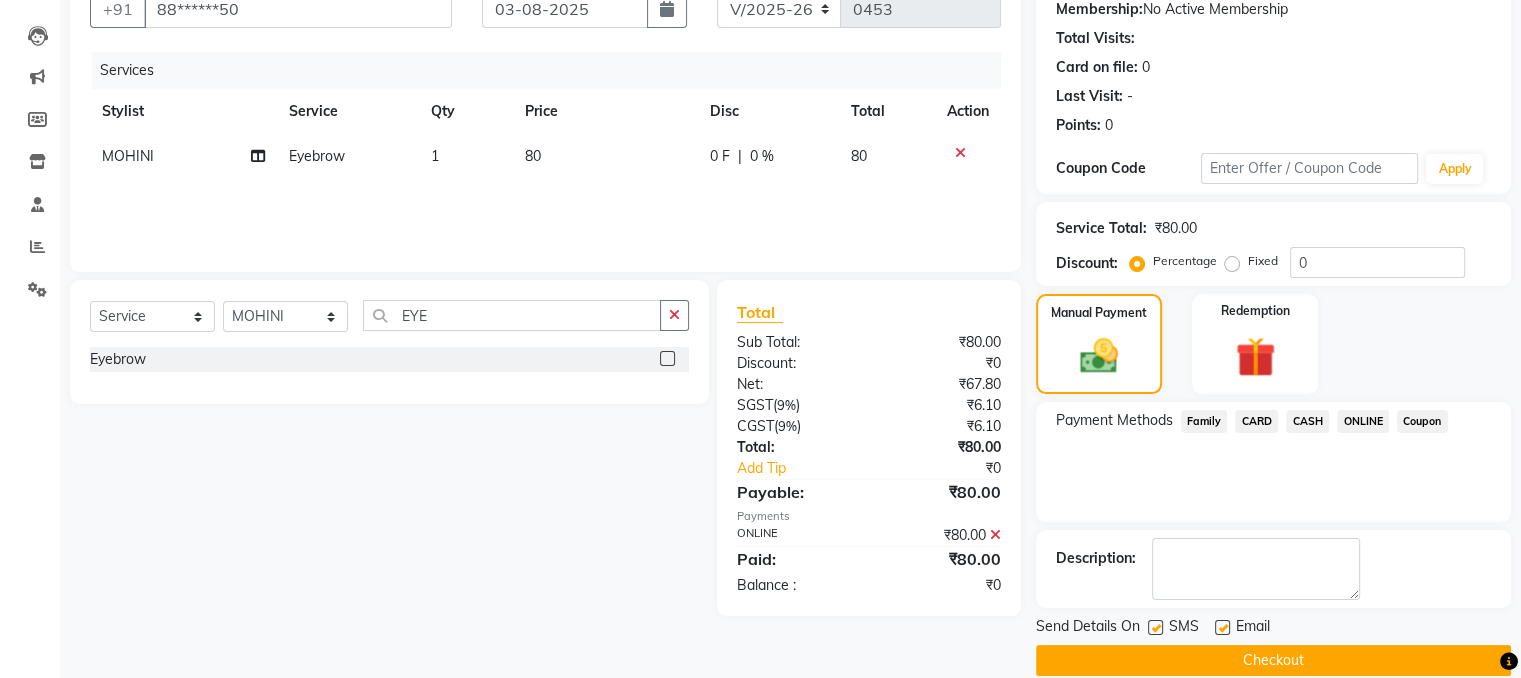 scroll, scrollTop: 223, scrollLeft: 0, axis: vertical 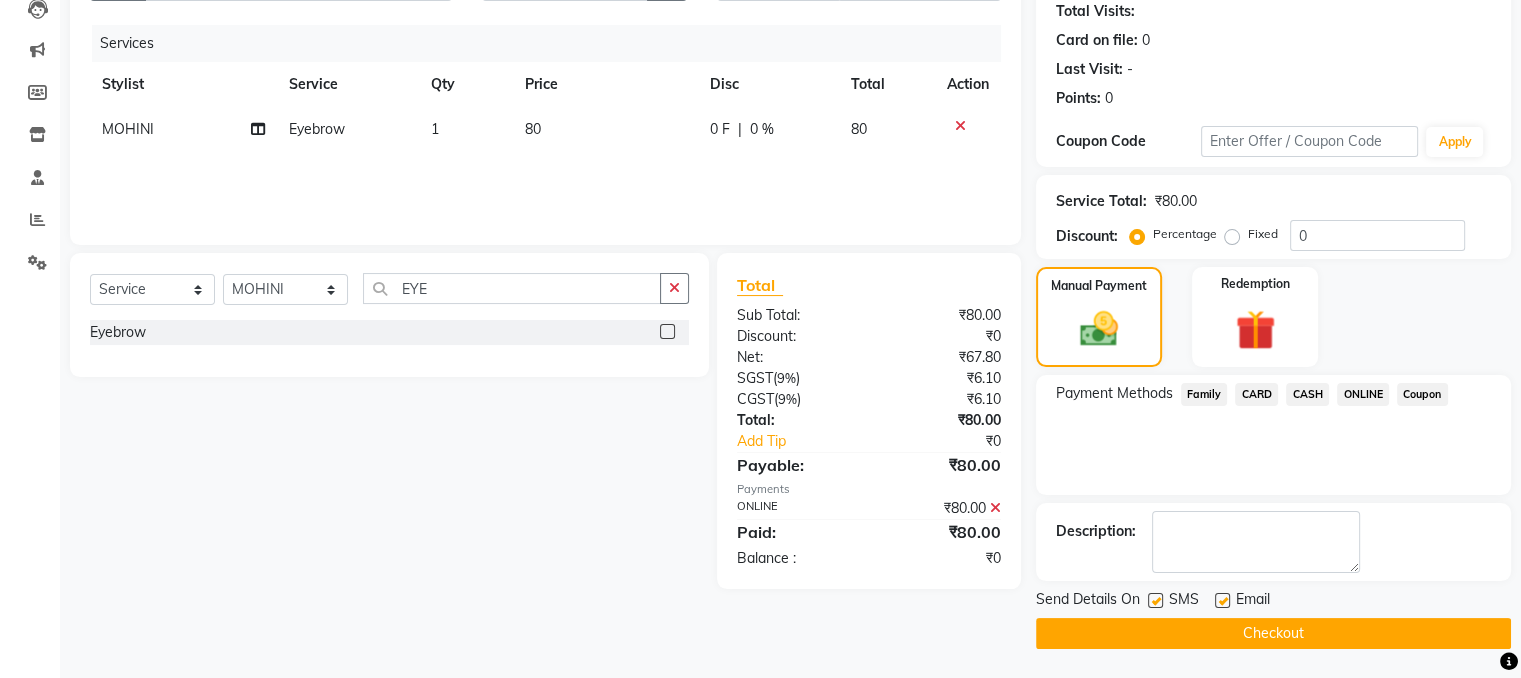click on "Checkout" 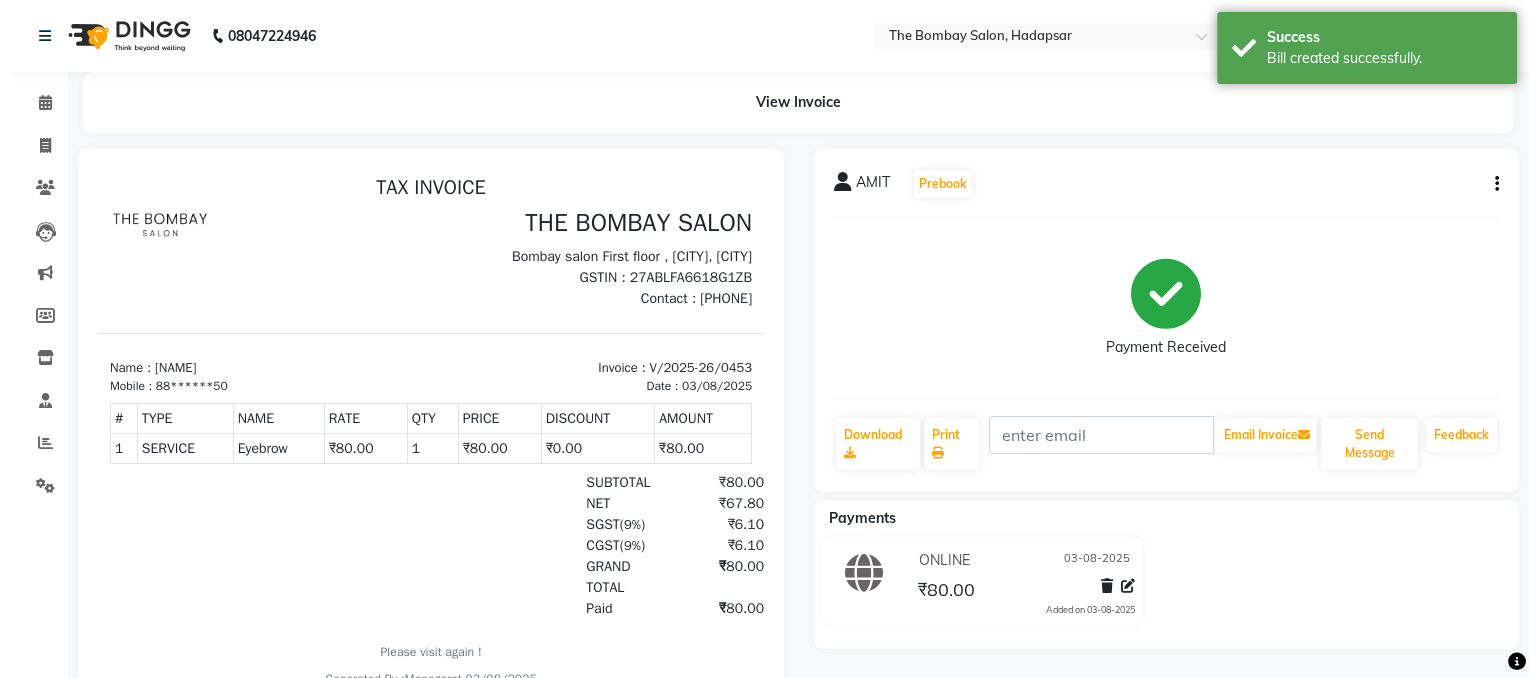 scroll, scrollTop: 0, scrollLeft: 0, axis: both 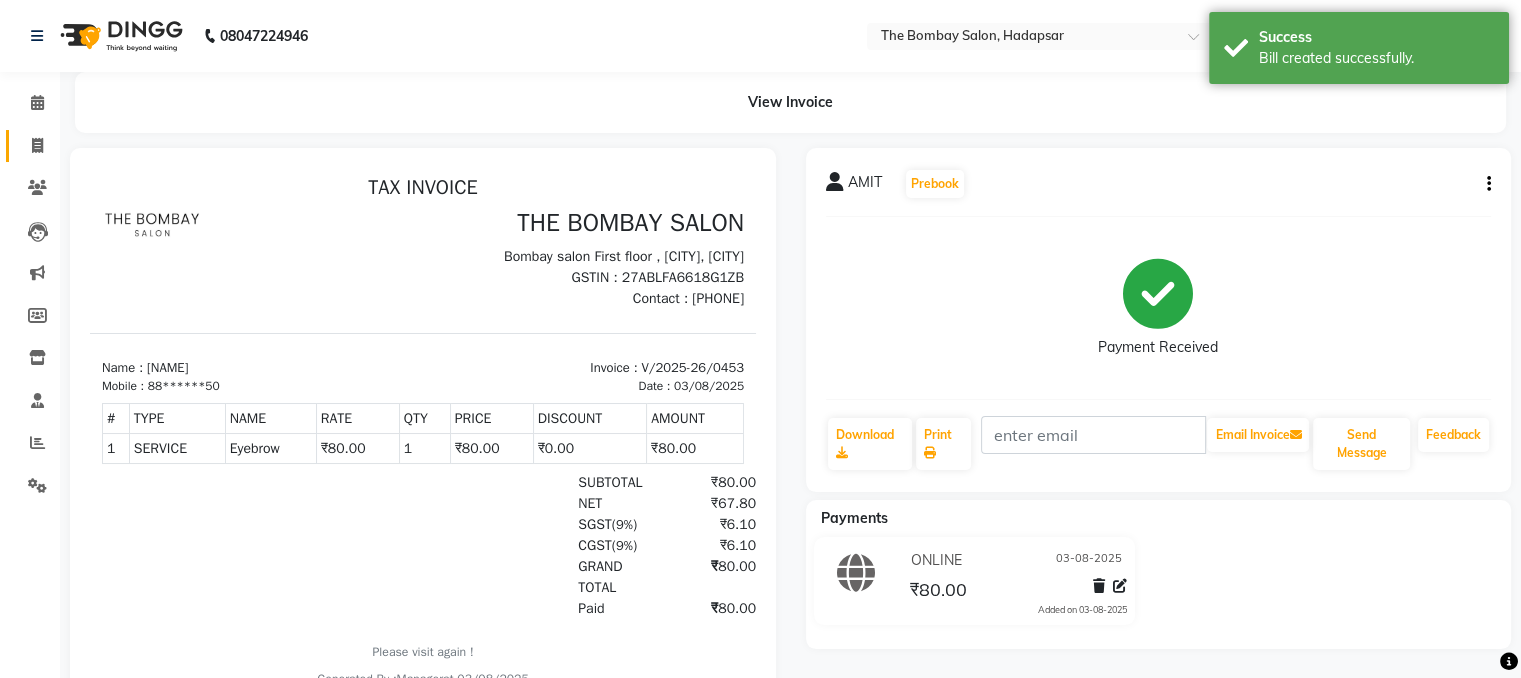 click on "Invoice" 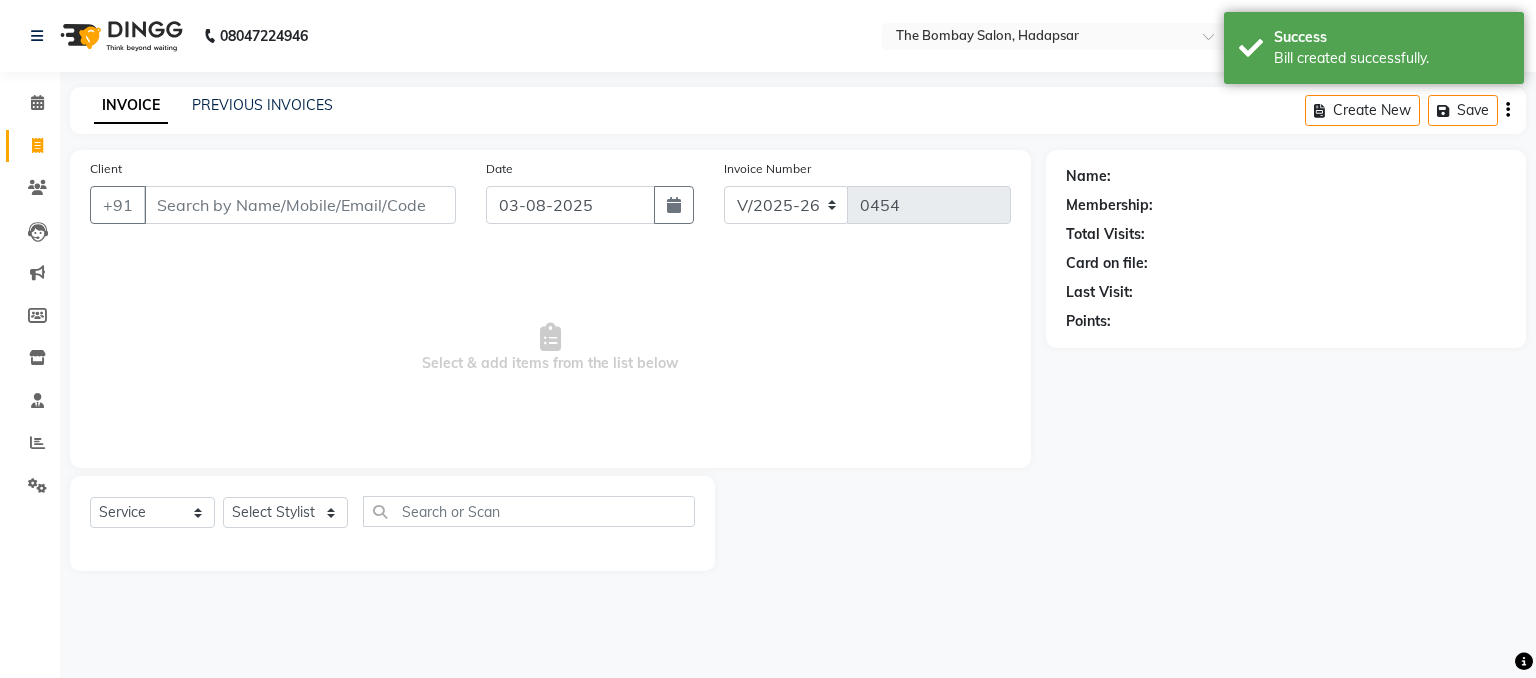 click on "Client" at bounding box center [300, 205] 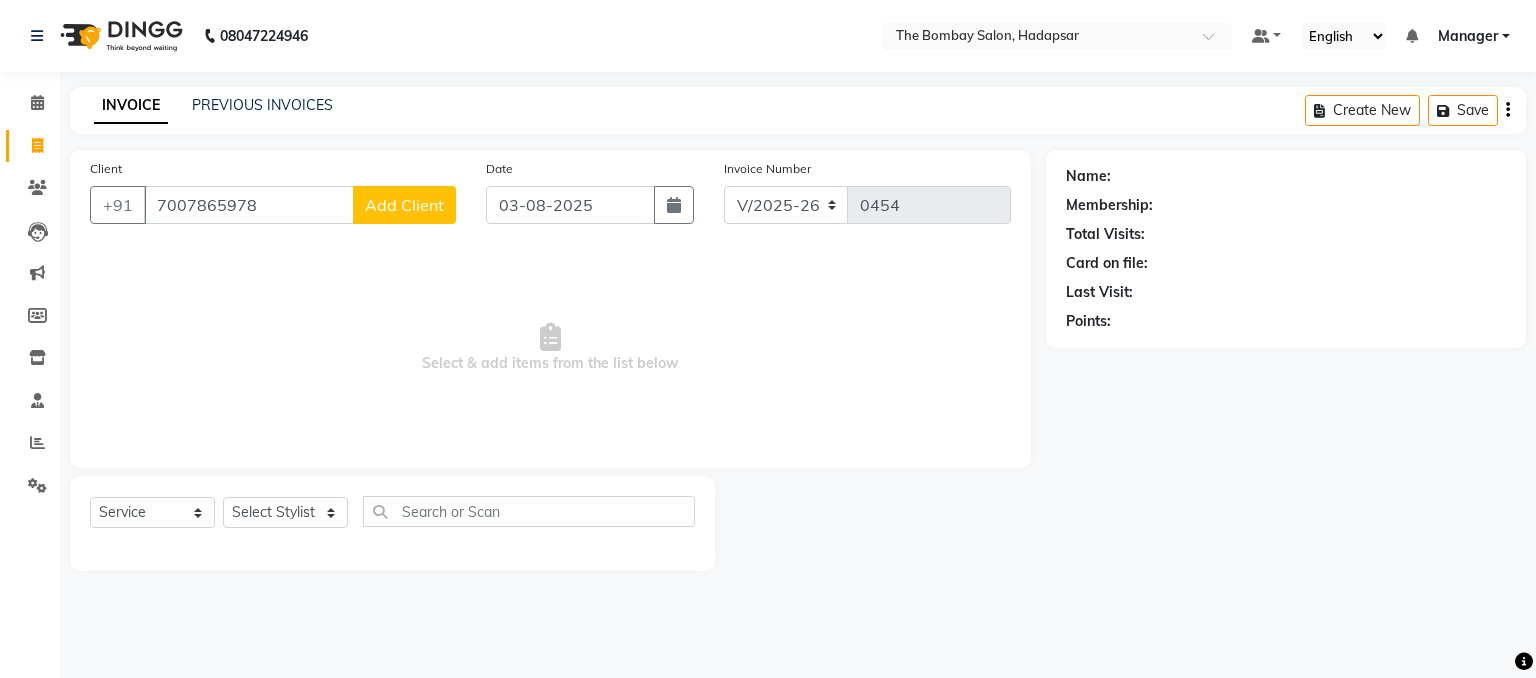 click on "Add Client" 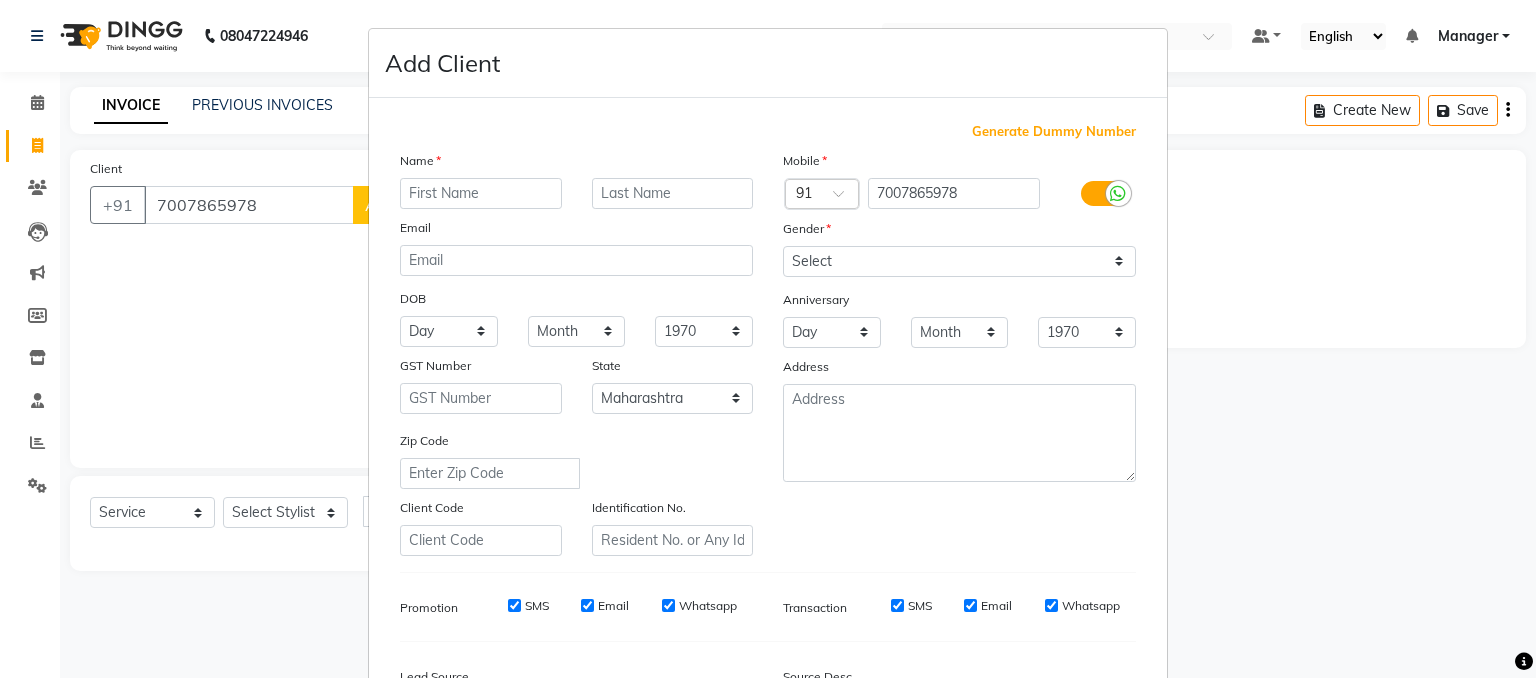 click on "Generate Dummy Number Name Email DOB Day 01 02 03 04 05 06 07 08 09 10 11 12 13 14 15 16 17 18 19 20 21 22 23 24 25 26 27 28 29 30 31 Month January February March April May June July August September October November December 1940 1941 1942 1943 1944 1945 1946 1947 1948 1949 1950 1951 1952 1953 1954 1955 1956 1957 1958 1959 1960 1961 1962 1963 1964 1965 1966 1967 1968 1969 1970 1971 1972 1973 1974 1975 1976 1977 1978 1979 1980 1981 1982 1983 1984 1985 1986 1987 1988 1989 1990 1991 1992 1993 1994 1995 1996 1997 1998 1999 2000 2001 2002 2003 2004 2005 2006 2007 2008 2009 2010 2011 2012 2013 2014 2015 2016 2017 2018 2019 2020 2021 2022 2023 2024 GST Number State Select Andaman and Nicobar Islands Andhra Pradesh Arunachal Pradesh Assam Bihar Chandigarh Chhattisgarh Dadra and Nagar Haveli Daman and Diu Delhi Goa Gujarat Haryana Himachal Pradesh Jammu and Kashmir Jharkhand Karnataka Kerala Lakshadweep Madhya Pradesh Maharashtra Manipur Meghalaya Mizoram Nagaland Odisha Pondicherry Punjab Rajasthan Sikkim Tamil Nadu" at bounding box center [768, 456] 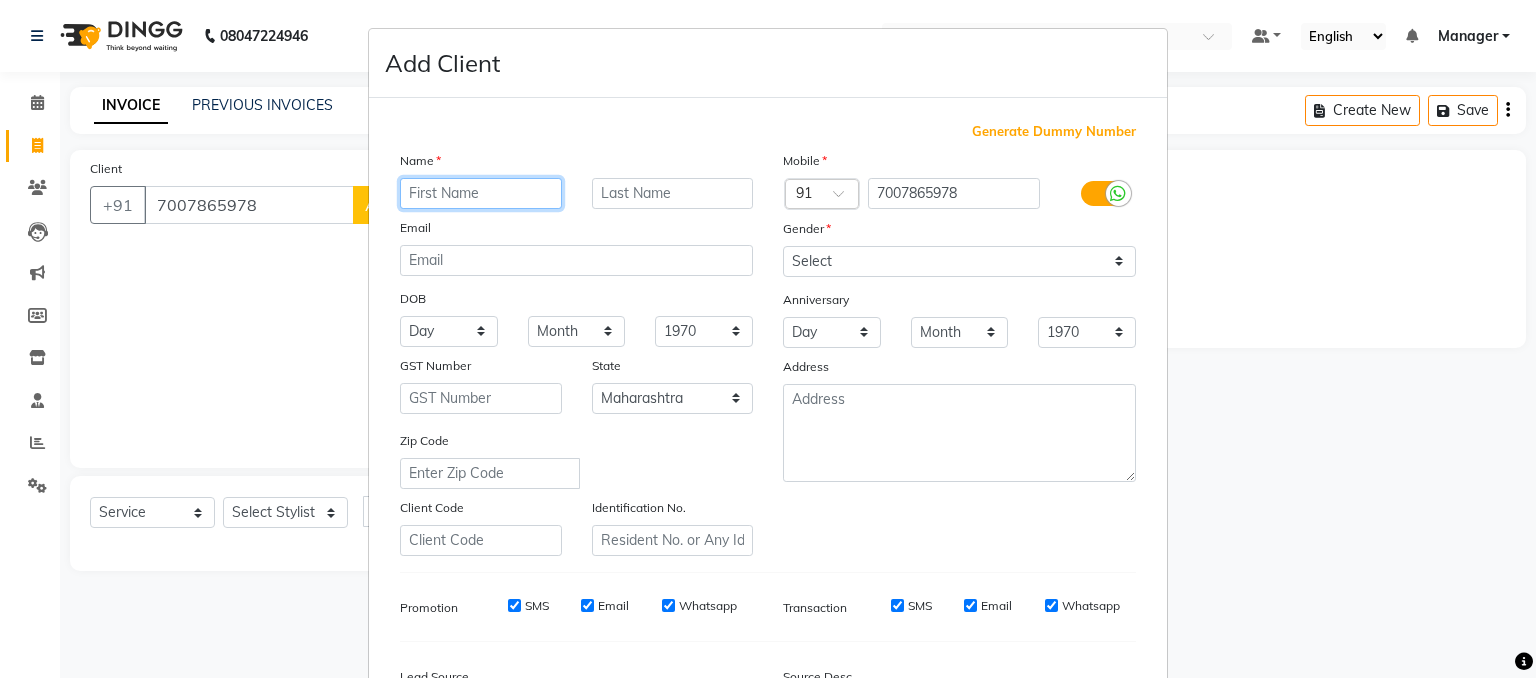 click at bounding box center [481, 193] 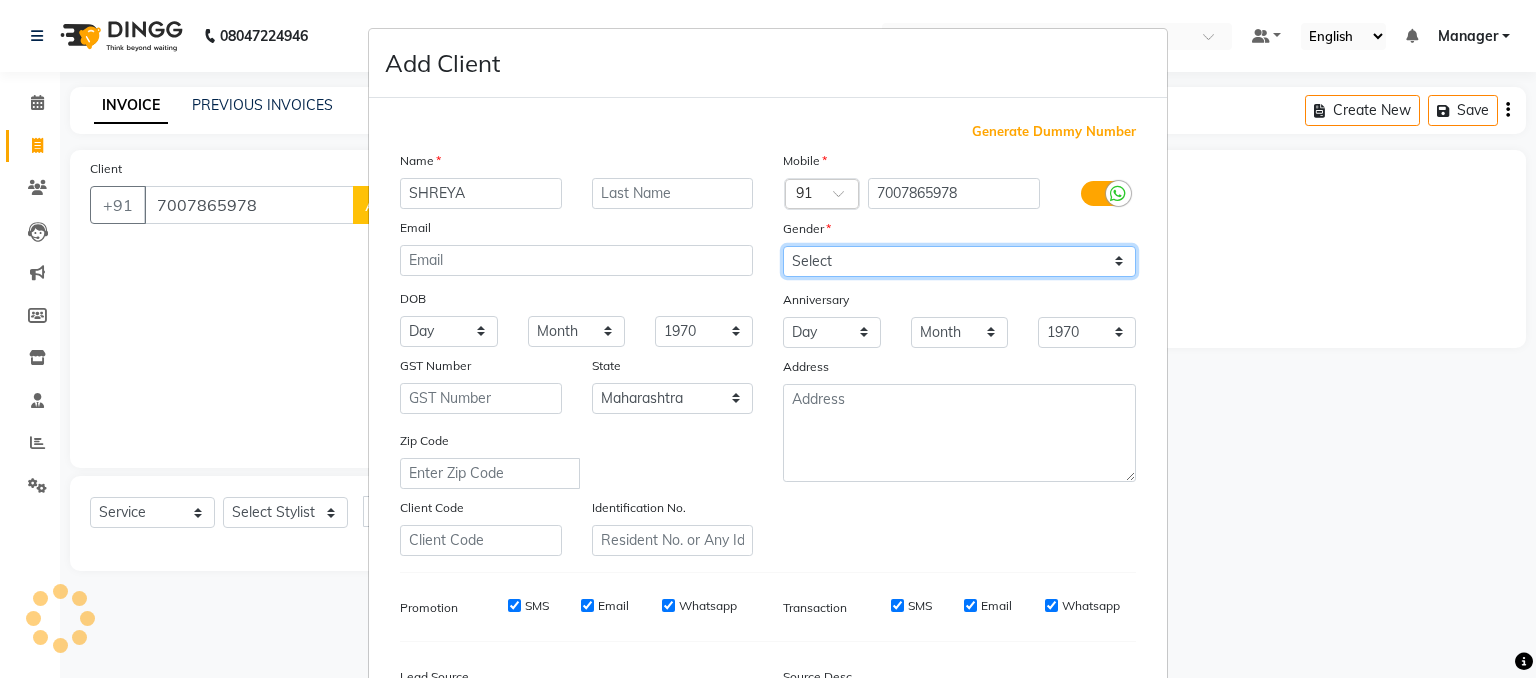 click on "Select Male Female Other Prefer Not To Say" at bounding box center [959, 261] 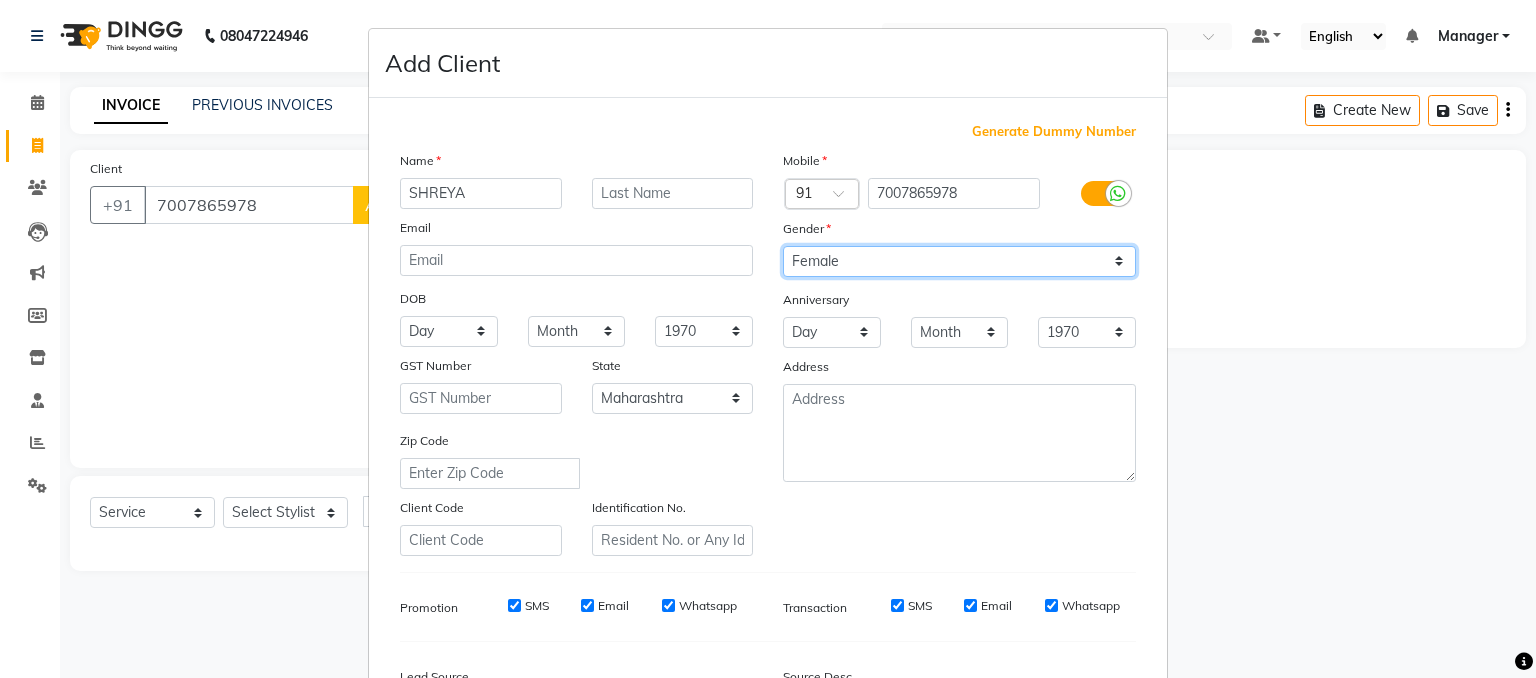 click on "Select Male Female Other Prefer Not To Say" at bounding box center [959, 261] 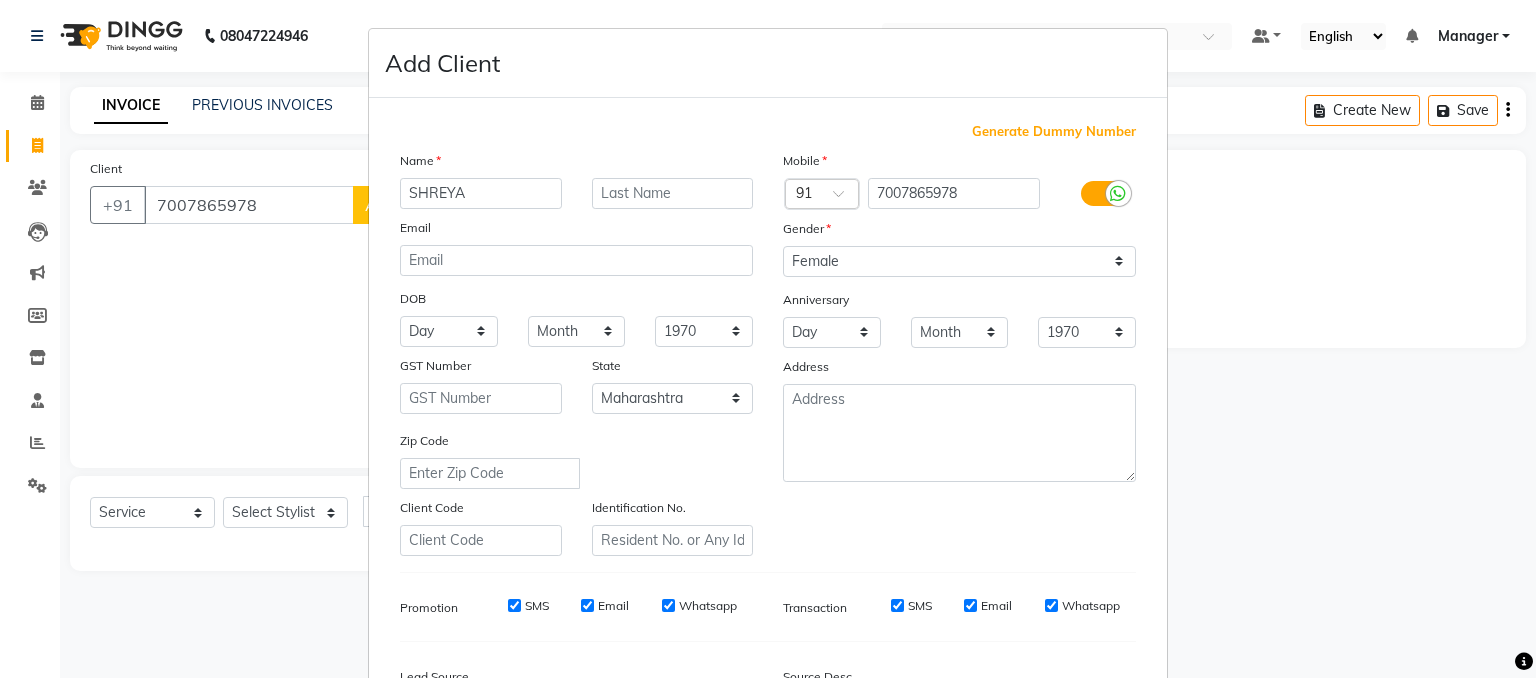 click on "Add Client Generate Dummy Number Name SHREYA Email DOB Day 01 02 03 04 05 06 07 08 09 10 11 12 13 14 15 16 17 18 19 20 21 22 23 24 25 26 27 28 29 30 31 Month January February March April May June July August September October November December 1940 1941 1942 1943 1944 1945 1946 1947 1948 1949 1950 1951 1952 1953 1954 1955 1956 1957 1958 1959 1960 1961 1962 1963 1964 1965 1966 1967 1968 1969 1970 1971 1972 1973 1974 1975 1976 1977 1978 1979 1980 1981 1982 1983 1984 1985 1986 1987 1988 1989 1990 1991 1992 1993 1994 1995 1996 1997 1998 1999 2000 2001 2002 2003 2004 2005 2006 2007 2008 2009 2010 2011 2012 2013 2014 2015 2016 2017 2018 2019 2020 2021 2022 2023 2024 GST Number State Select Andaman and Nicobar Islands Andhra Pradesh Arunachal Pradesh Assam Bihar Chandigarh Chhattisgarh Dadra and Nagar Haveli Daman and Diu Delhi Goa Gujarat Haryana Himachal Pradesh Jammu and Kashmir Jharkhand Karnataka Kerala Lakshadweep Madhya Pradesh Maharashtra Manipur Meghalaya Mizoram Nagaland Odisha Pondicherry Punjab Rajasthan" at bounding box center [768, 339] 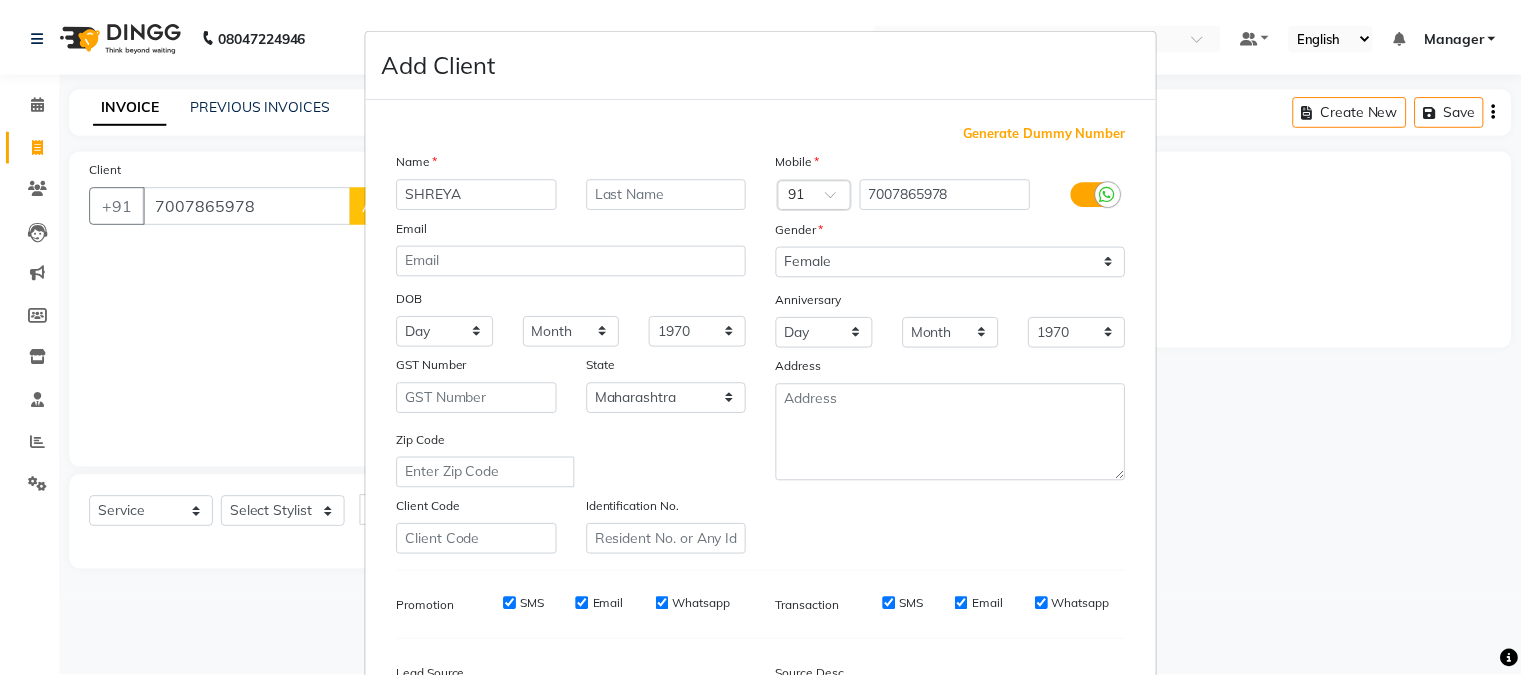 scroll, scrollTop: 255, scrollLeft: 0, axis: vertical 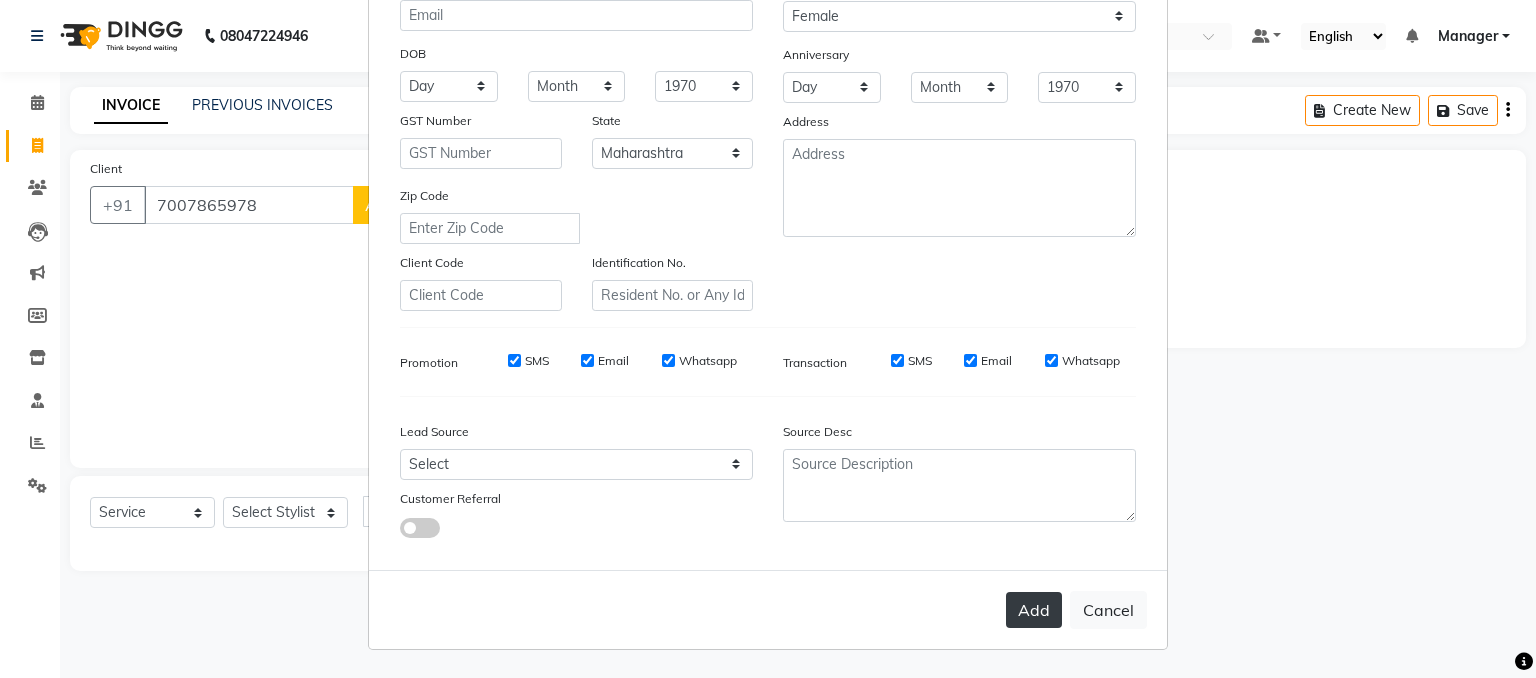 click on "Add" at bounding box center [1034, 610] 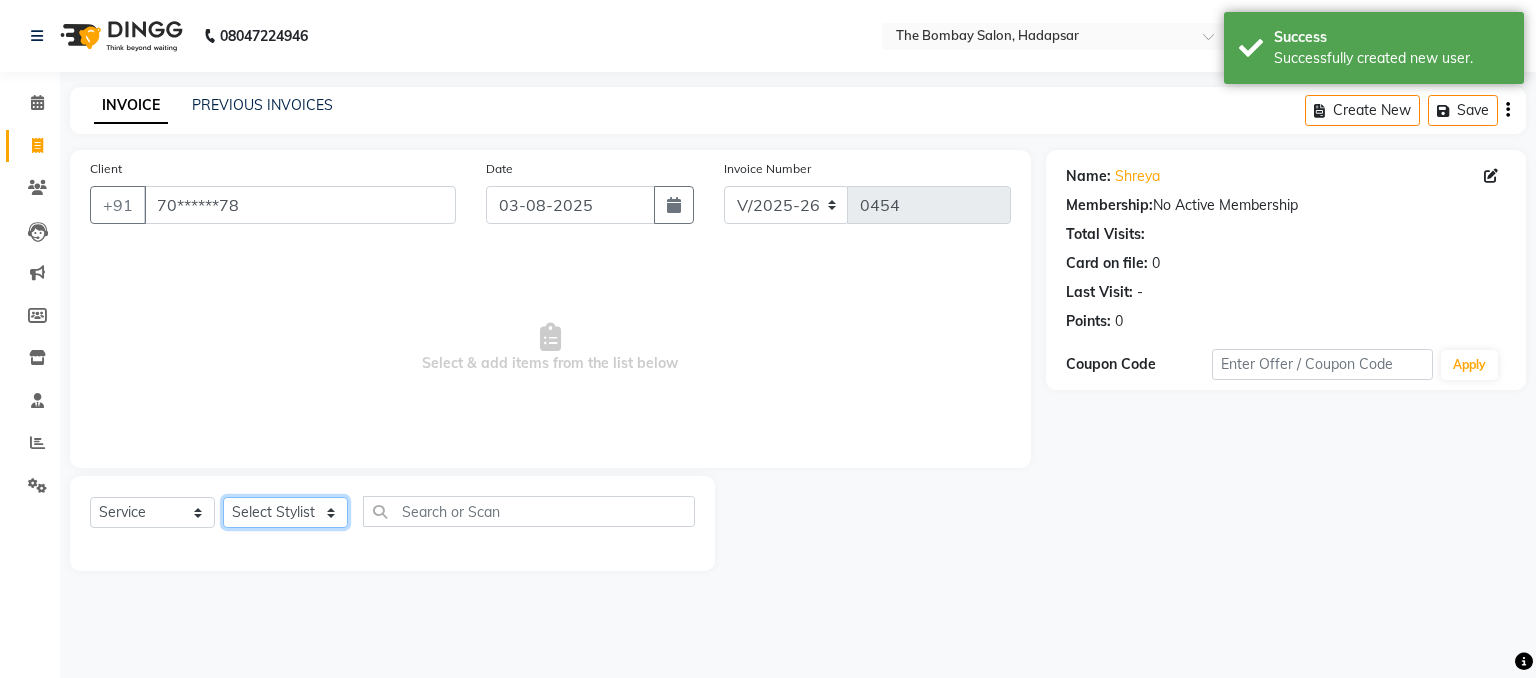 click on "Select Stylist [NAME] [NAME] [NAME] [NAME] [NAME] [NAME] [NAME] [NAME] [NAME] [NAME] [NAME]" 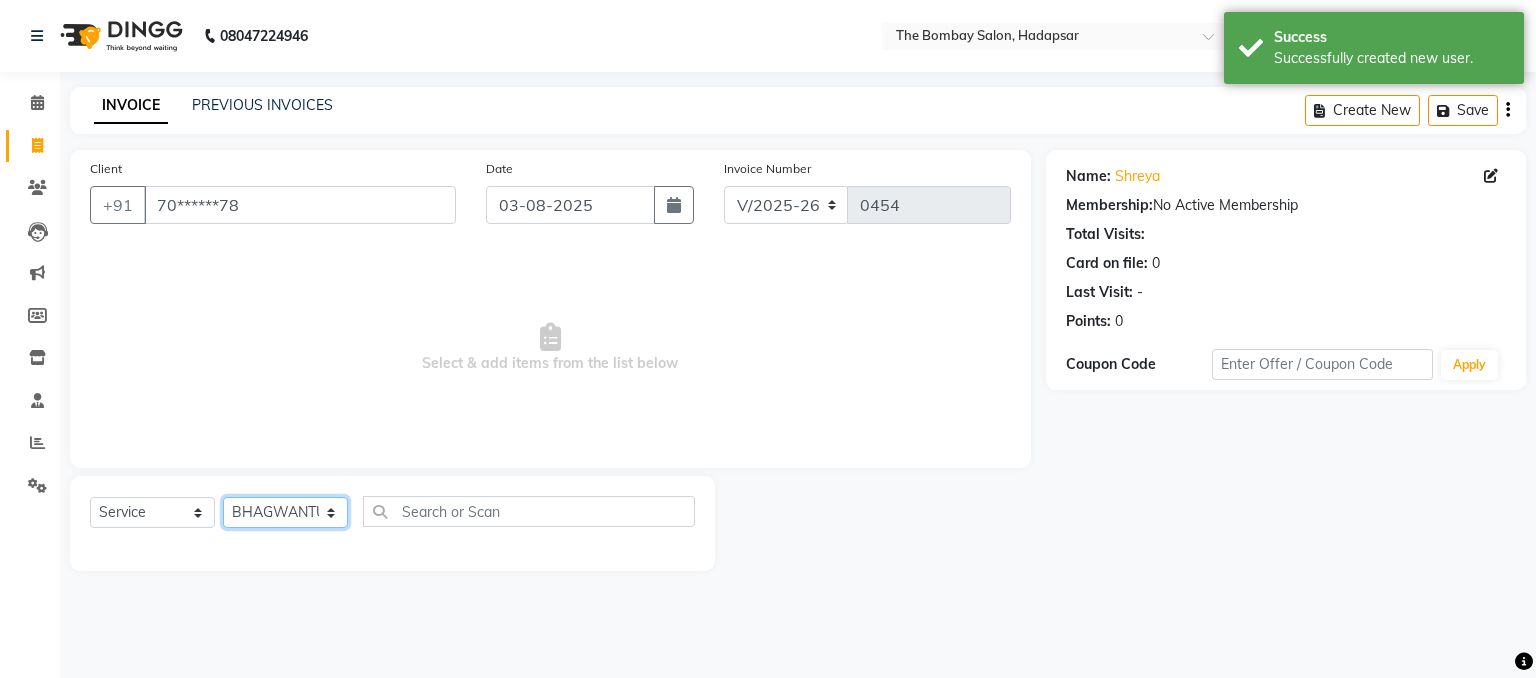 click on "Select Stylist [NAME] [NAME] [NAME] [NAME] [NAME] [NAME] [NAME] [NAME] [NAME] [NAME] [NAME]" 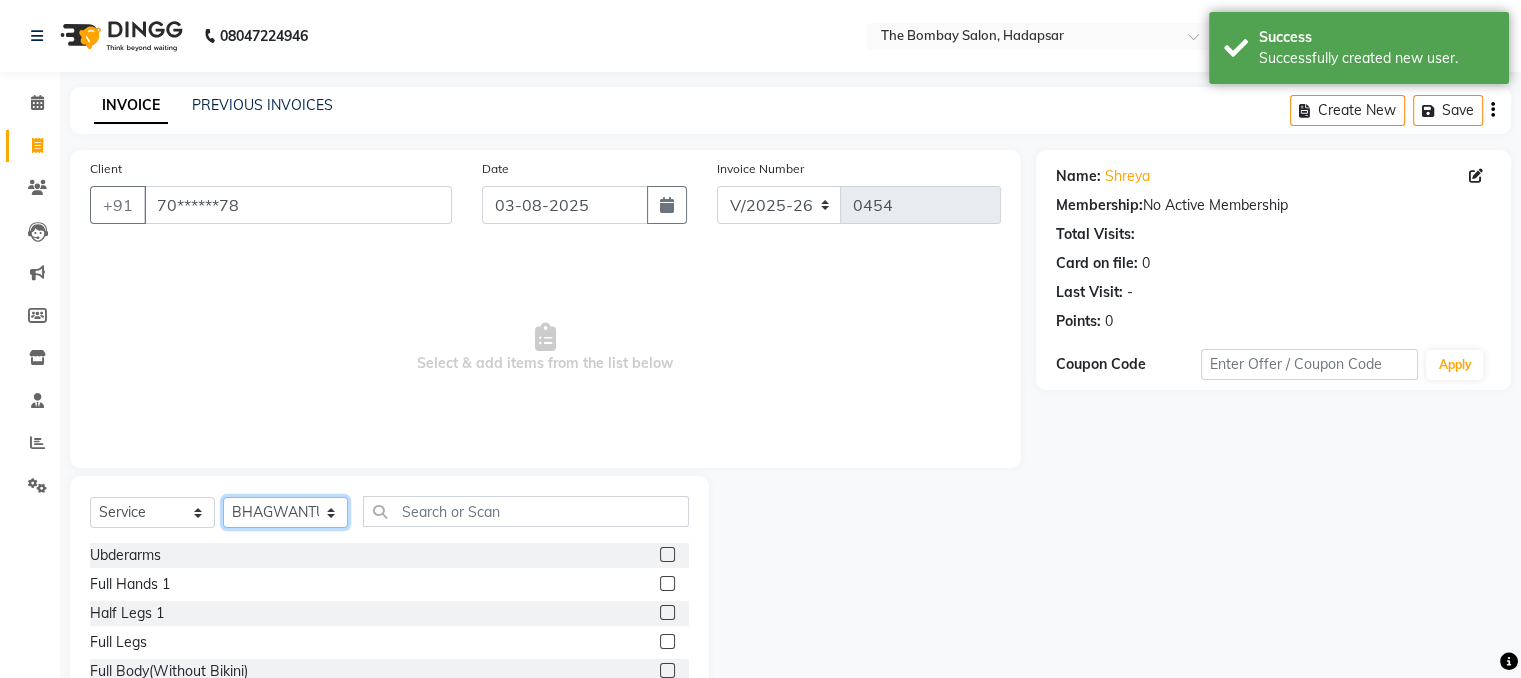 click on "Select Stylist [NAME] [NAME] [NAME] [NAME] [NAME] [NAME] [NAME] [NAME] [NAME] [NAME] [NAME]" 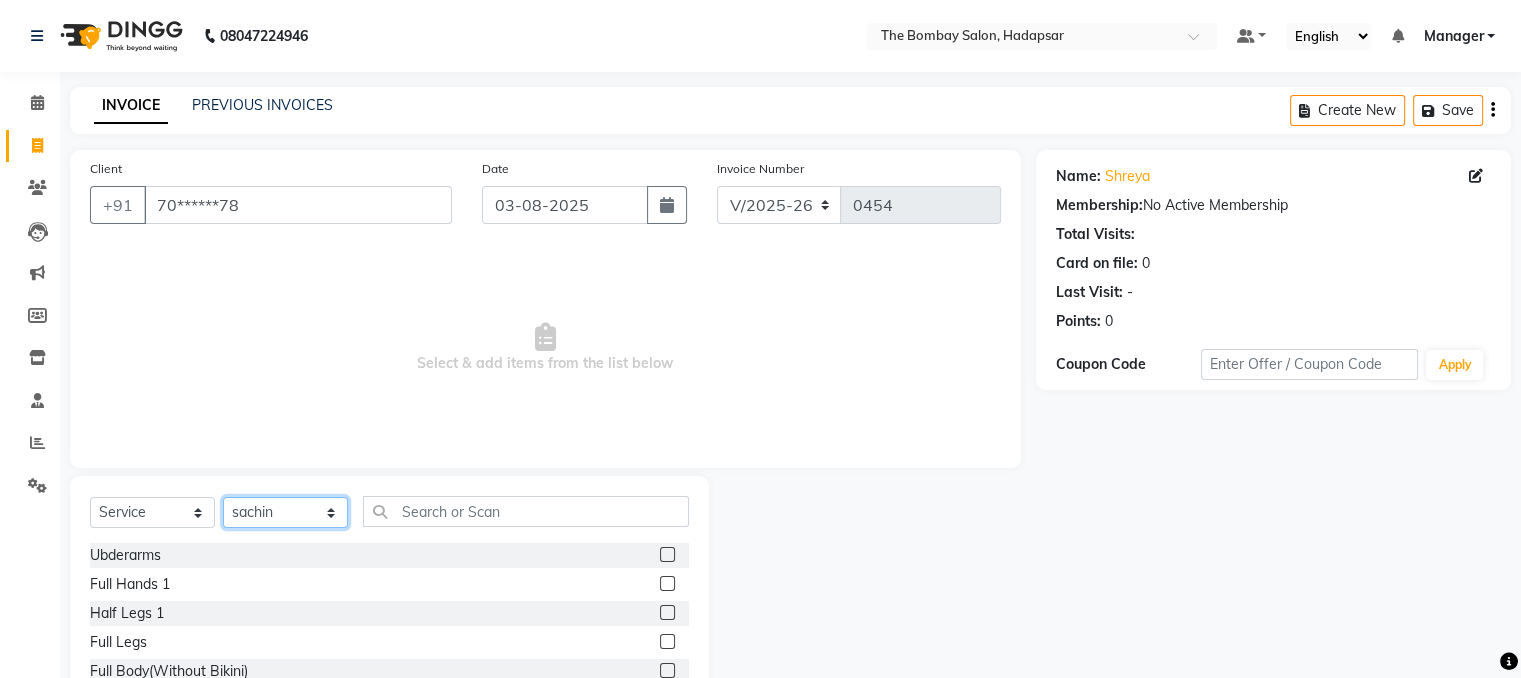 click on "Select Stylist [NAME] [NAME] [NAME] [NAME] [NAME] [NAME] [NAME] [NAME] [NAME] [NAME] [NAME]" 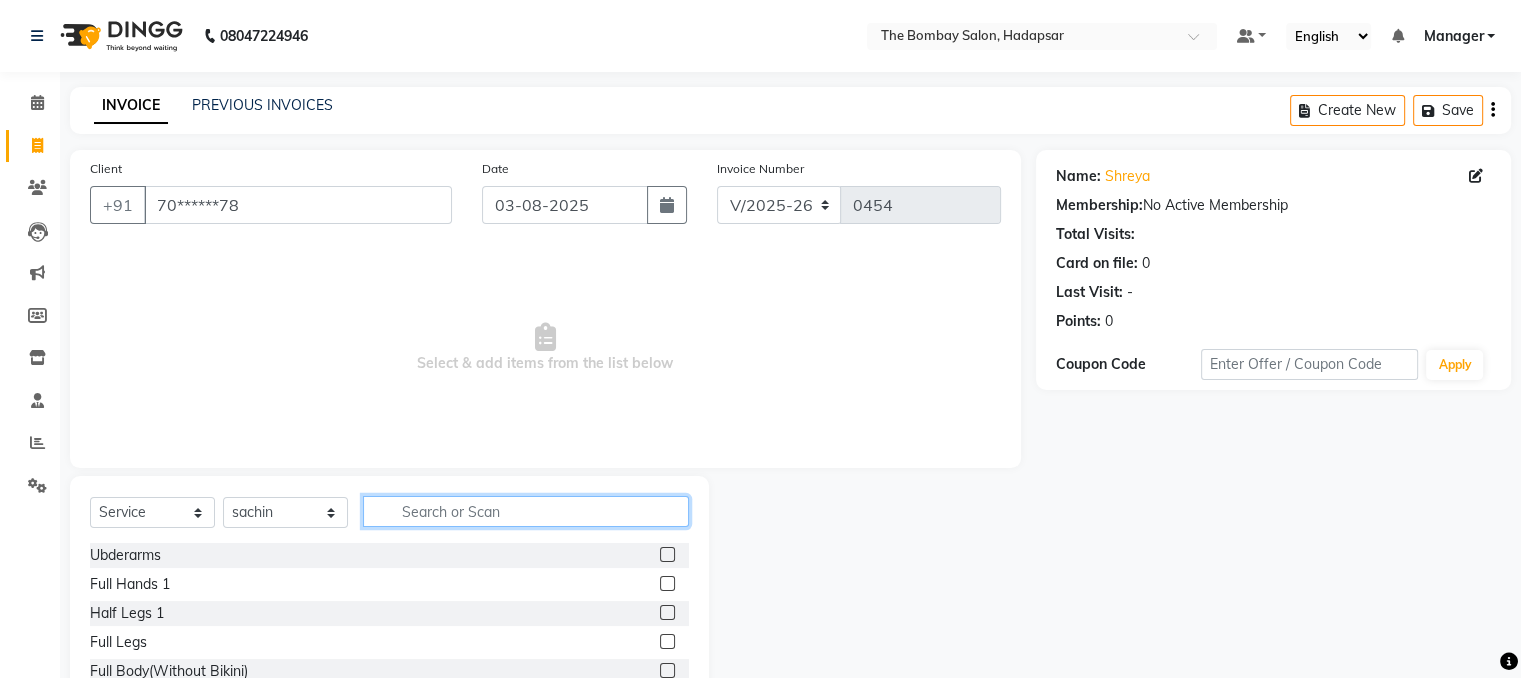 click 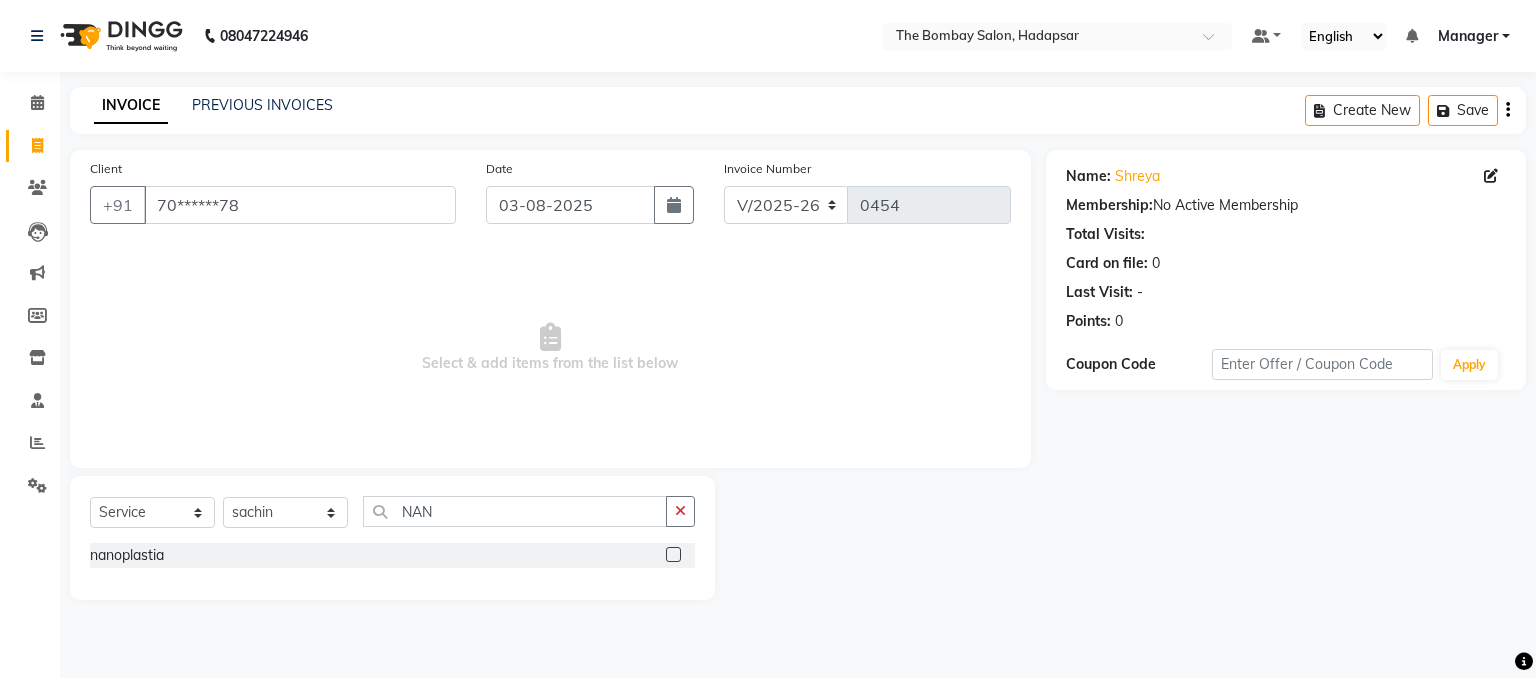 click 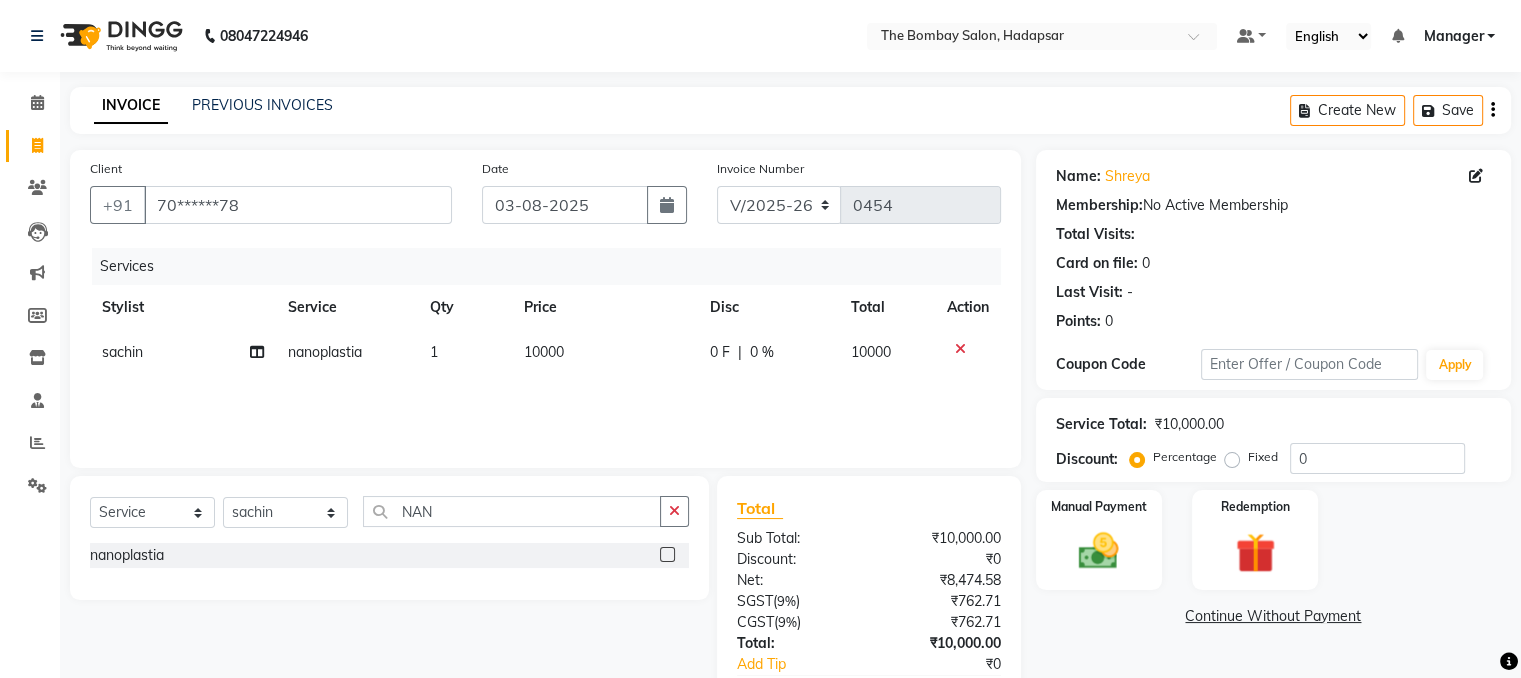 click on "10000" 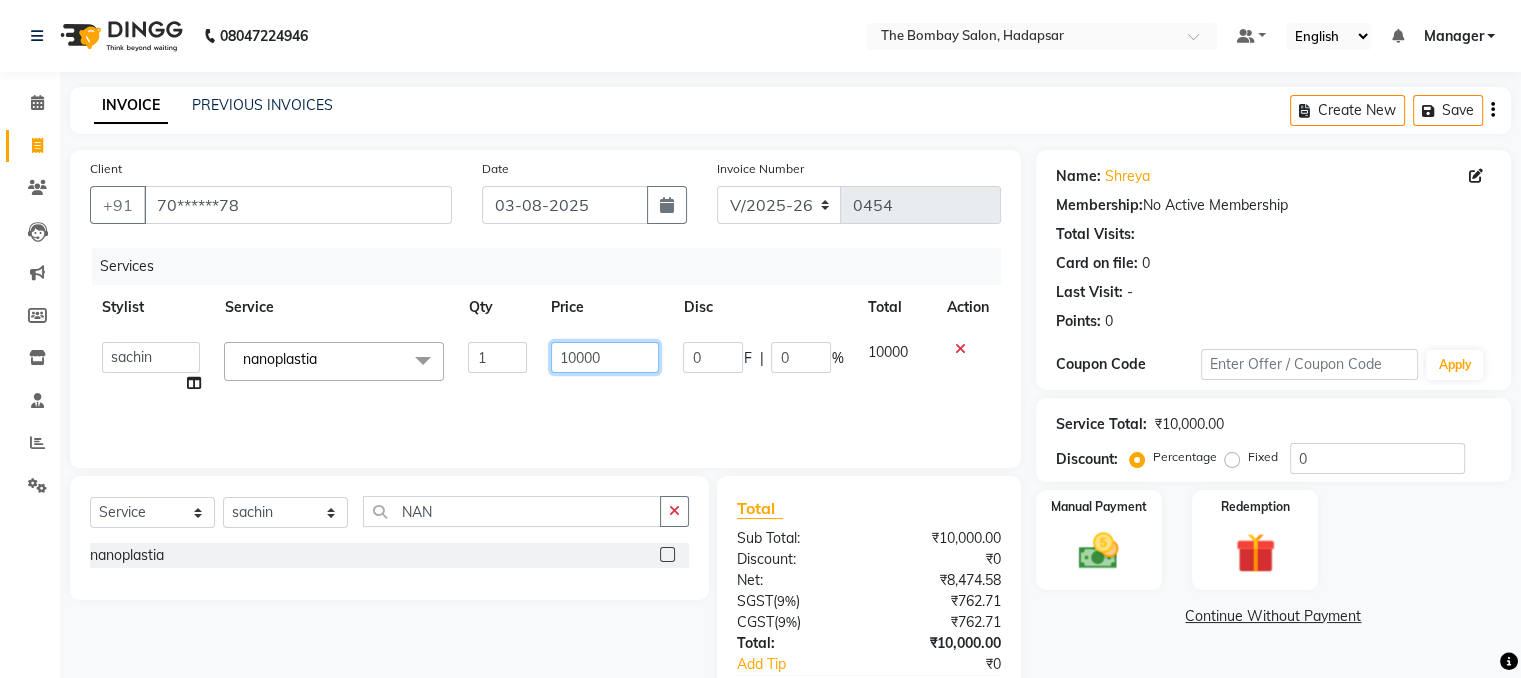 click on "10000" 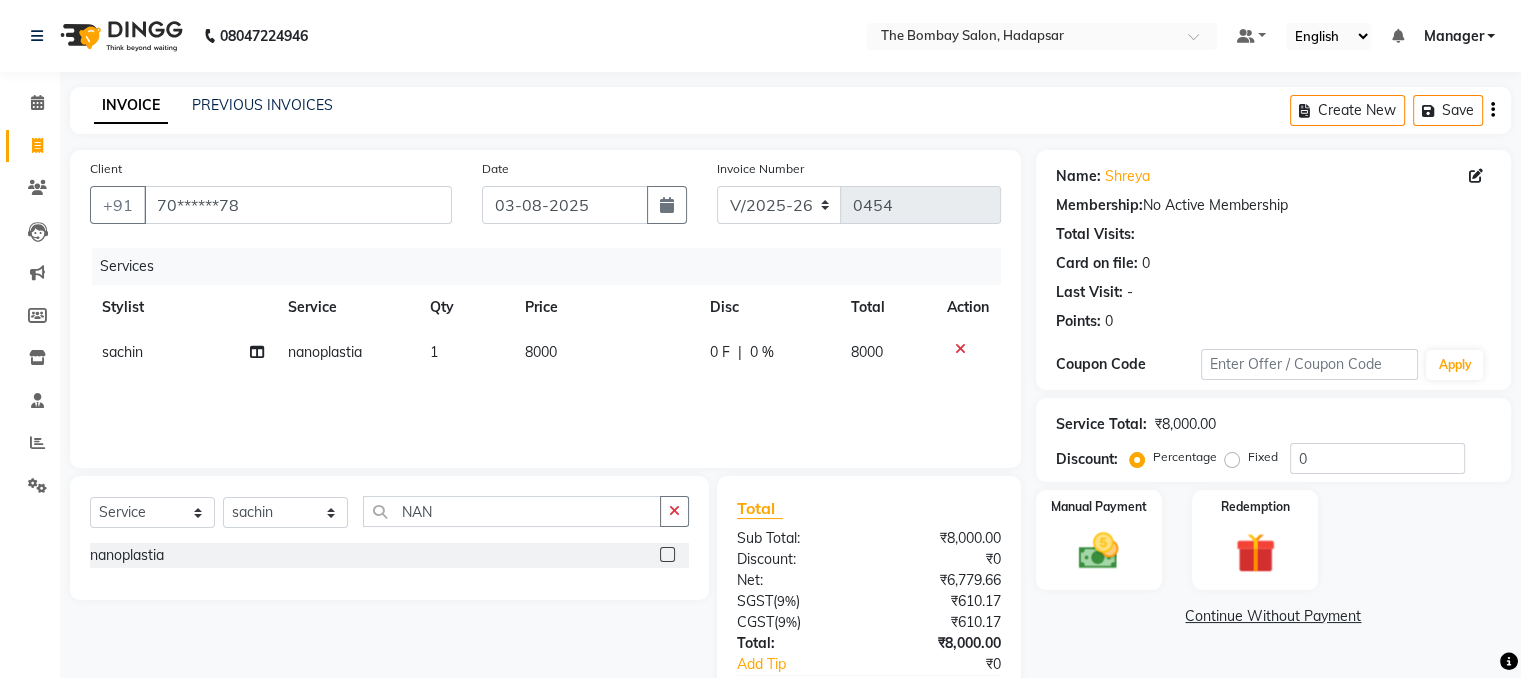 click on "Name: Shreya  Membership:  No Active Membership  Total Visits:   Card on file:  0 Last Visit:   - Points:   0  Coupon Code Apply Service Total:  ₹8,000.00  Discount:  Percentage   Fixed  0 Manual Payment Redemption  Continue Without Payment" 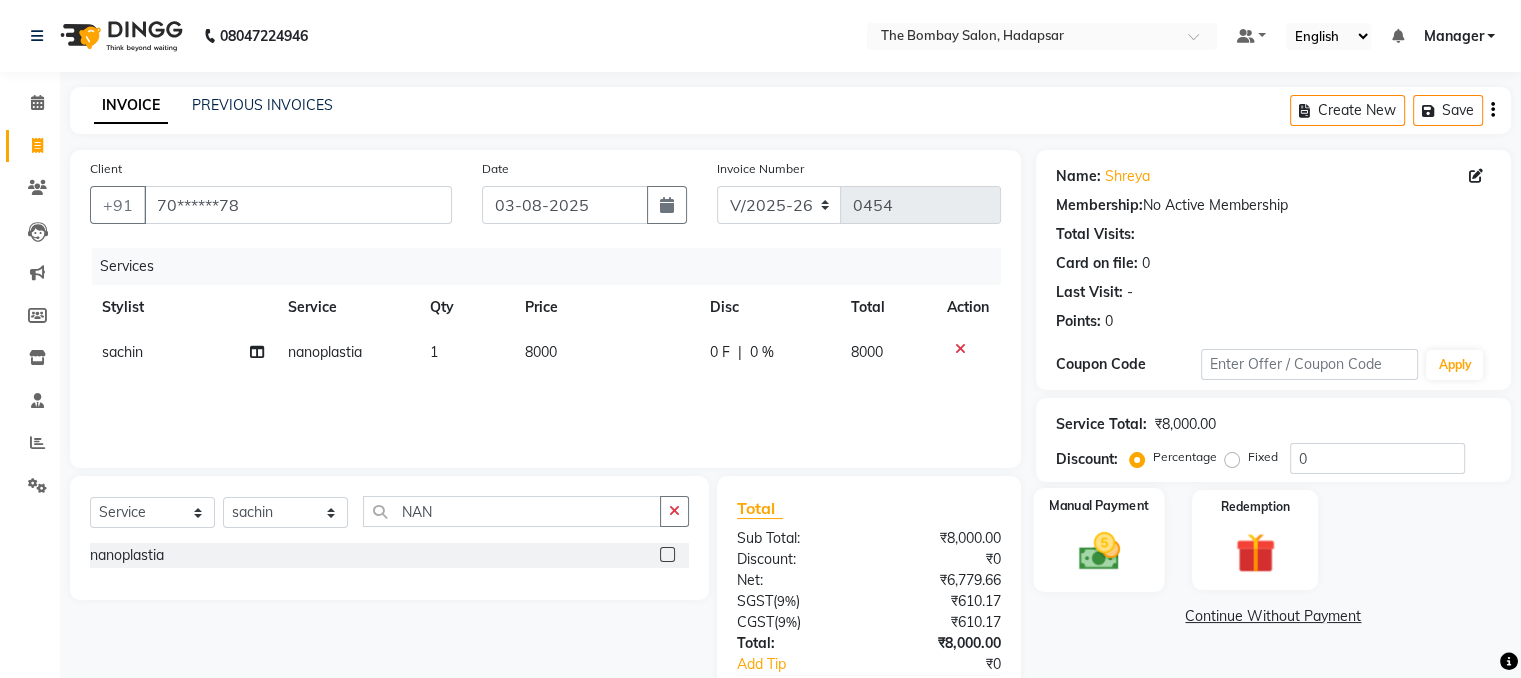 click on "Manual Payment" 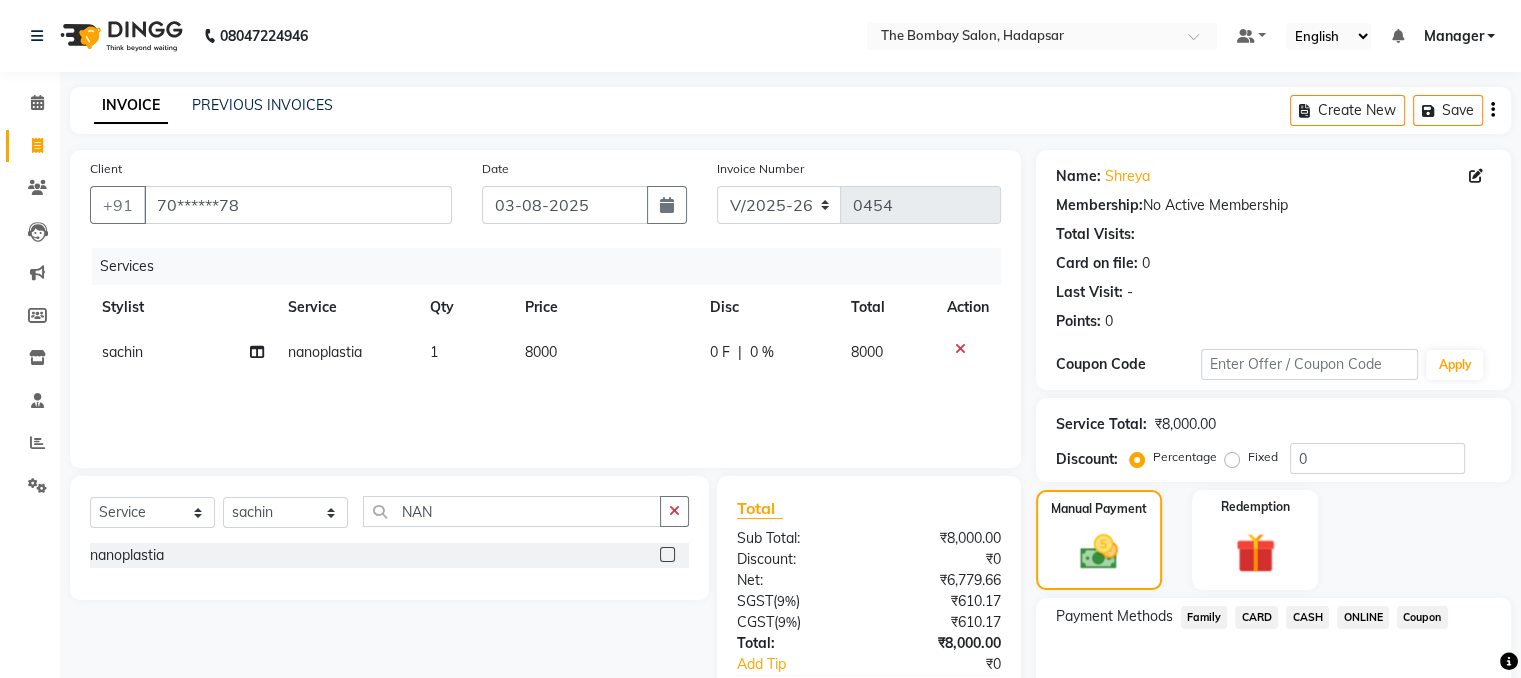 click on "ONLINE" 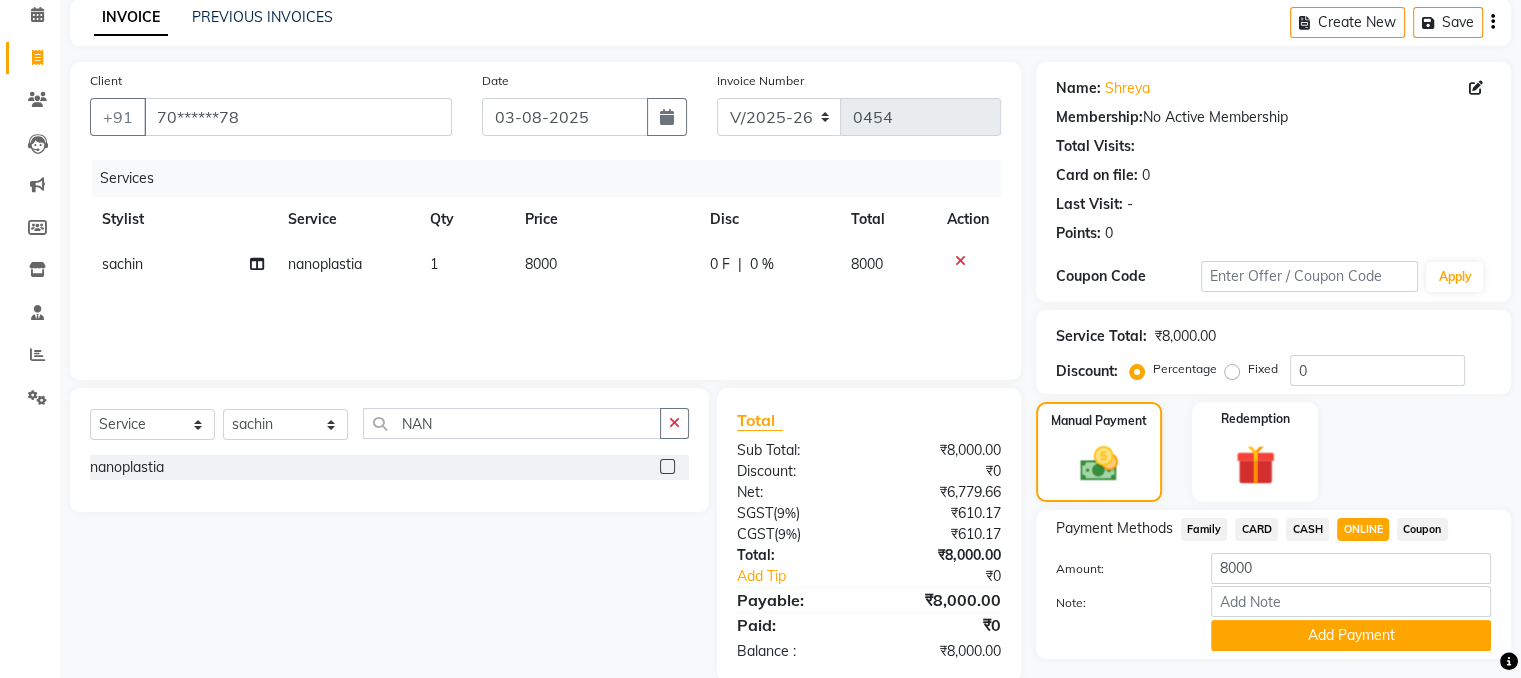 scroll, scrollTop: 141, scrollLeft: 0, axis: vertical 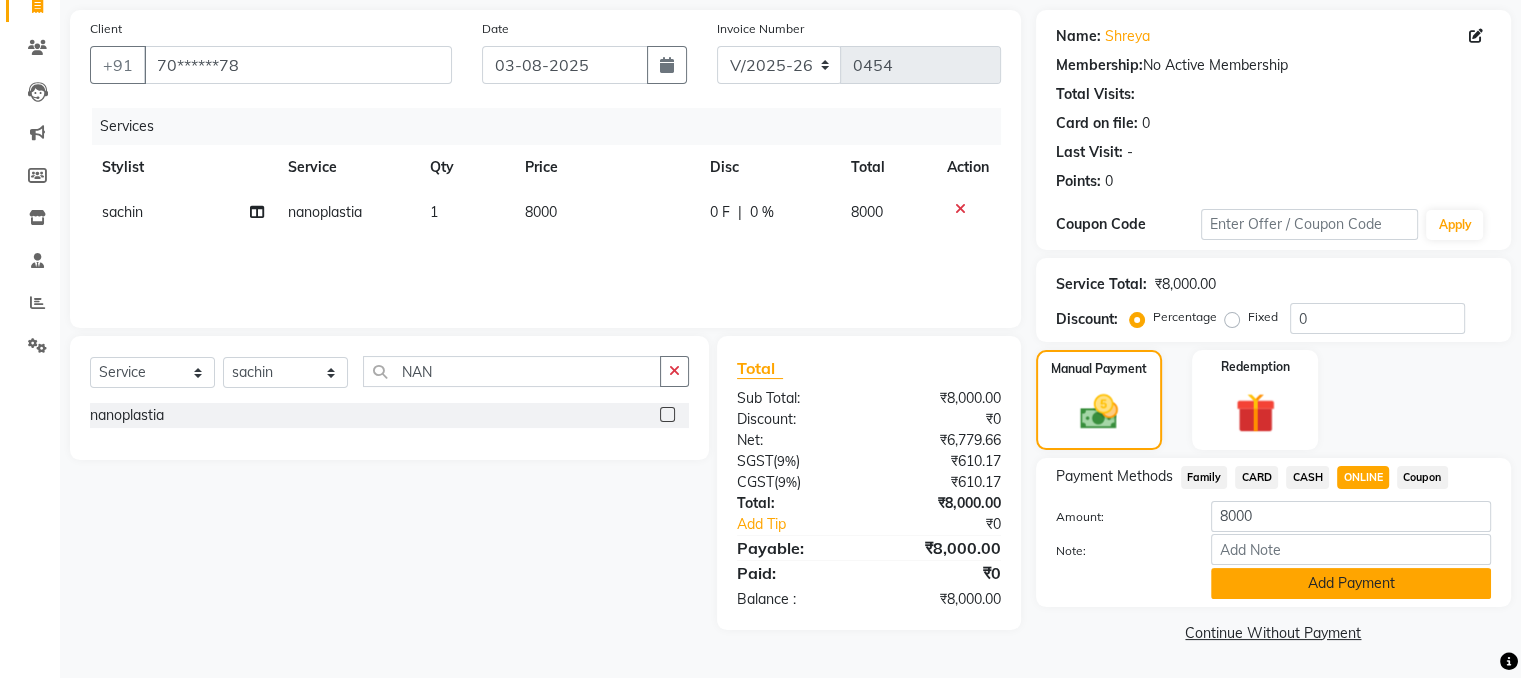 click on "Add Payment" 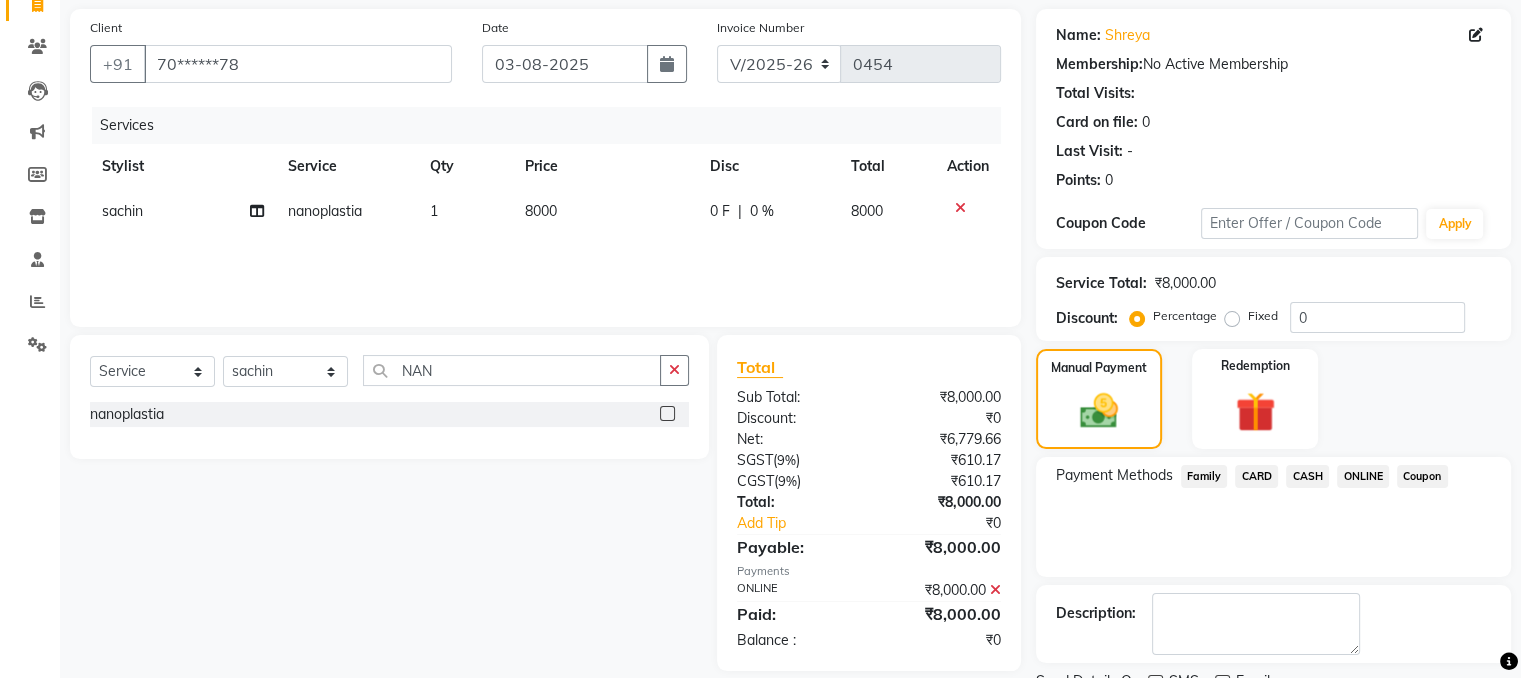 scroll, scrollTop: 223, scrollLeft: 0, axis: vertical 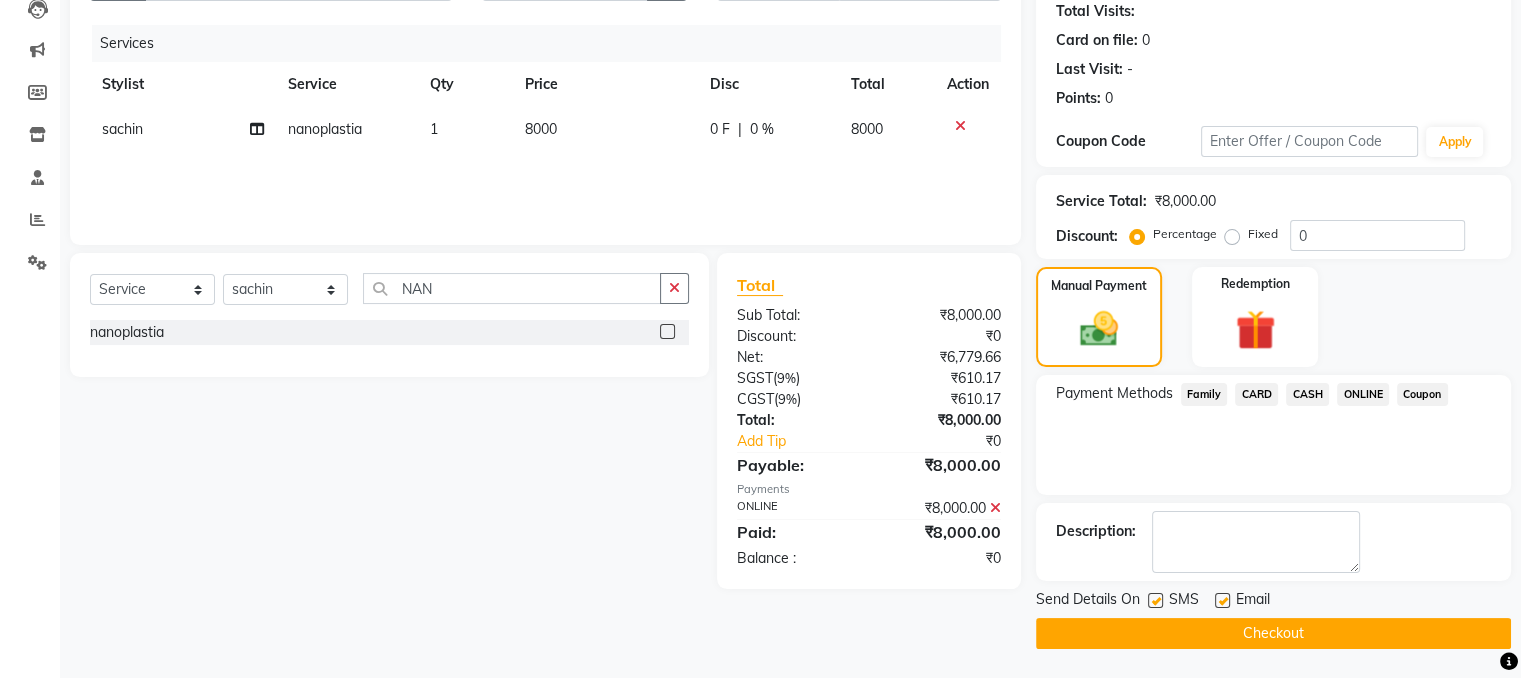 click on "Checkout" 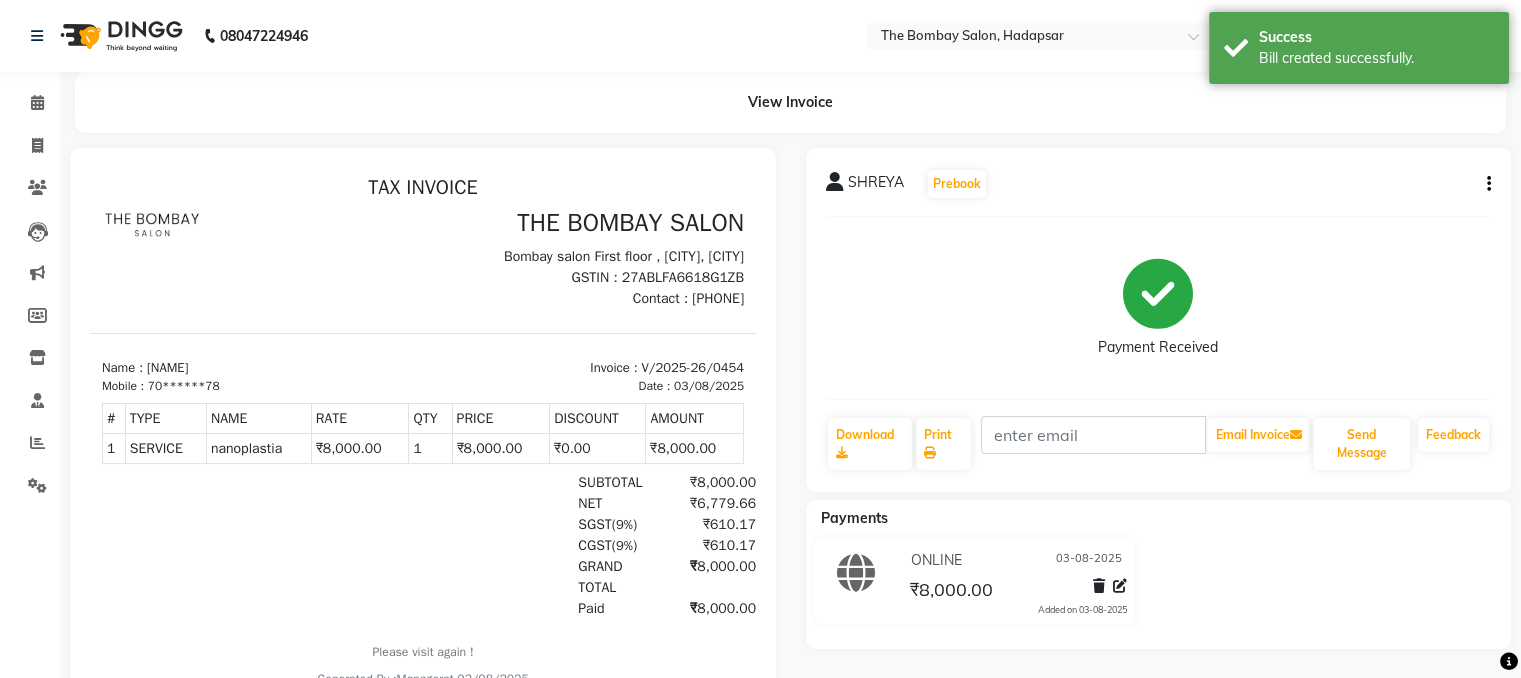 scroll, scrollTop: 0, scrollLeft: 0, axis: both 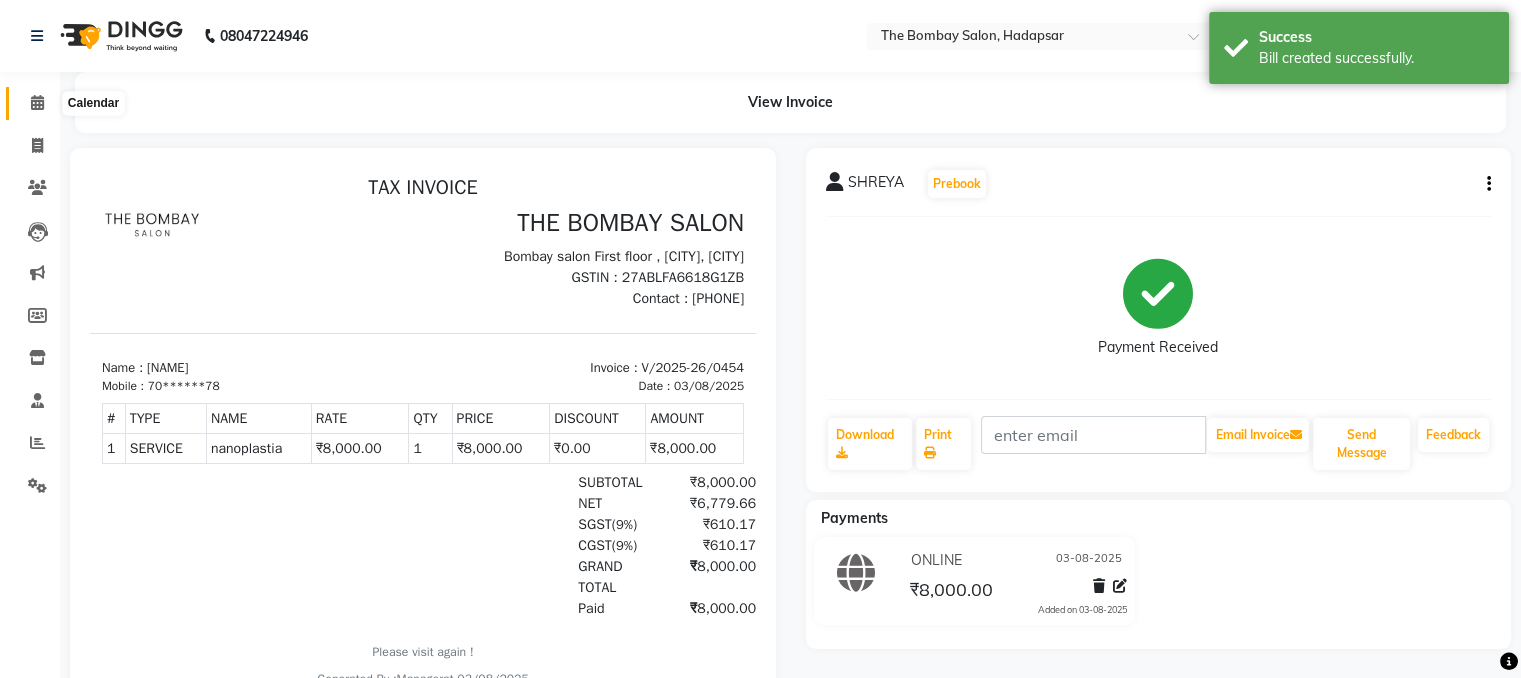 click 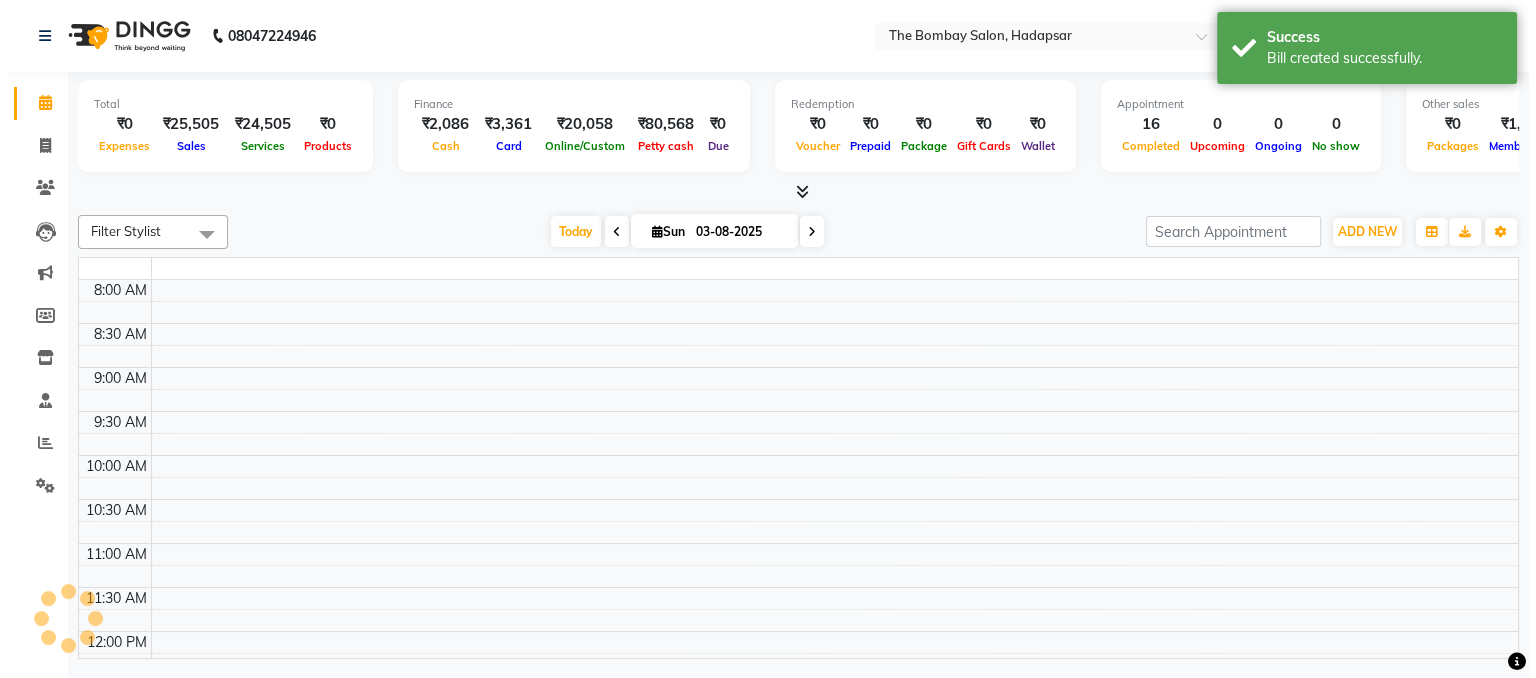 scroll, scrollTop: 699, scrollLeft: 0, axis: vertical 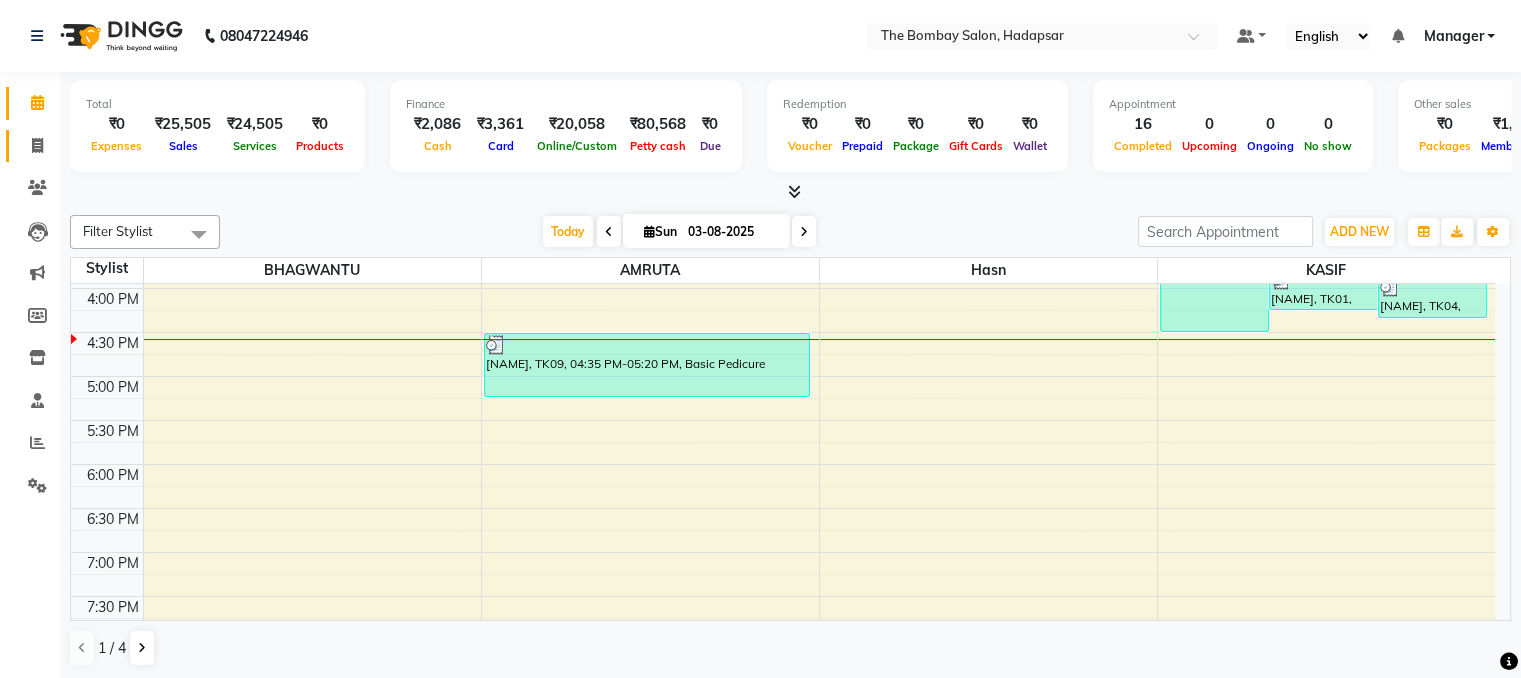 click on "Invoice" 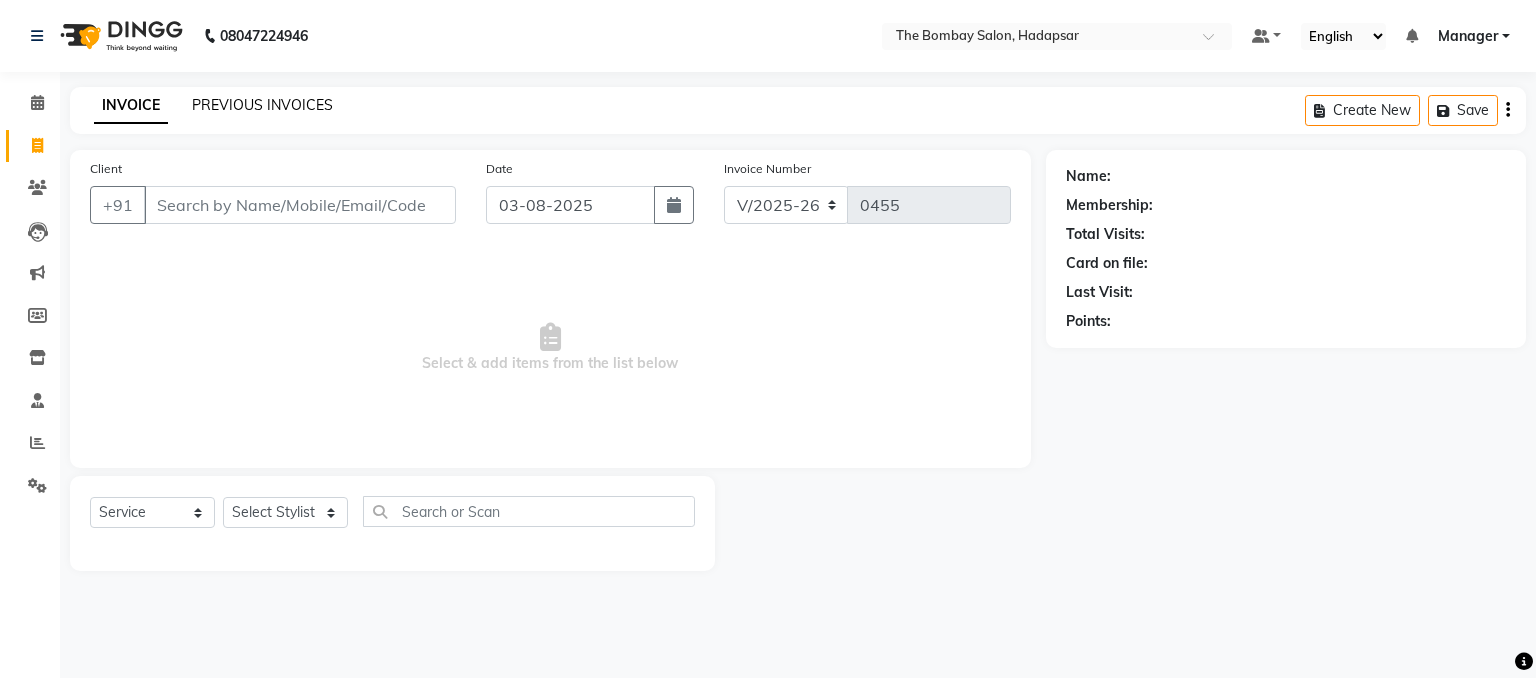 click on "PREVIOUS INVOICES" 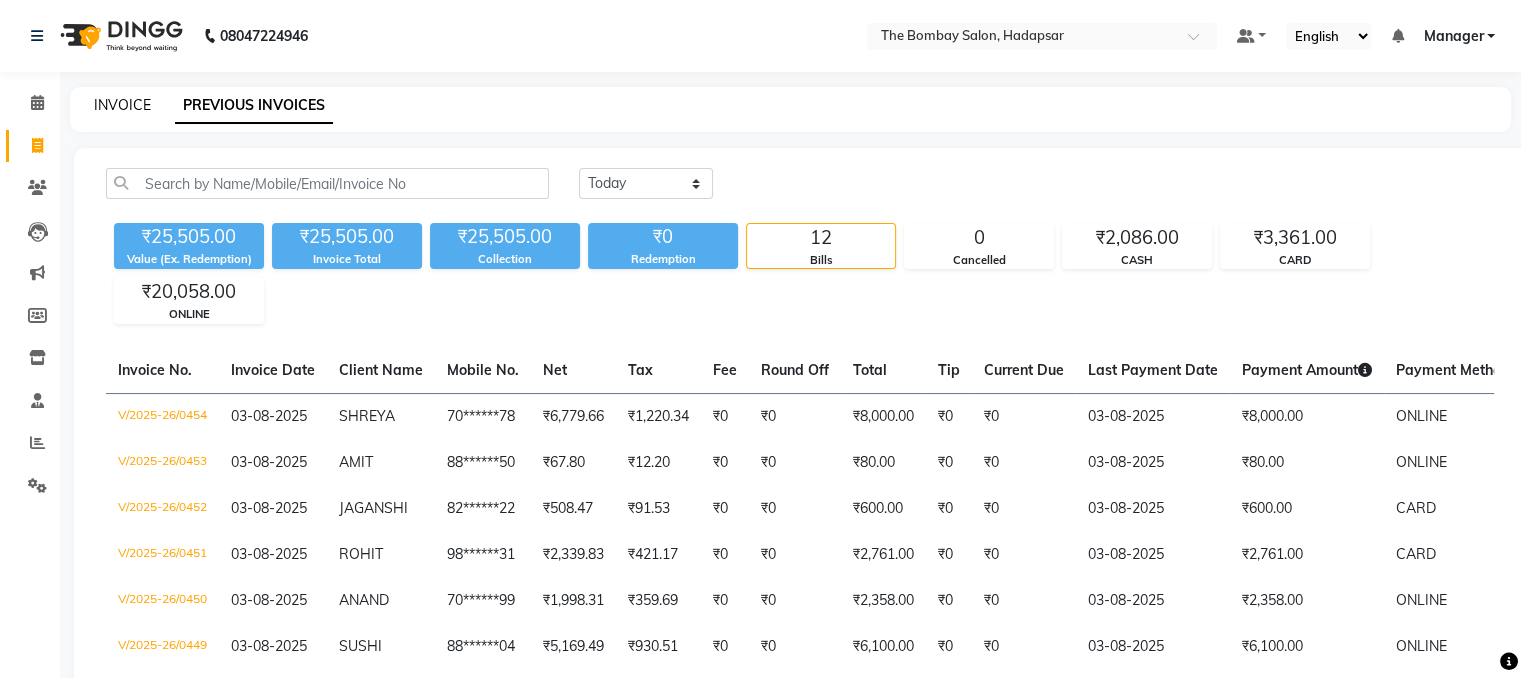 click on "INVOICE" 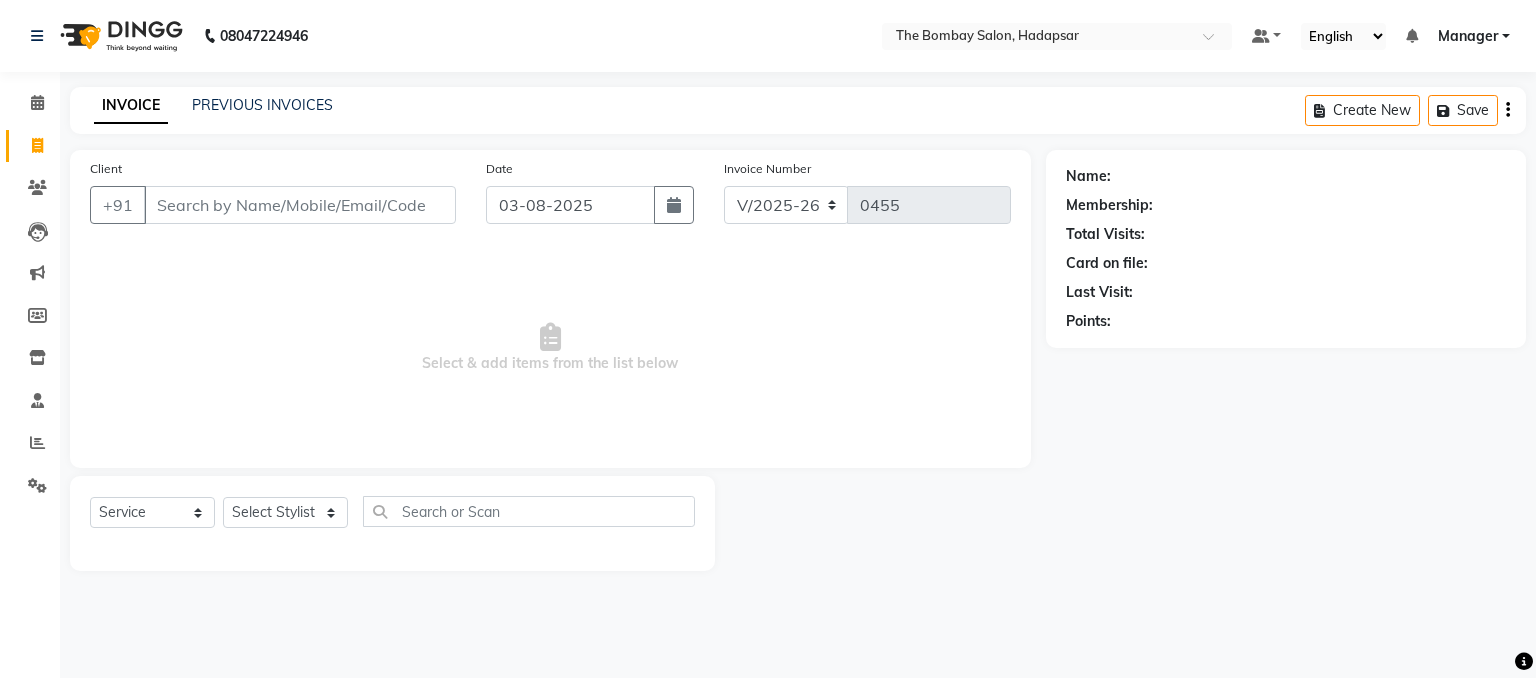 click on "PREVIOUS INVOICES" 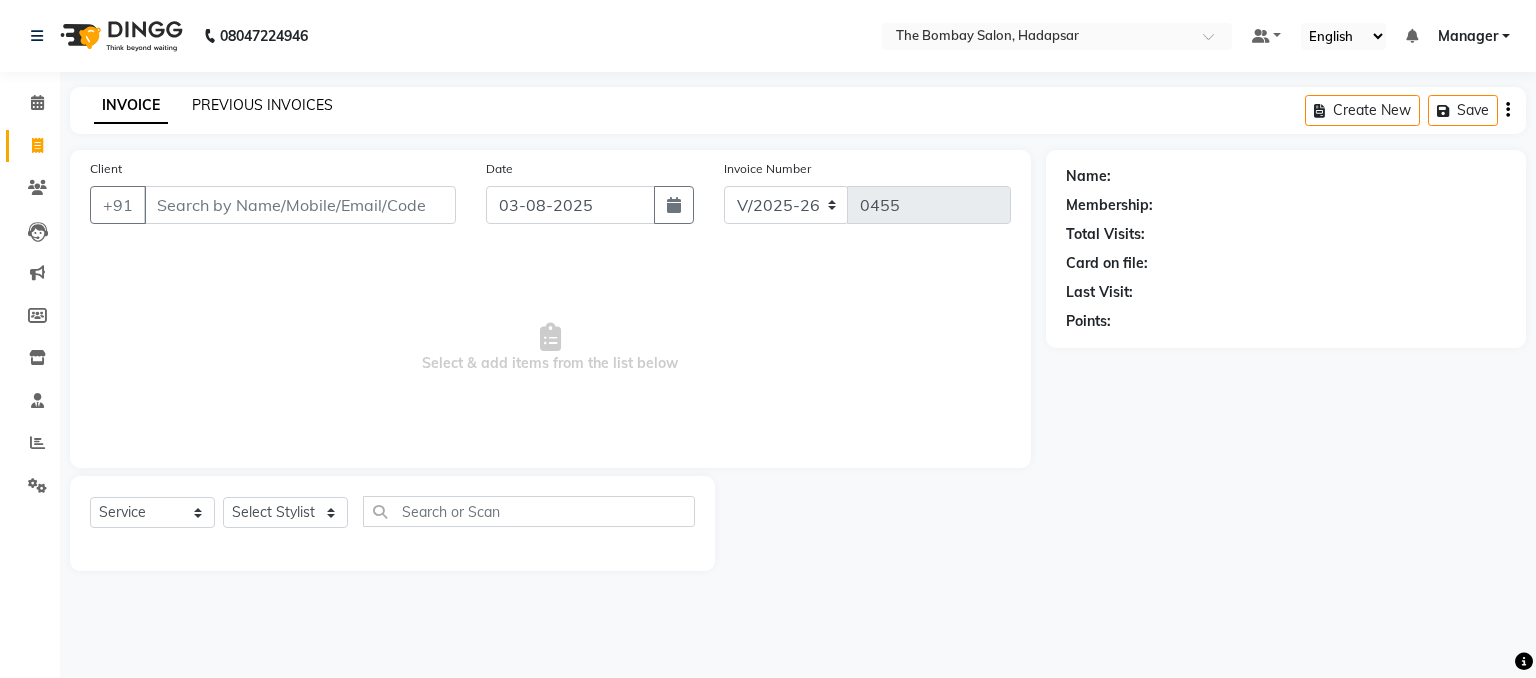 click on "PREVIOUS INVOICES" 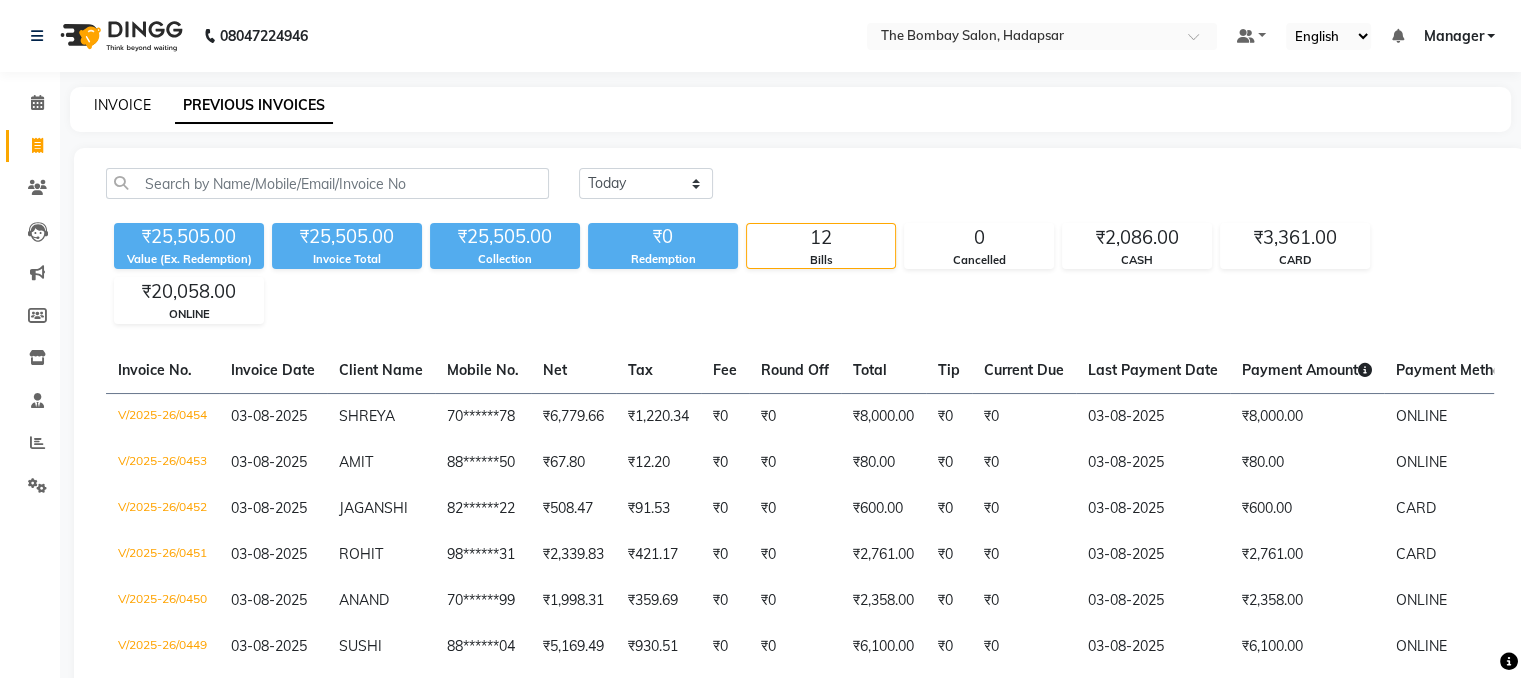 click on "INVOICE" 